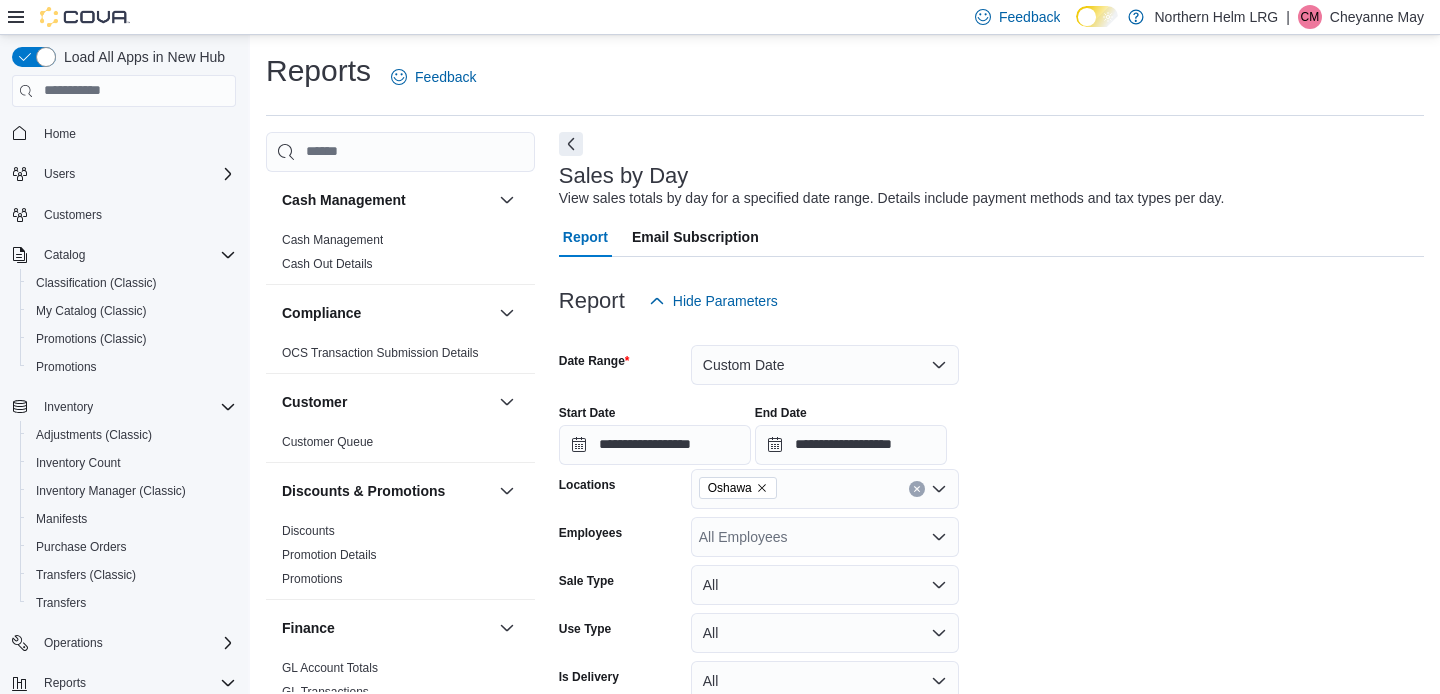 scroll, scrollTop: 447, scrollLeft: 0, axis: vertical 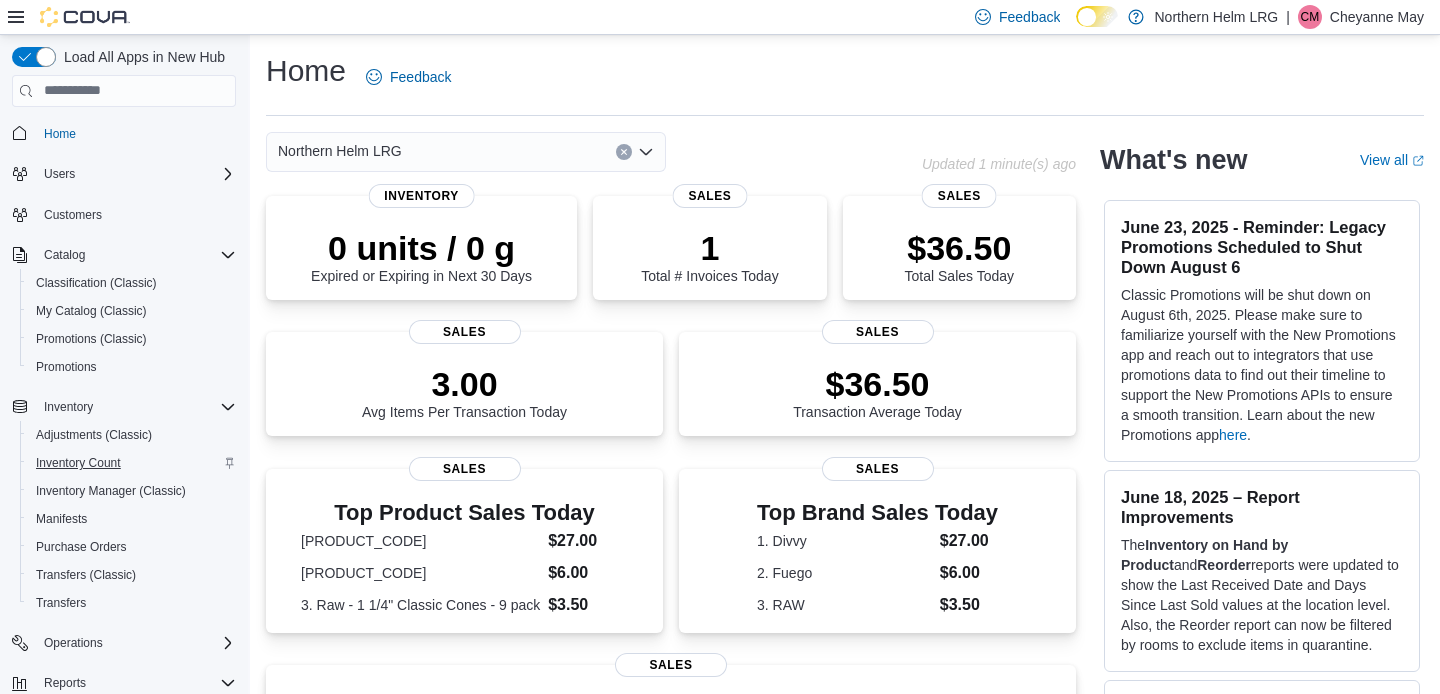 click on "Inventory Count" at bounding box center (78, 463) 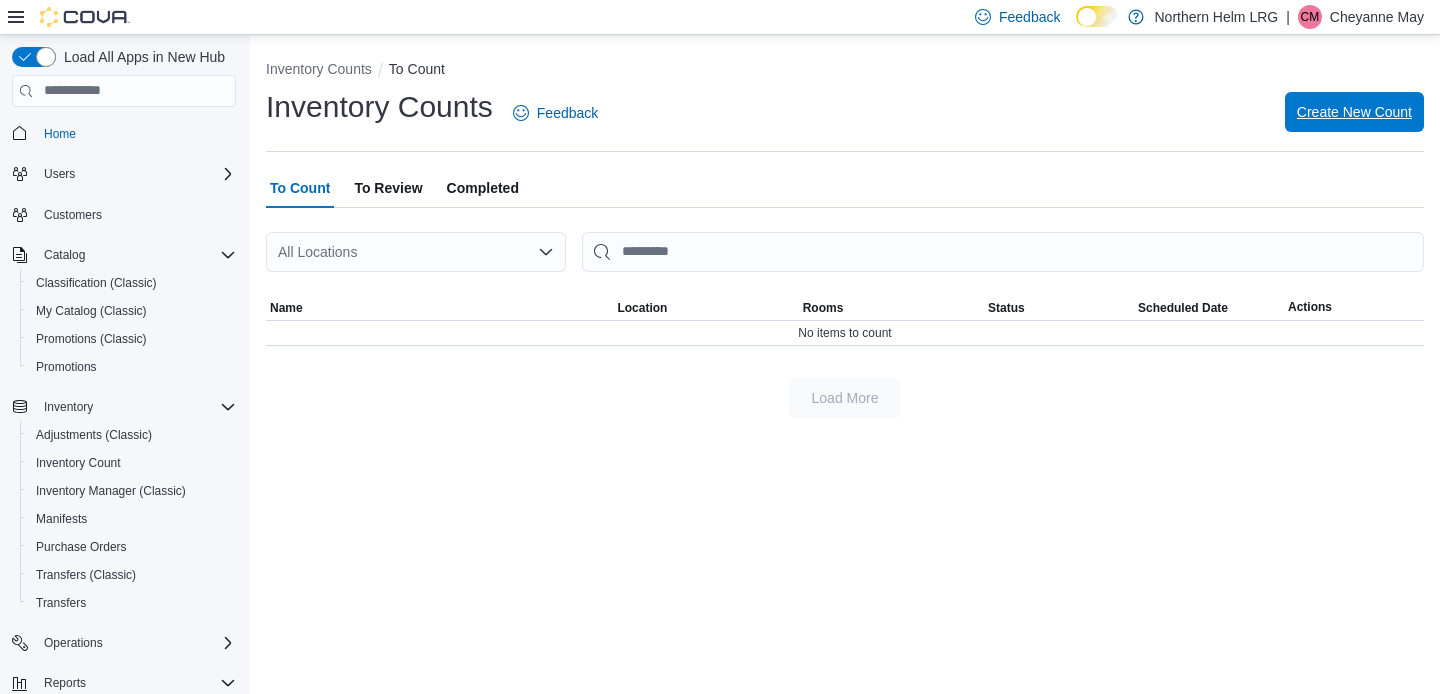 click on "Create New Count" at bounding box center (1354, 112) 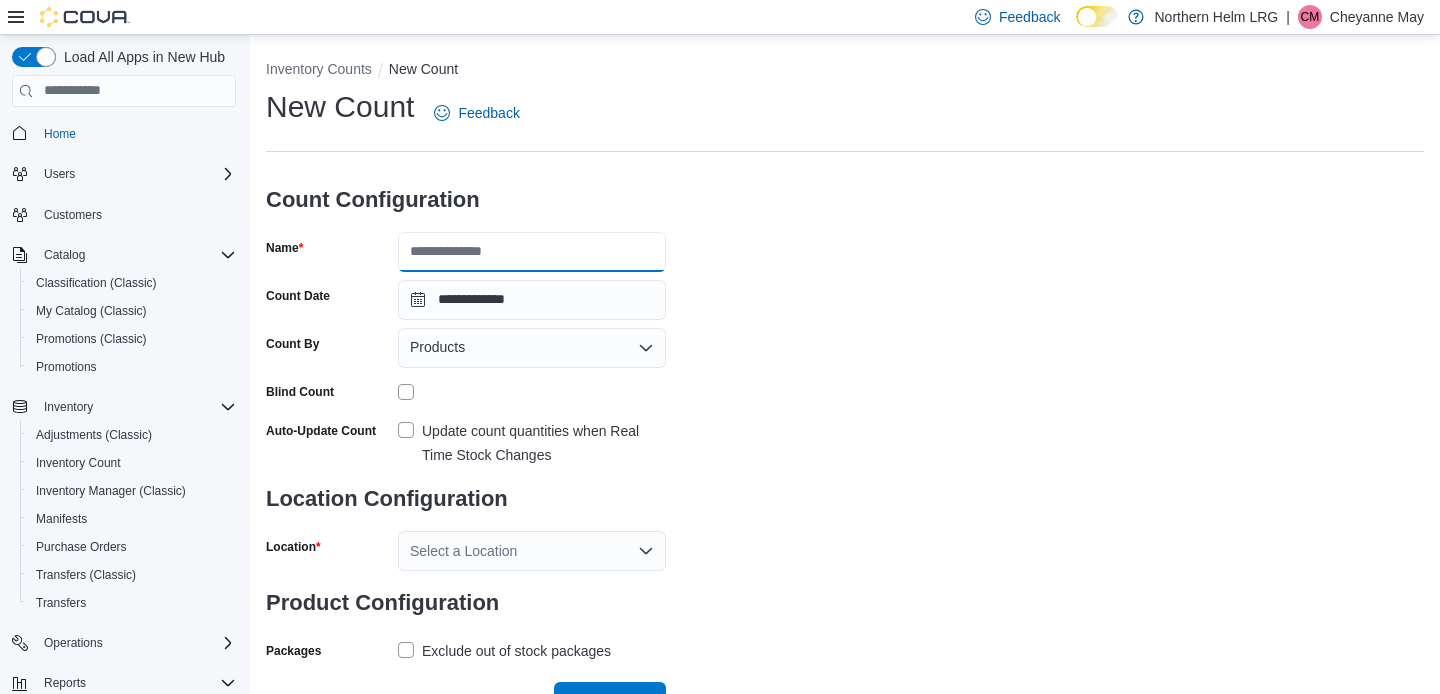 click on "Name" at bounding box center (532, 252) 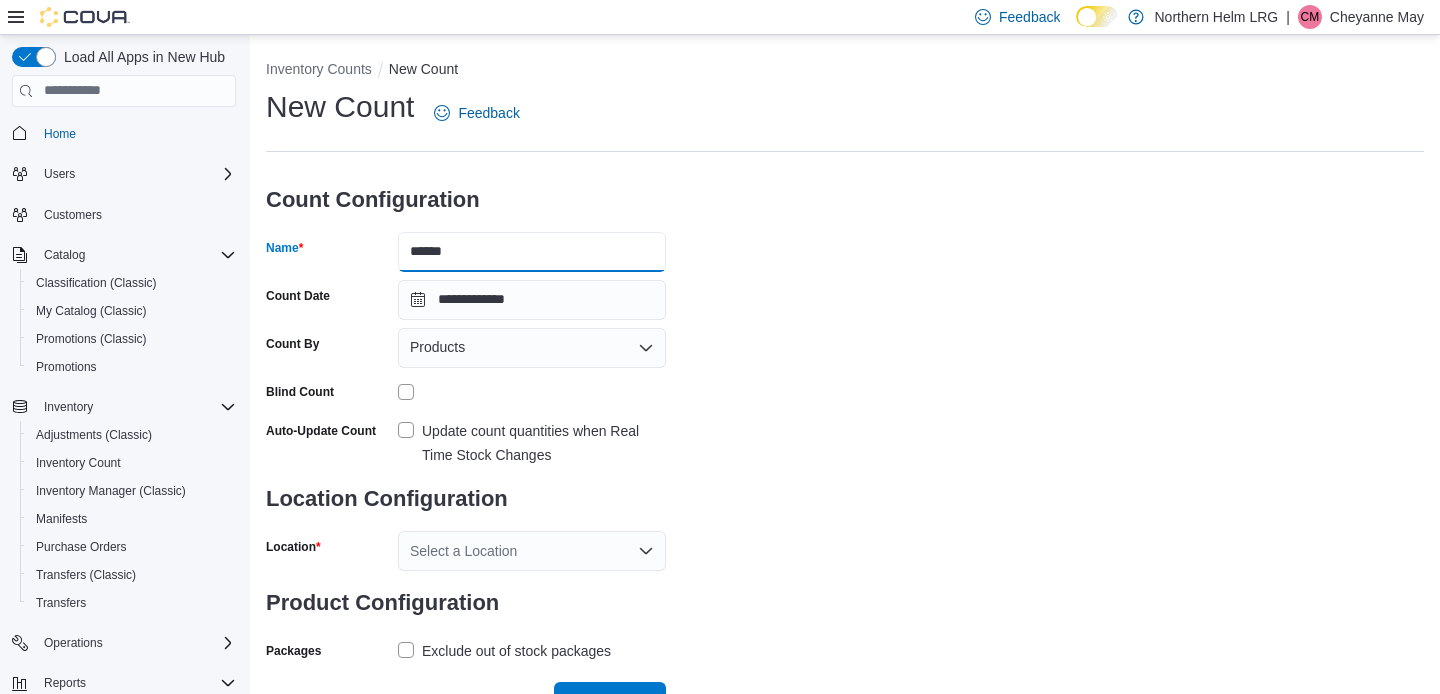 type on "******" 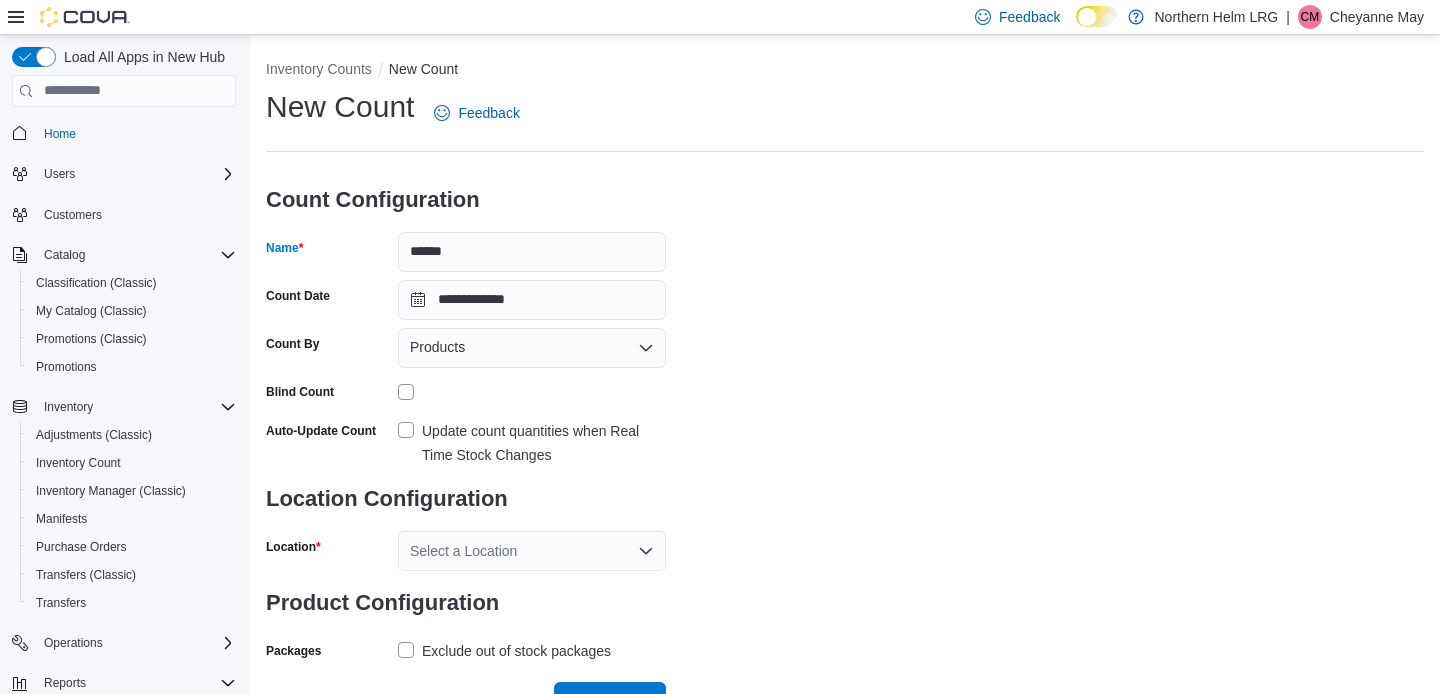 click on "Products" at bounding box center (532, 348) 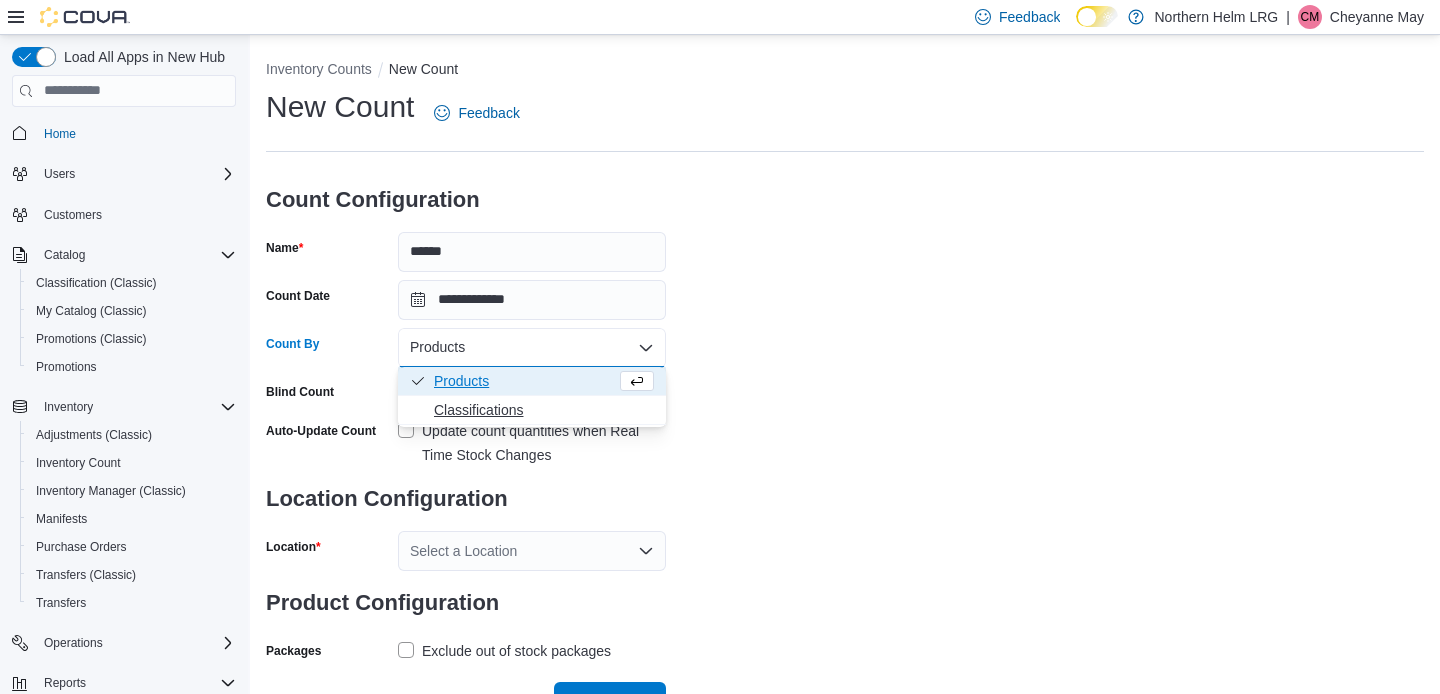click on "Classifications" at bounding box center (544, 410) 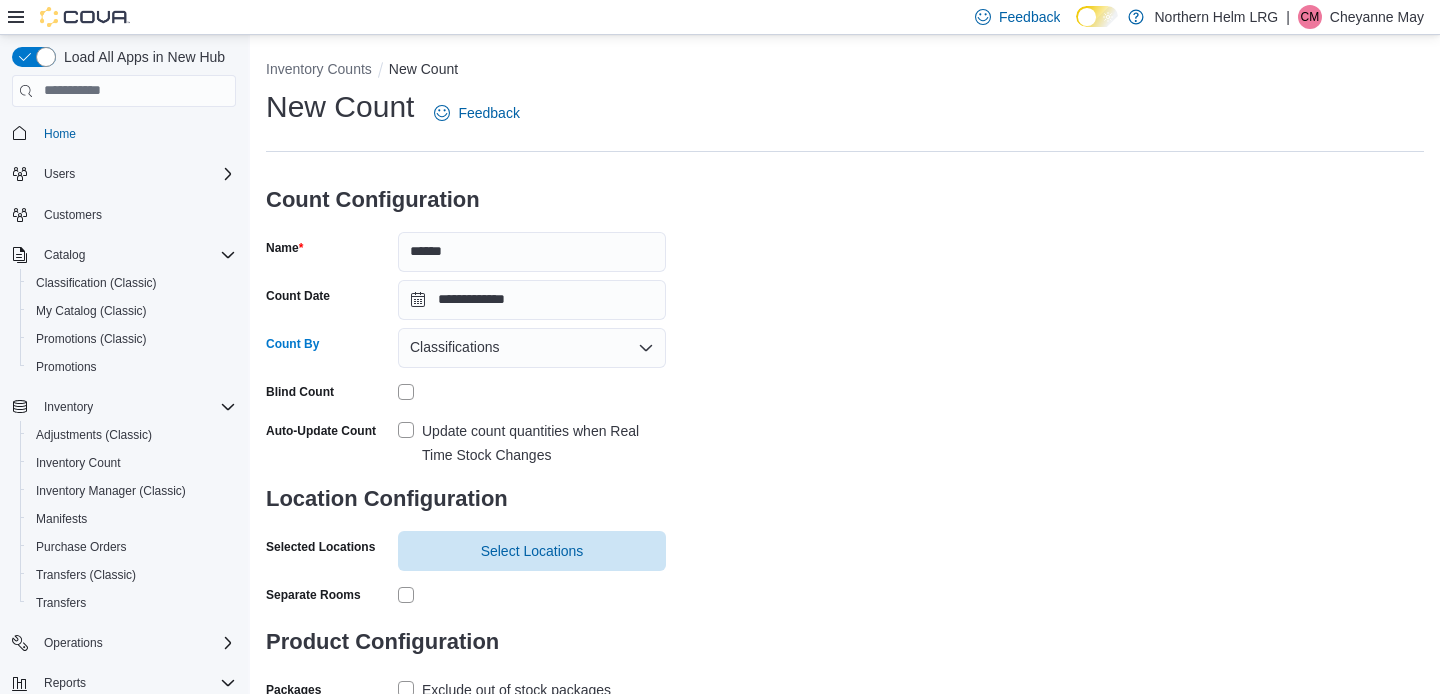 click on "Update count quantities when Real Time Stock Changes" at bounding box center [532, 443] 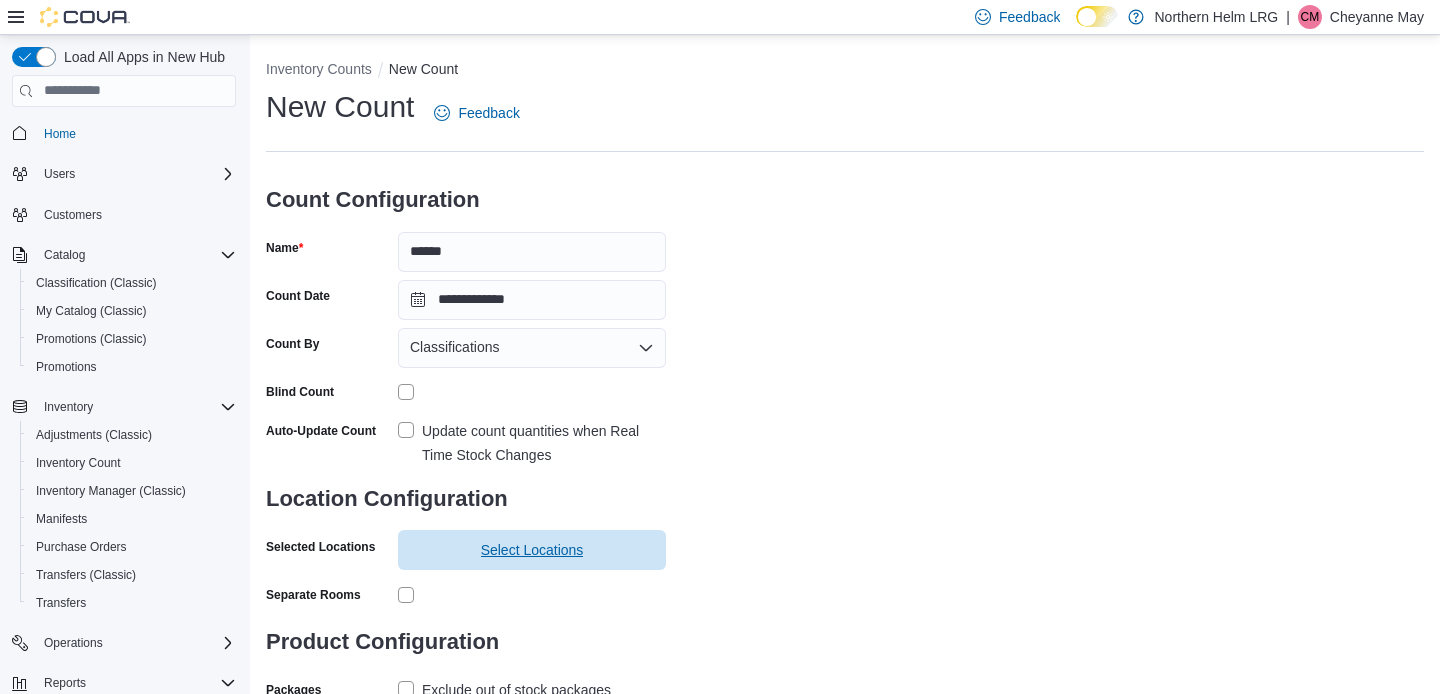 click on "Select Locations" at bounding box center (532, 550) 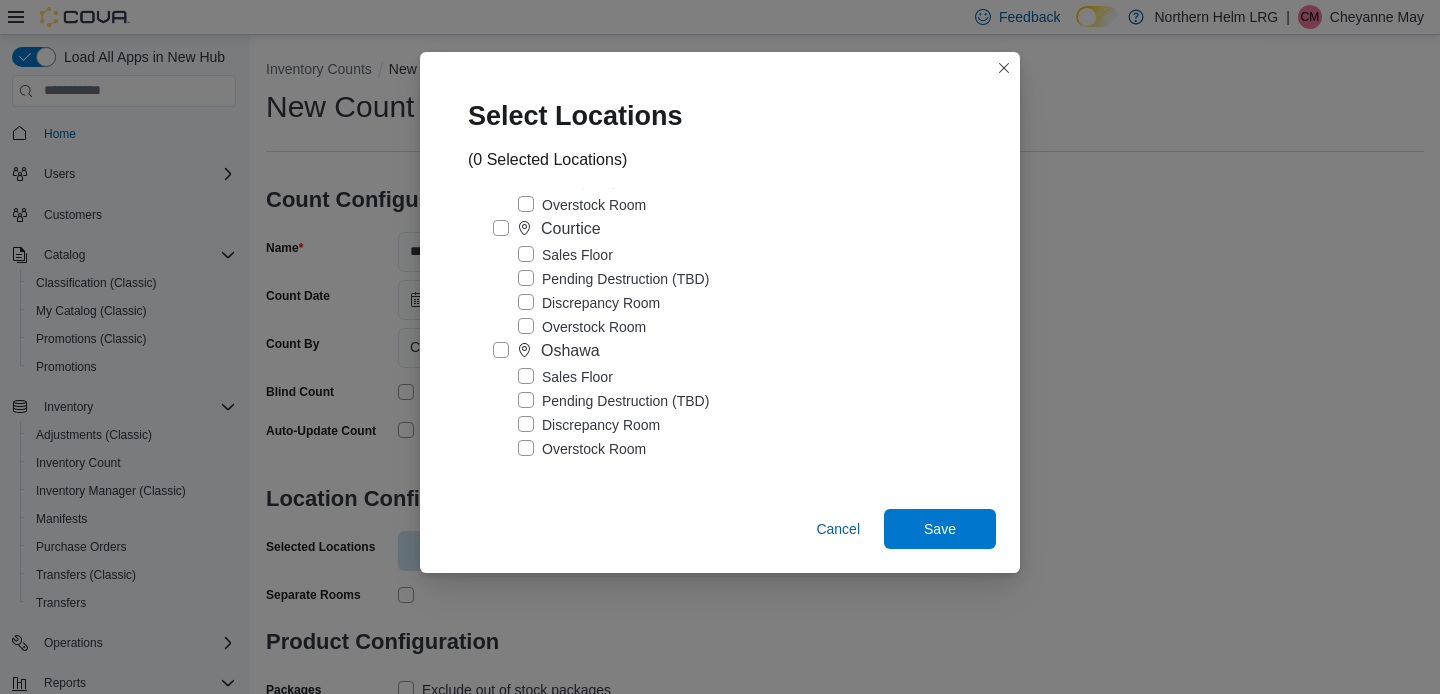 scroll, scrollTop: 134, scrollLeft: 0, axis: vertical 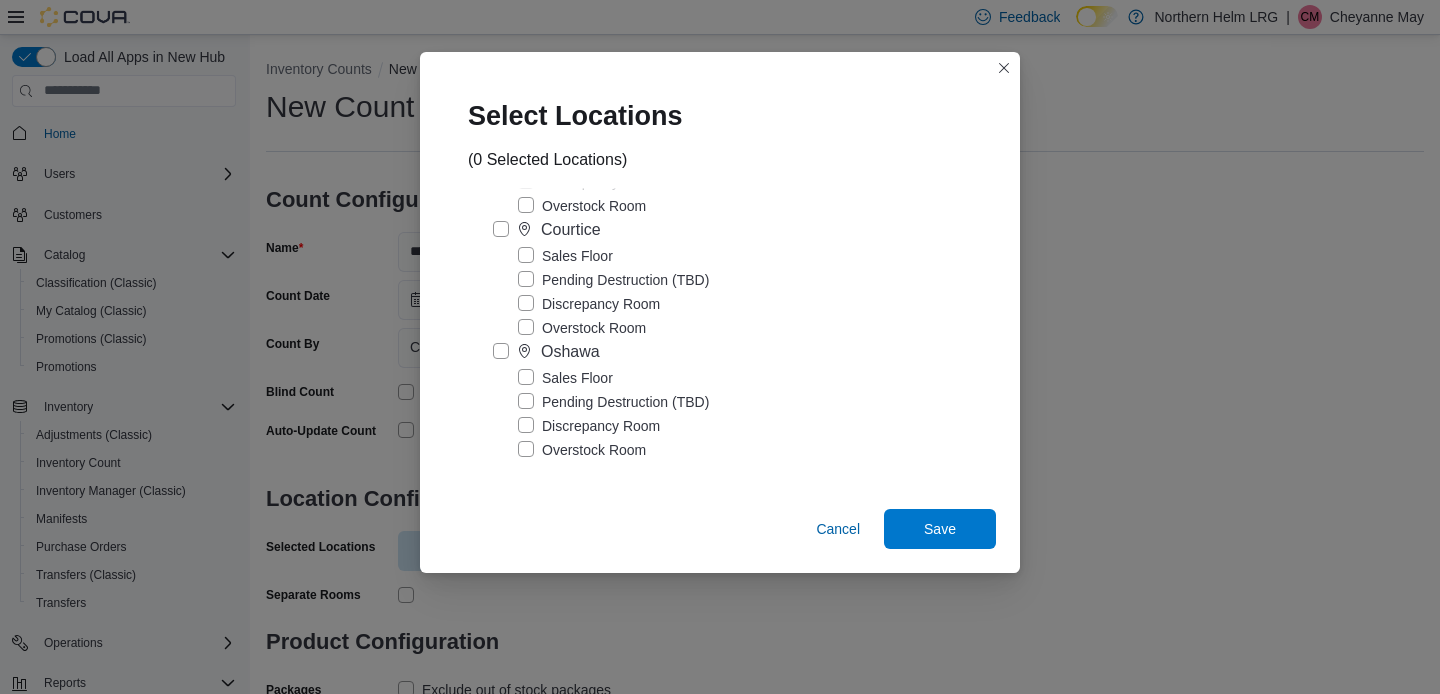 click on "Sales Floor" at bounding box center [565, 378] 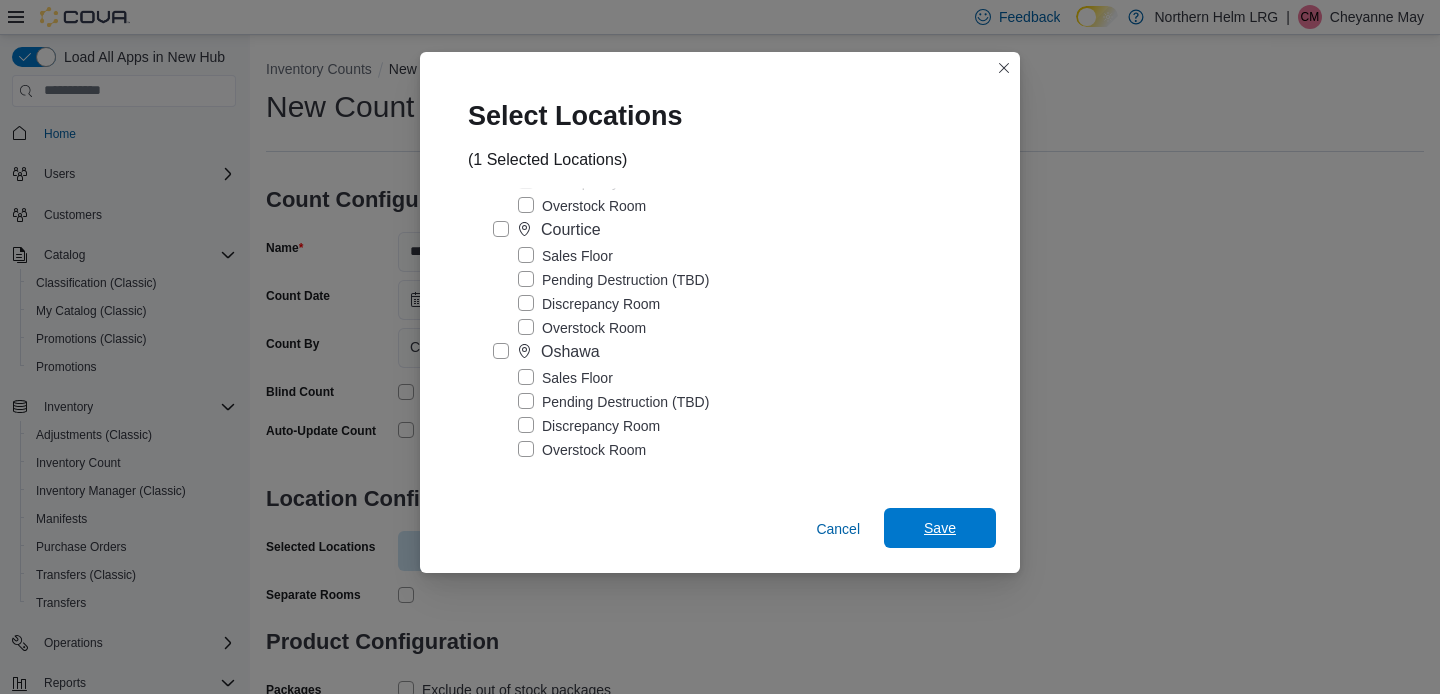 click on "Save" at bounding box center [940, 528] 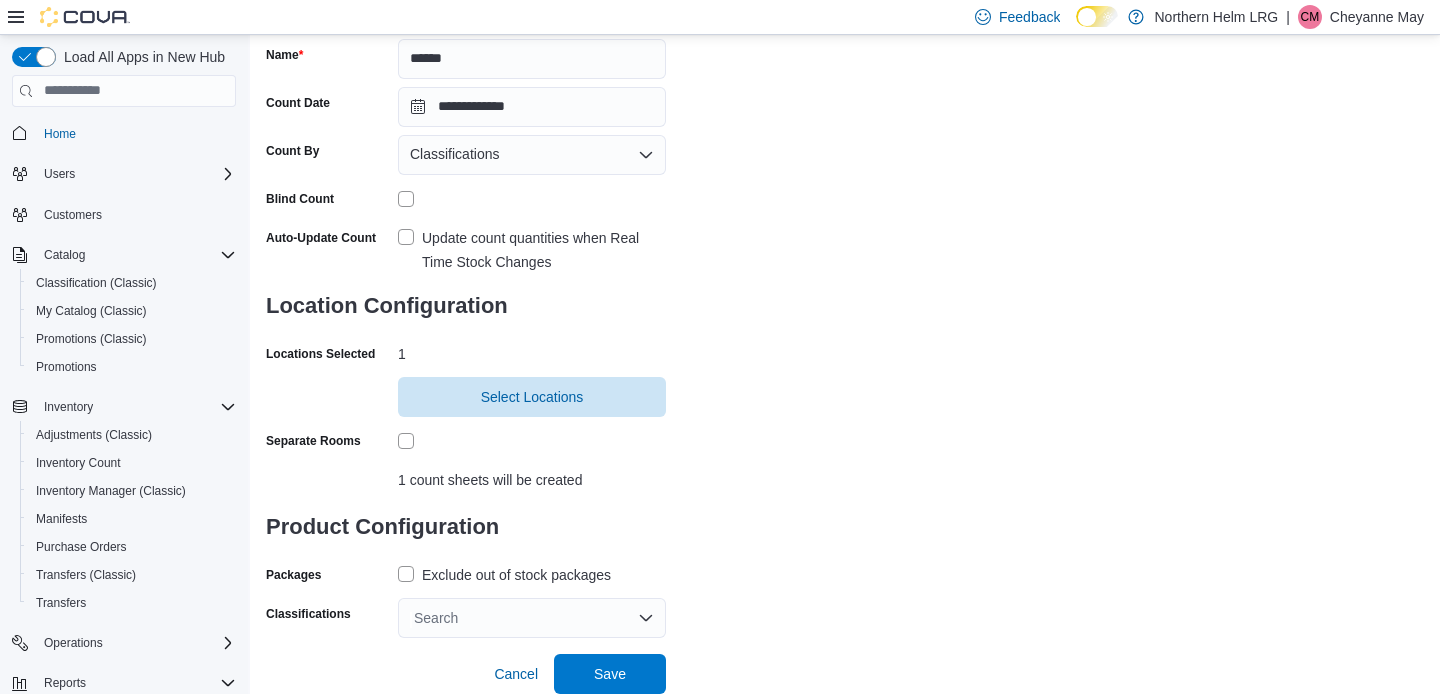 scroll, scrollTop: 192, scrollLeft: 0, axis: vertical 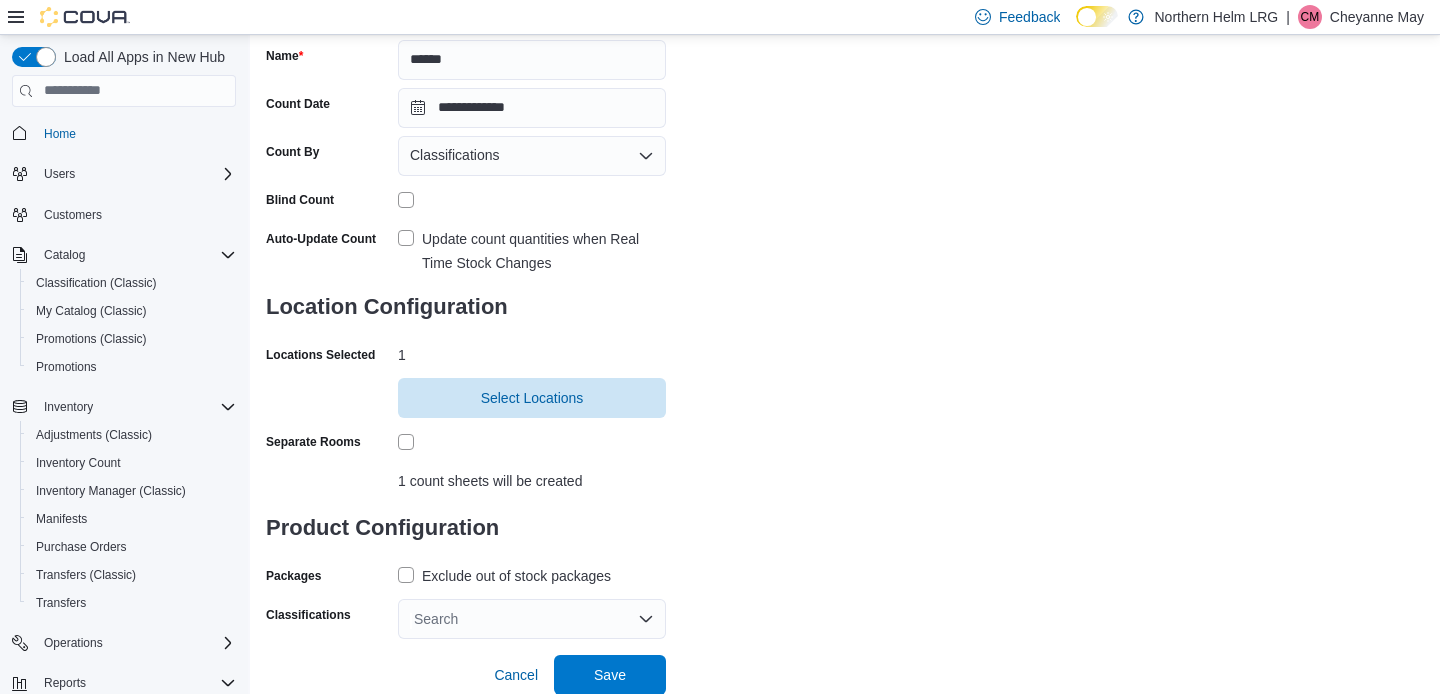 click on "Exclude out of stock packages" at bounding box center (504, 576) 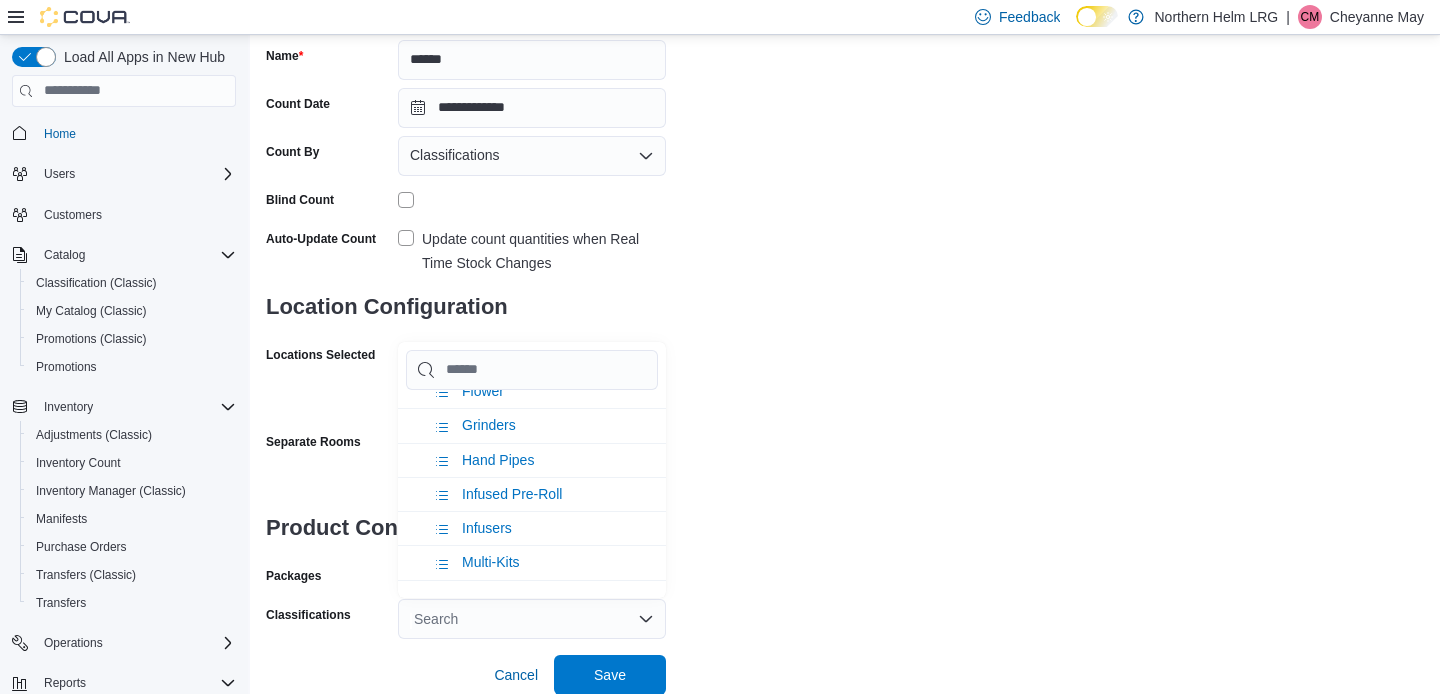 scroll, scrollTop: 351, scrollLeft: 0, axis: vertical 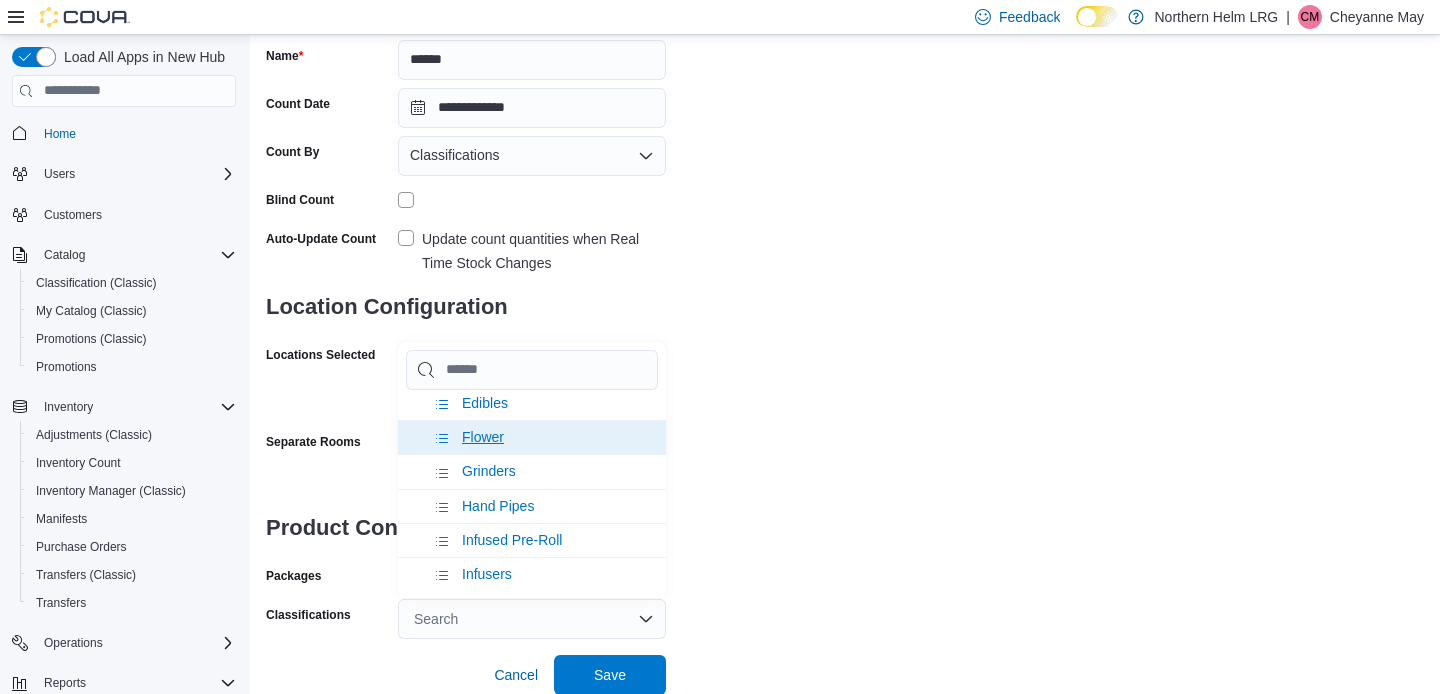 click on "Flower" at bounding box center (483, 437) 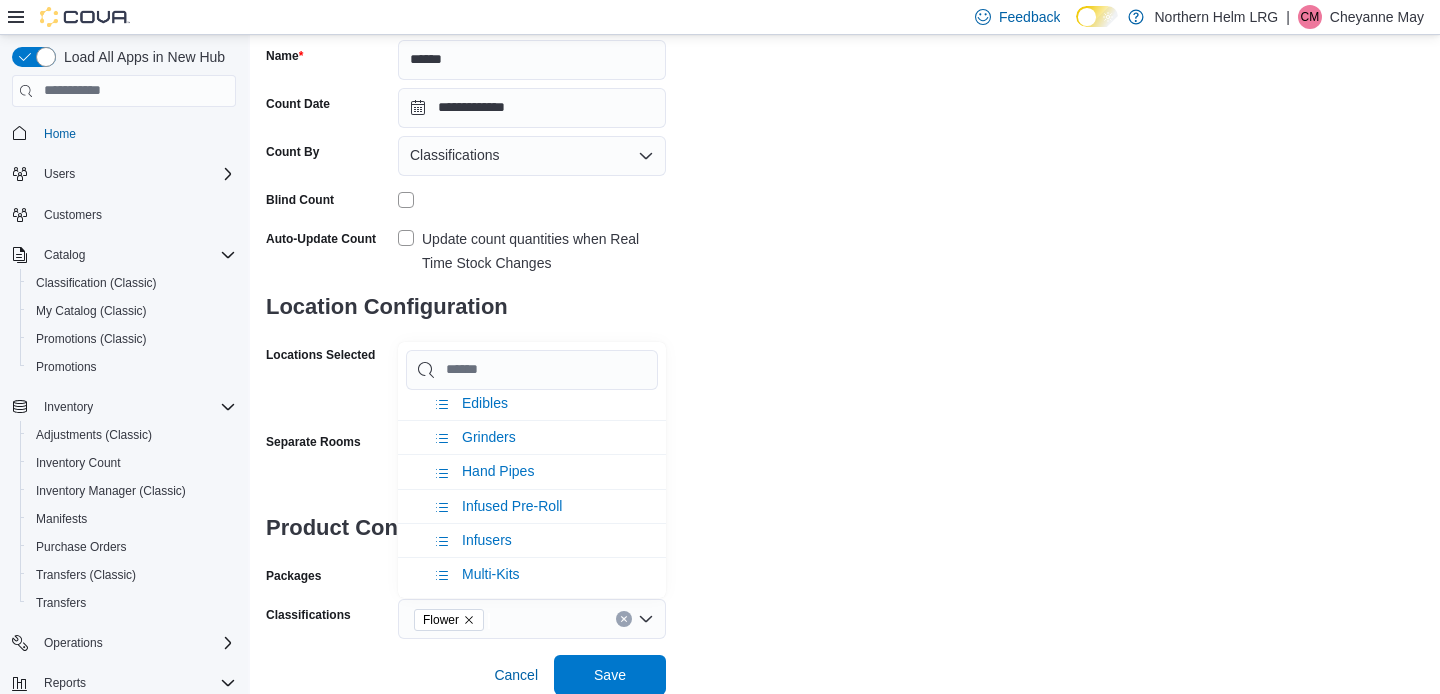 click on "**********" at bounding box center (845, 267) 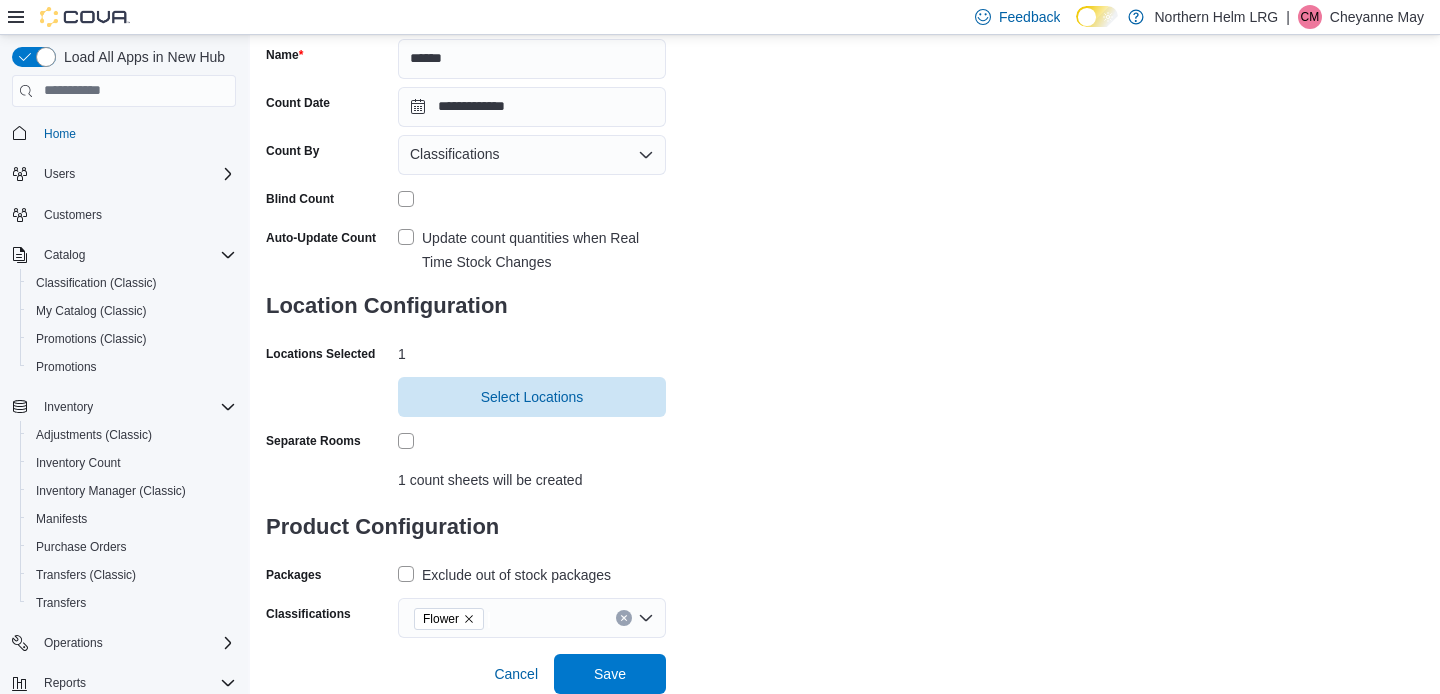 scroll, scrollTop: 192, scrollLeft: 0, axis: vertical 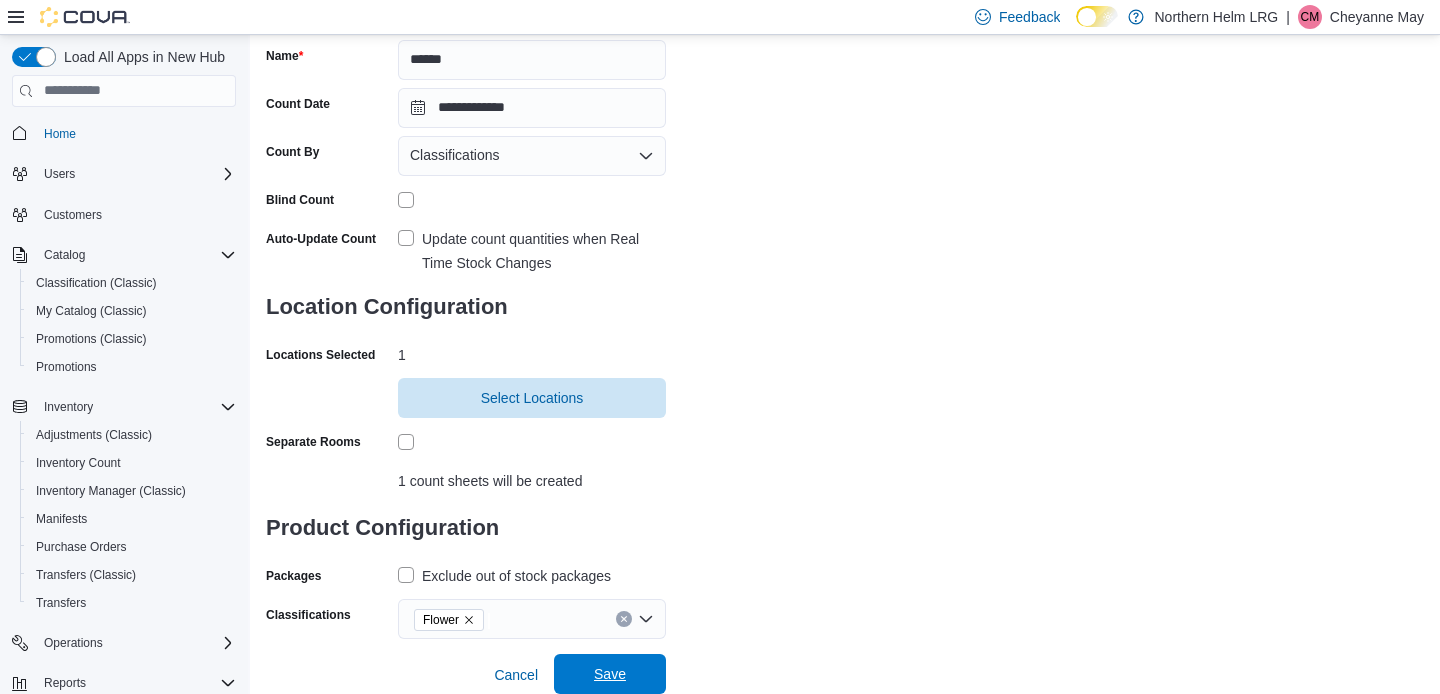 click on "Save" at bounding box center (610, 674) 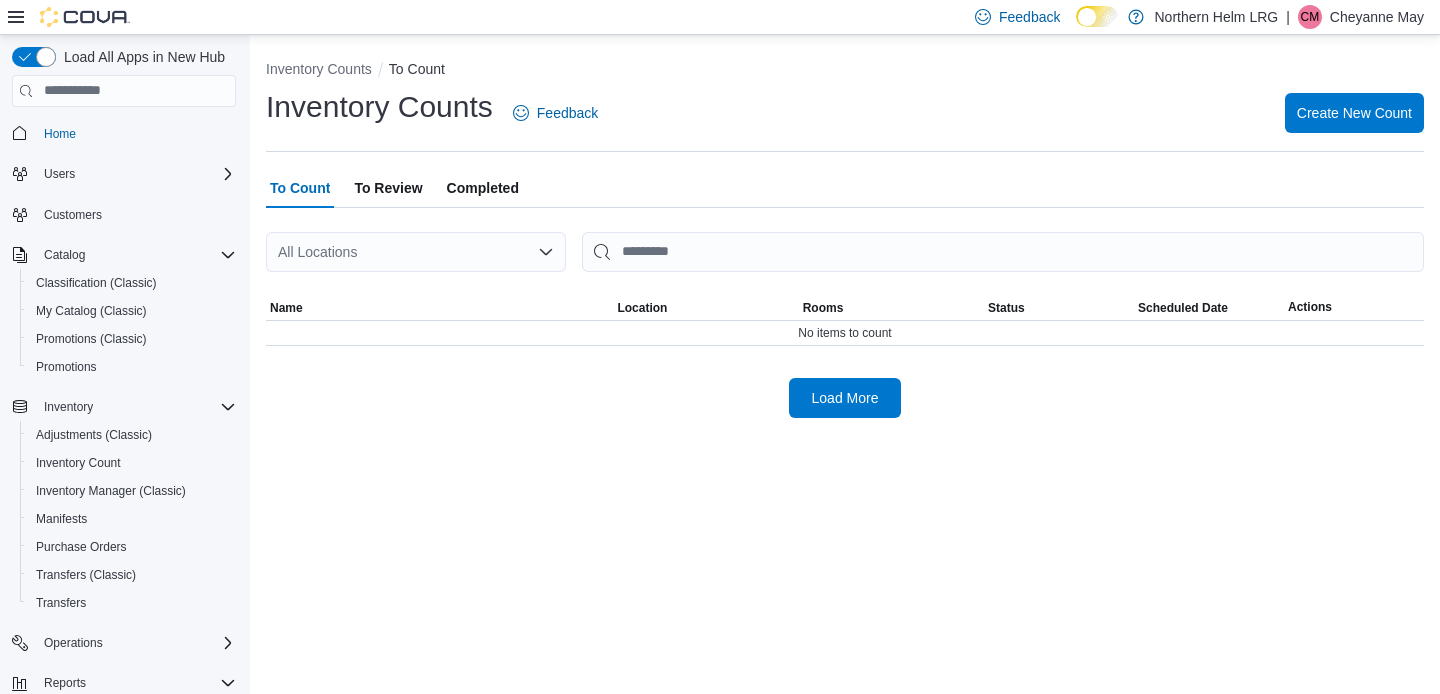 scroll, scrollTop: 0, scrollLeft: 0, axis: both 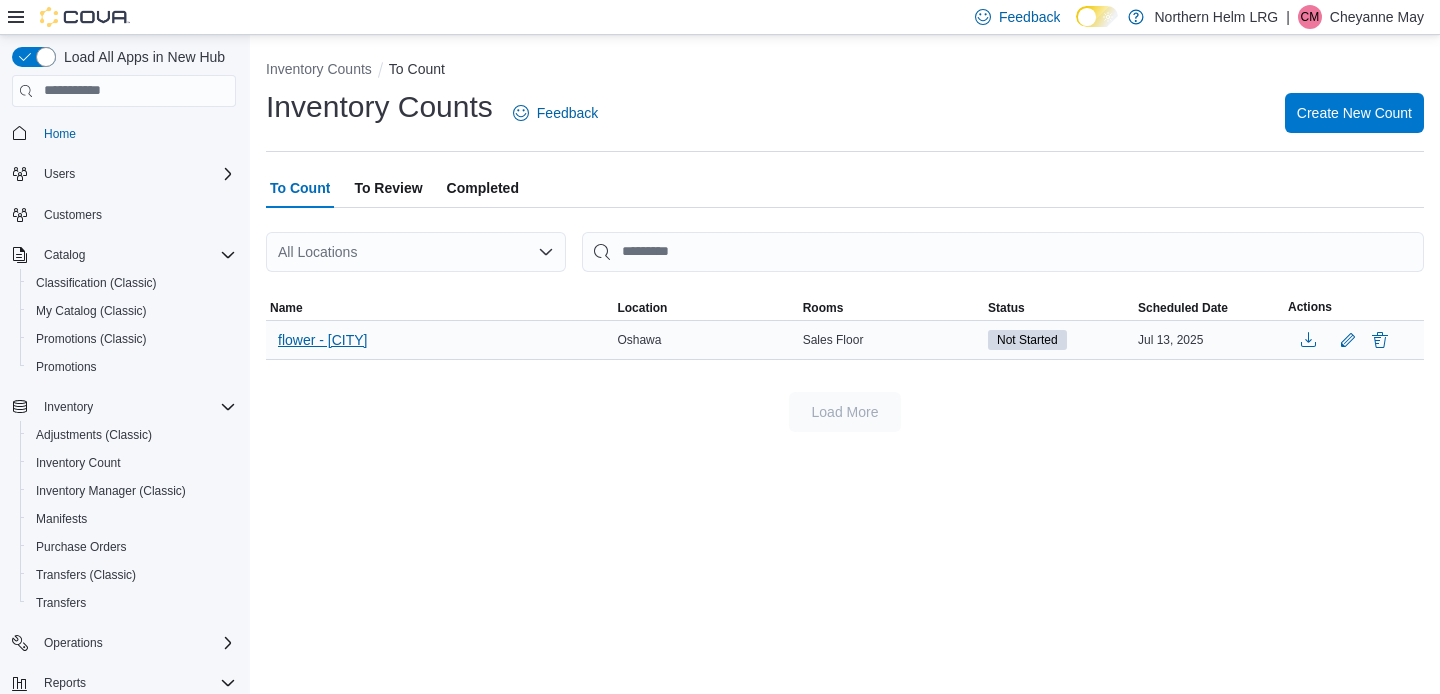 click on "flower - [CITY]" at bounding box center [322, 340] 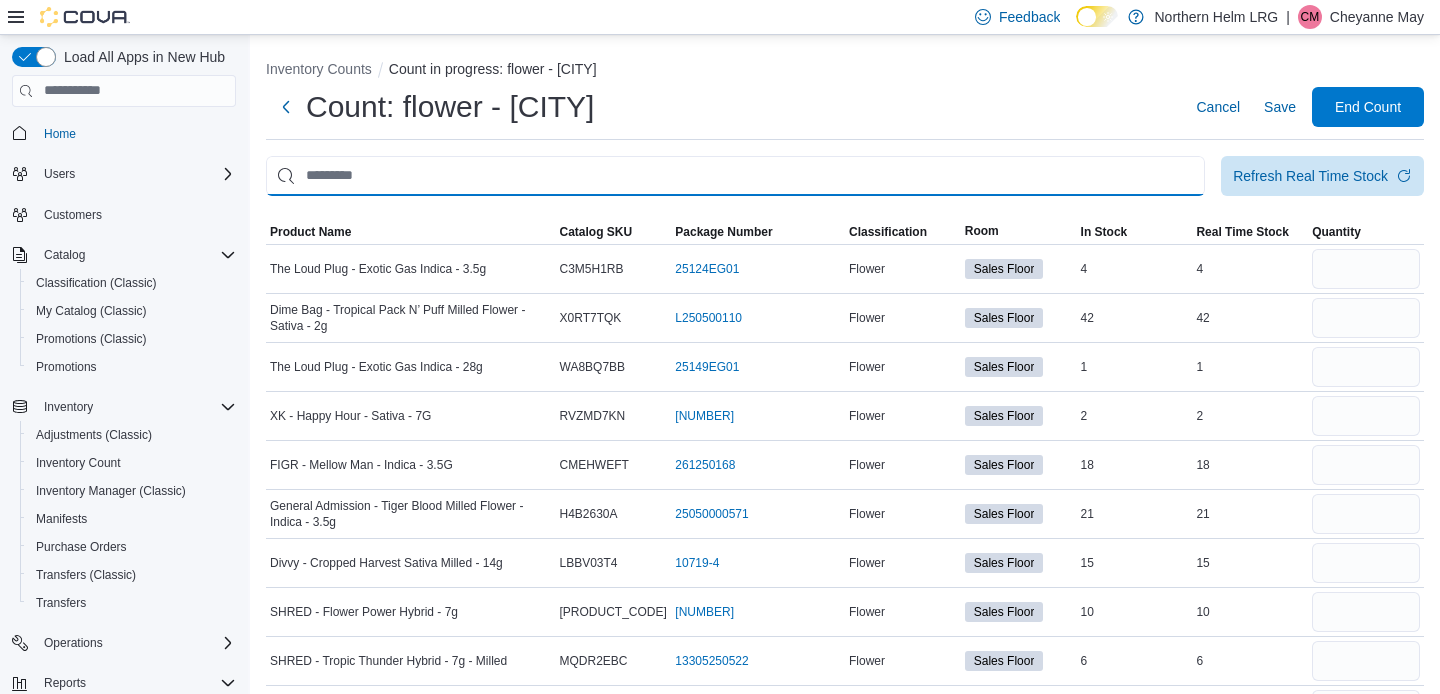 click at bounding box center [735, 176] 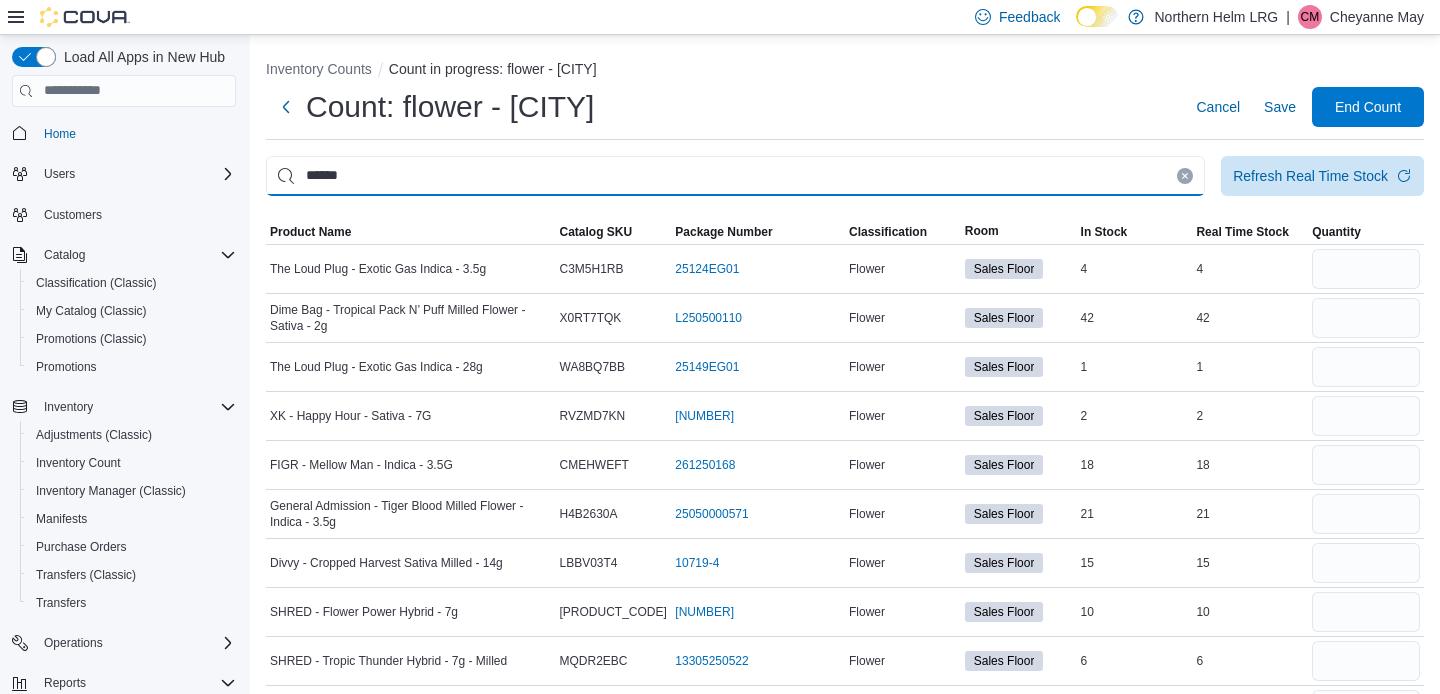 type on "******" 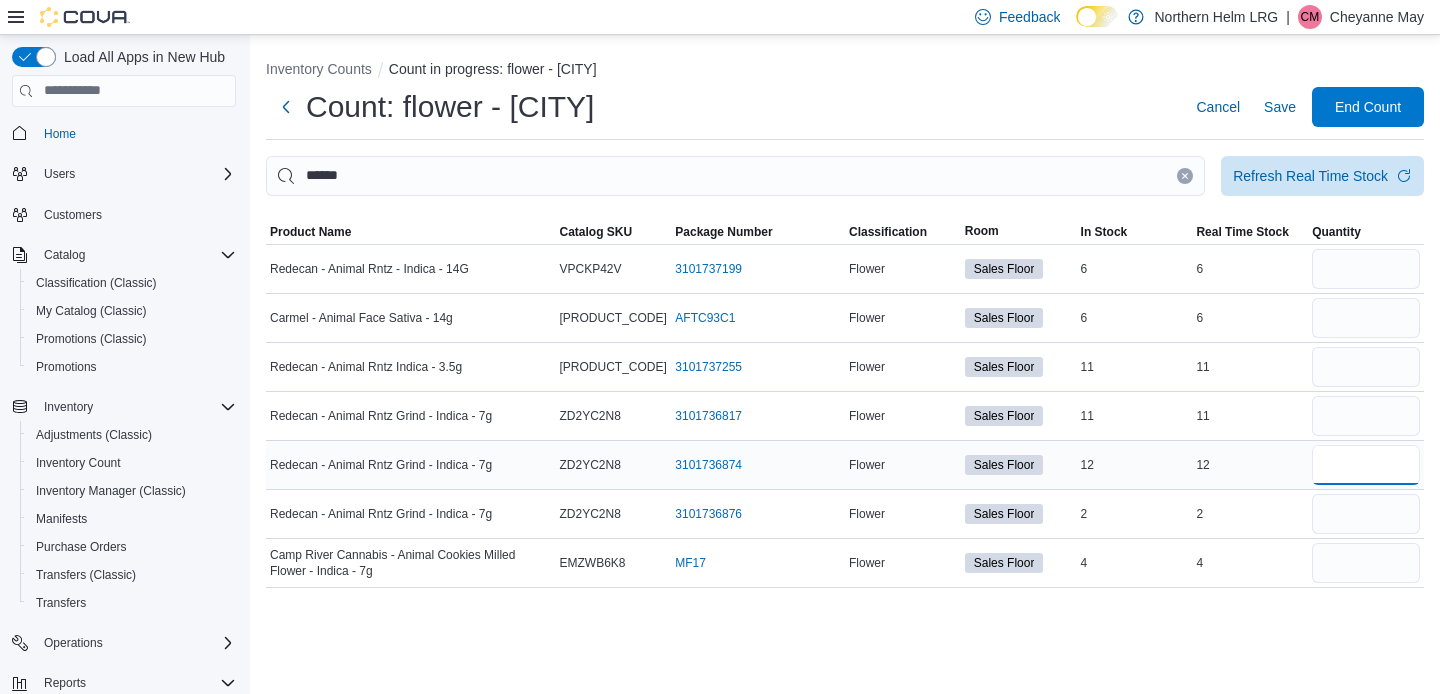 click at bounding box center [1366, 465] 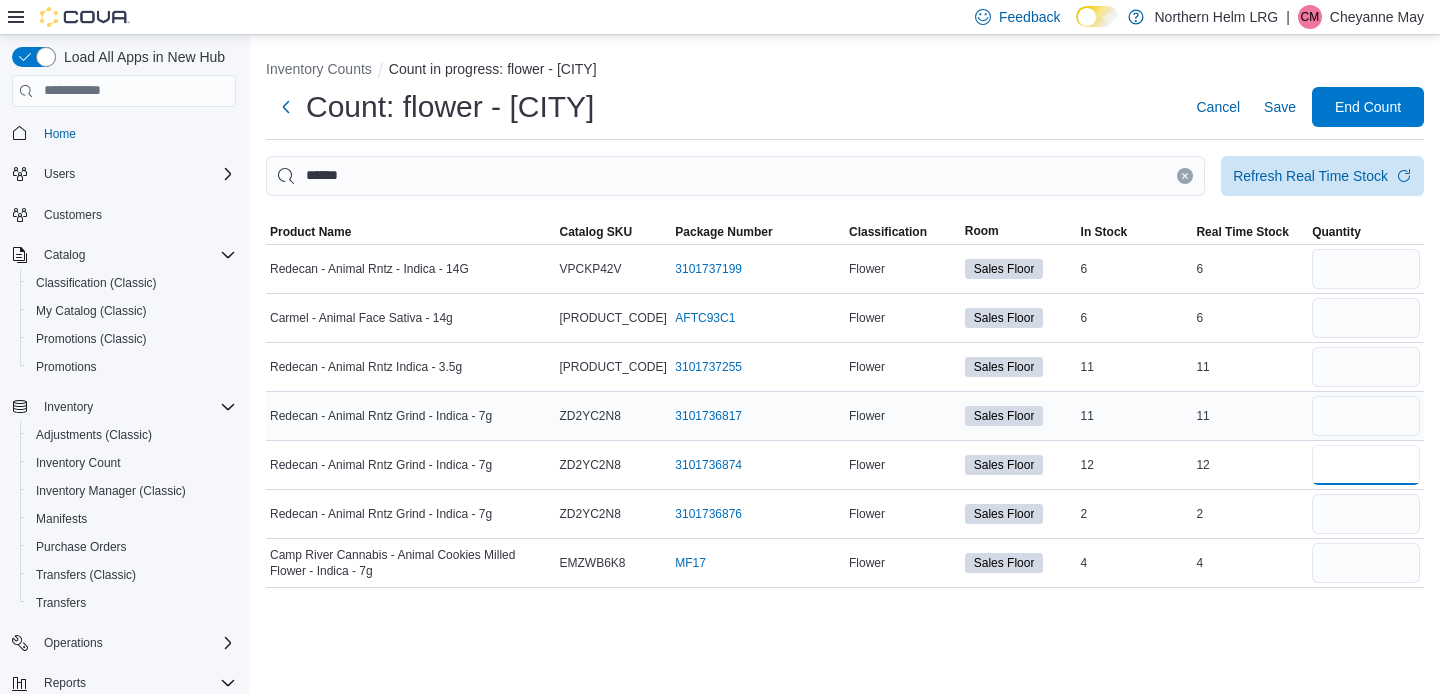 type on "**" 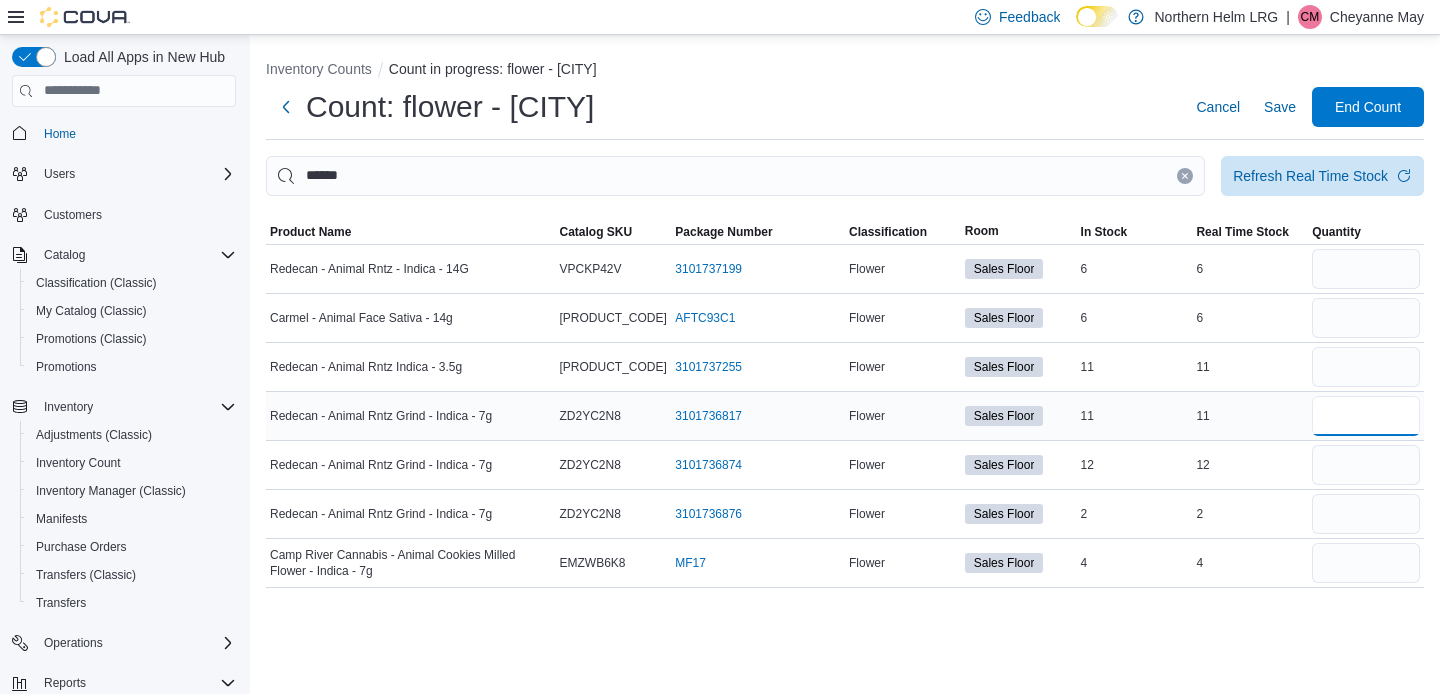 type 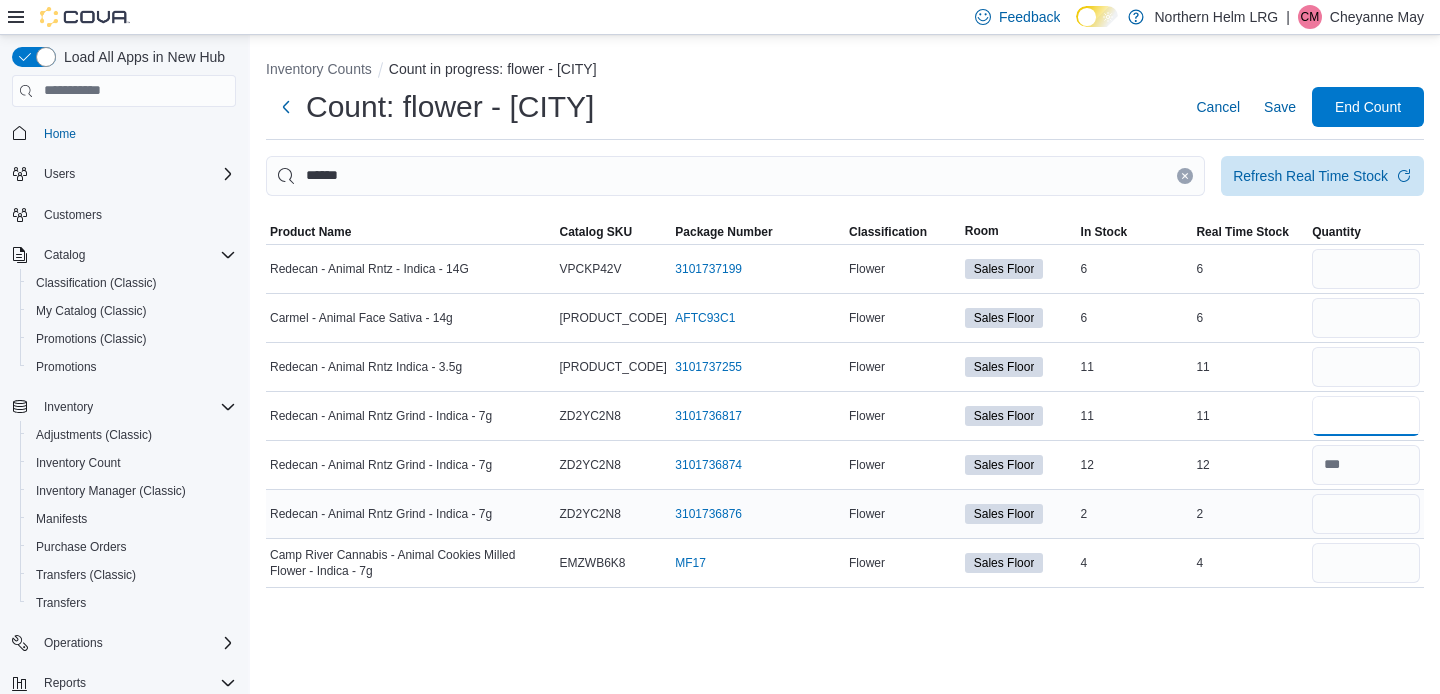 type on "**" 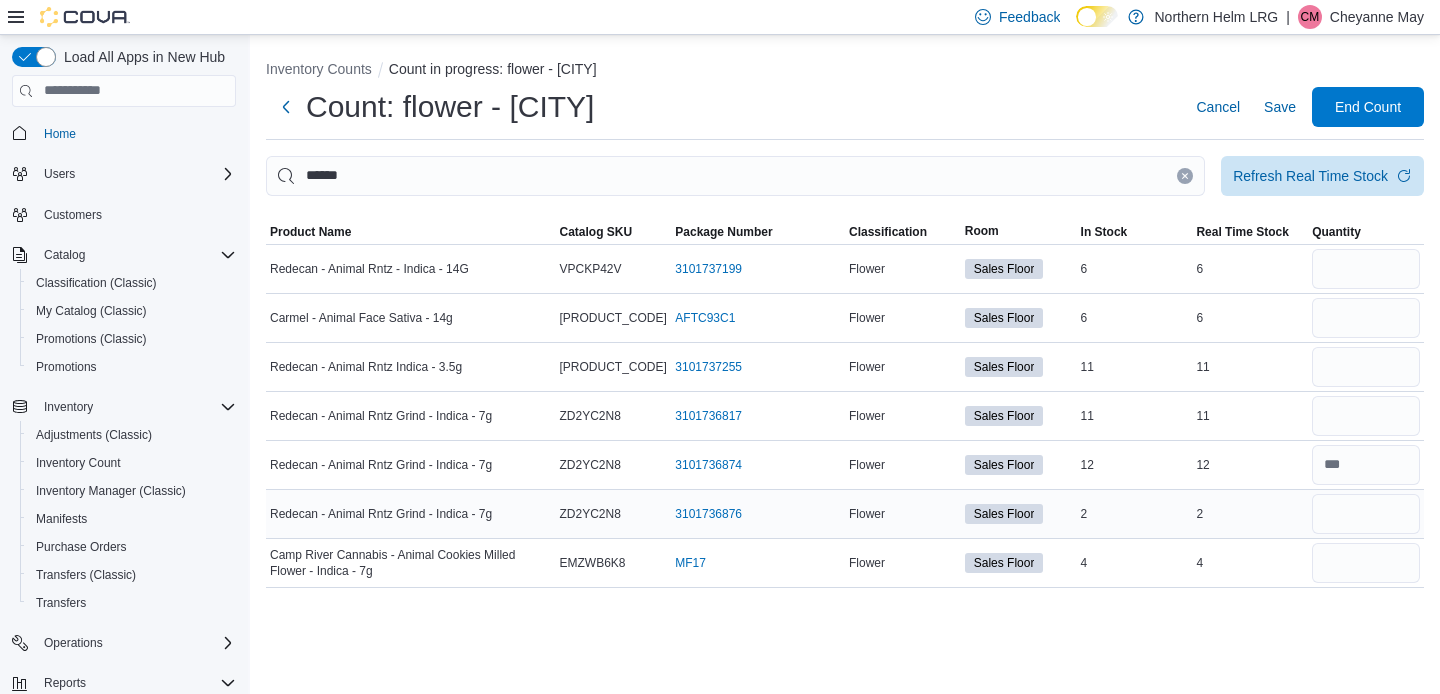 type 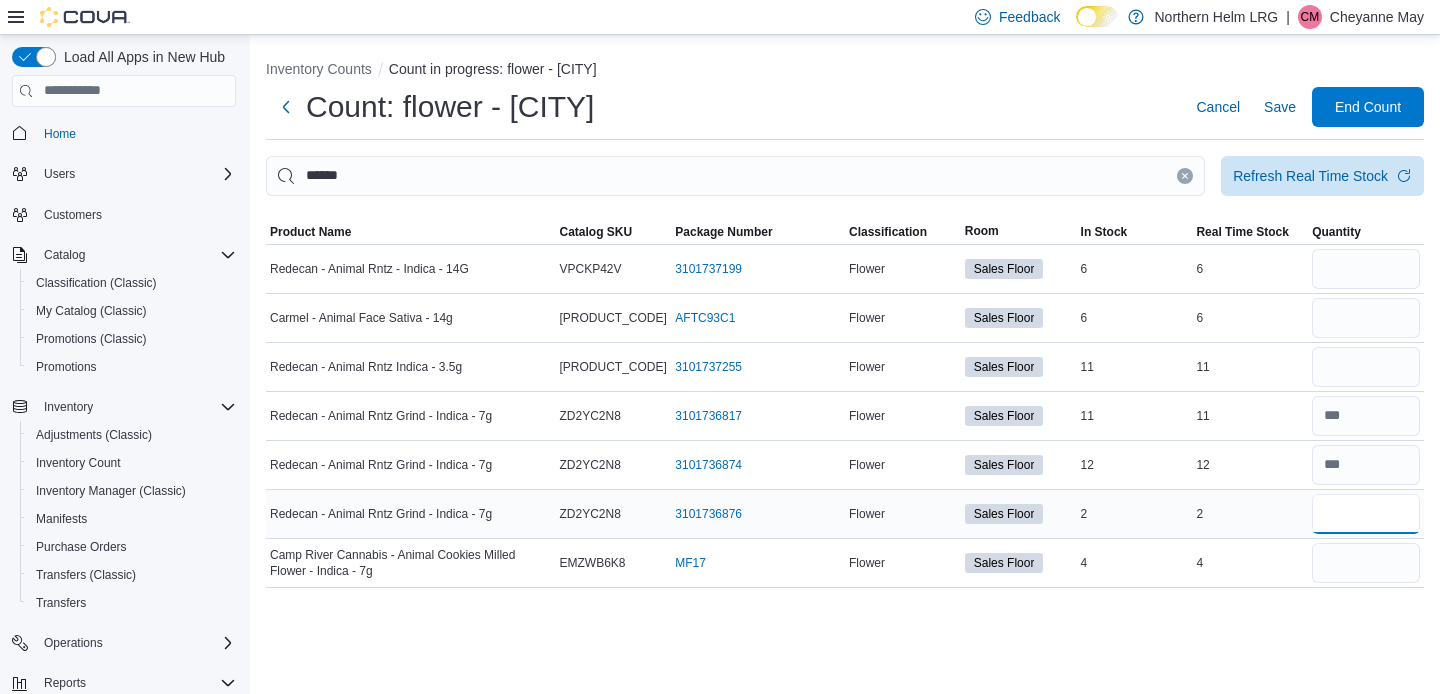 click at bounding box center (1366, 514) 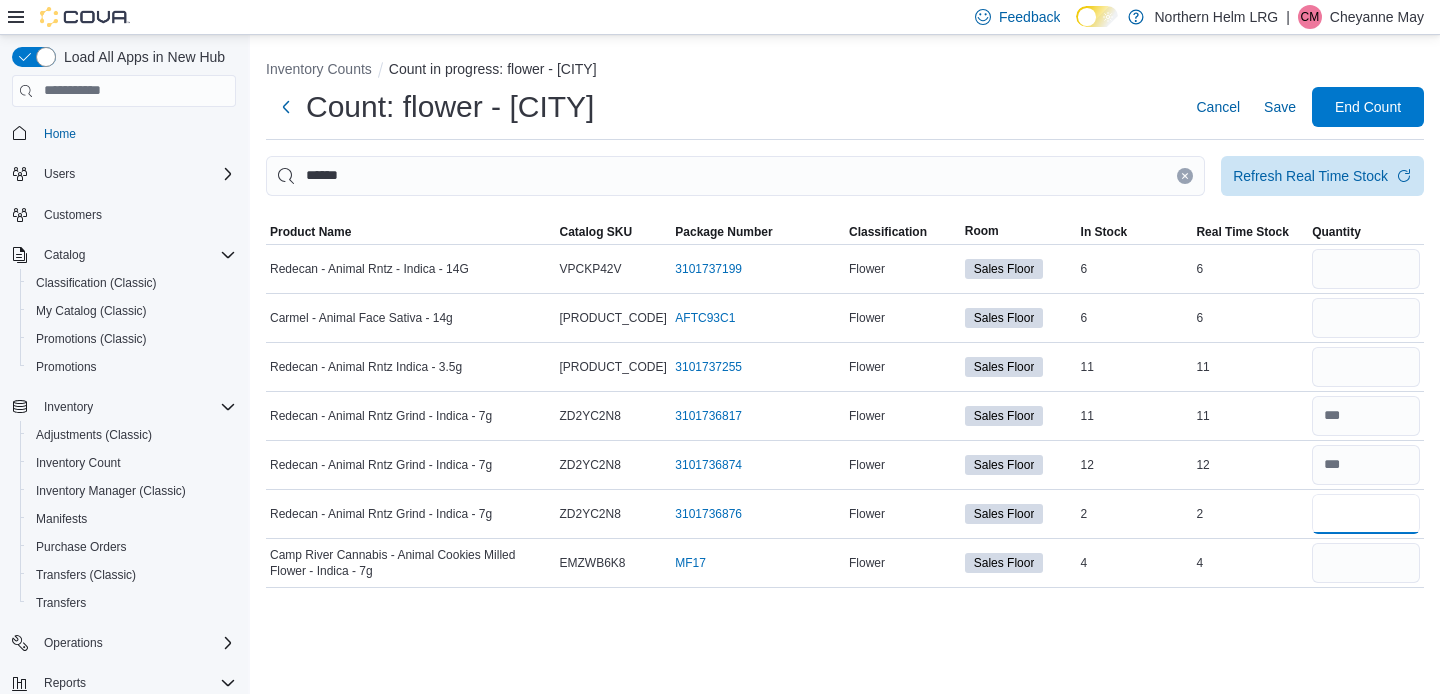 type on "*" 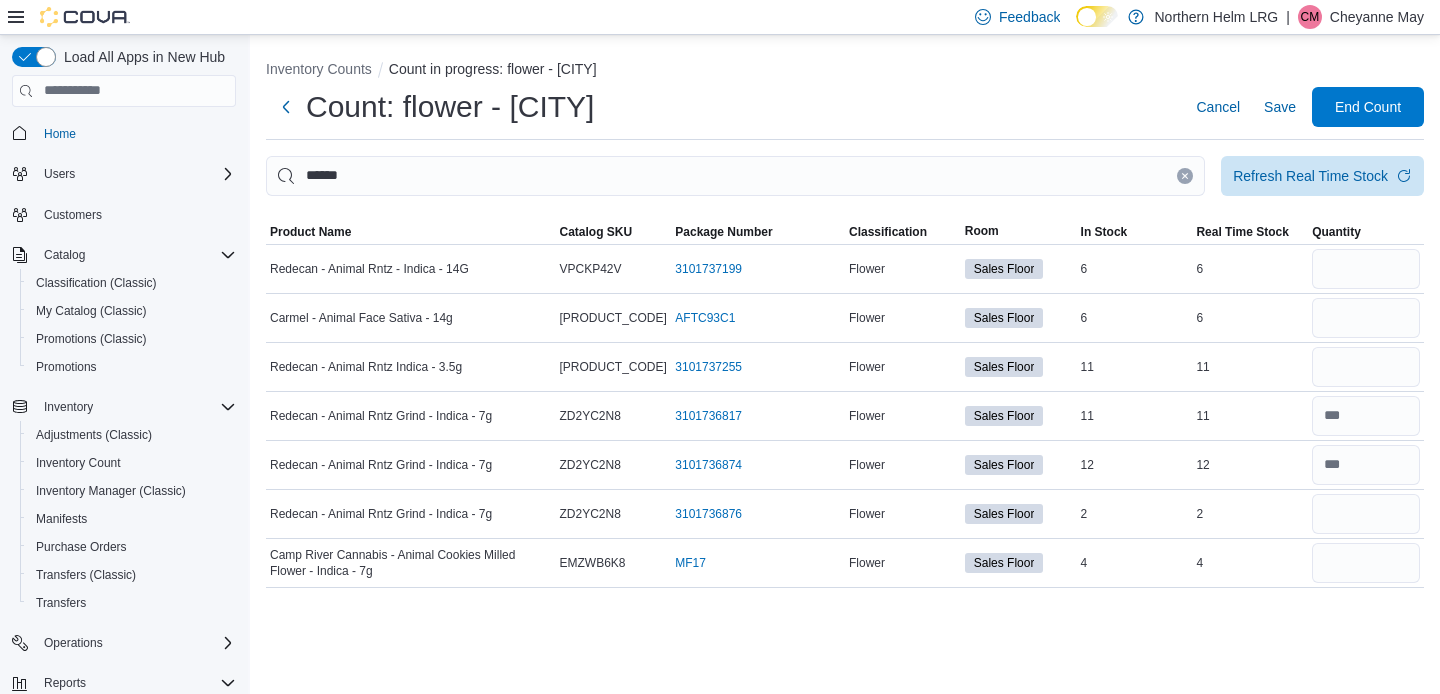 type 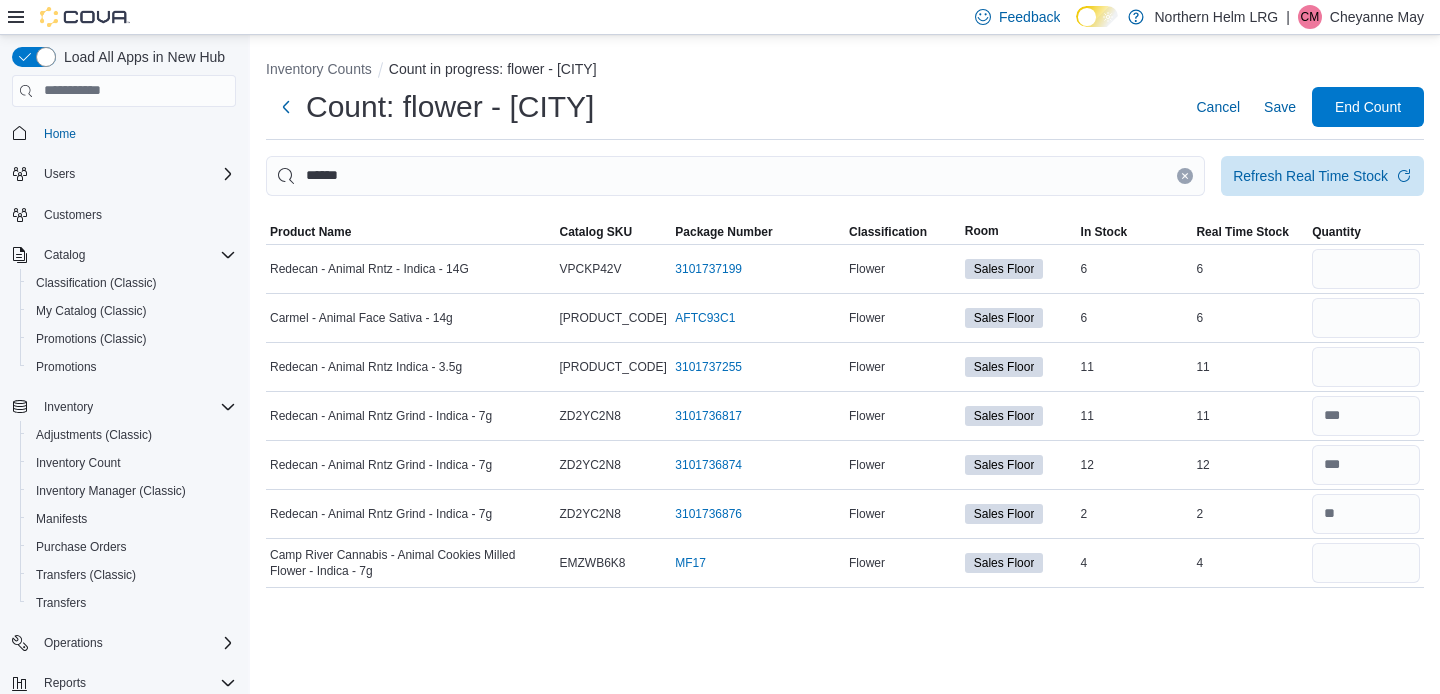 click at bounding box center (1185, 176) 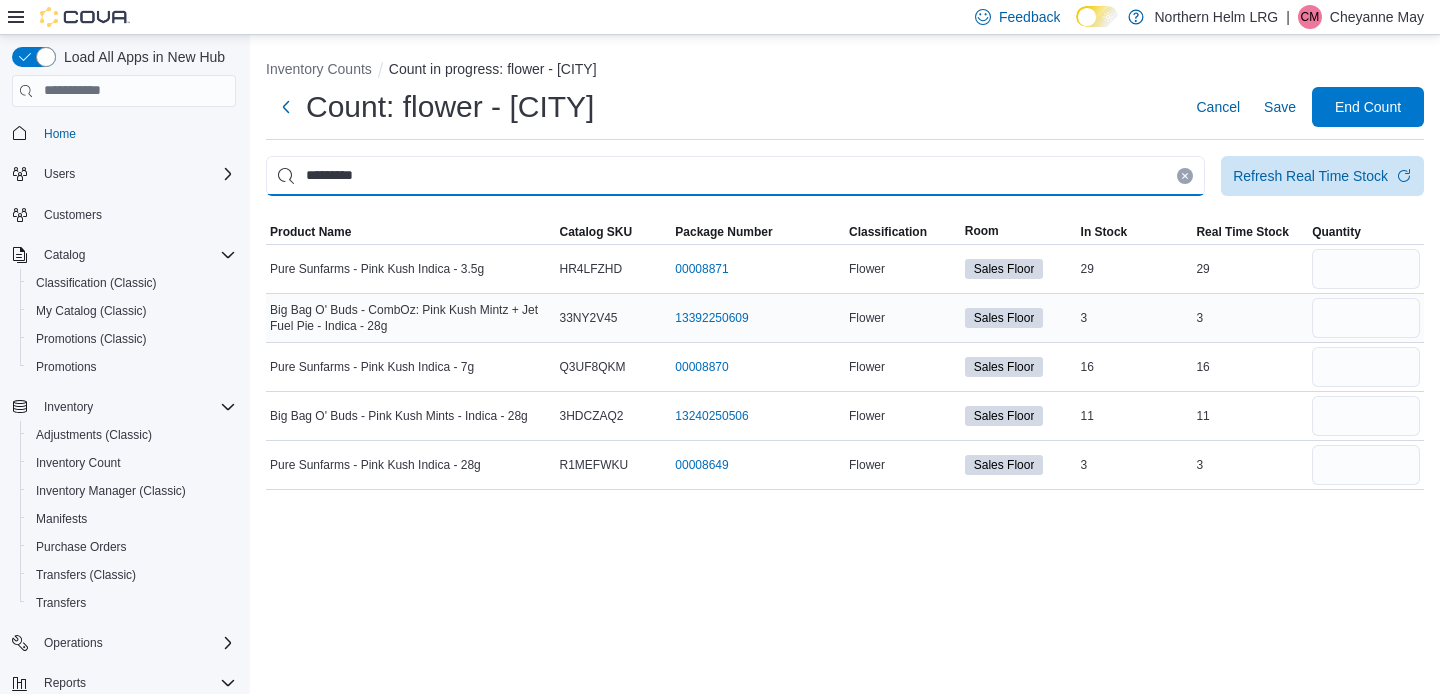 type on "*********" 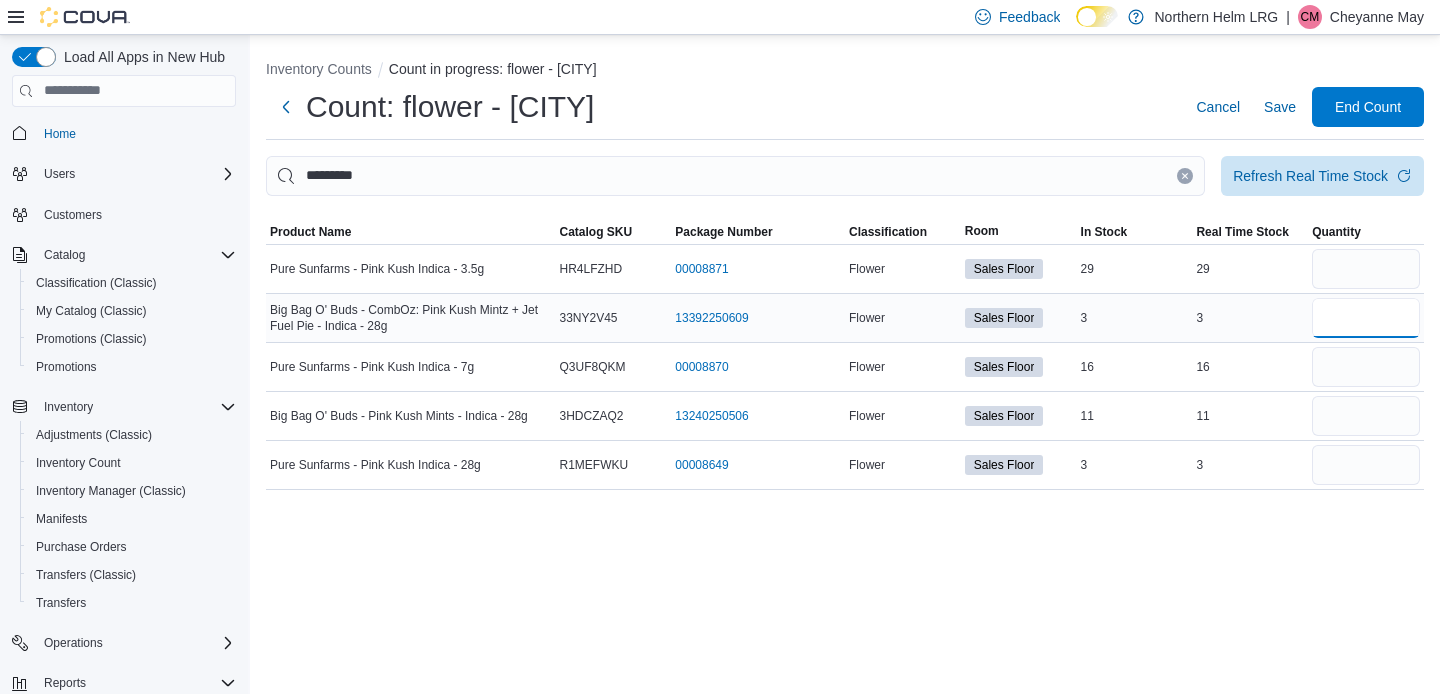 click at bounding box center [1366, 318] 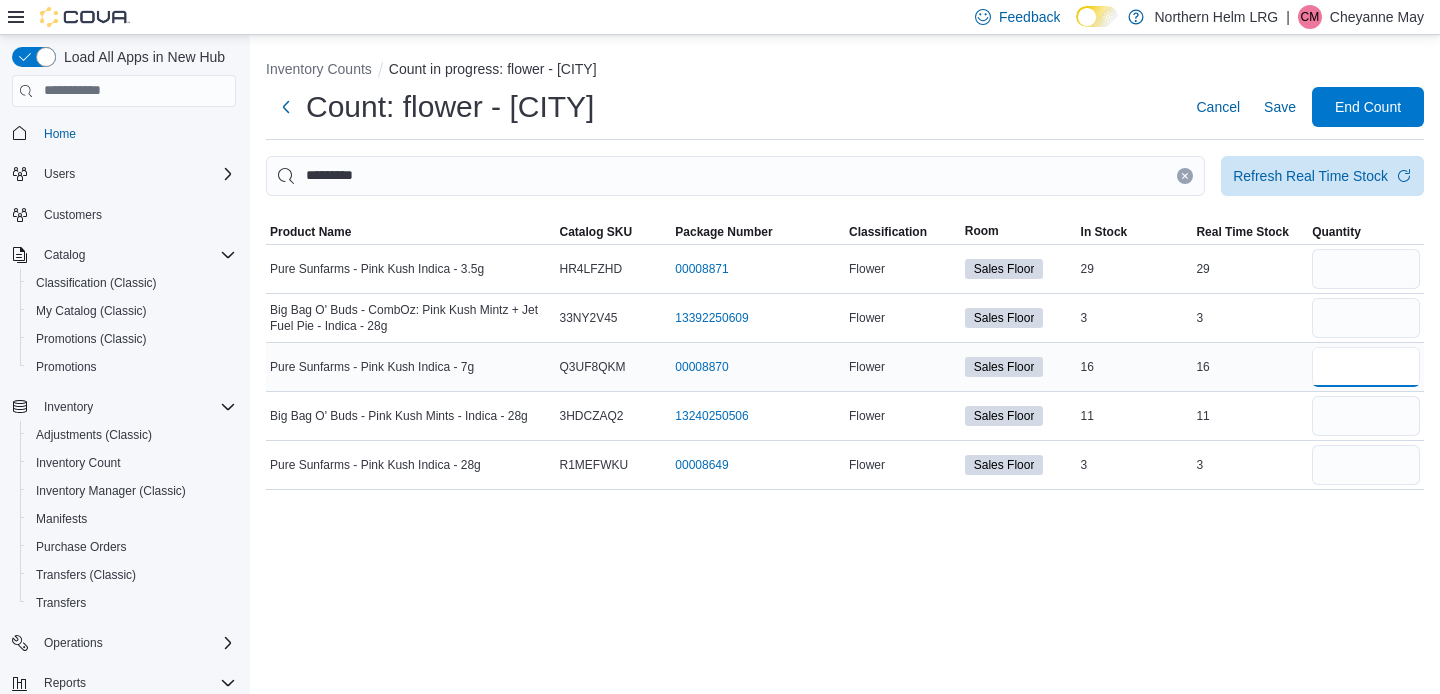 click at bounding box center [1366, 367] 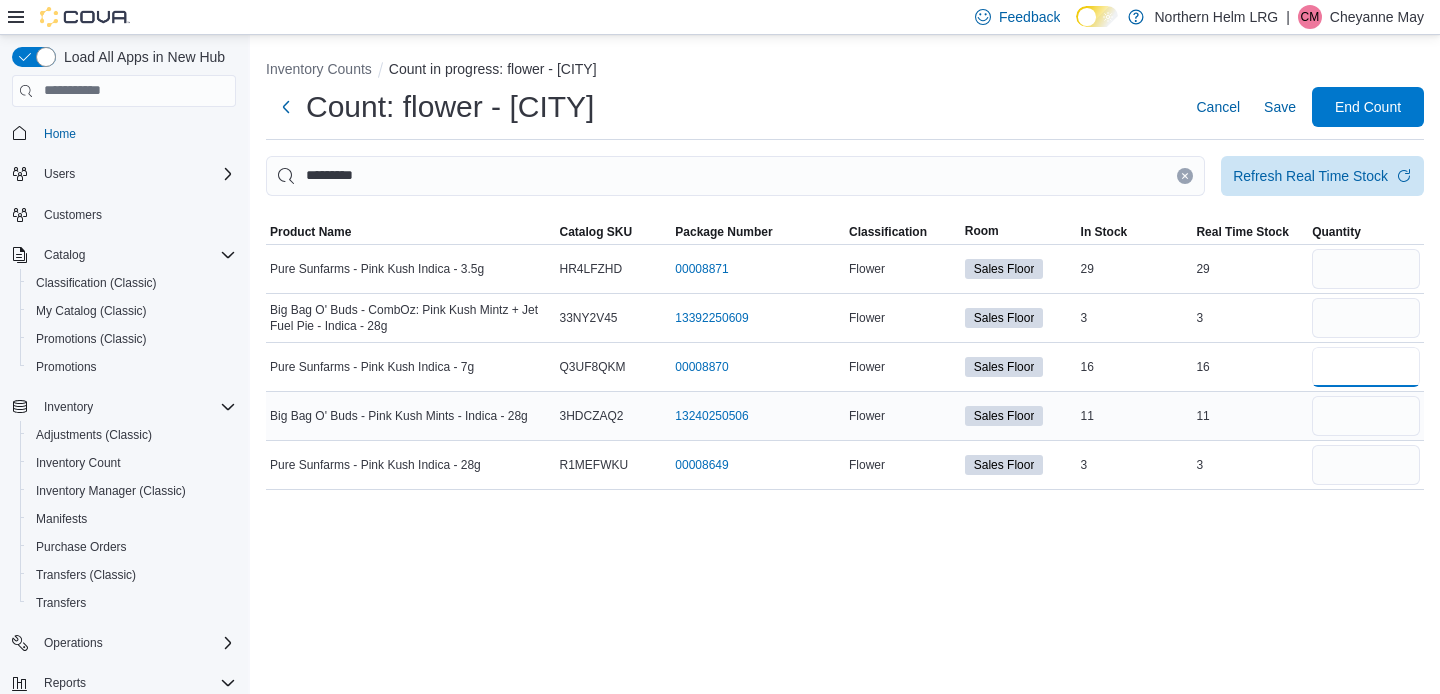 type on "**" 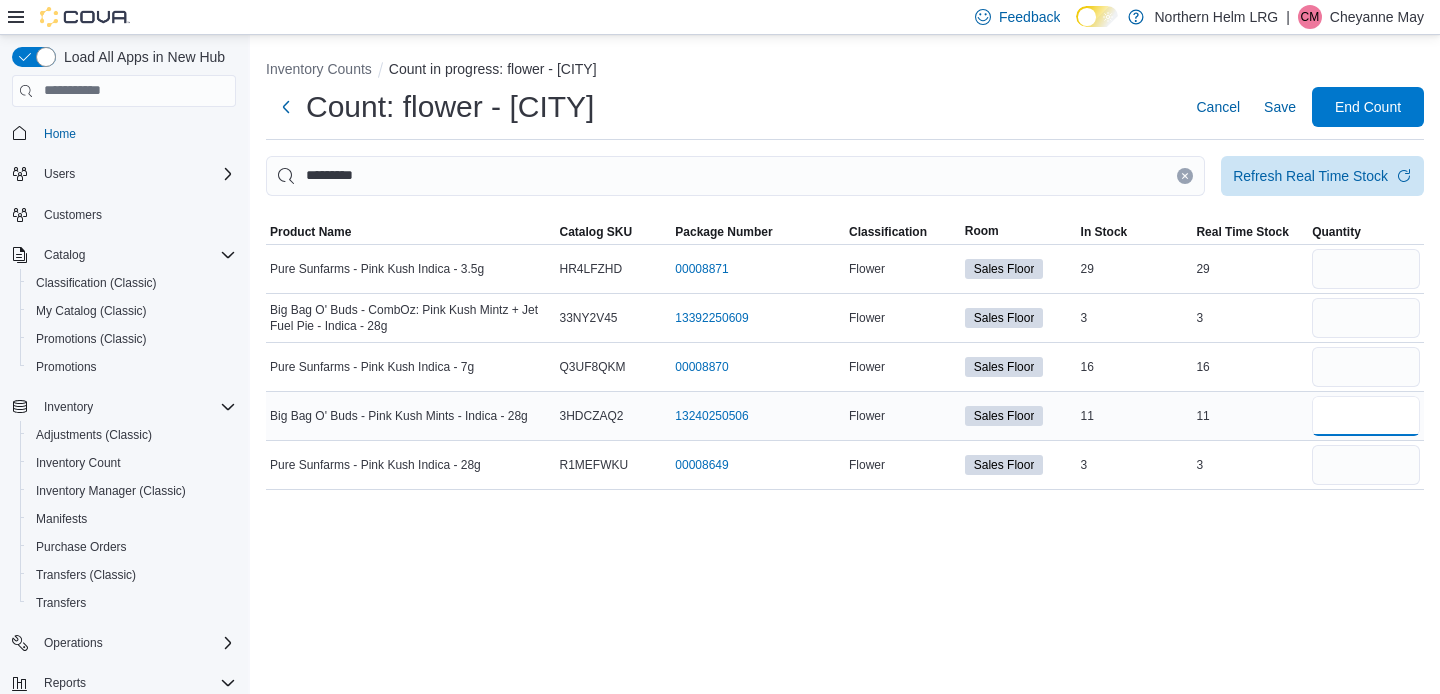 type 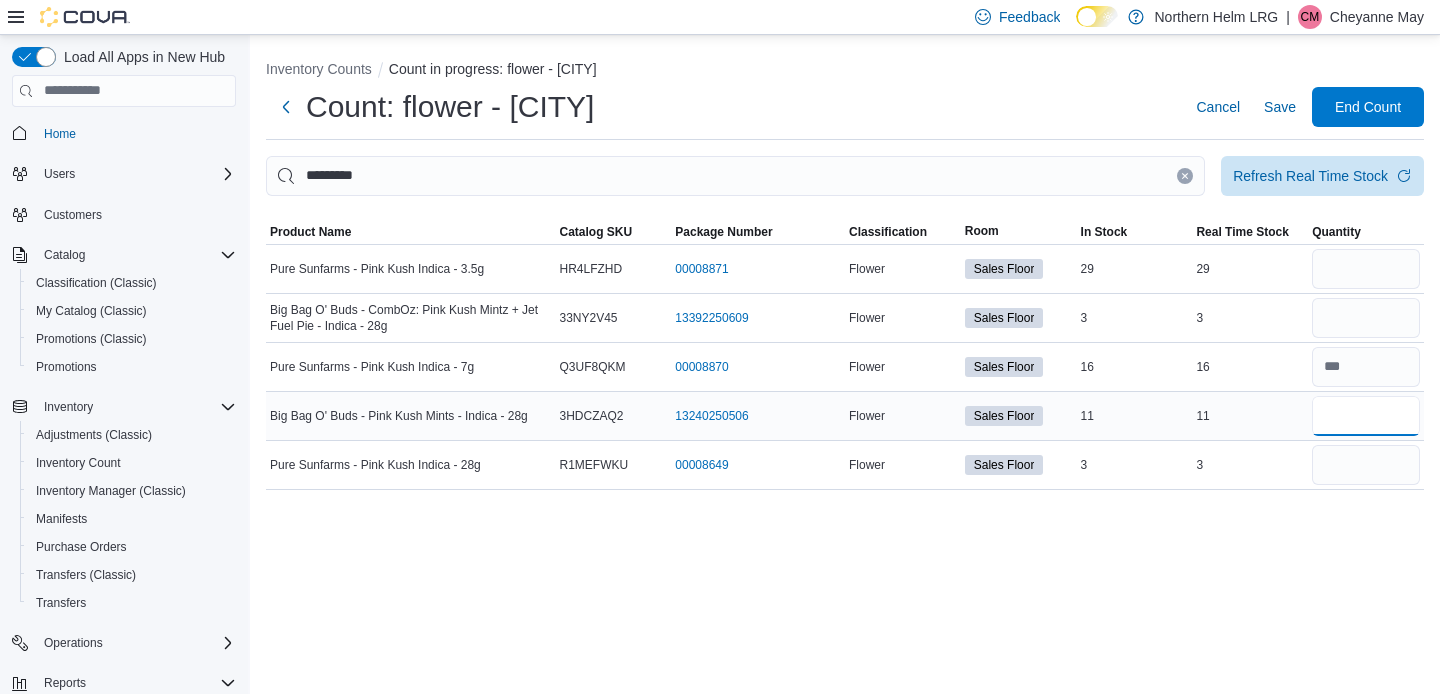 click at bounding box center (1366, 416) 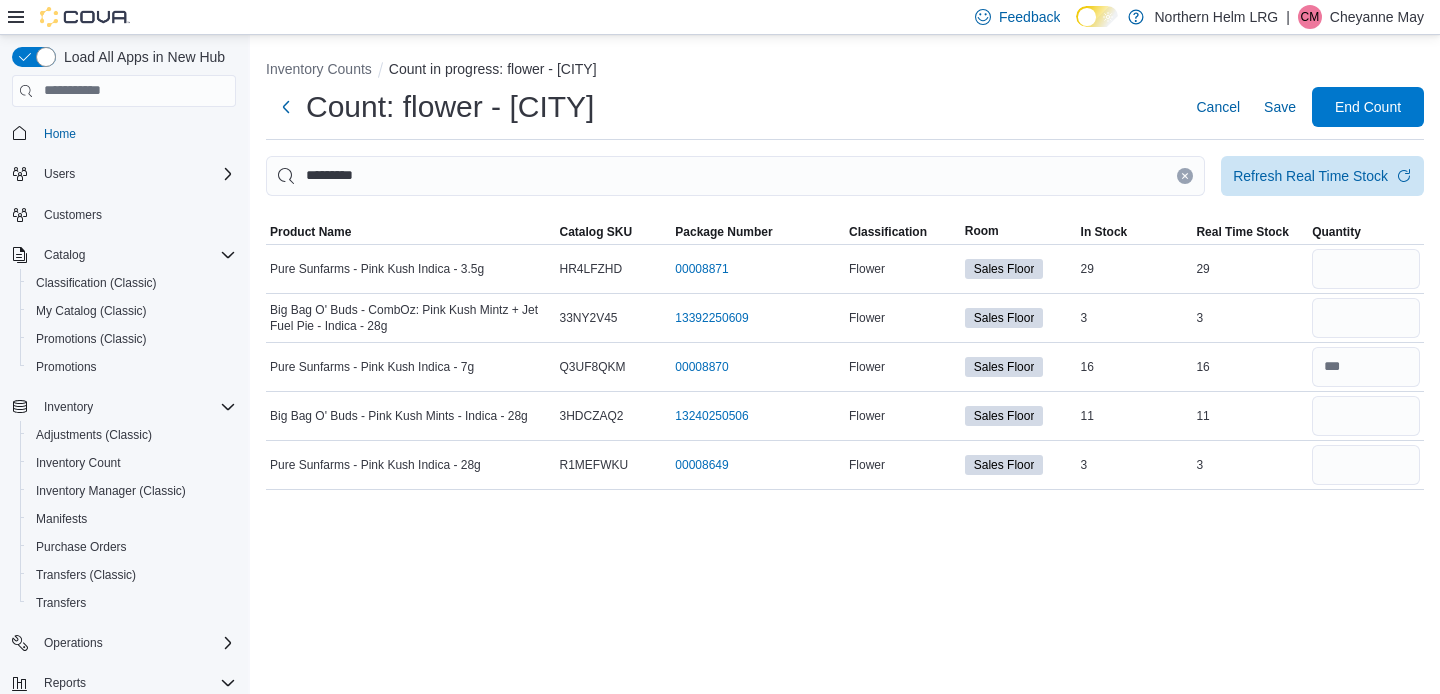 click 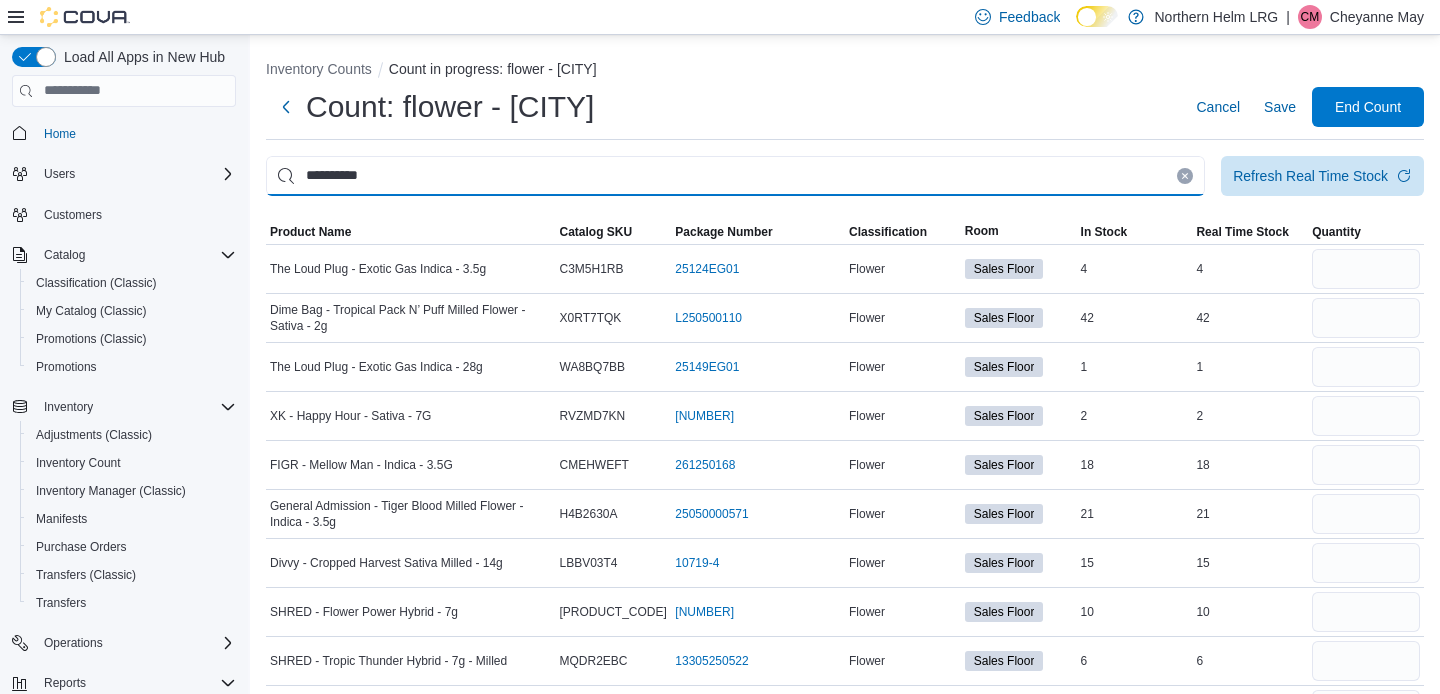 type on "**********" 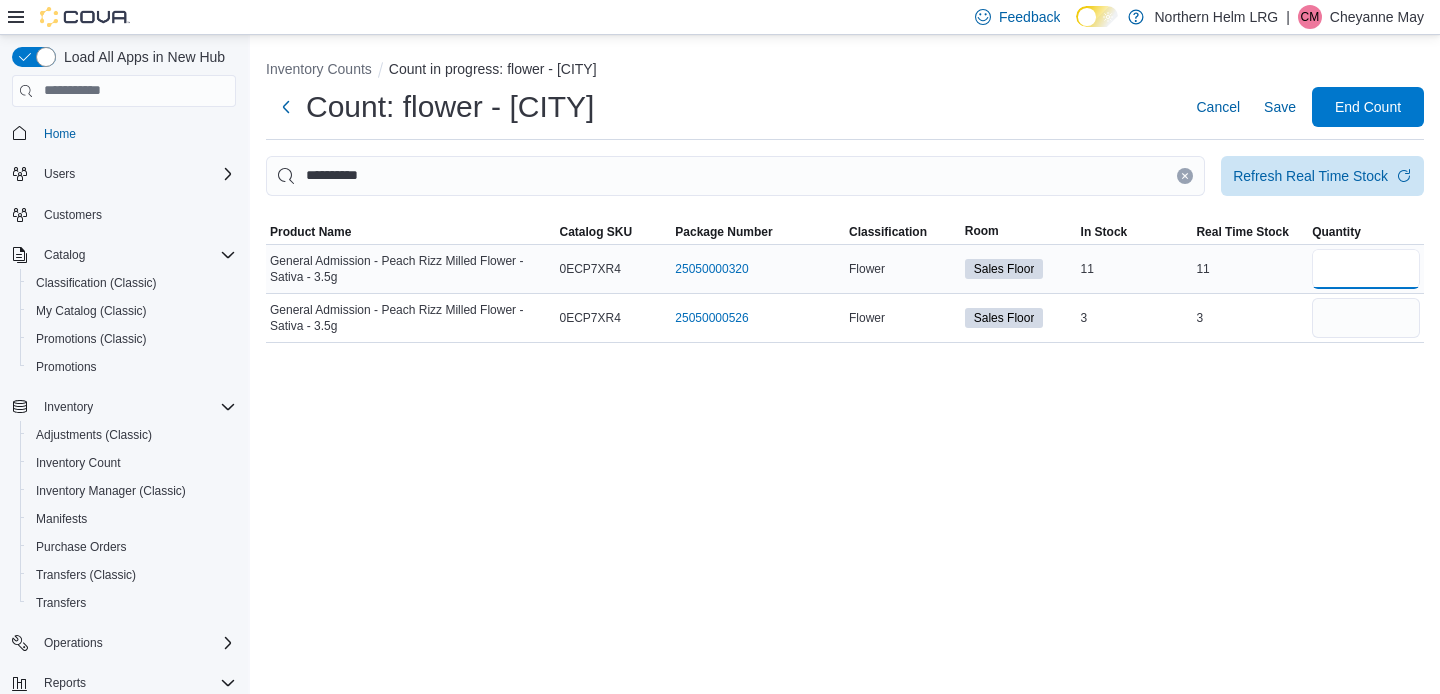 click at bounding box center [1366, 269] 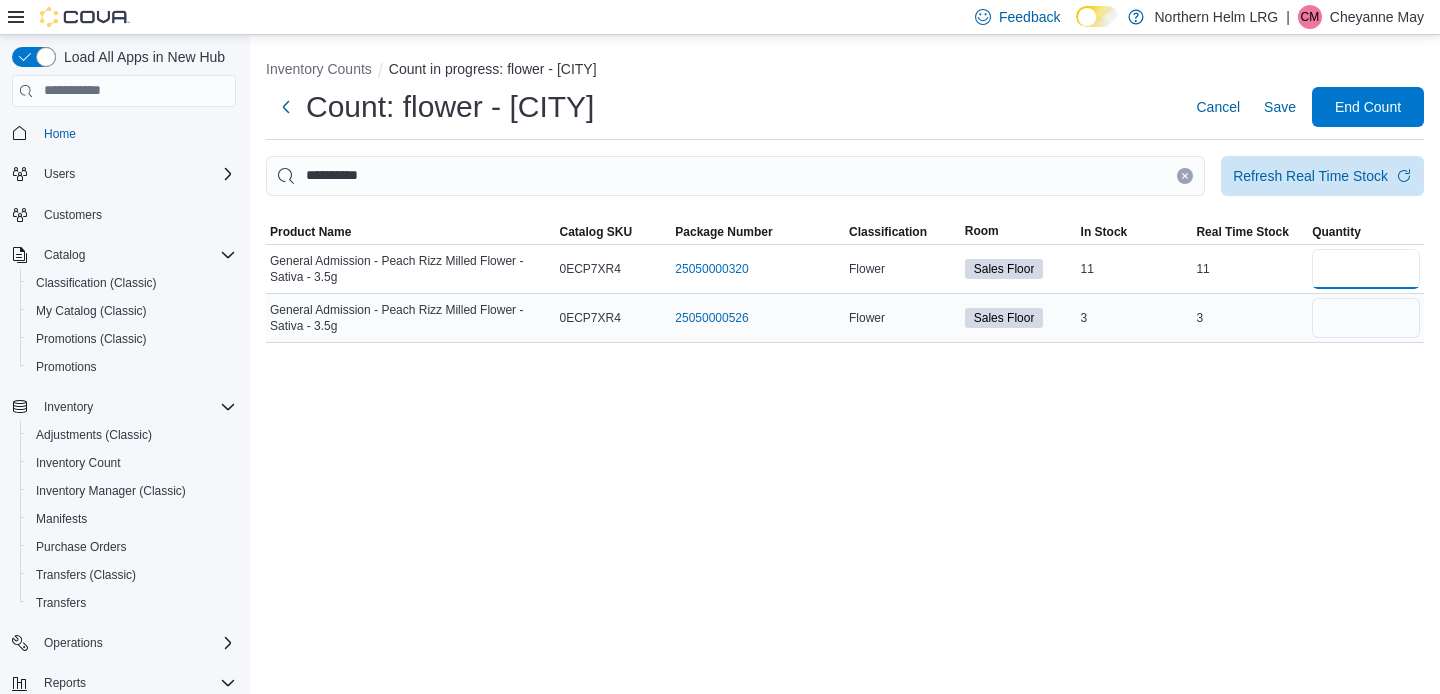 type on "**" 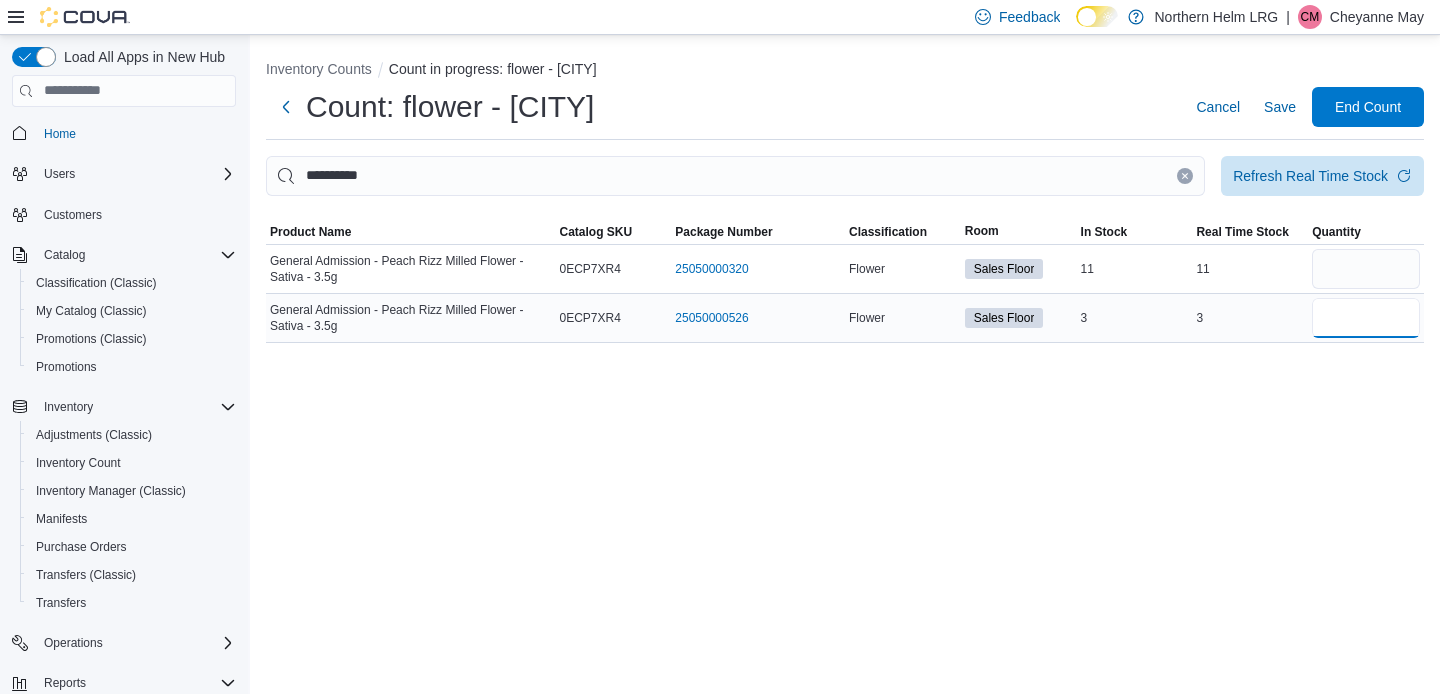 type 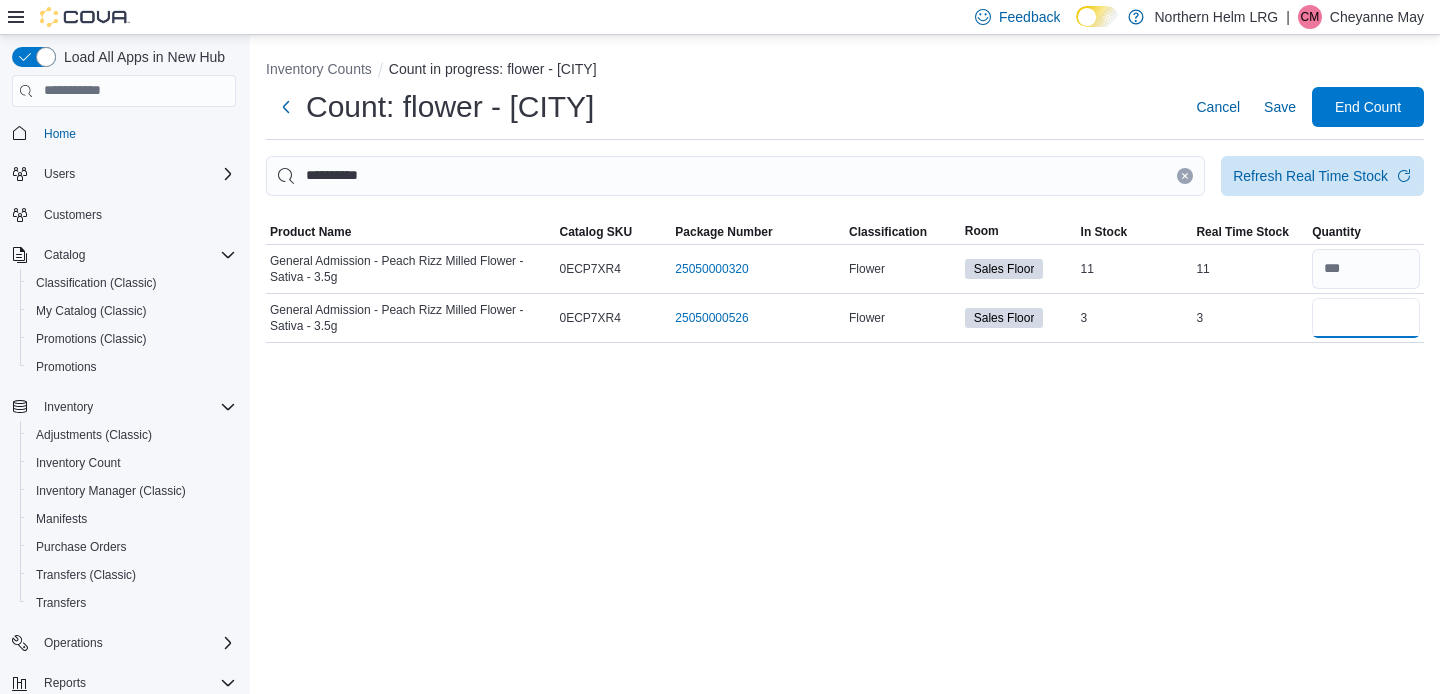 type on "*" 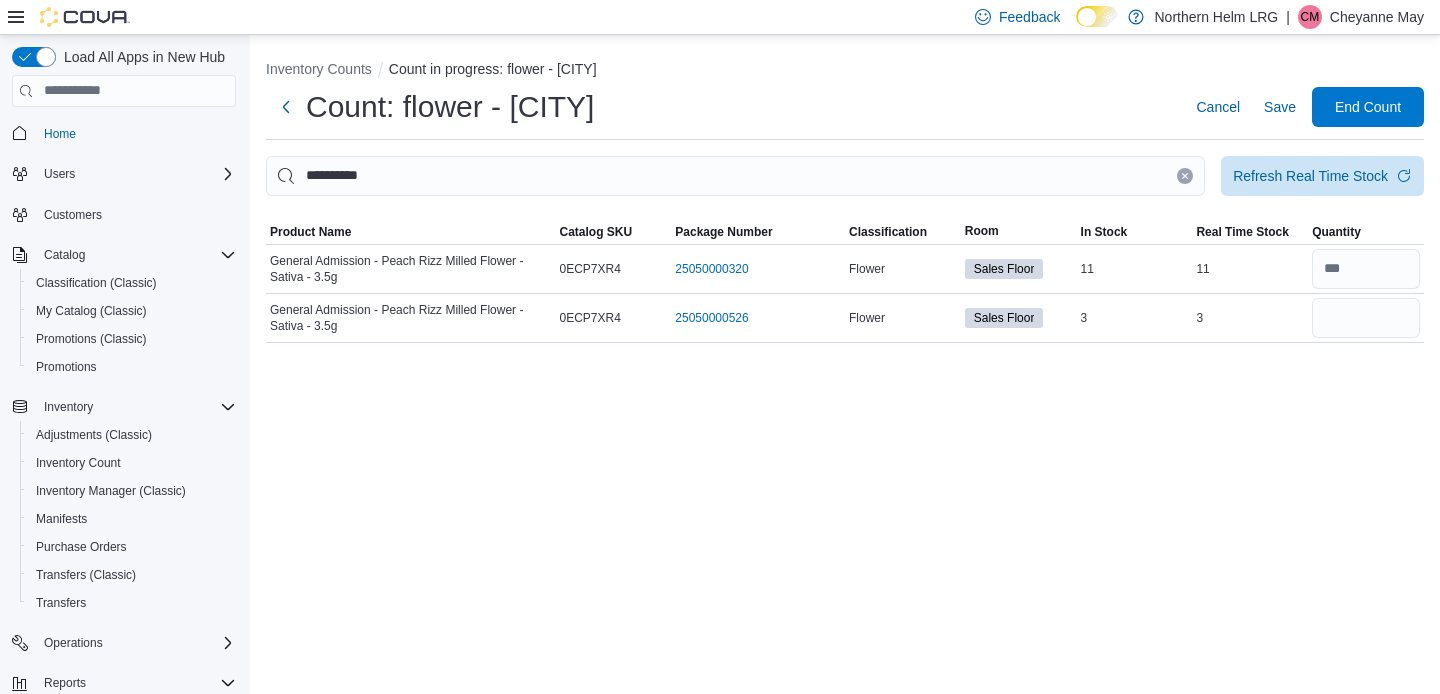 type 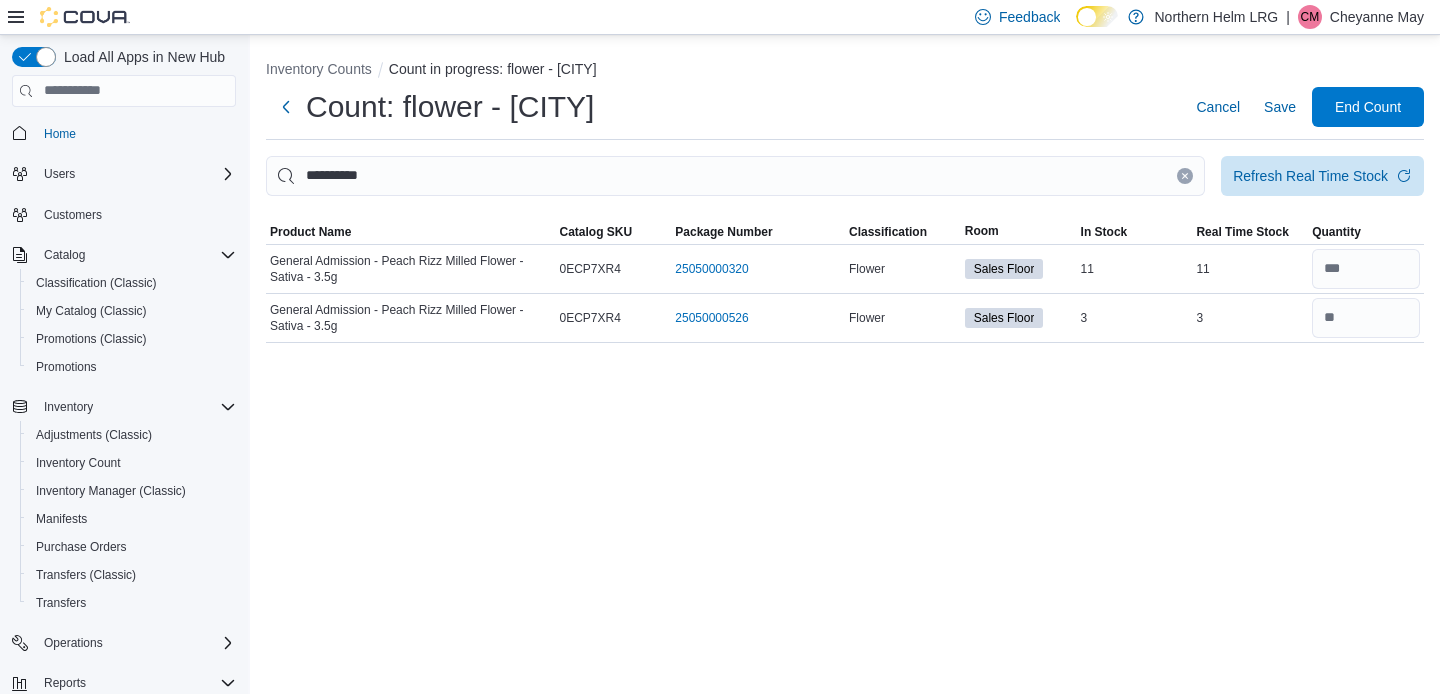 click 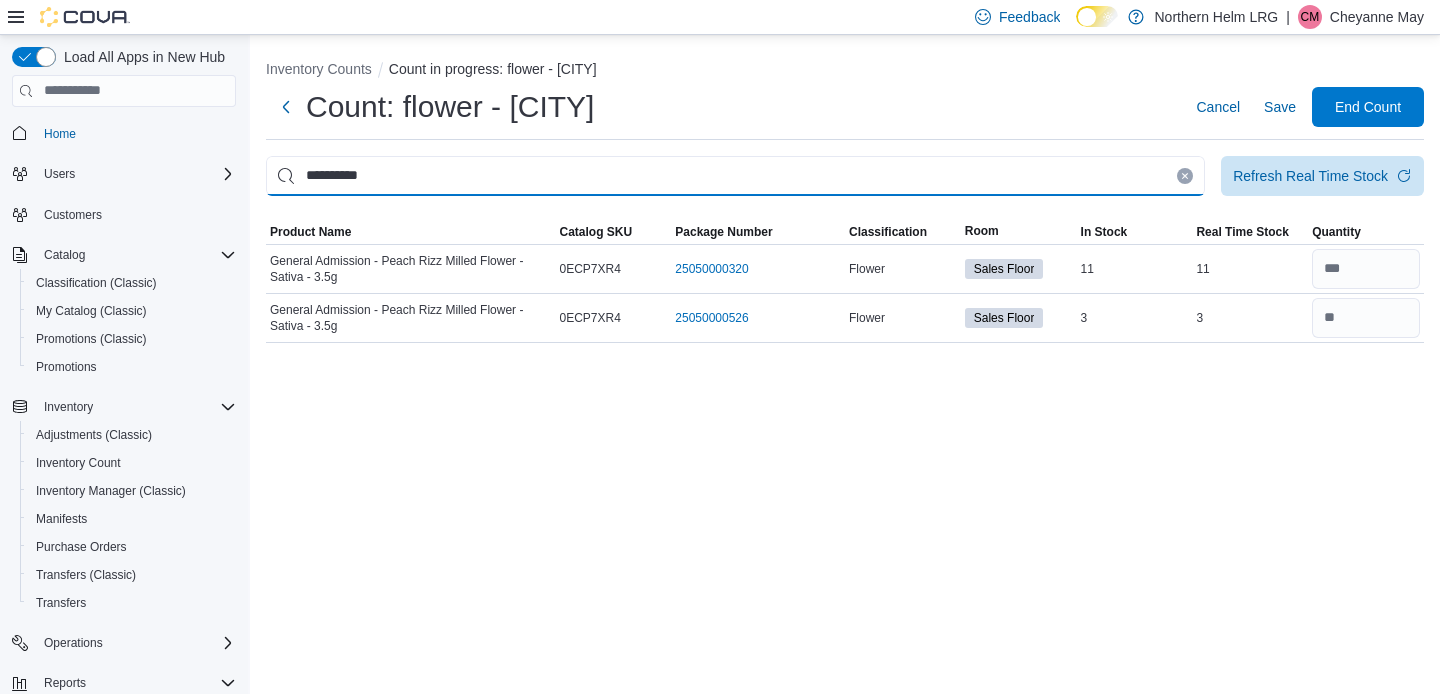 type 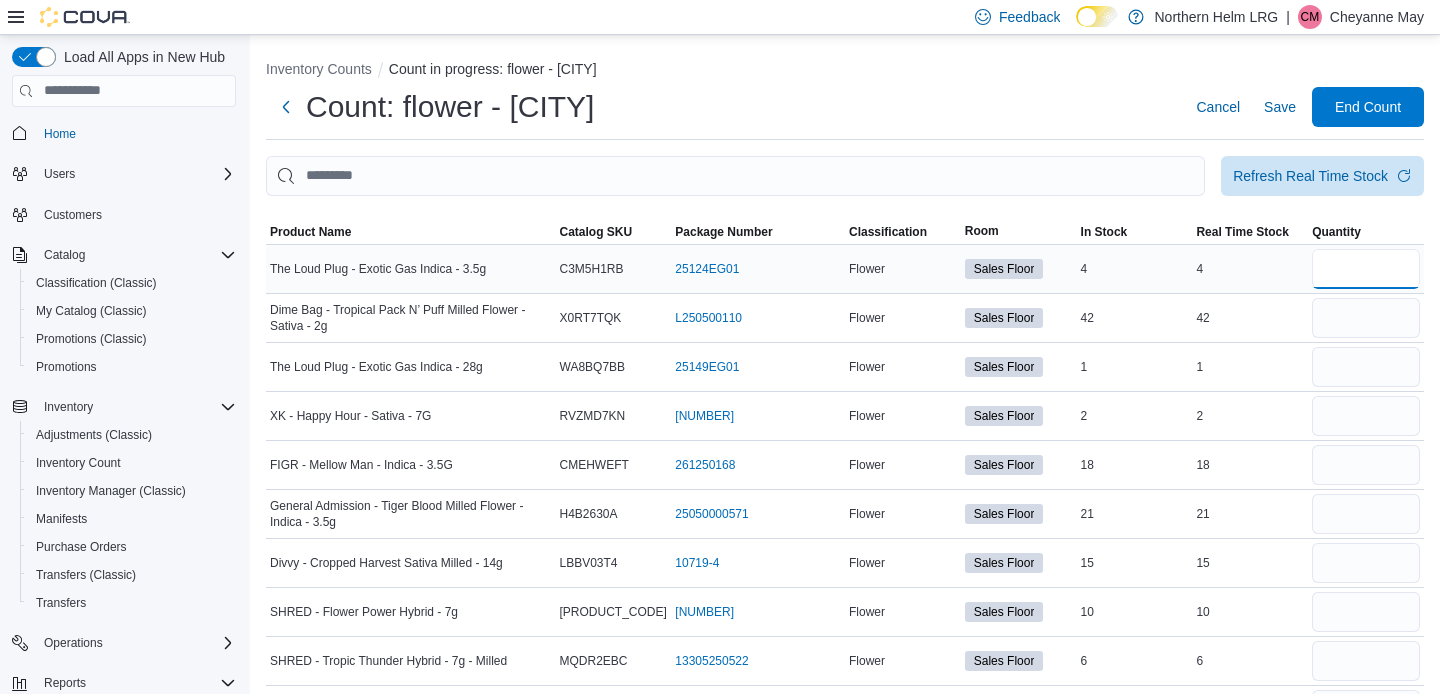 click at bounding box center (1366, 269) 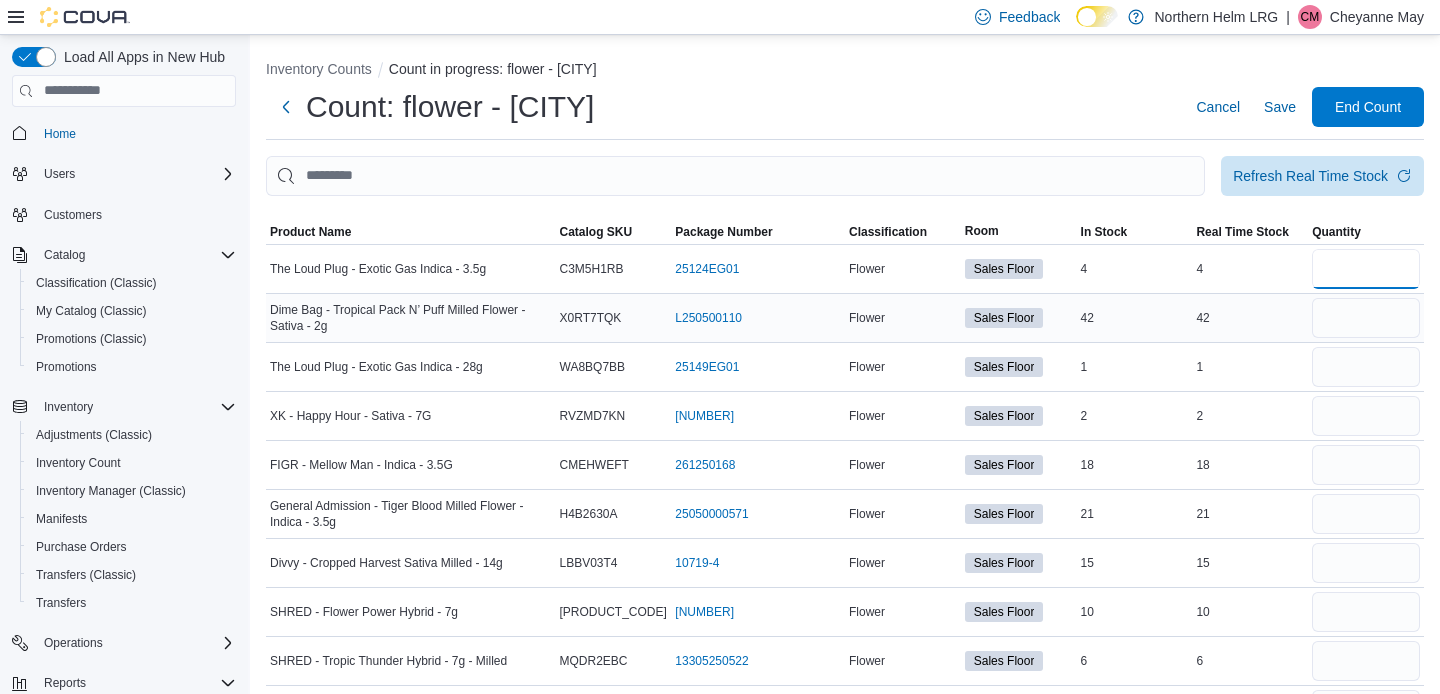 type on "*" 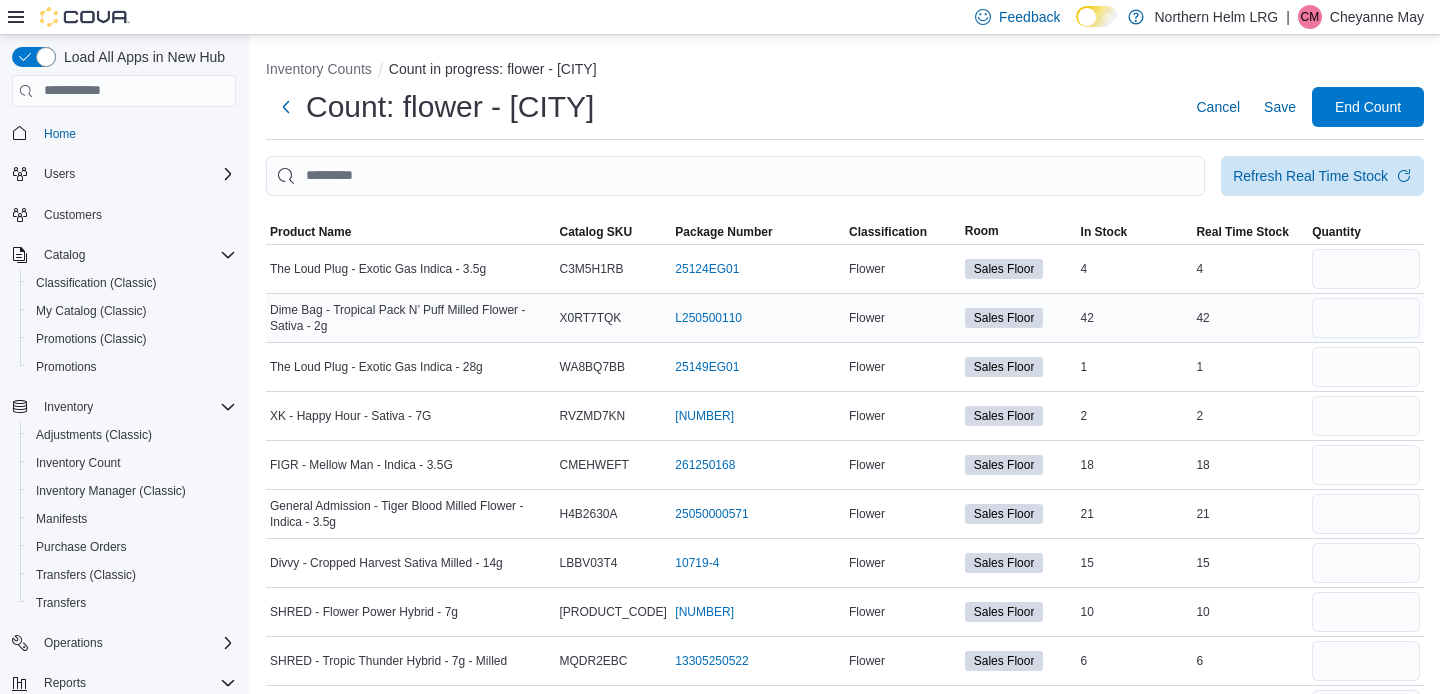 type 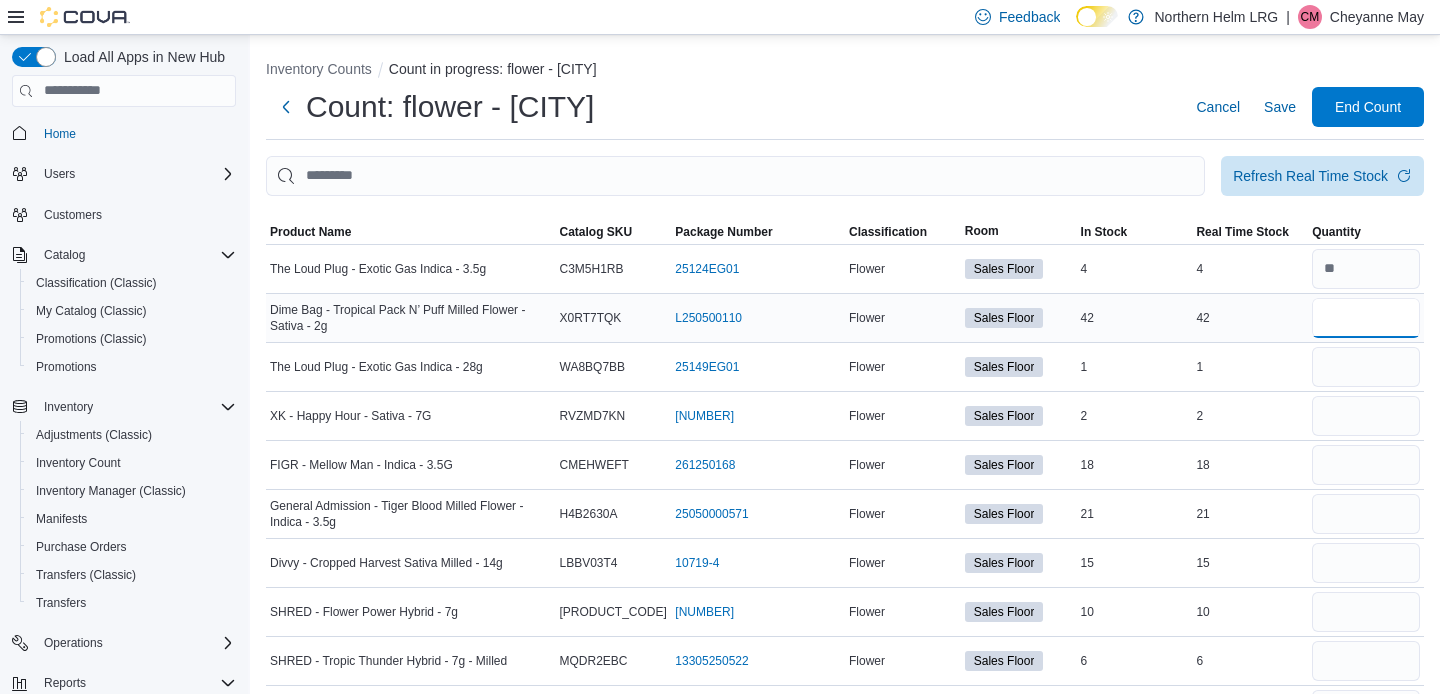 click at bounding box center (1366, 318) 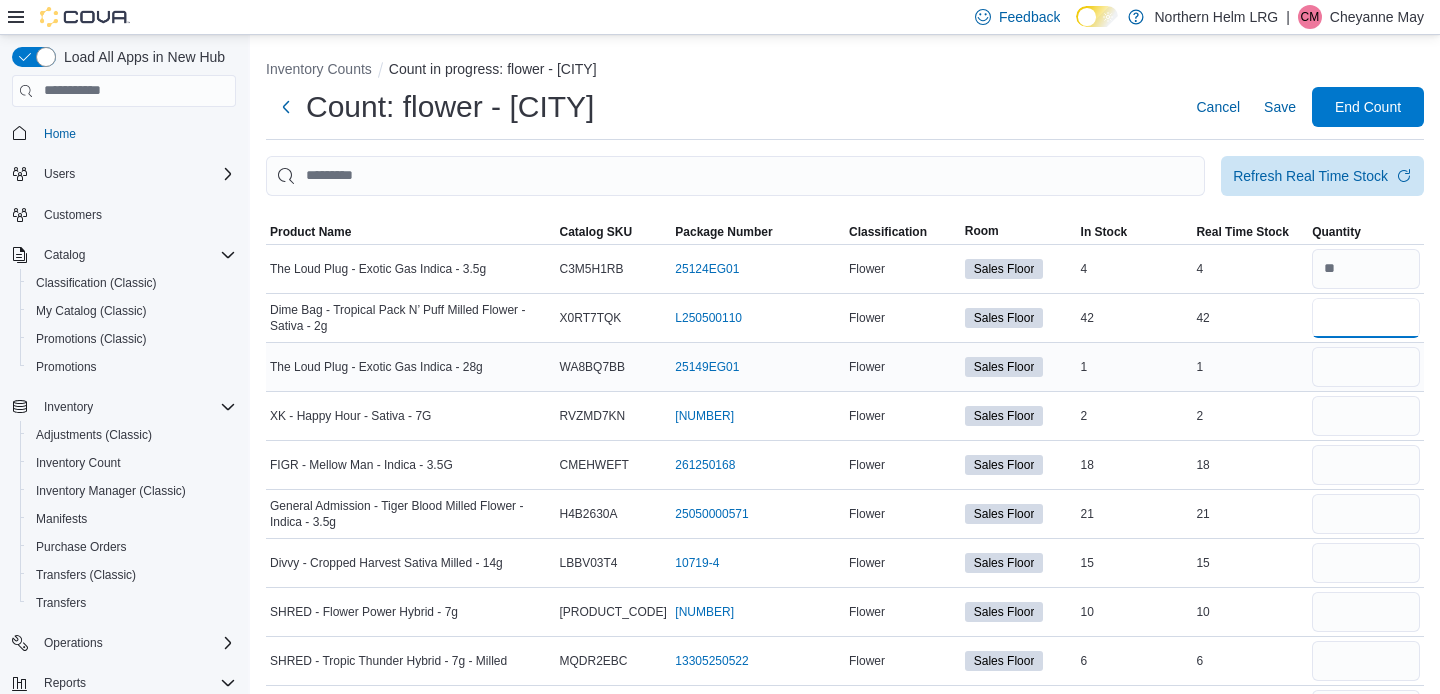 type on "**" 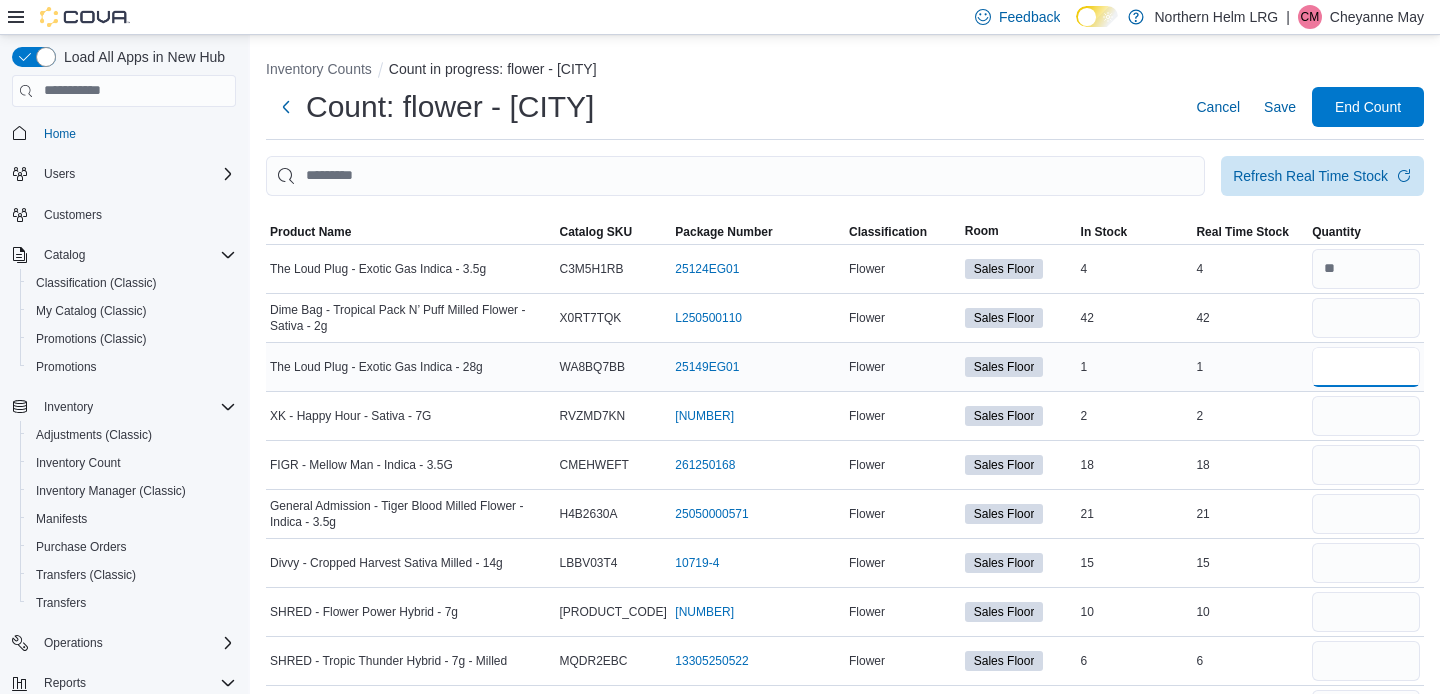 type 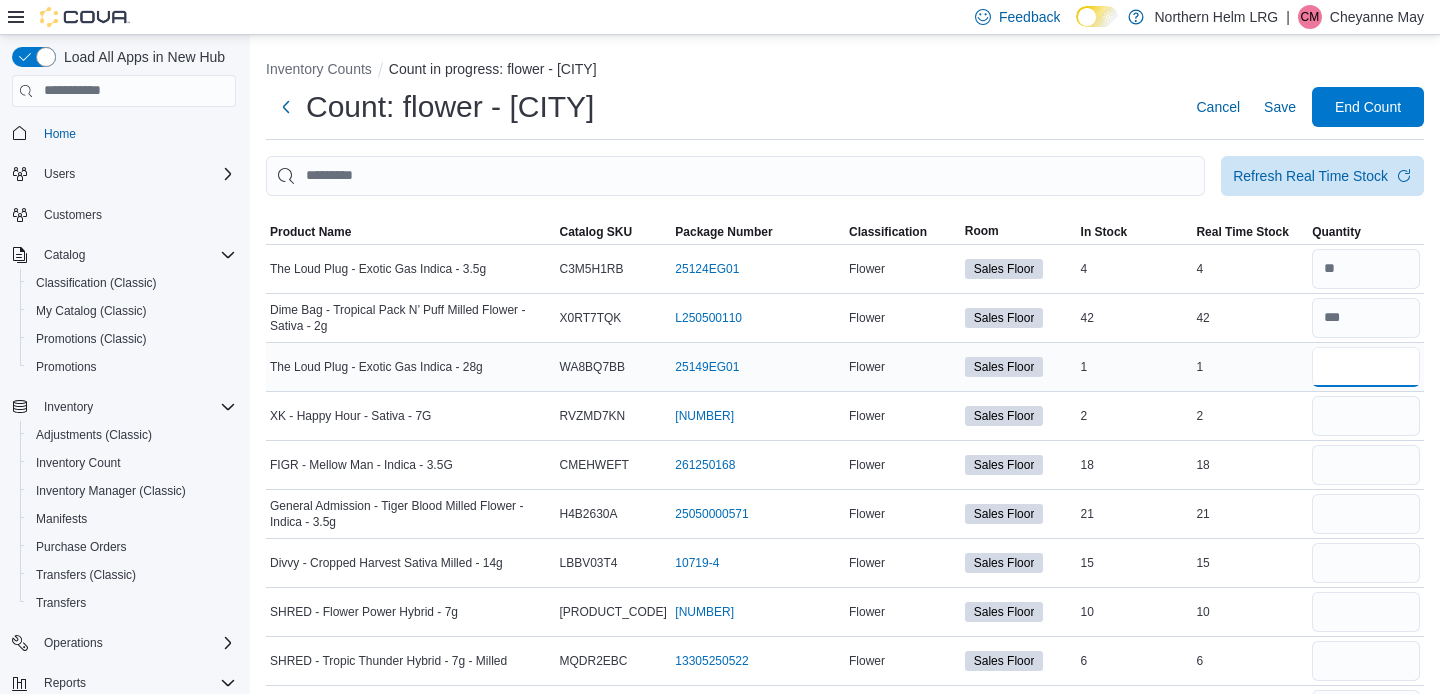 click at bounding box center [1366, 367] 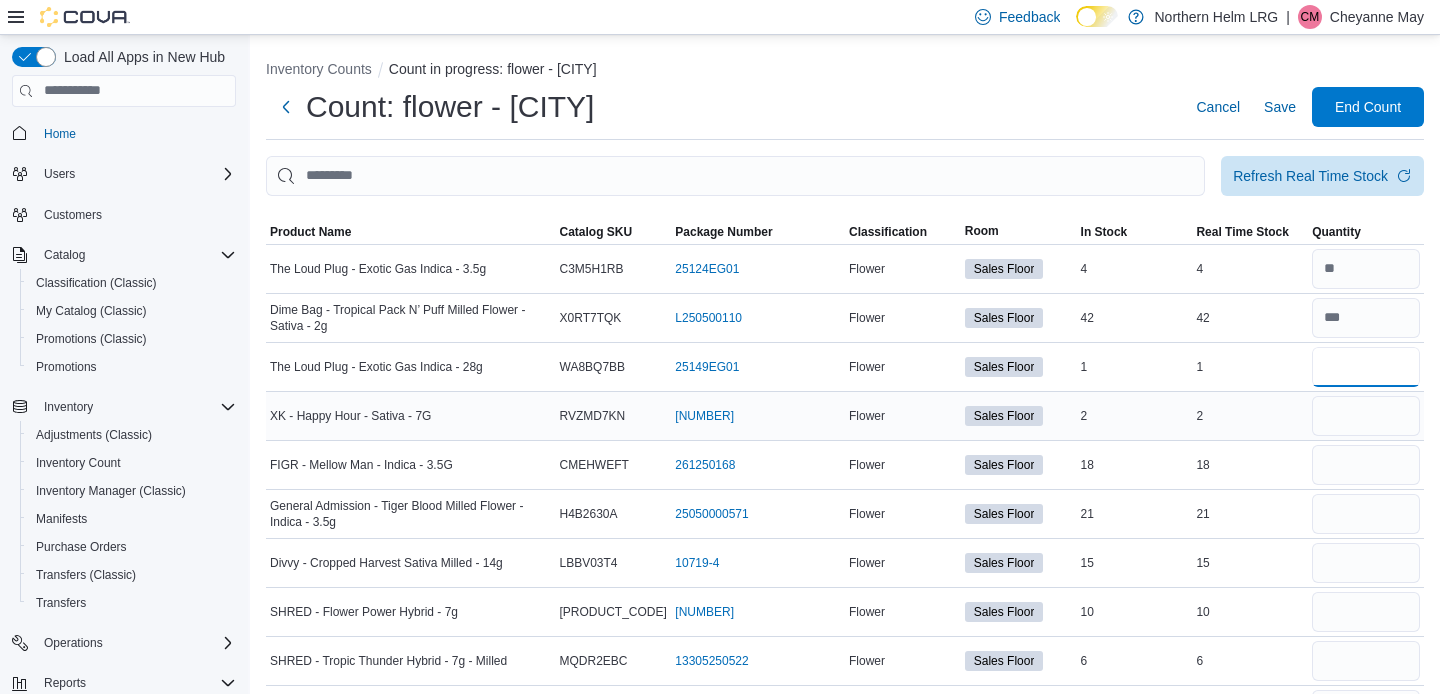 type on "*" 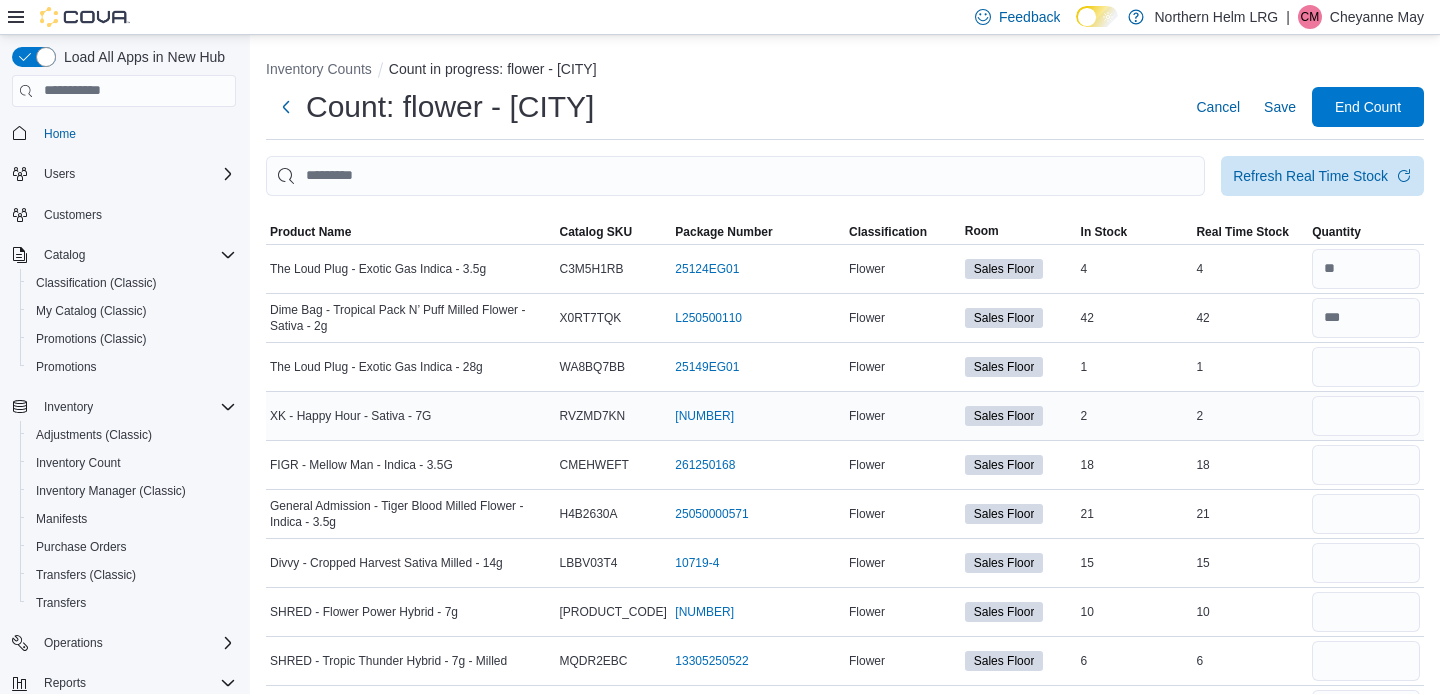 type 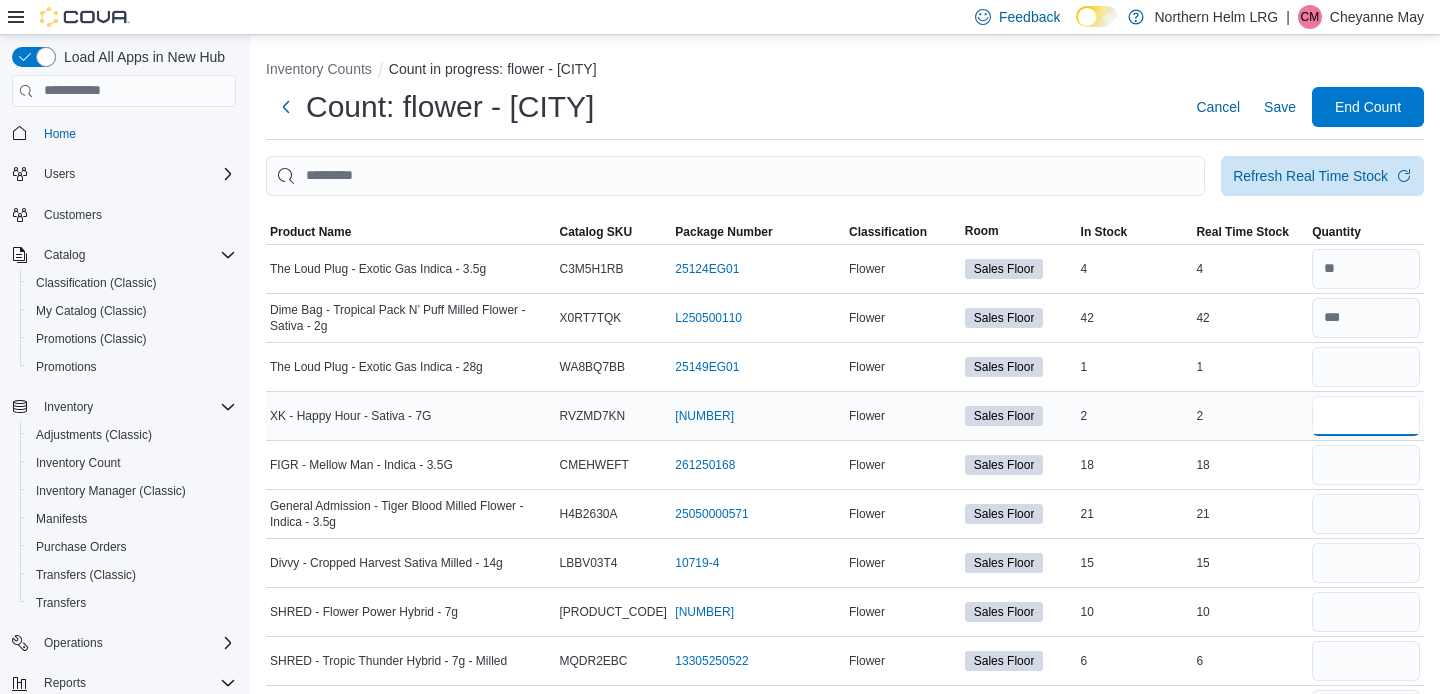 click at bounding box center [1366, 416] 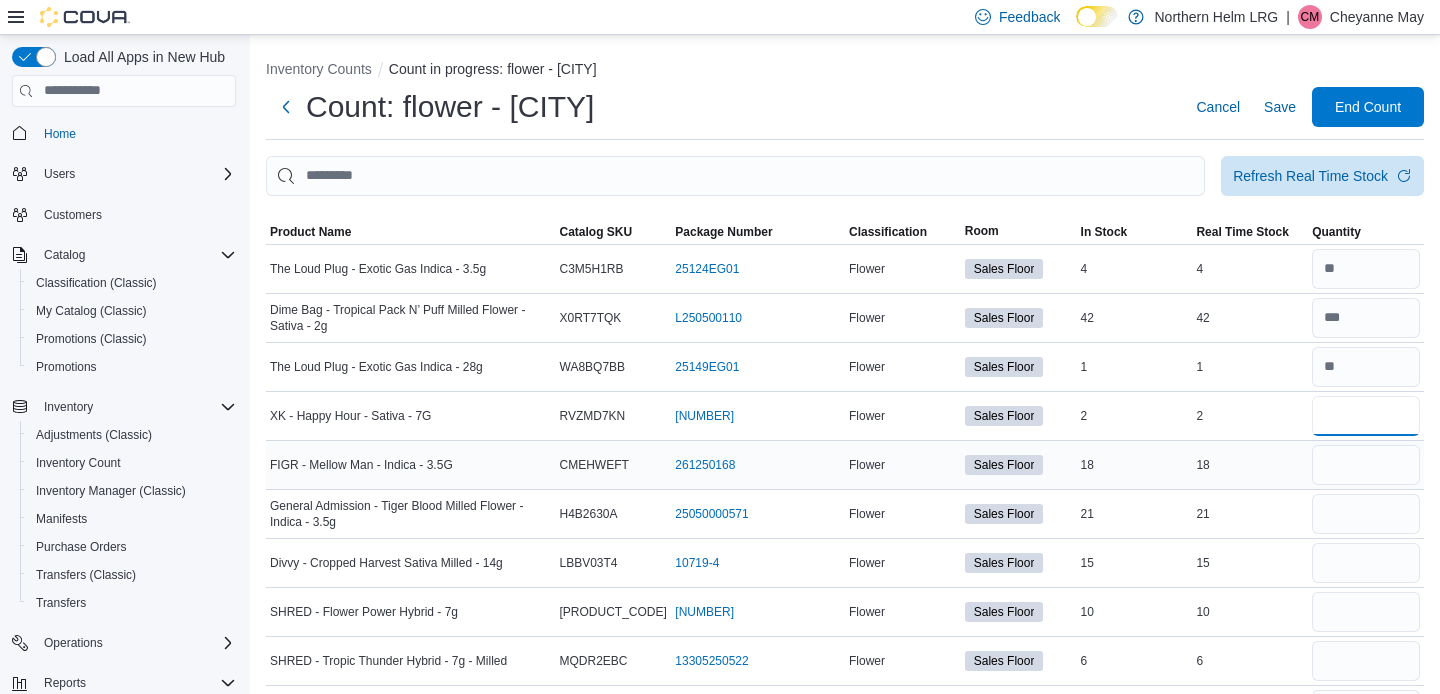 type on "*" 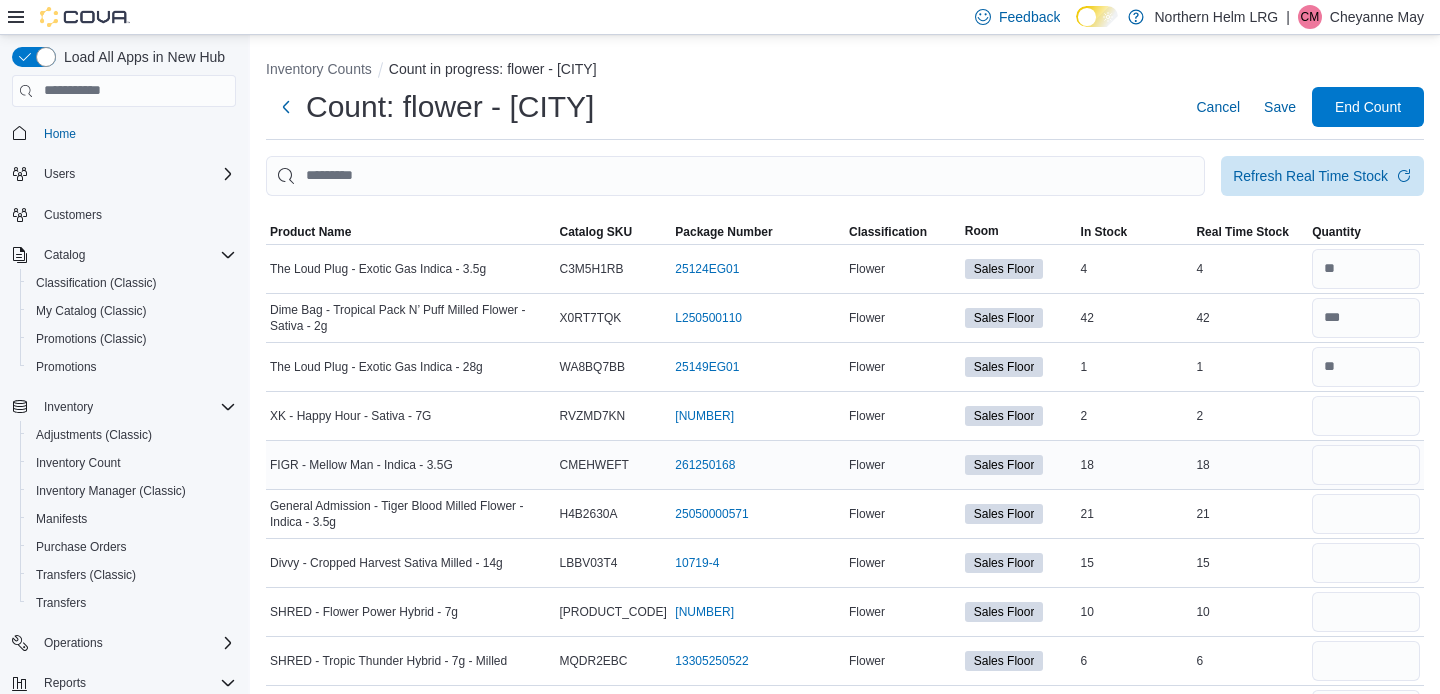 type 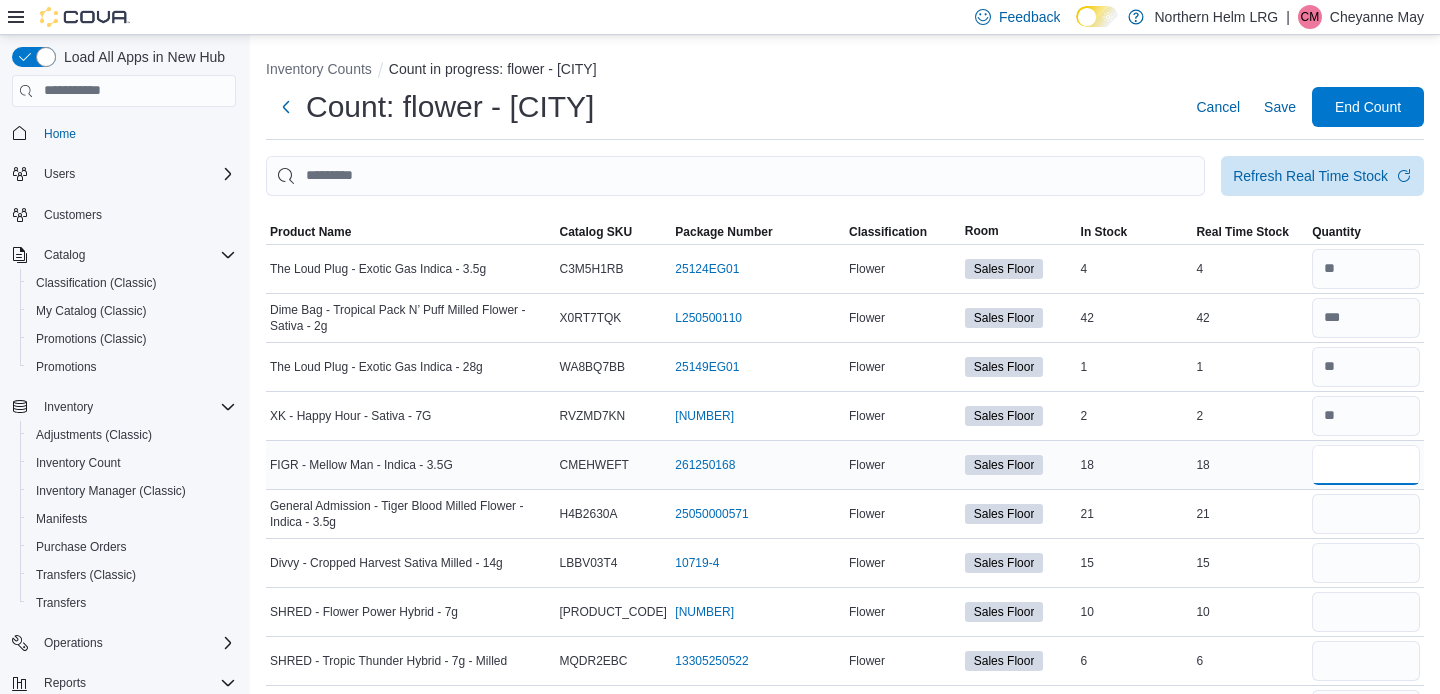 click at bounding box center (1366, 465) 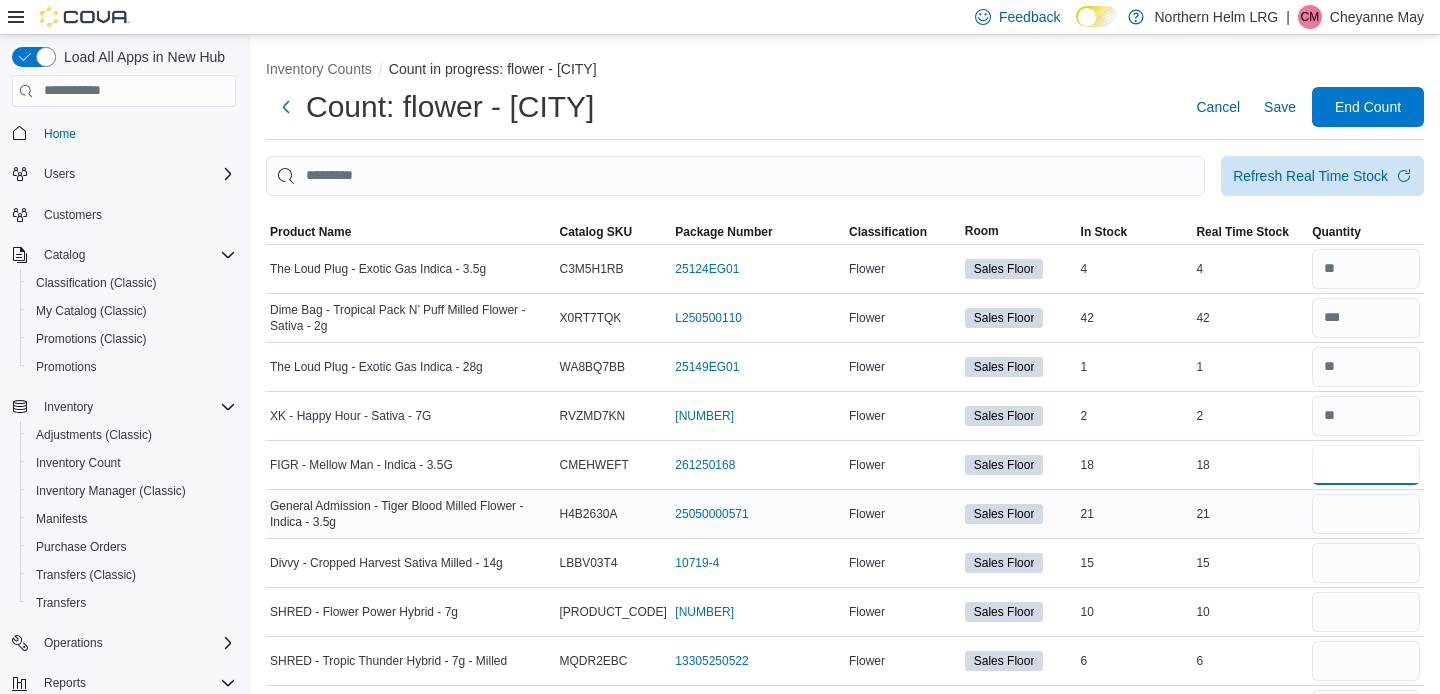 type on "**" 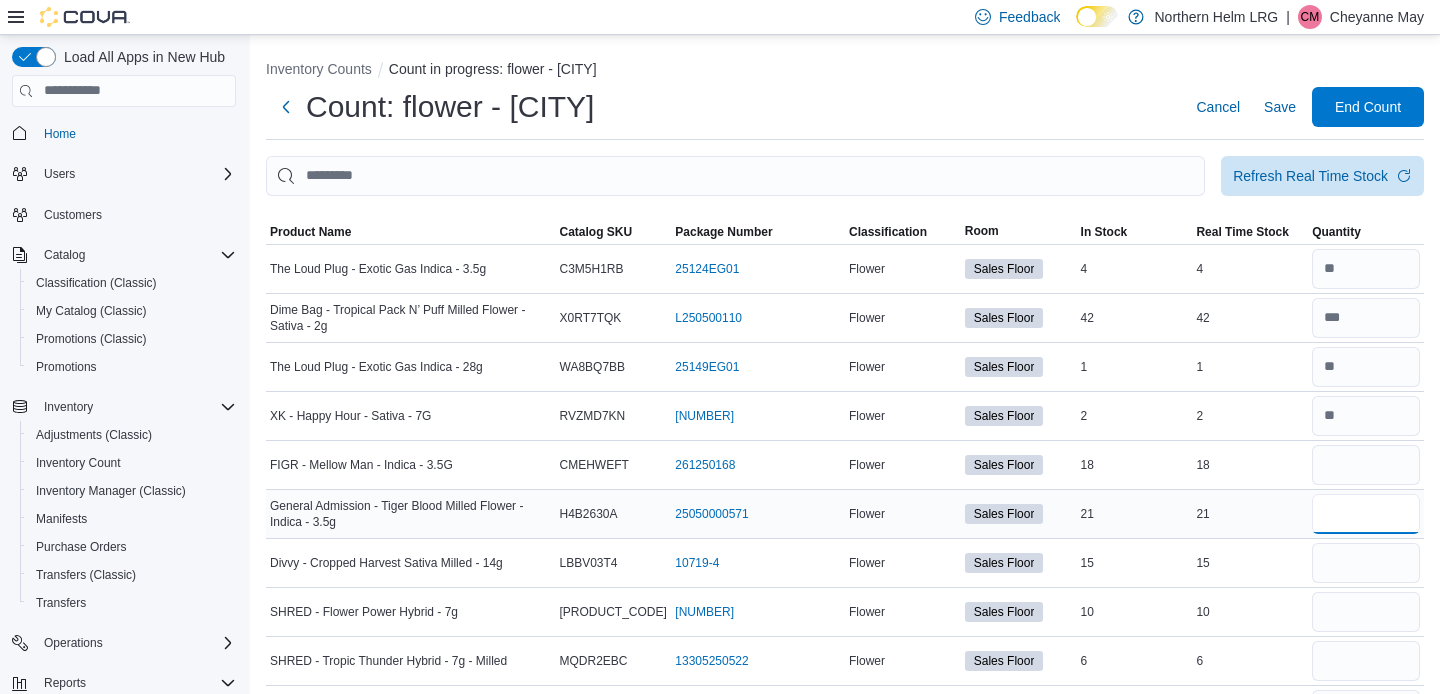 type 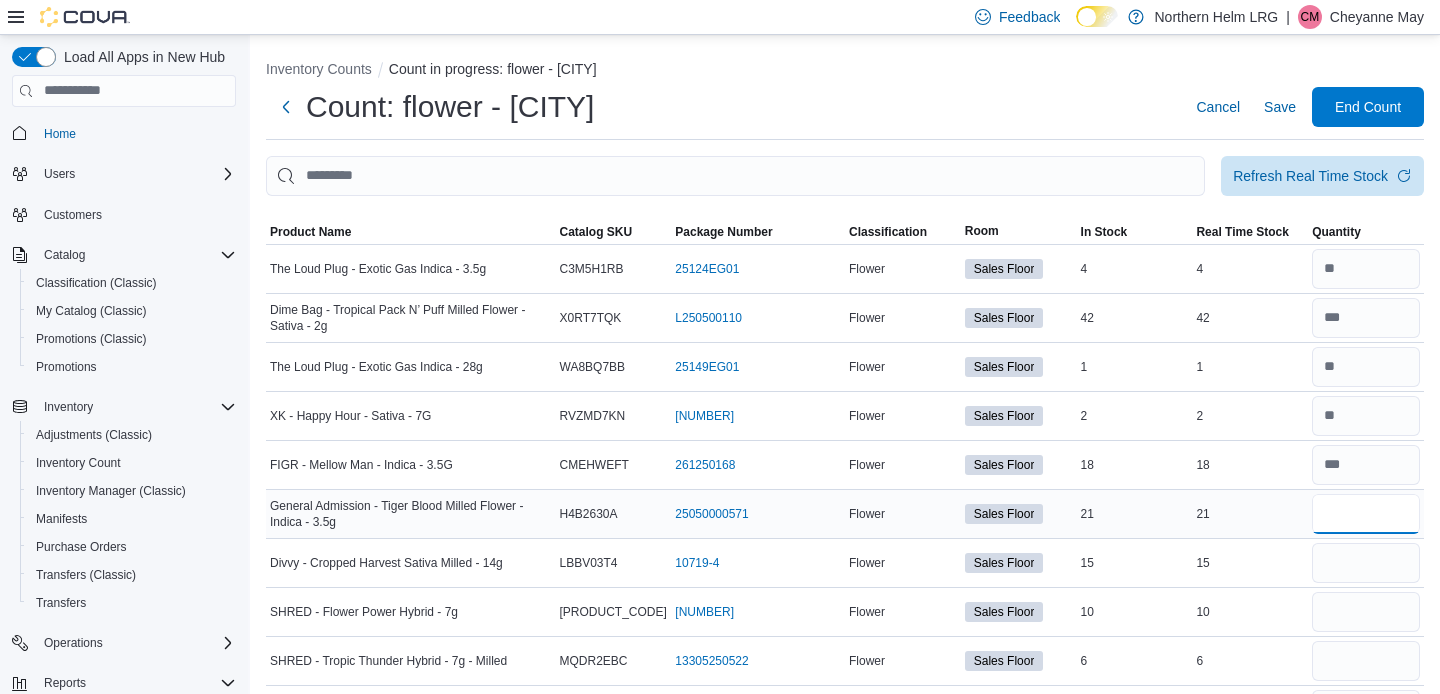 click at bounding box center [1366, 514] 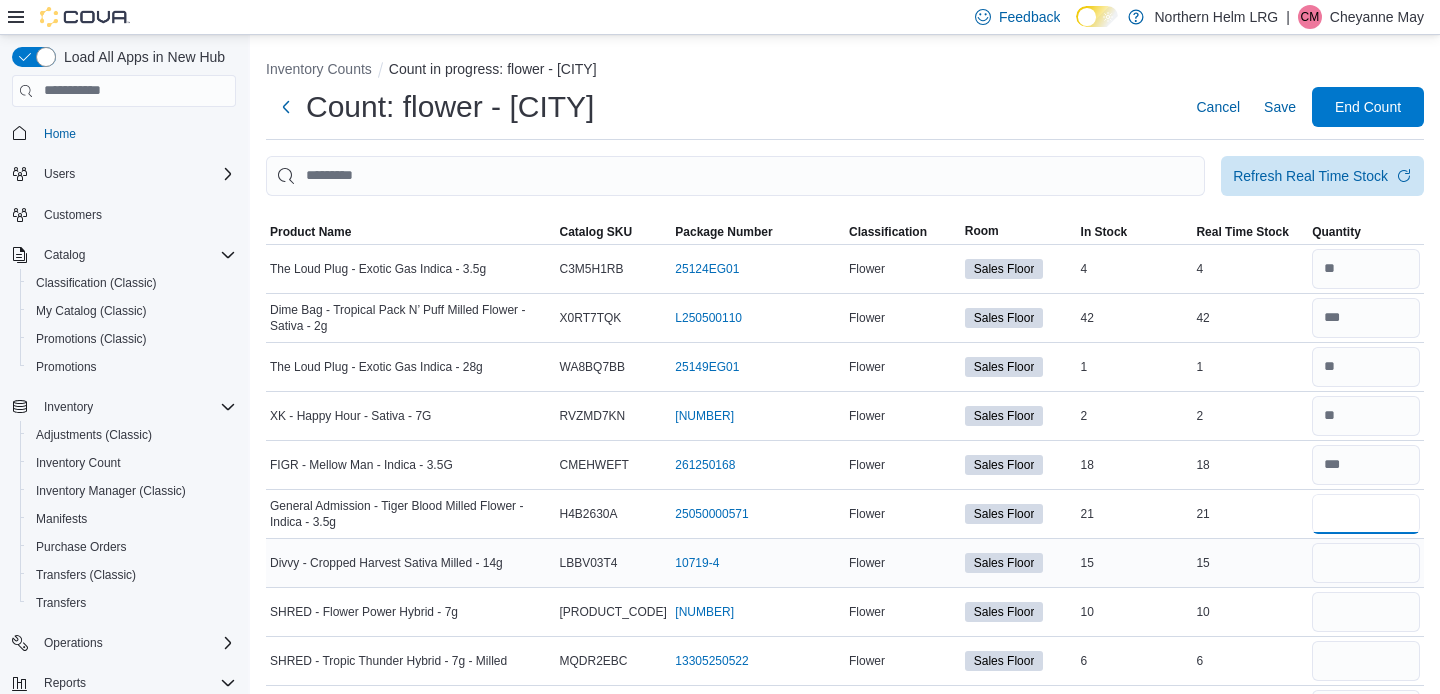 type on "**" 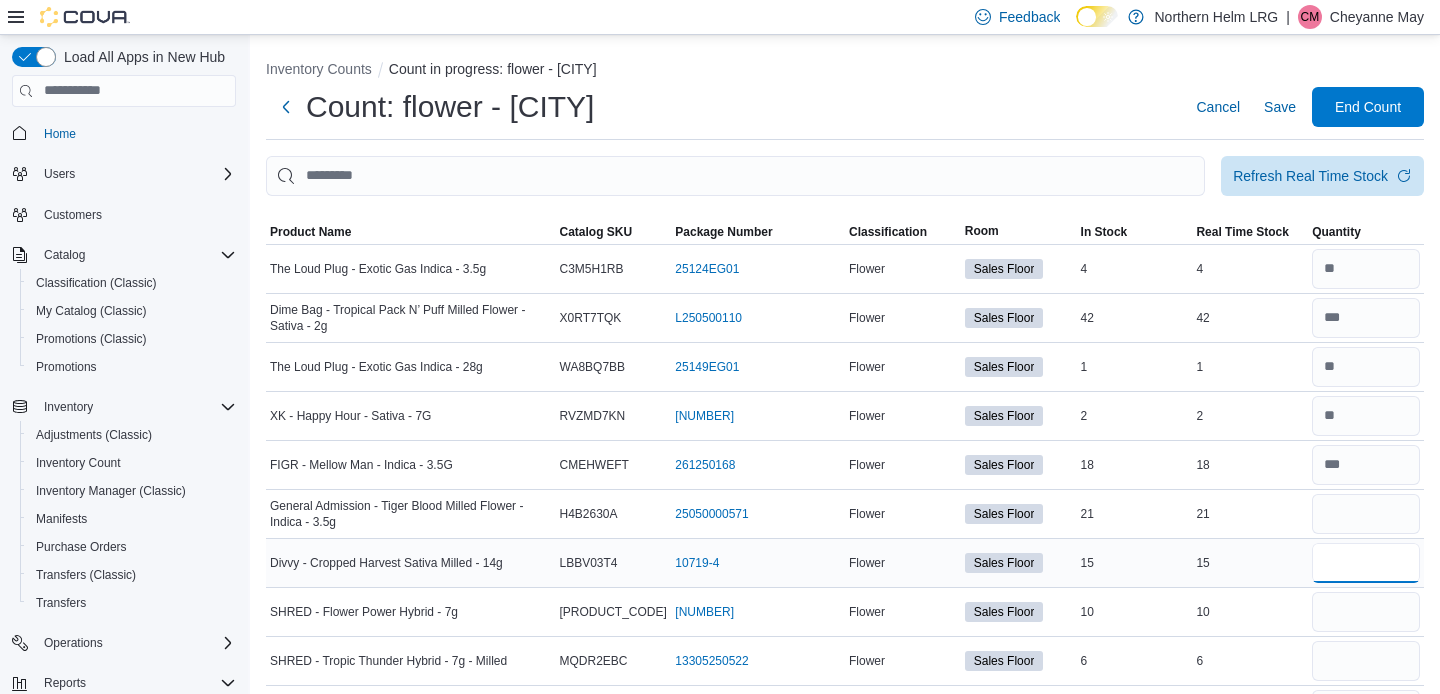 type 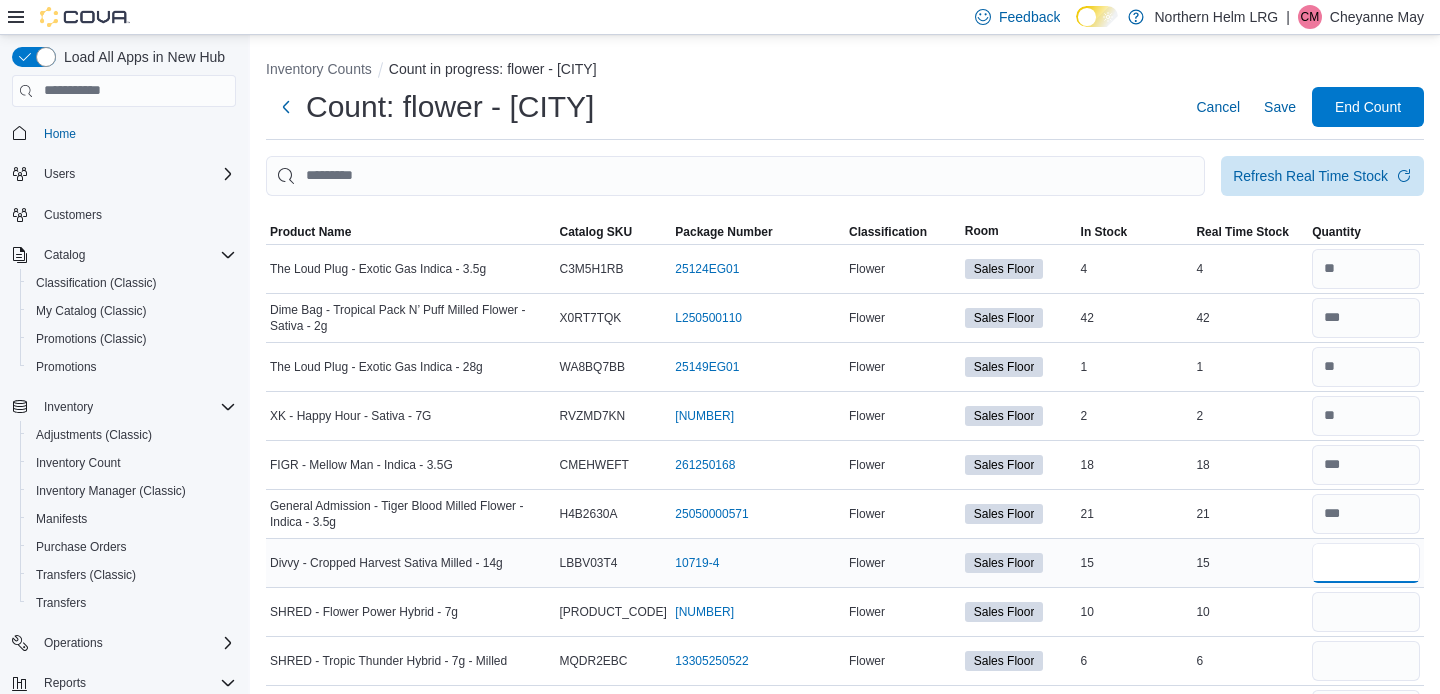 click on "*" at bounding box center (1366, 563) 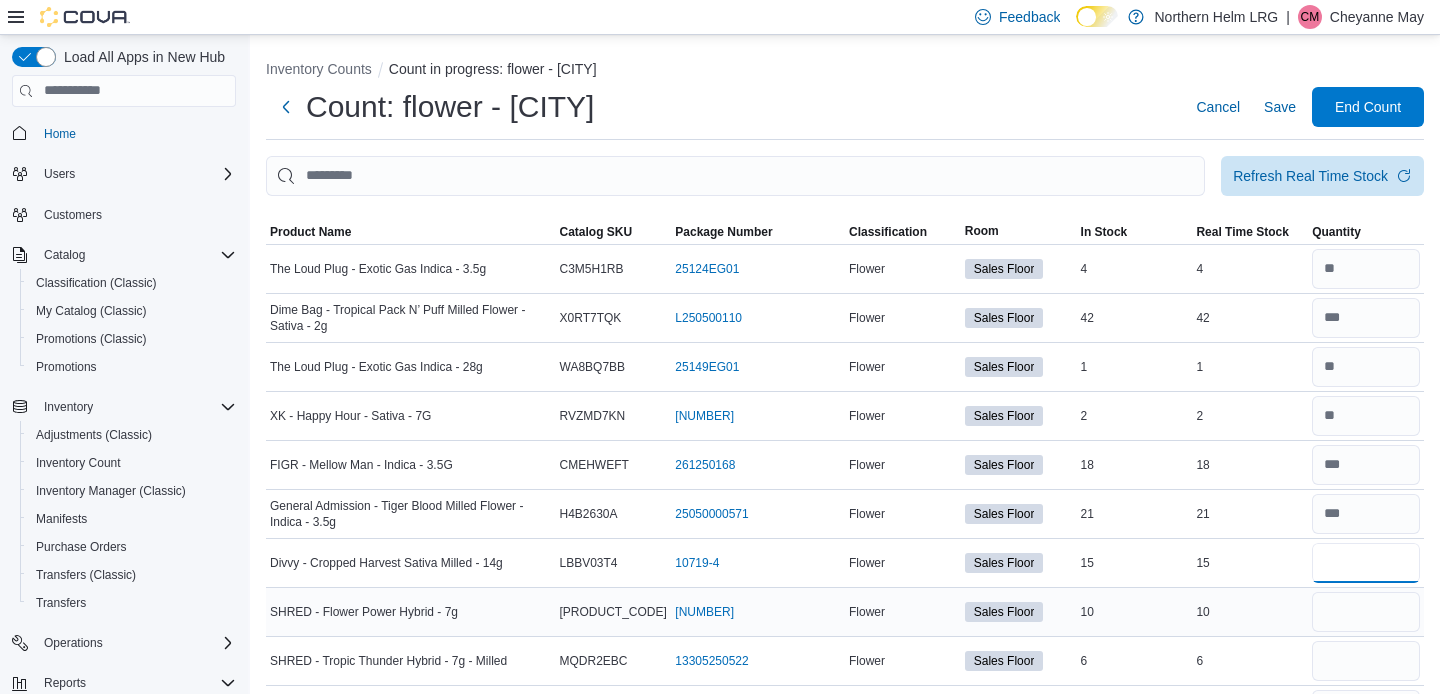 type on "**" 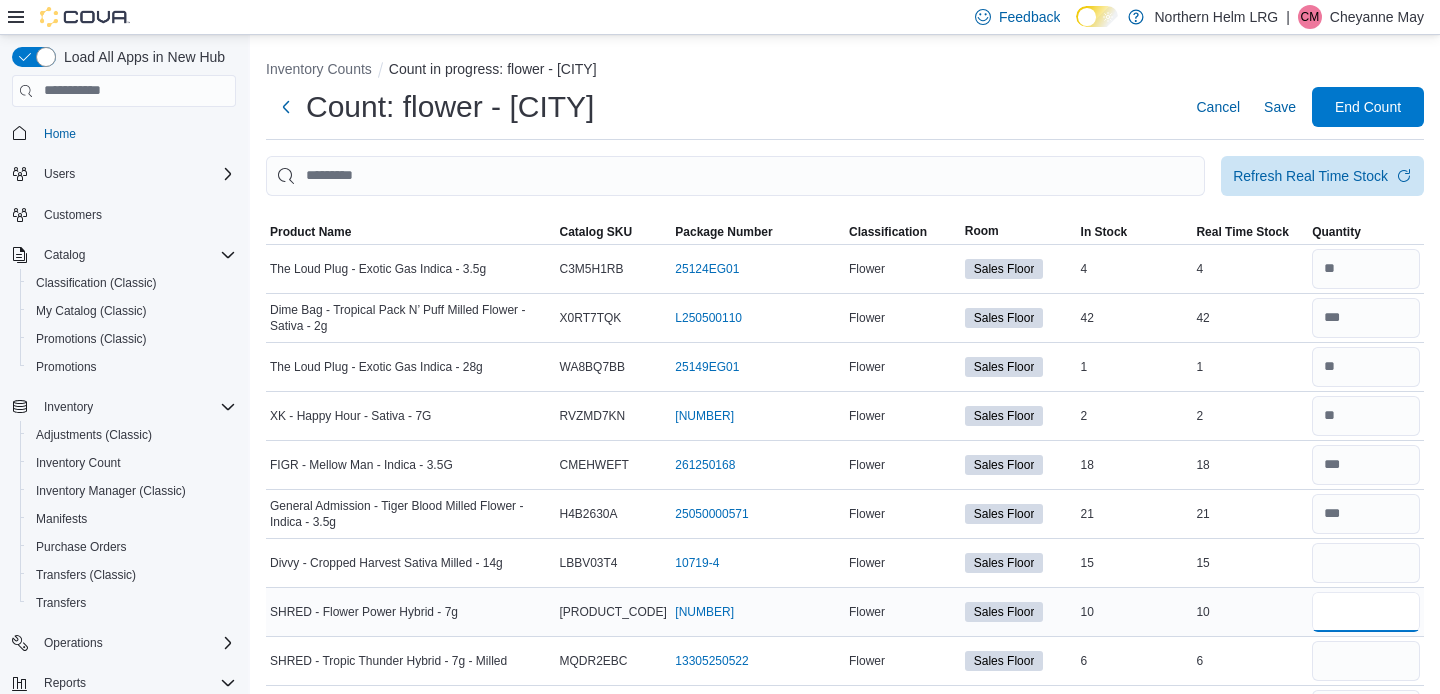 type 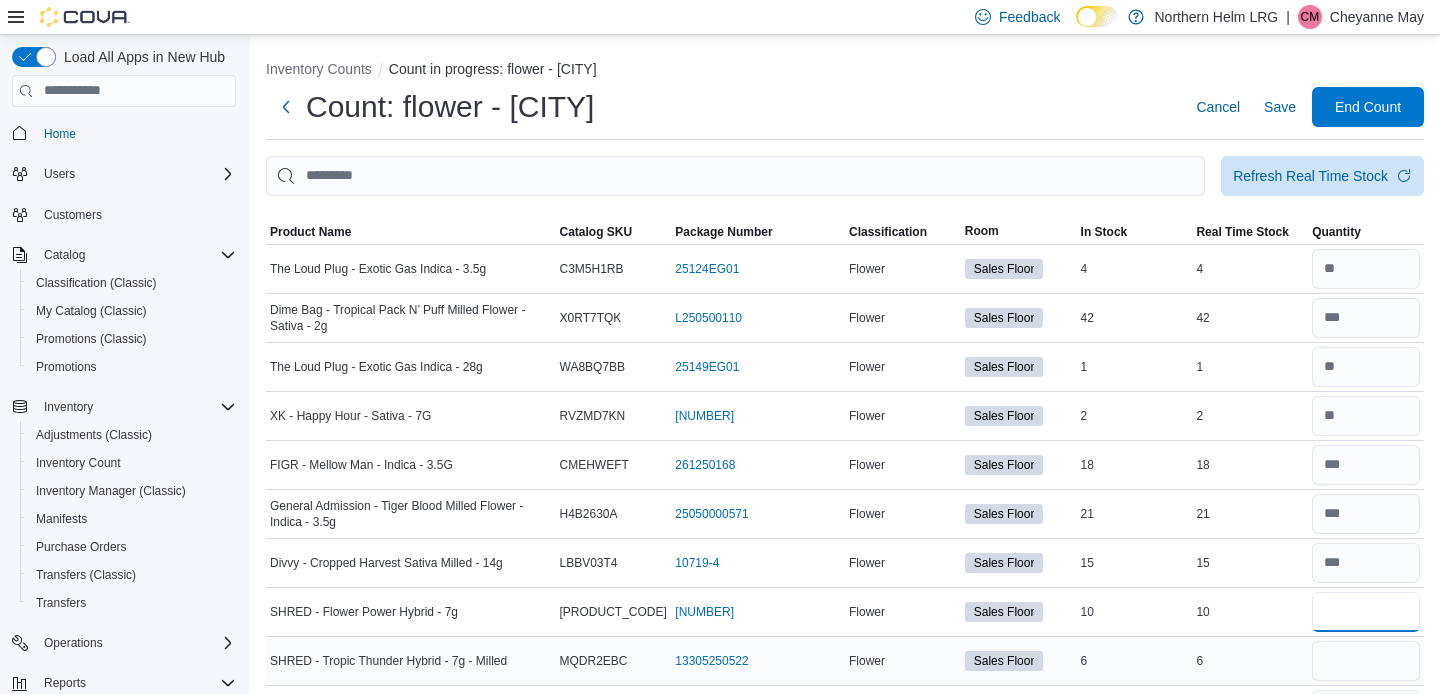 type on "**" 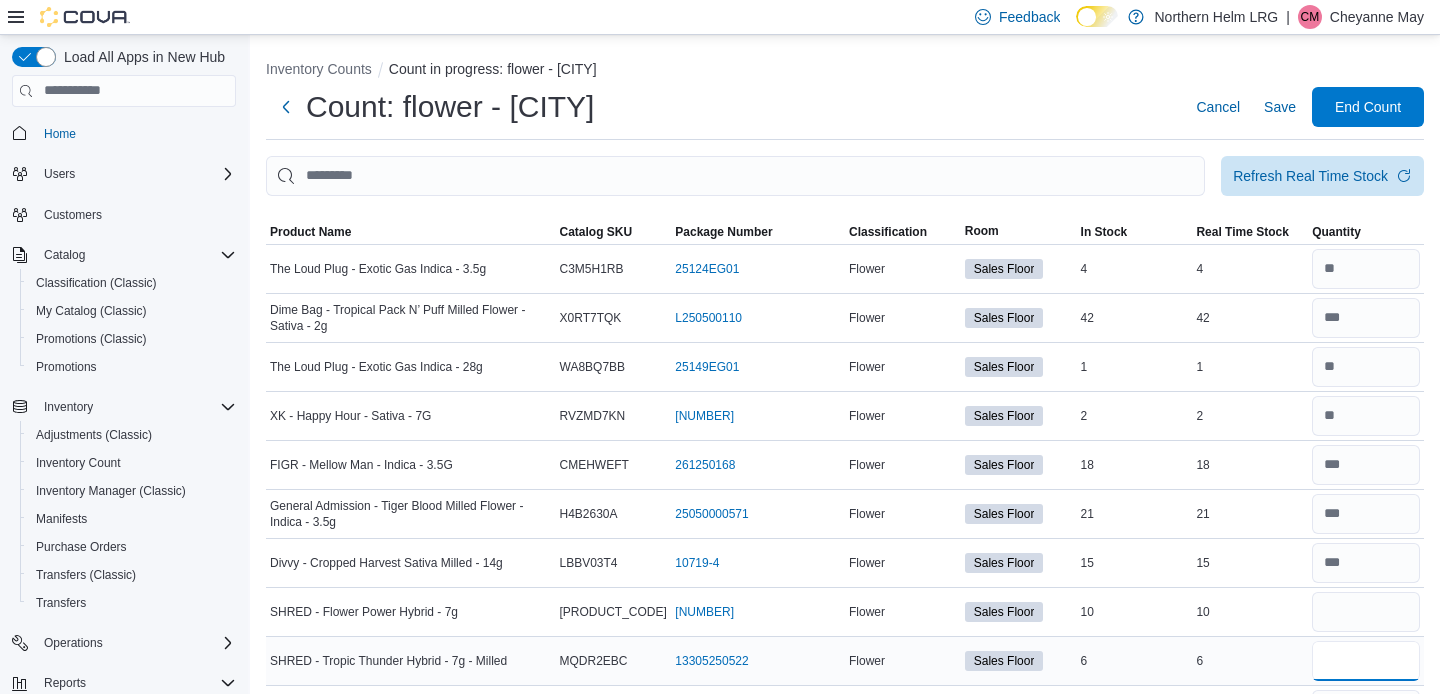 type 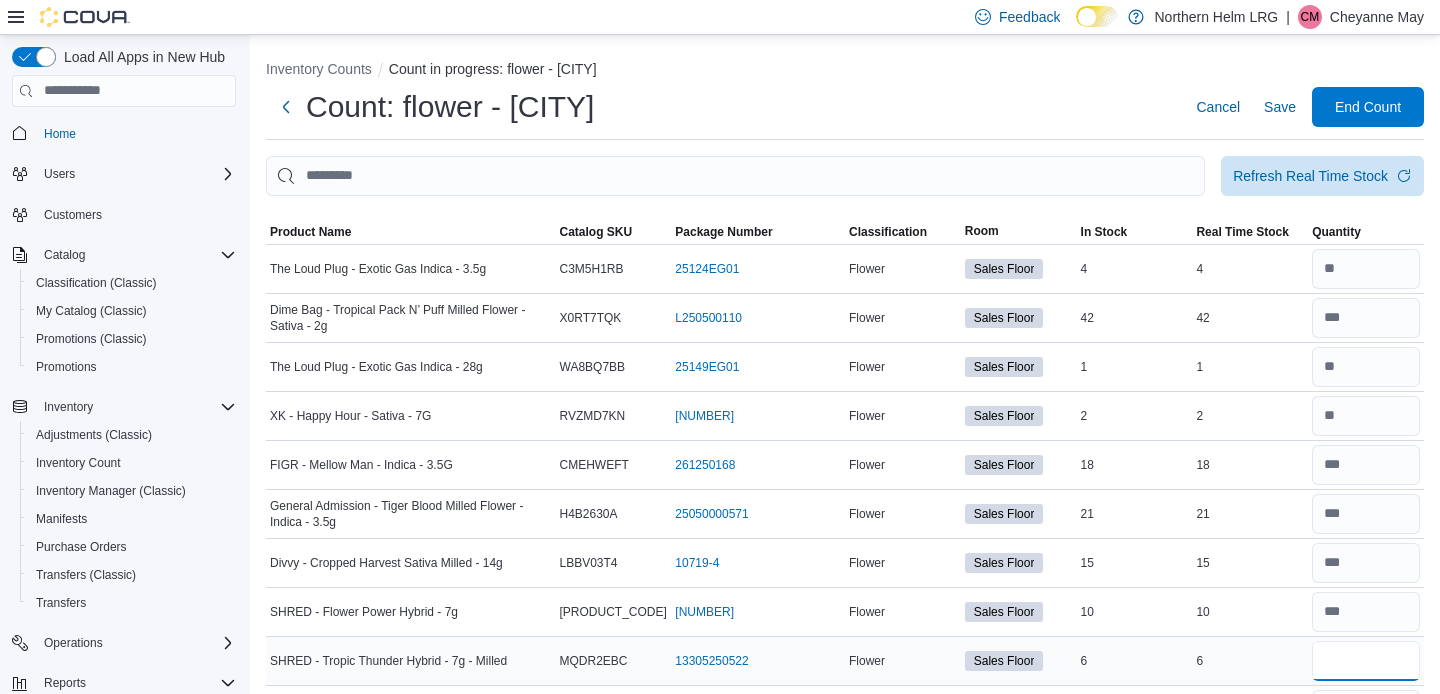 click at bounding box center (1366, 661) 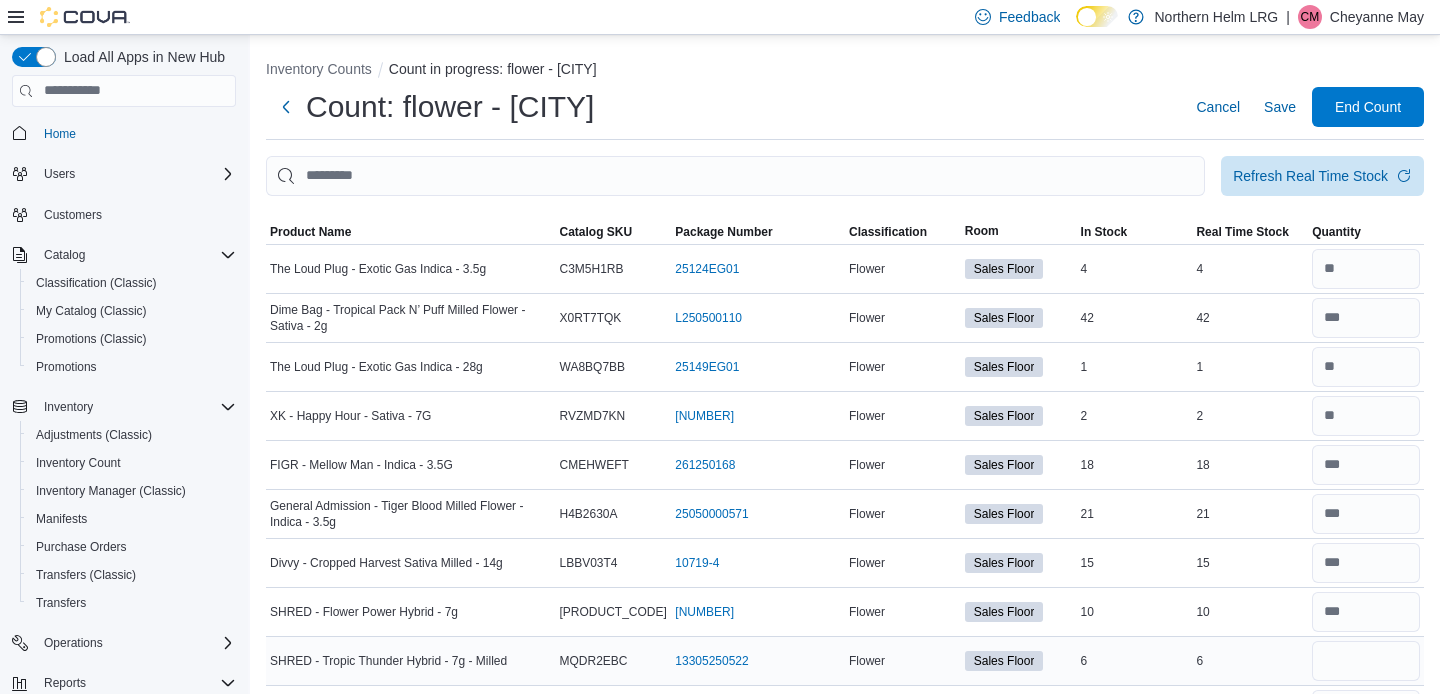 type 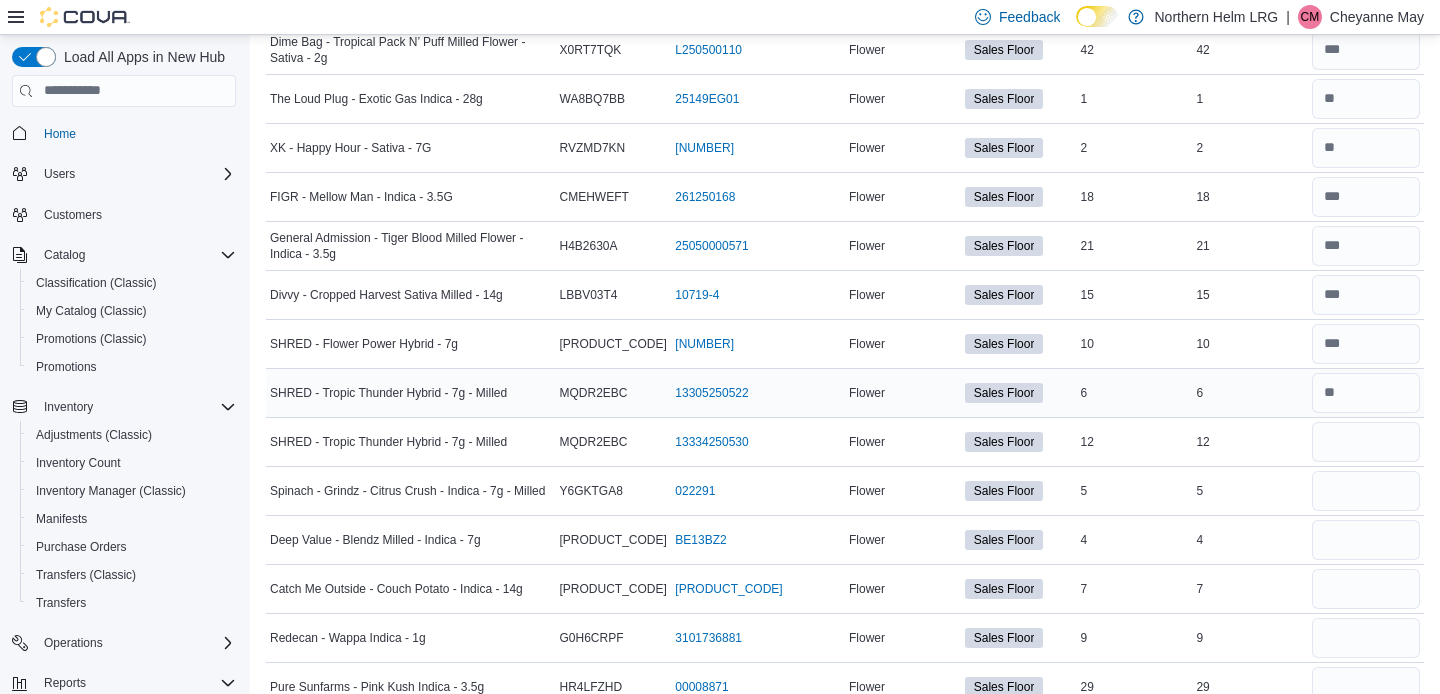 scroll, scrollTop: 276, scrollLeft: 0, axis: vertical 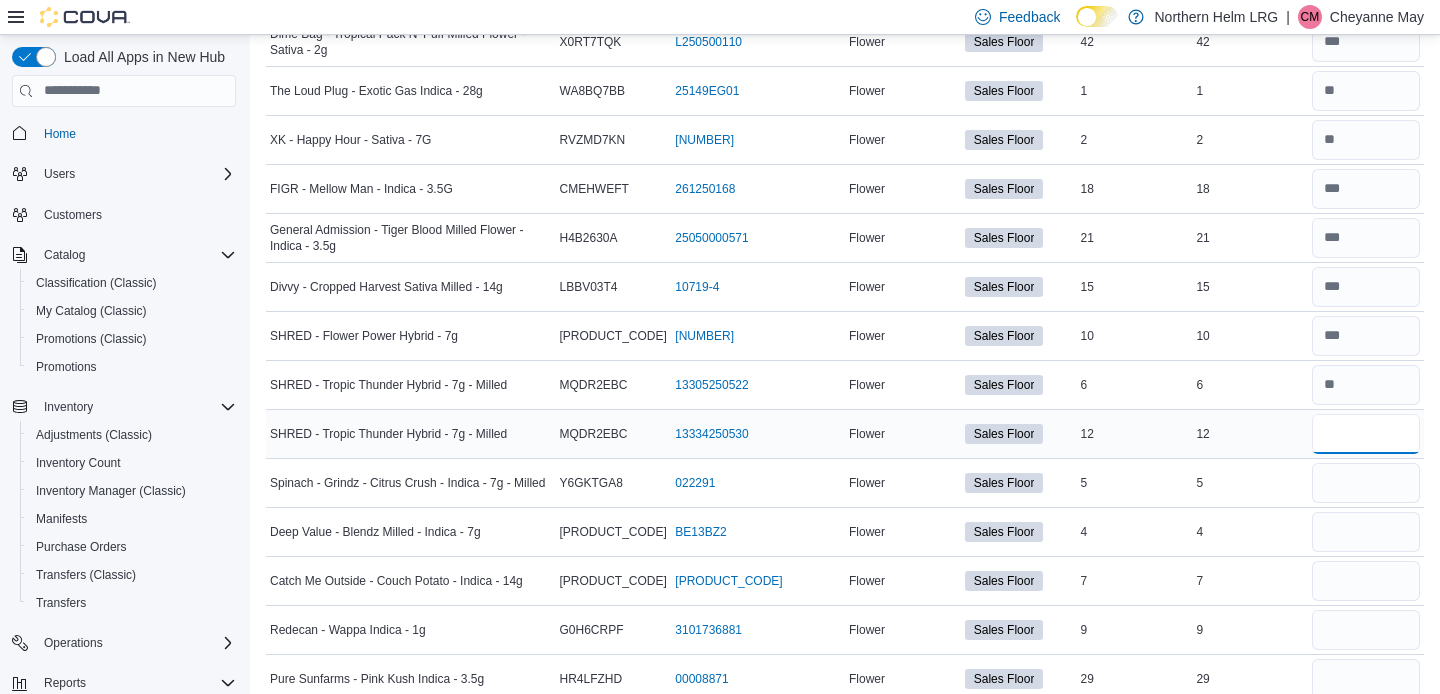 click at bounding box center (1366, 434) 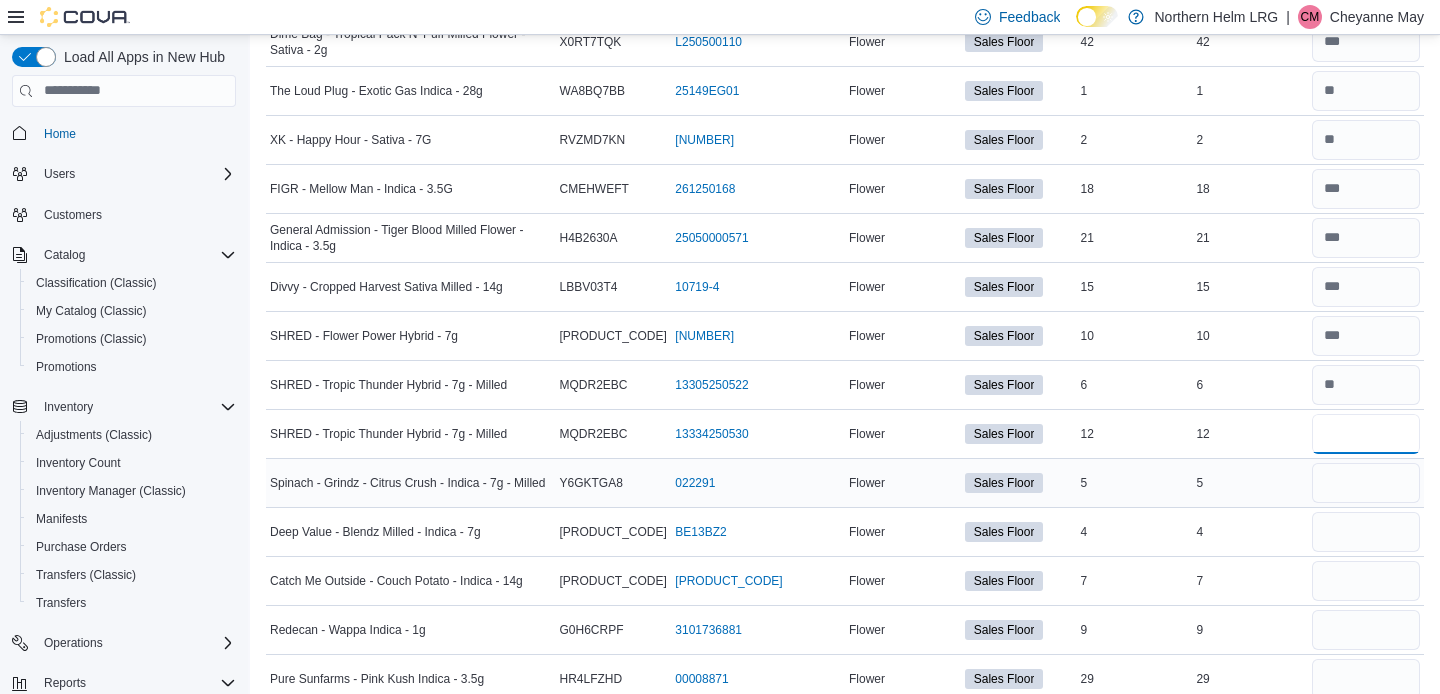 type on "**" 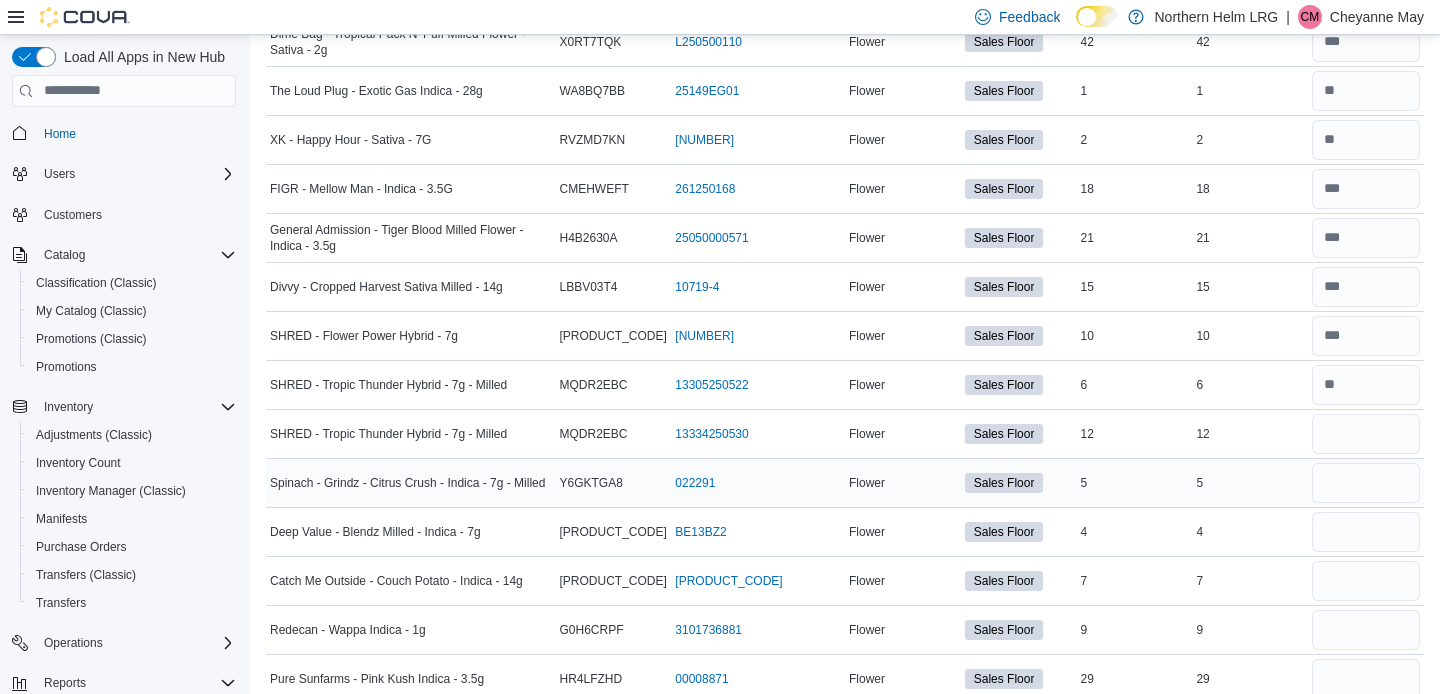 type 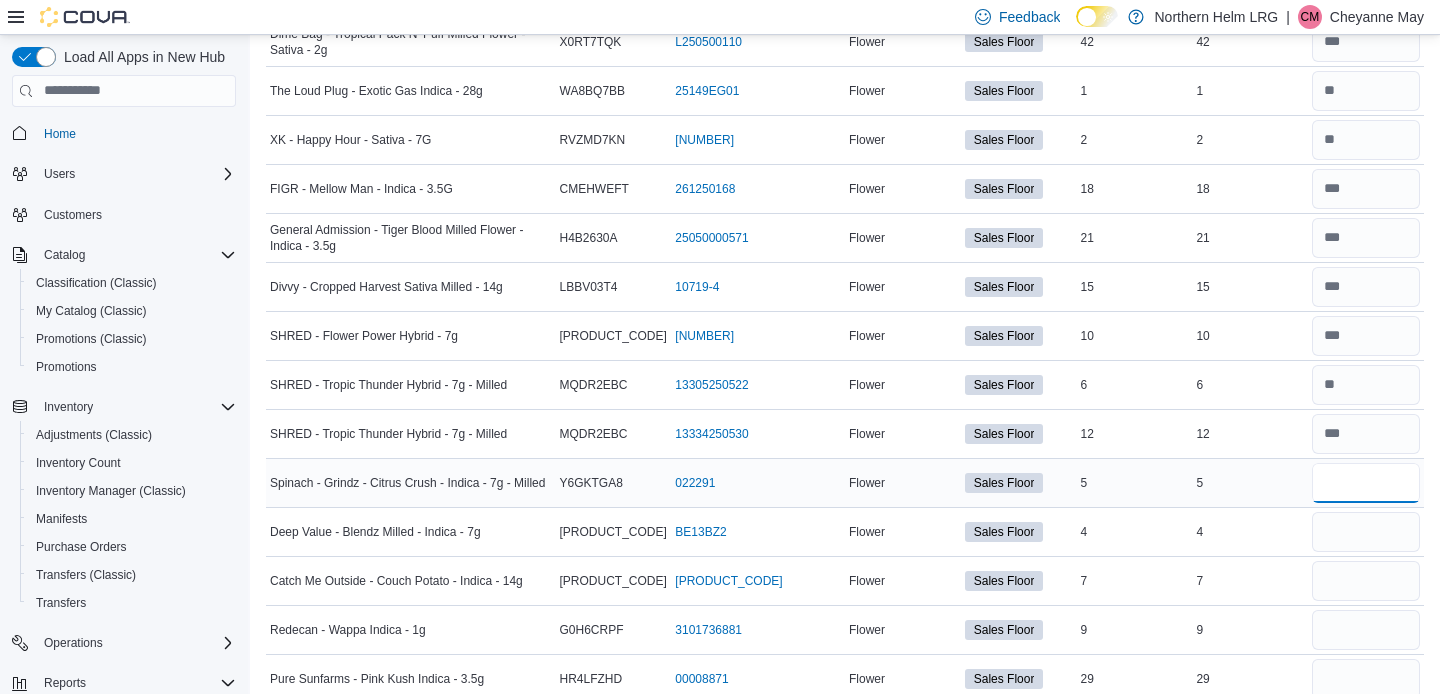 click at bounding box center (1366, 483) 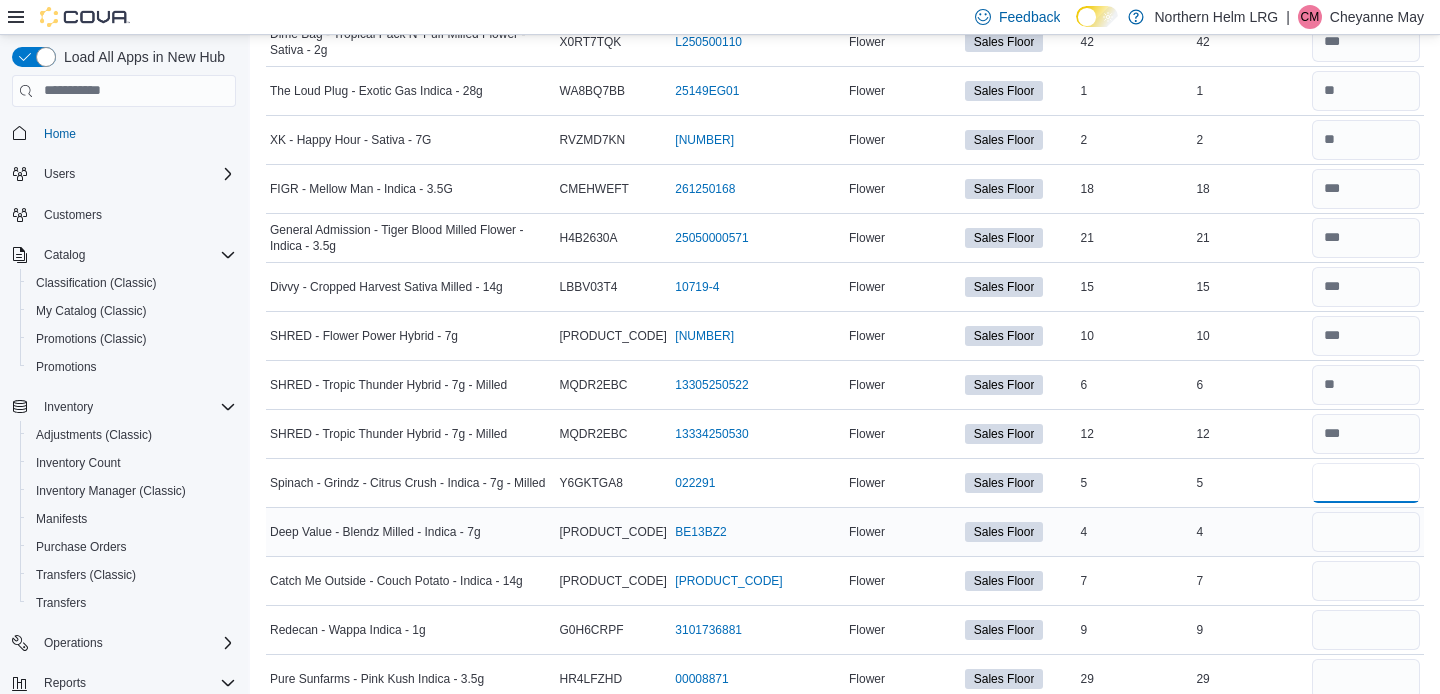 type on "*" 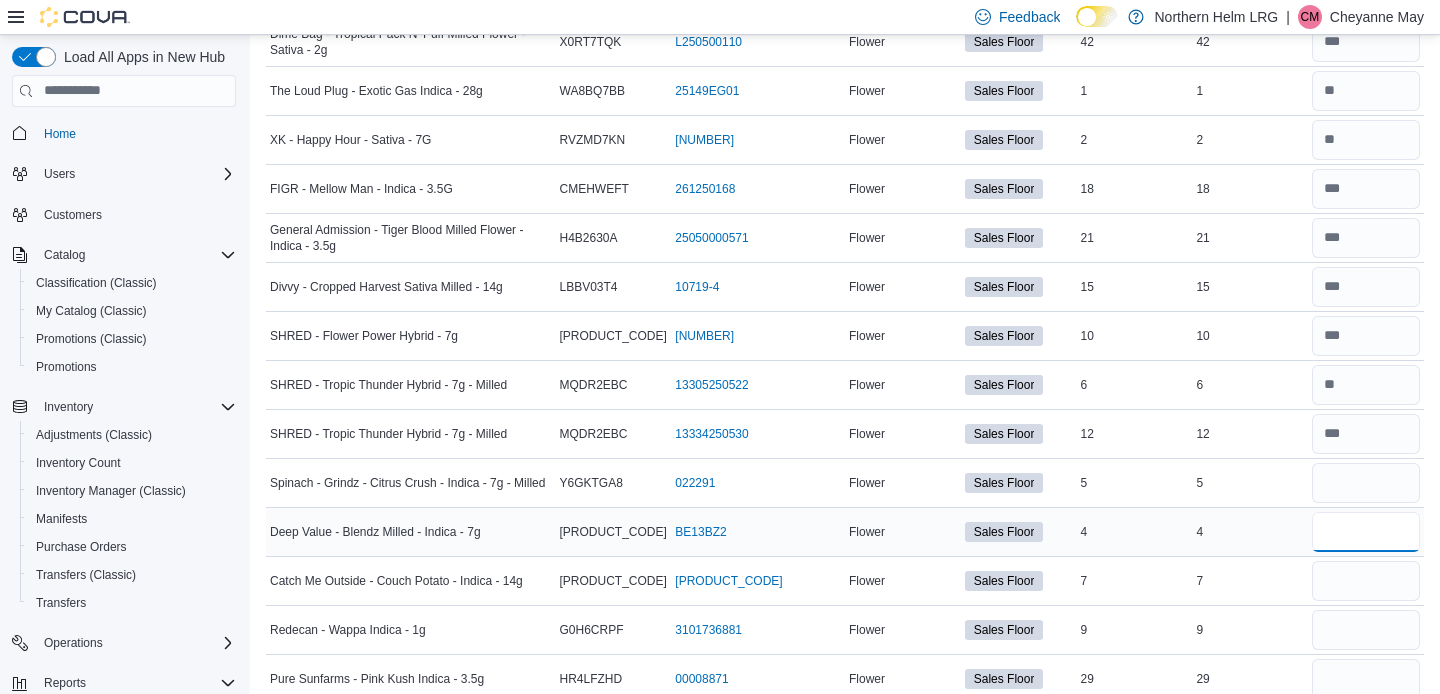 type 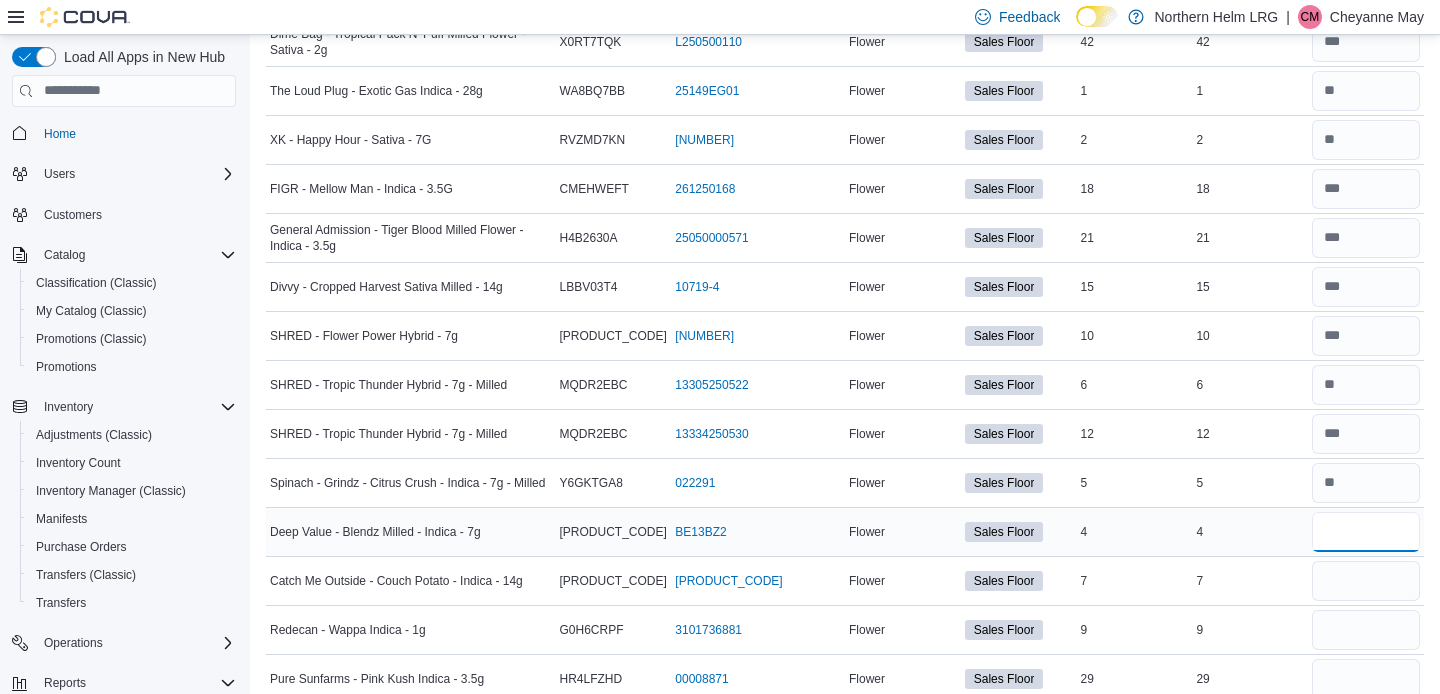 click at bounding box center [1366, 532] 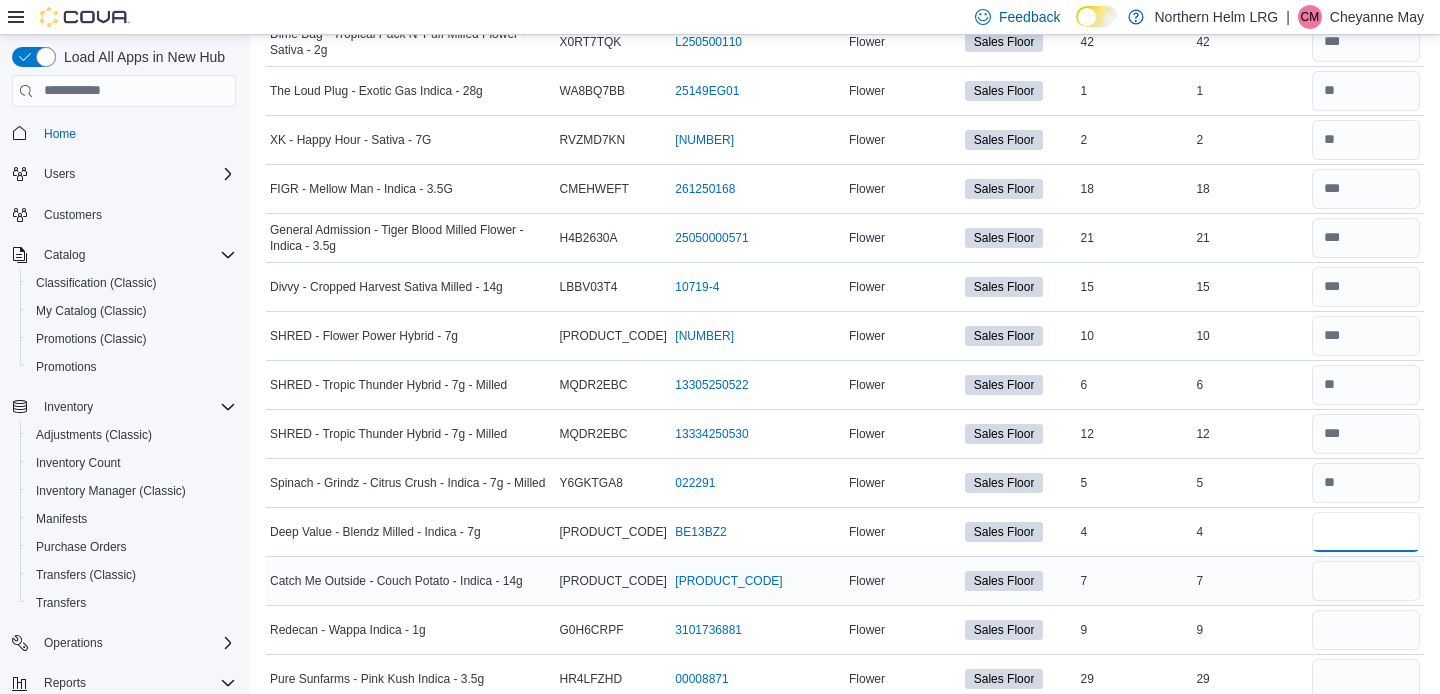 type on "*" 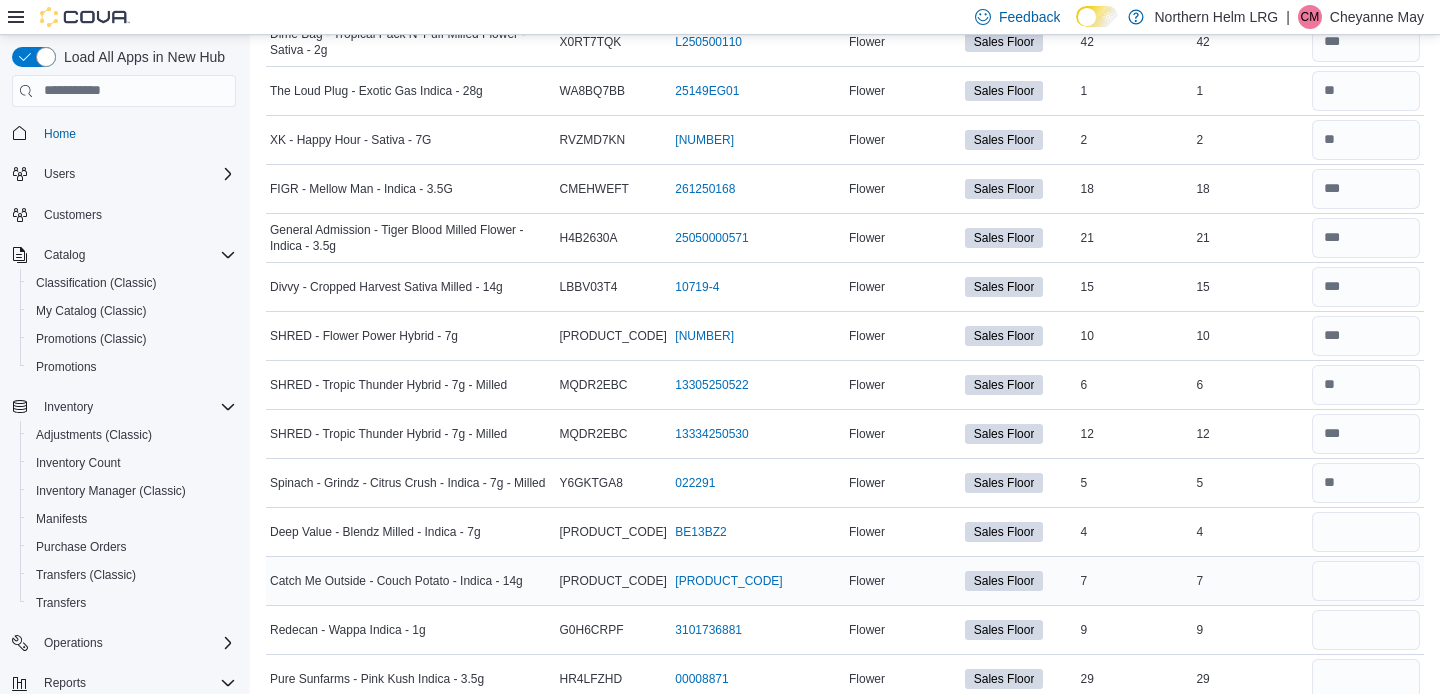 type 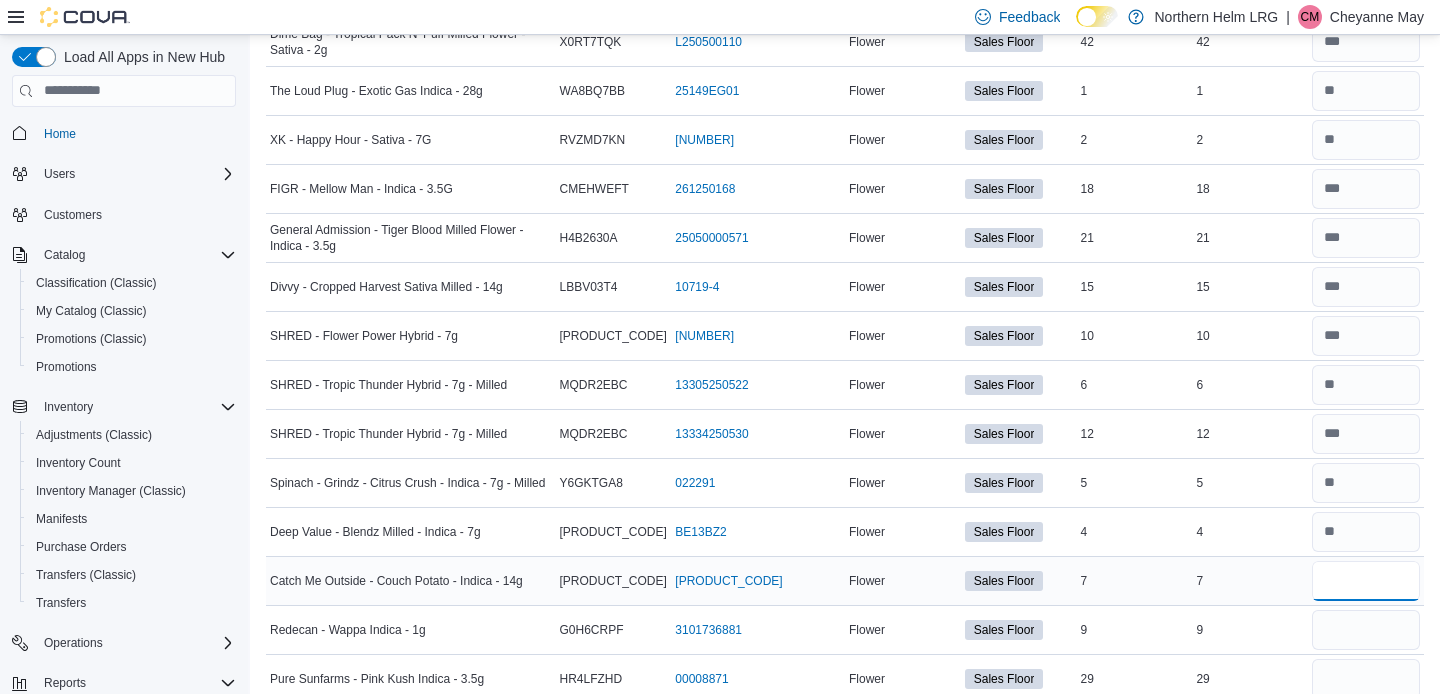click at bounding box center (1366, 581) 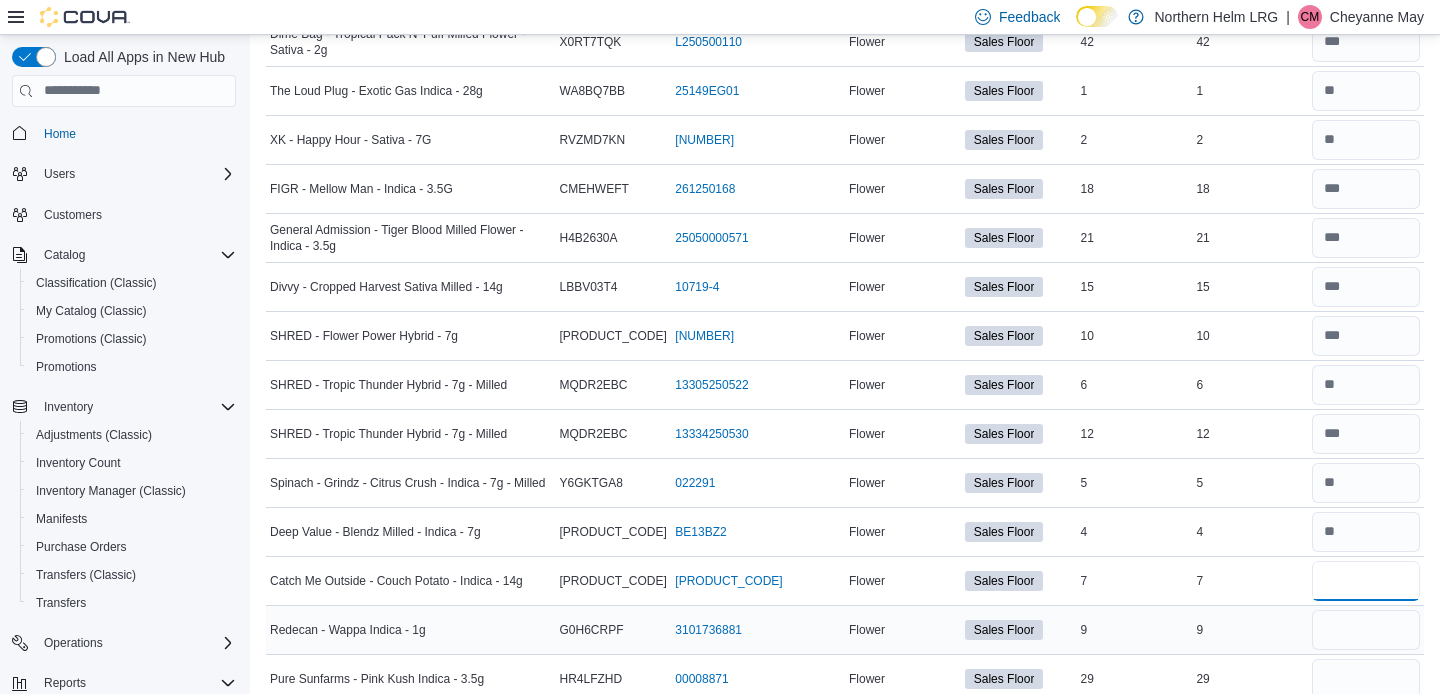 type on "*" 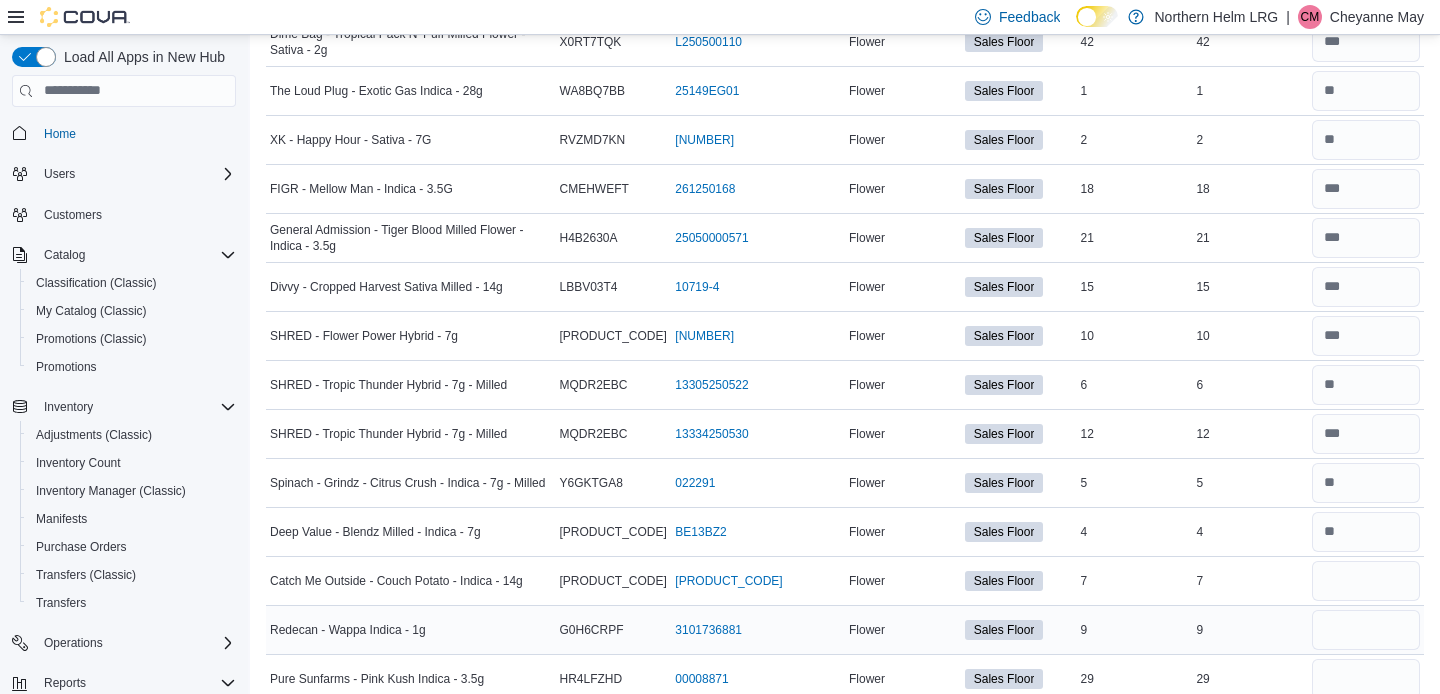 type 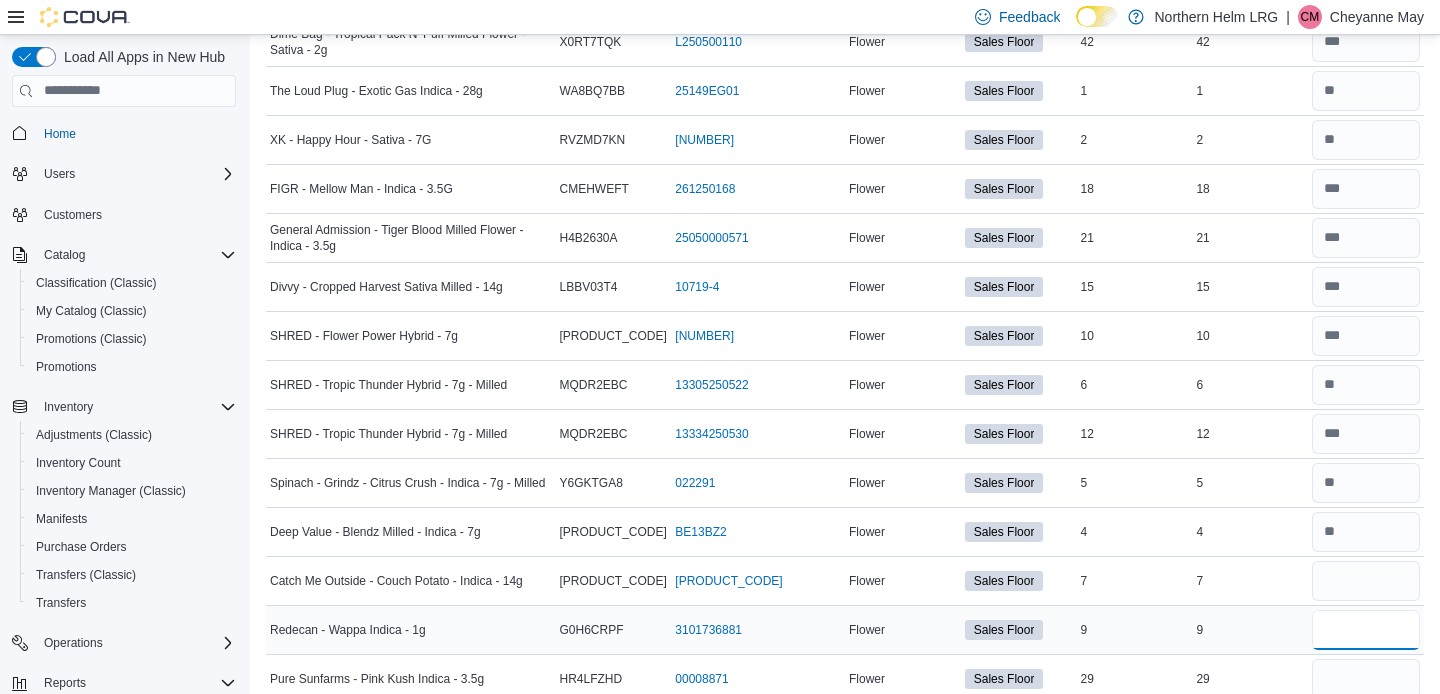 click at bounding box center (1366, 630) 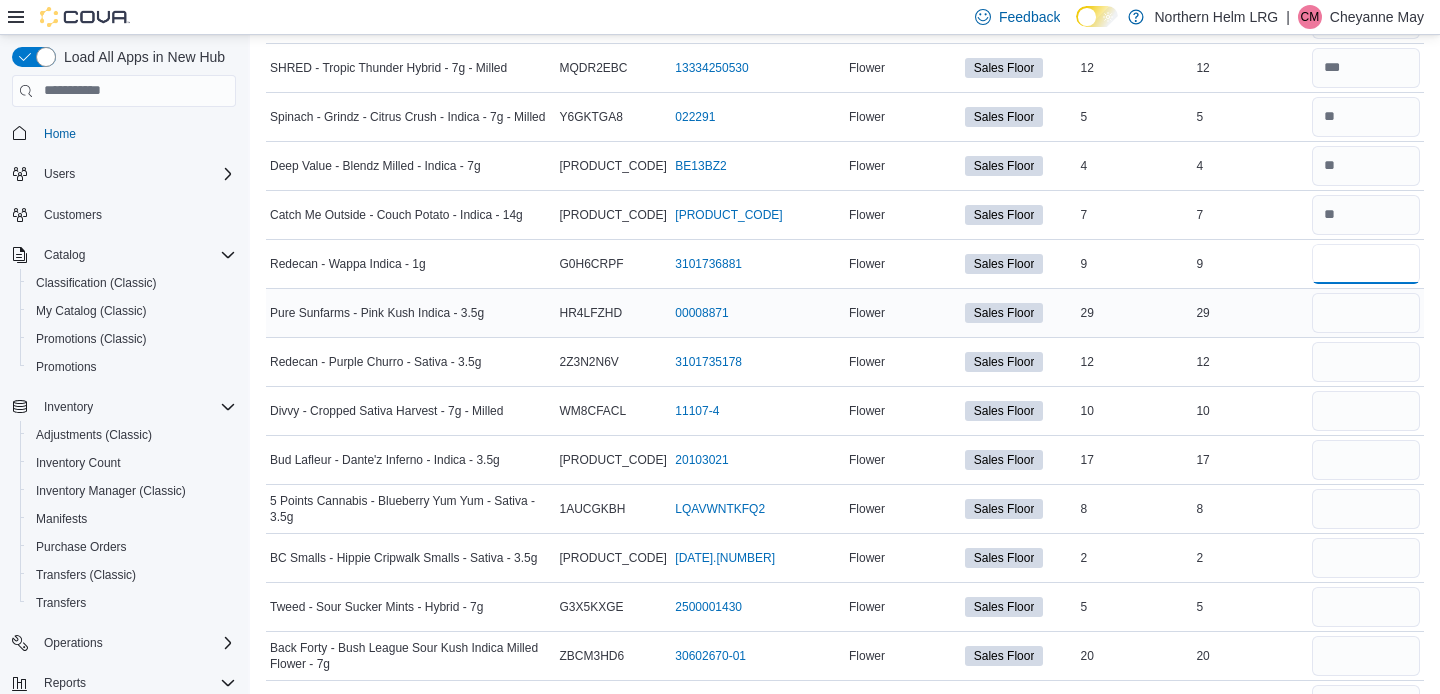 scroll, scrollTop: 662, scrollLeft: 0, axis: vertical 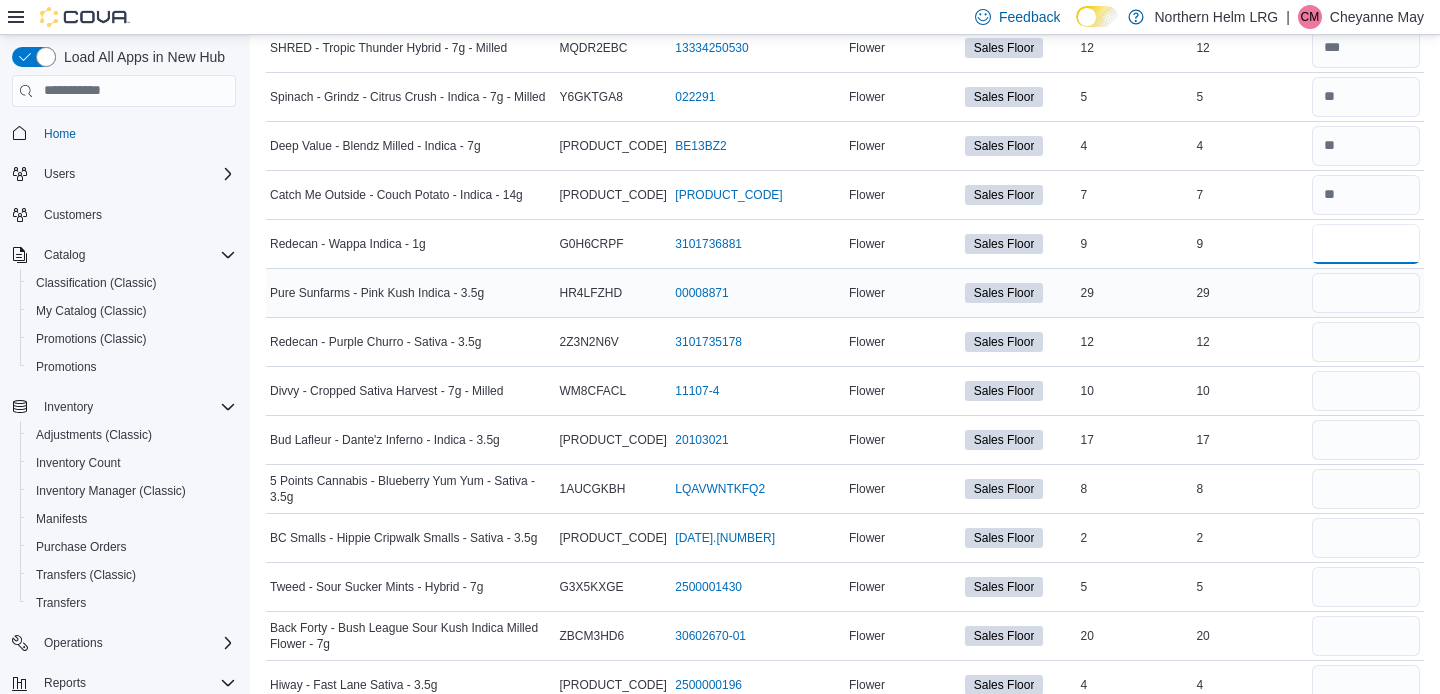 type on "*" 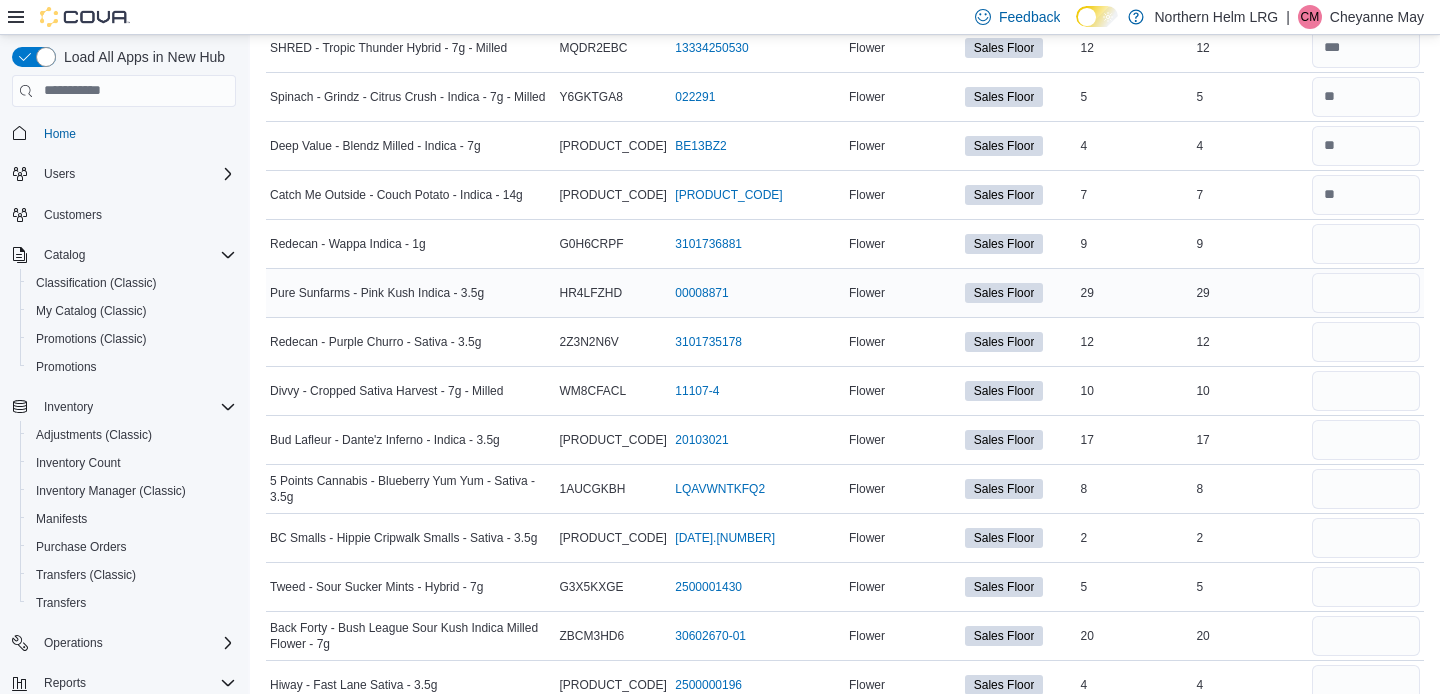 type 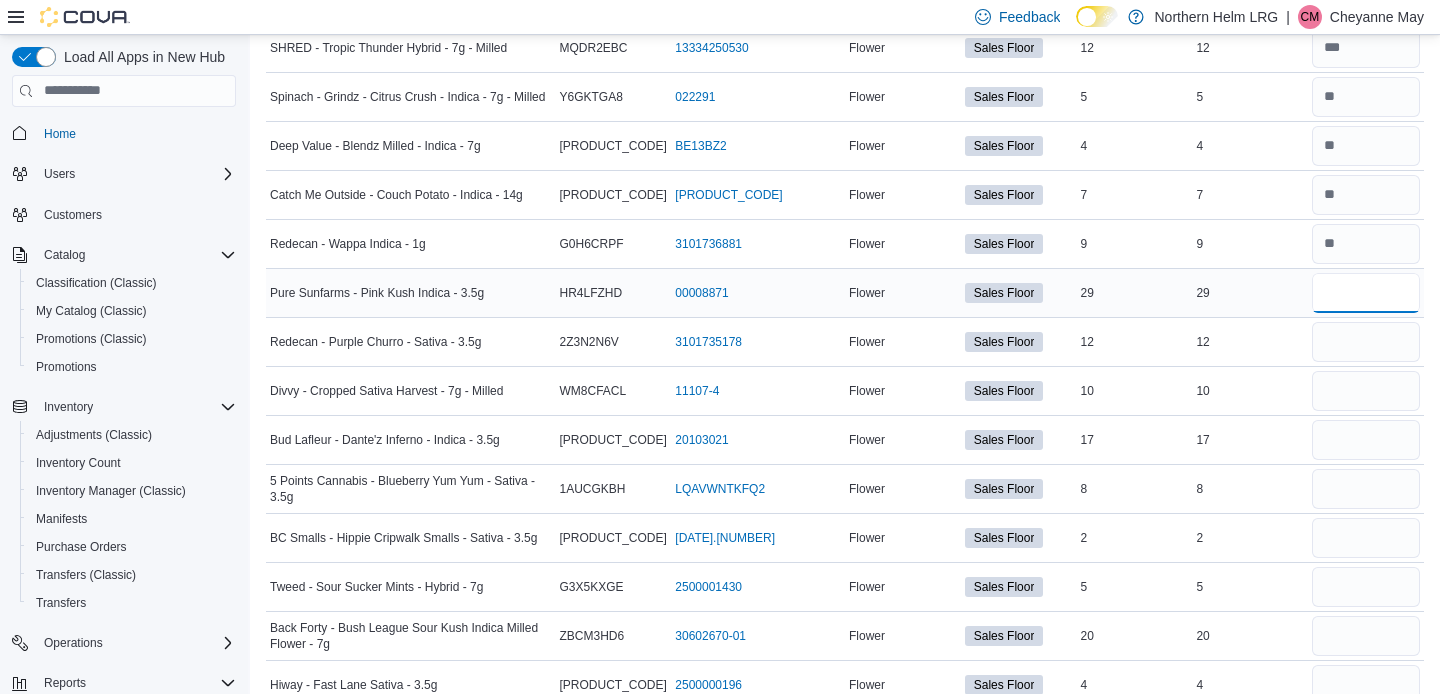 click at bounding box center (1366, 293) 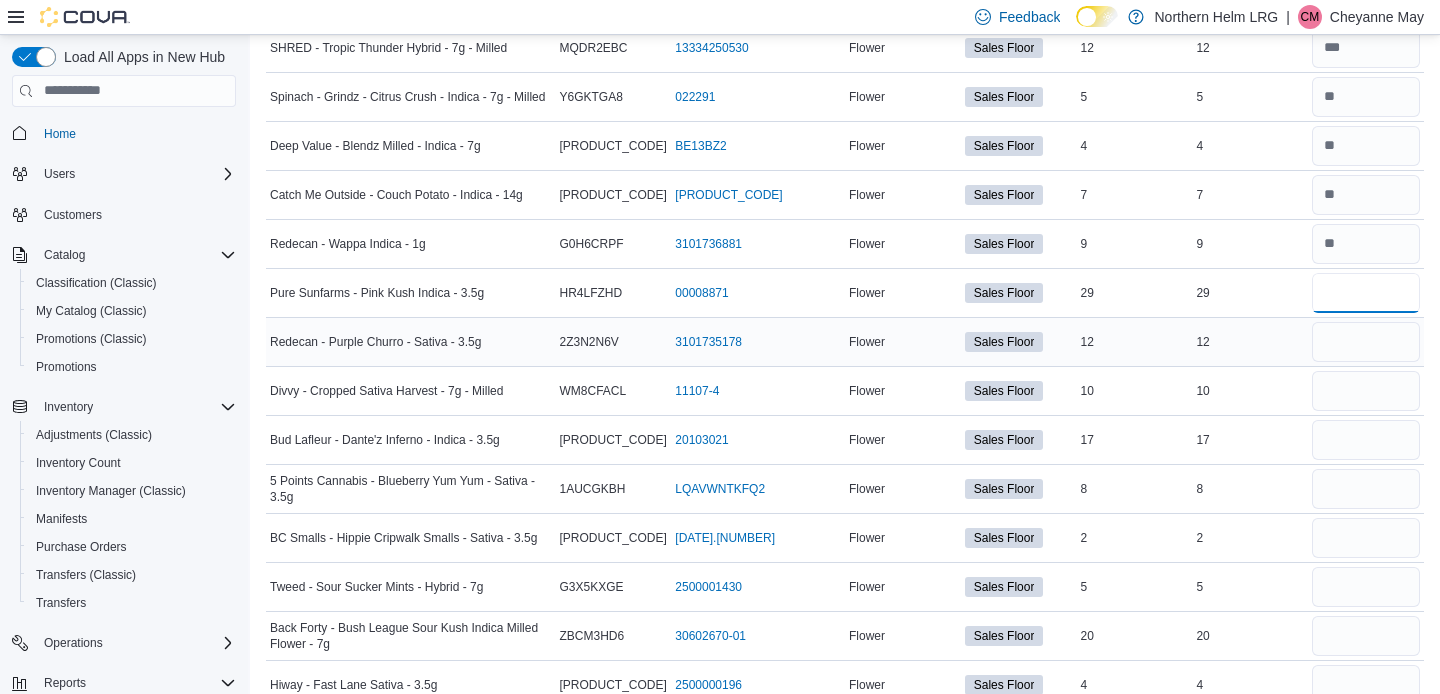 type on "**" 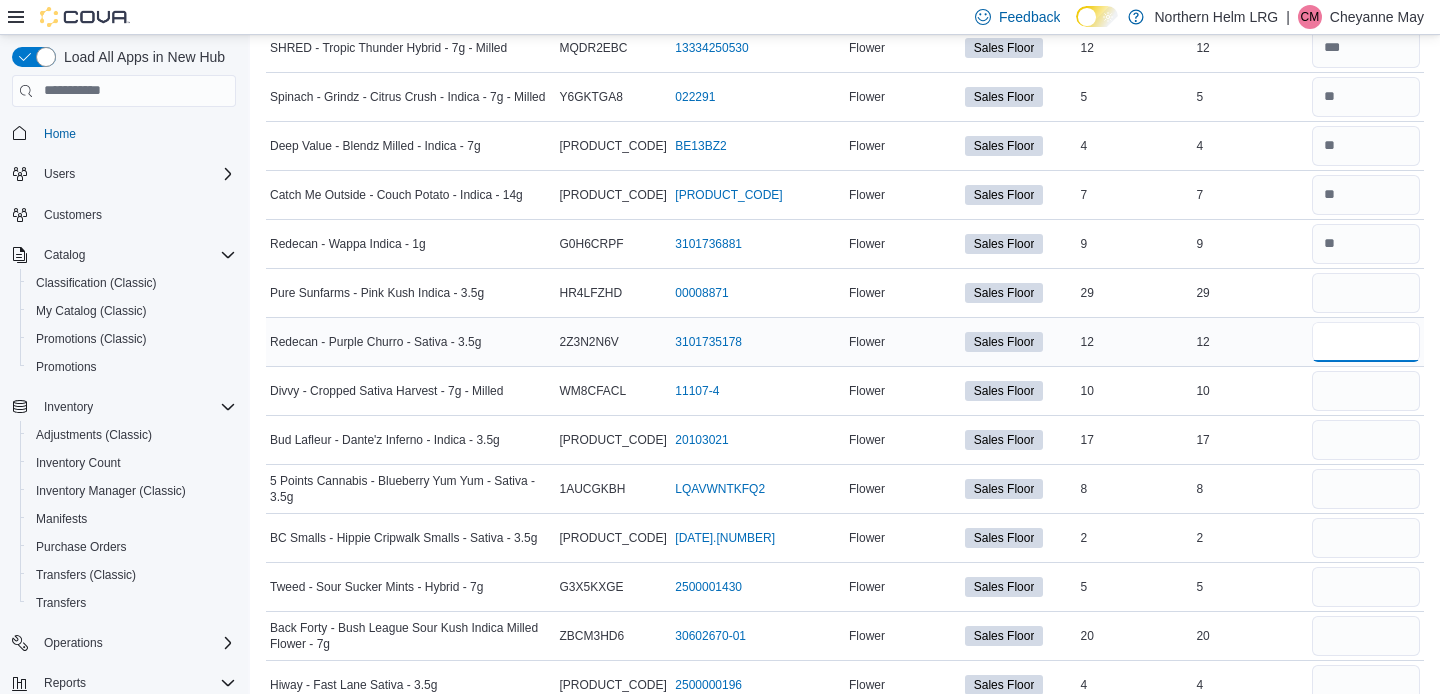 type 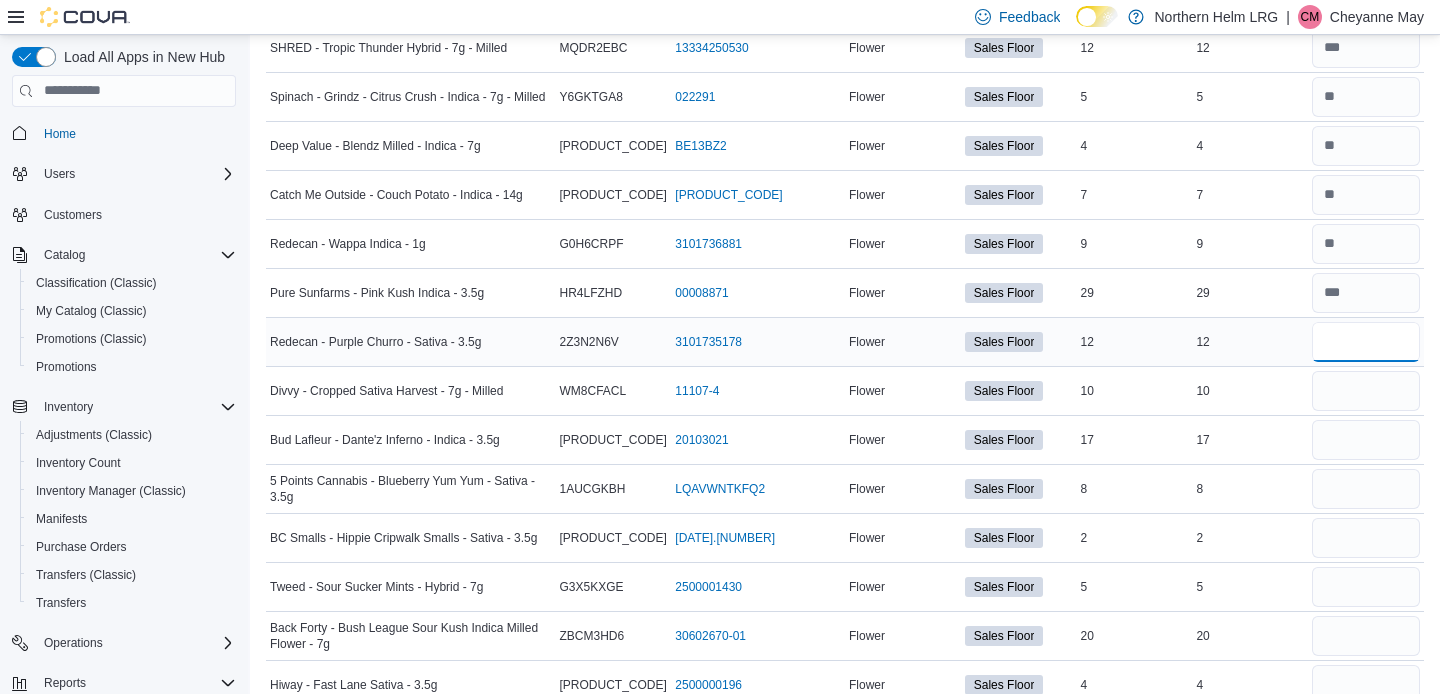 click at bounding box center [1366, 342] 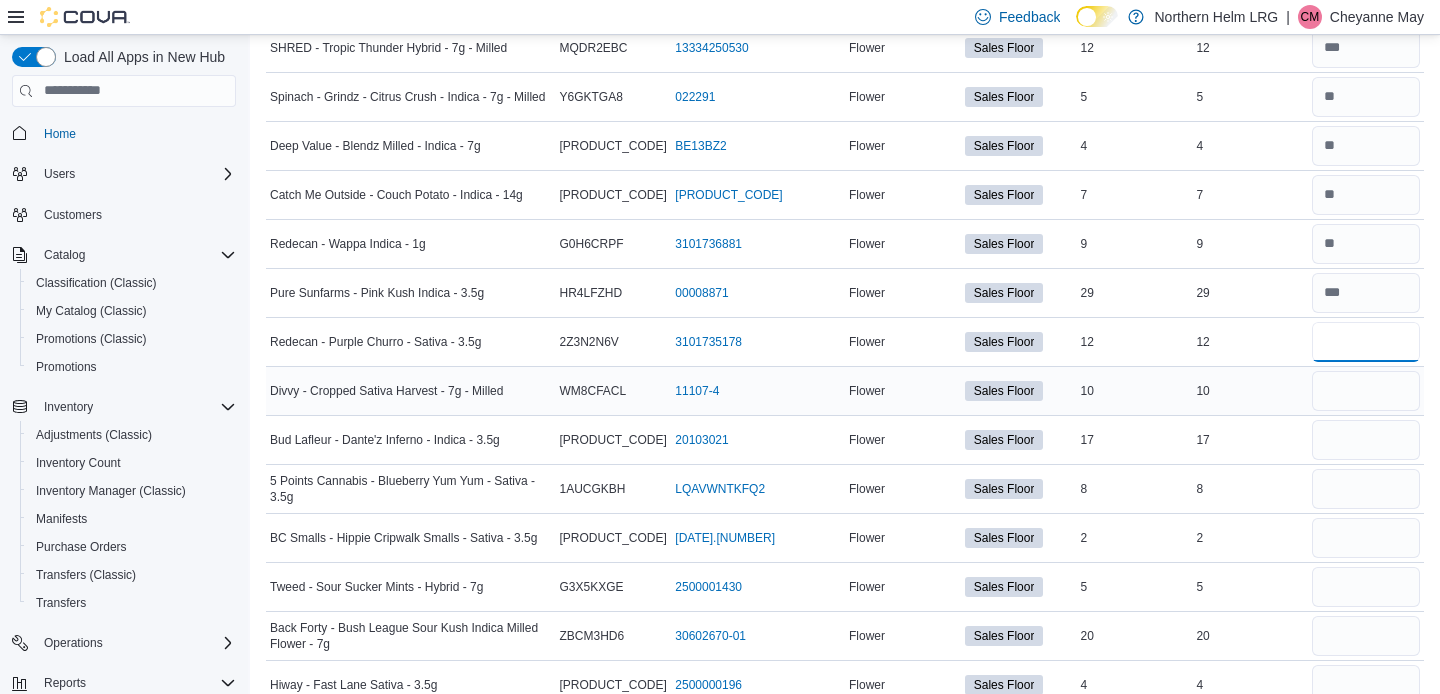 type on "**" 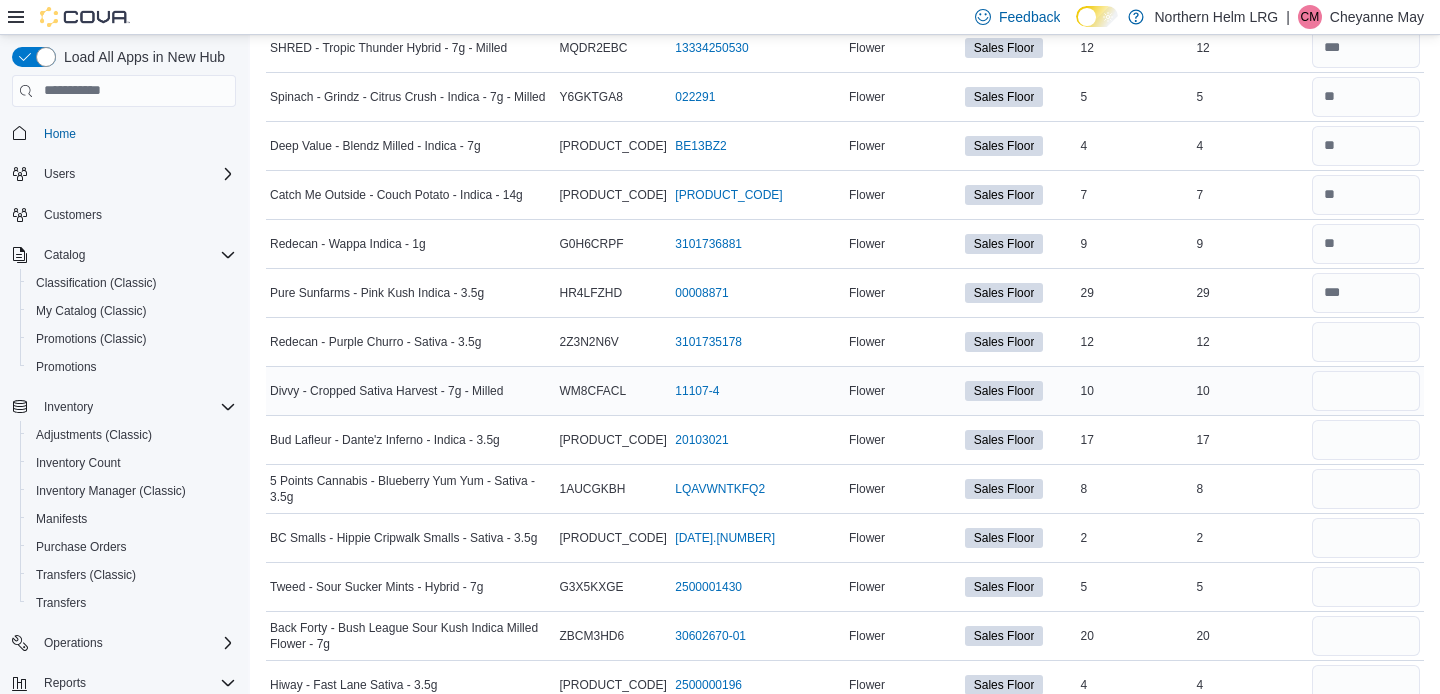 type 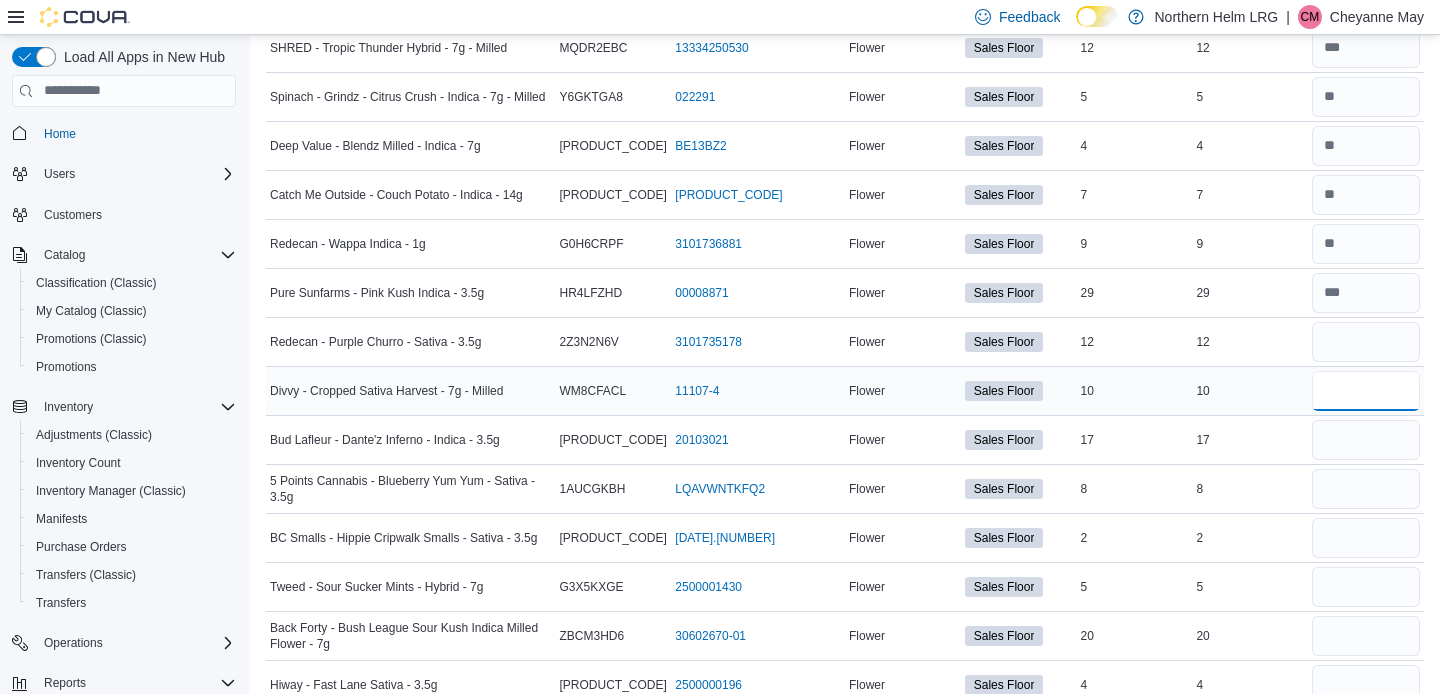 click at bounding box center [1366, 391] 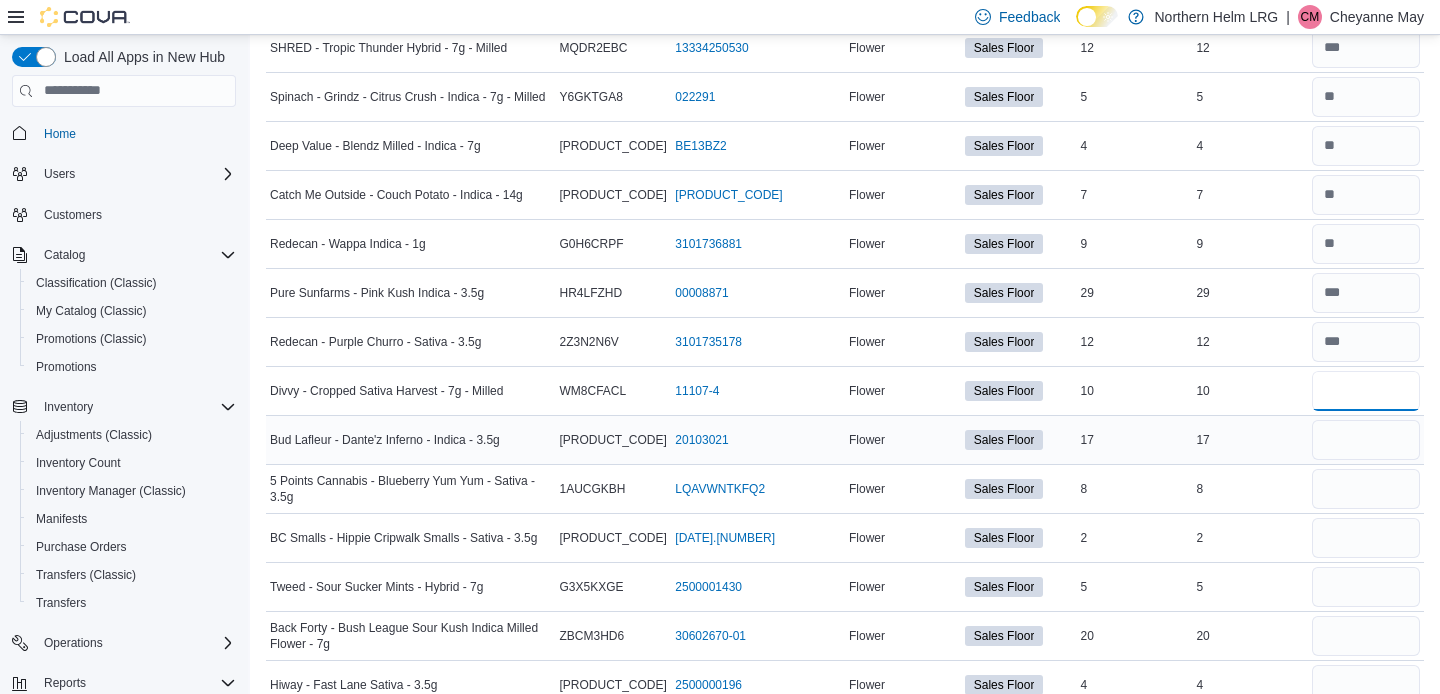 type on "**" 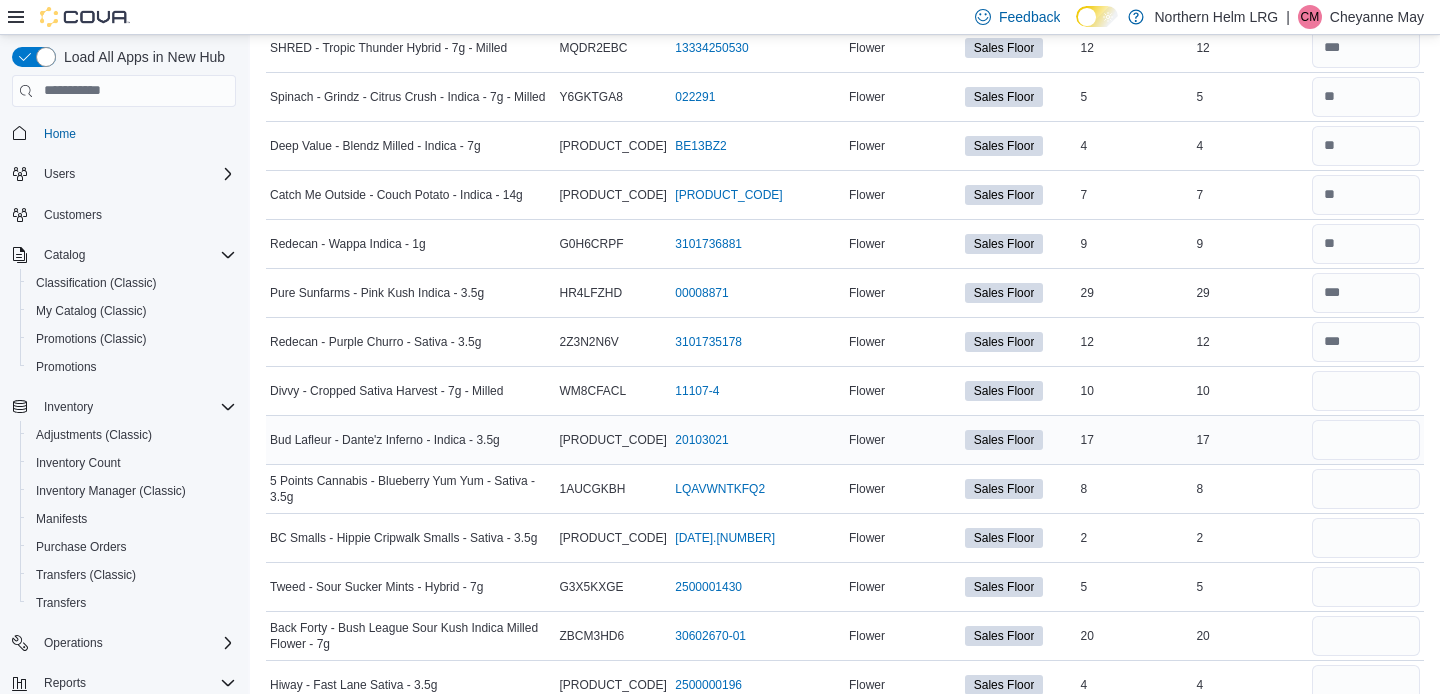 type 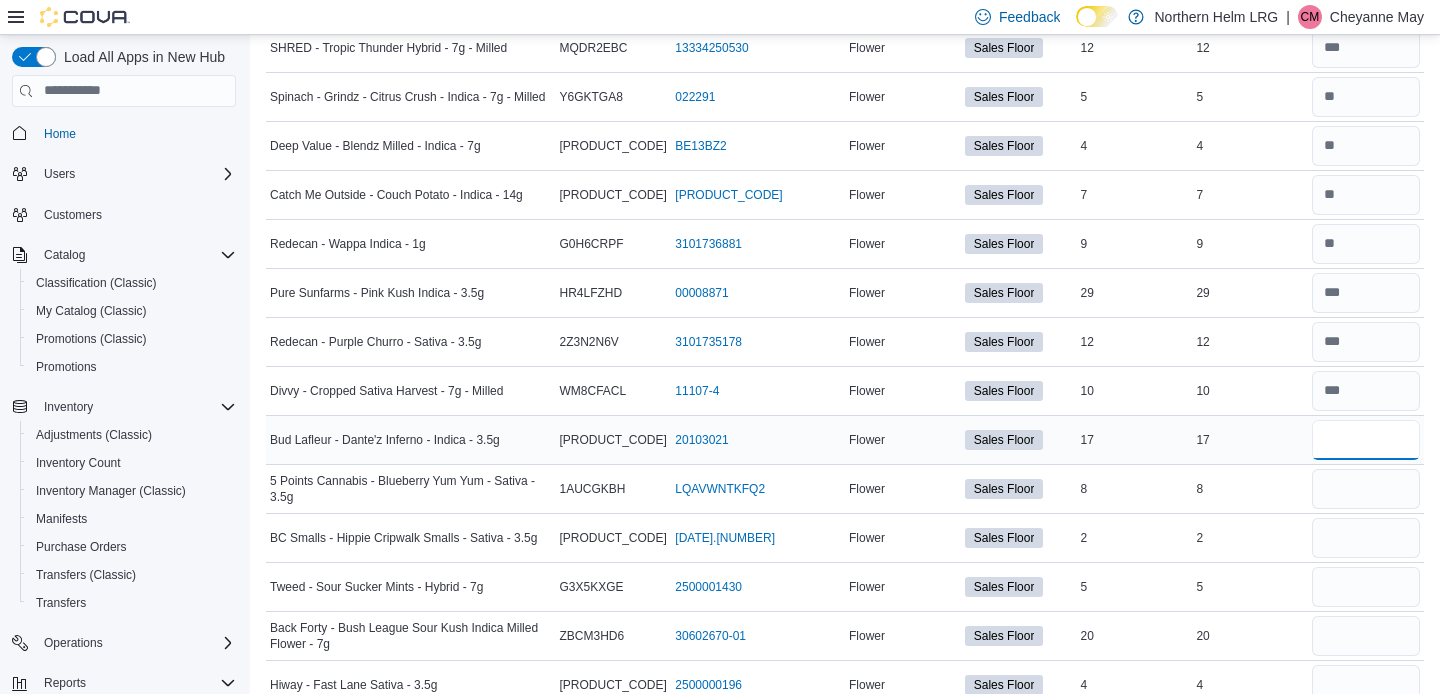 click at bounding box center (1366, 440) 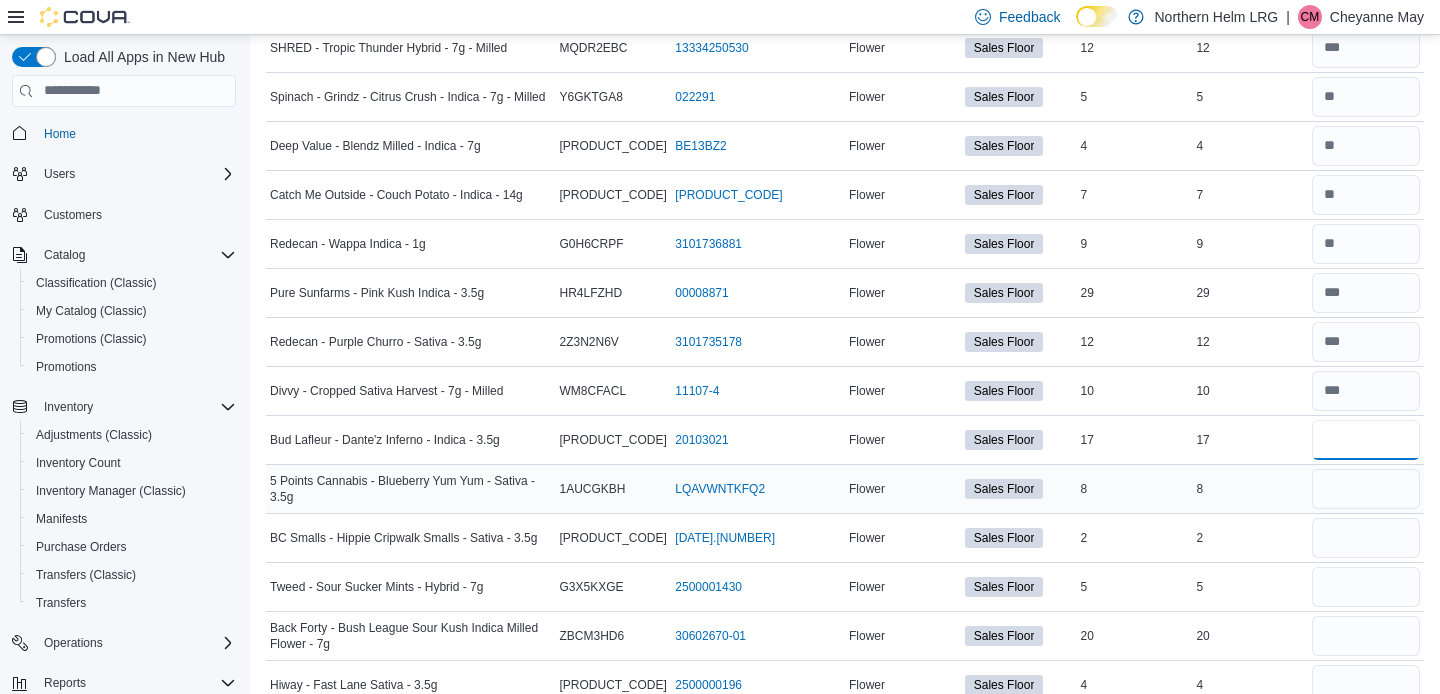 type on "**" 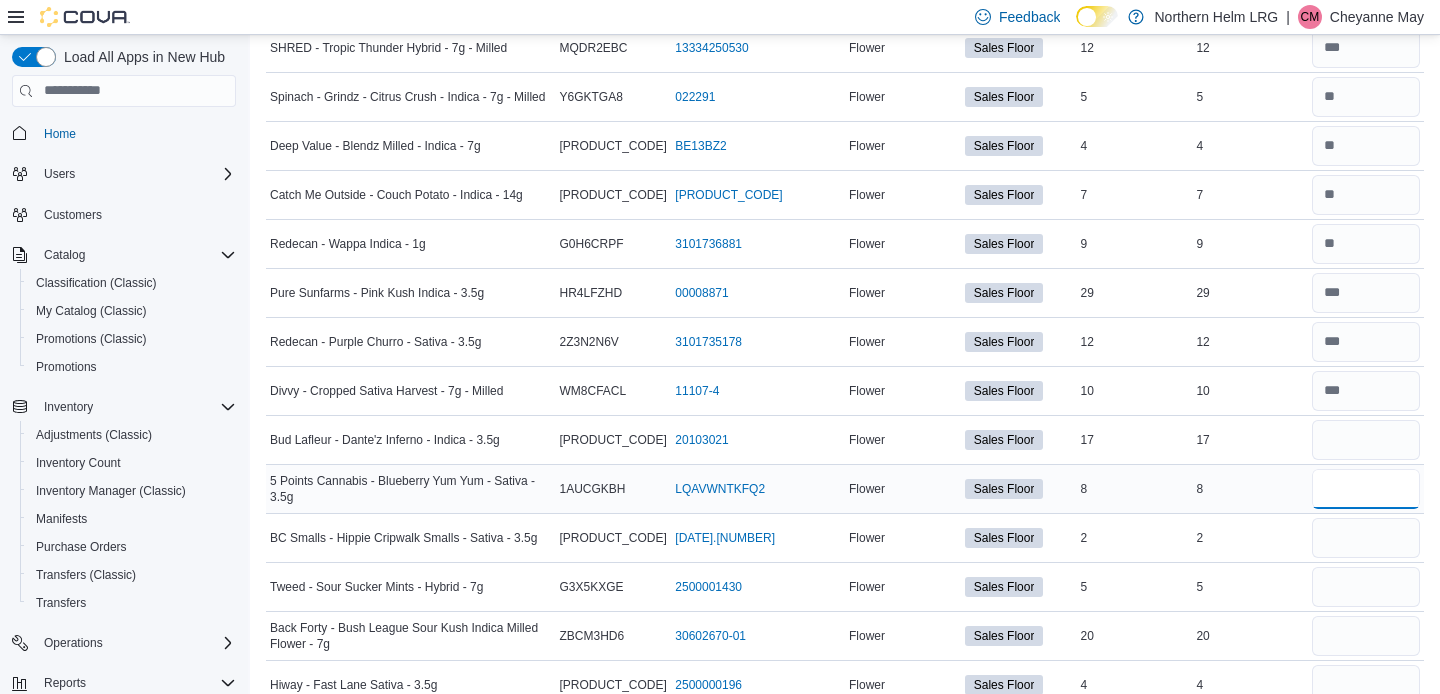 type 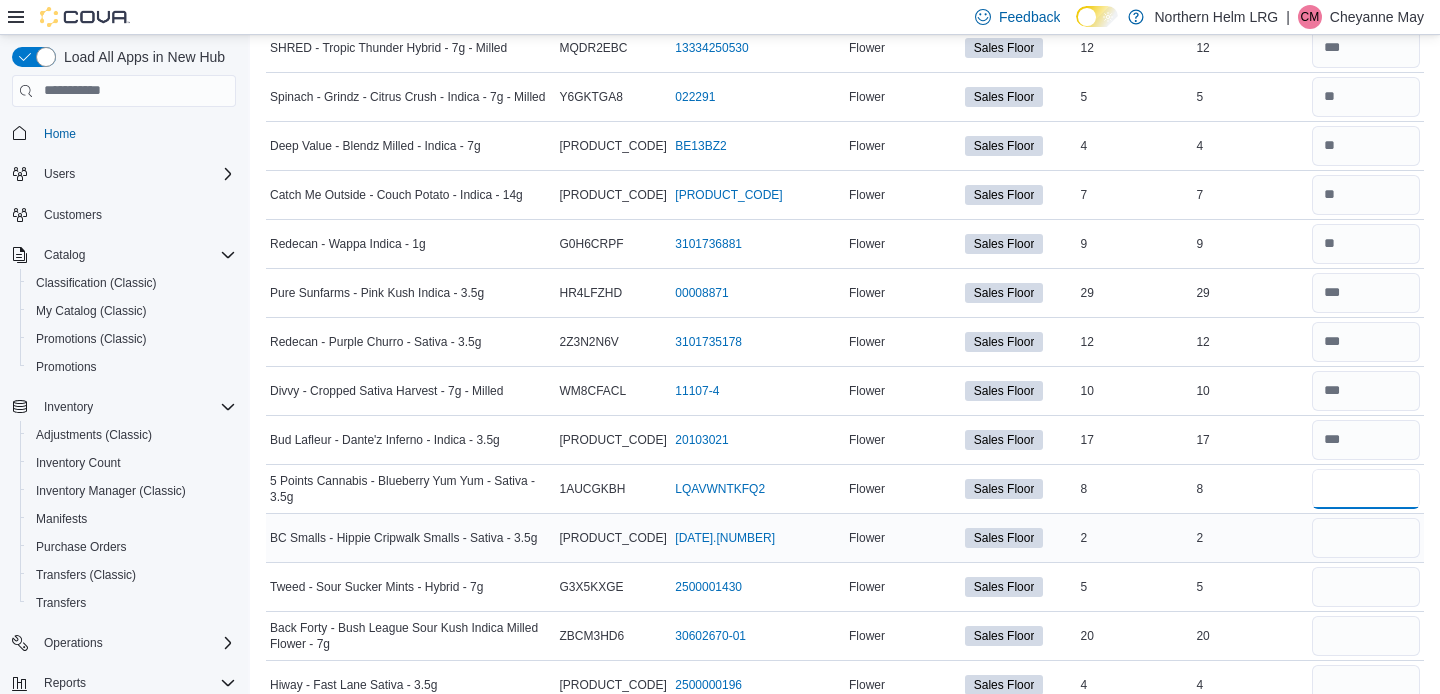 type on "*" 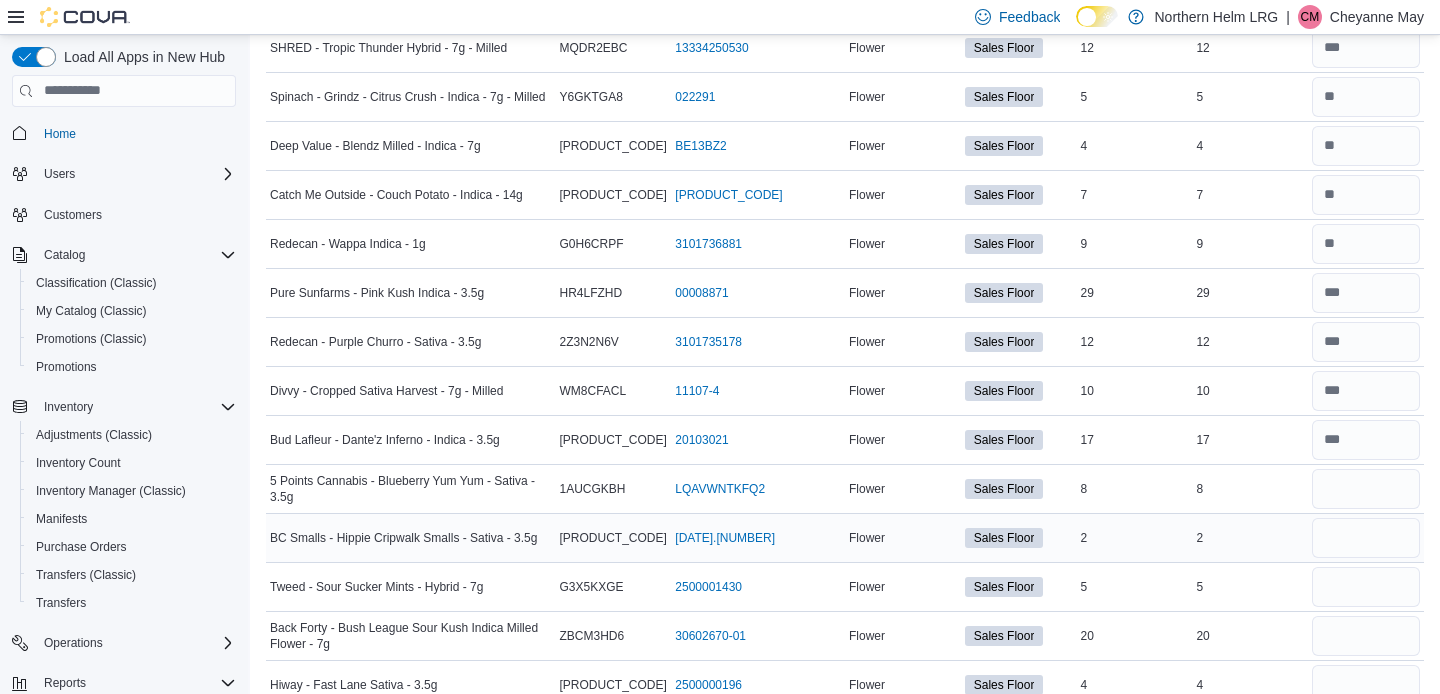 type 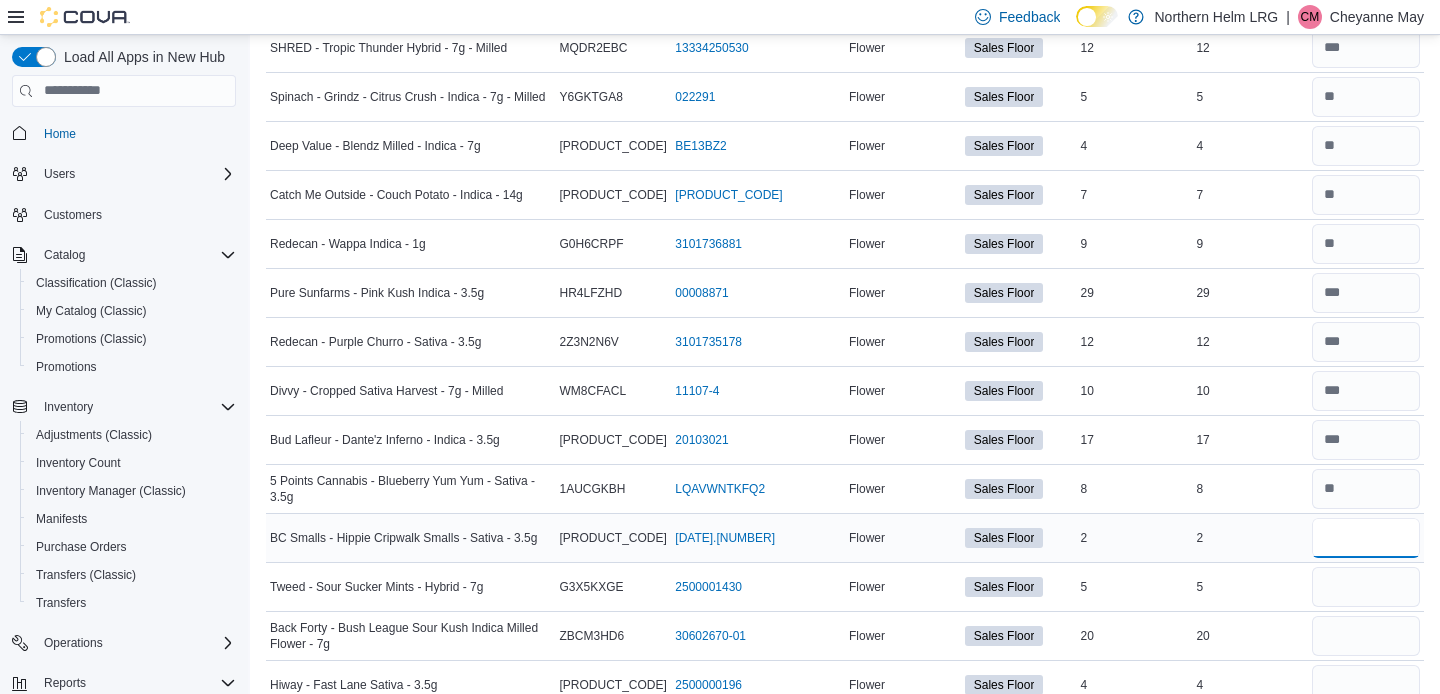 click at bounding box center (1366, 538) 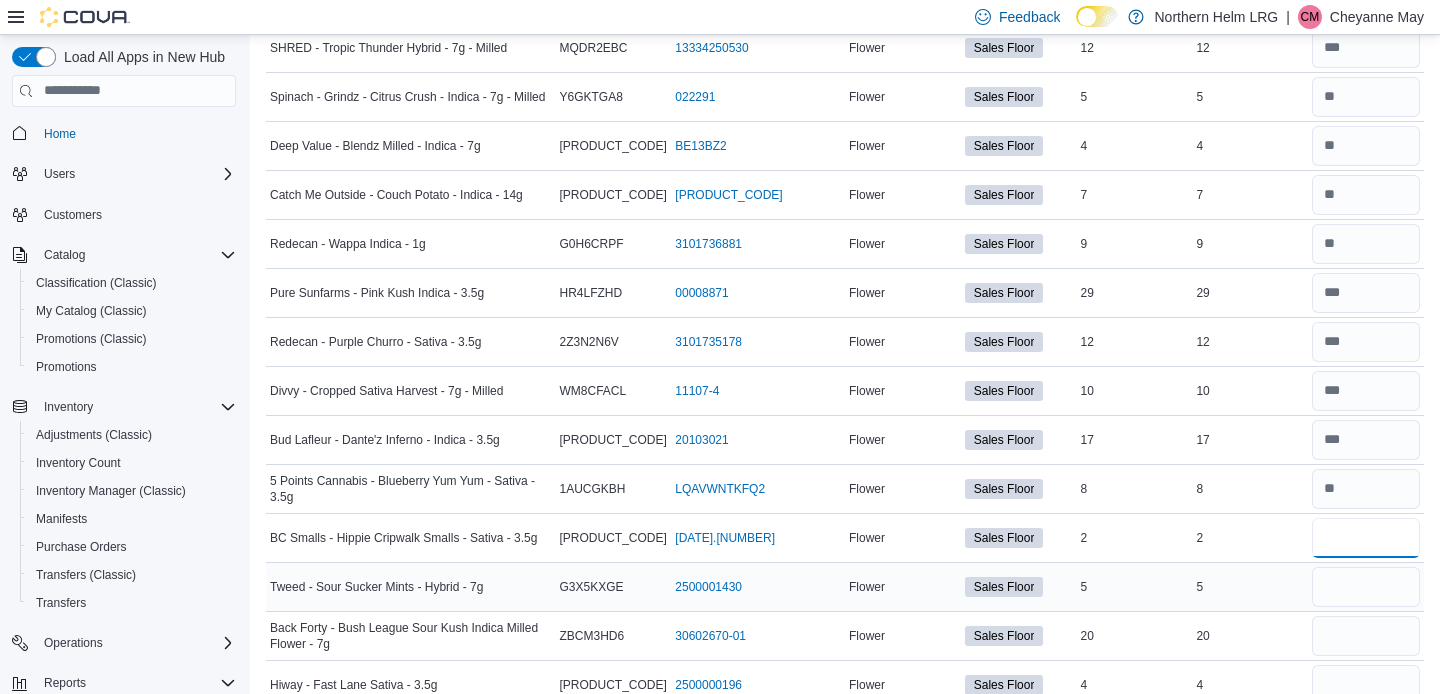 type on "*" 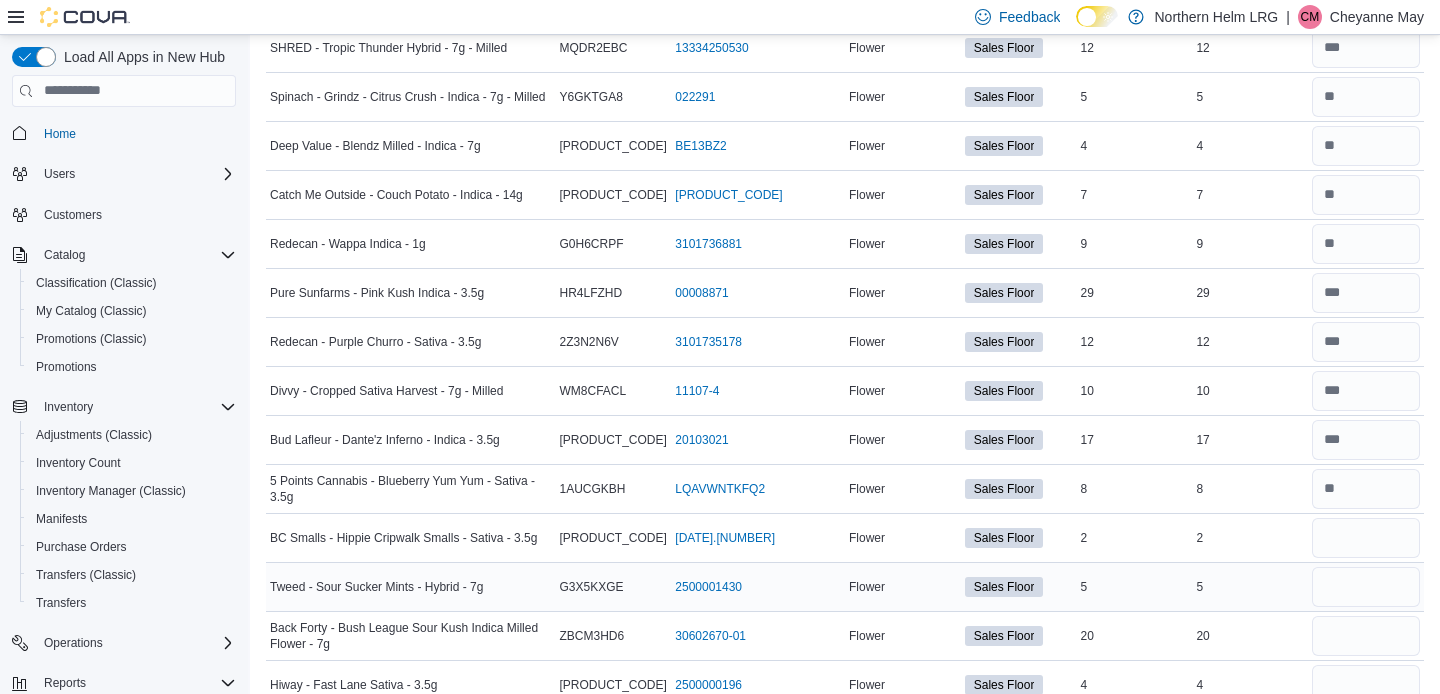 type 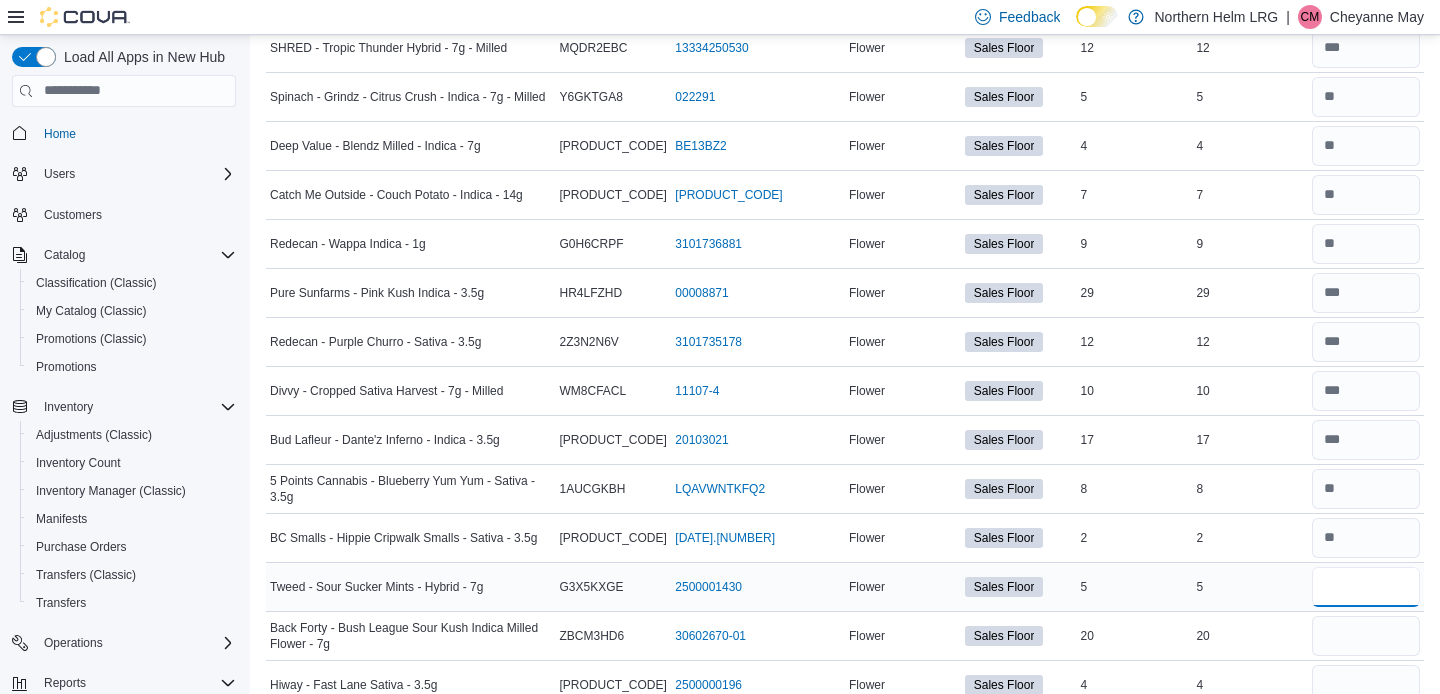 click at bounding box center [1366, 587] 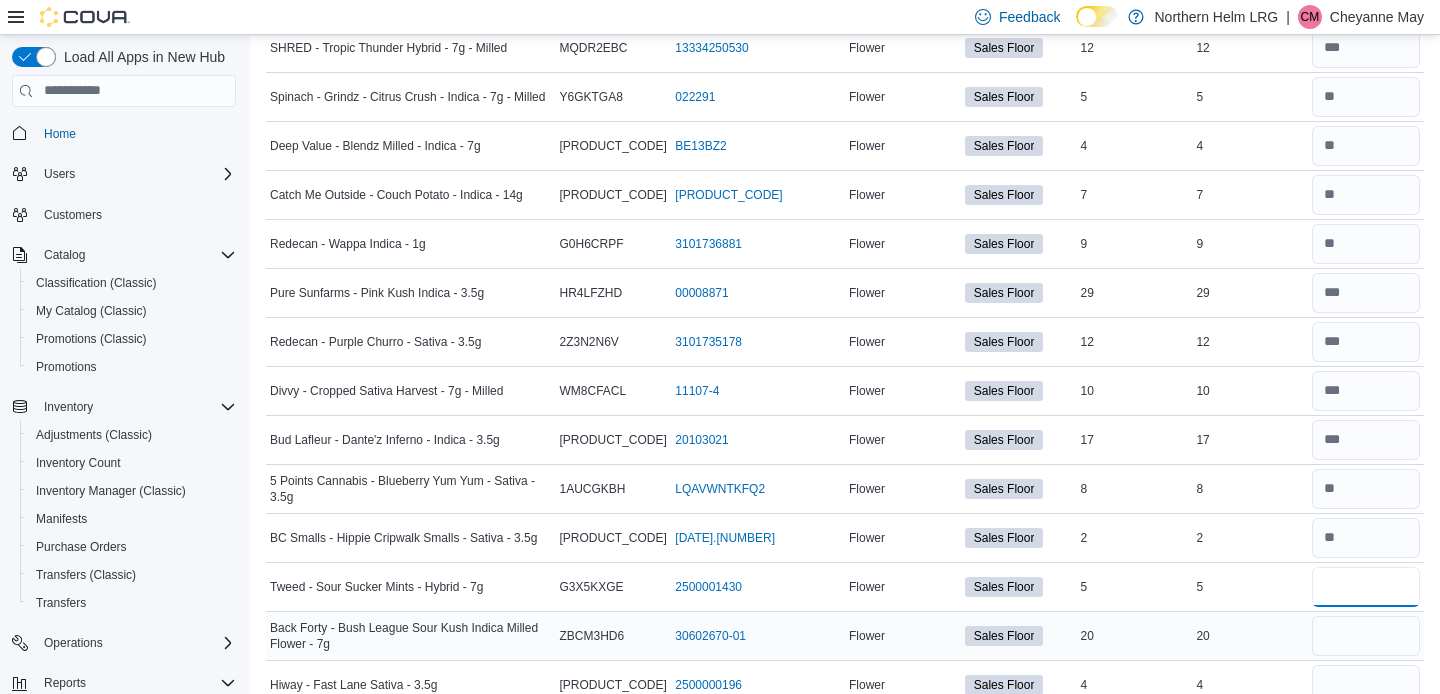 type on "*" 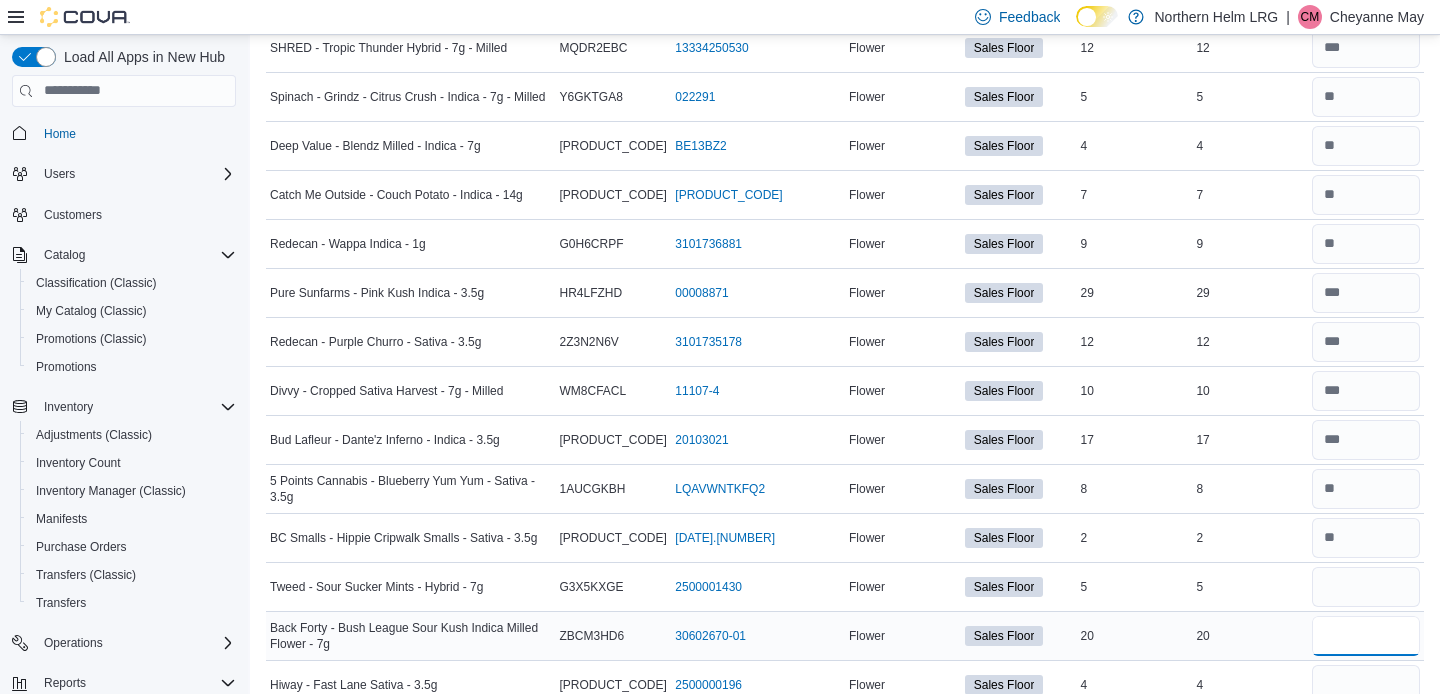 type 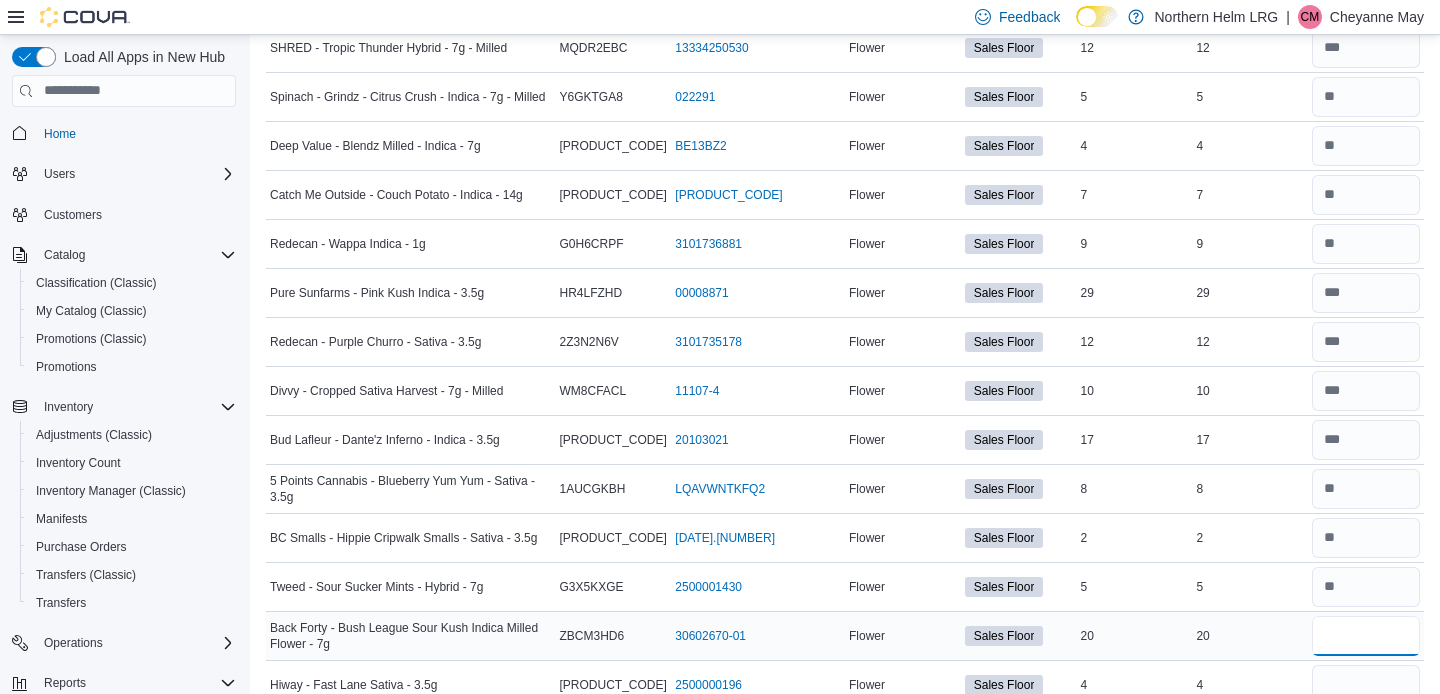 click at bounding box center [1366, 636] 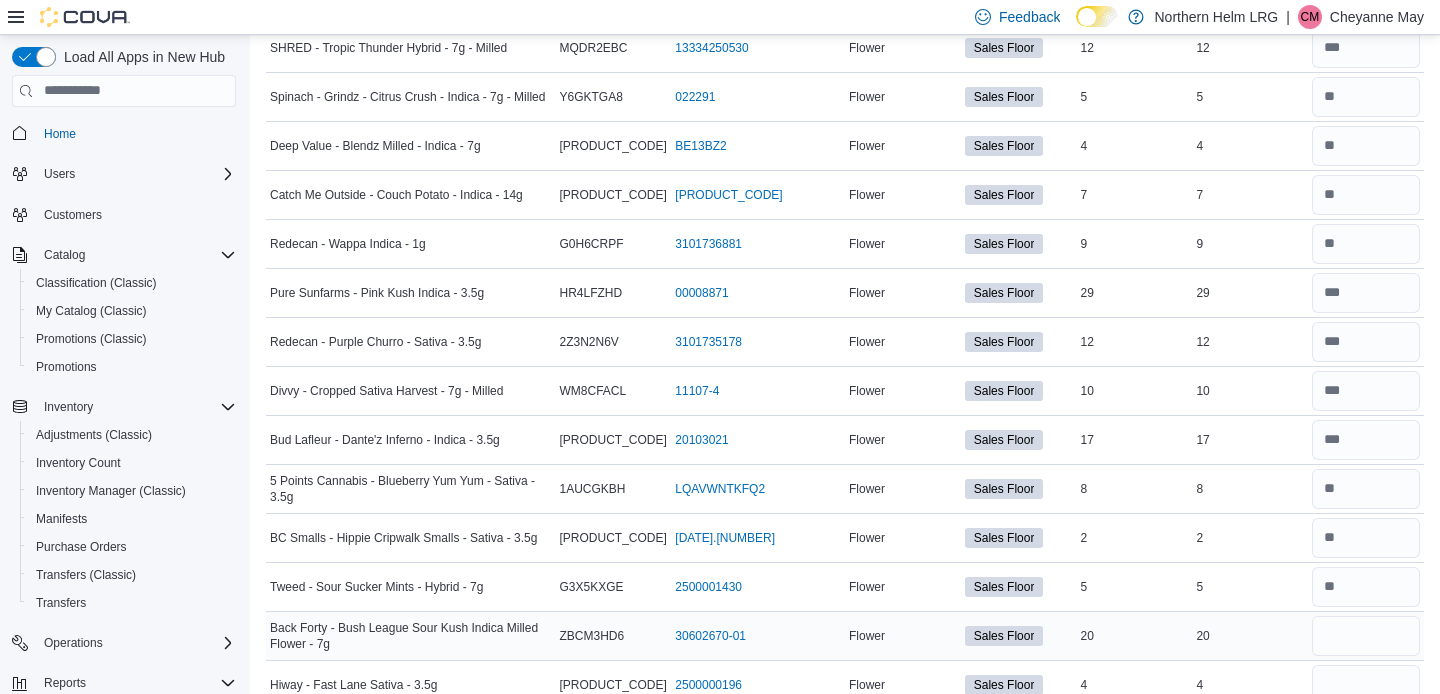 type 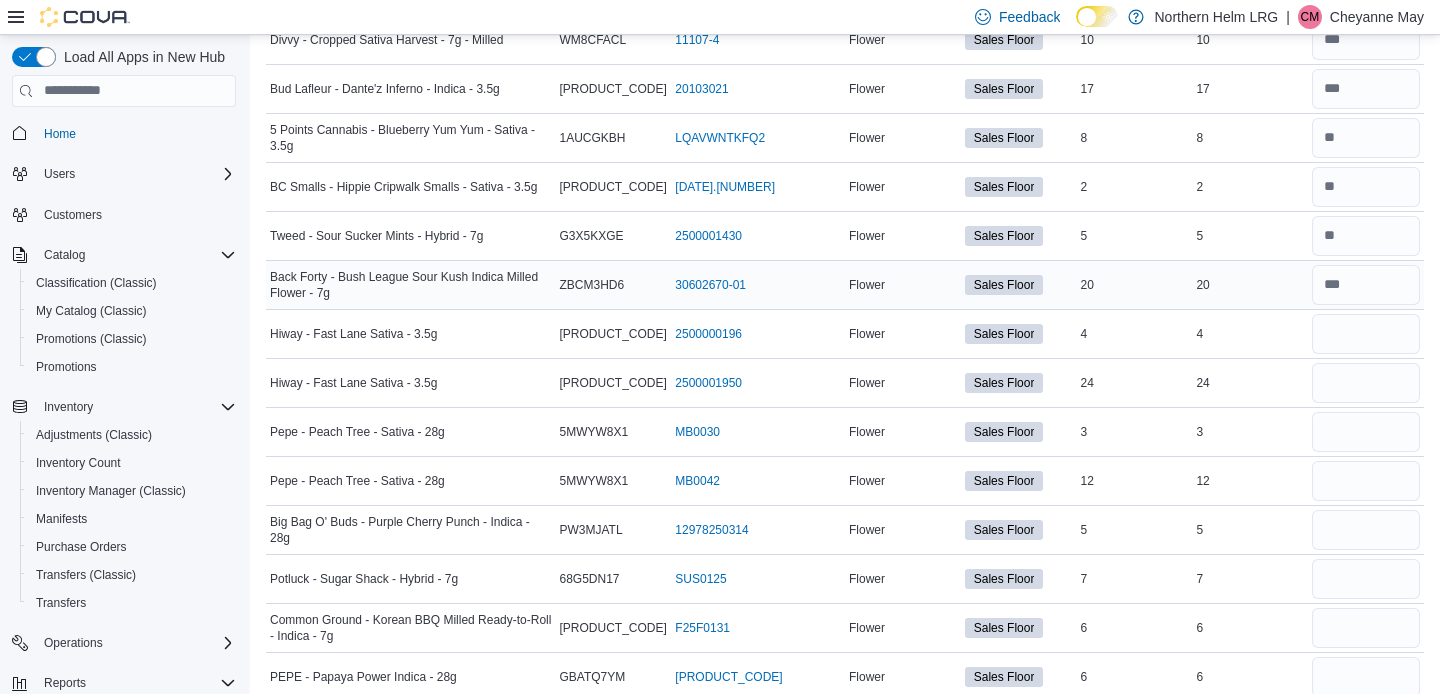 scroll, scrollTop: 1017, scrollLeft: 0, axis: vertical 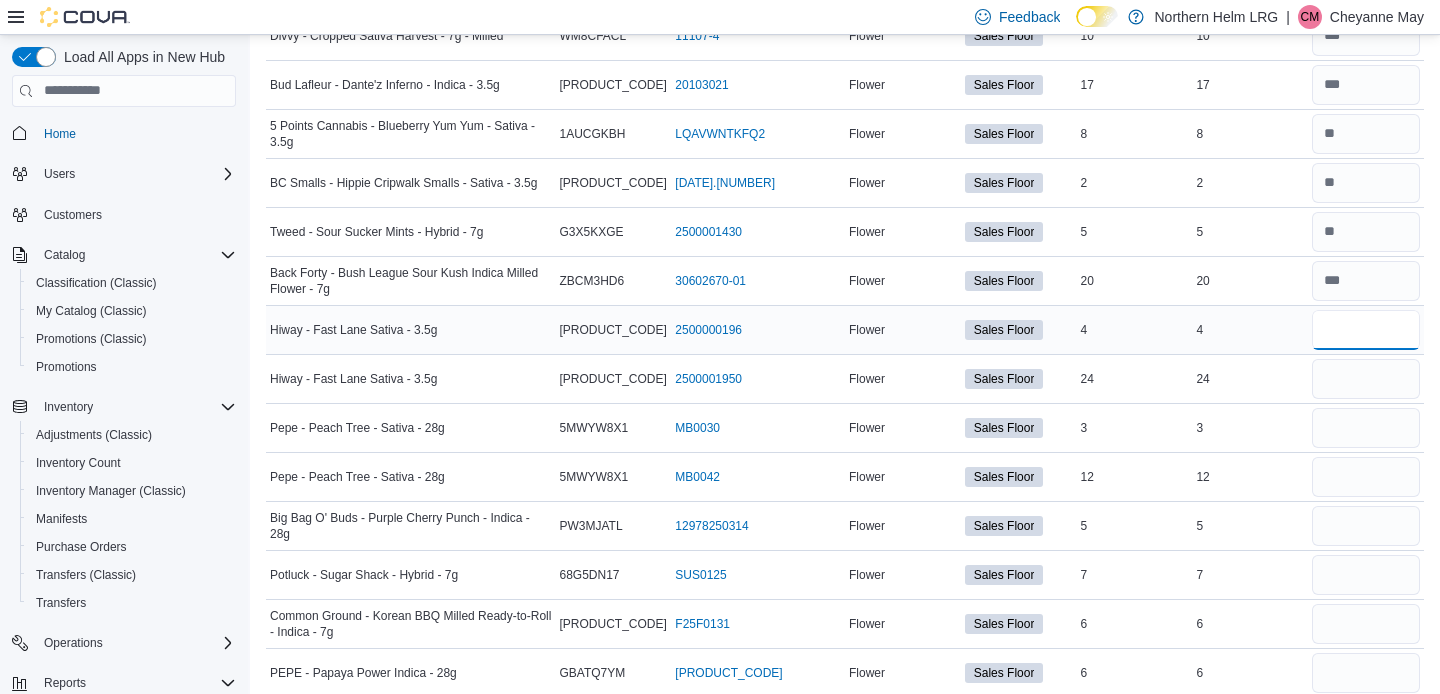 click at bounding box center [1366, 330] 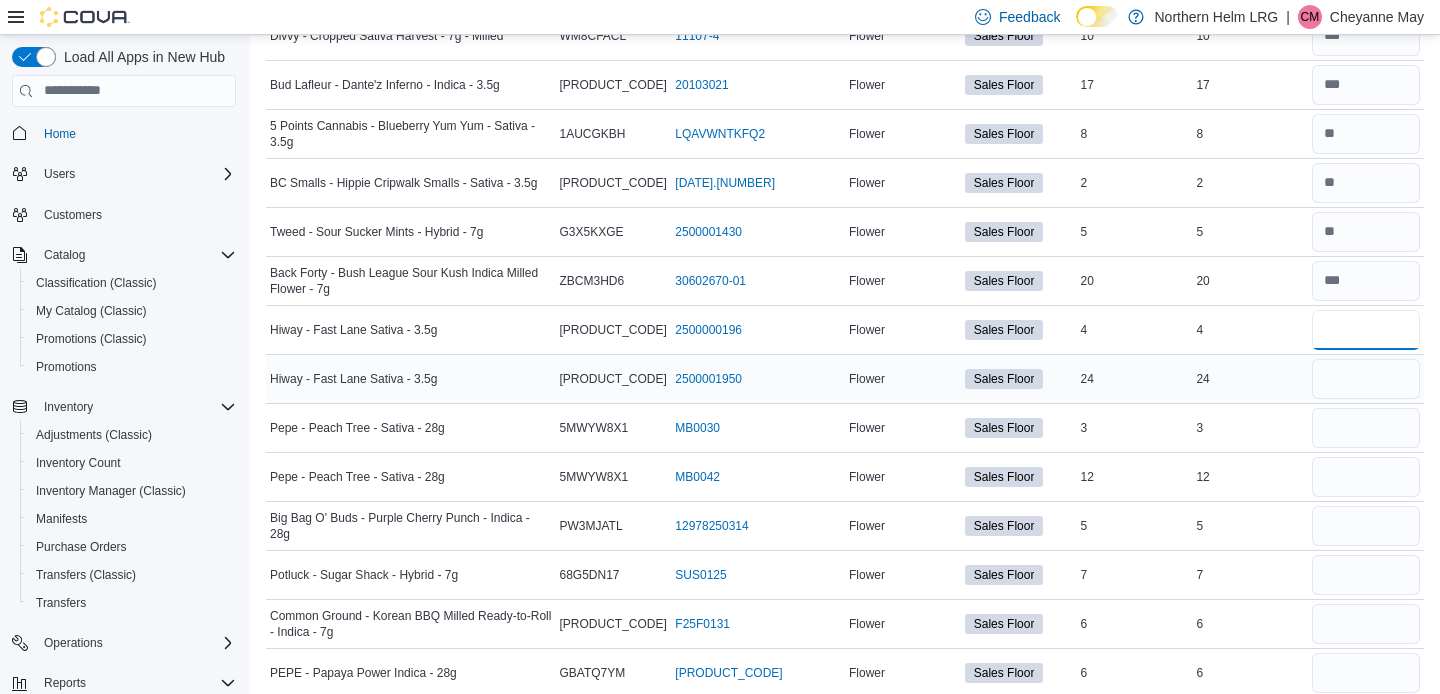 type on "*" 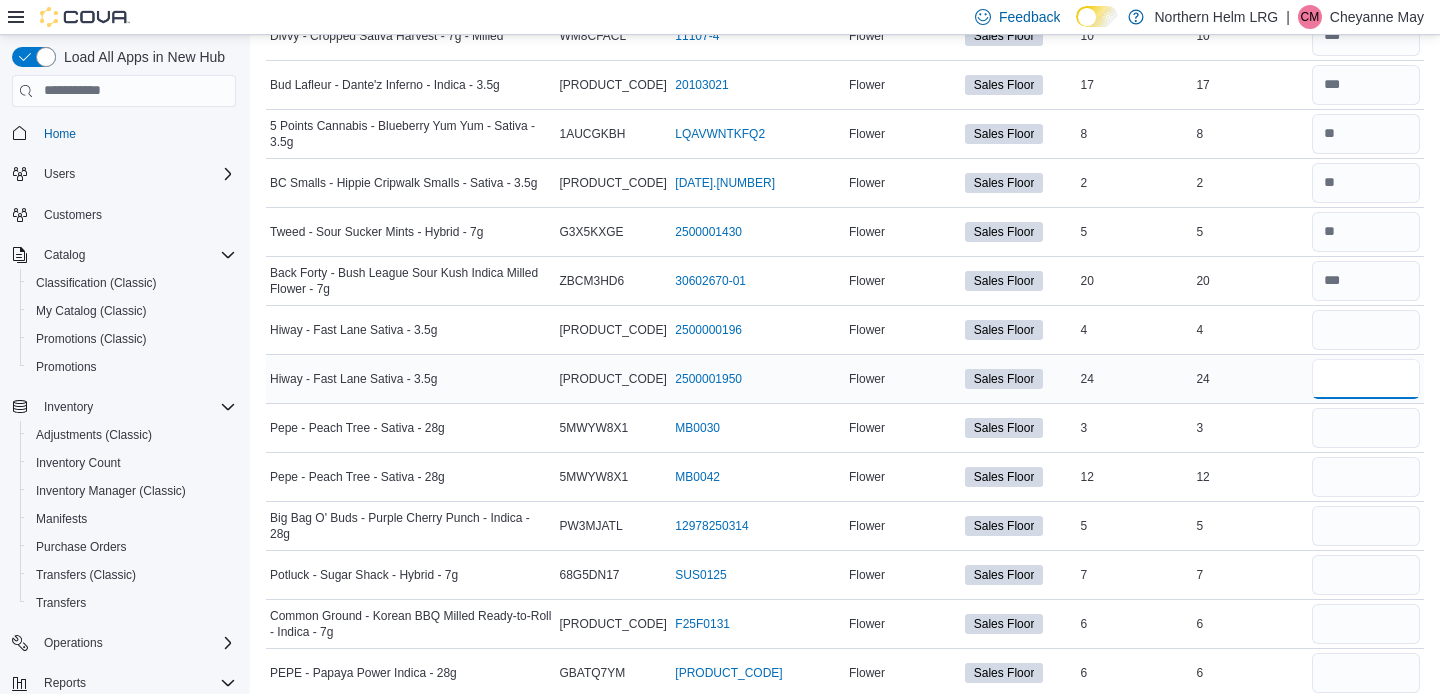 type 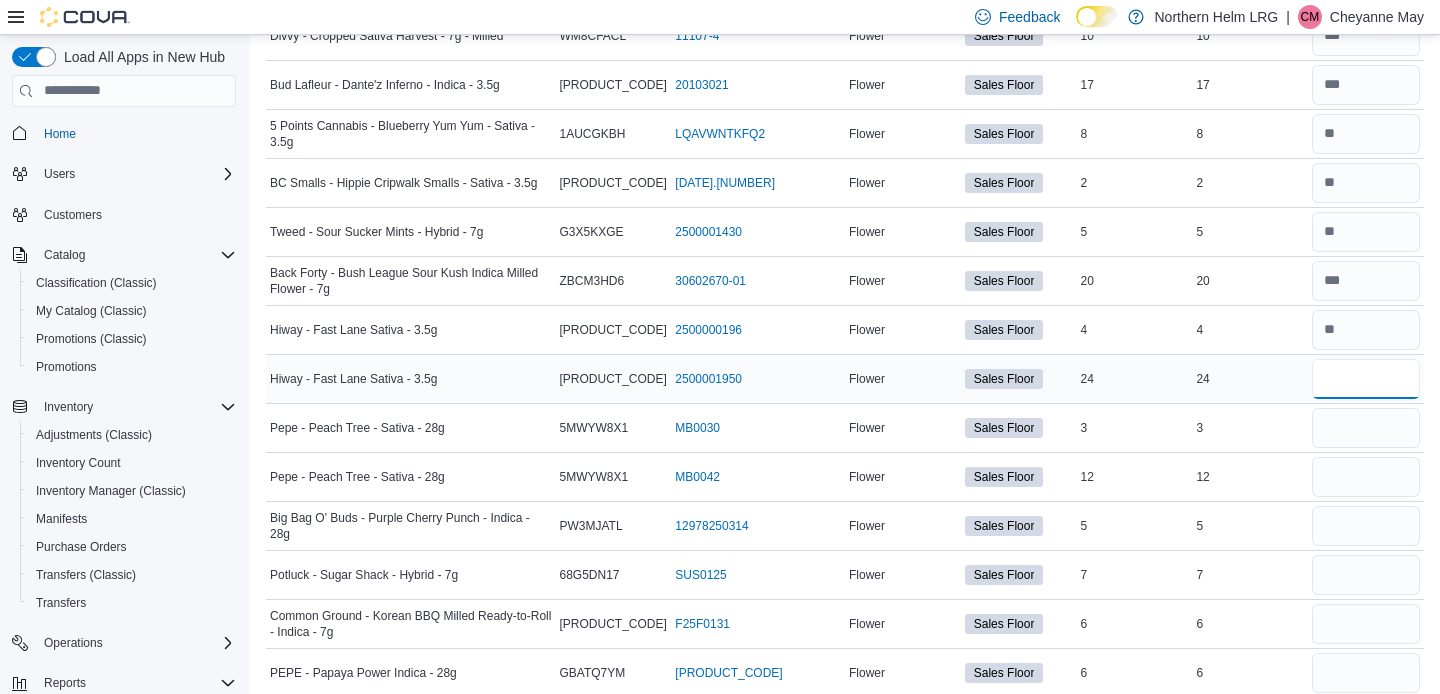 click at bounding box center [1366, 379] 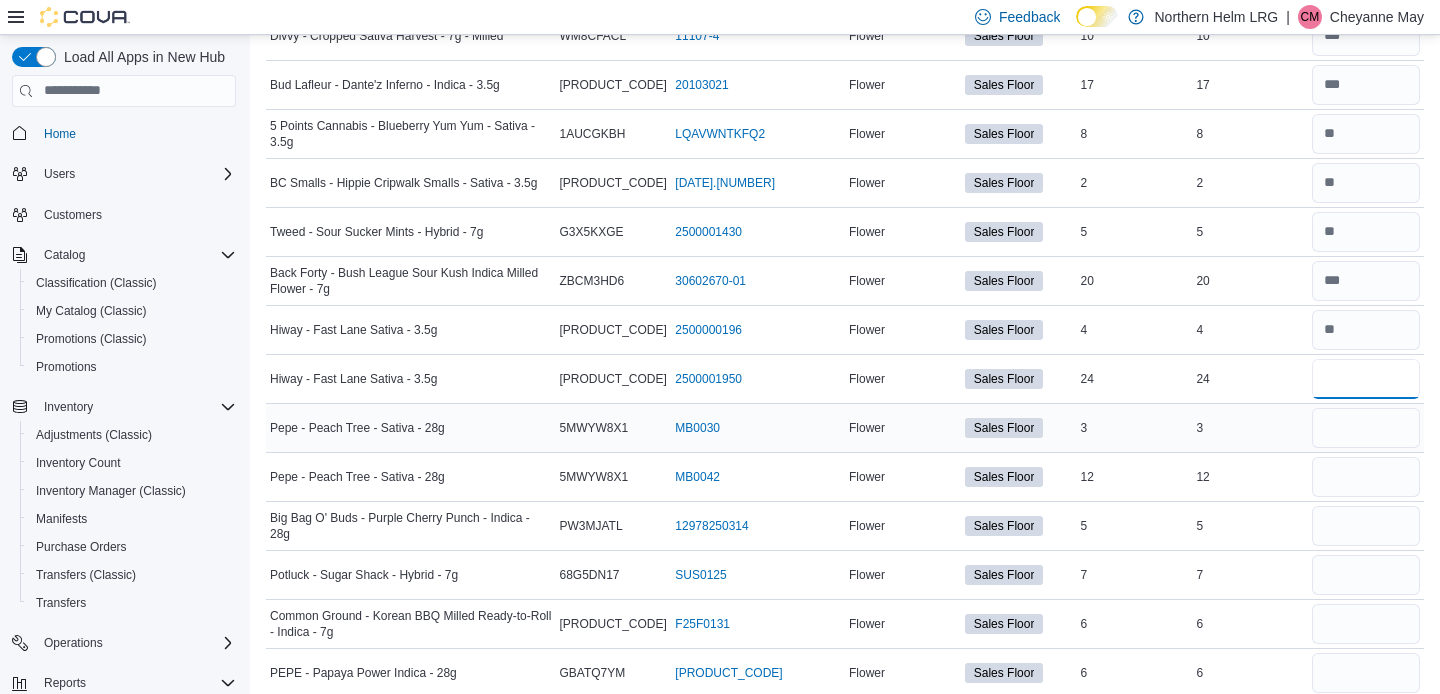 type on "**" 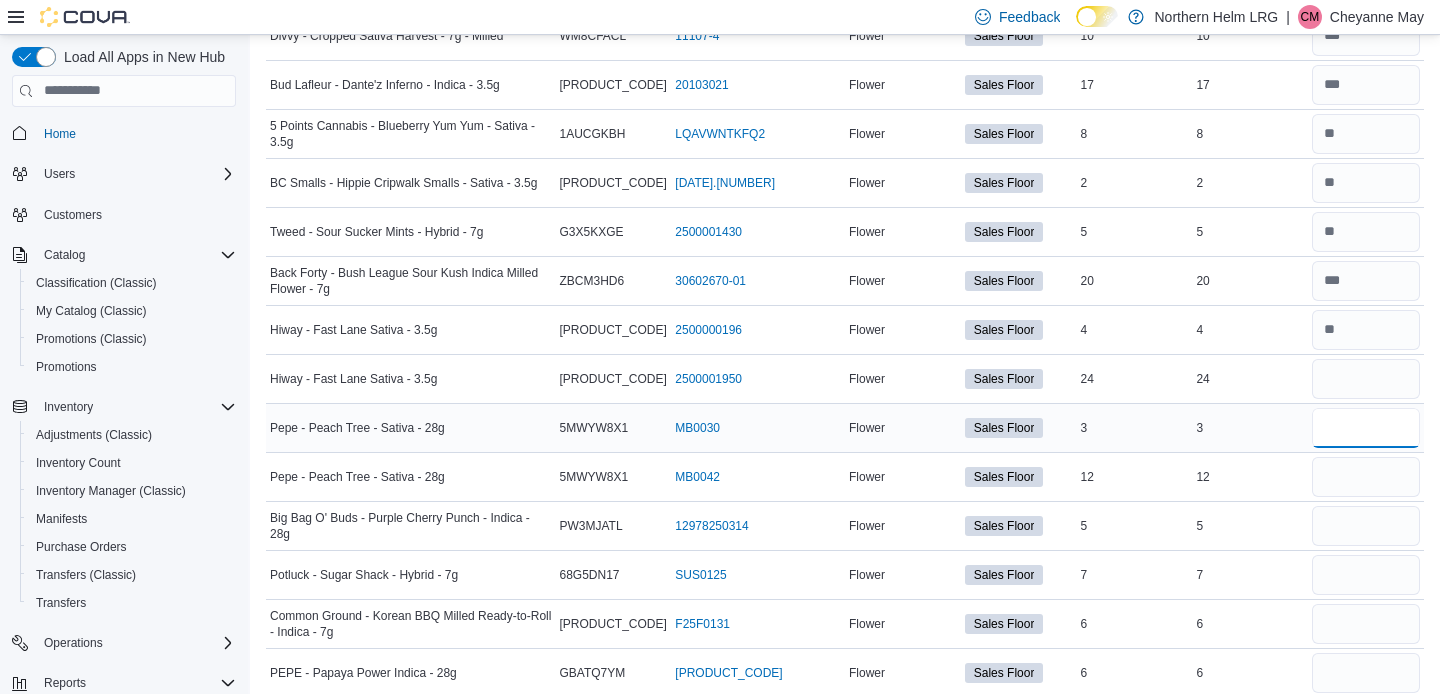 type 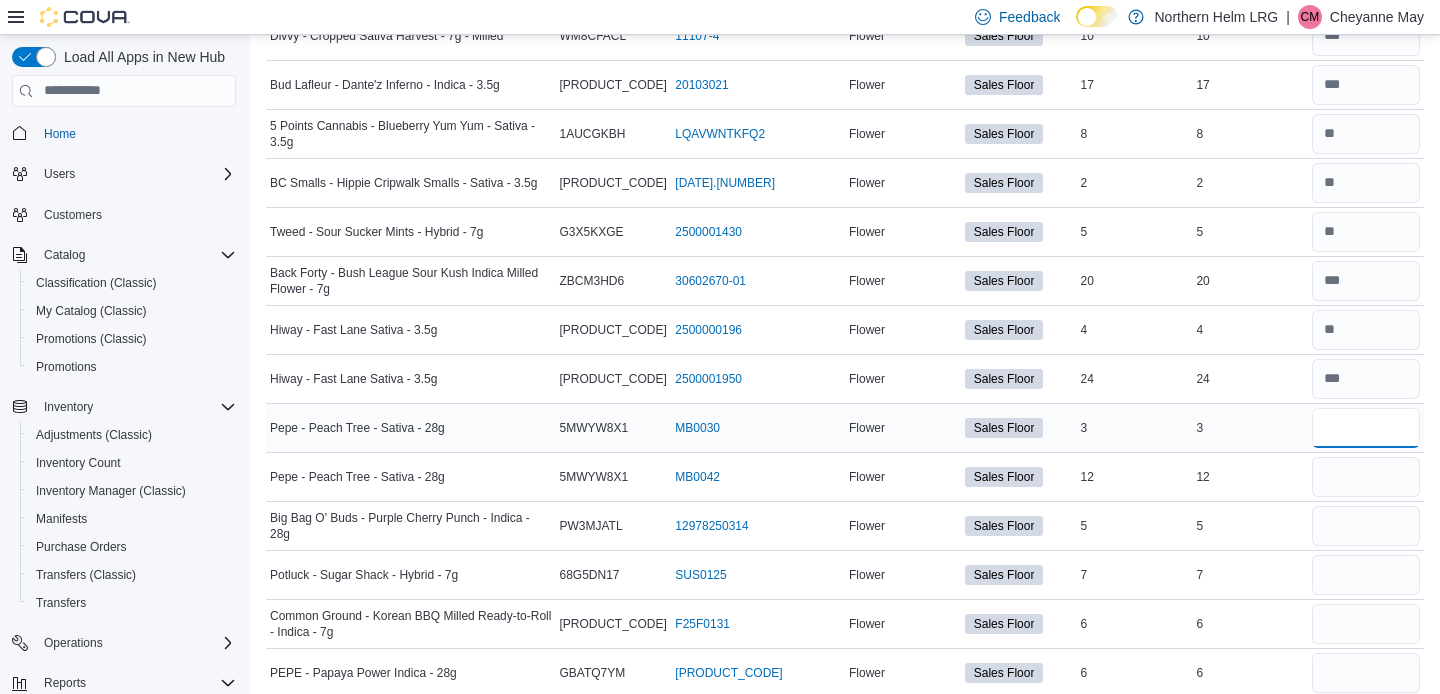 click at bounding box center (1366, 428) 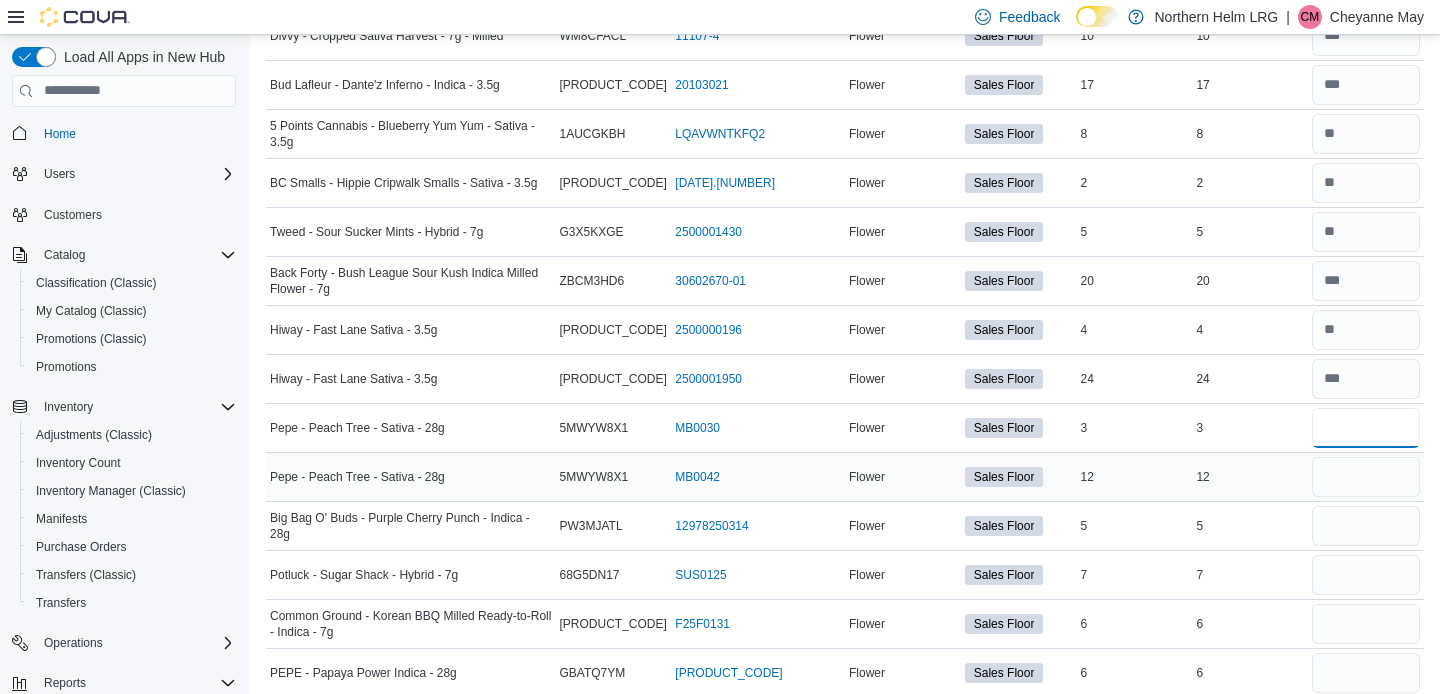 type on "*" 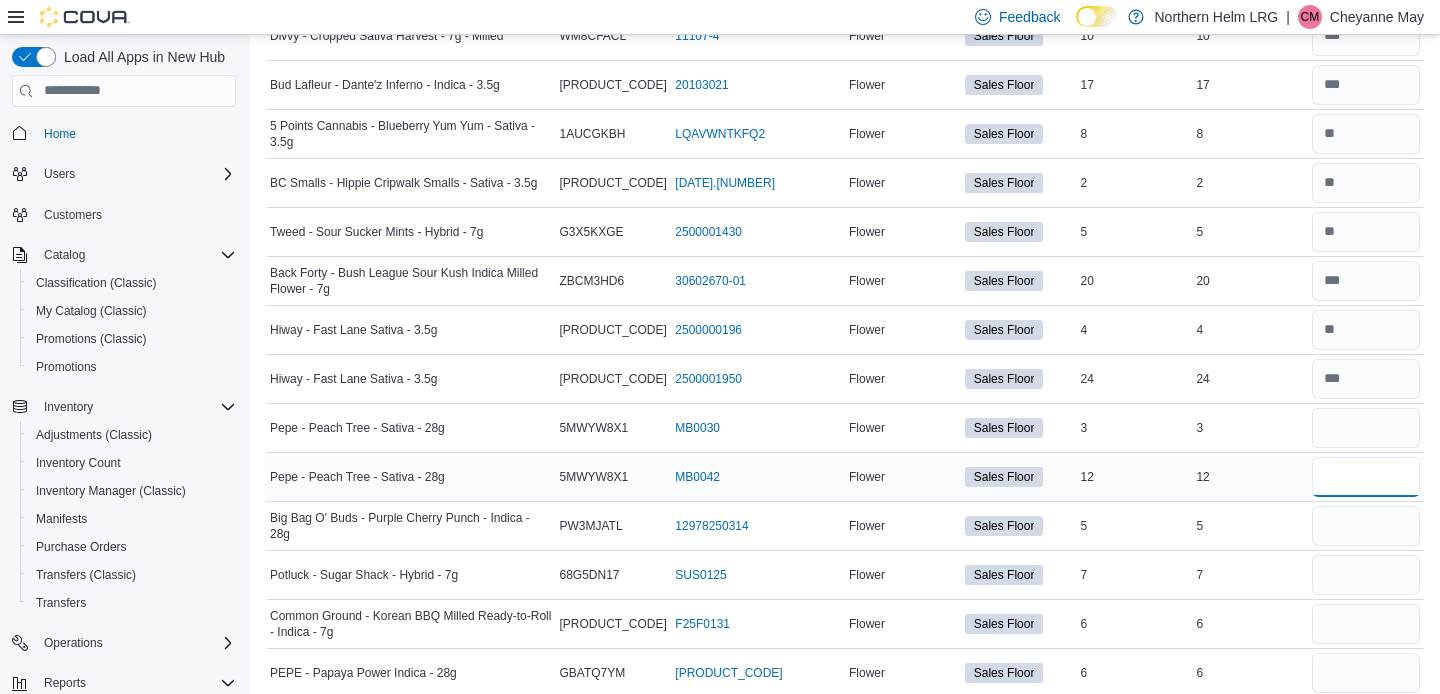 type 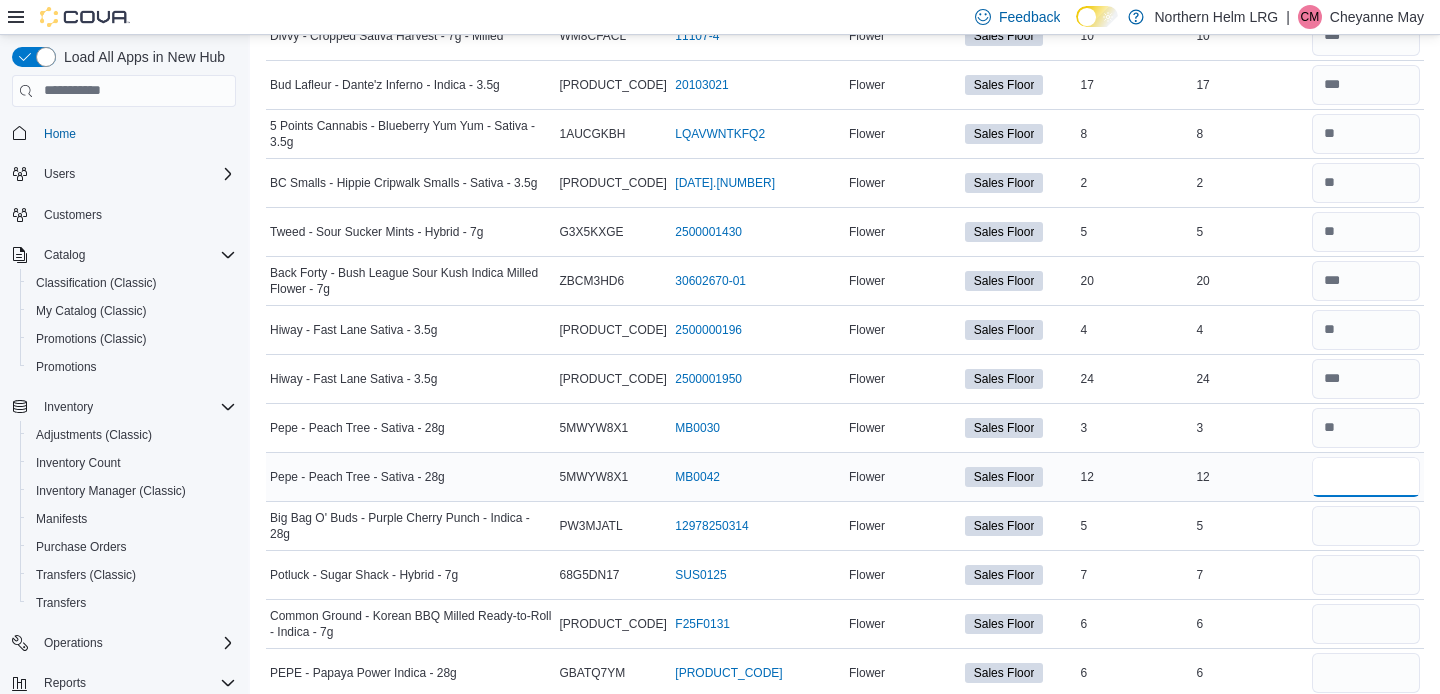 click at bounding box center (1366, 477) 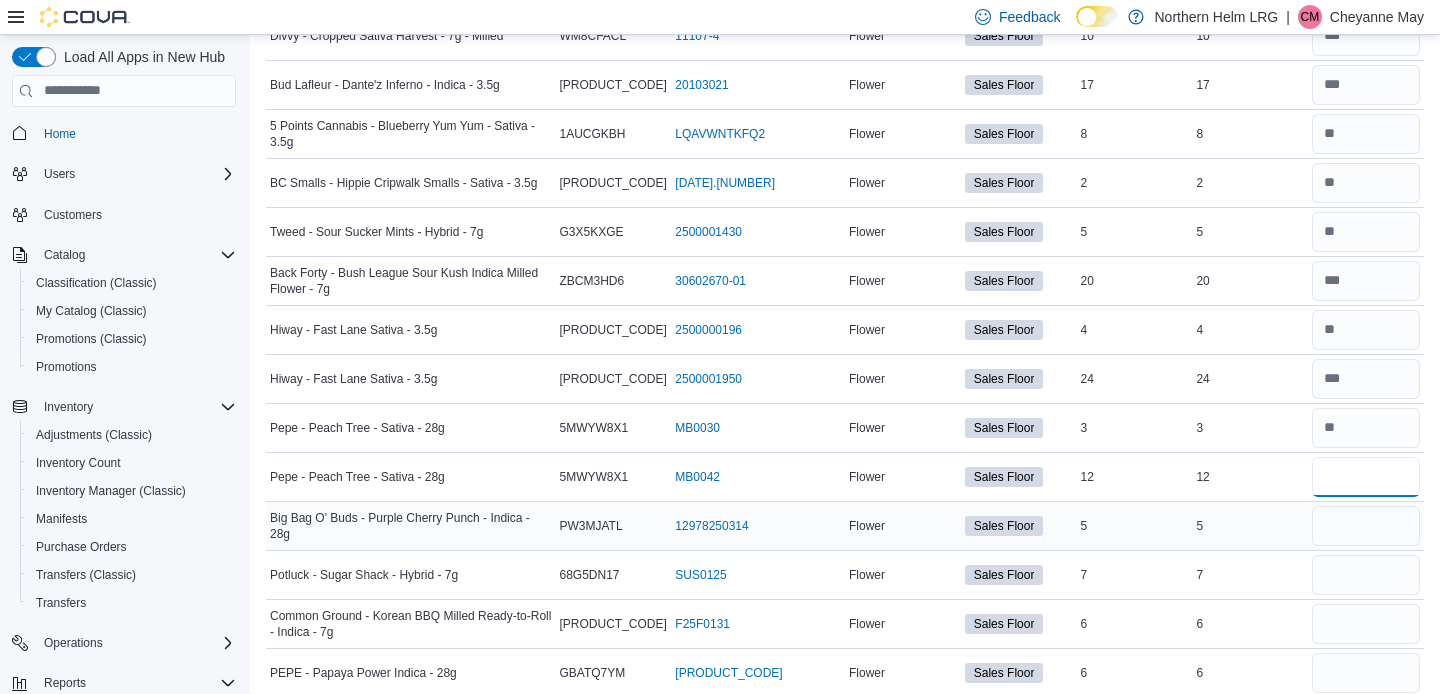 type on "**" 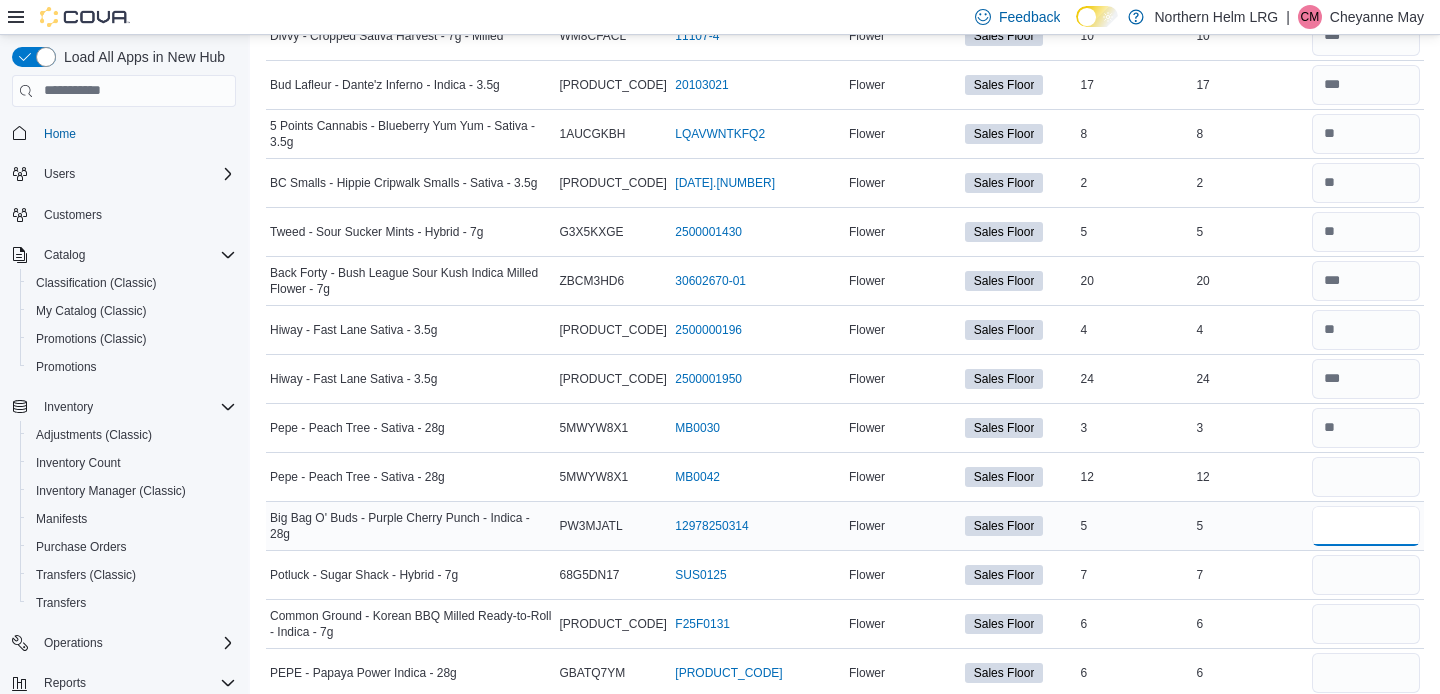 type 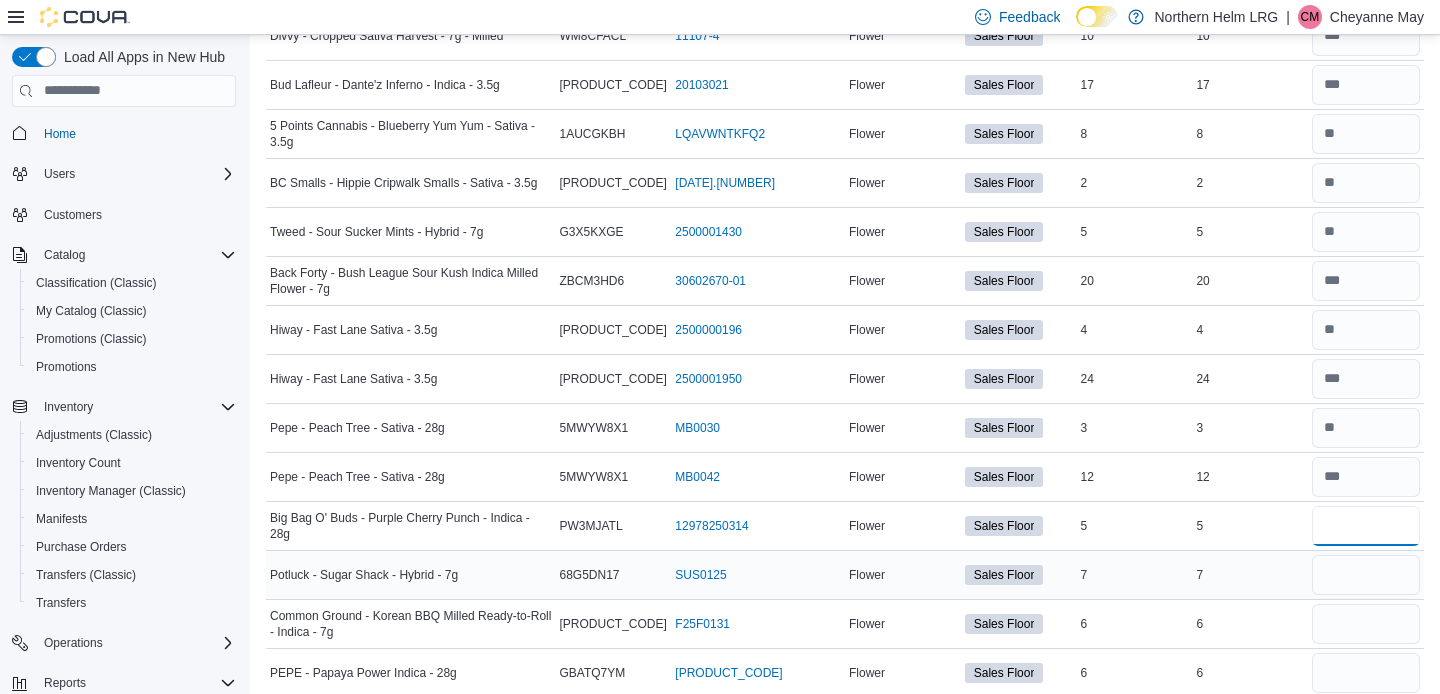 type on "*" 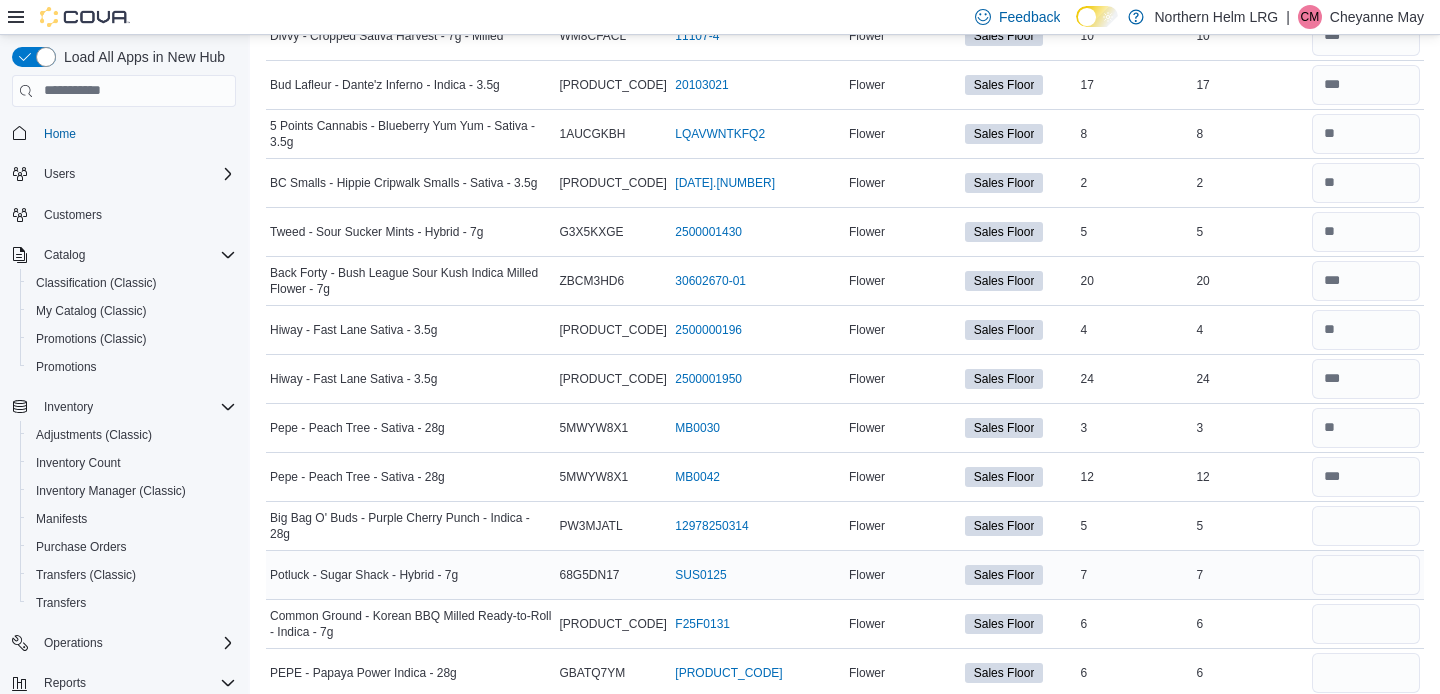type 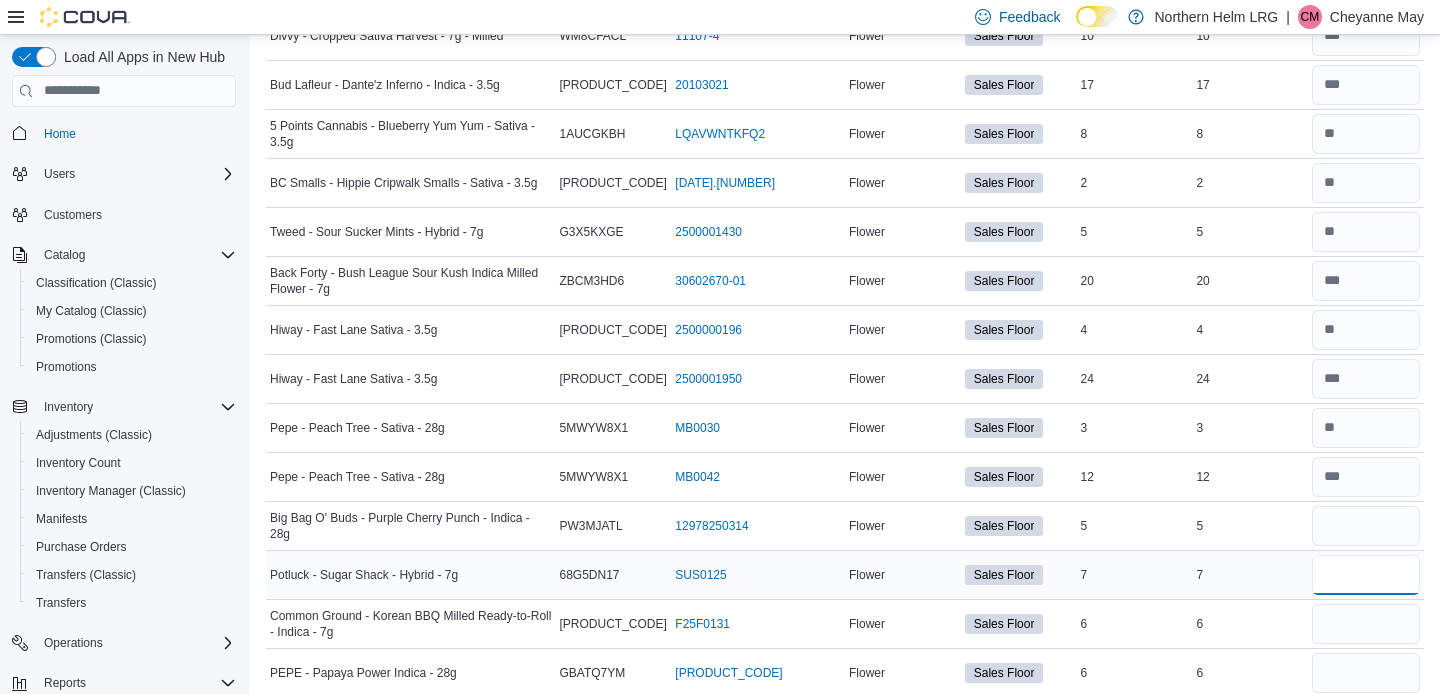 click at bounding box center [1366, 575] 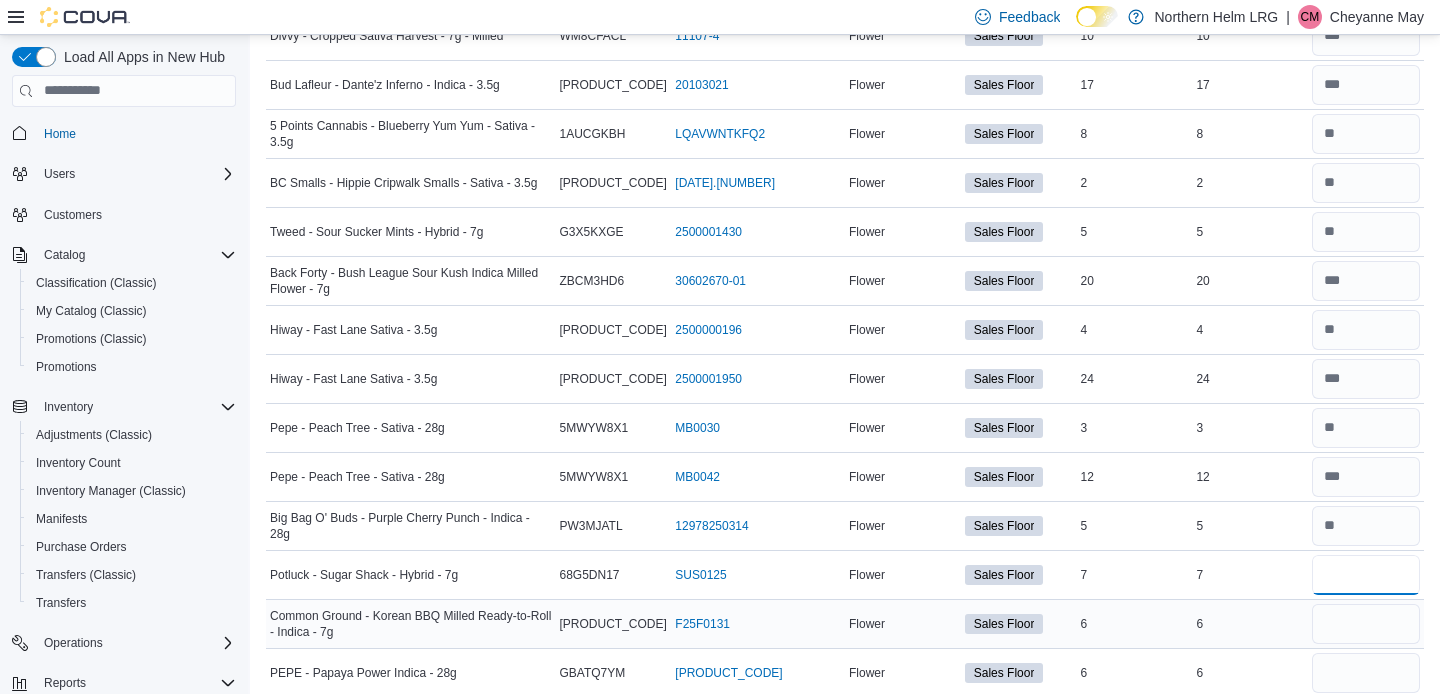type on "*" 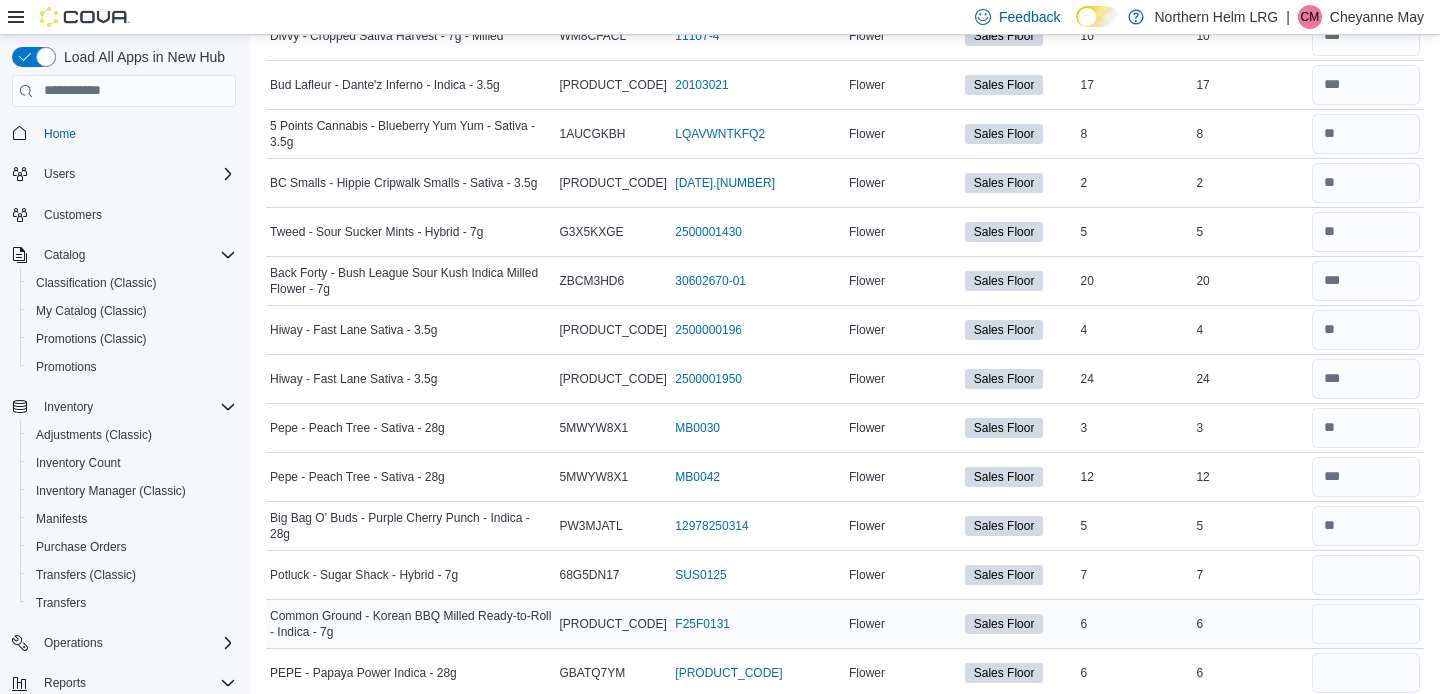 type 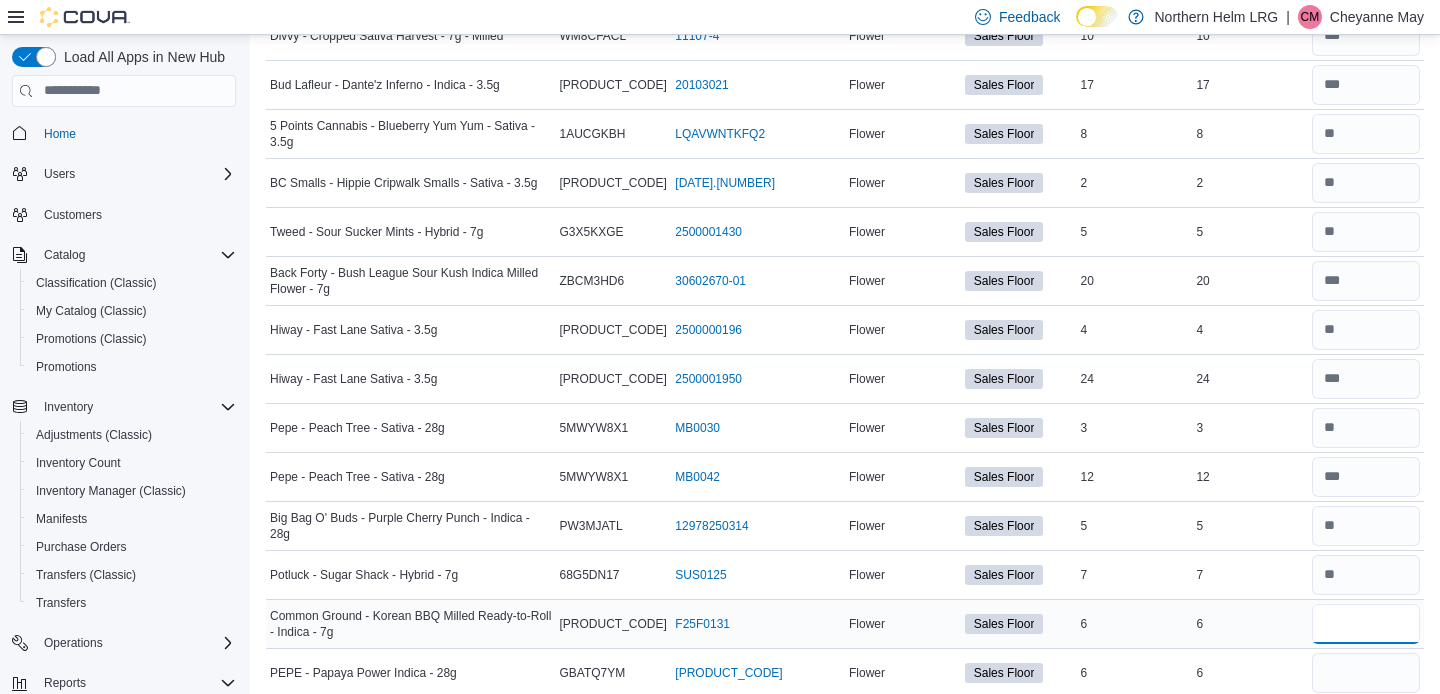 click at bounding box center [1366, 624] 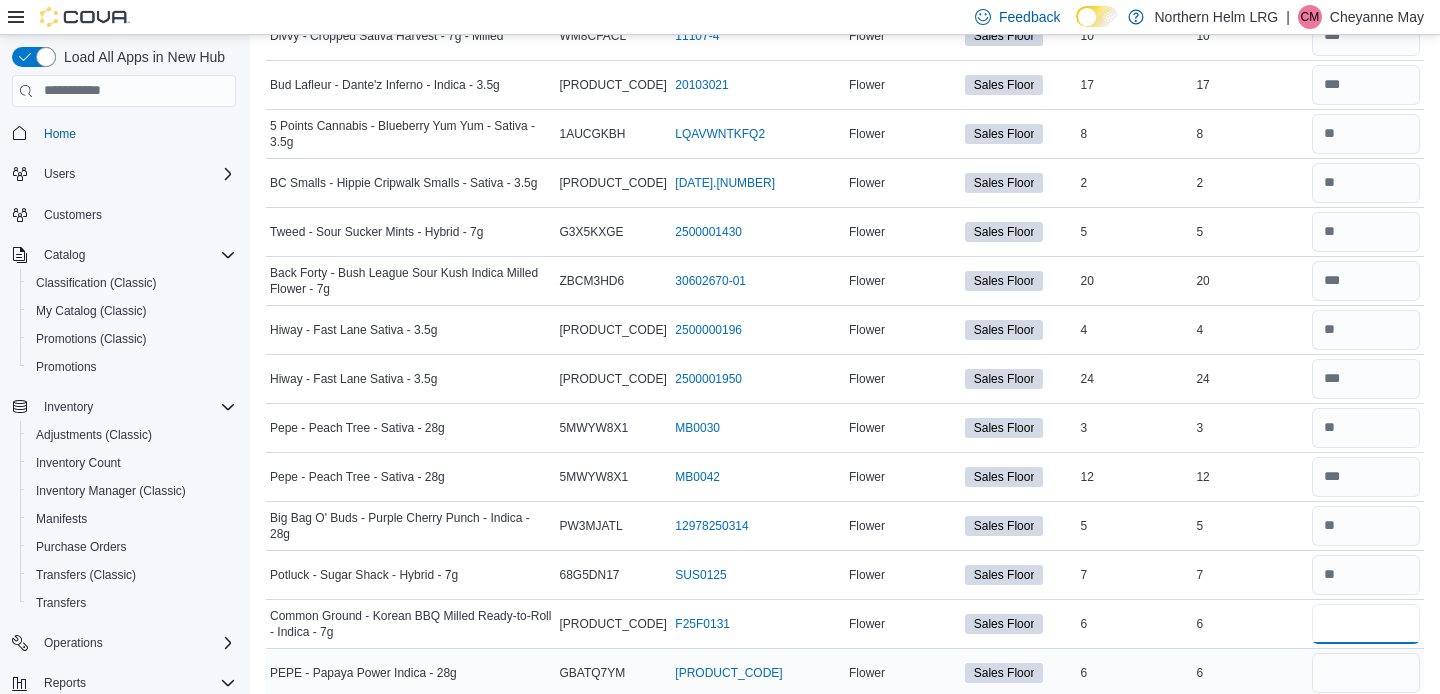 type on "*" 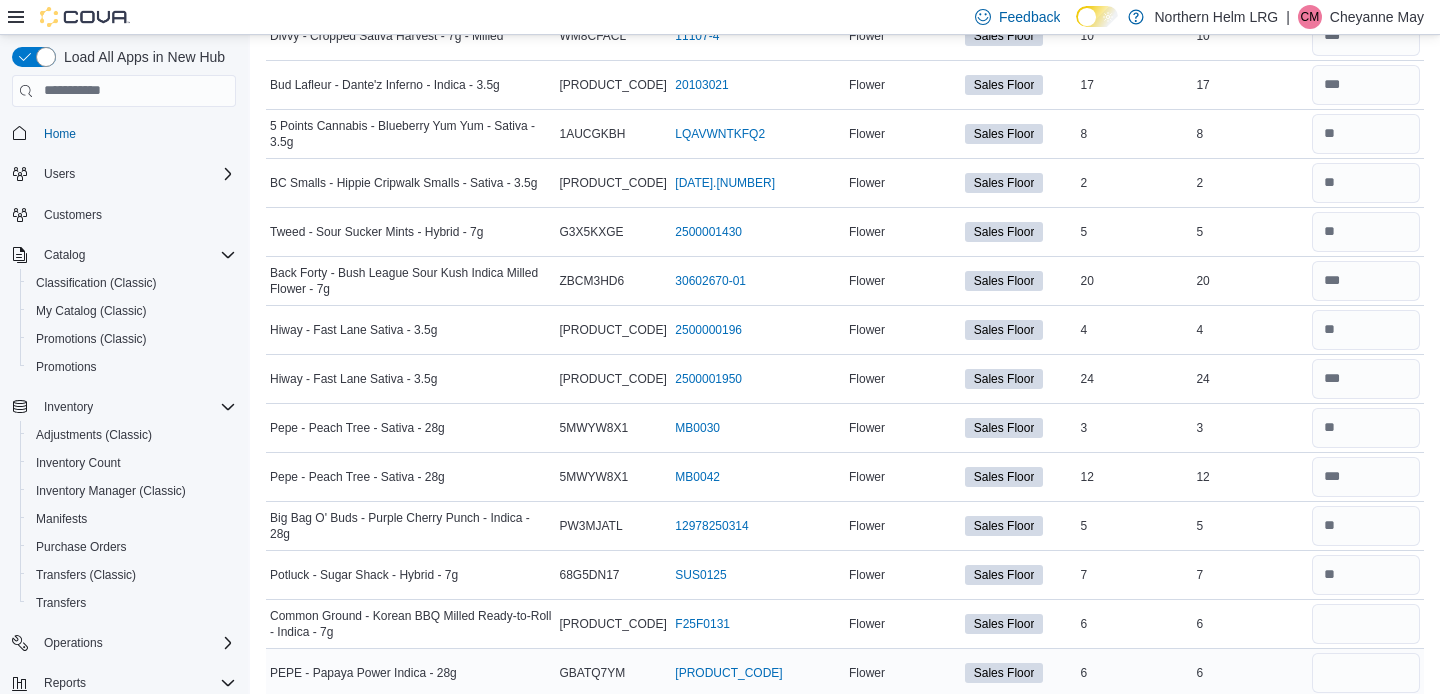 type 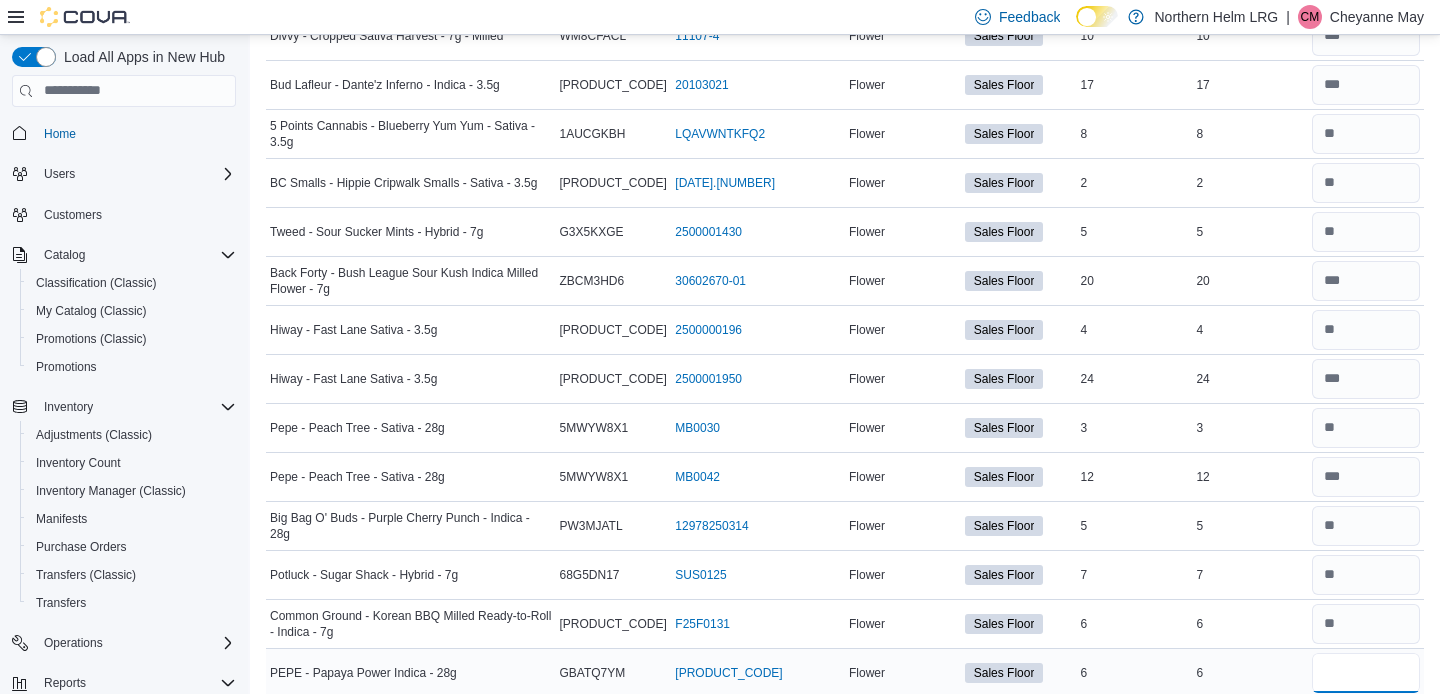 click at bounding box center (1366, 673) 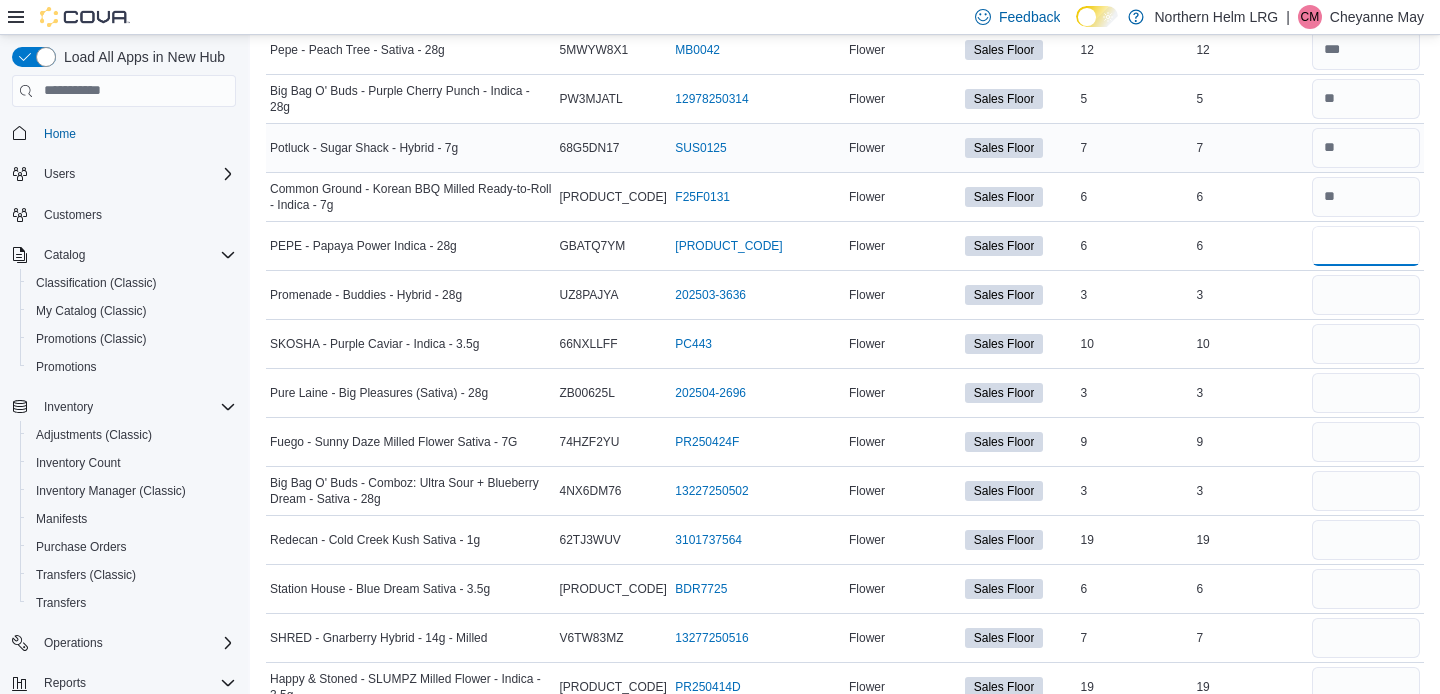 scroll, scrollTop: 1541, scrollLeft: 0, axis: vertical 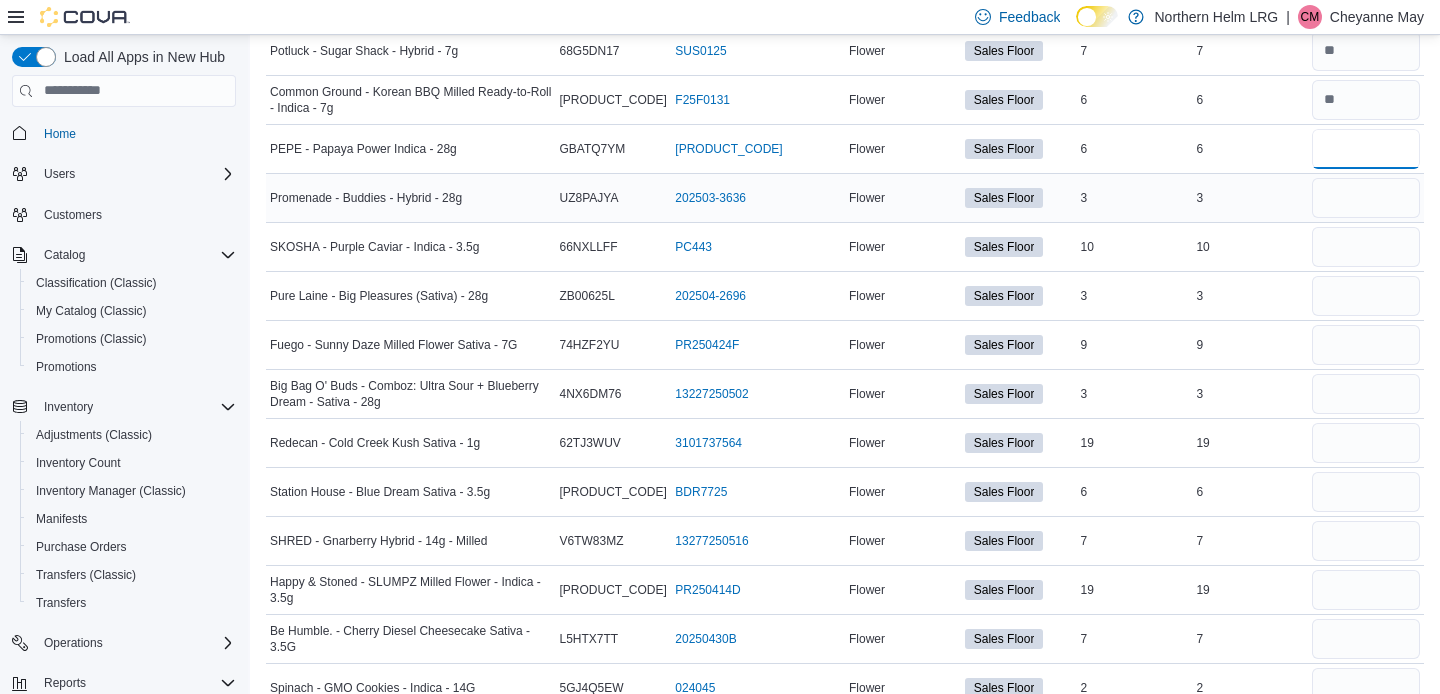 type on "*" 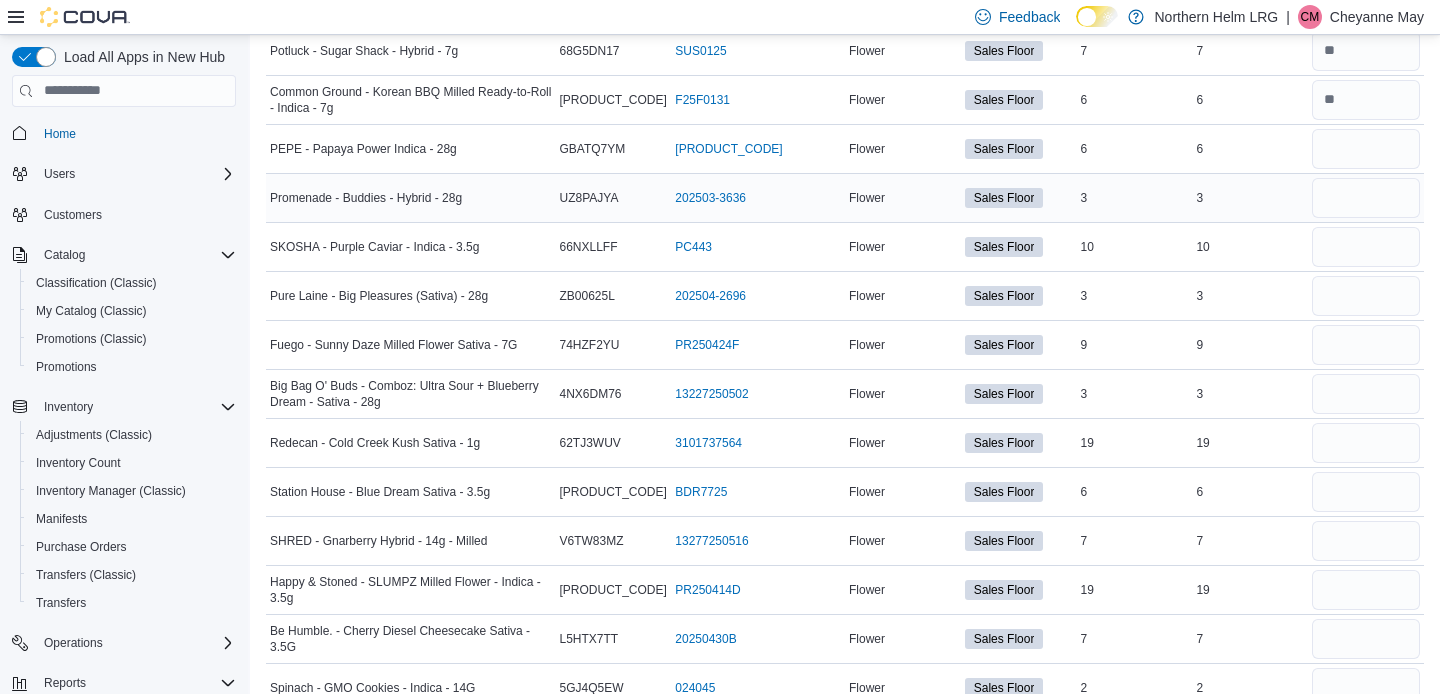 type 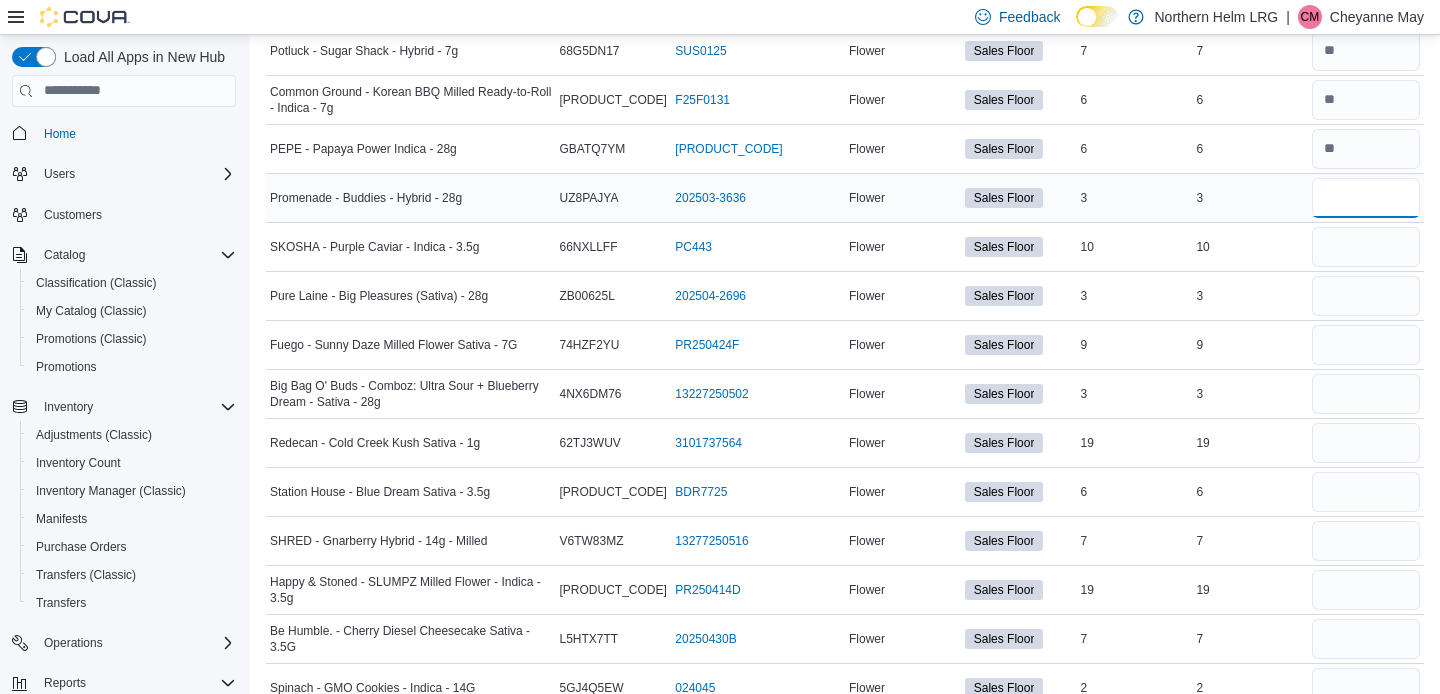 click at bounding box center (1366, 198) 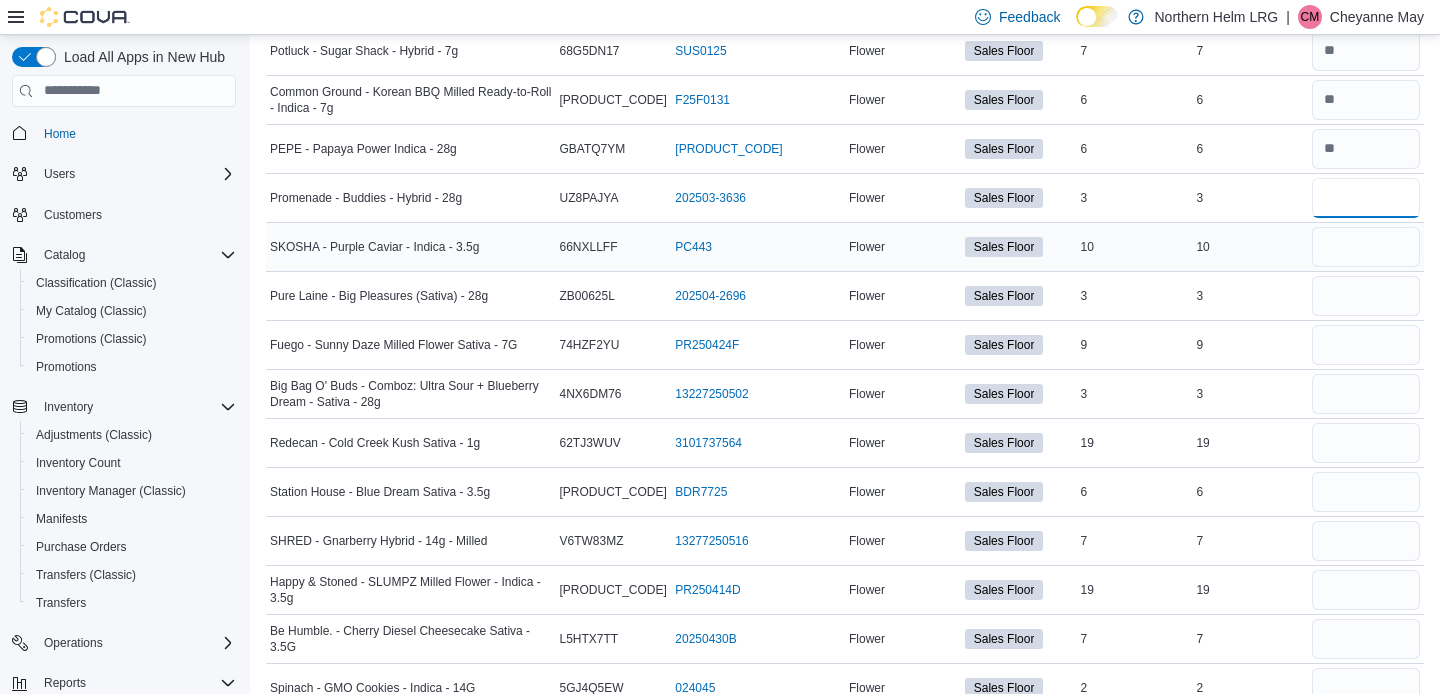 type on "*" 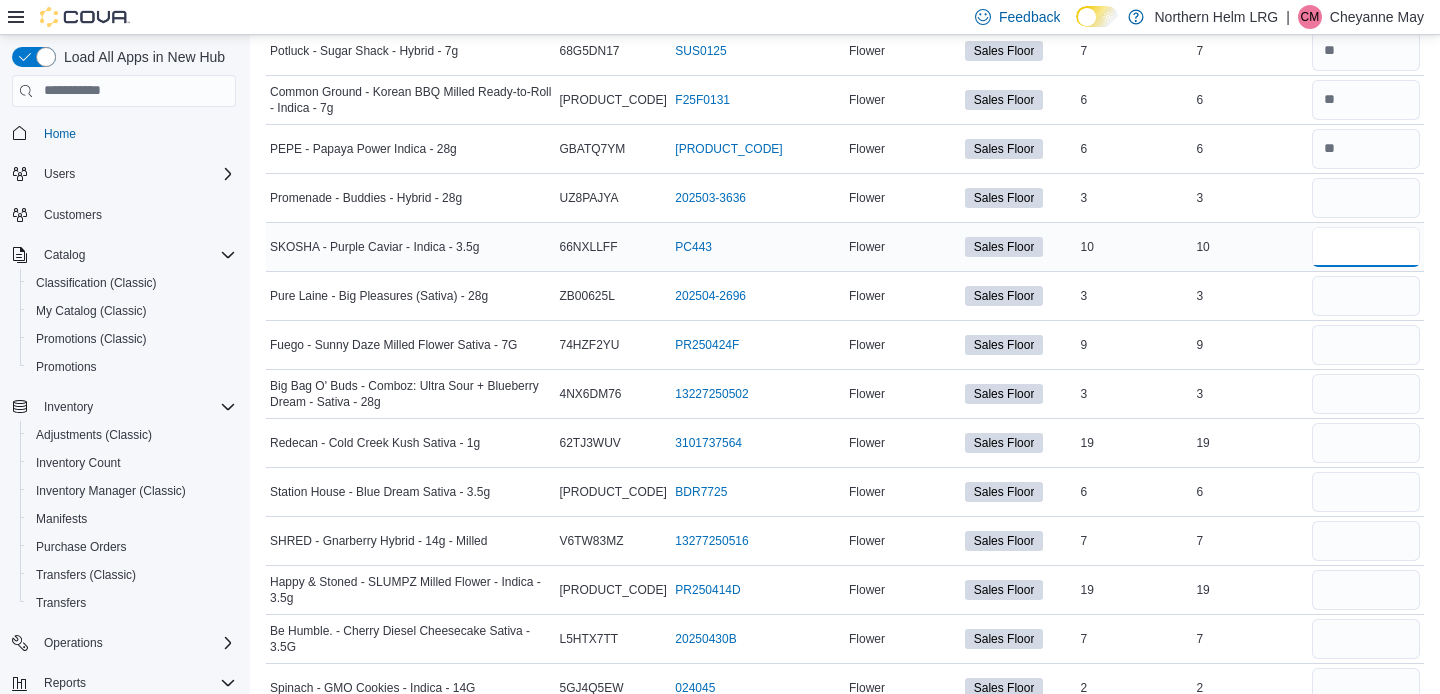 type 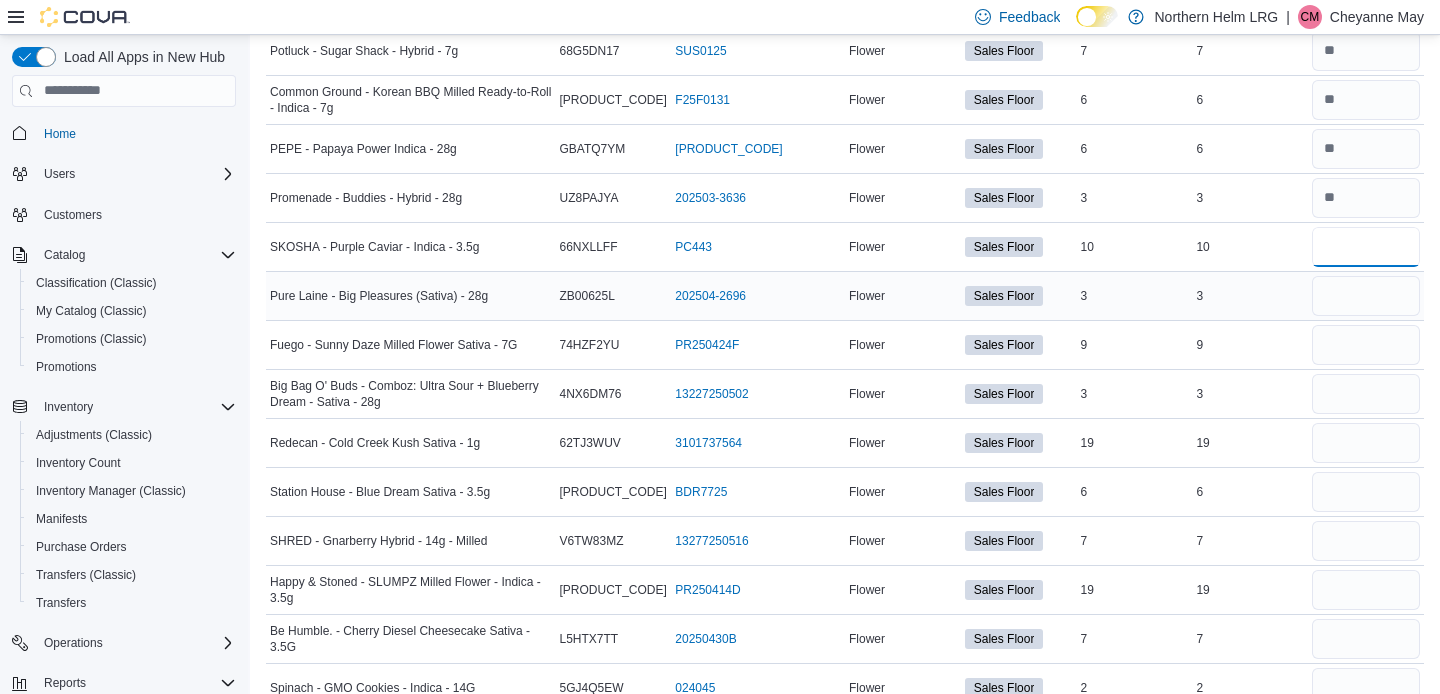 type on "**" 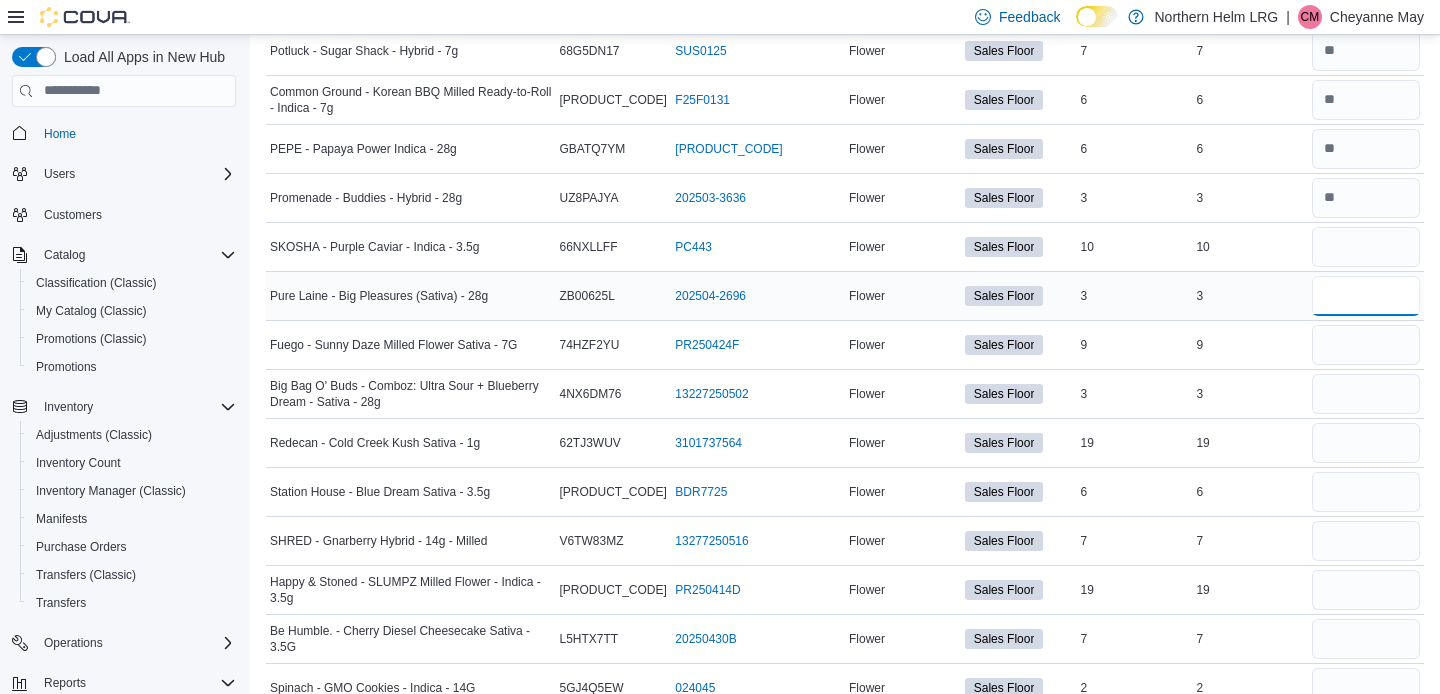 type 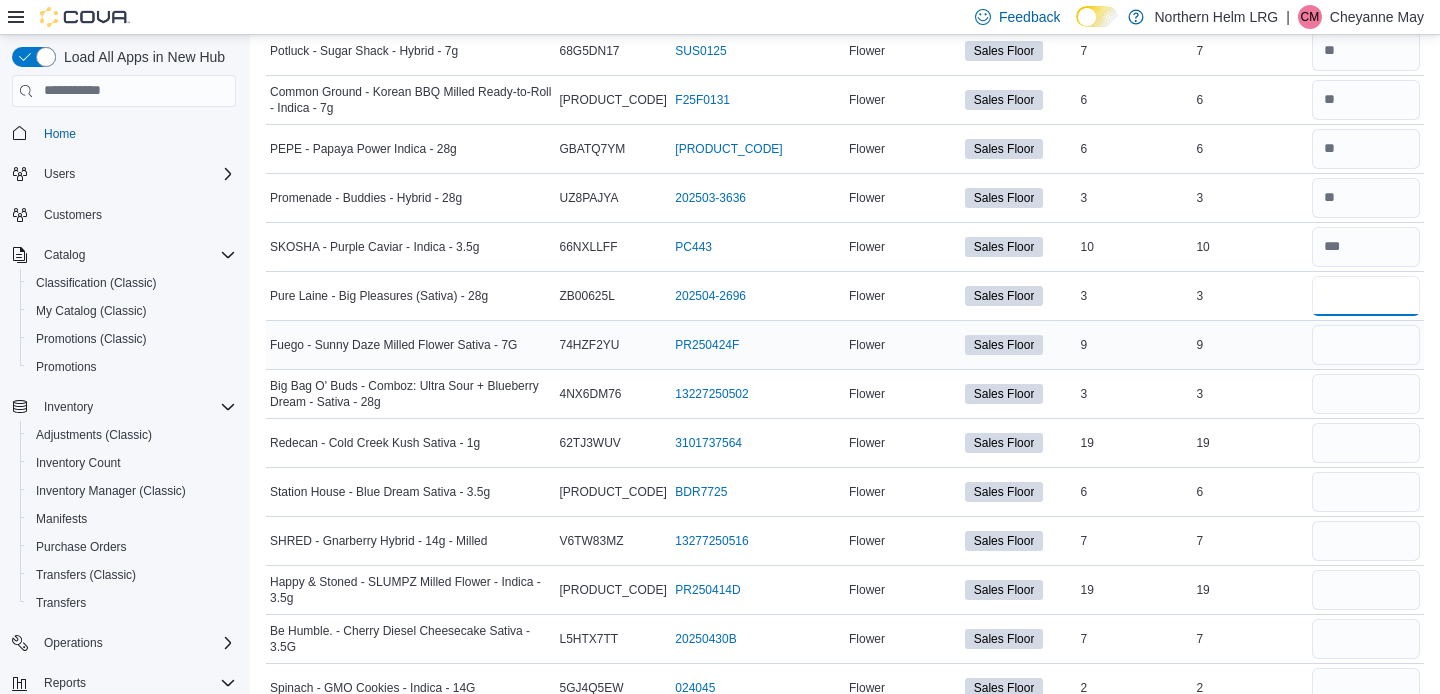 type on "*" 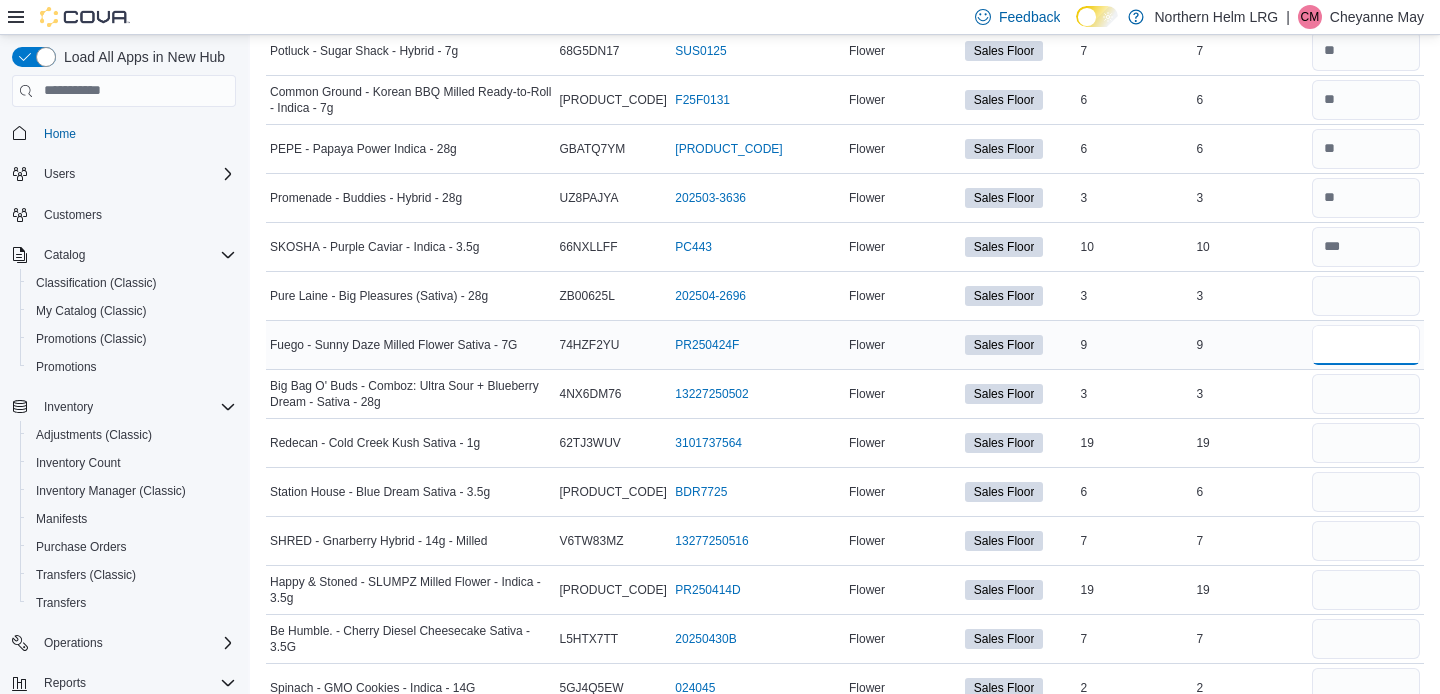 type 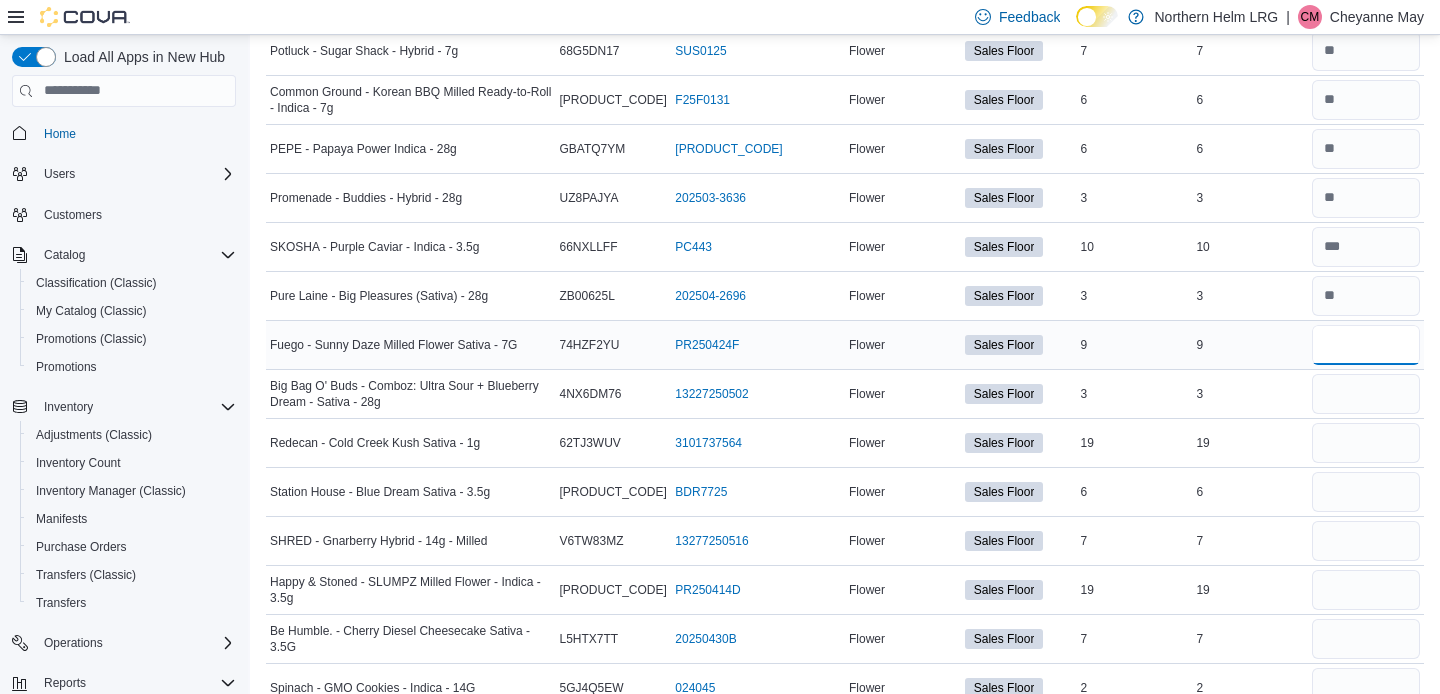 click at bounding box center (1366, 345) 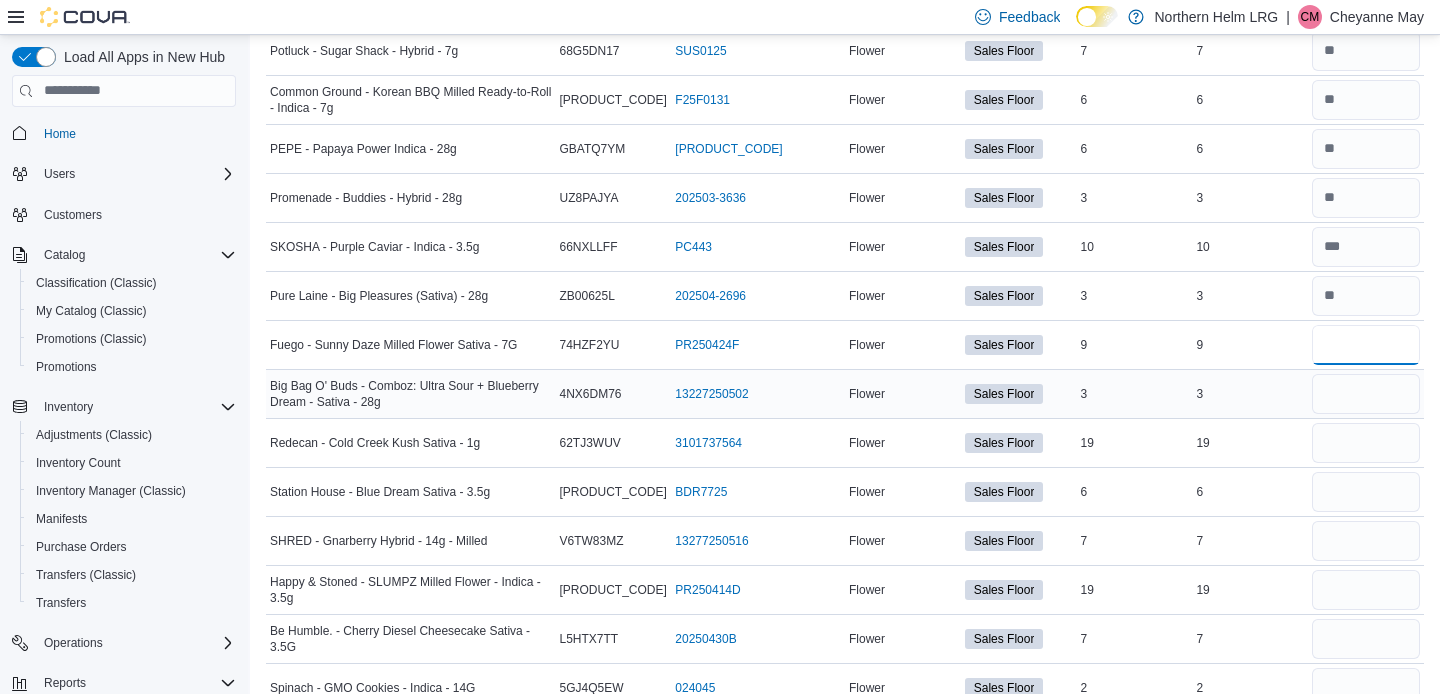 type on "*" 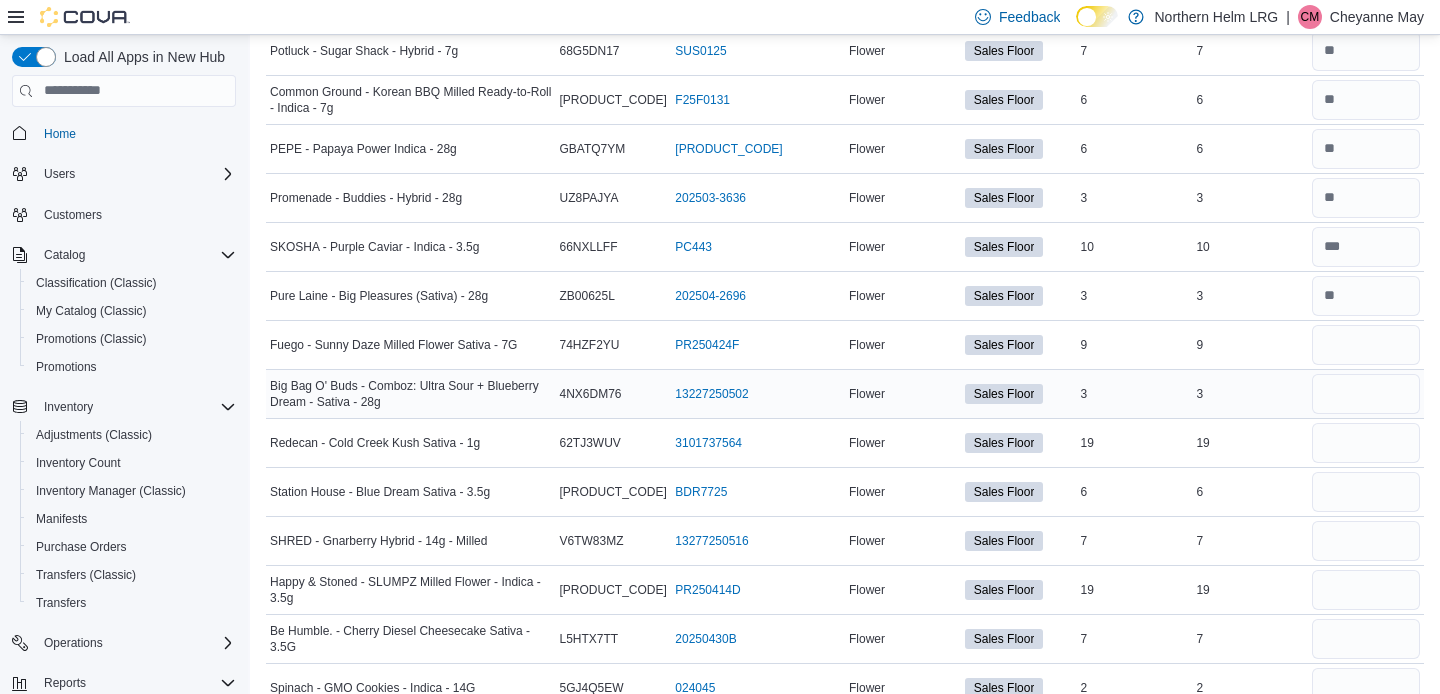 type 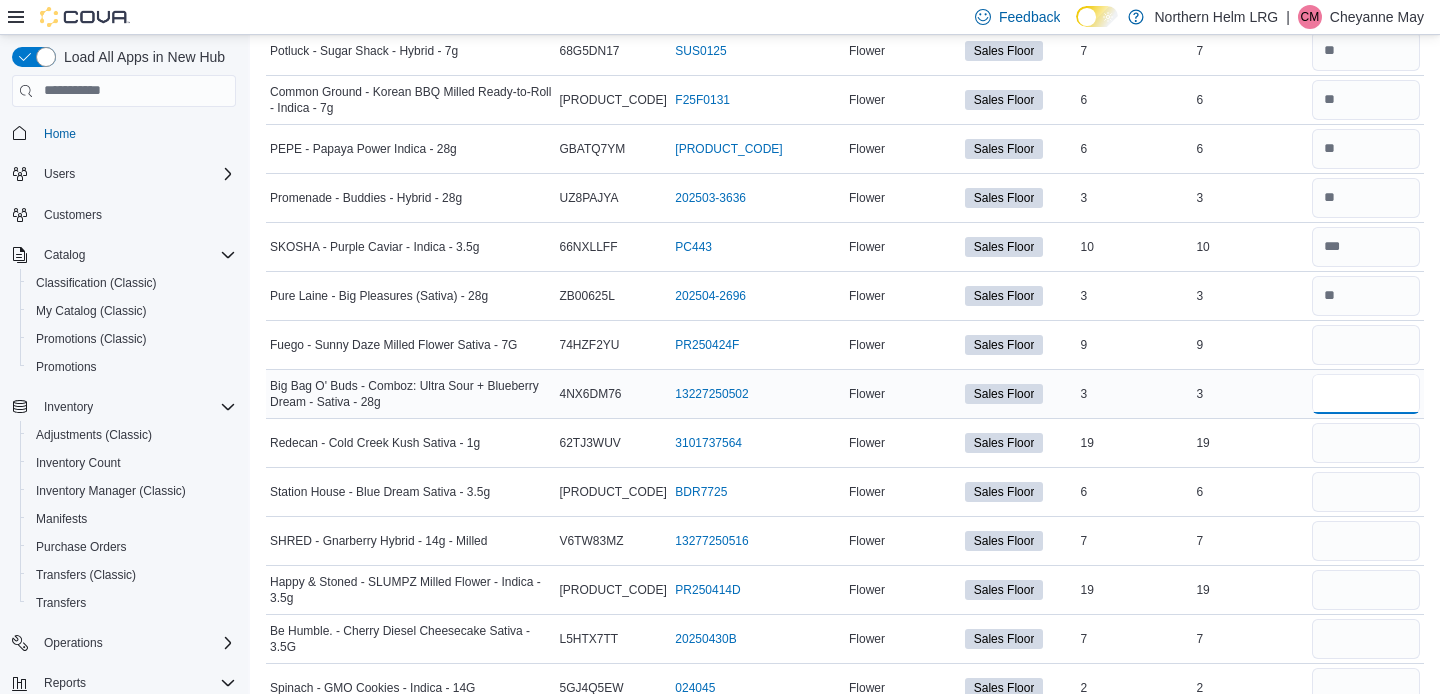 click at bounding box center (1366, 394) 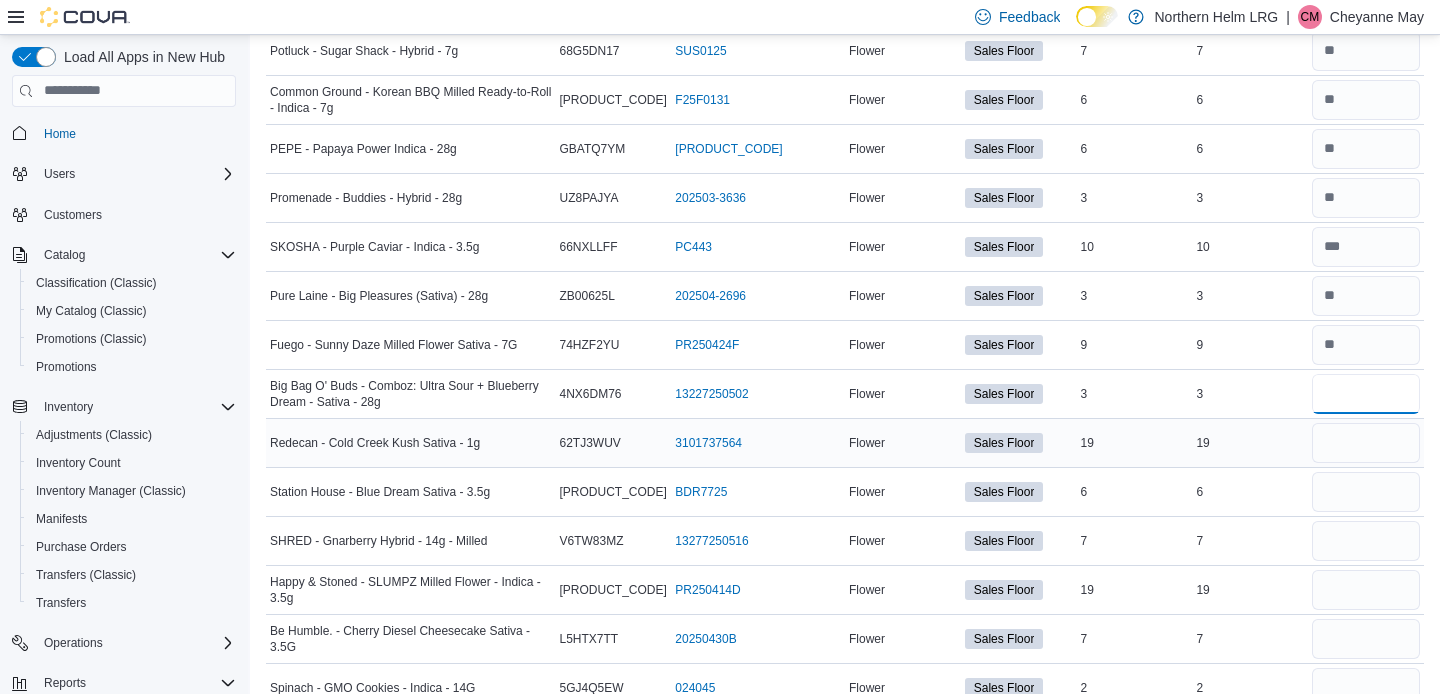 type on "*" 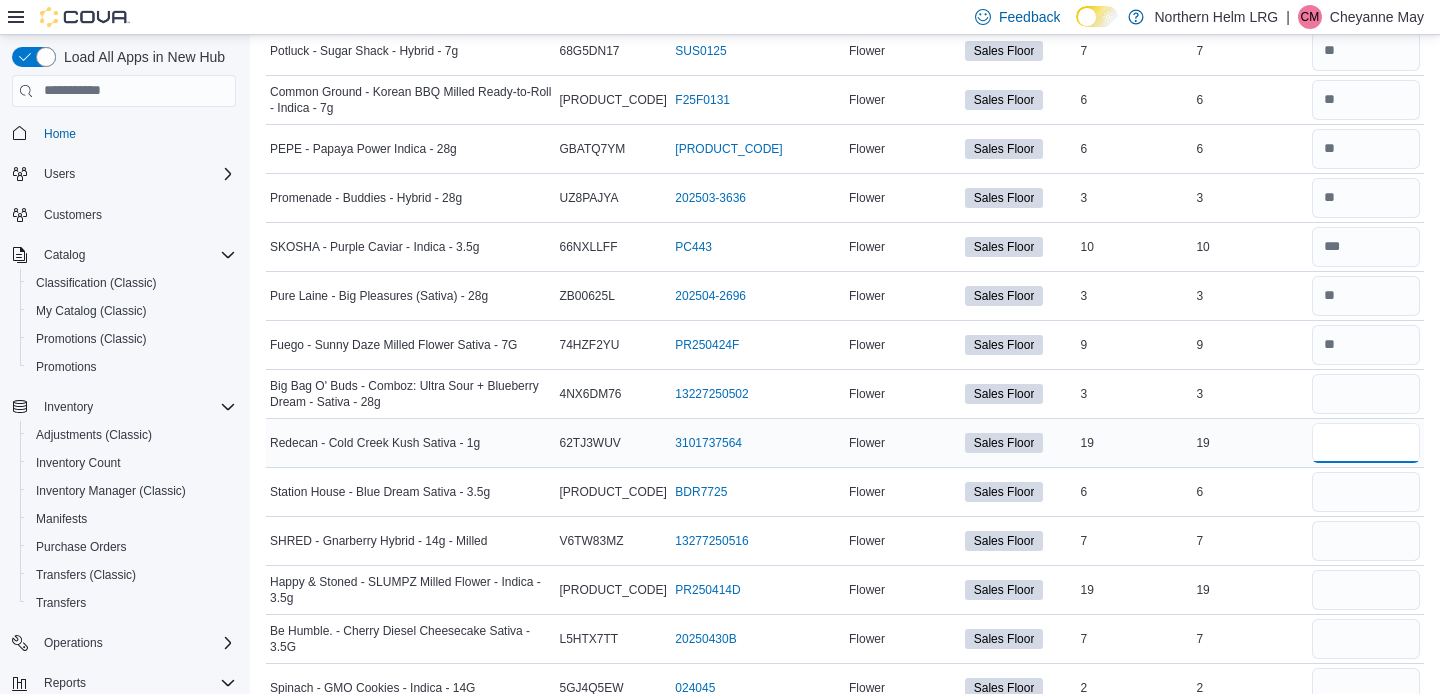type 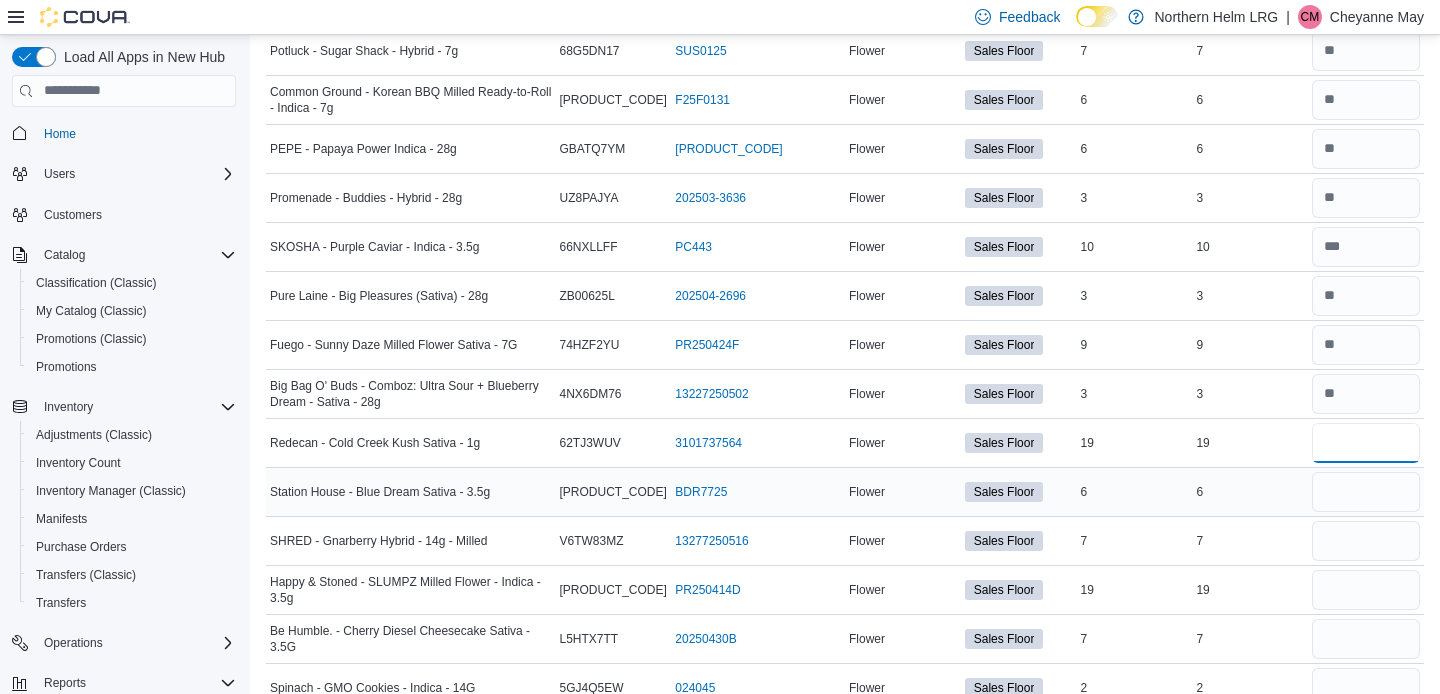 type on "**" 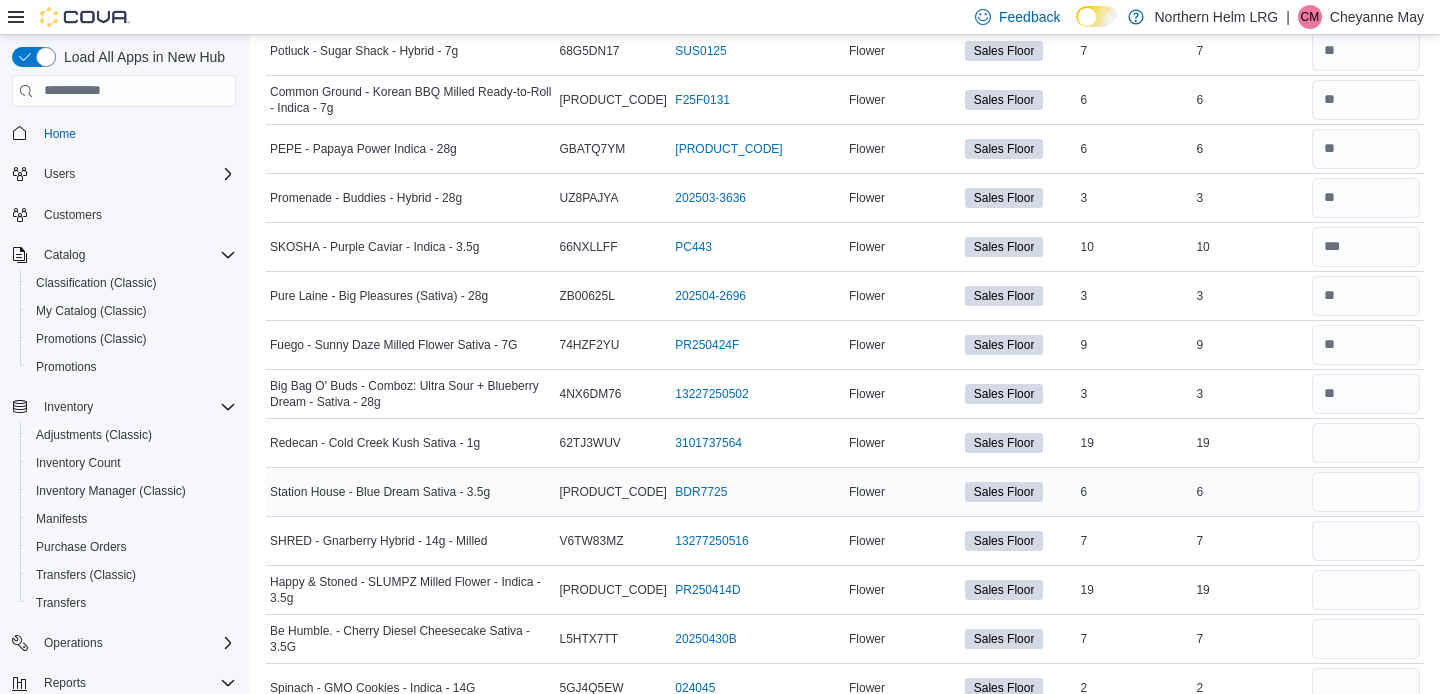 type 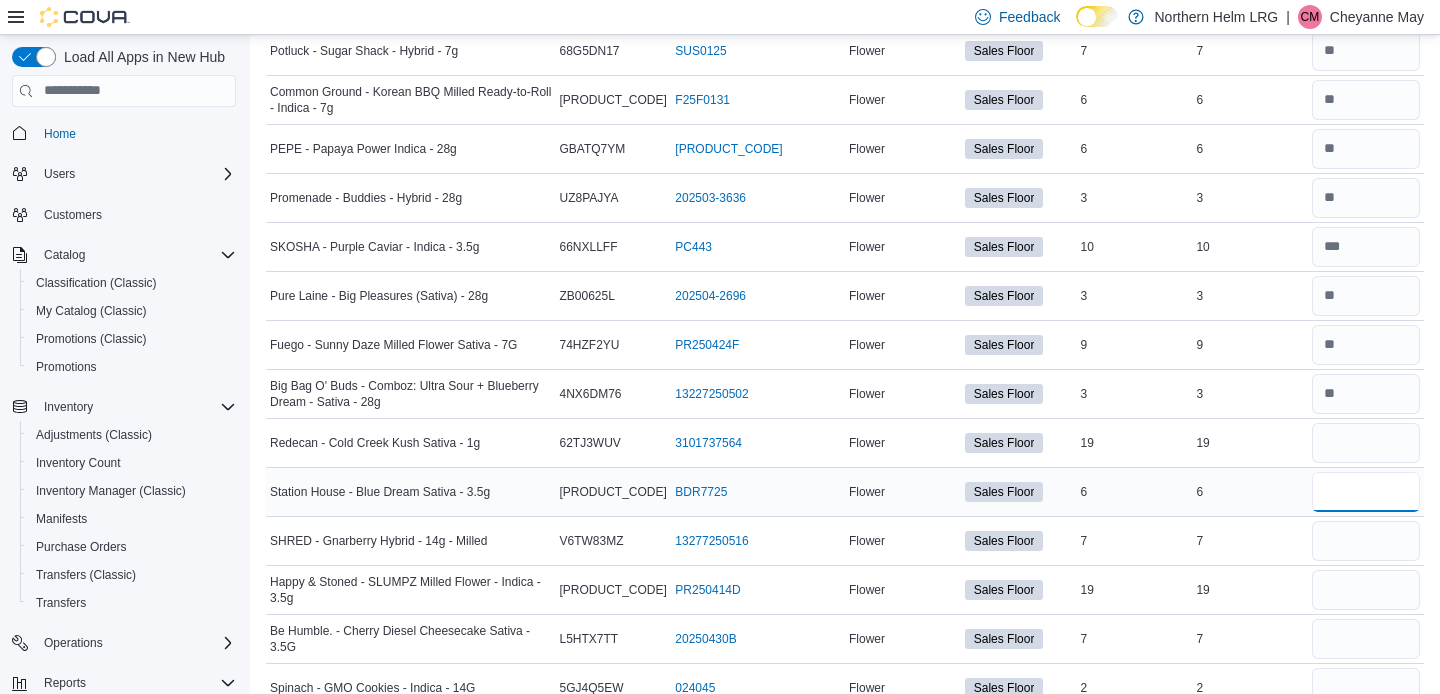 click at bounding box center [1366, 492] 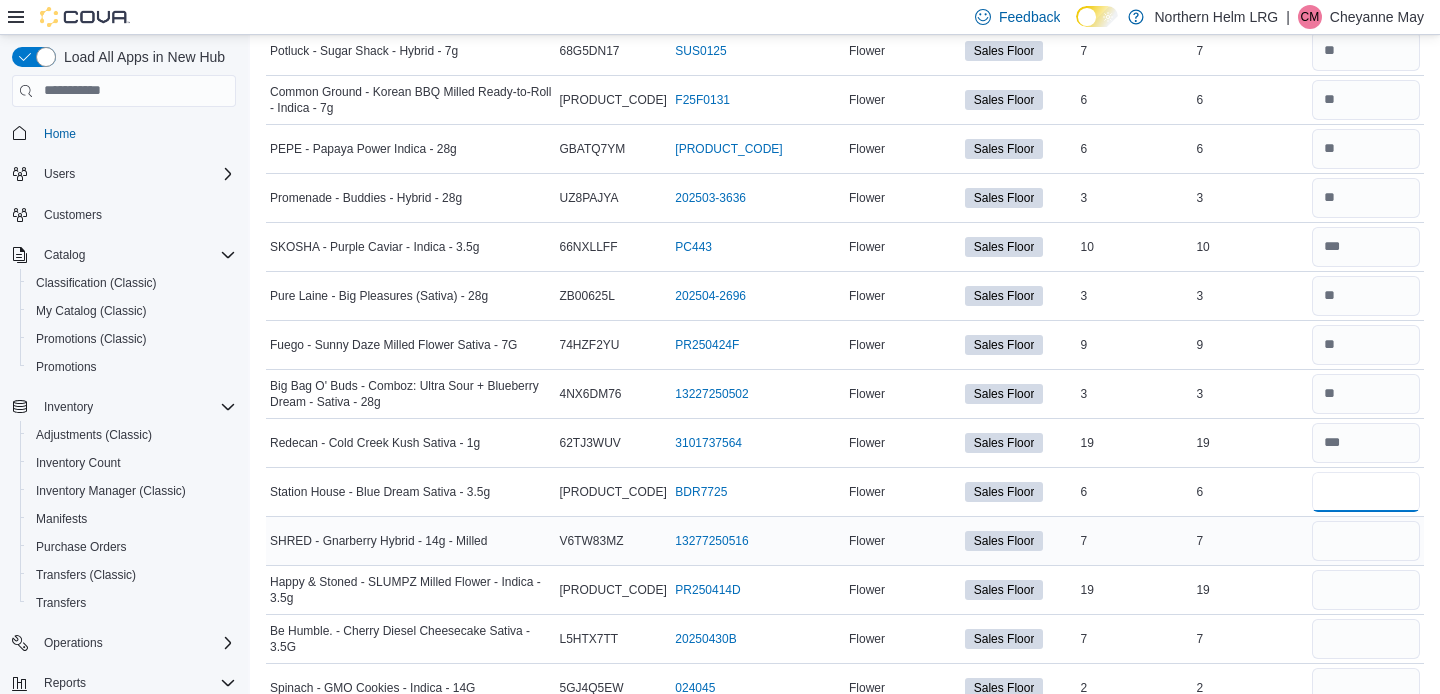 type on "*" 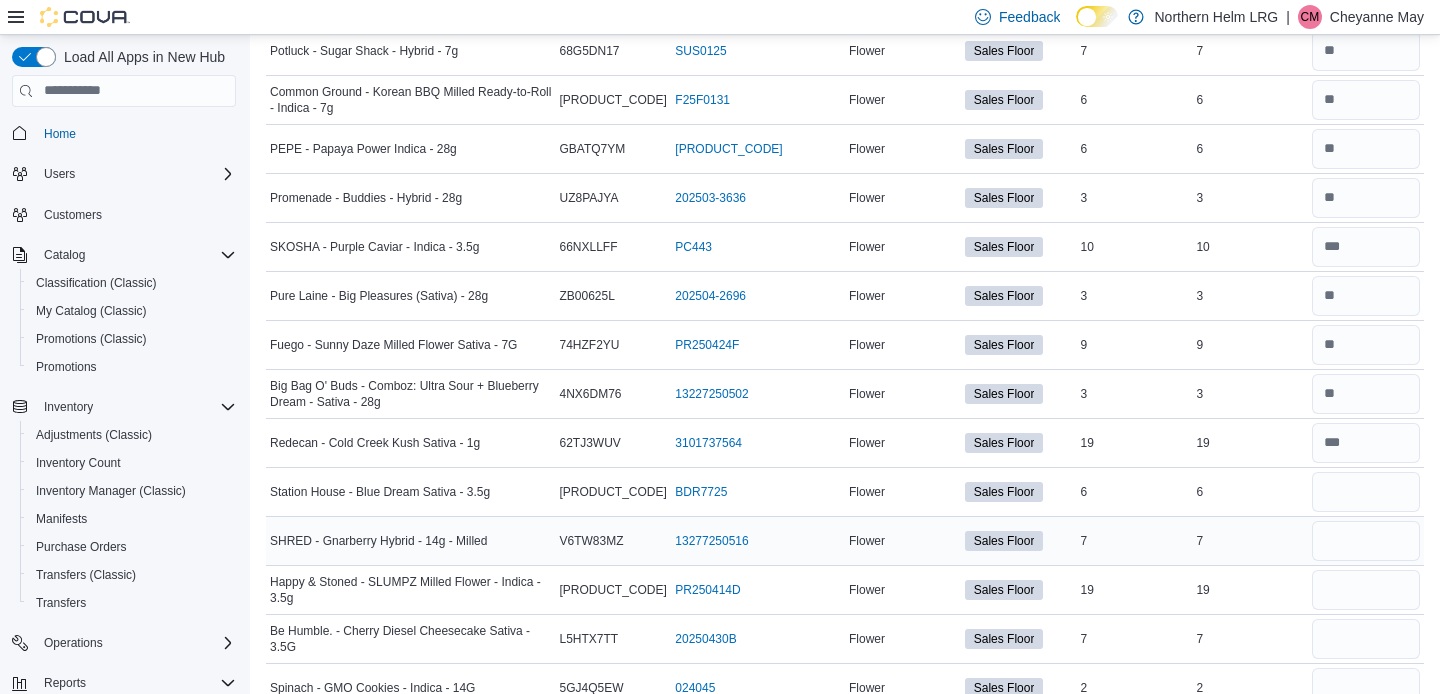 type 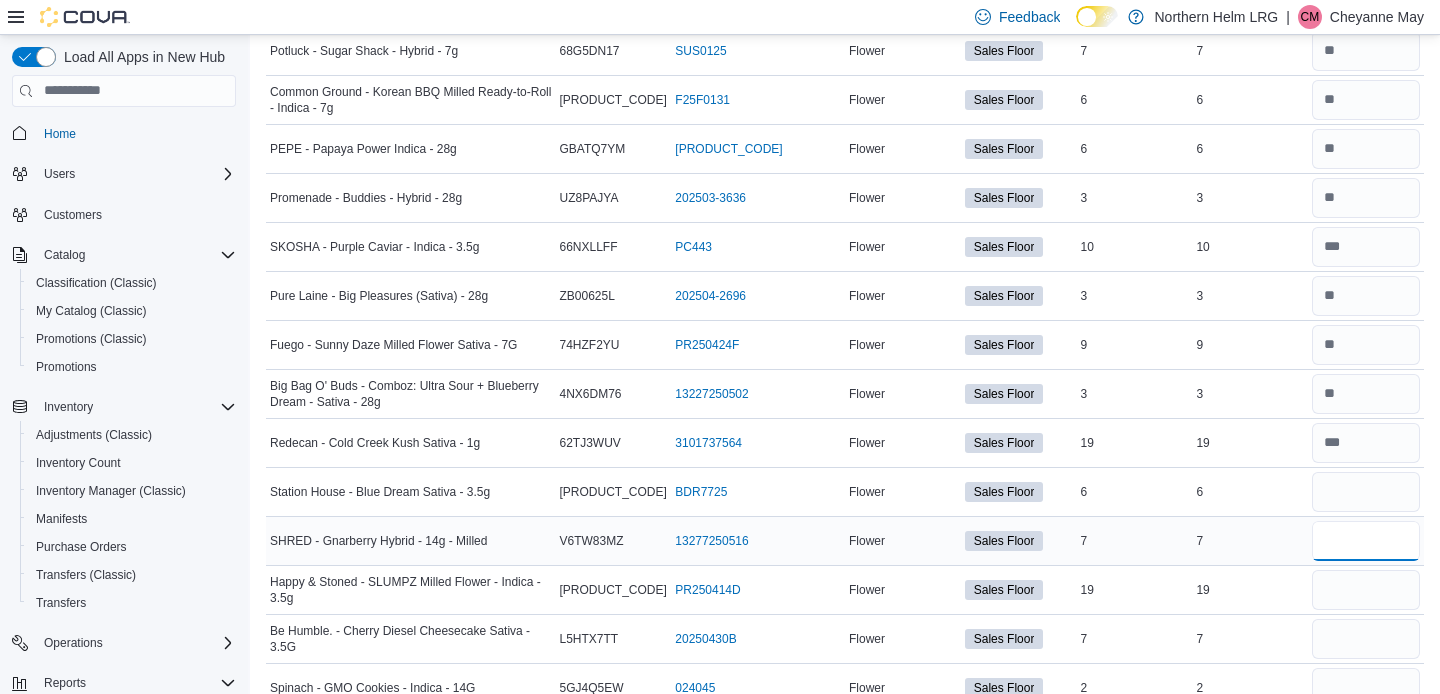 click at bounding box center (1366, 541) 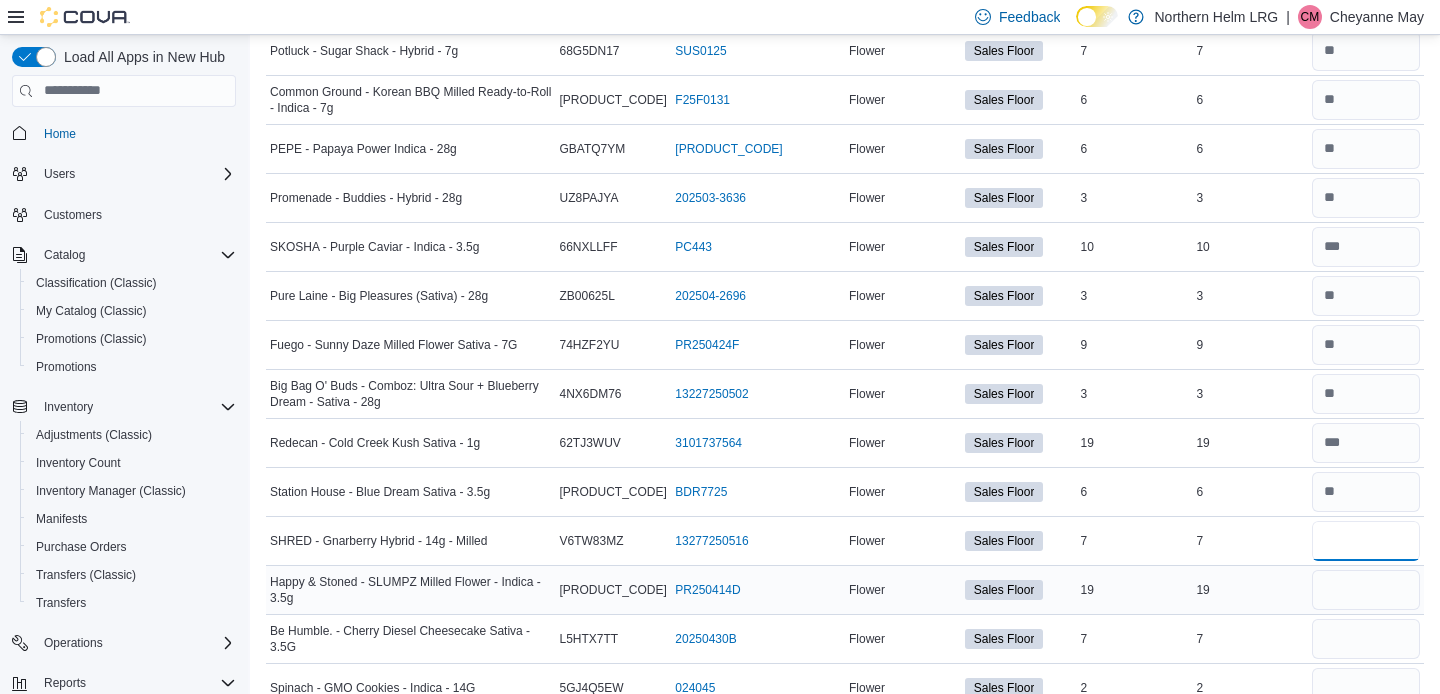 type on "*" 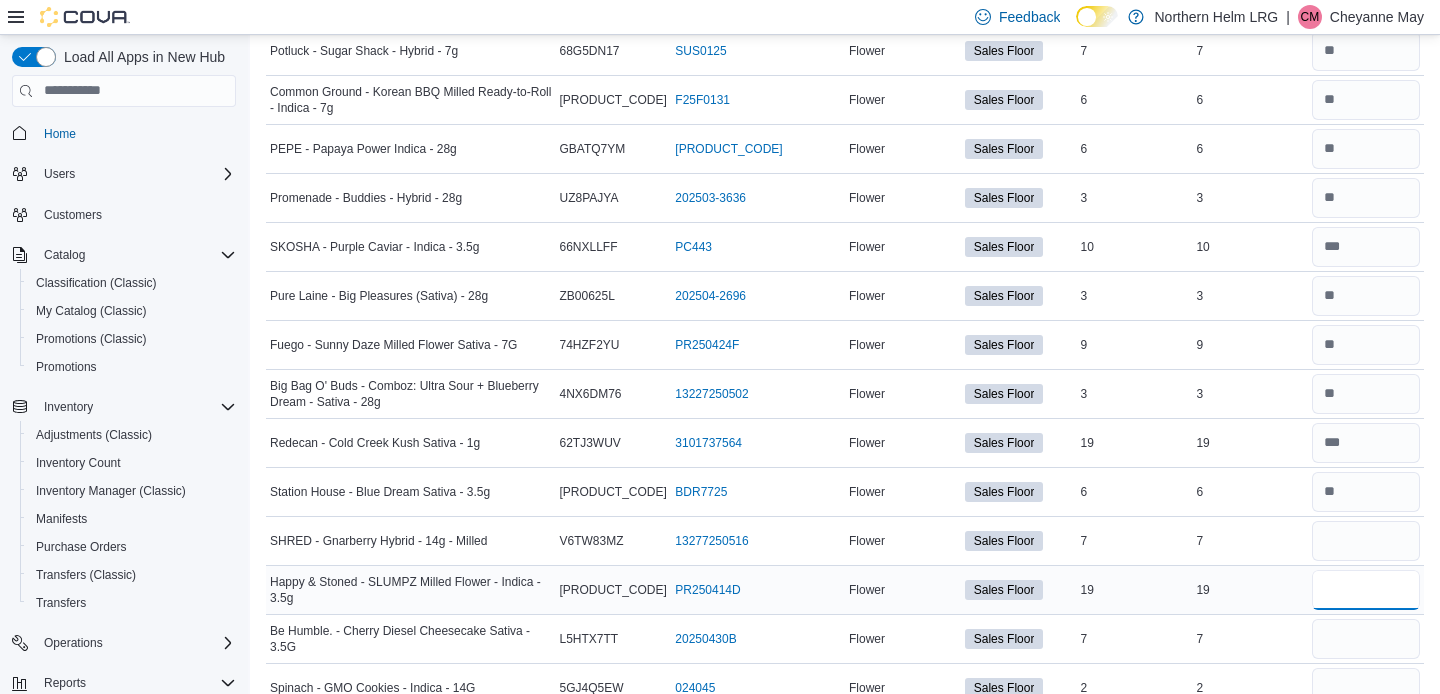 type 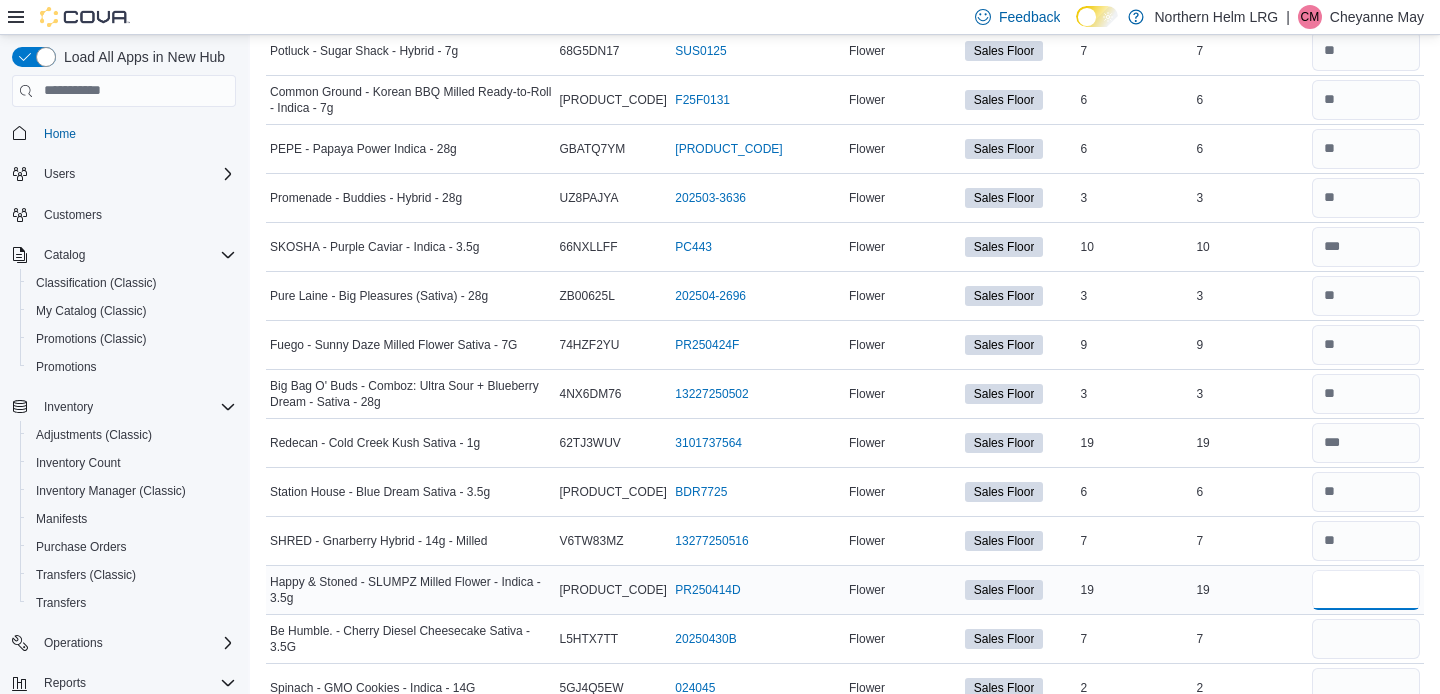 click at bounding box center (1366, 590) 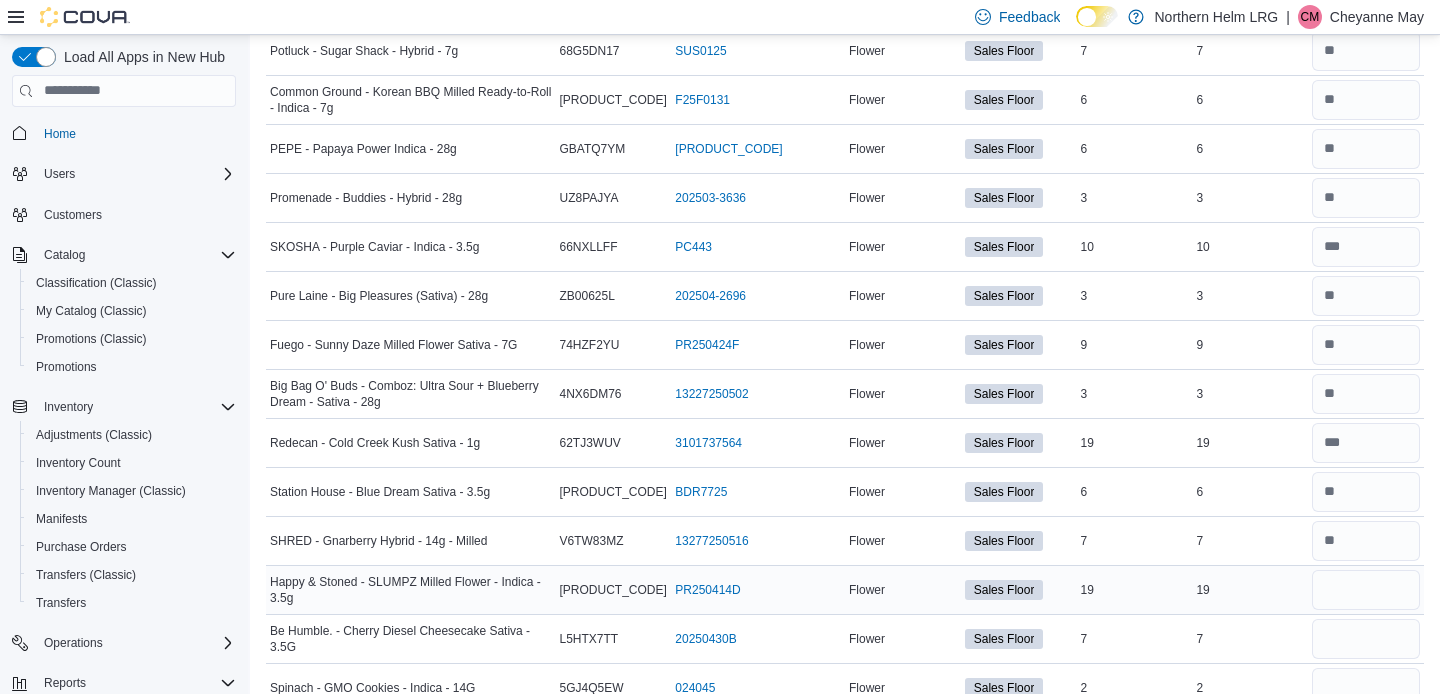 type 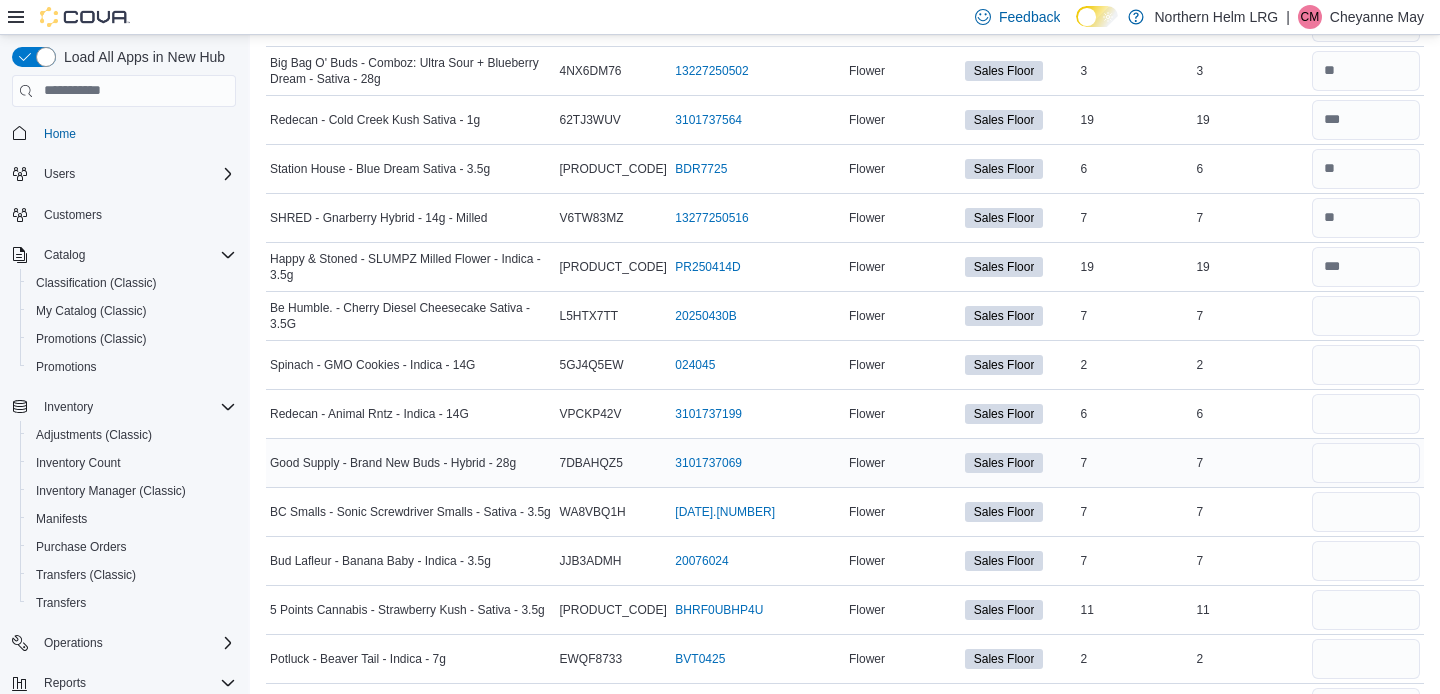 scroll, scrollTop: 1873, scrollLeft: 0, axis: vertical 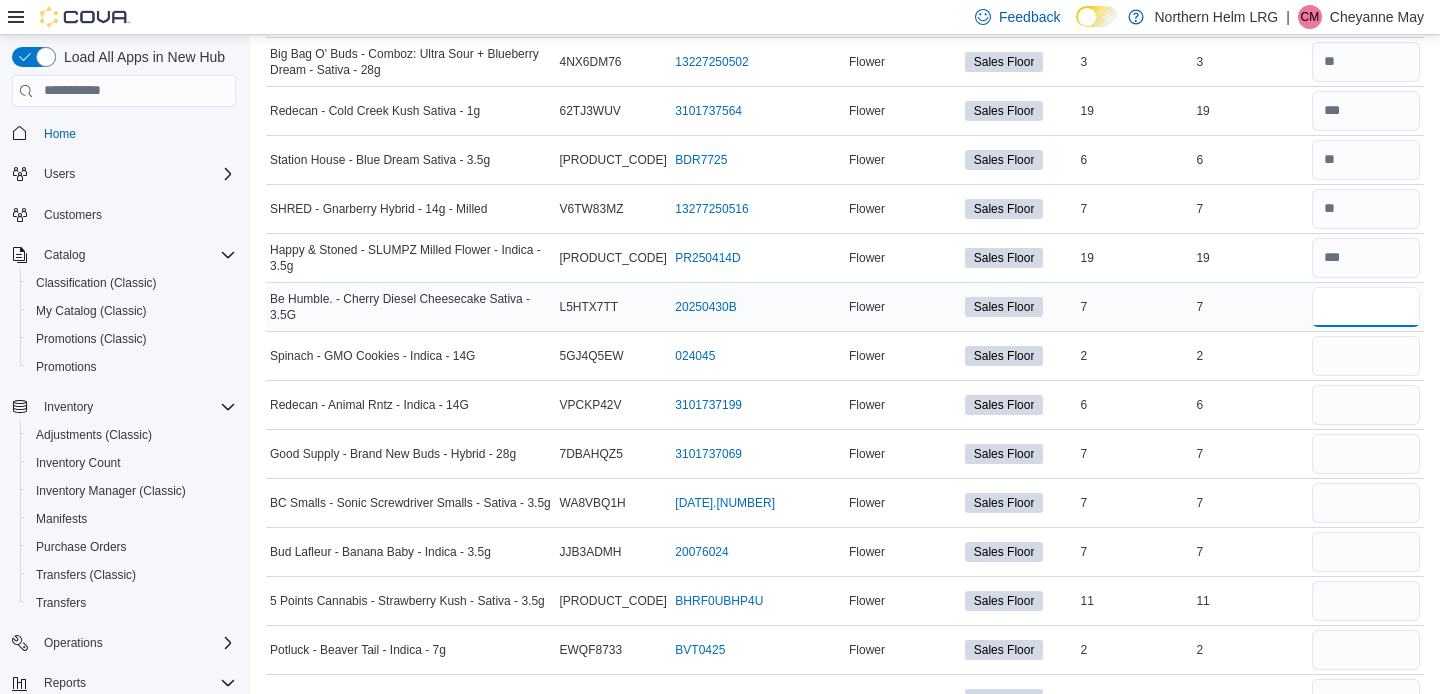 click at bounding box center [1366, 307] 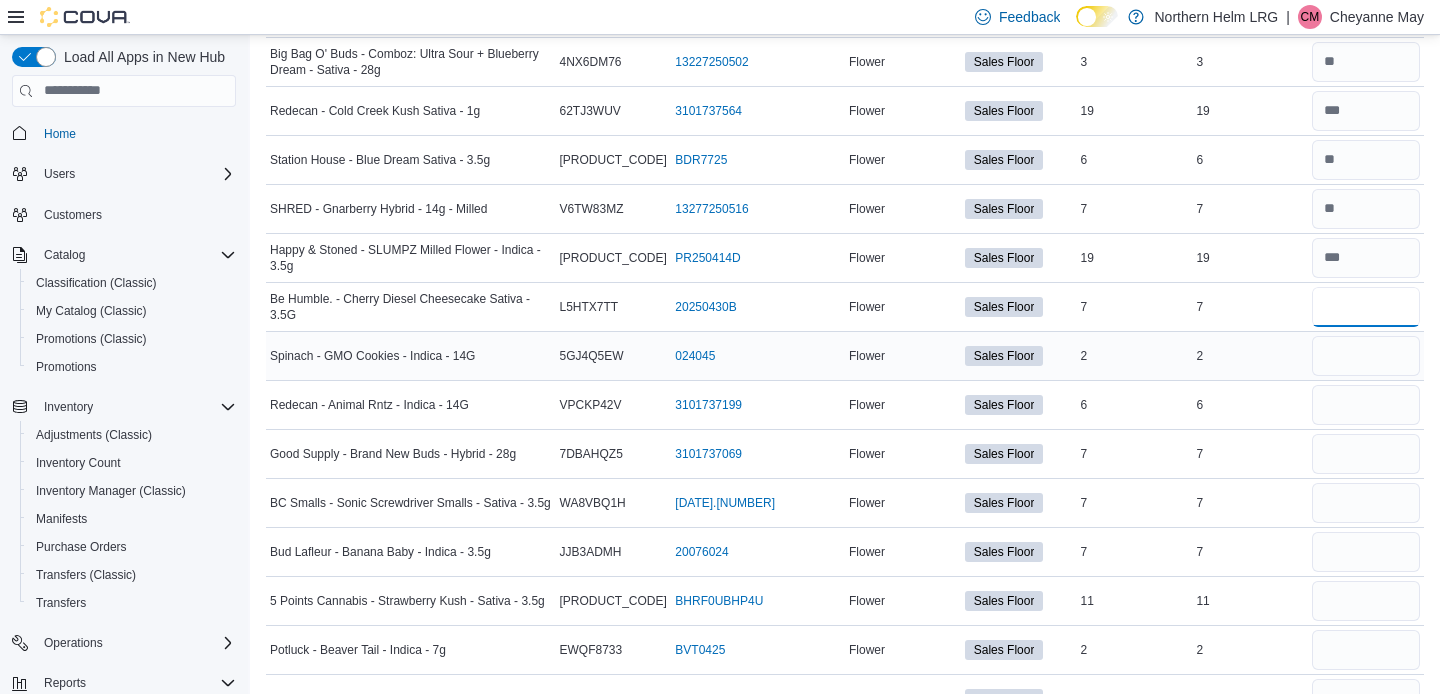 type on "*" 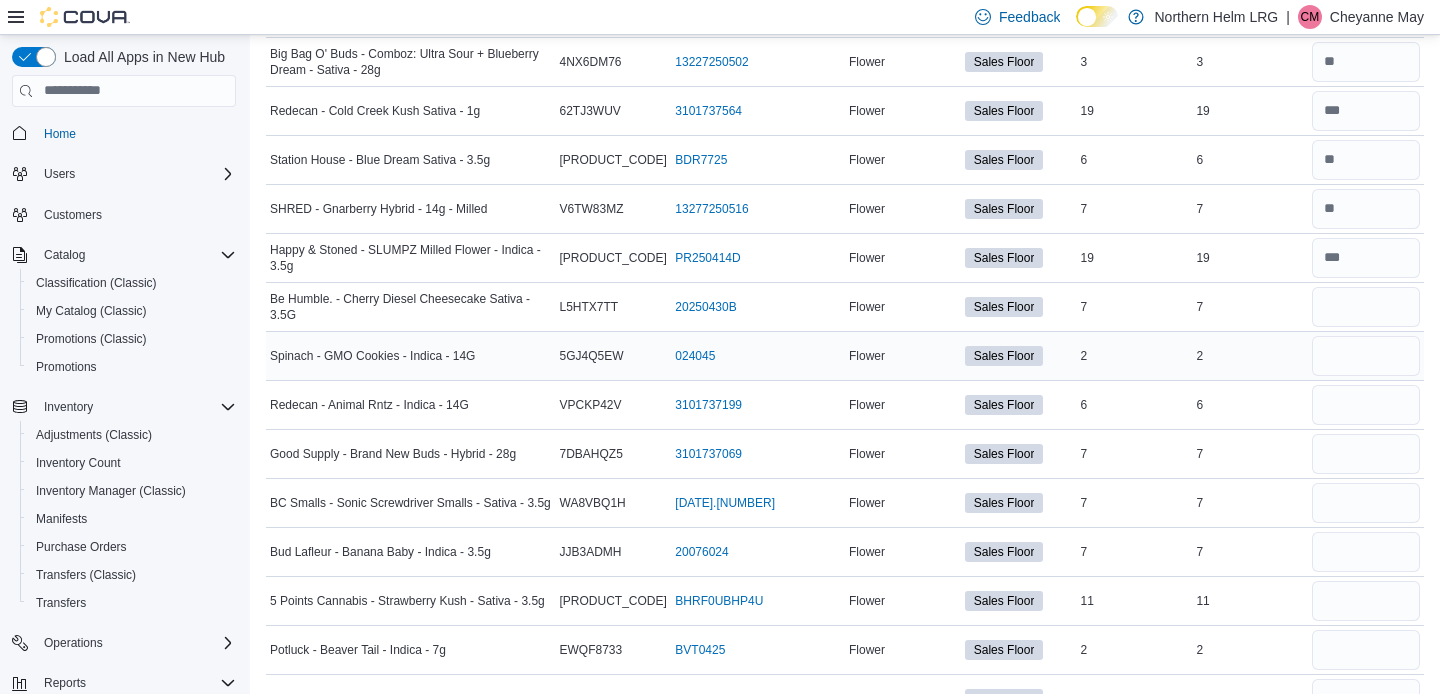type 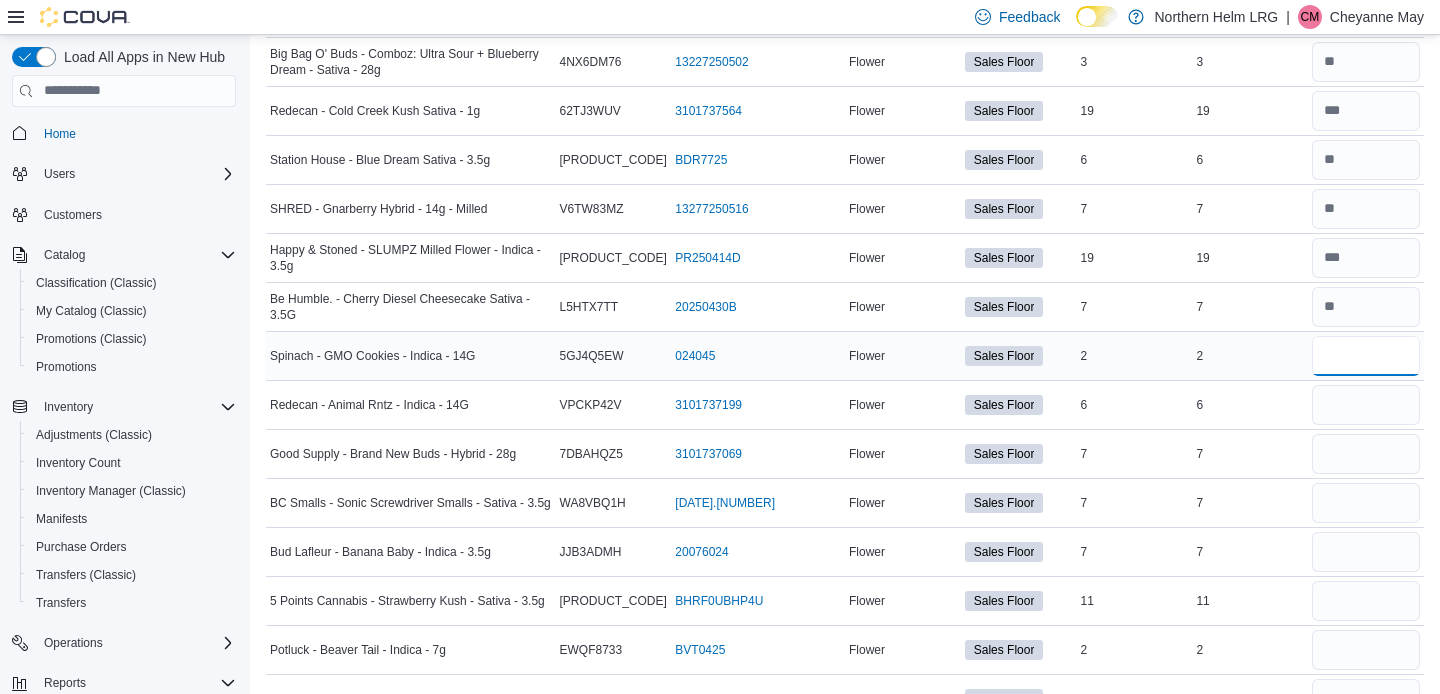 click at bounding box center (1366, 356) 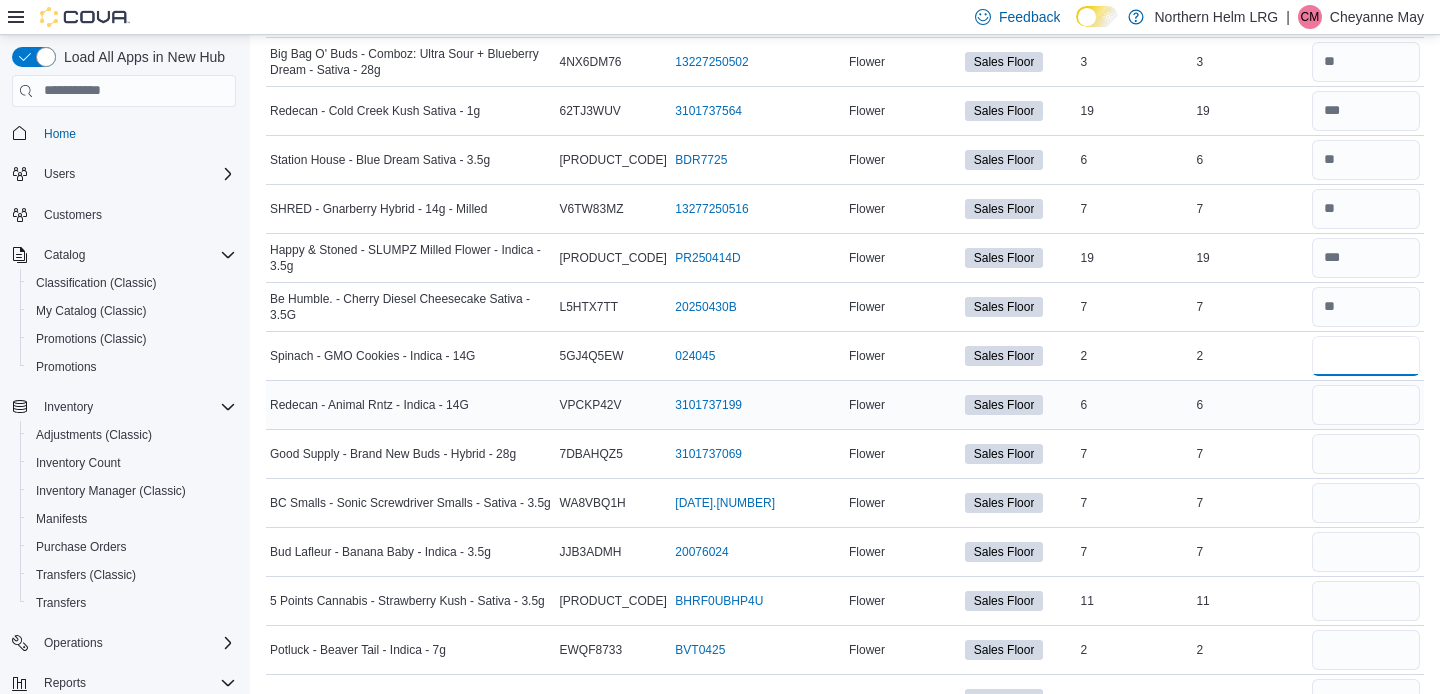 type on "*" 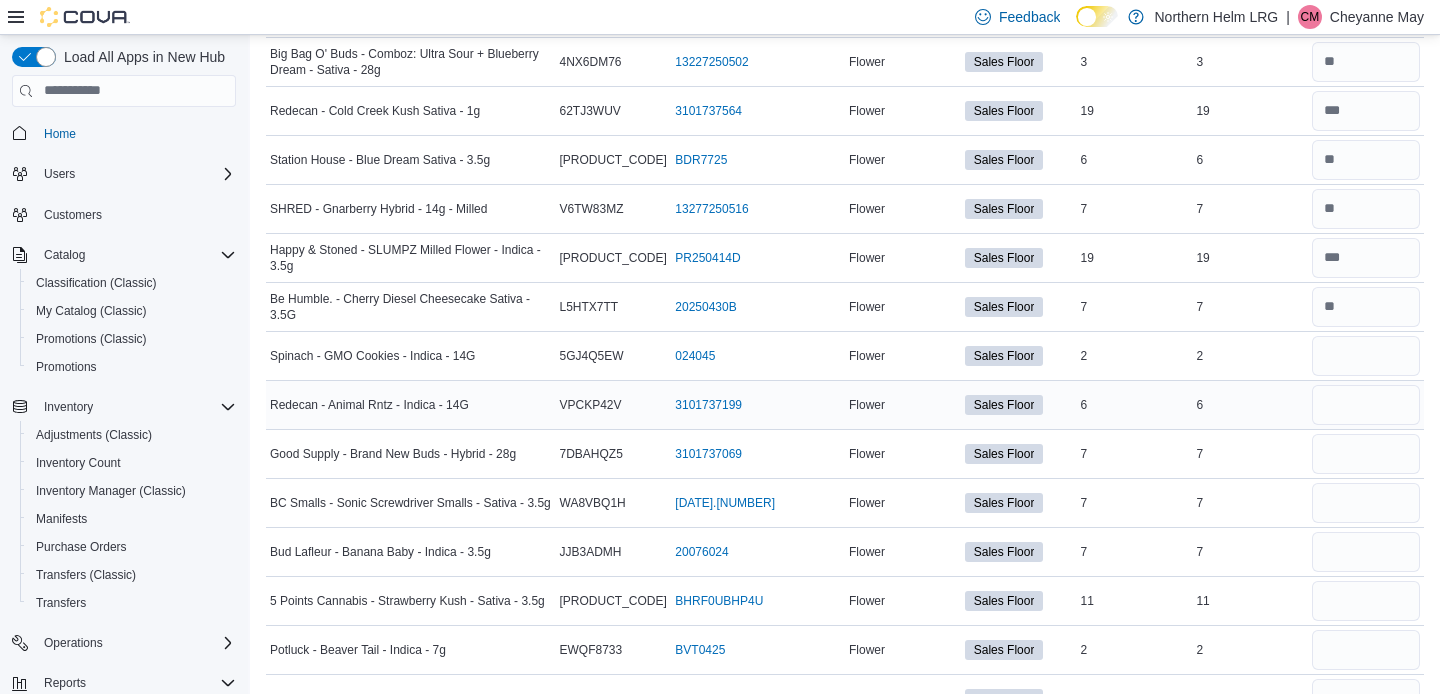 type 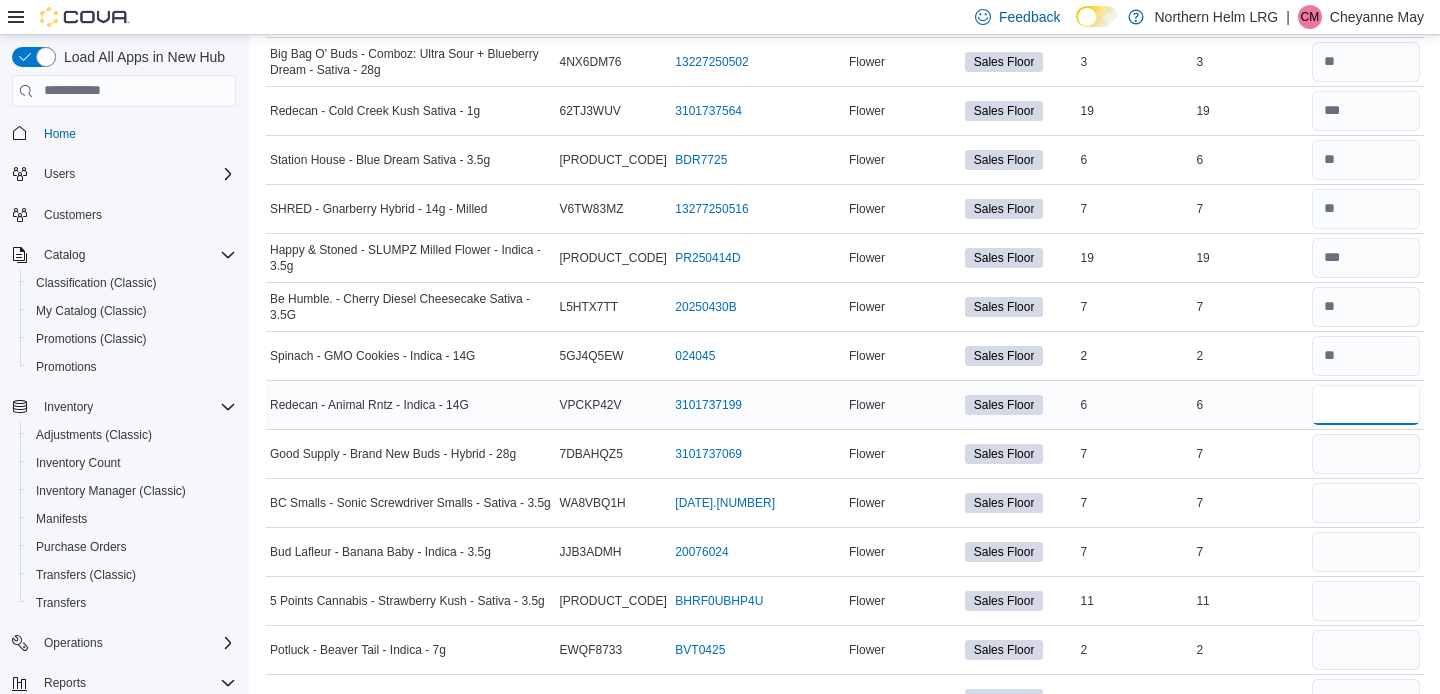 click at bounding box center (1366, 405) 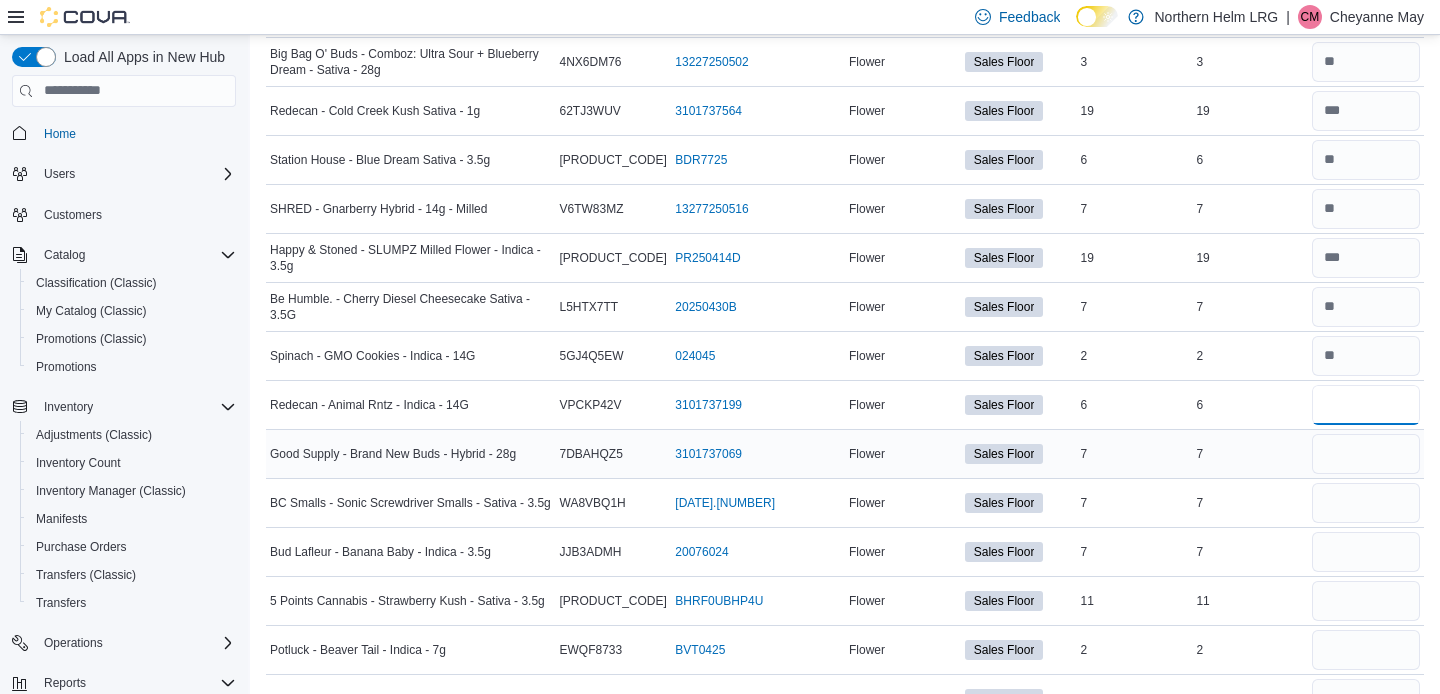 type on "*" 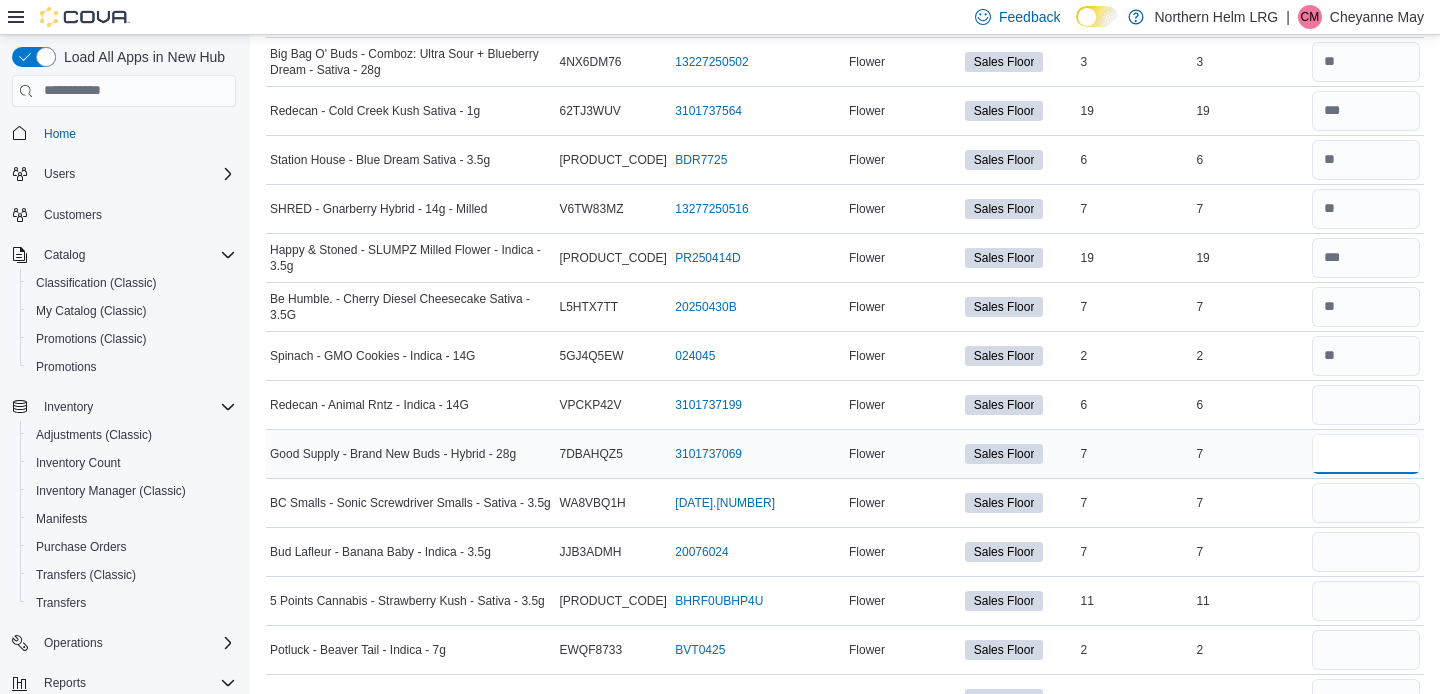 type 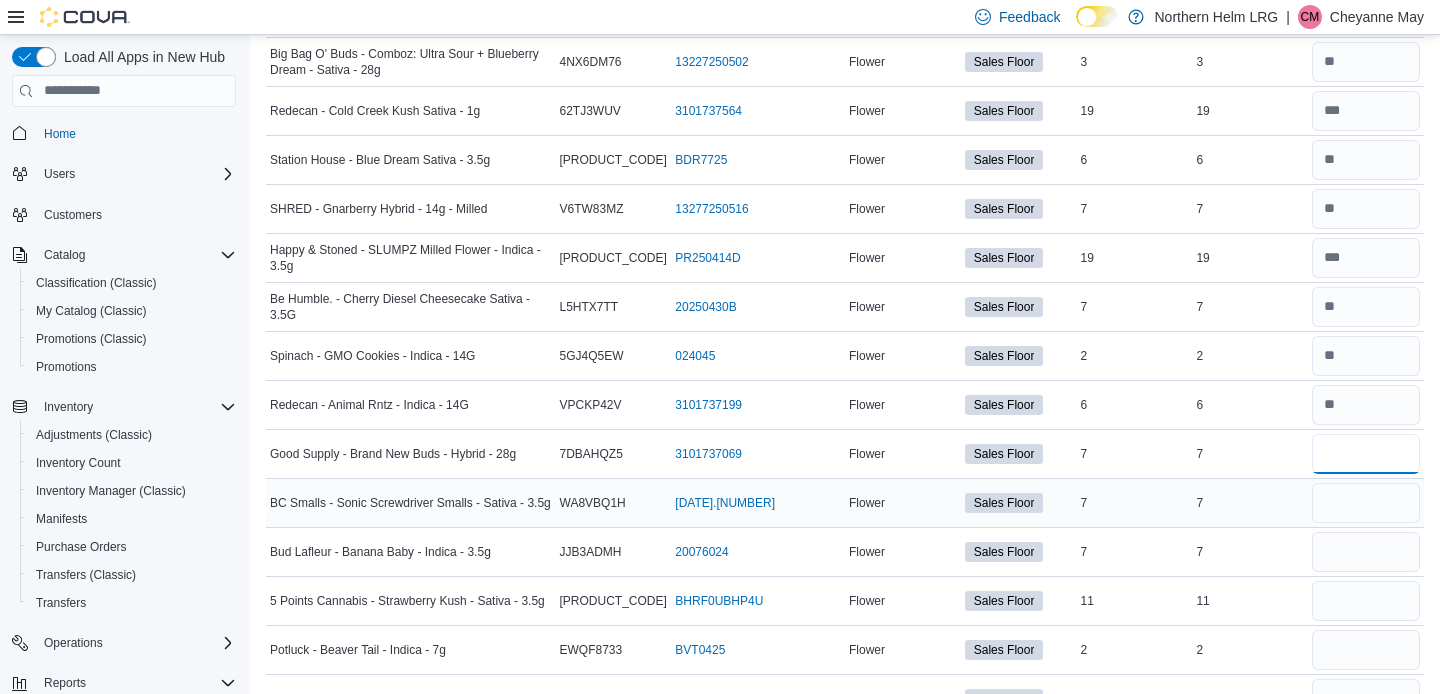 type on "*" 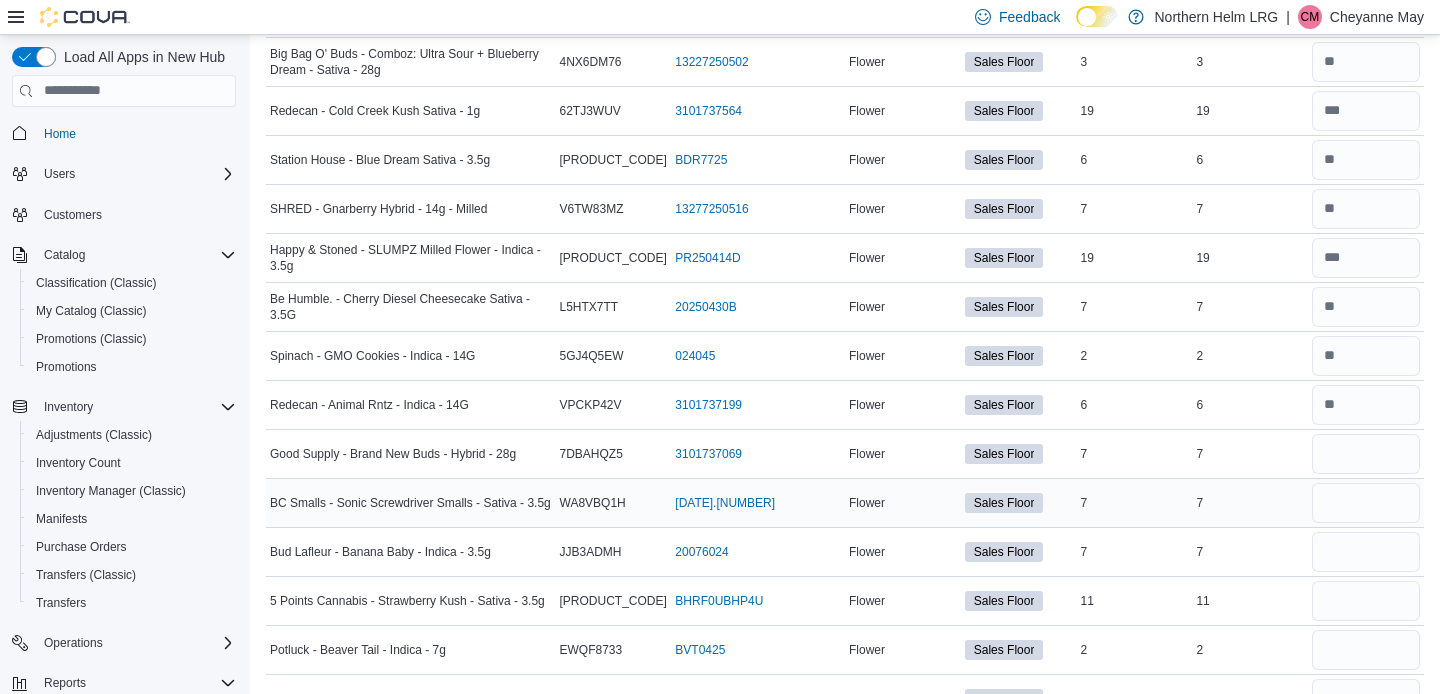 type 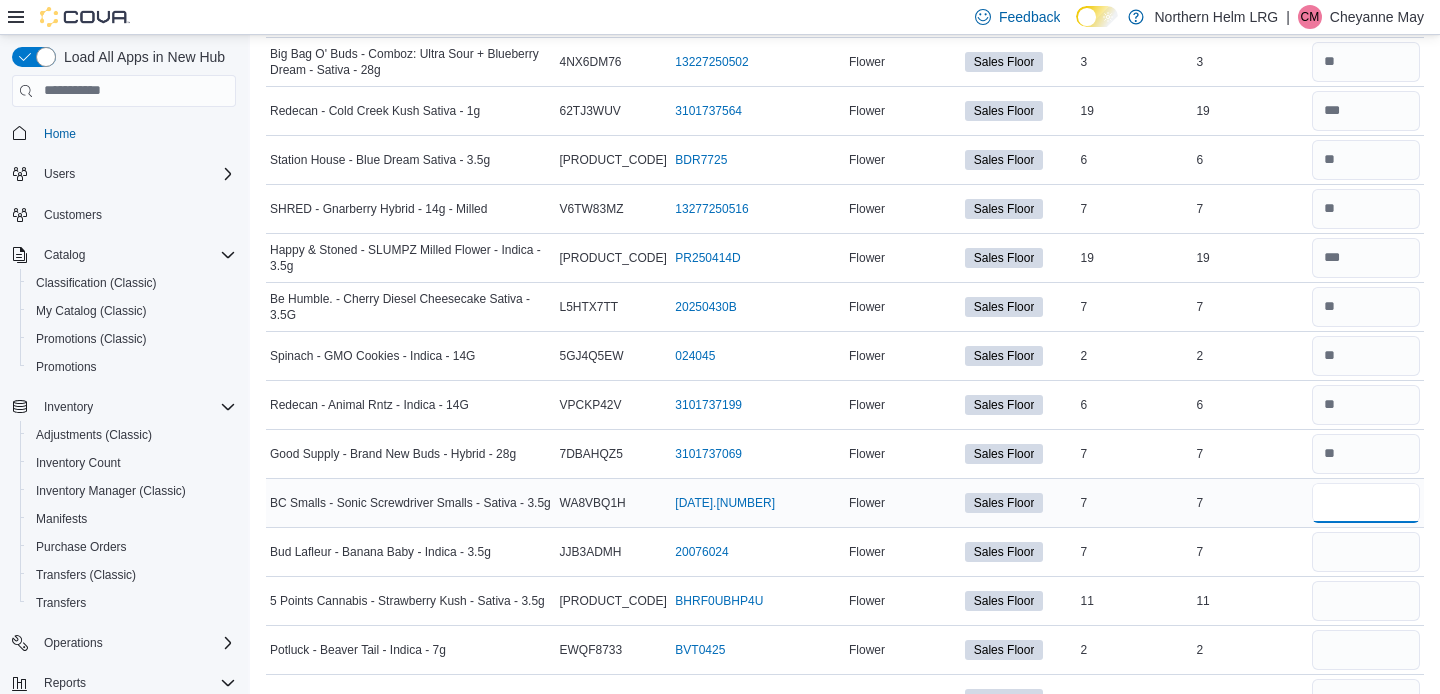 click at bounding box center [1366, 503] 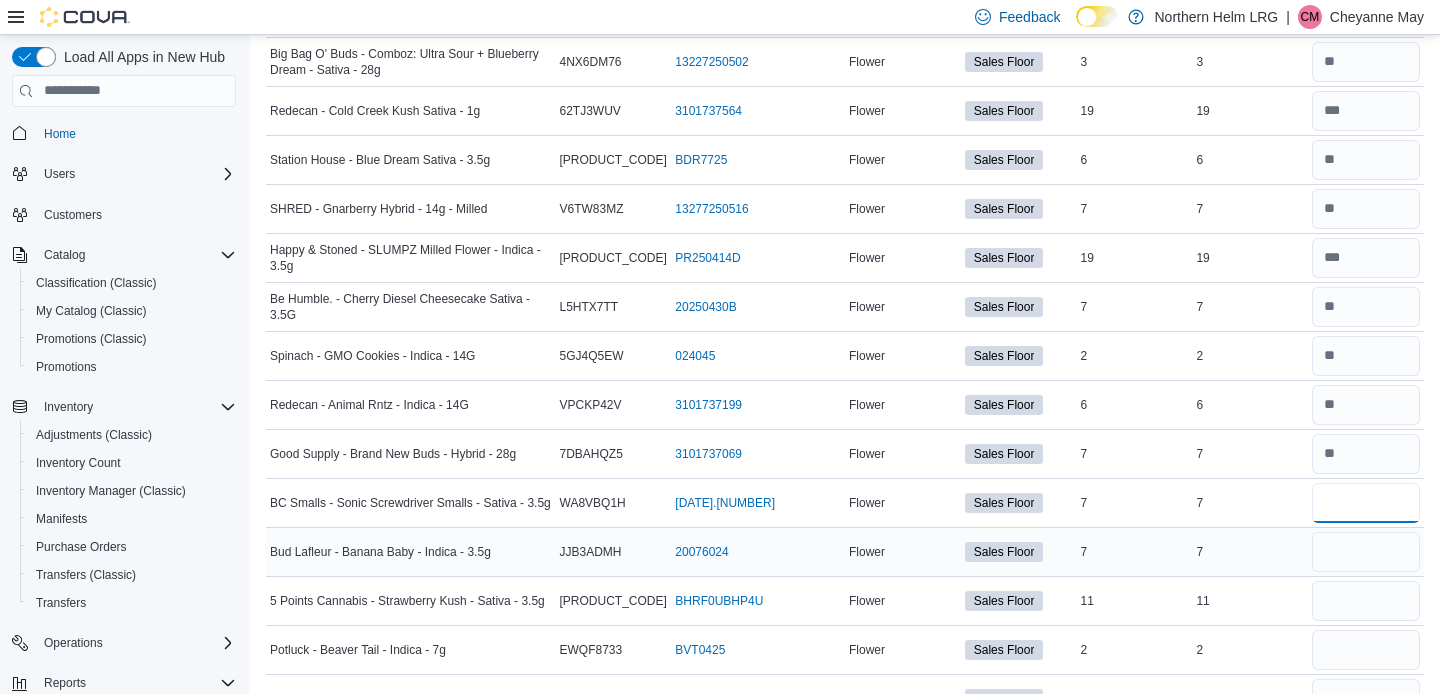 type on "*" 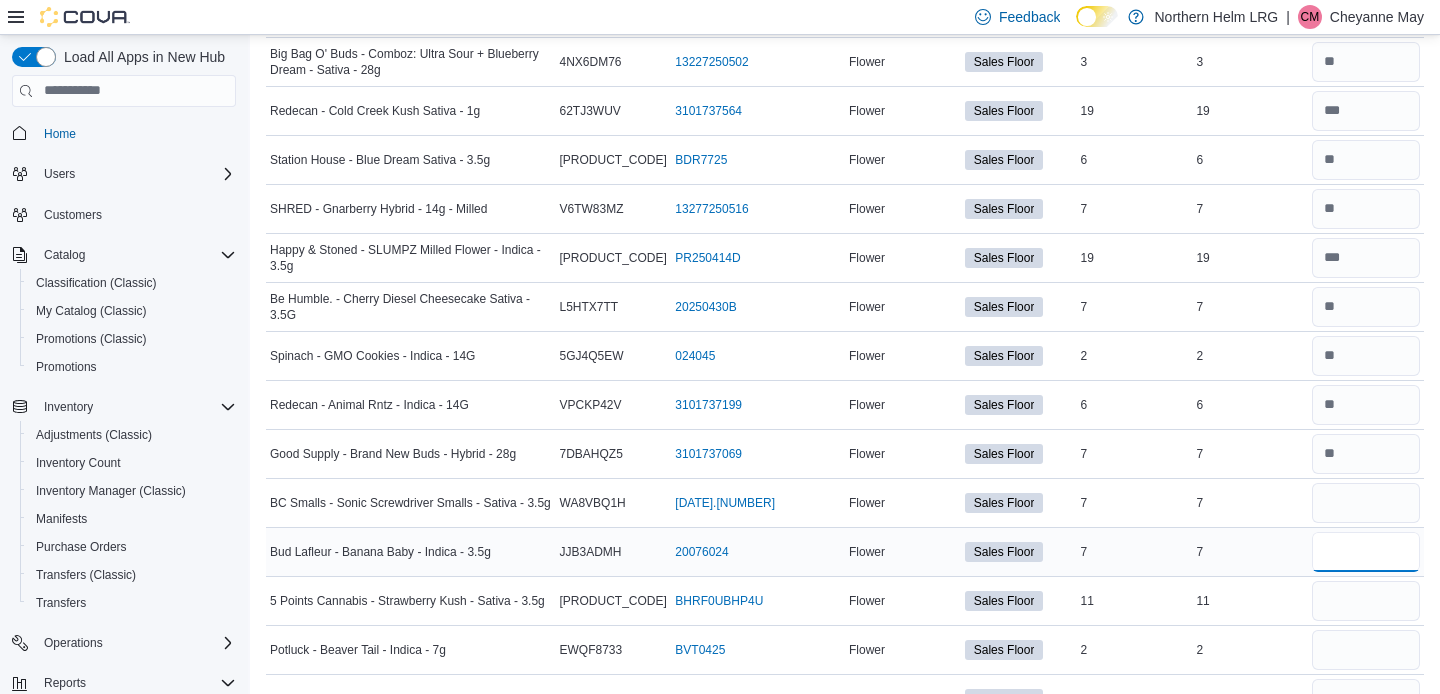 type 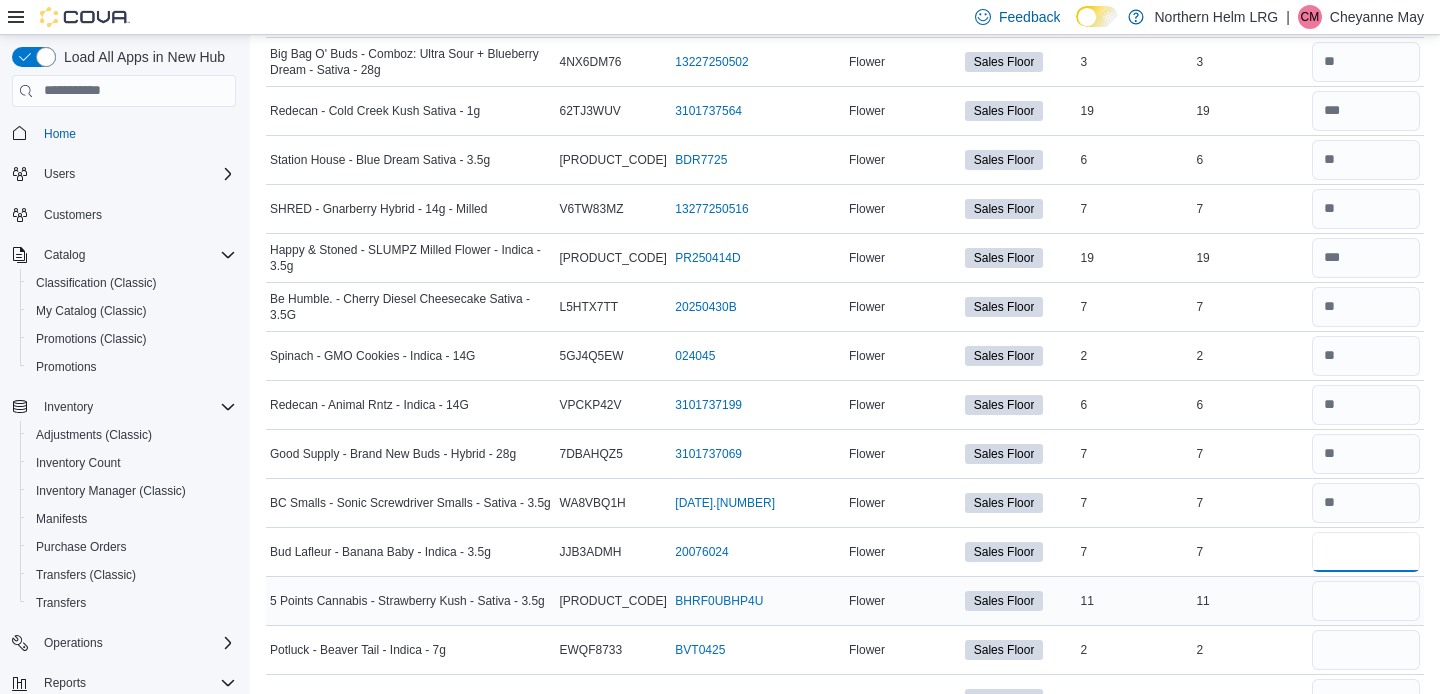 type on "*" 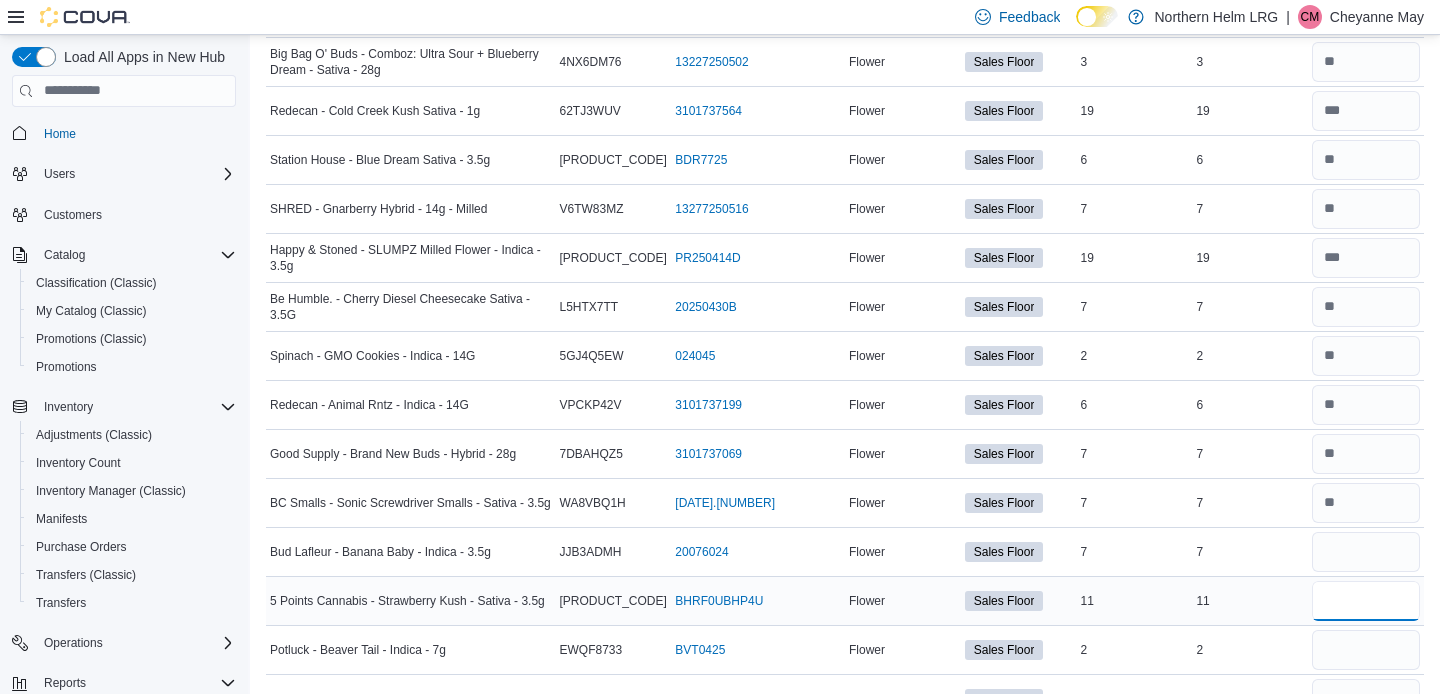 type 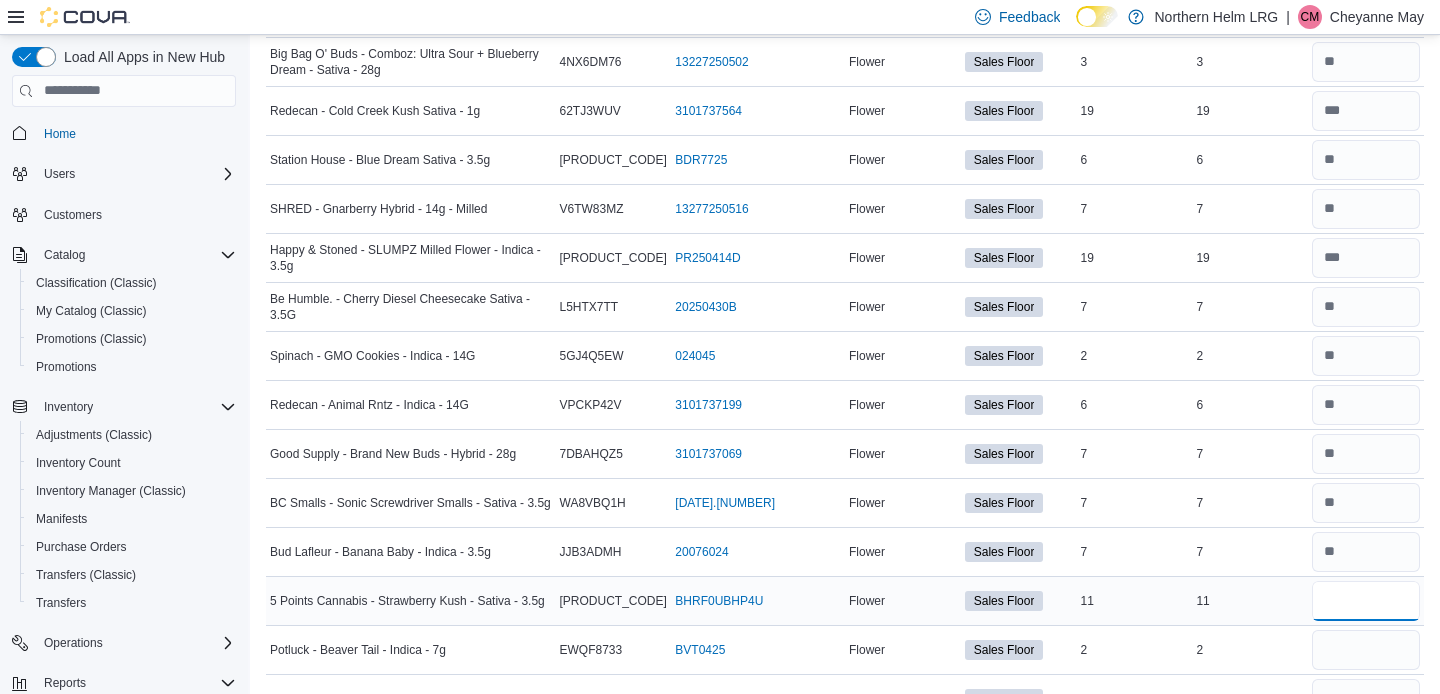 click at bounding box center [1366, 601] 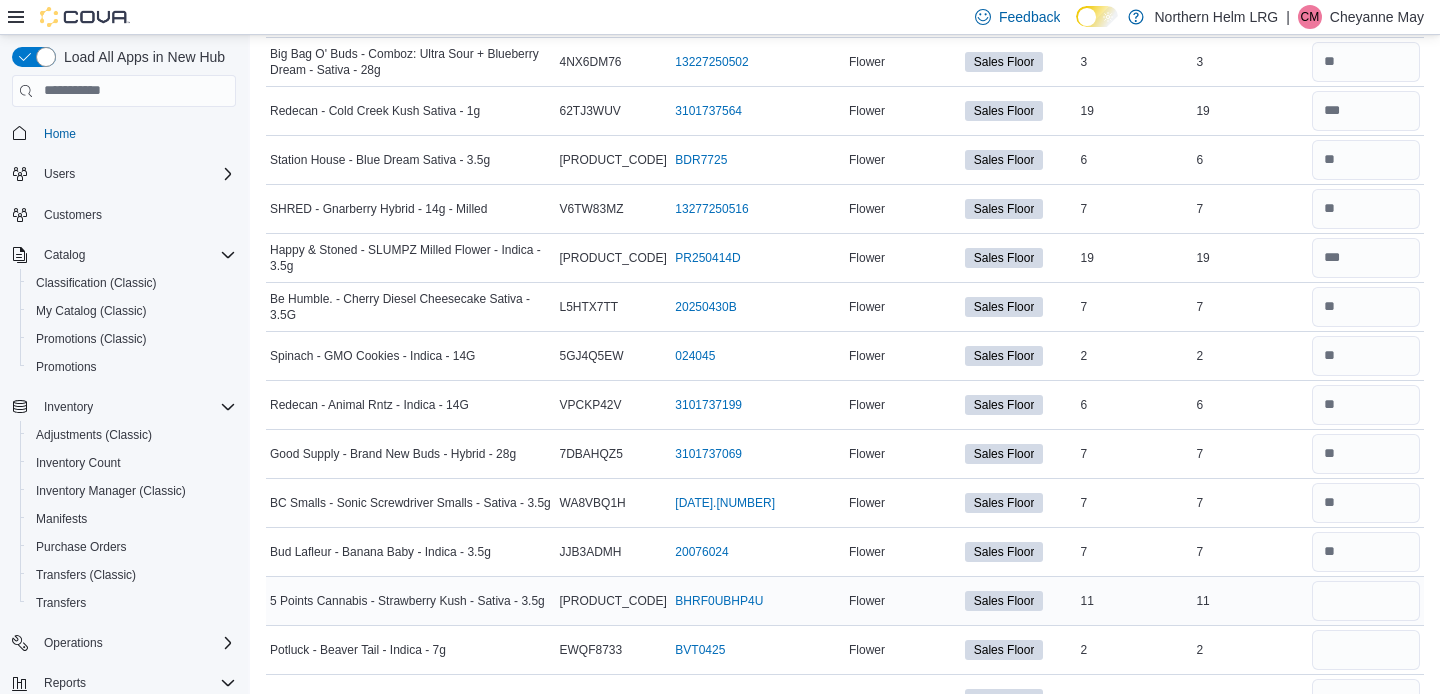 type 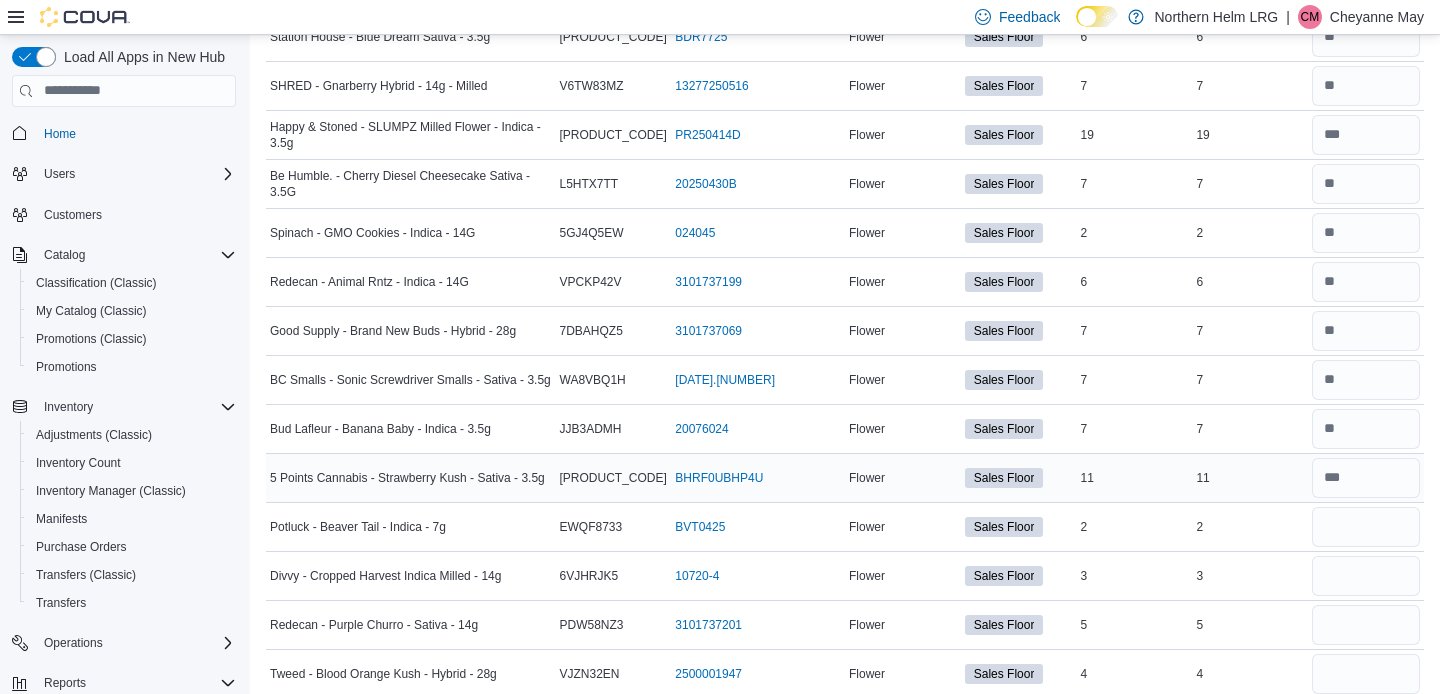 scroll, scrollTop: 1998, scrollLeft: 0, axis: vertical 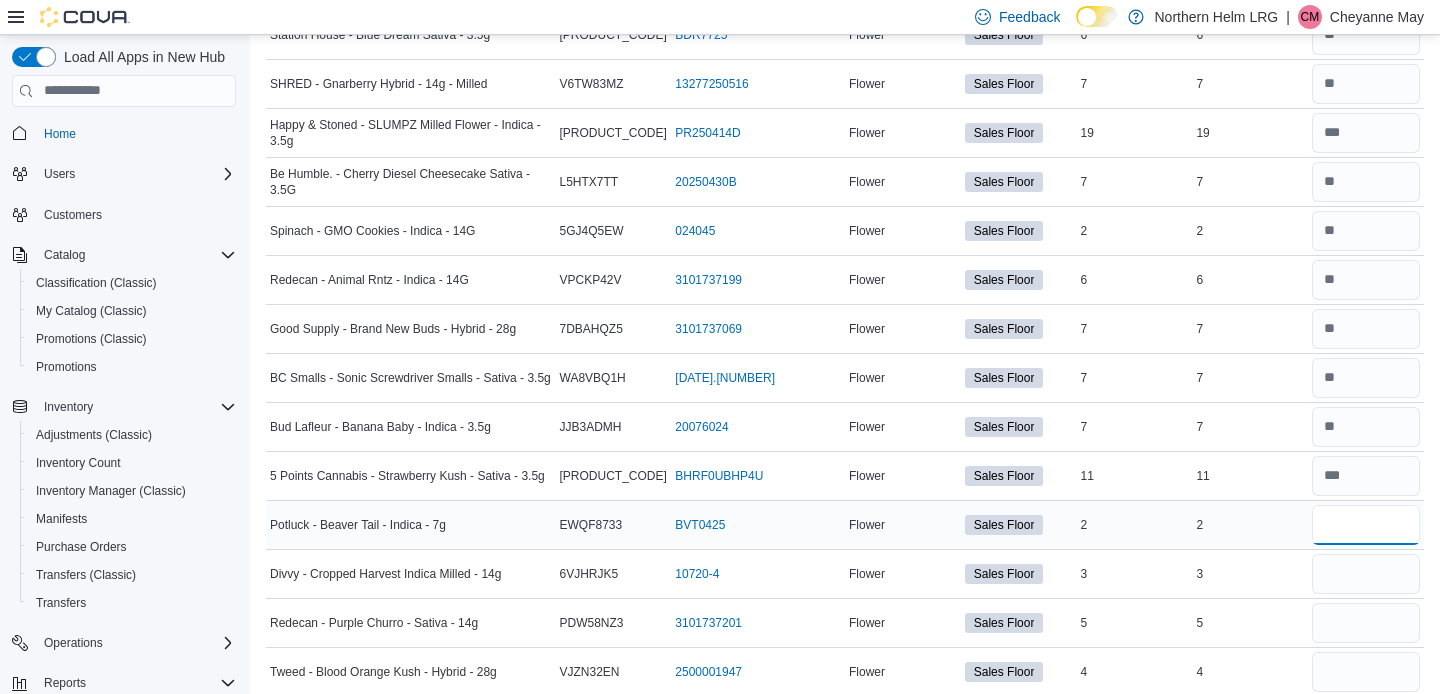 click at bounding box center (1366, 525) 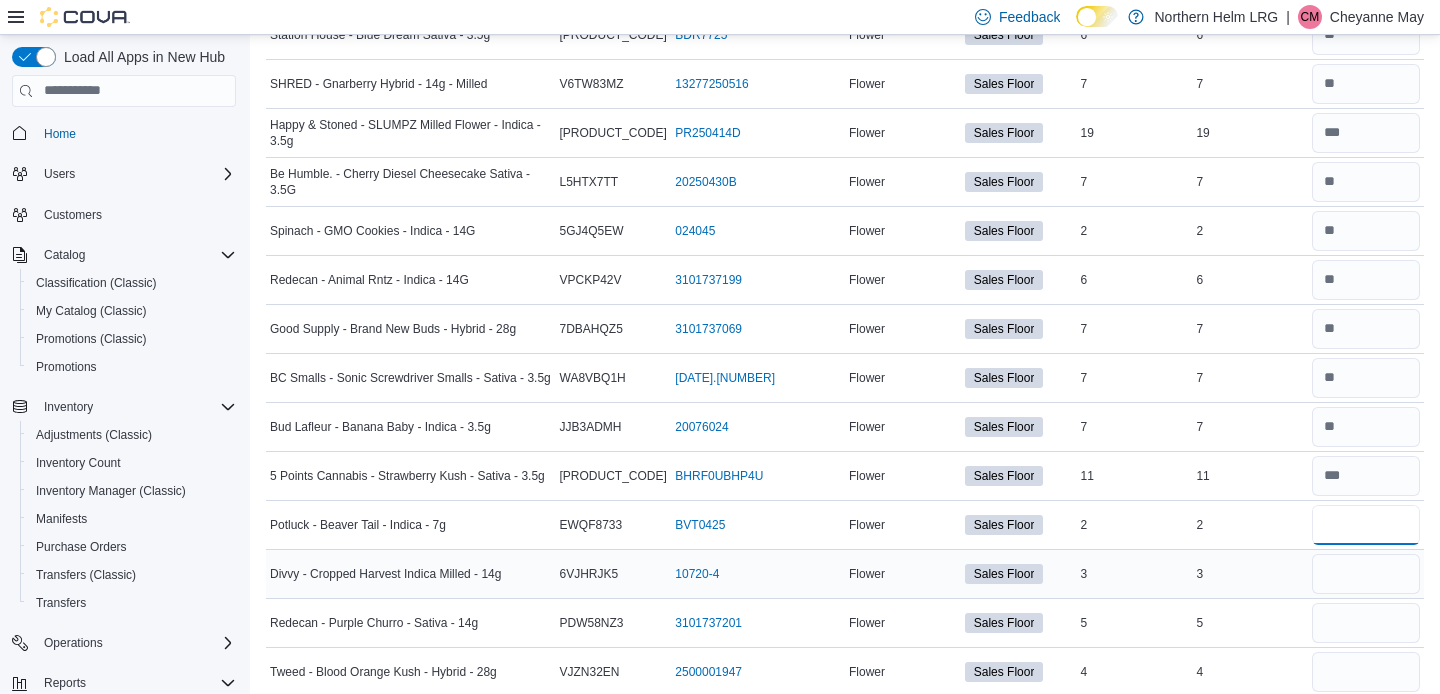 type on "*" 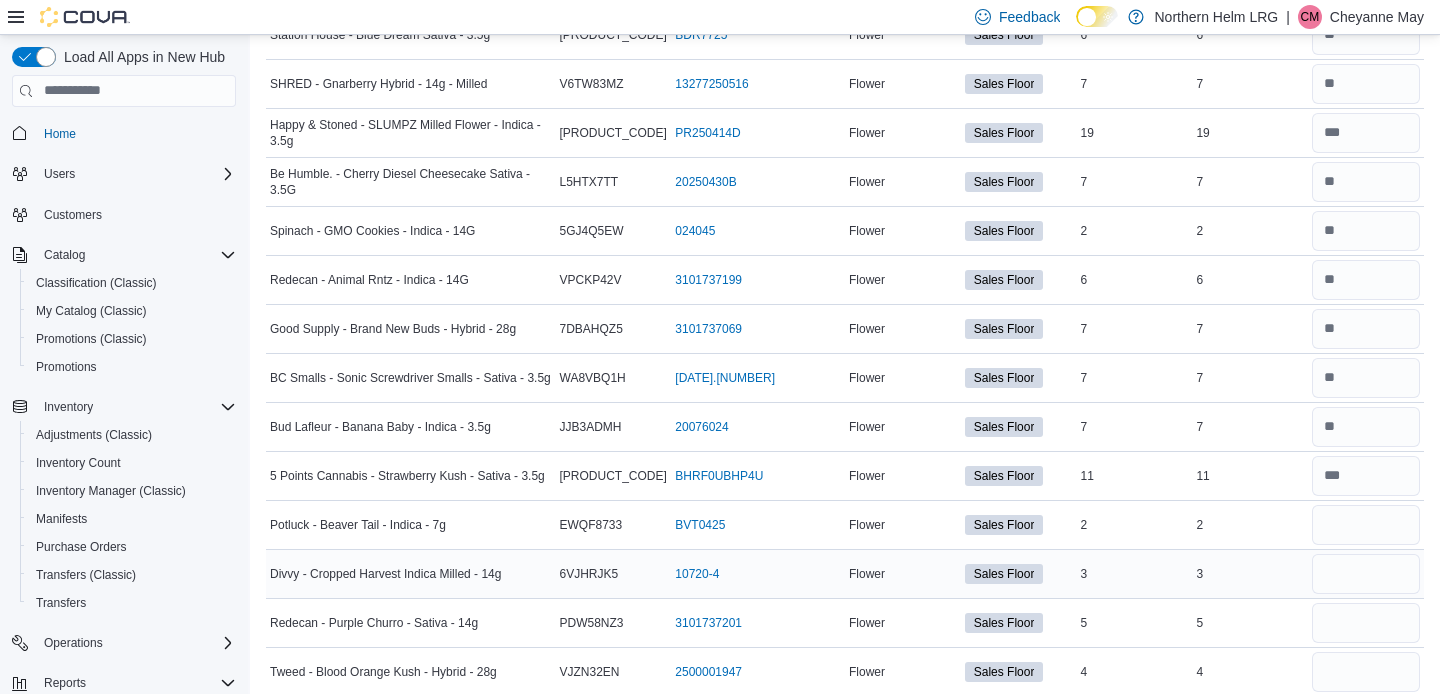 type 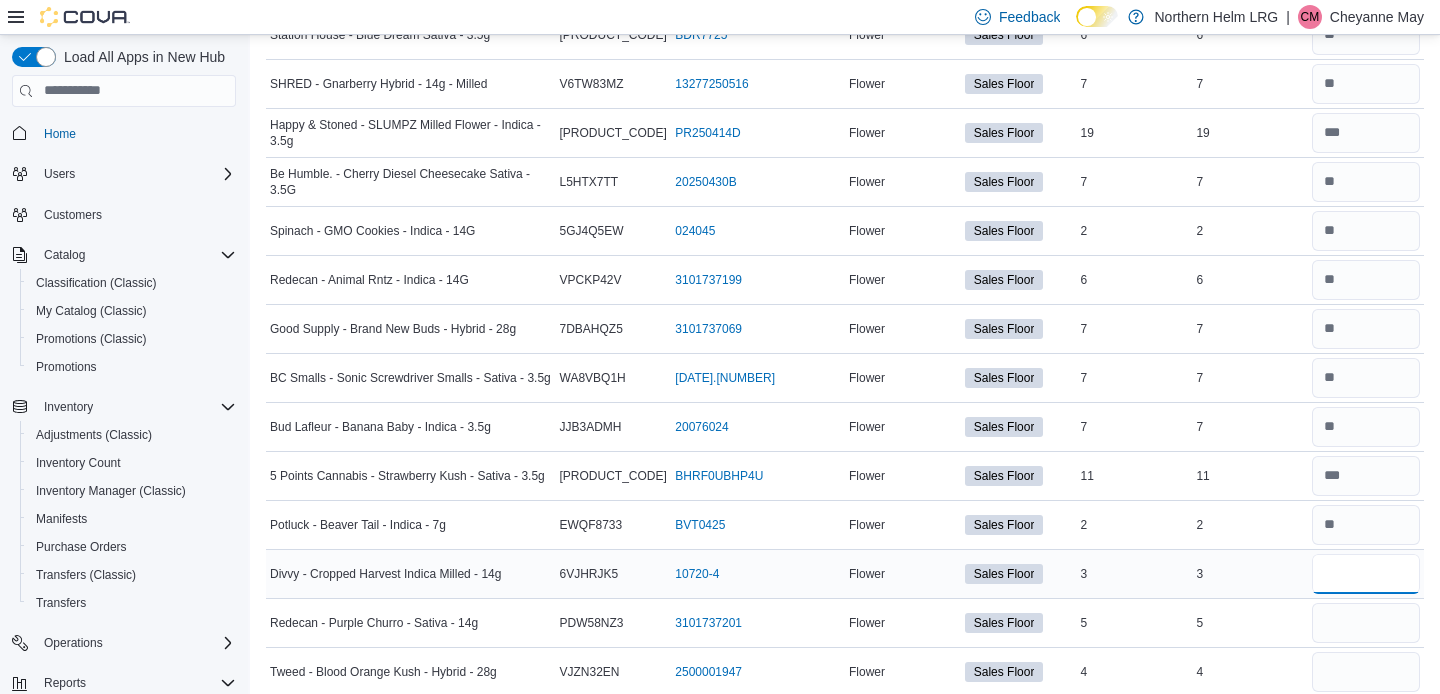 click at bounding box center [1366, 574] 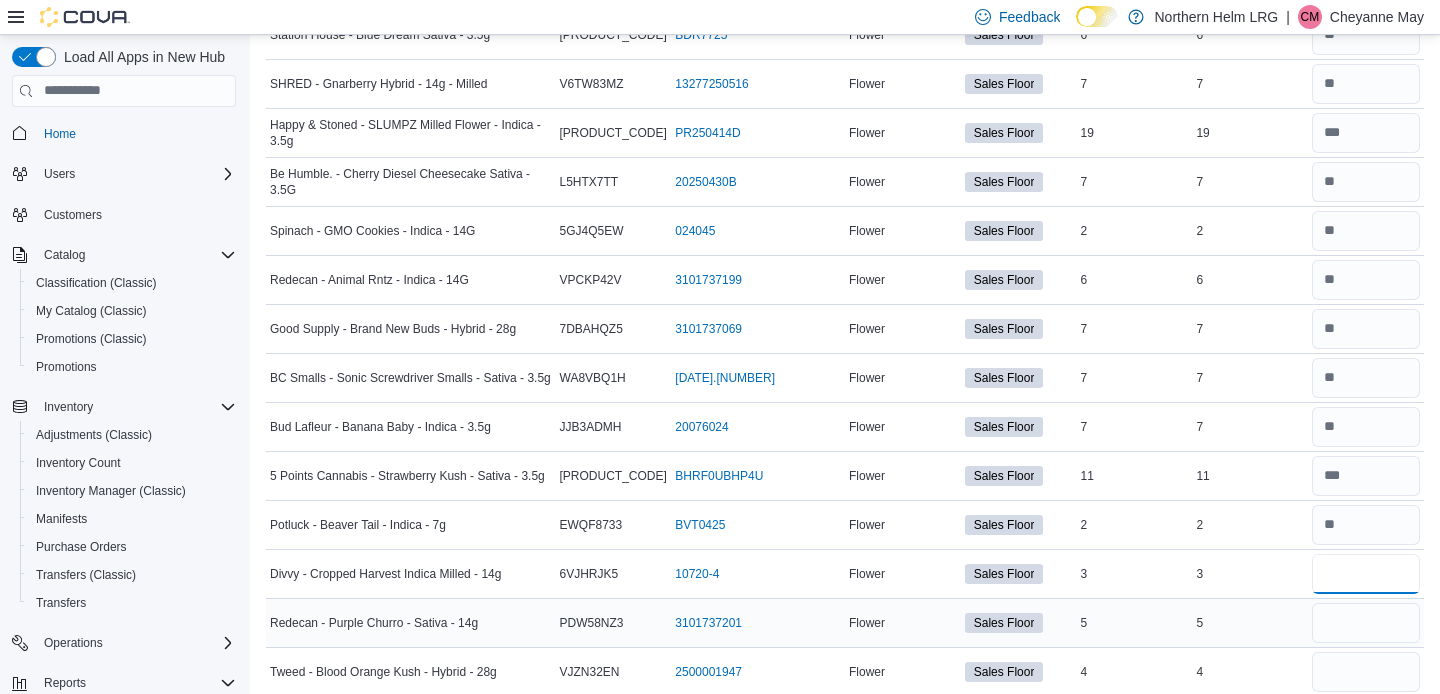 type on "*" 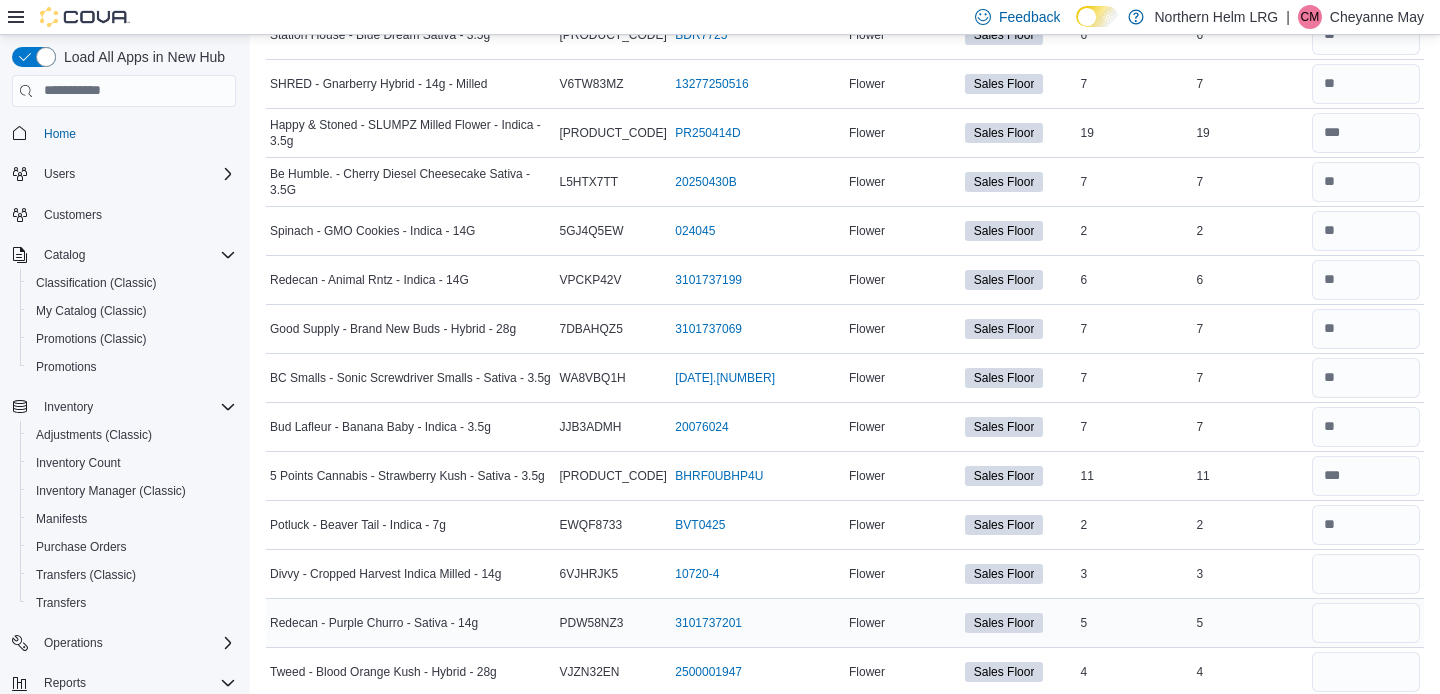 type 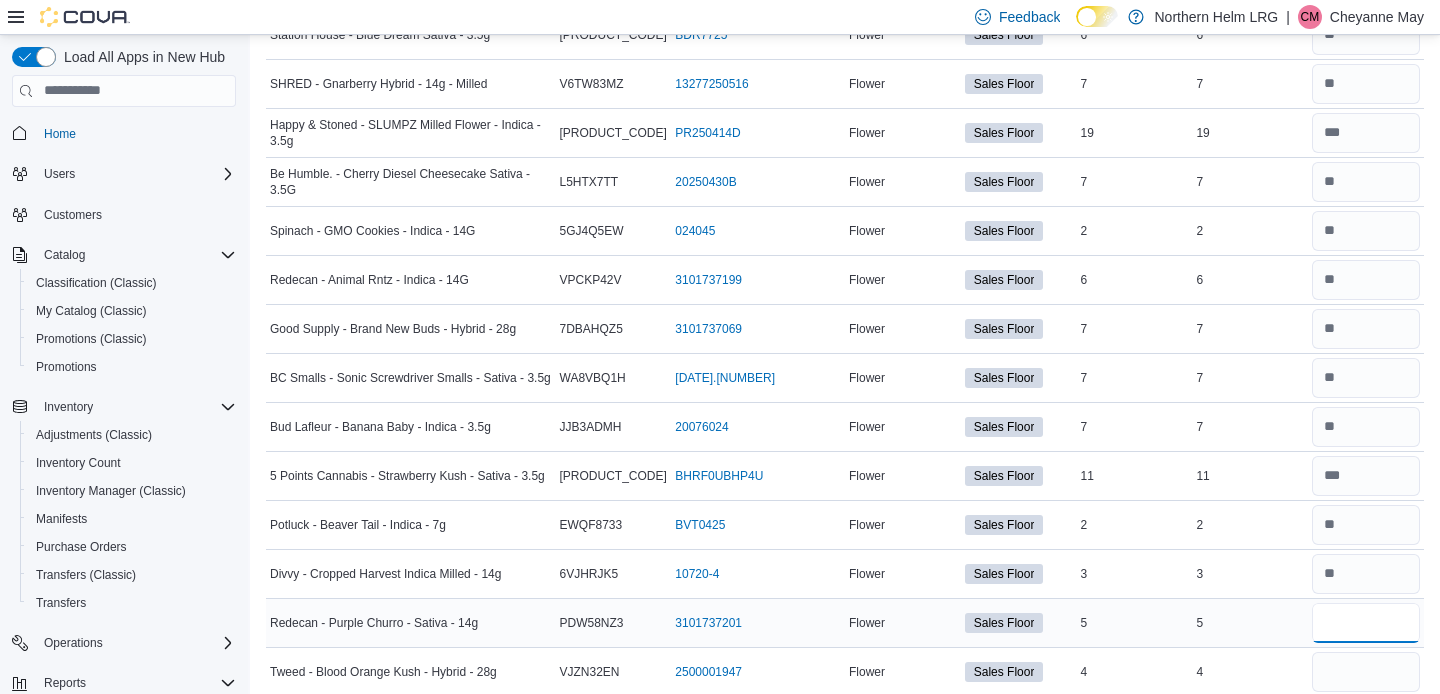 click at bounding box center (1366, 623) 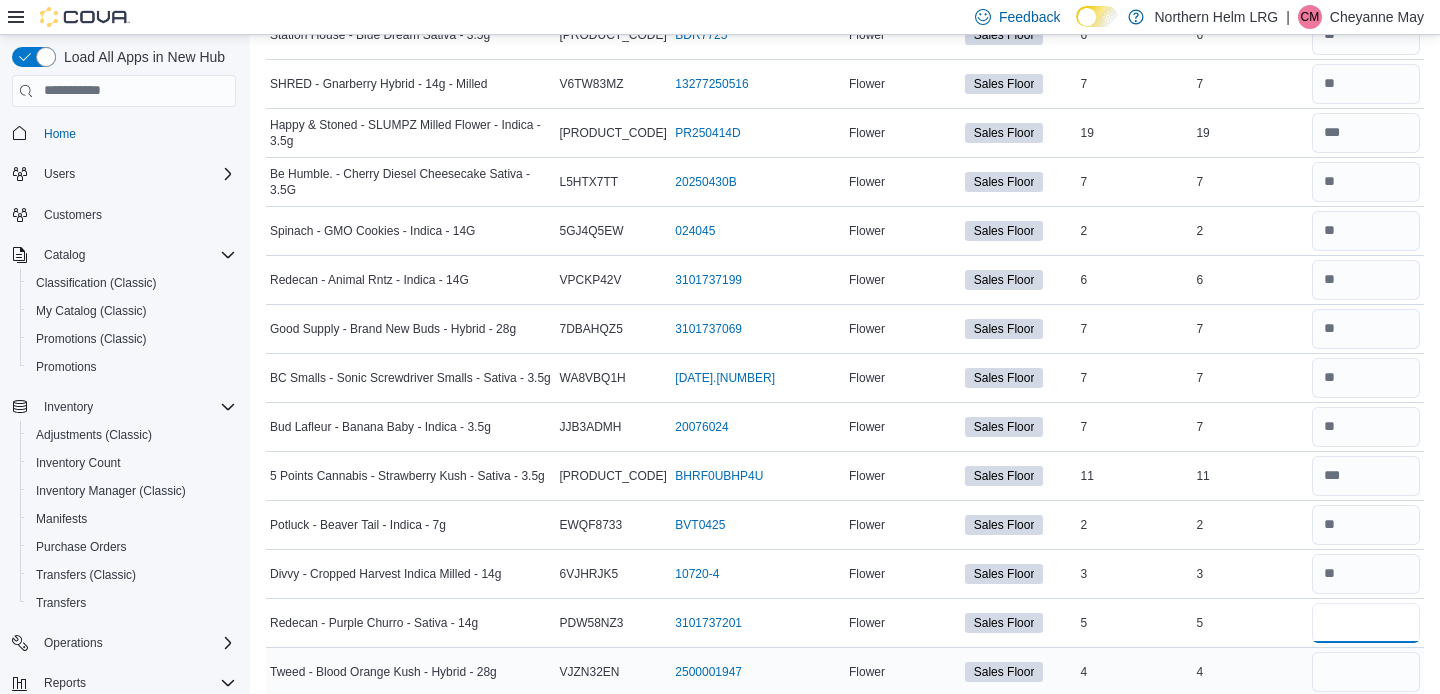 type on "*" 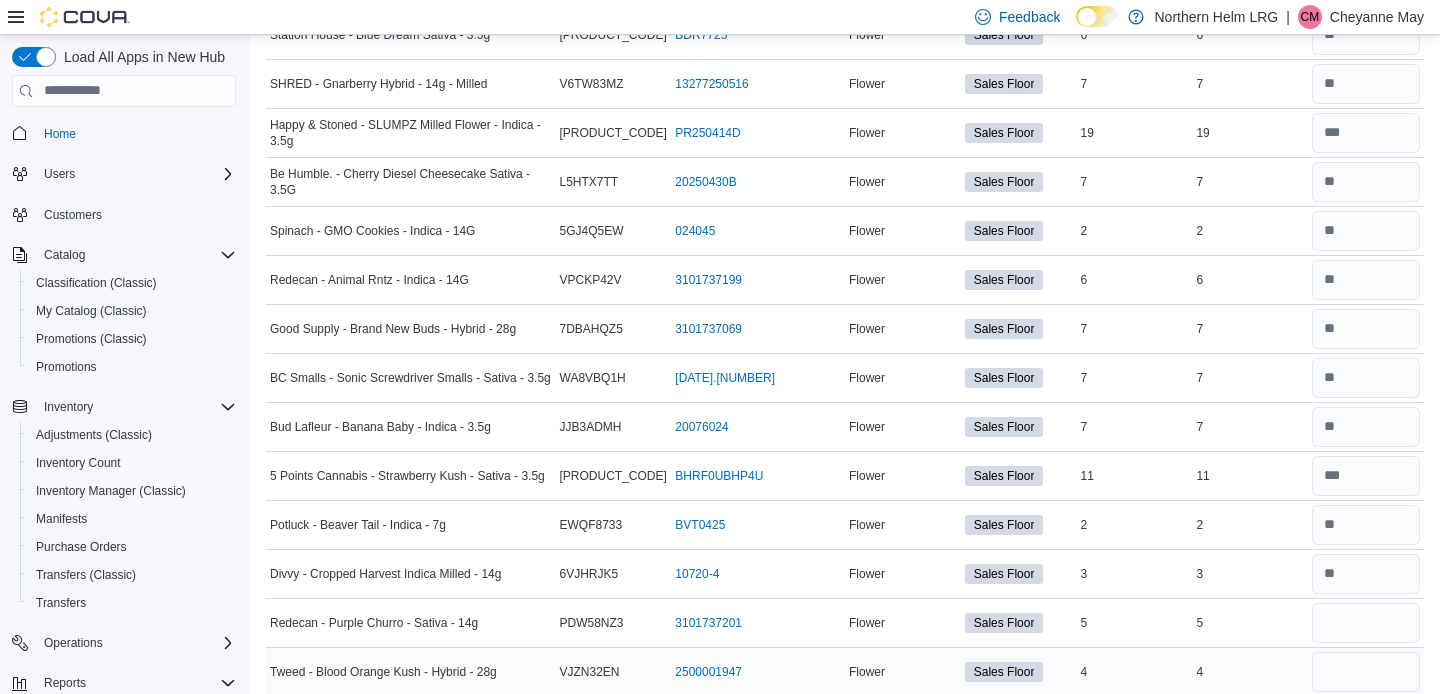 type 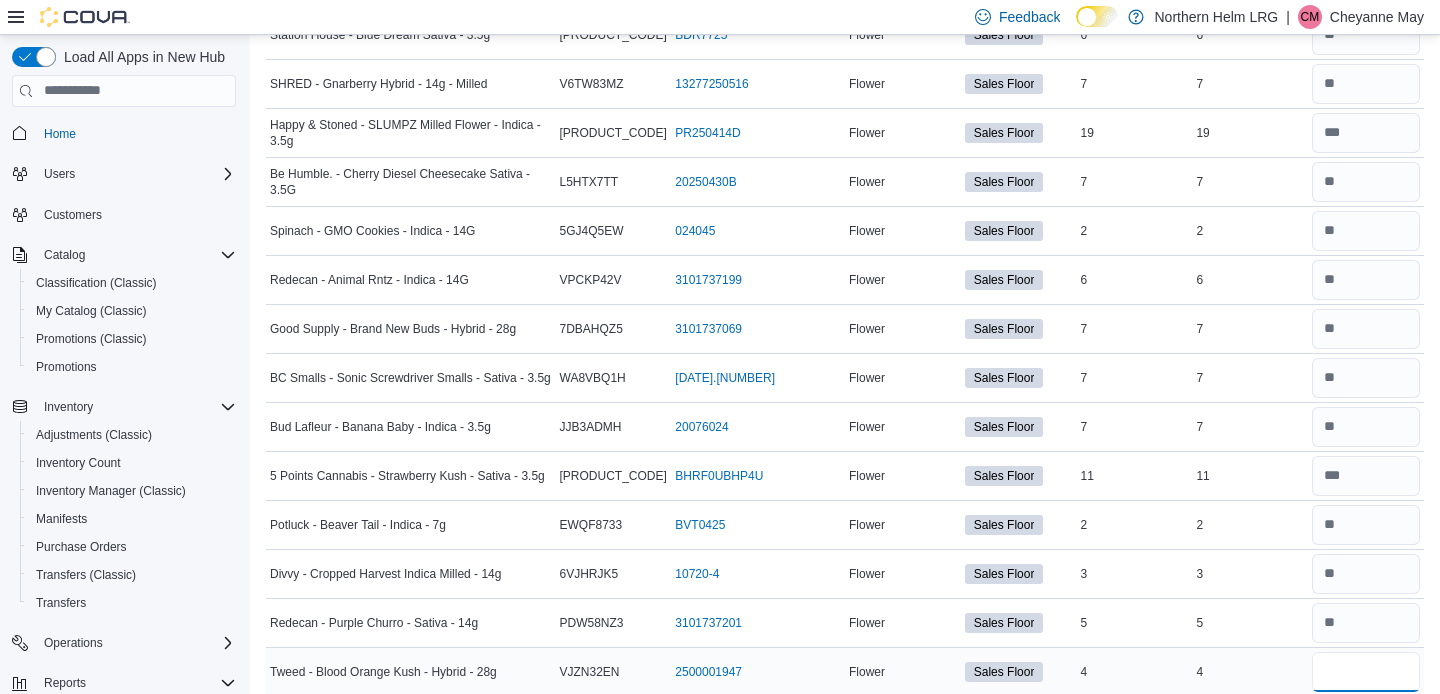 click at bounding box center [1366, 672] 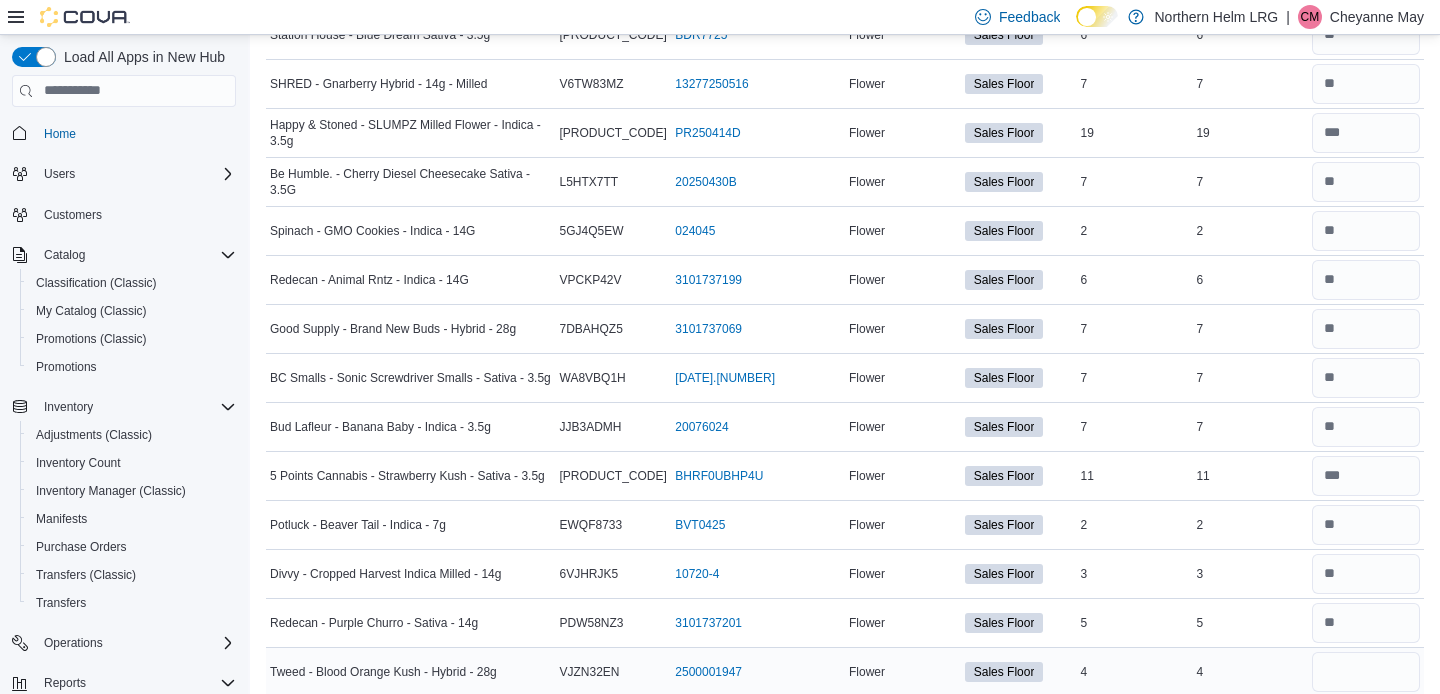type 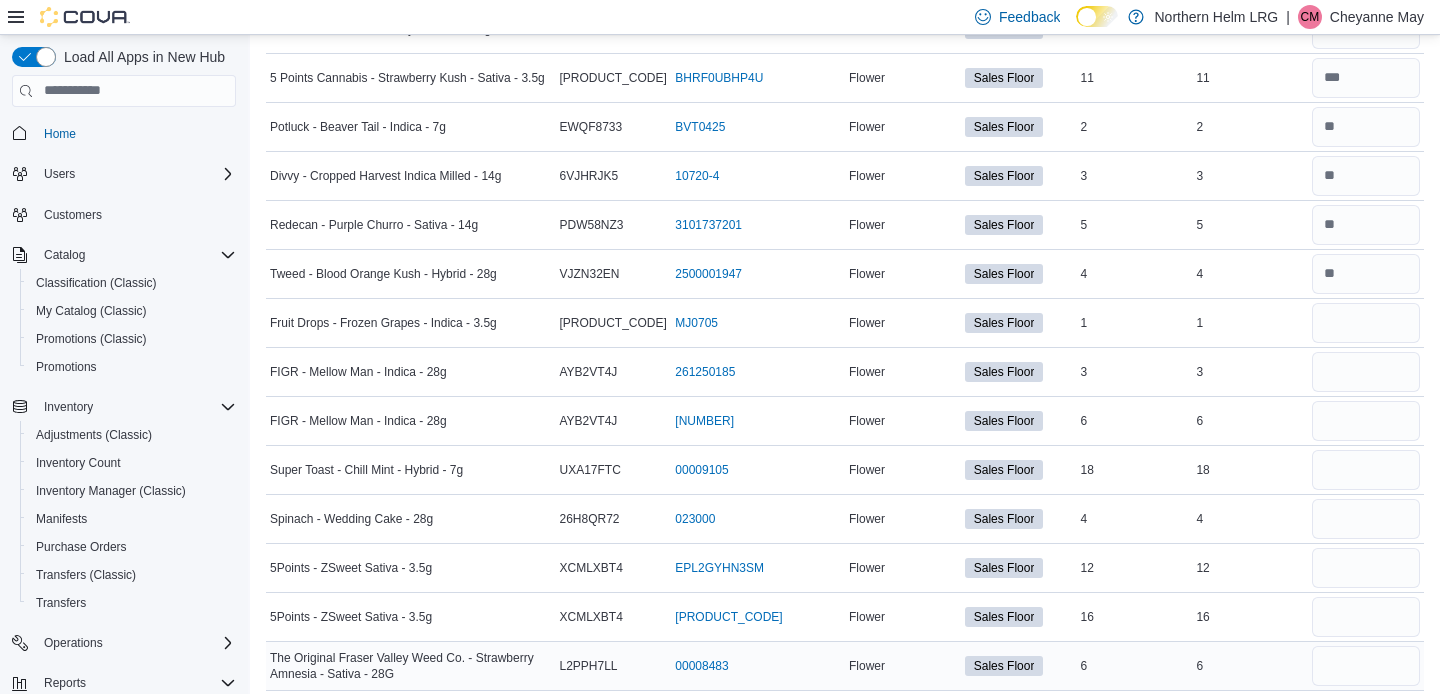scroll, scrollTop: 2410, scrollLeft: 0, axis: vertical 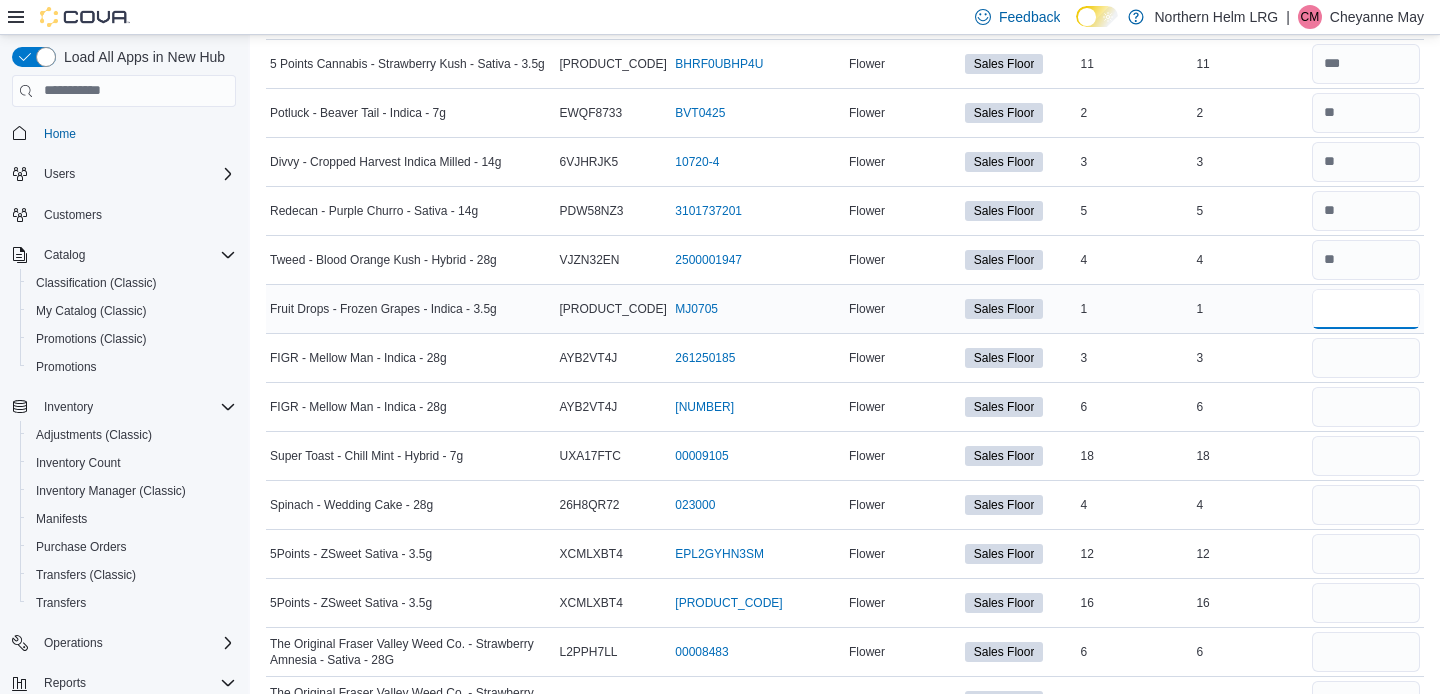 click at bounding box center (1366, 309) 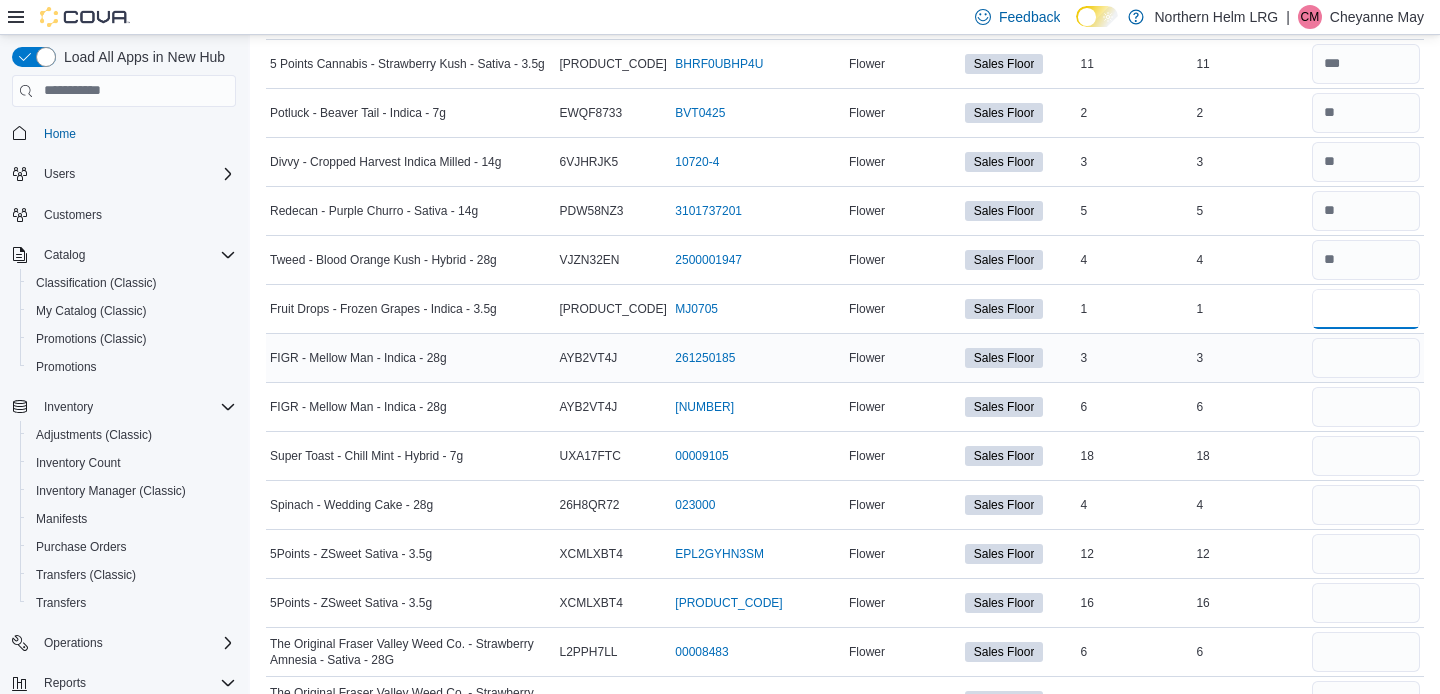 type on "*" 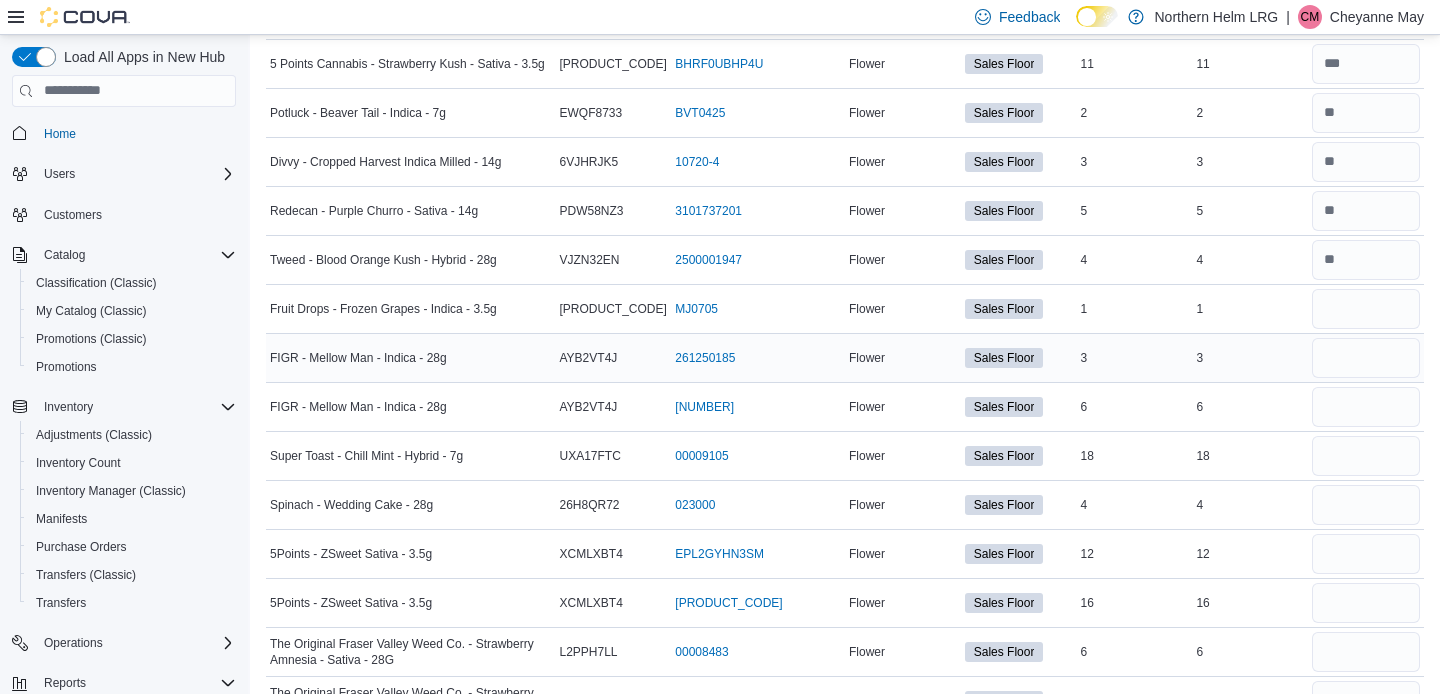 type 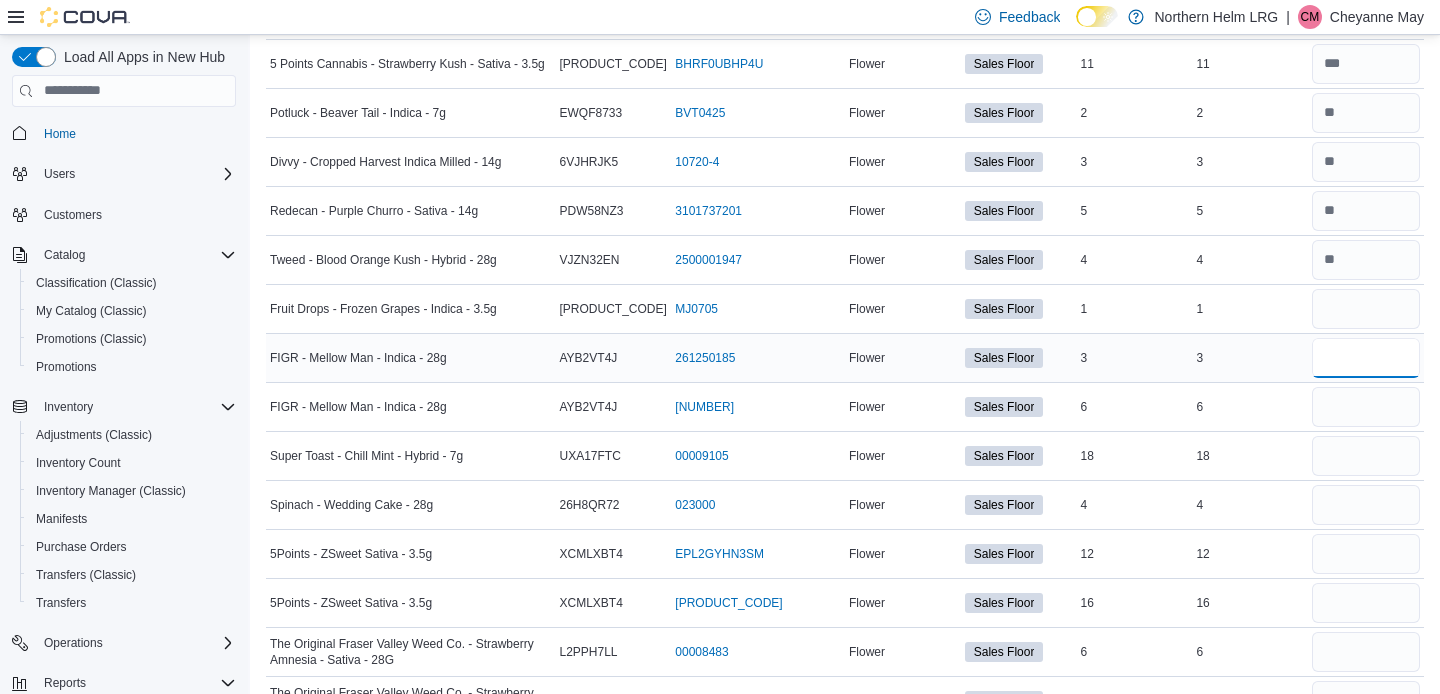 click at bounding box center (1366, 358) 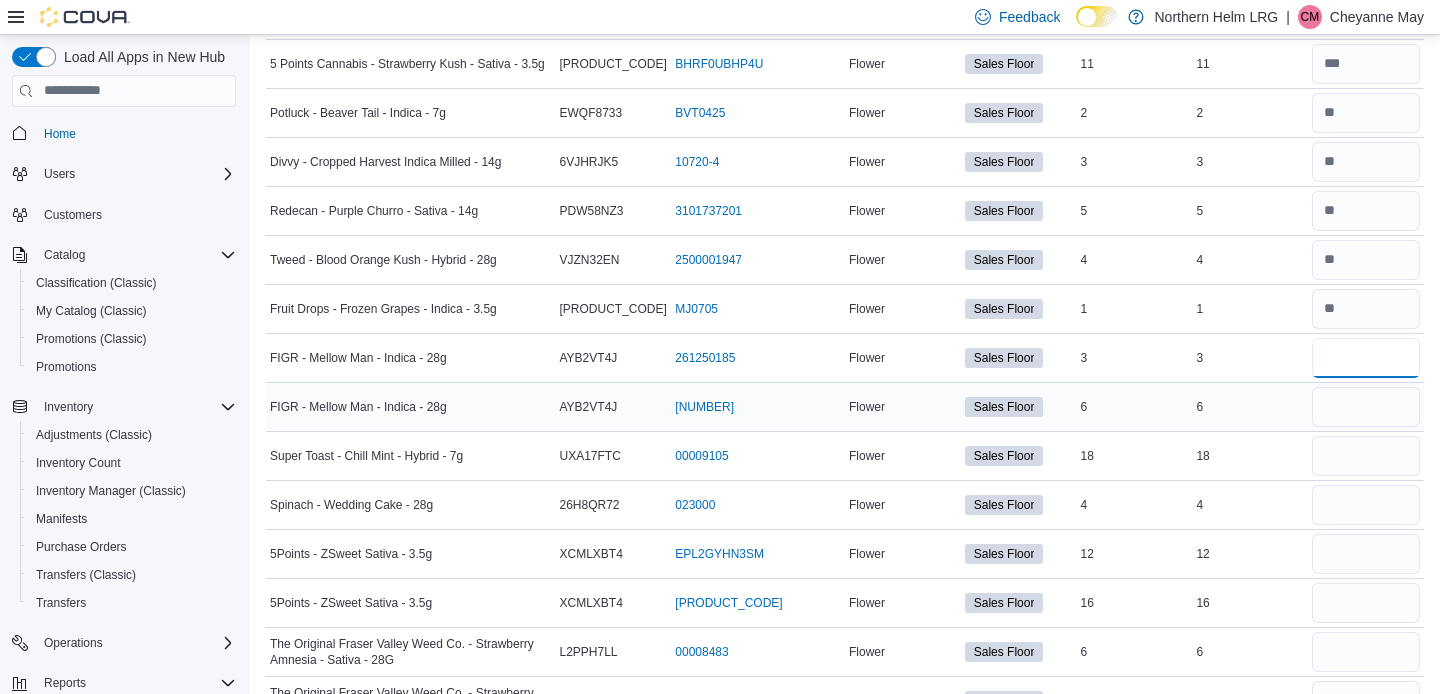 type on "*" 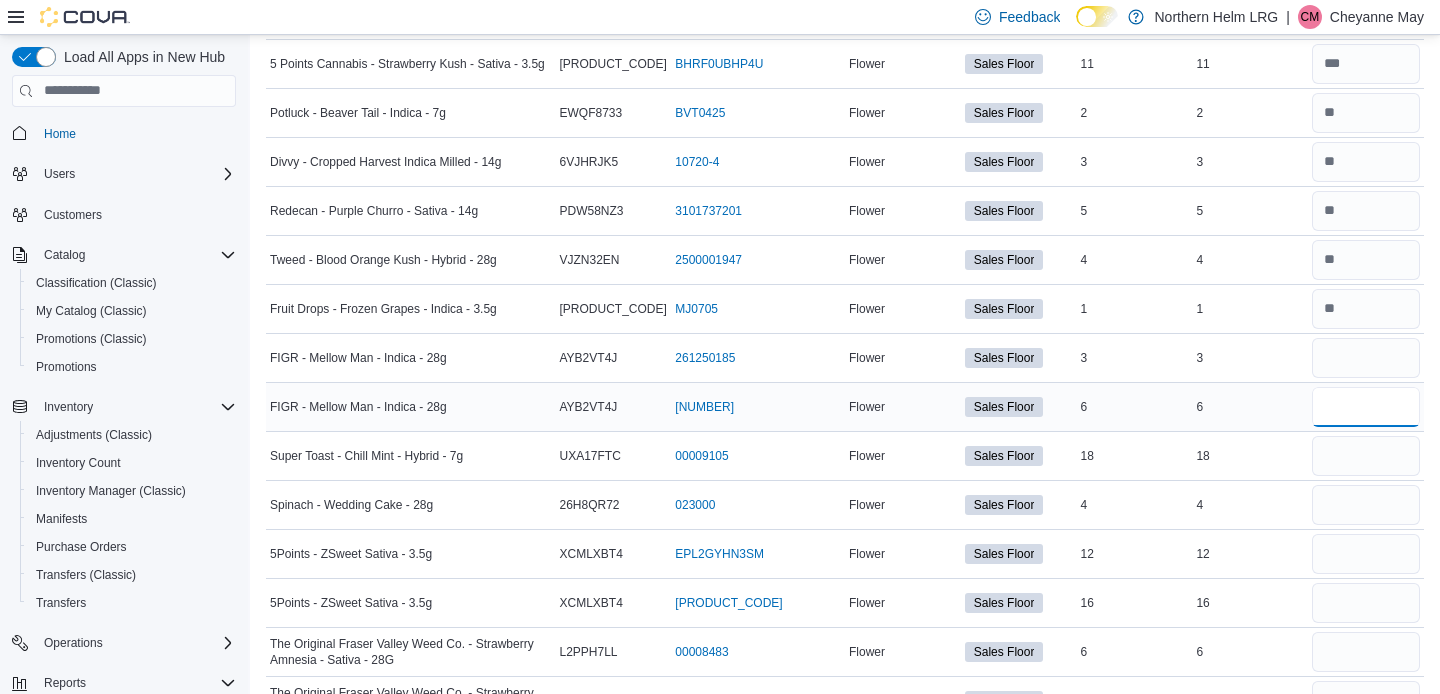 type 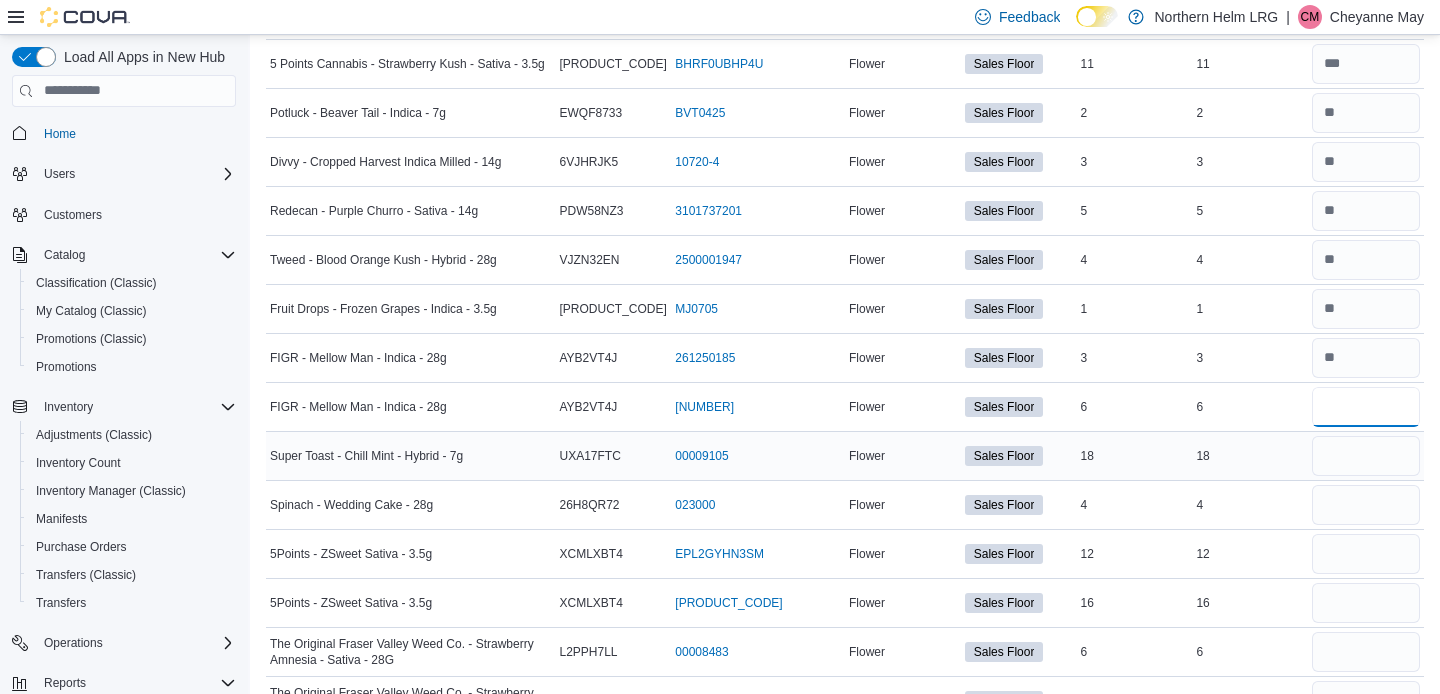 type on "*" 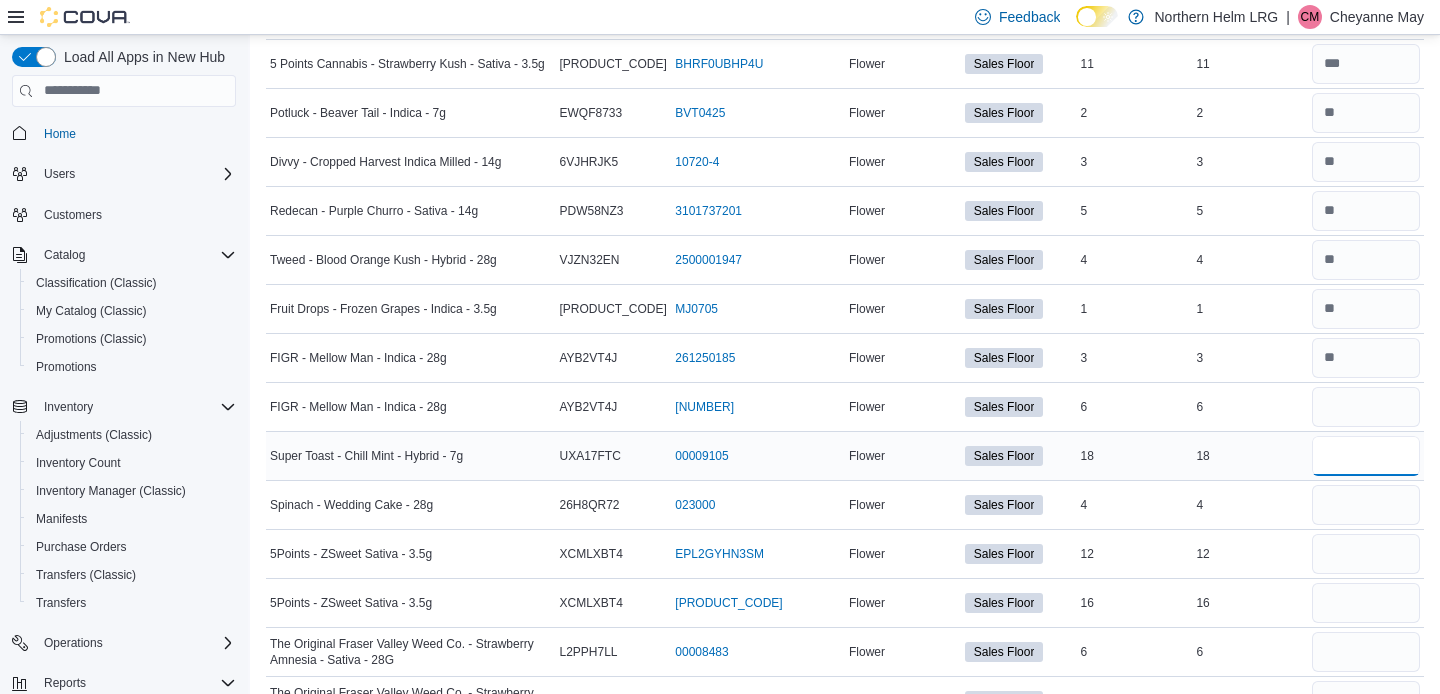 type 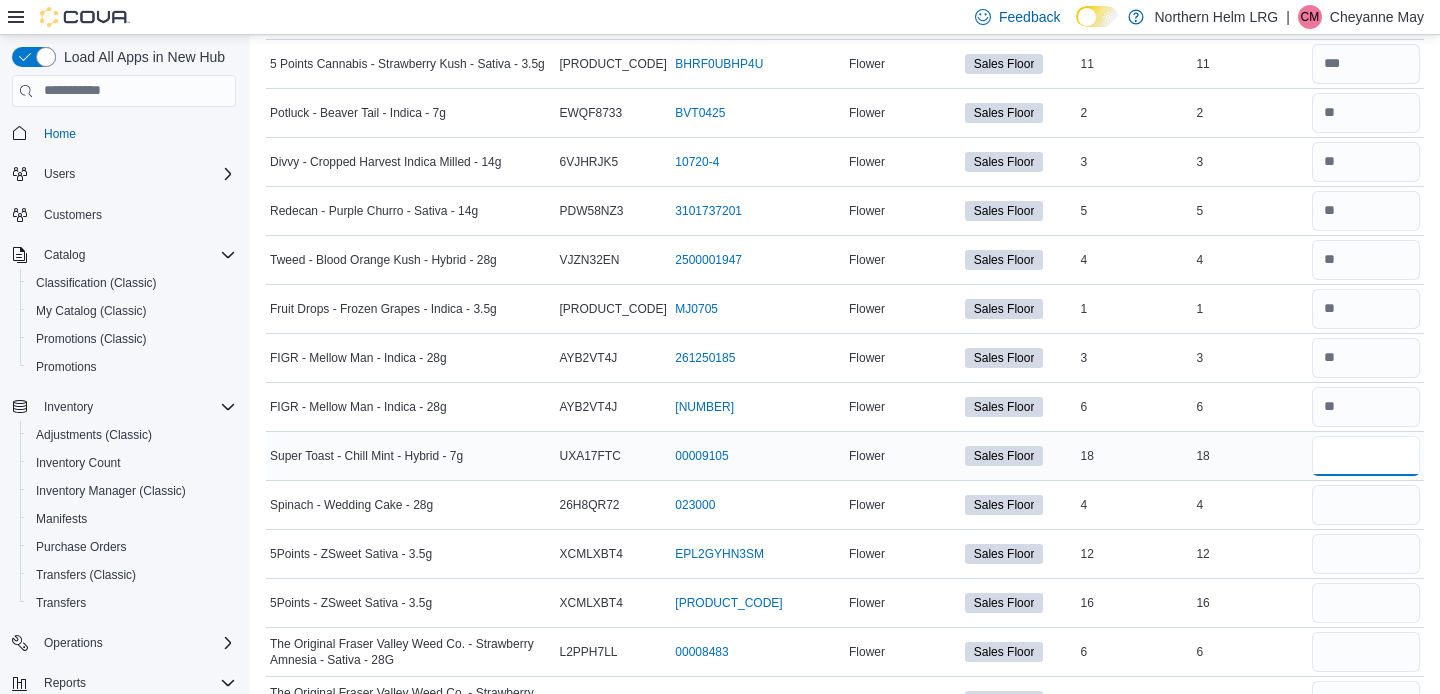 click at bounding box center (1366, 456) 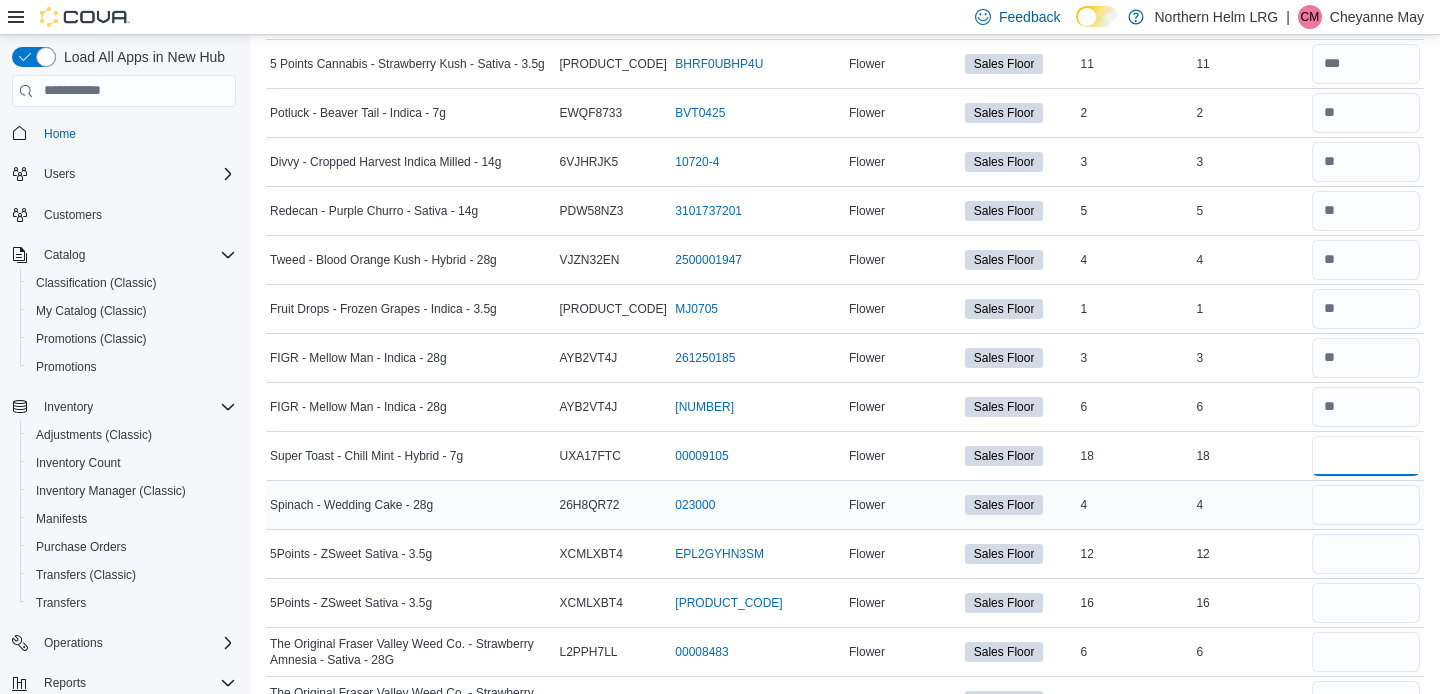 type on "**" 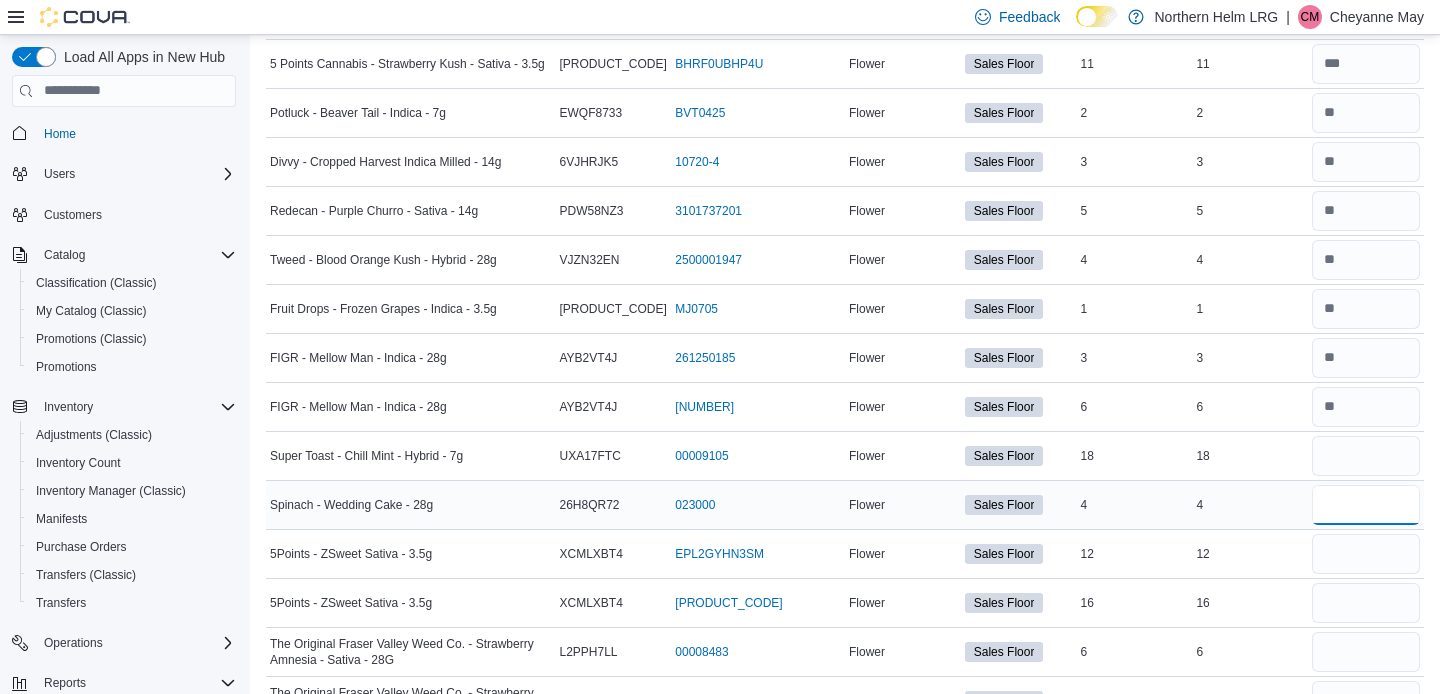 type 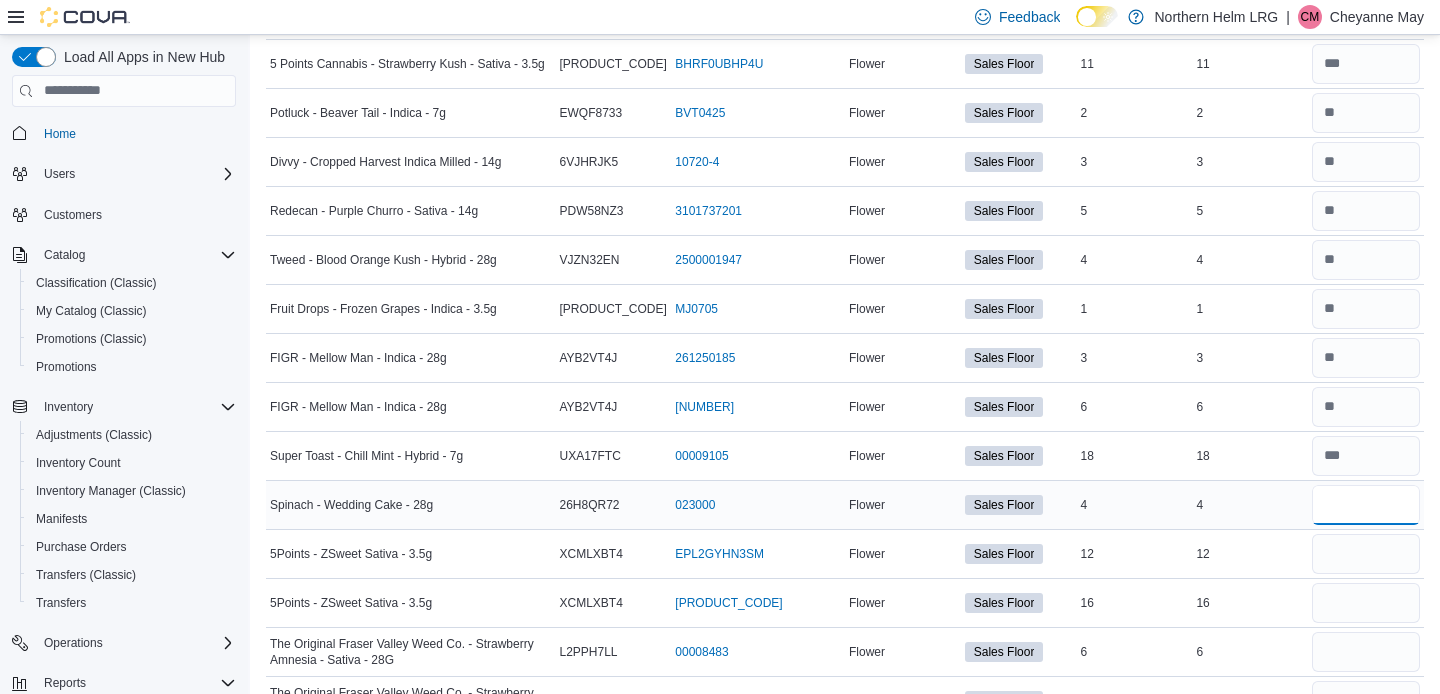 click at bounding box center (1366, 505) 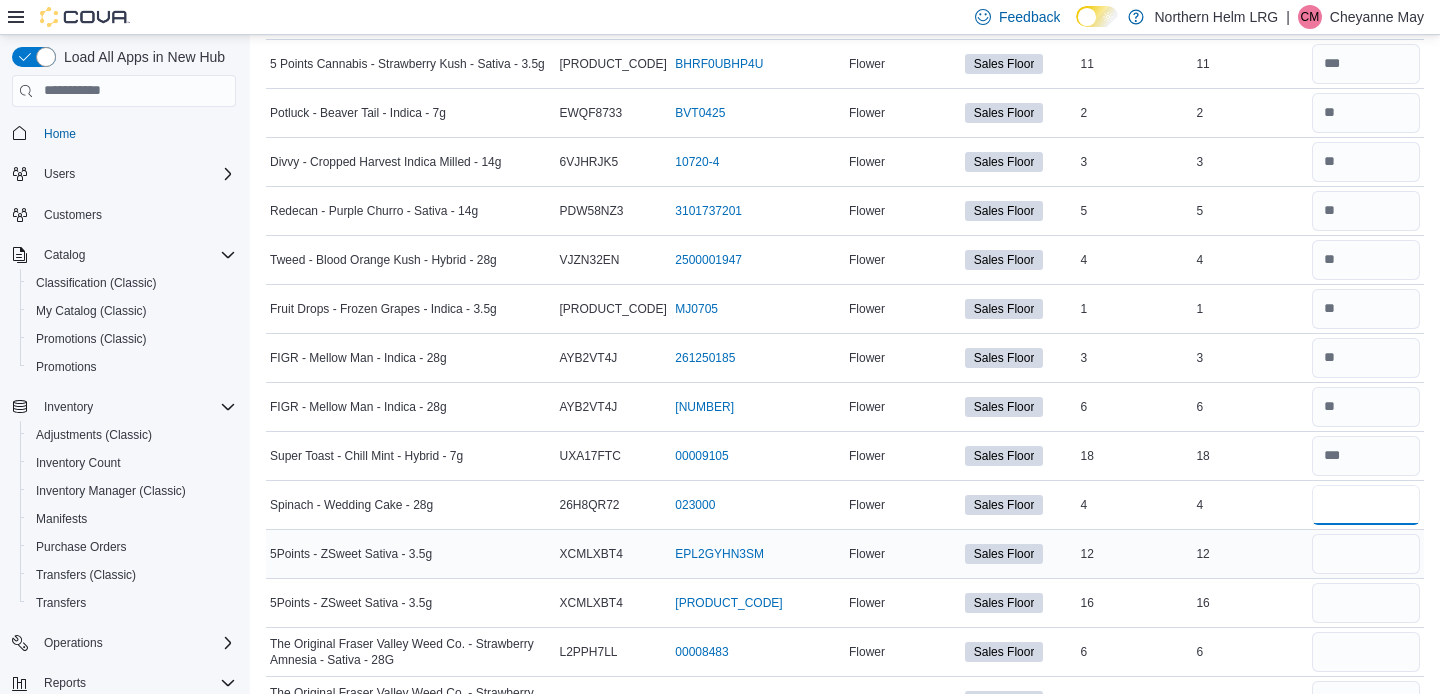 type on "*" 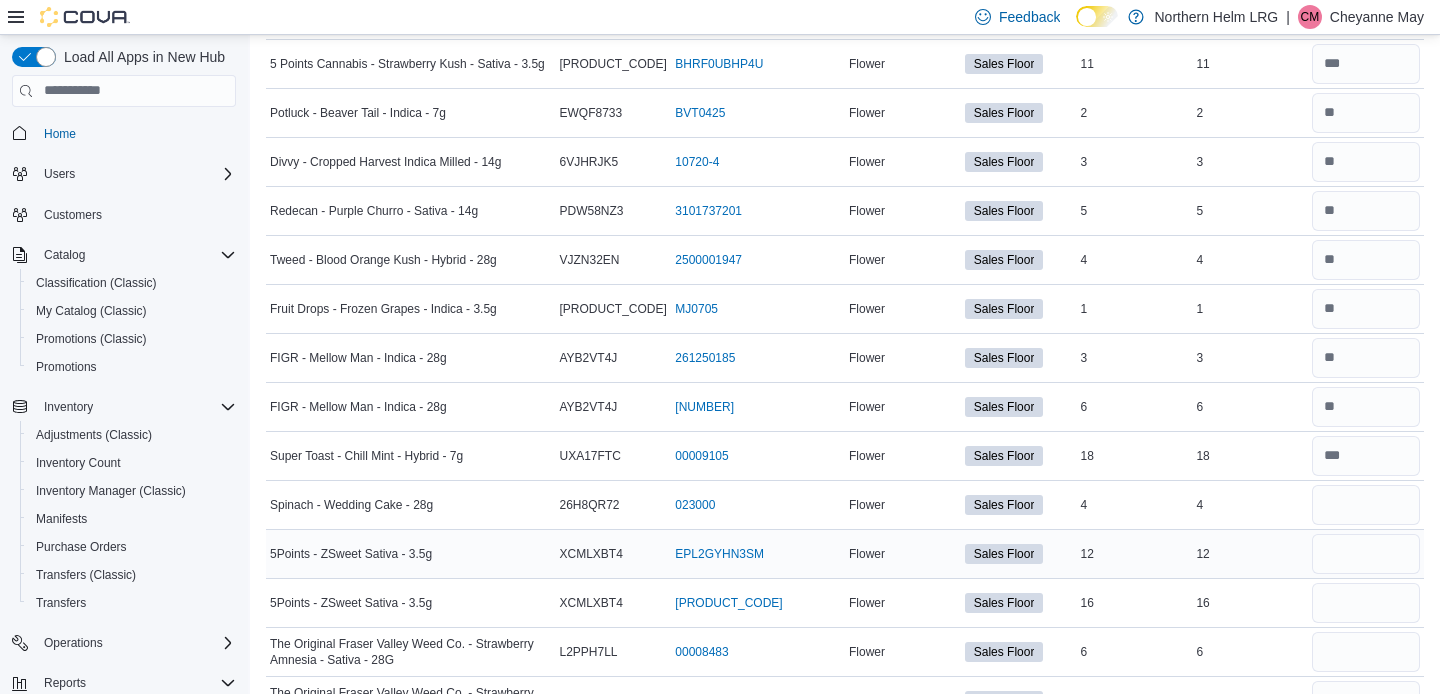 type 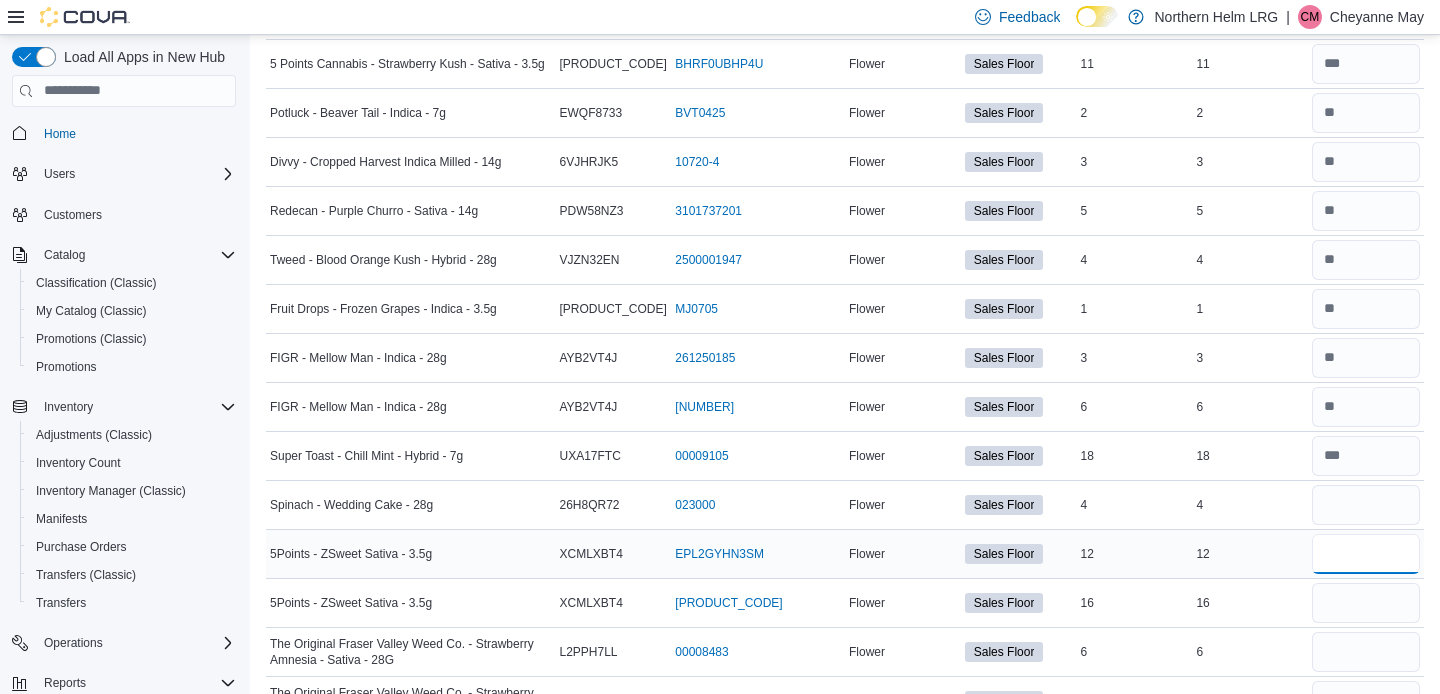 click at bounding box center [1366, 554] 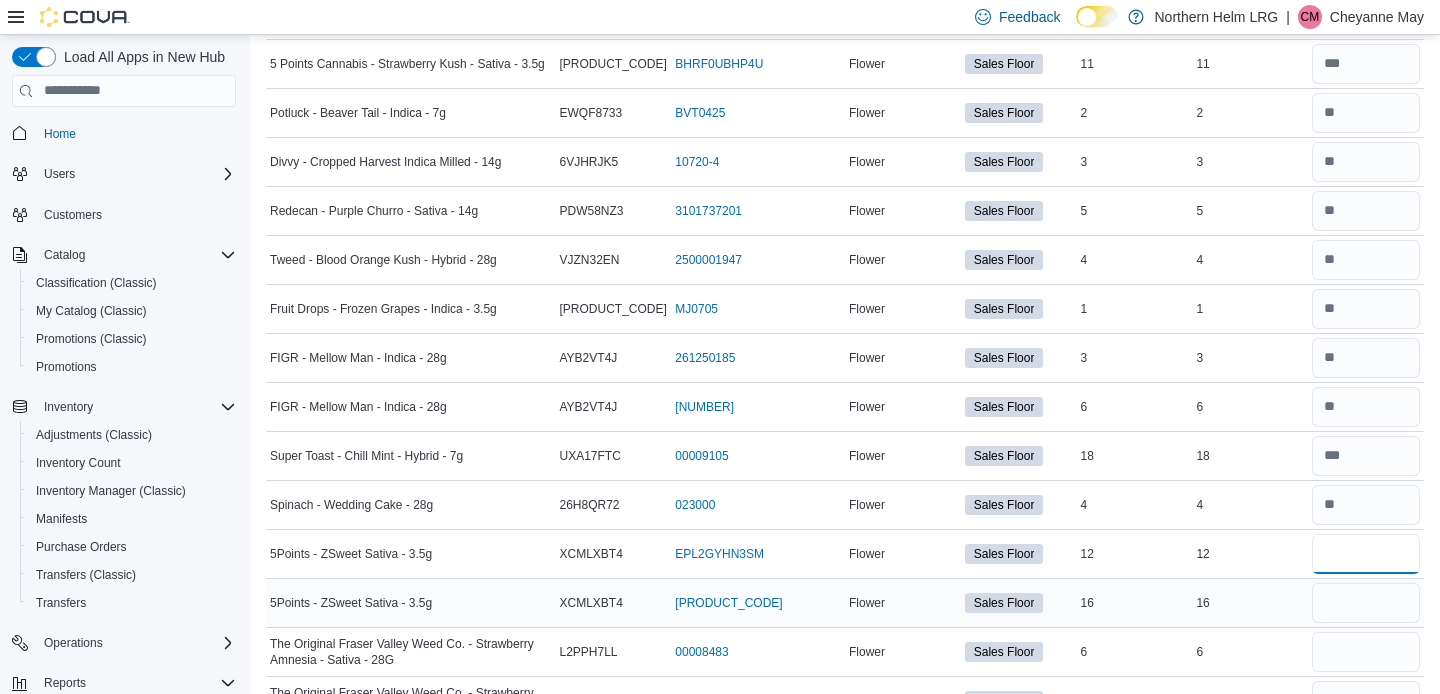 type on "**" 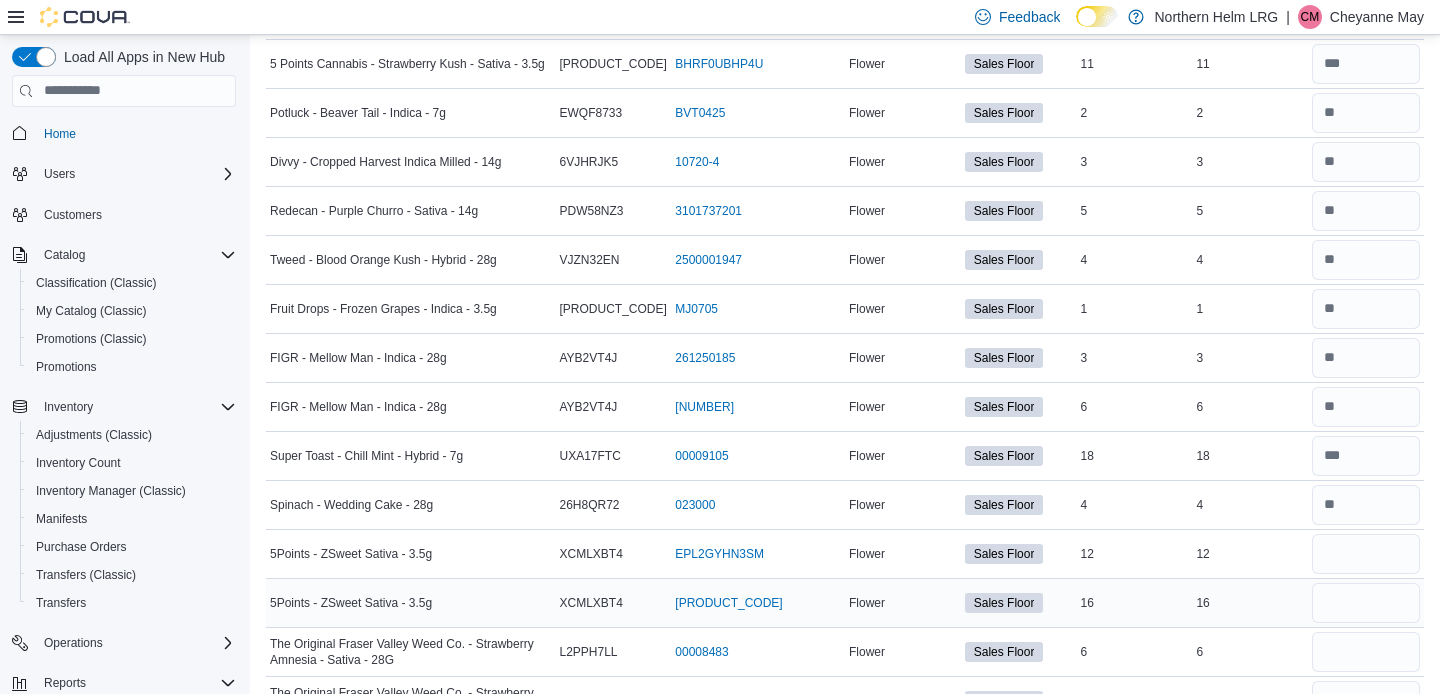 type 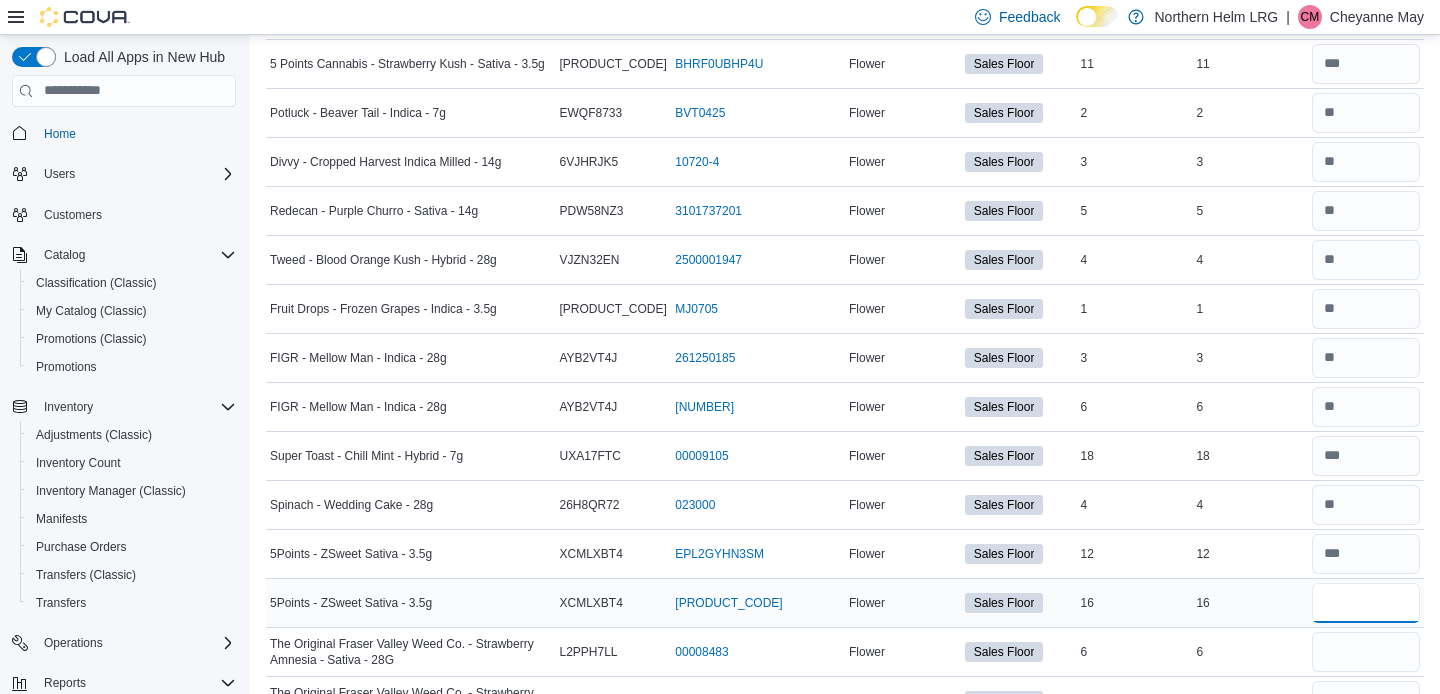 click at bounding box center (1366, 603) 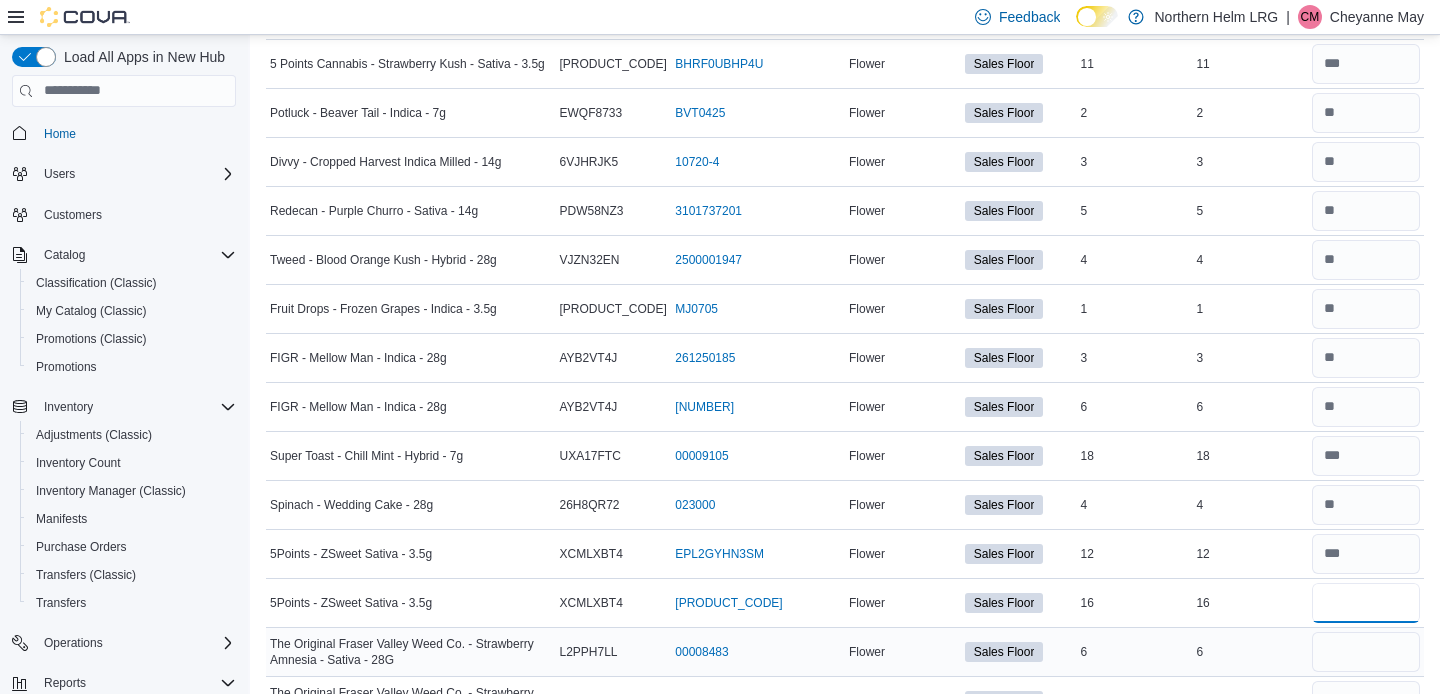 type on "**" 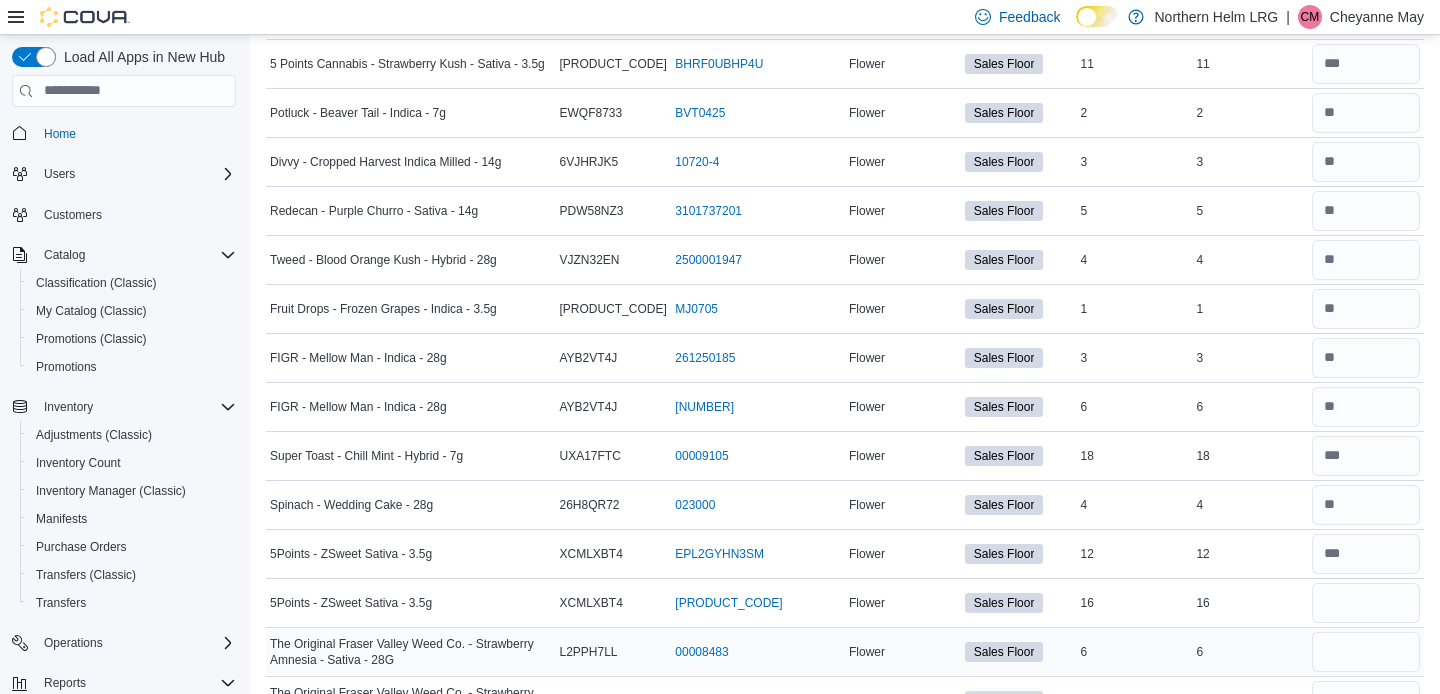 type 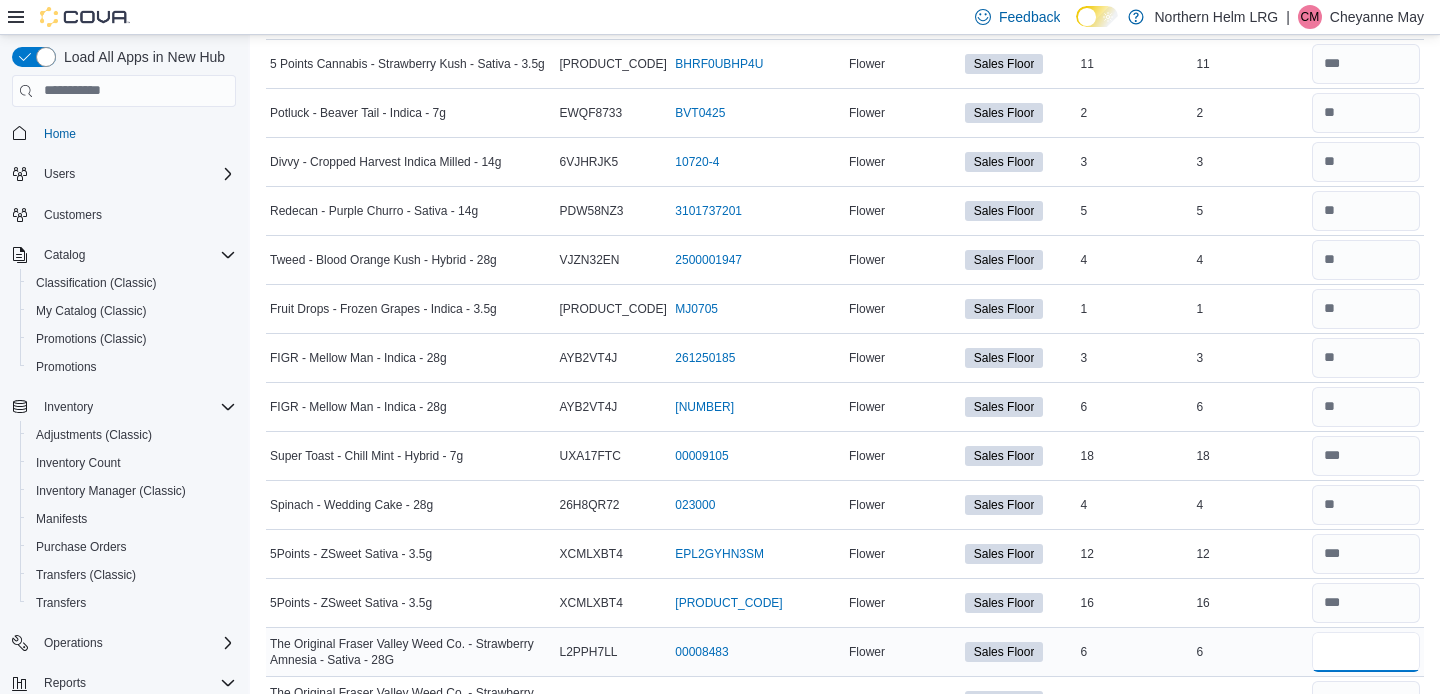 click at bounding box center [1366, 652] 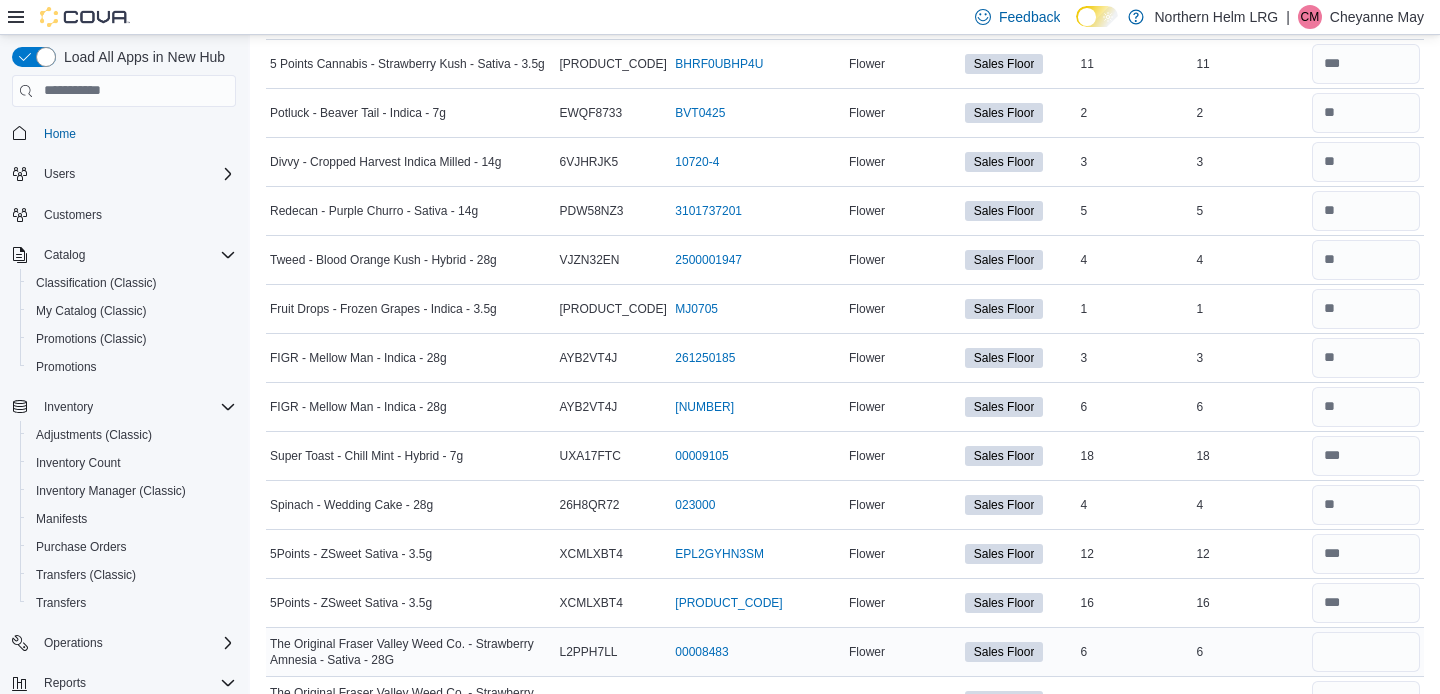 type 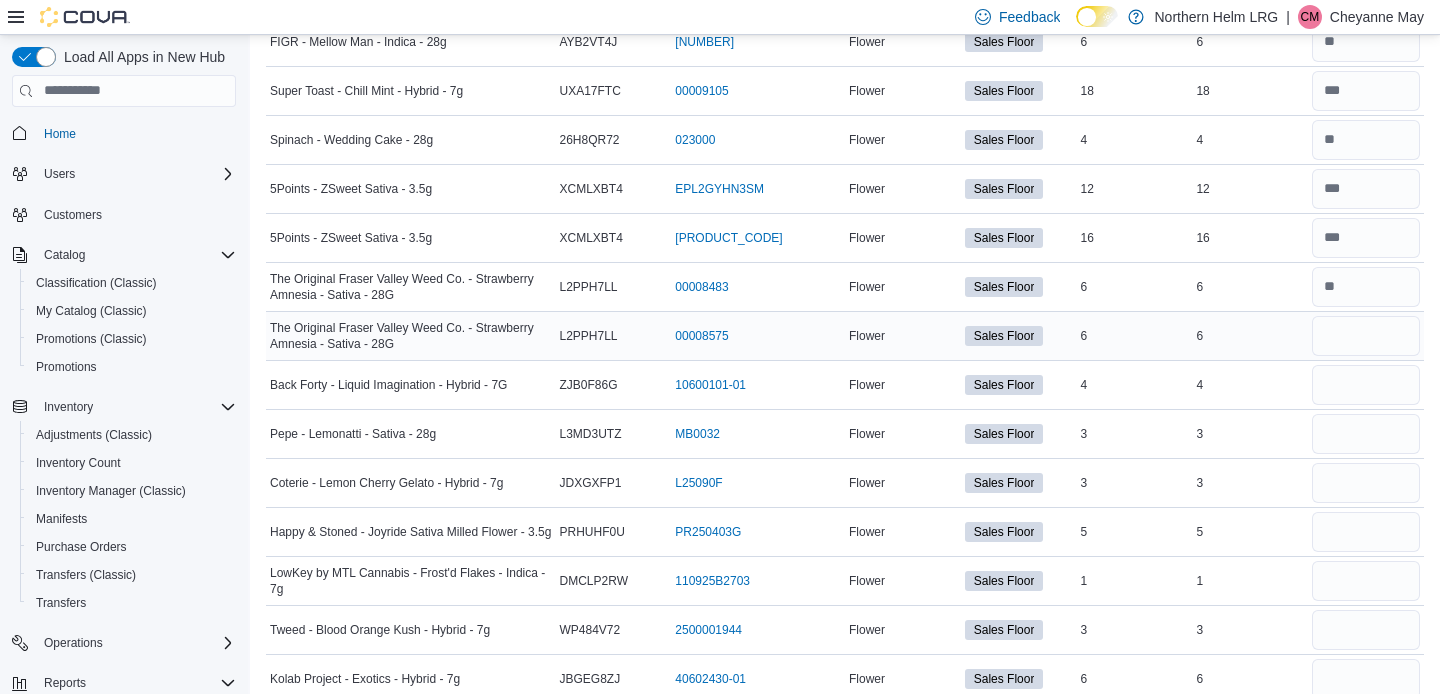 scroll, scrollTop: 2786, scrollLeft: 0, axis: vertical 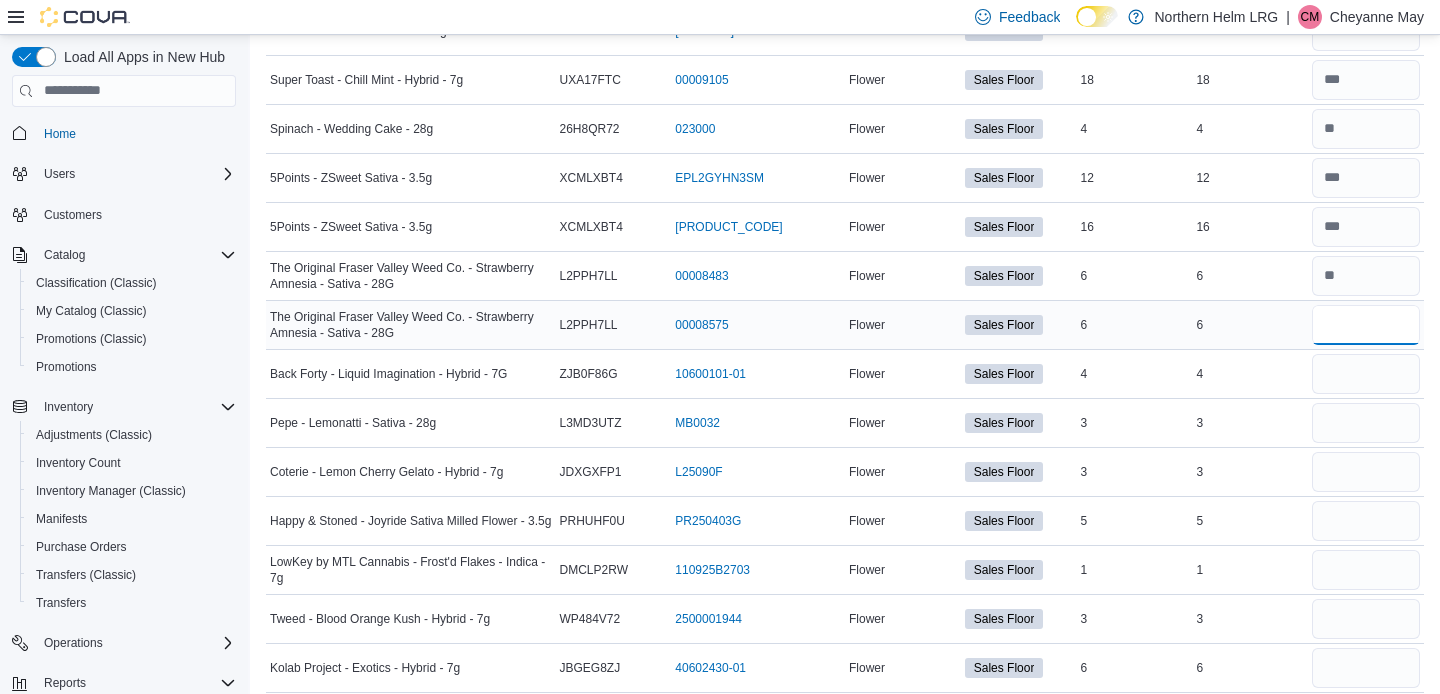click at bounding box center (1366, 325) 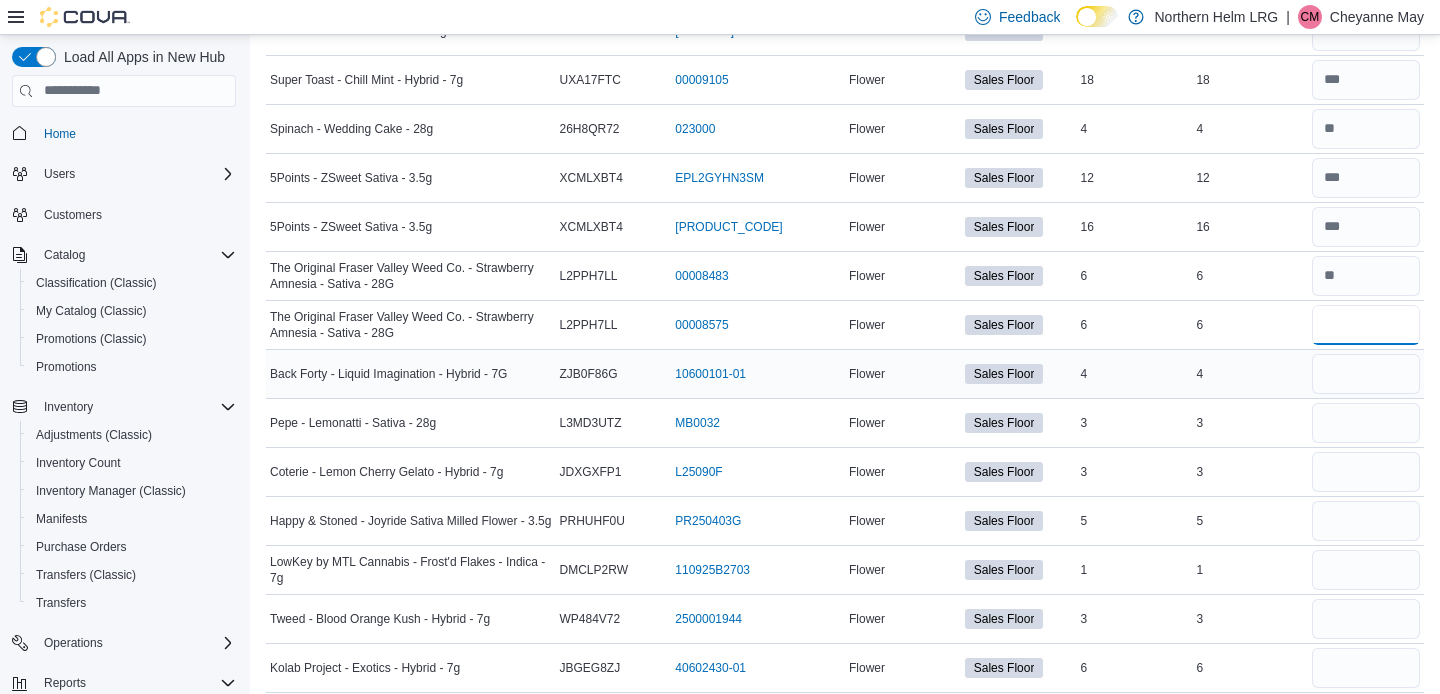 type on "*" 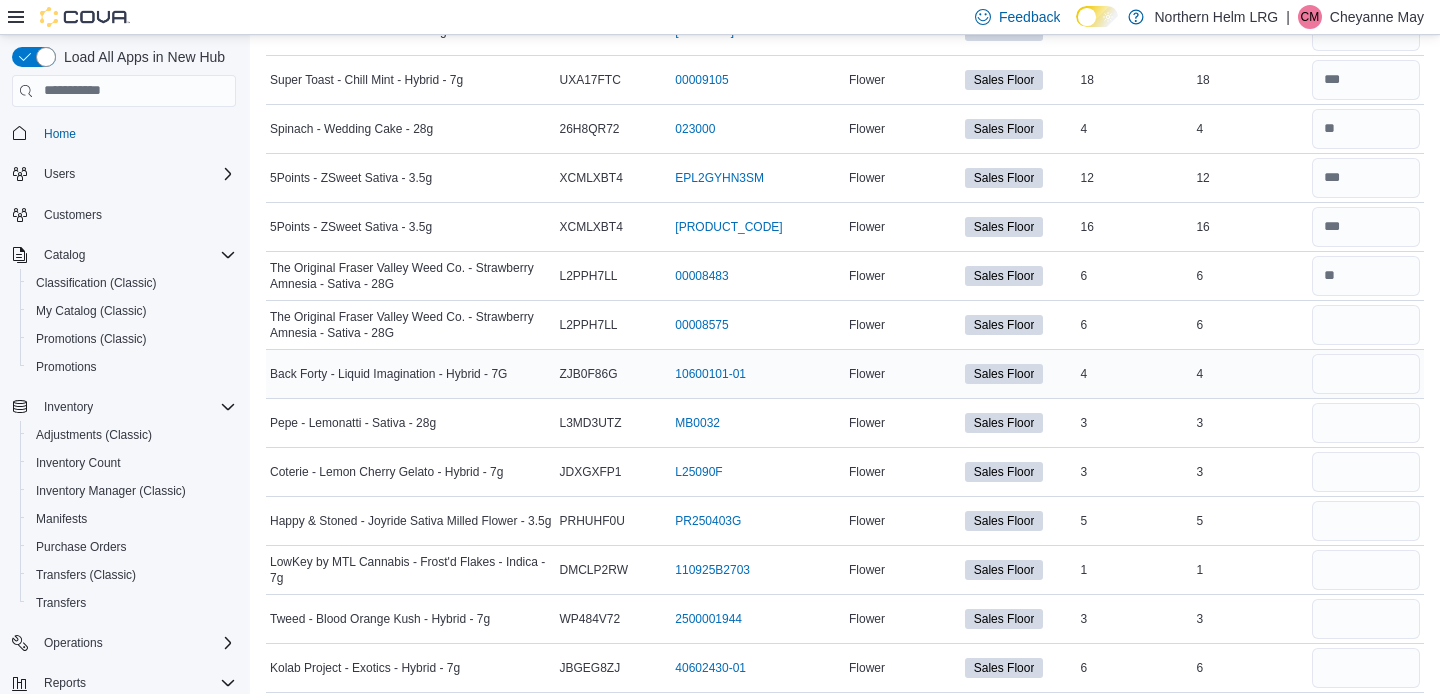 type 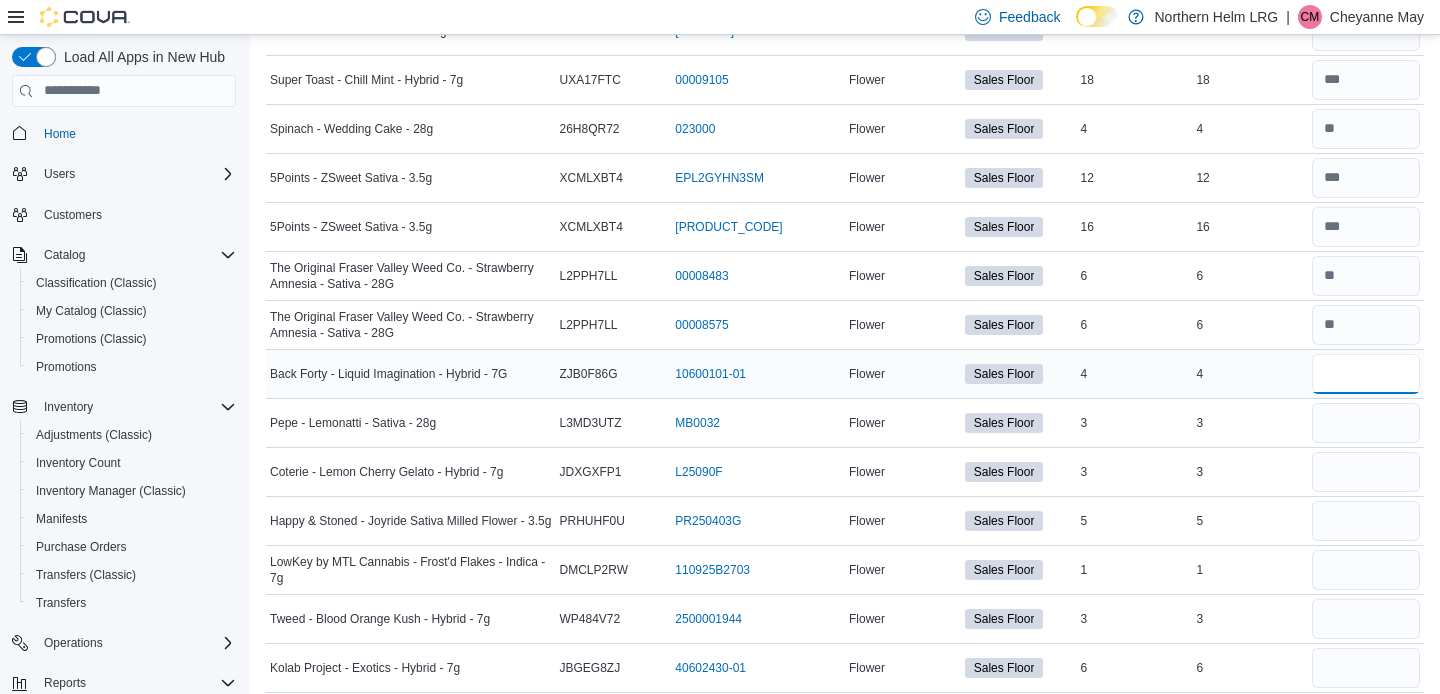 click at bounding box center (1366, 374) 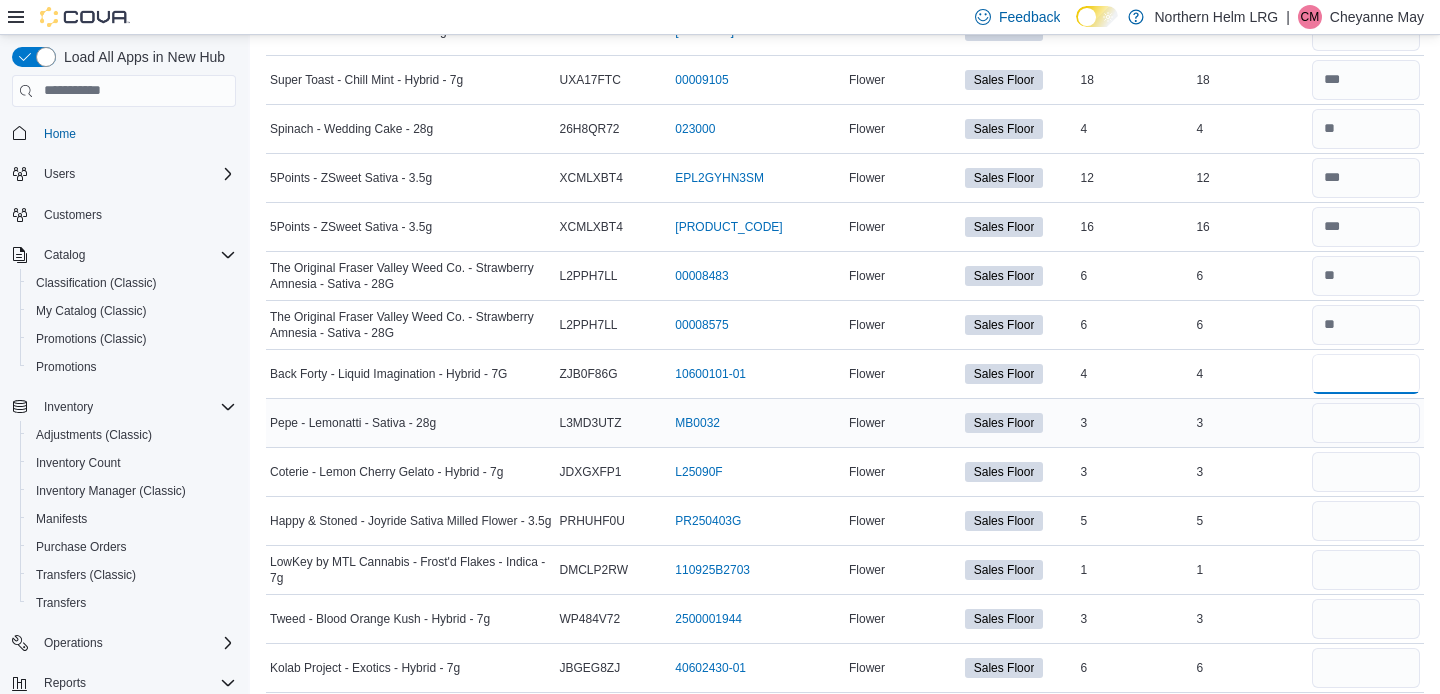 type on "*" 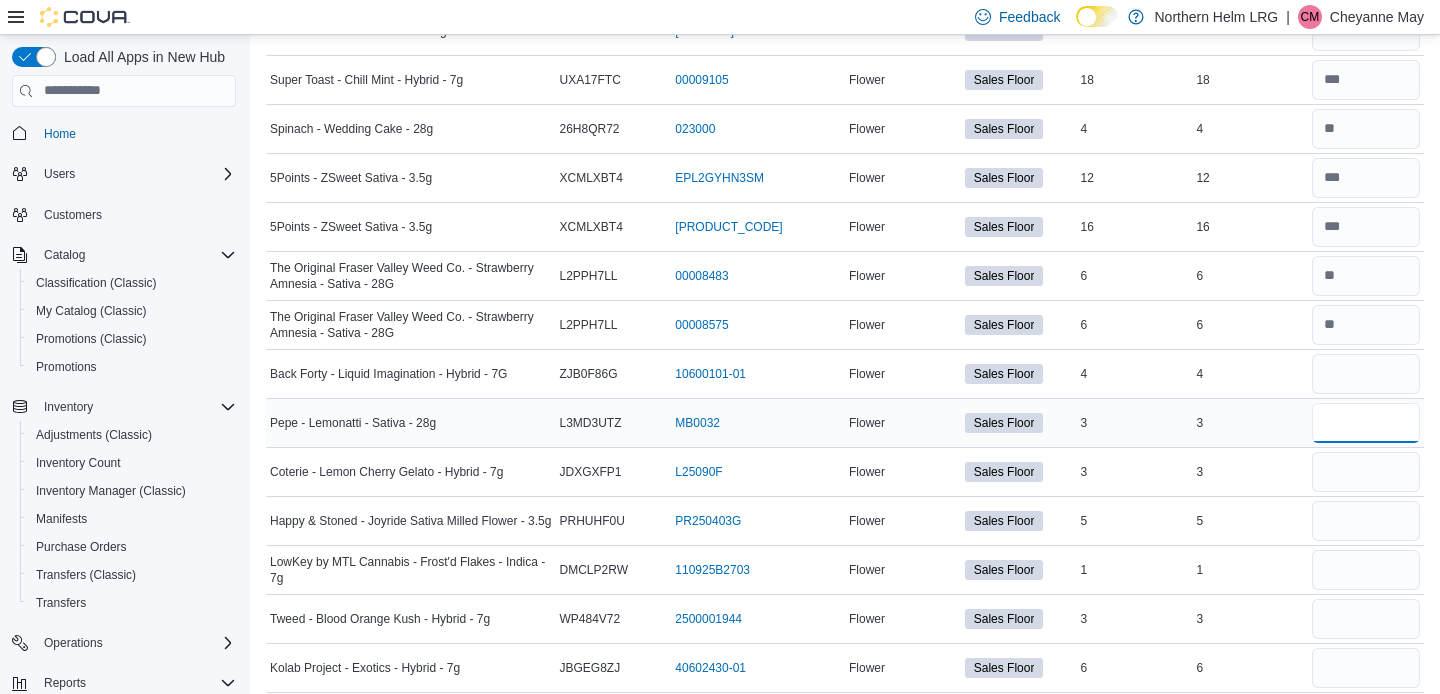type 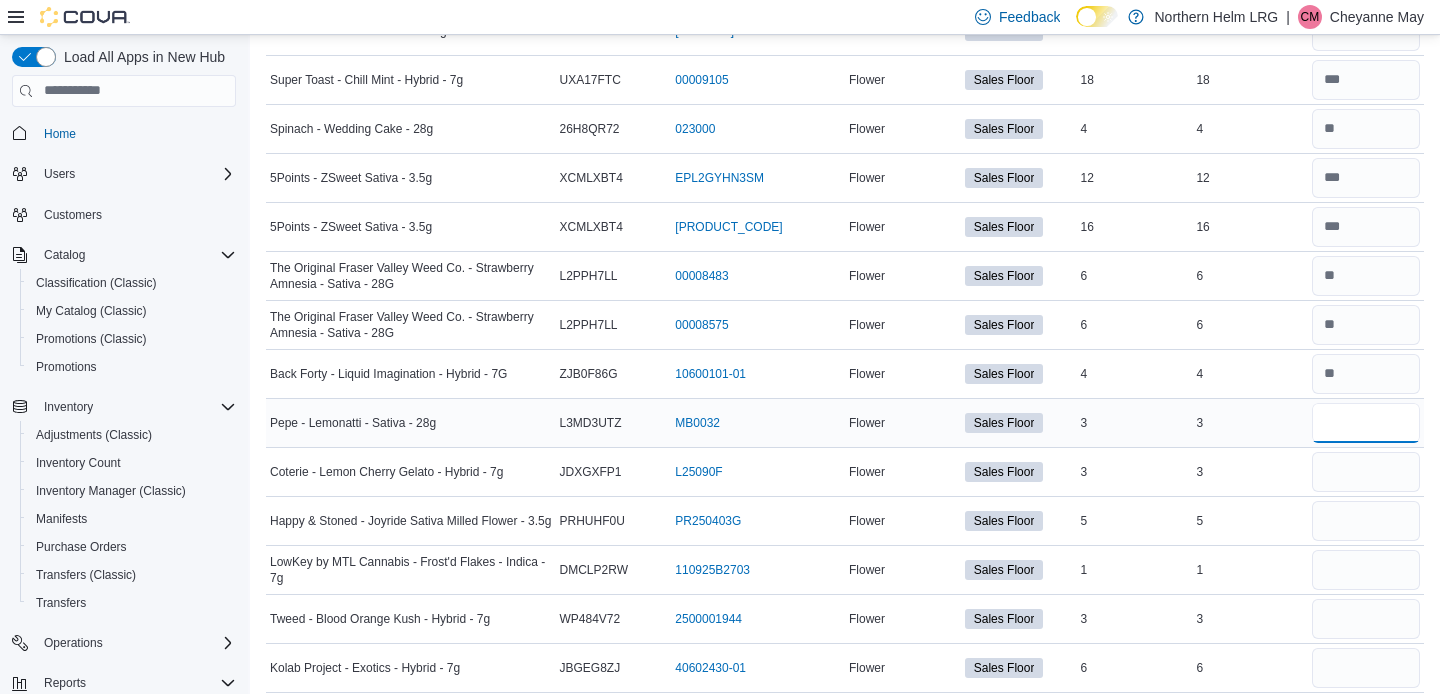 click at bounding box center [1366, 423] 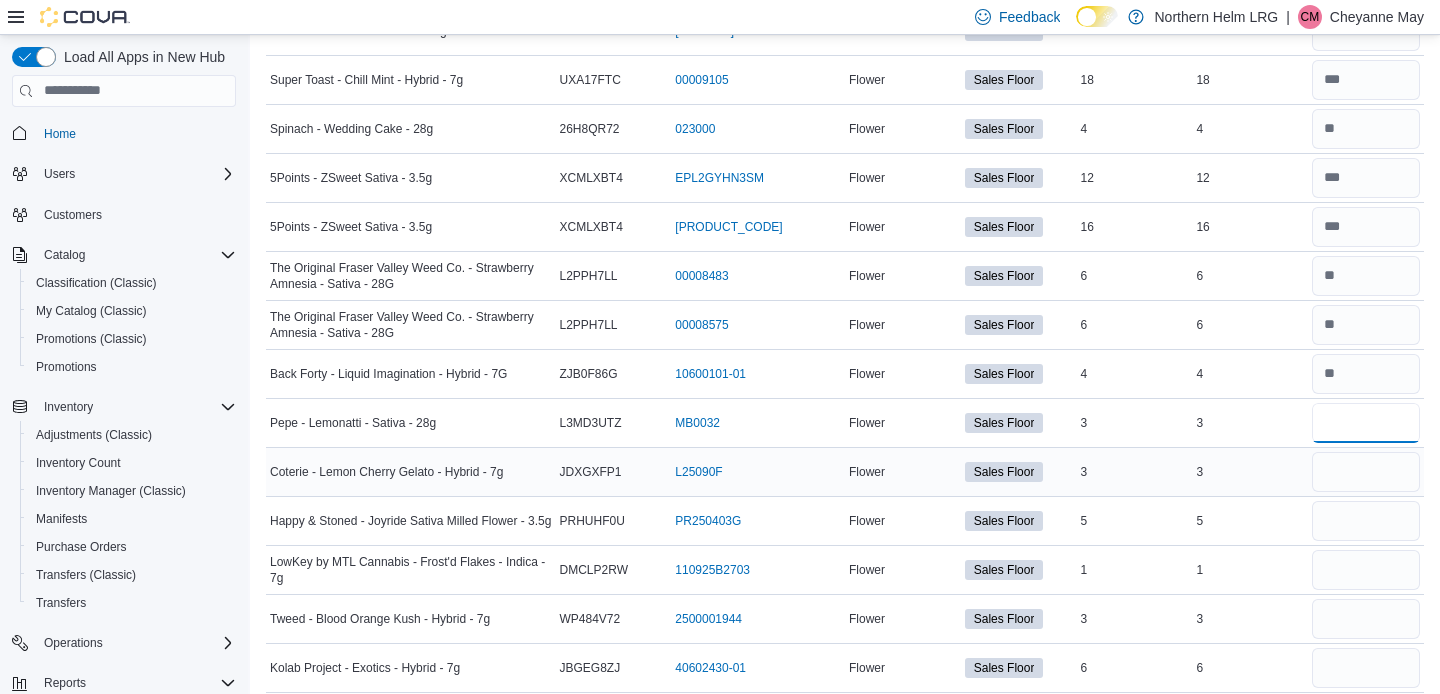 type on "*" 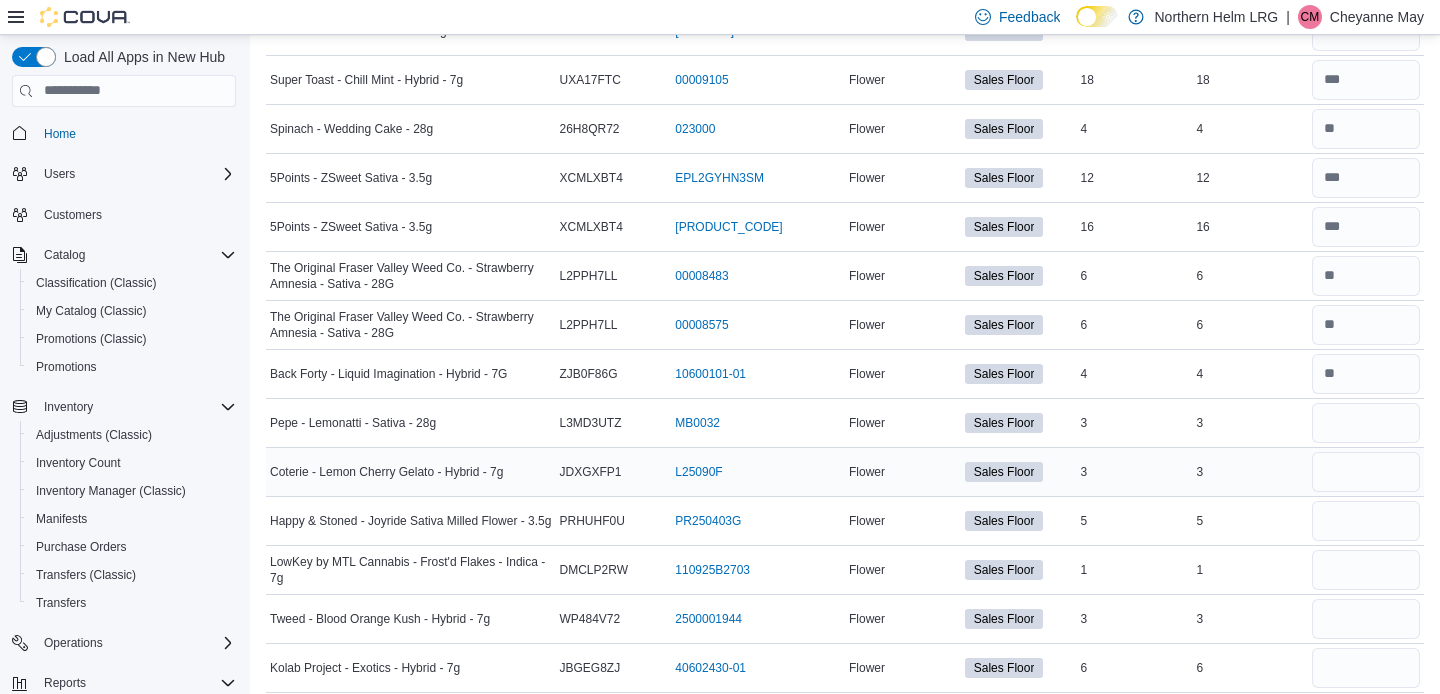 type 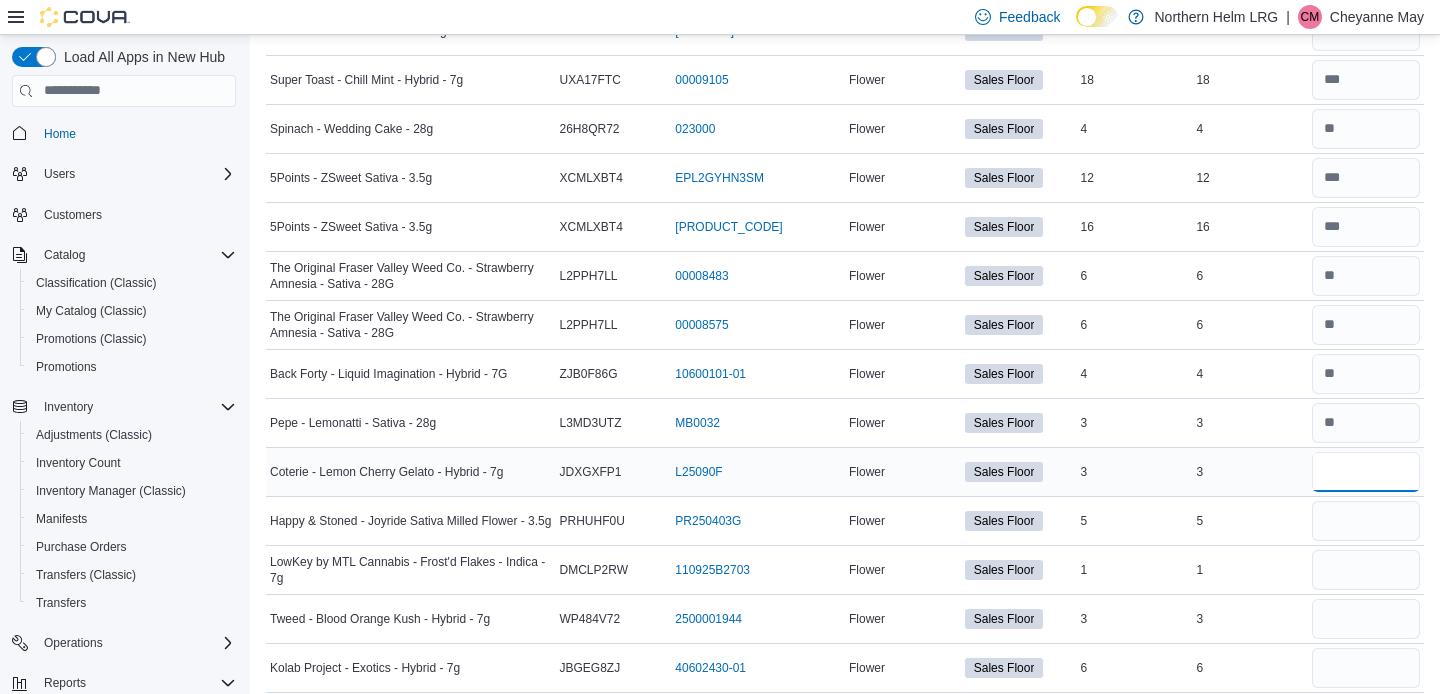 click at bounding box center [1366, 472] 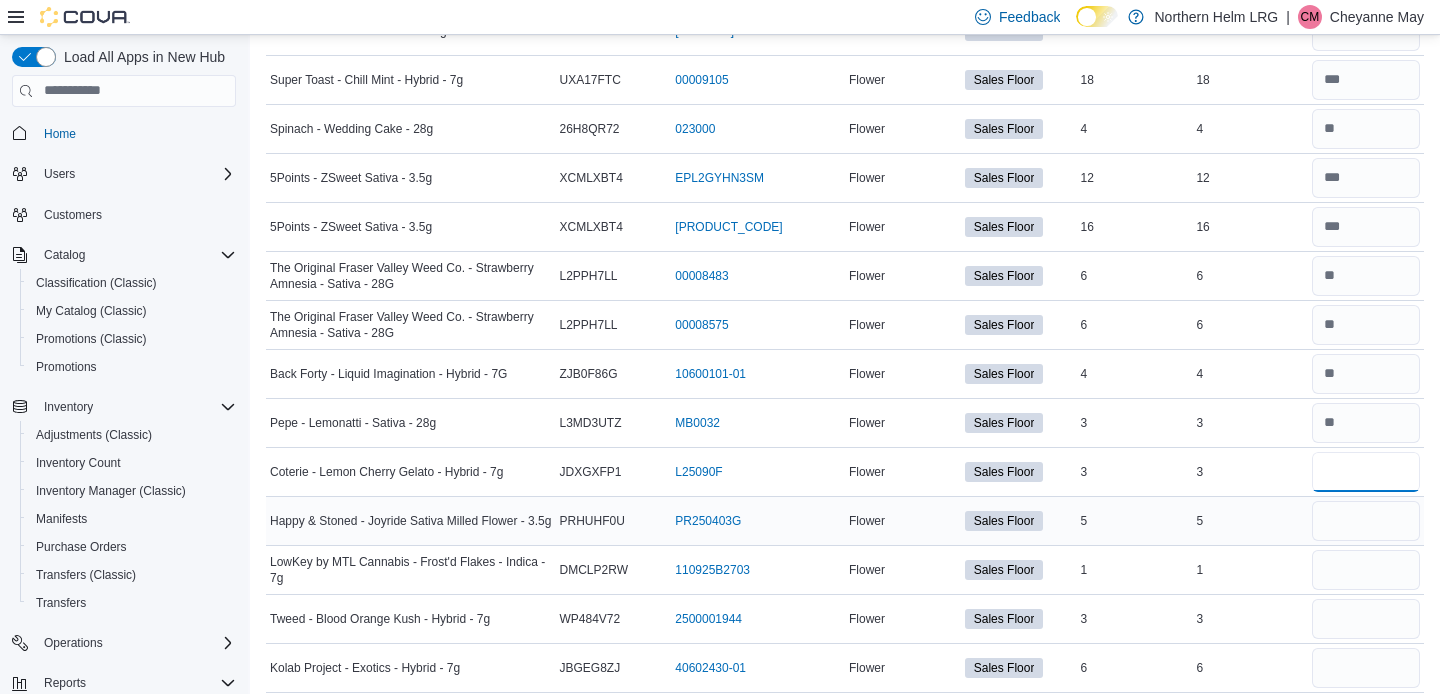 type on "*" 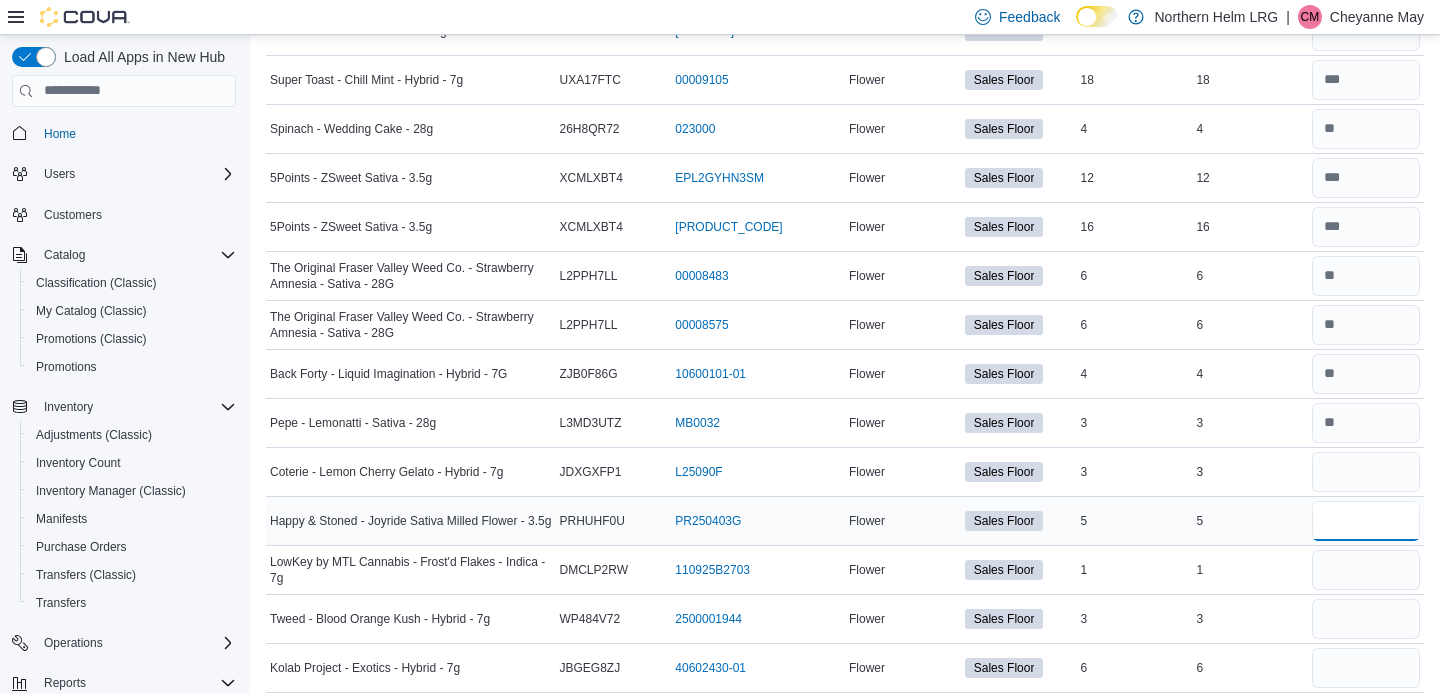 type 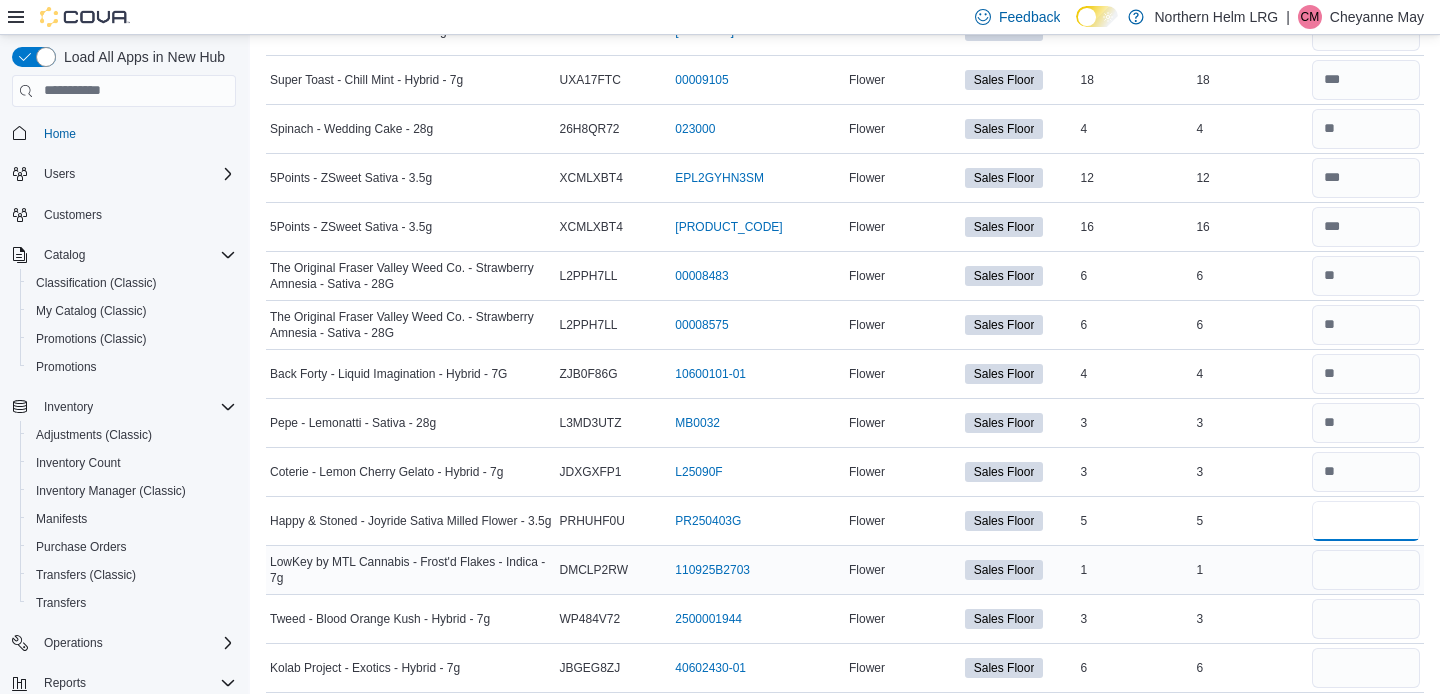 type on "*" 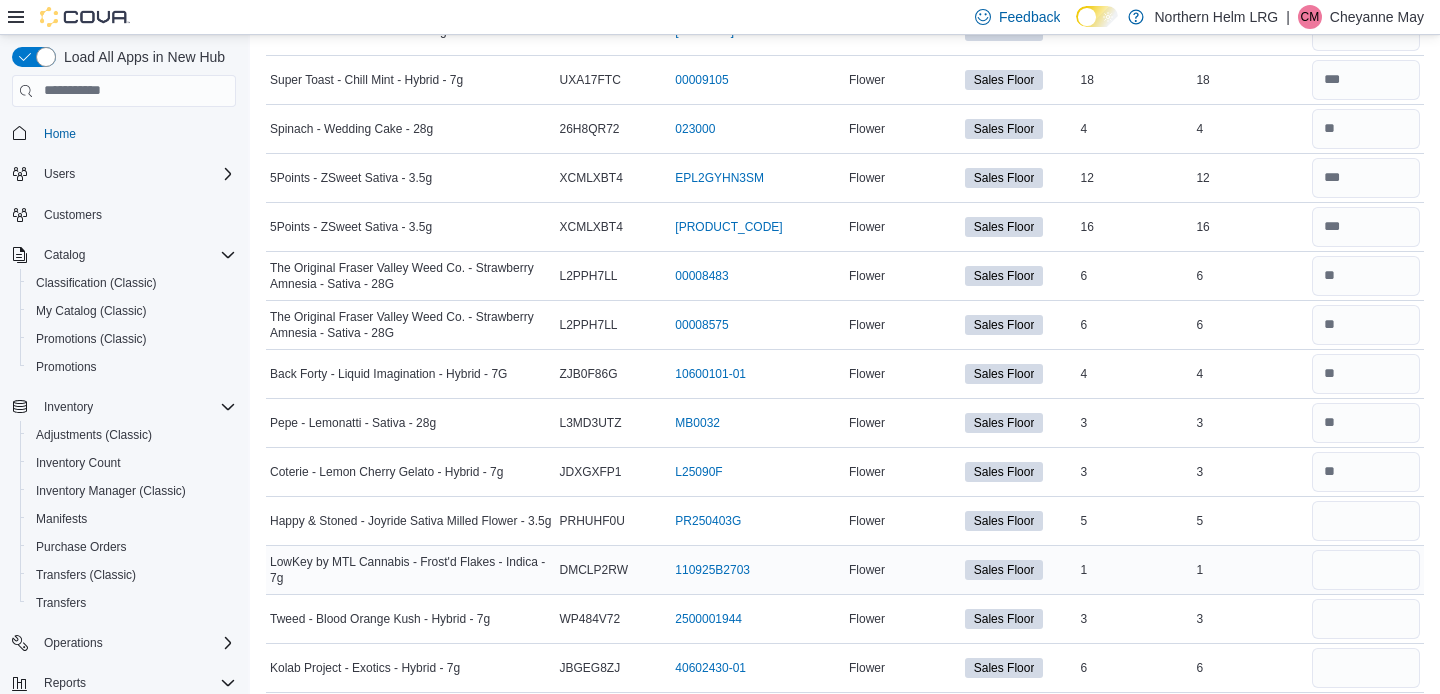type 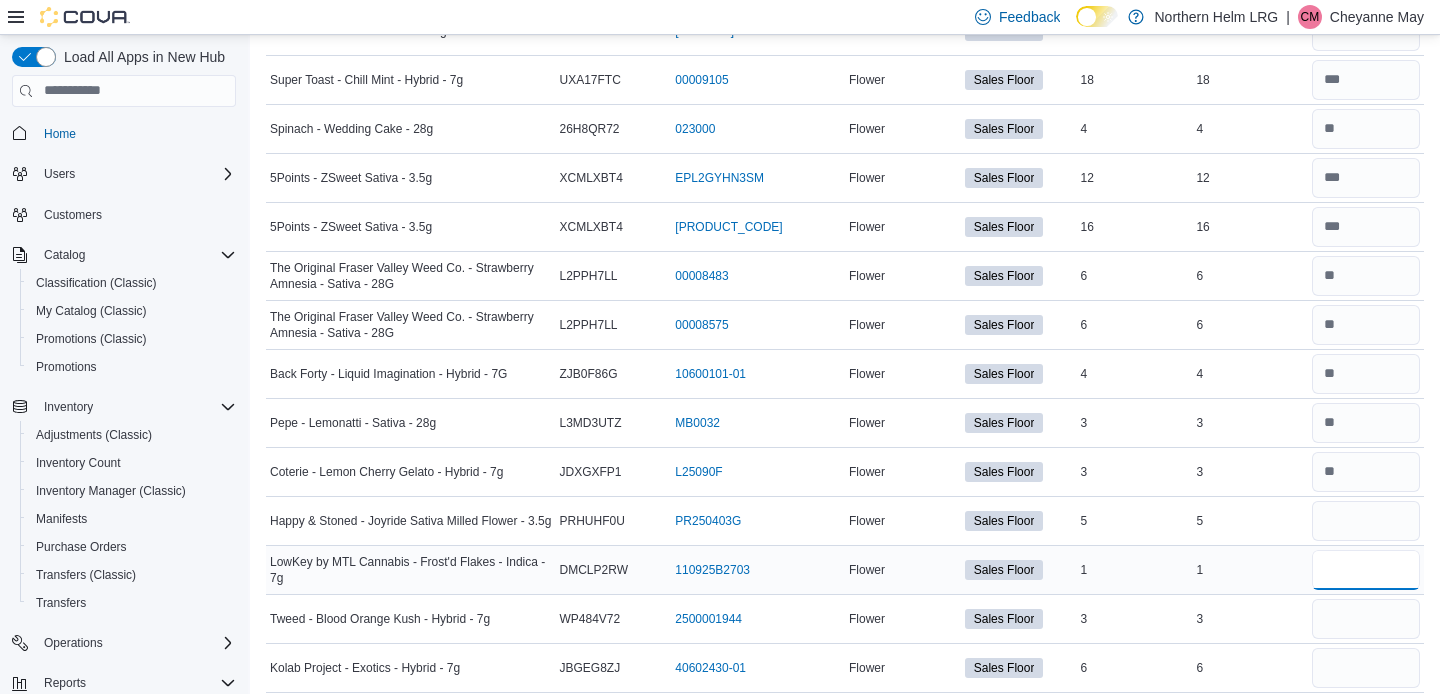 click at bounding box center [1366, 570] 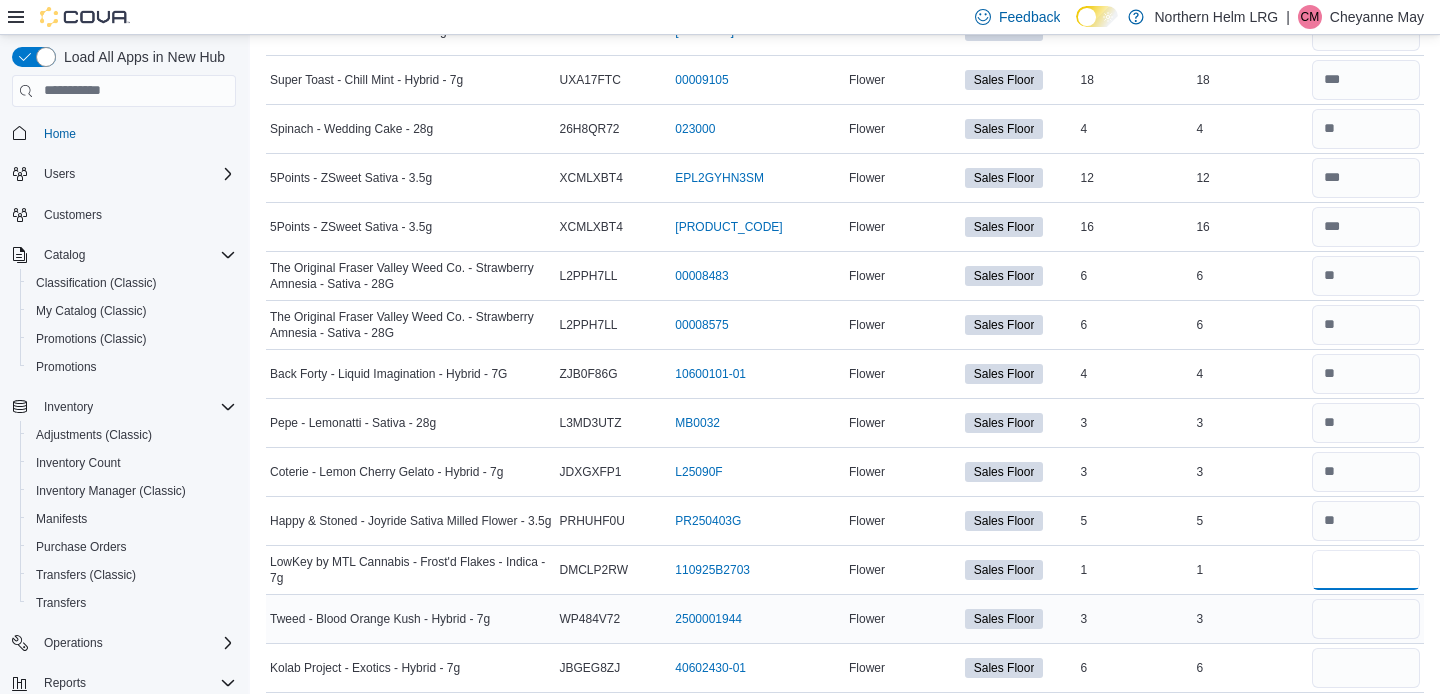 type on "*" 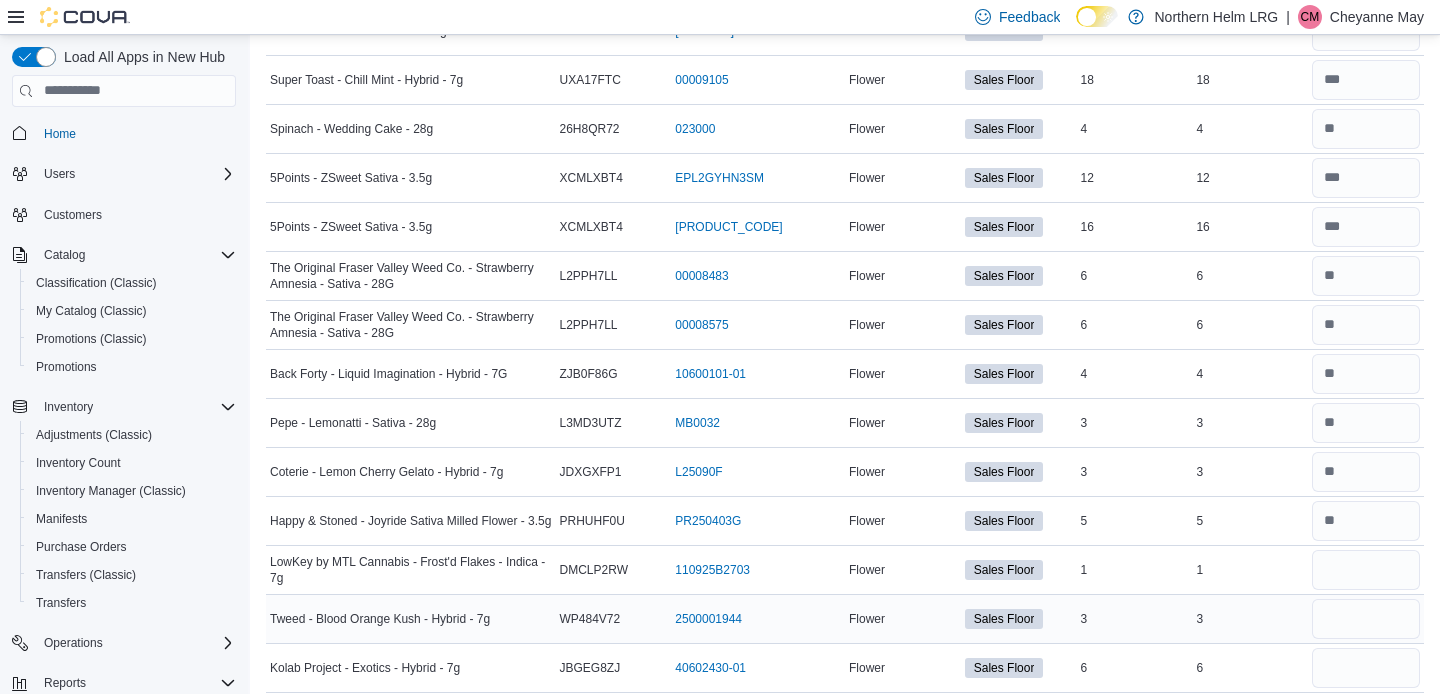 type 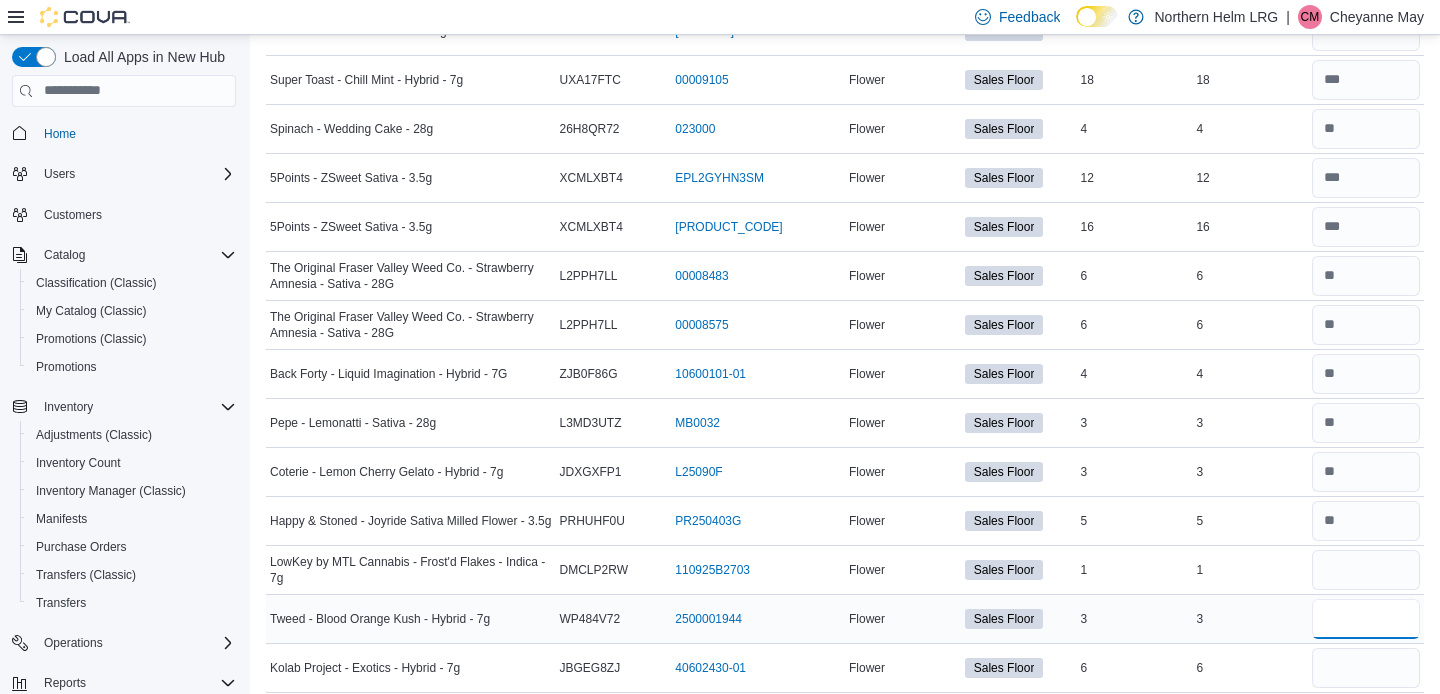 click at bounding box center [1366, 619] 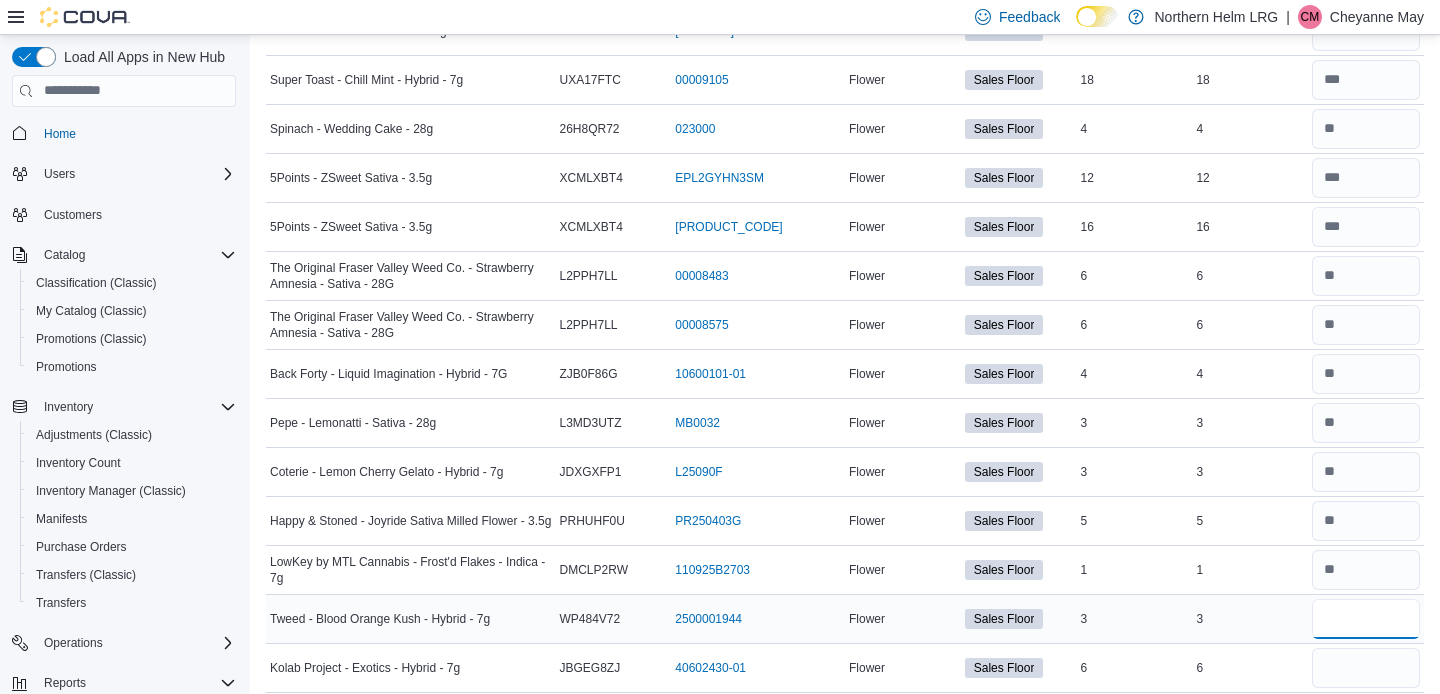 type on "*" 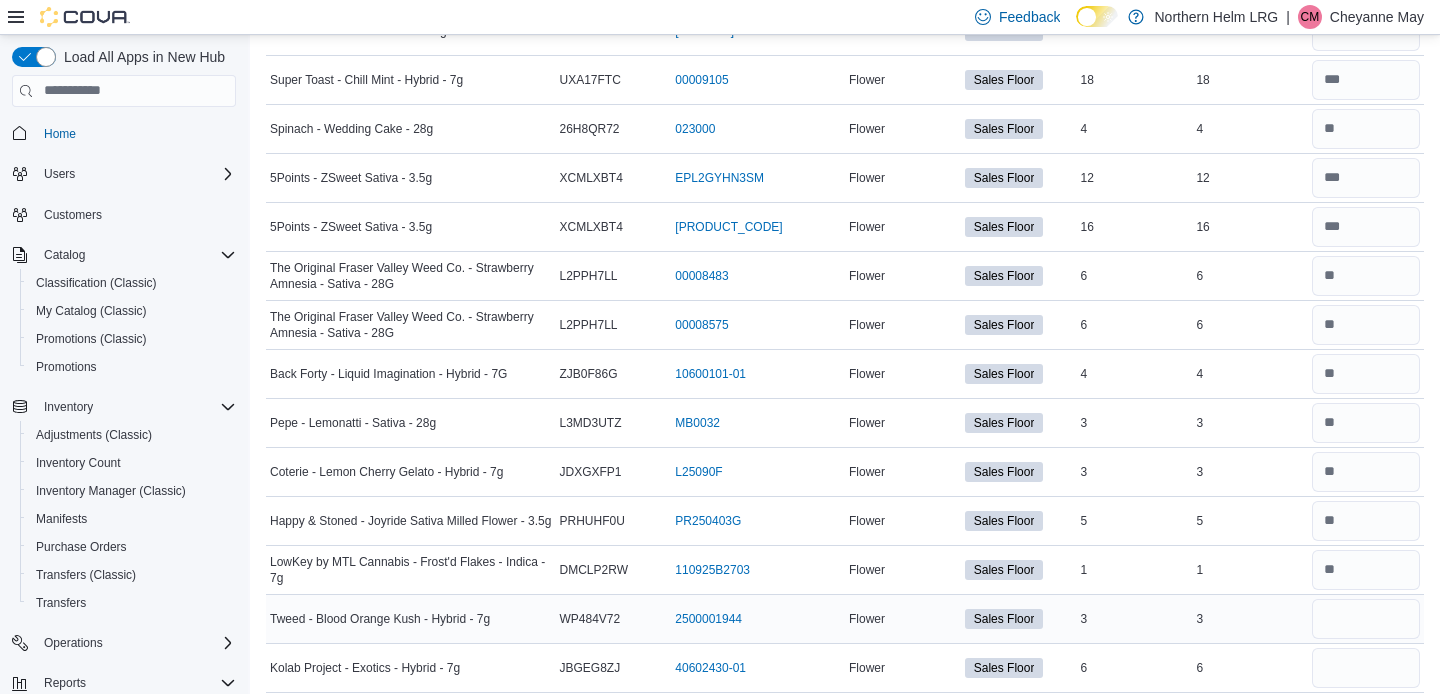 type 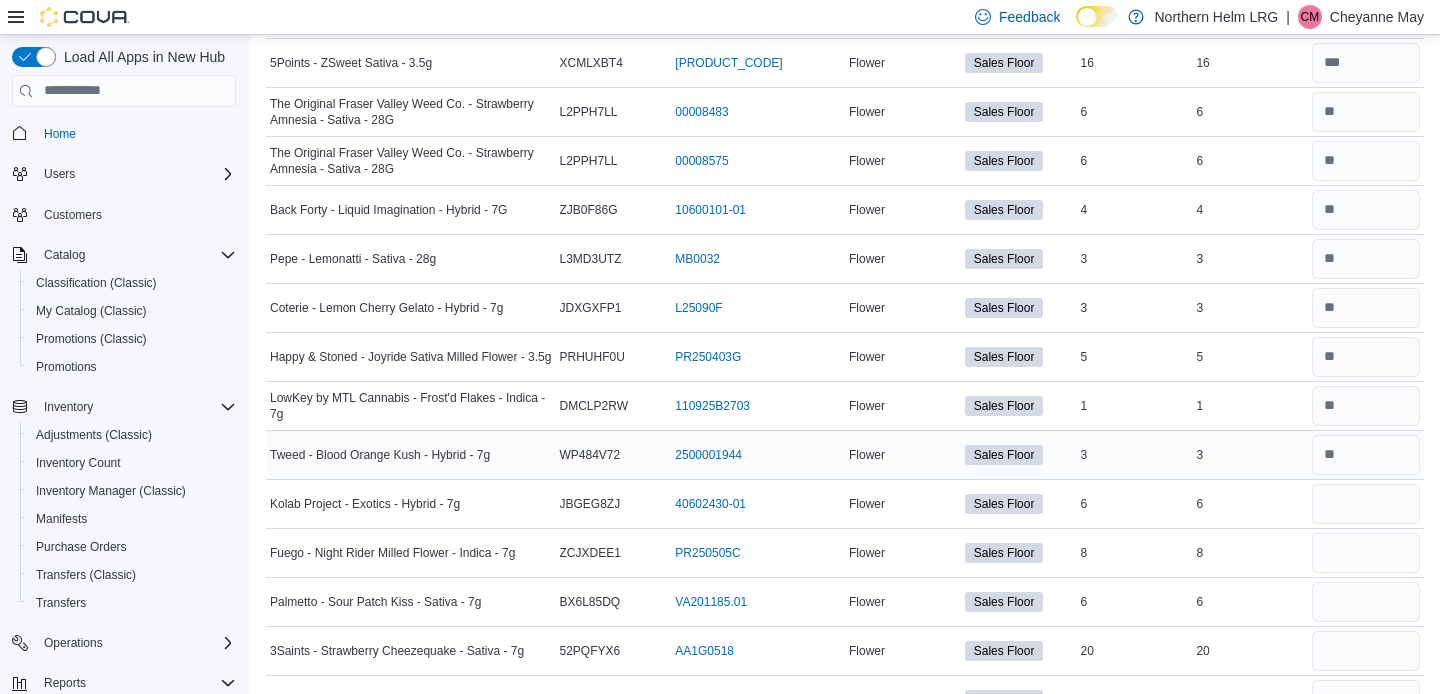 scroll, scrollTop: 2955, scrollLeft: 0, axis: vertical 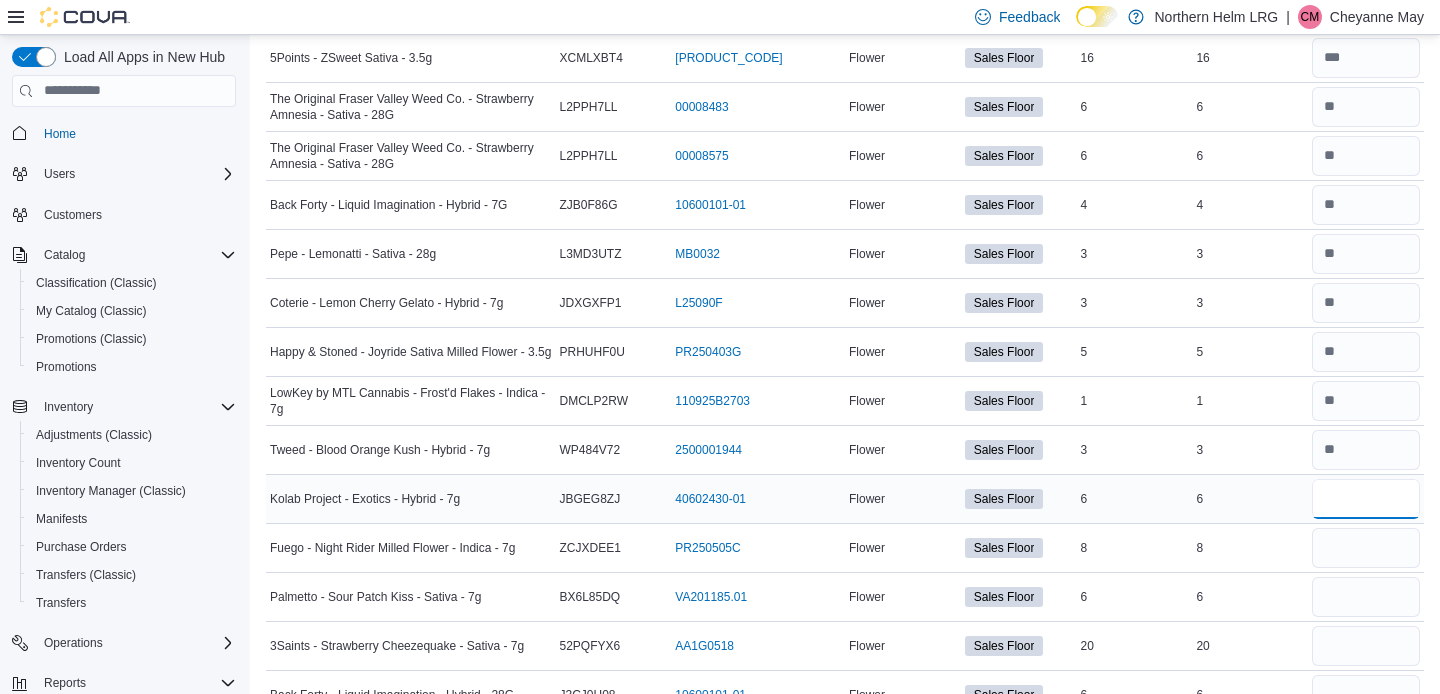 click at bounding box center [1366, 499] 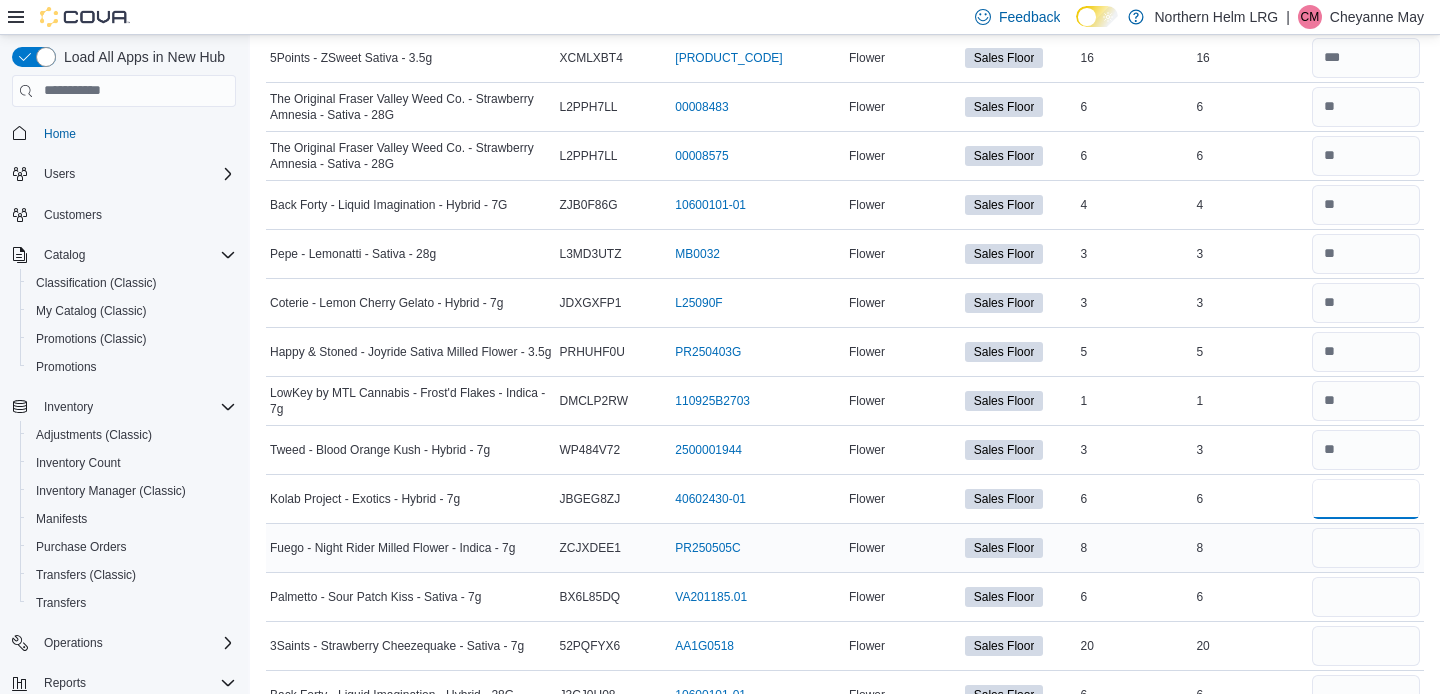 type on "*" 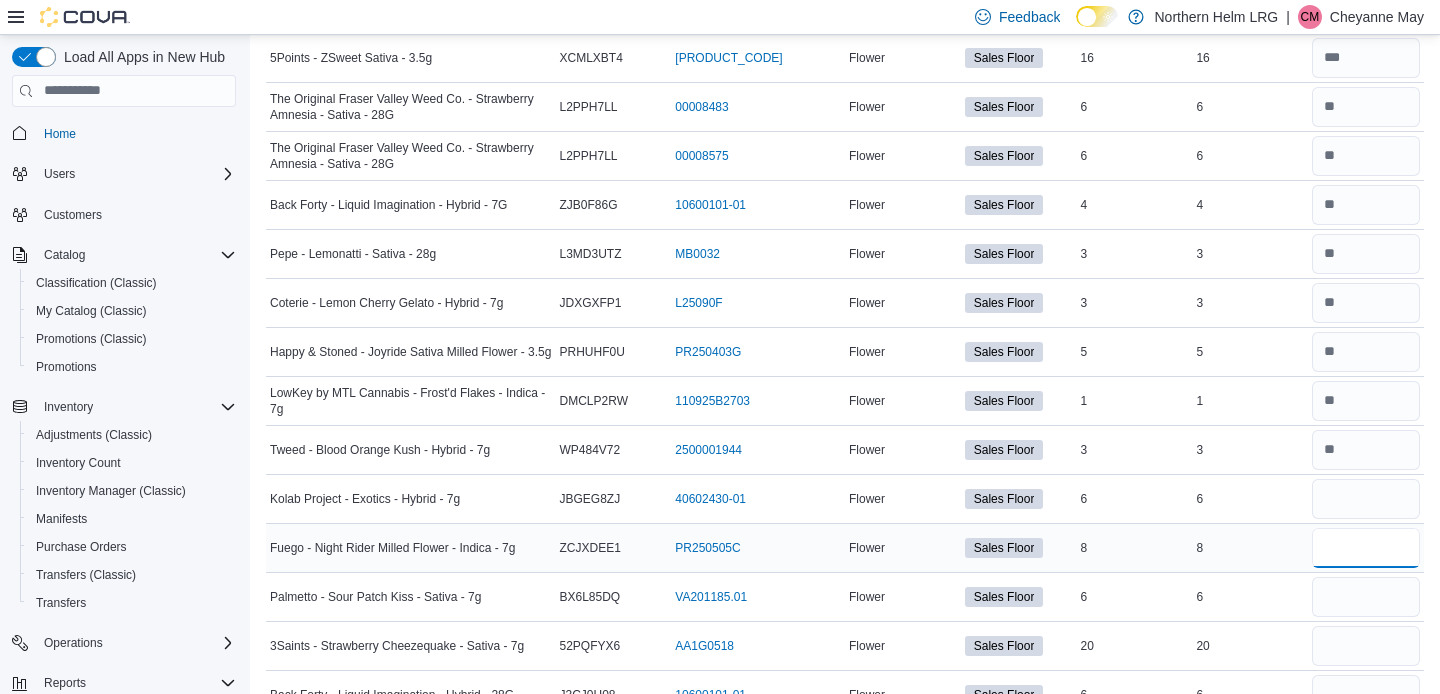 type 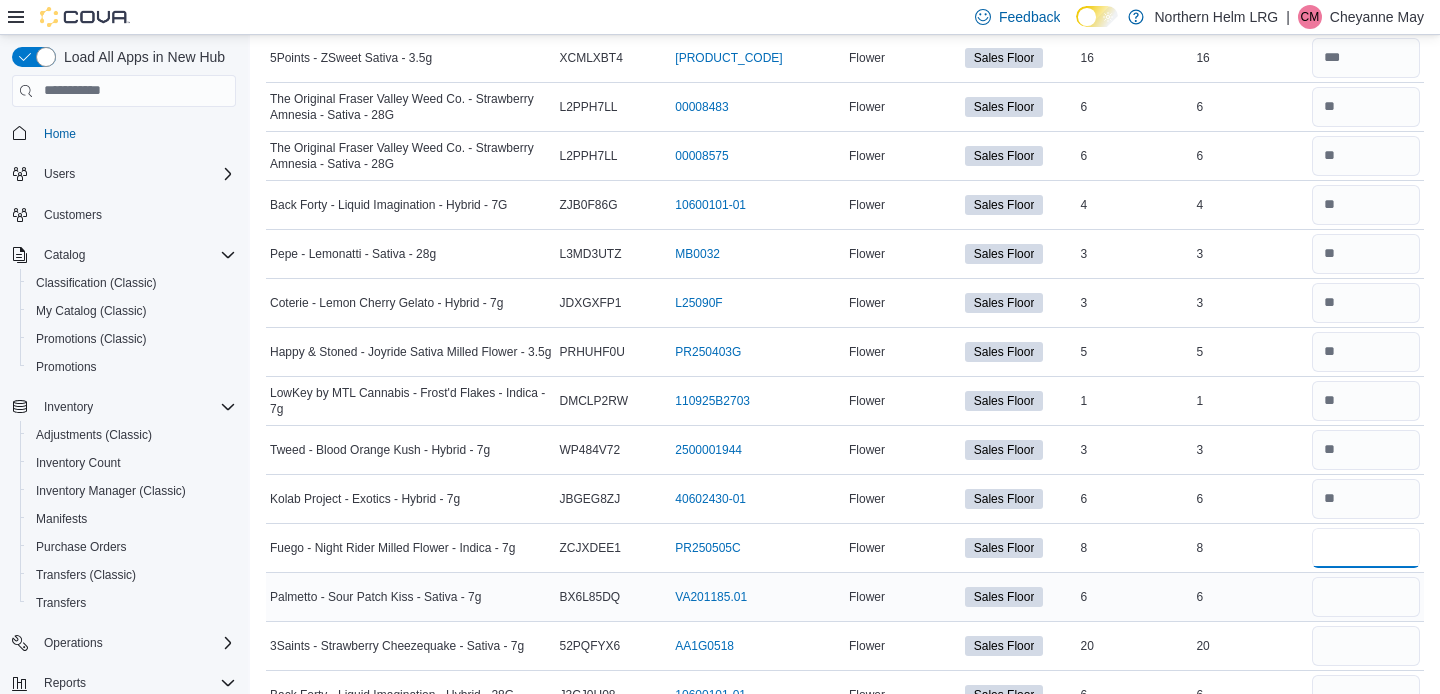 type on "*" 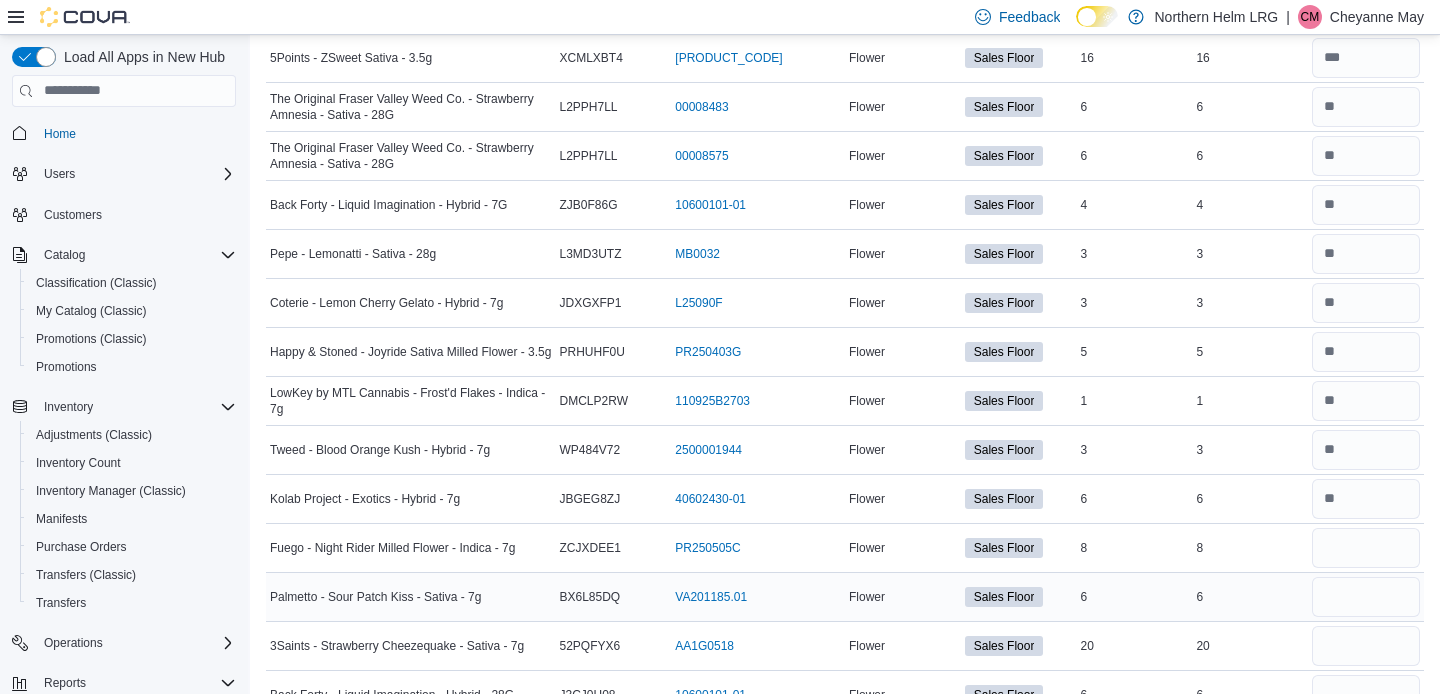 type 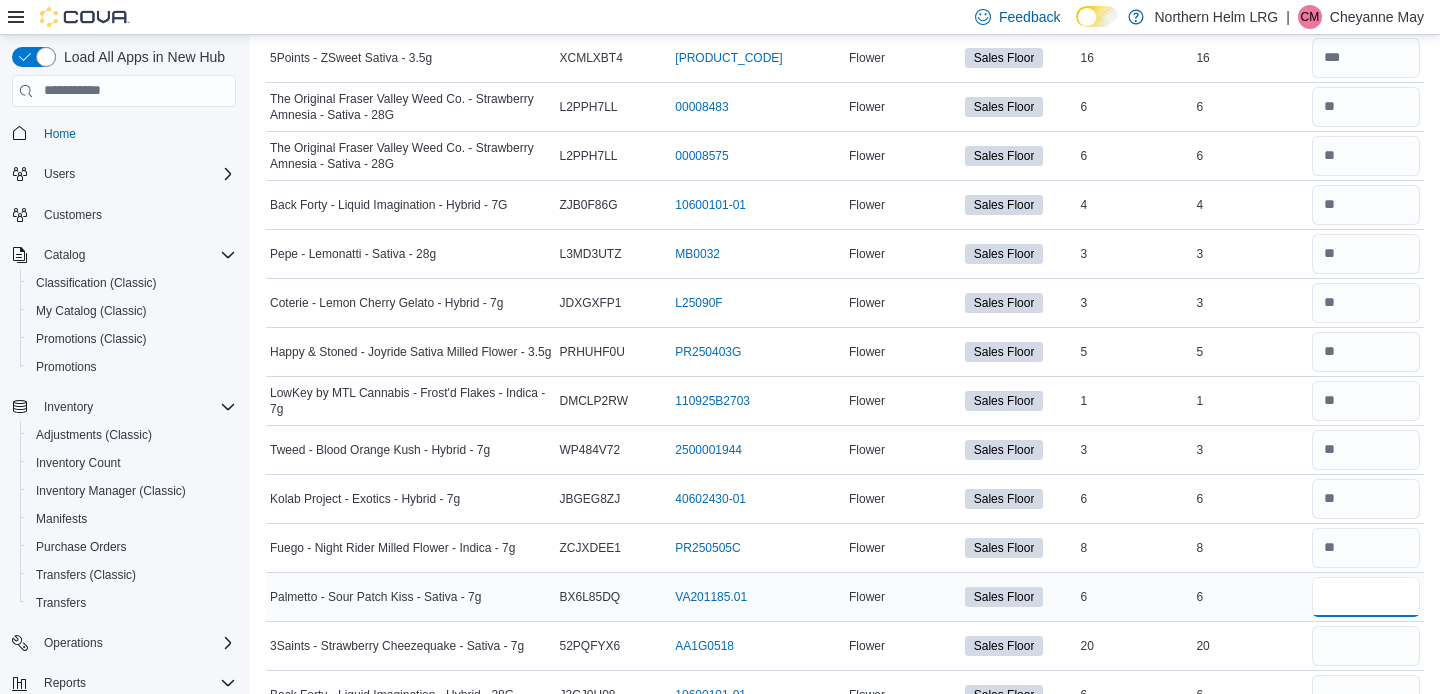 click at bounding box center [1366, 597] 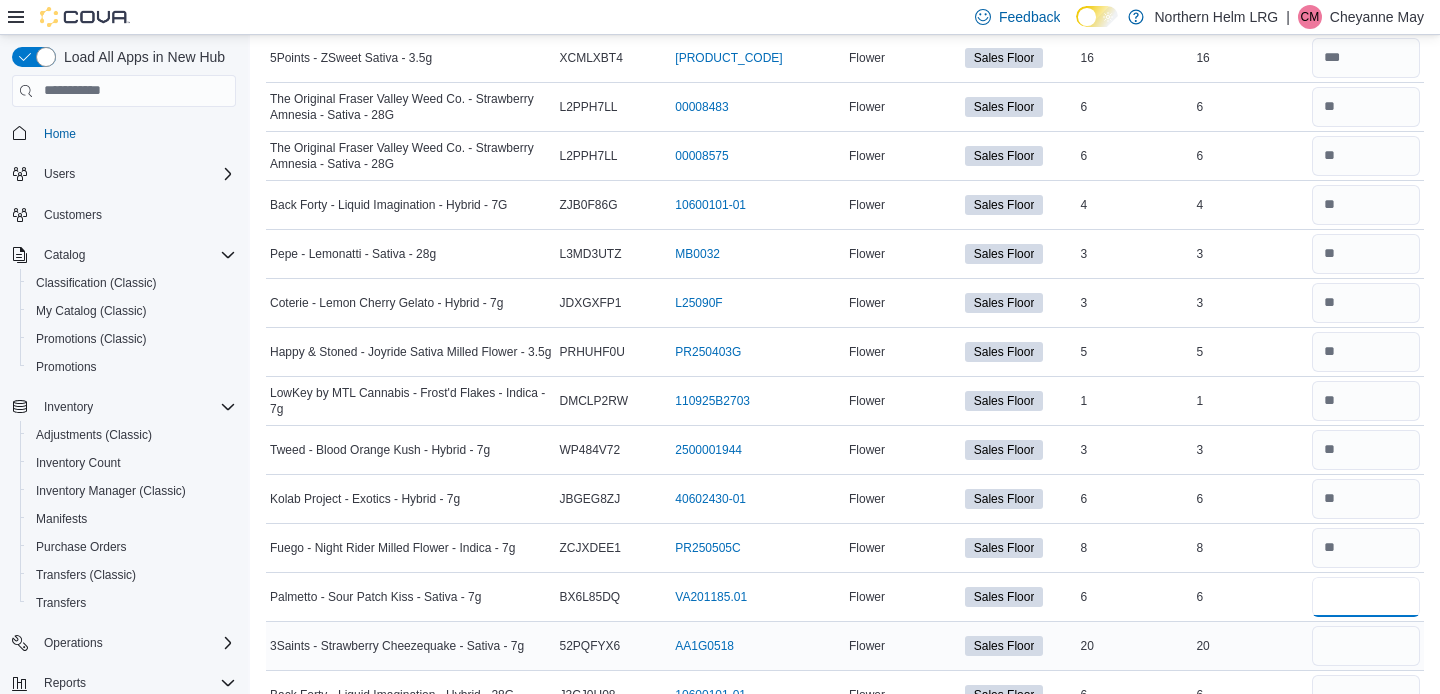 type on "*" 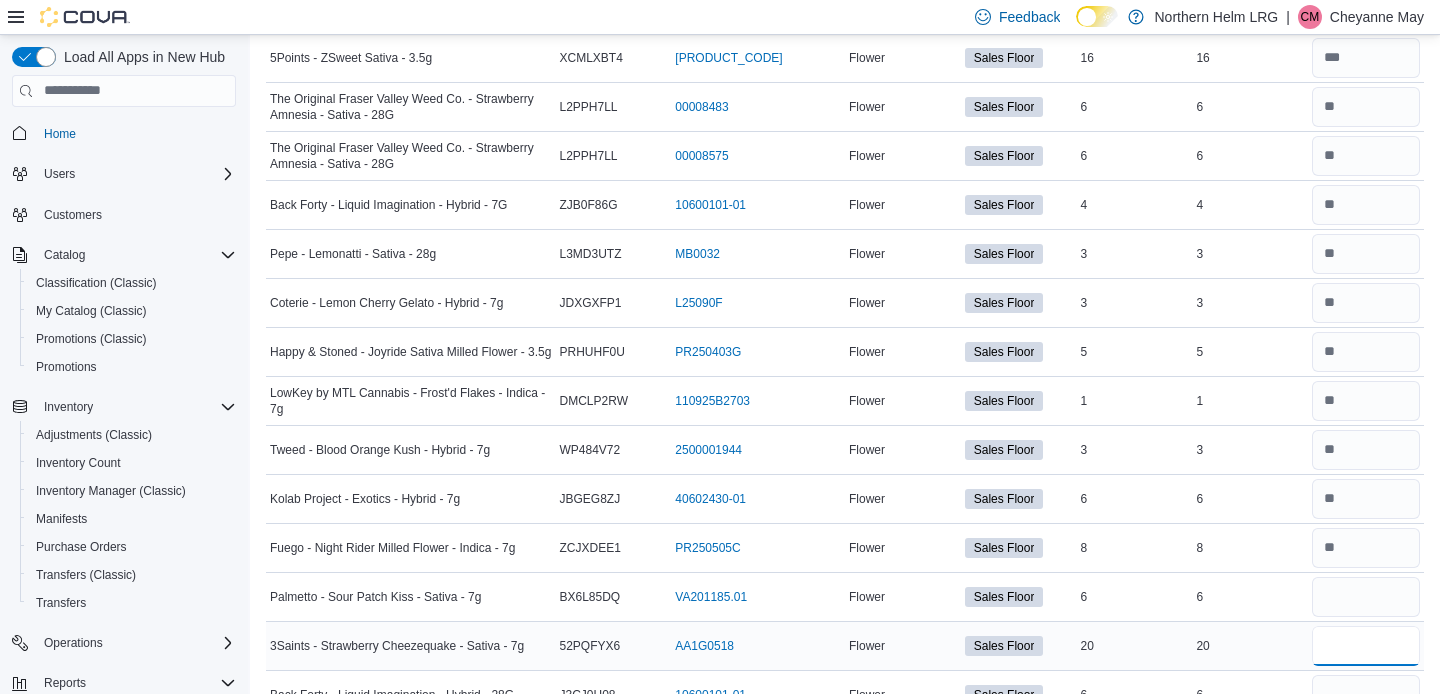 type 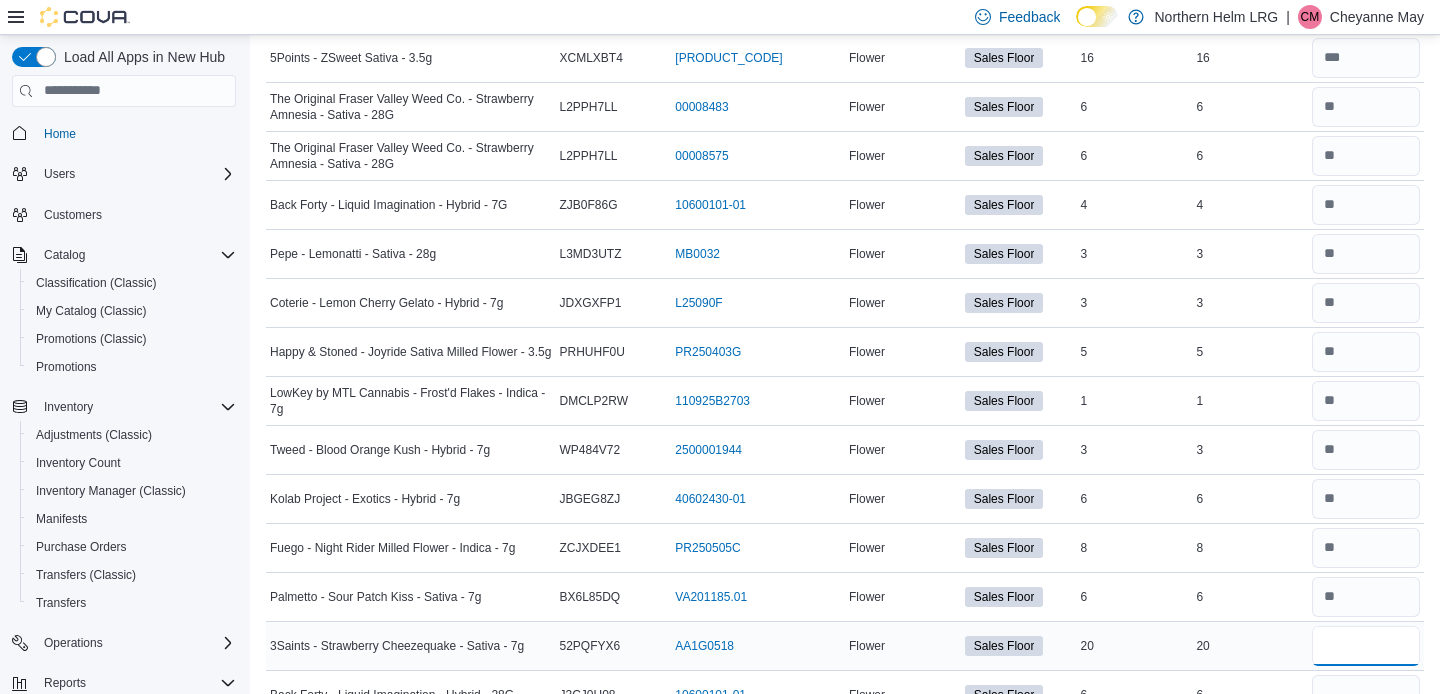click at bounding box center [1366, 646] 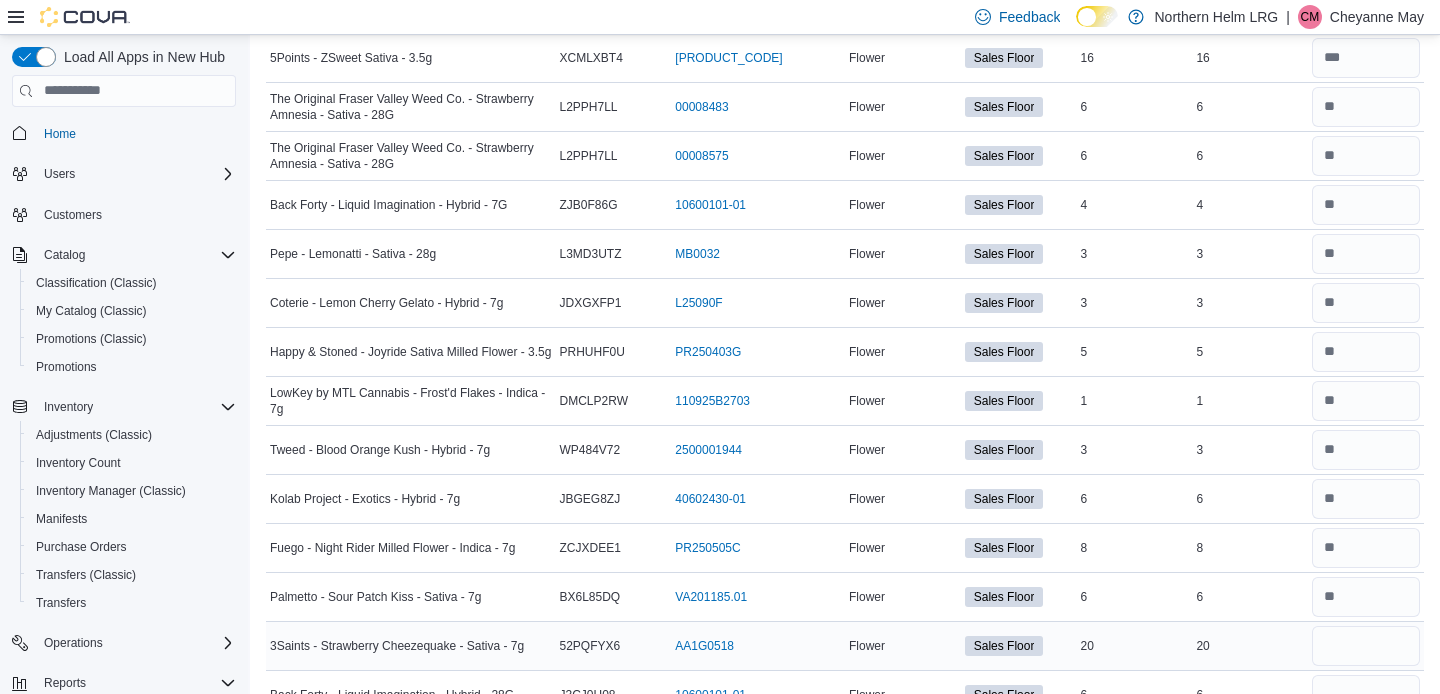 type 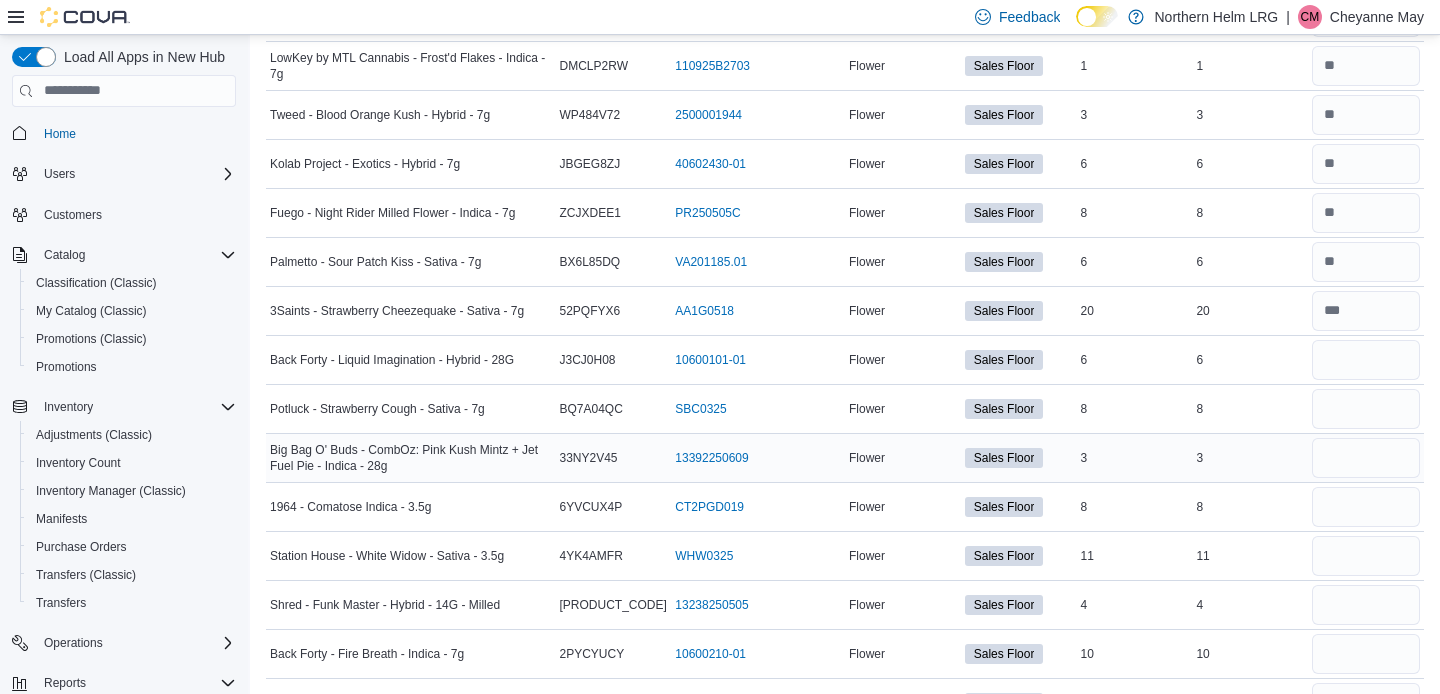 scroll, scrollTop: 3304, scrollLeft: 0, axis: vertical 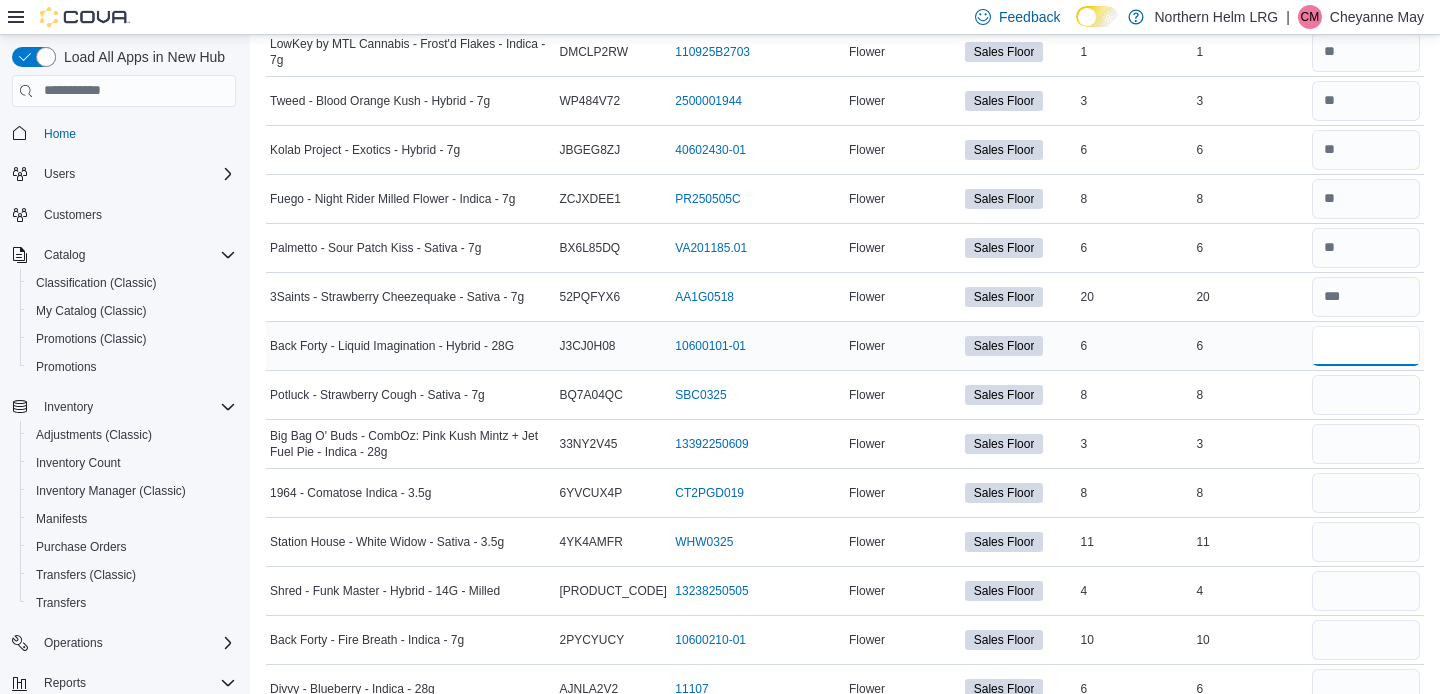 click at bounding box center (1366, 346) 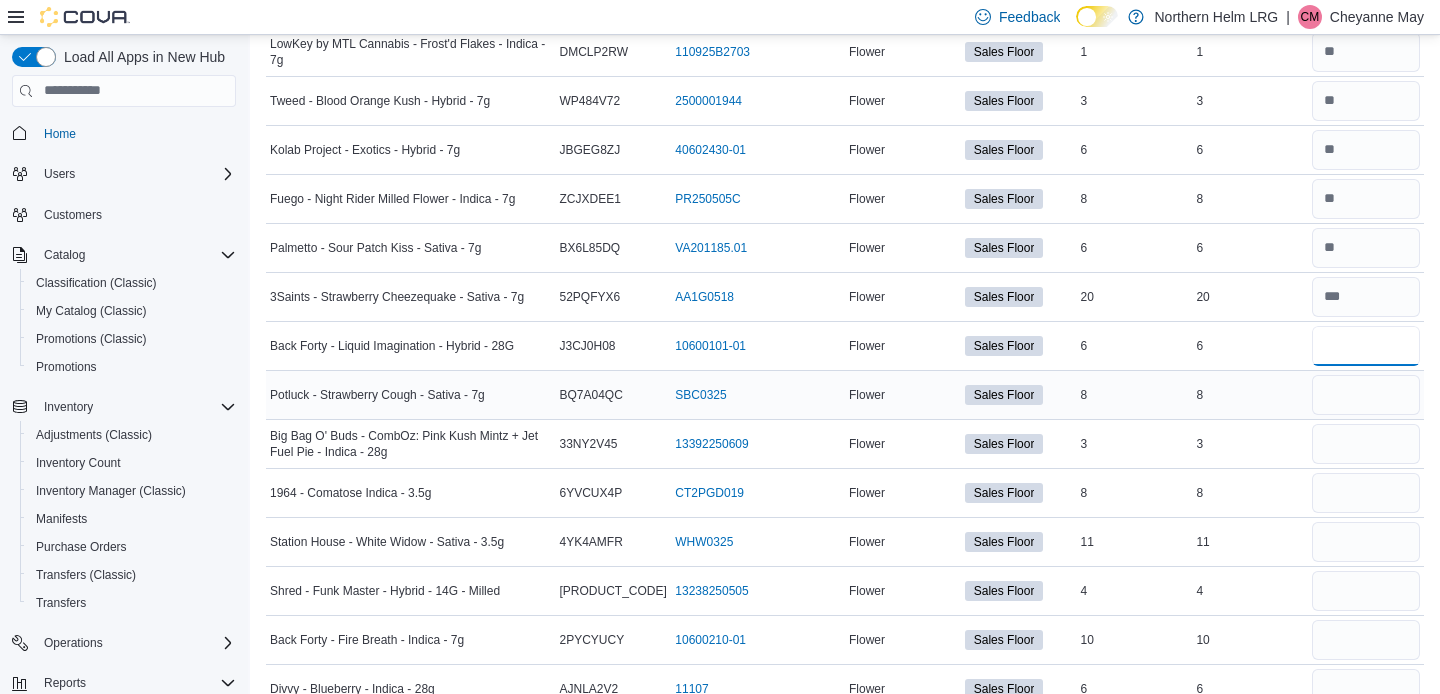 type on "*" 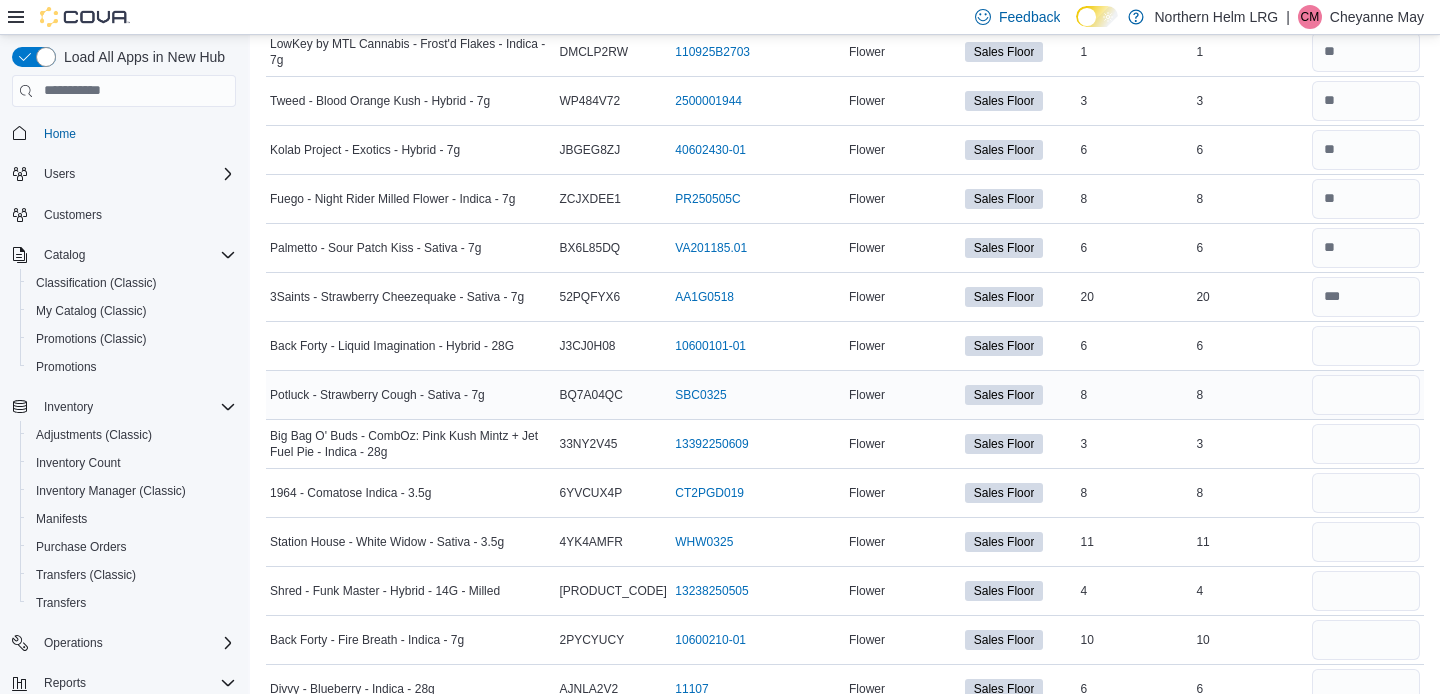 type 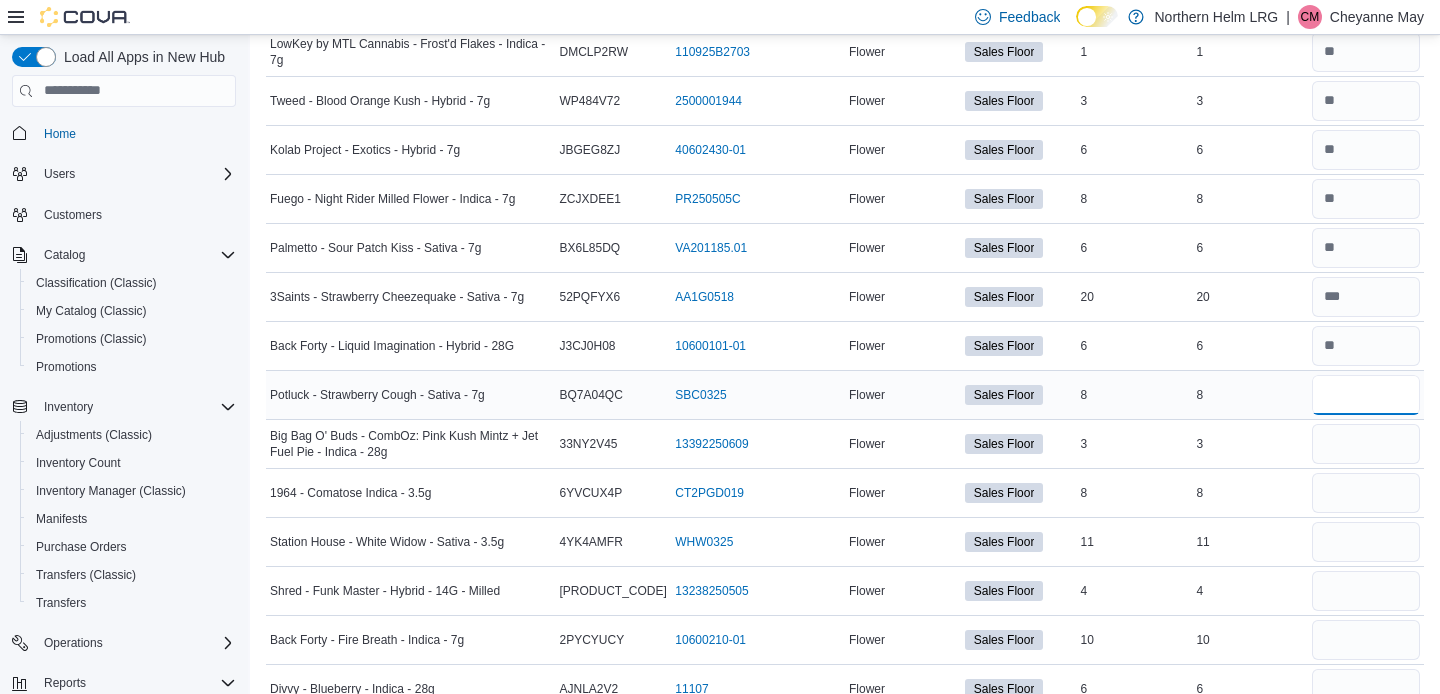 click at bounding box center [1366, 395] 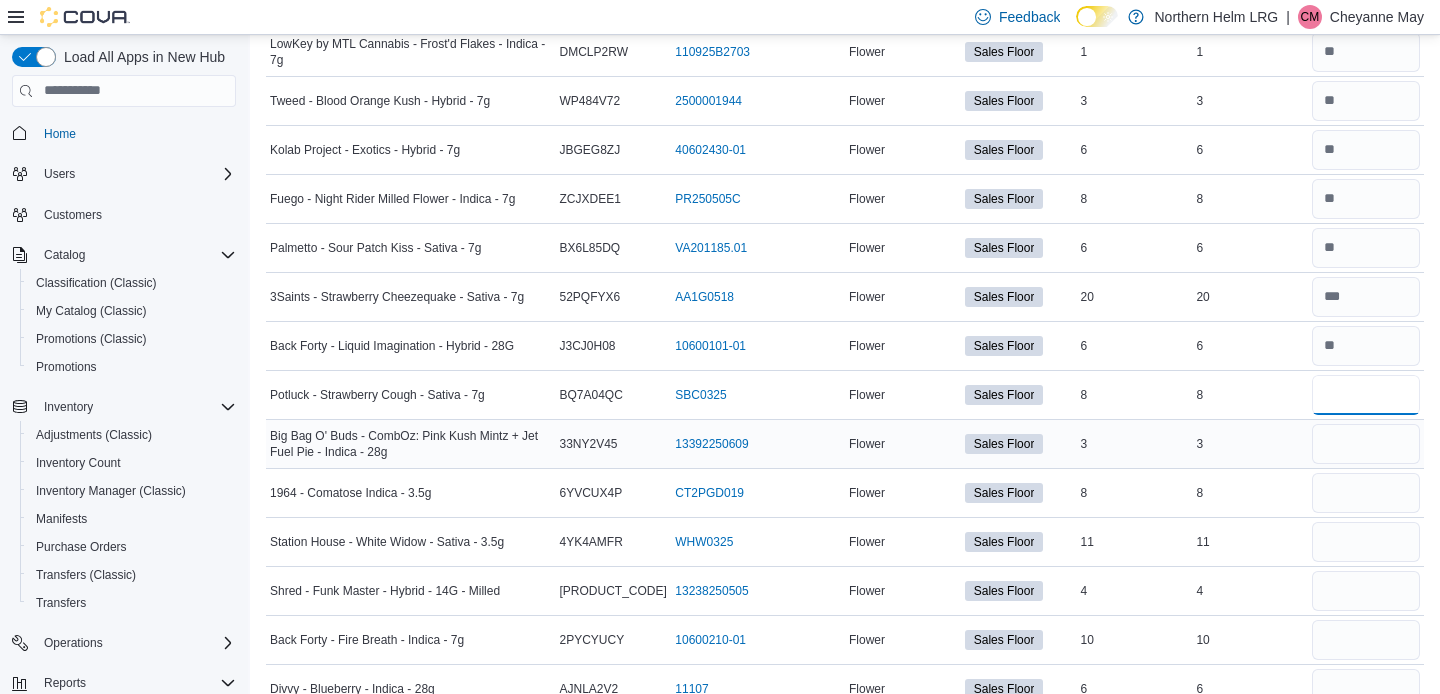 type on "*" 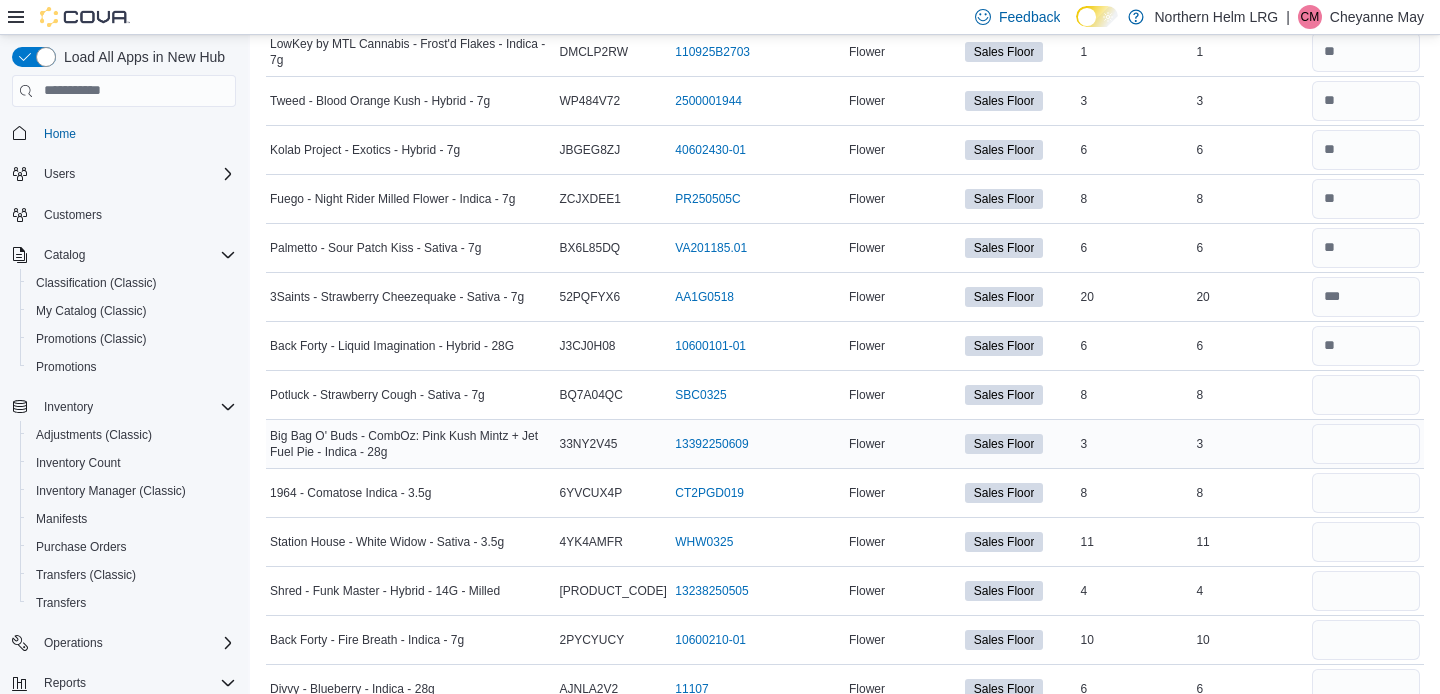 type 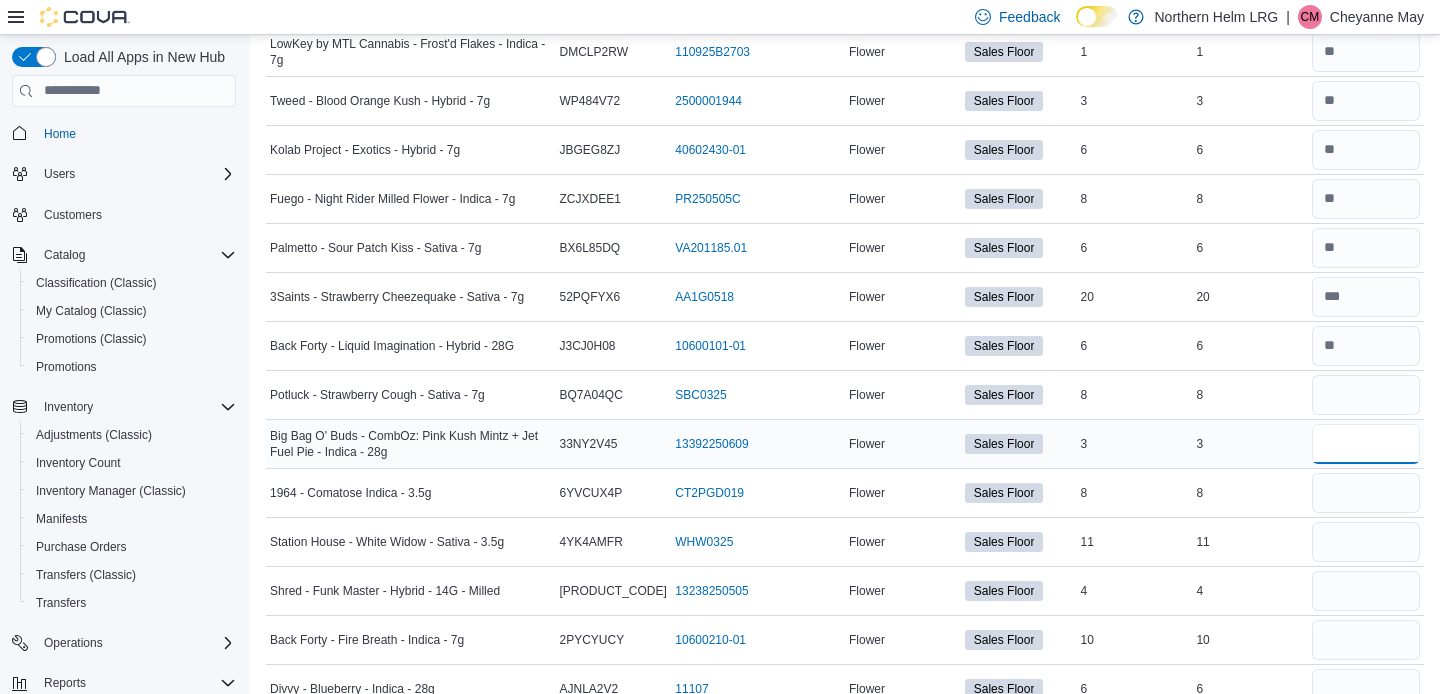 click at bounding box center [1366, 444] 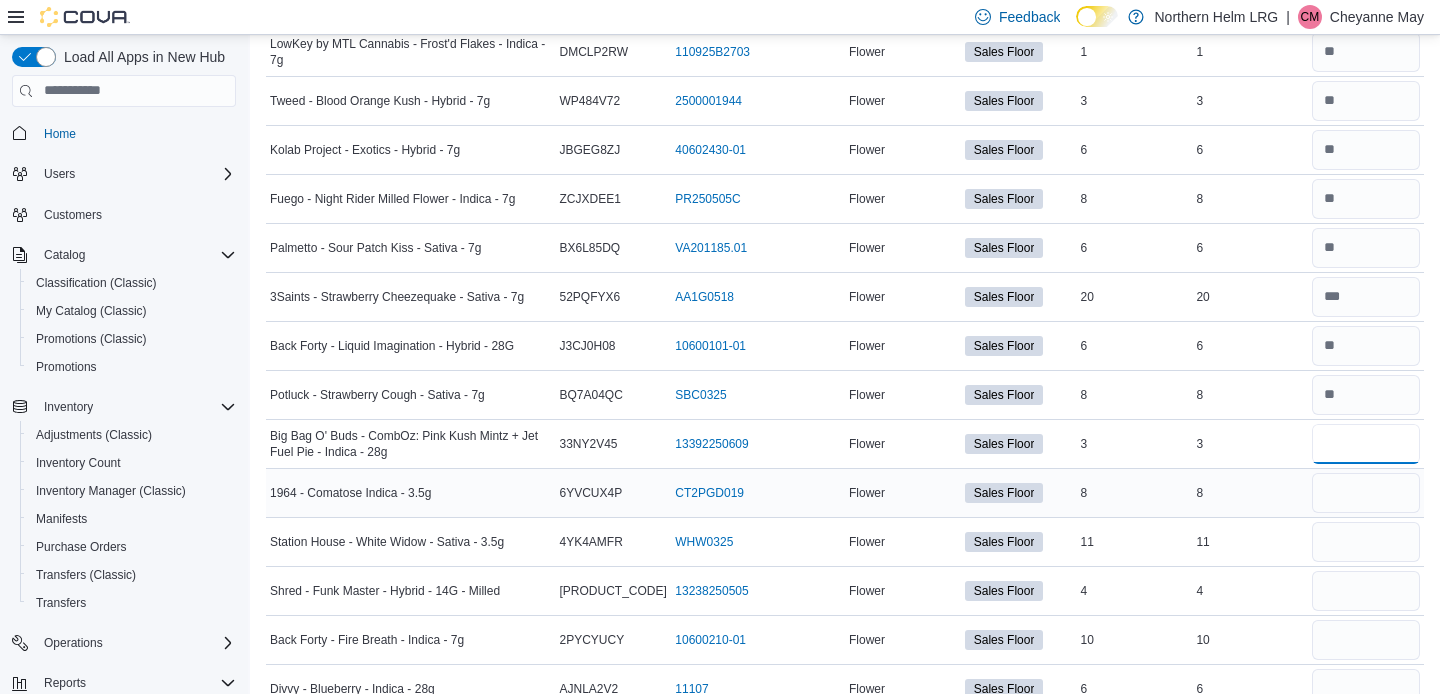 type on "*" 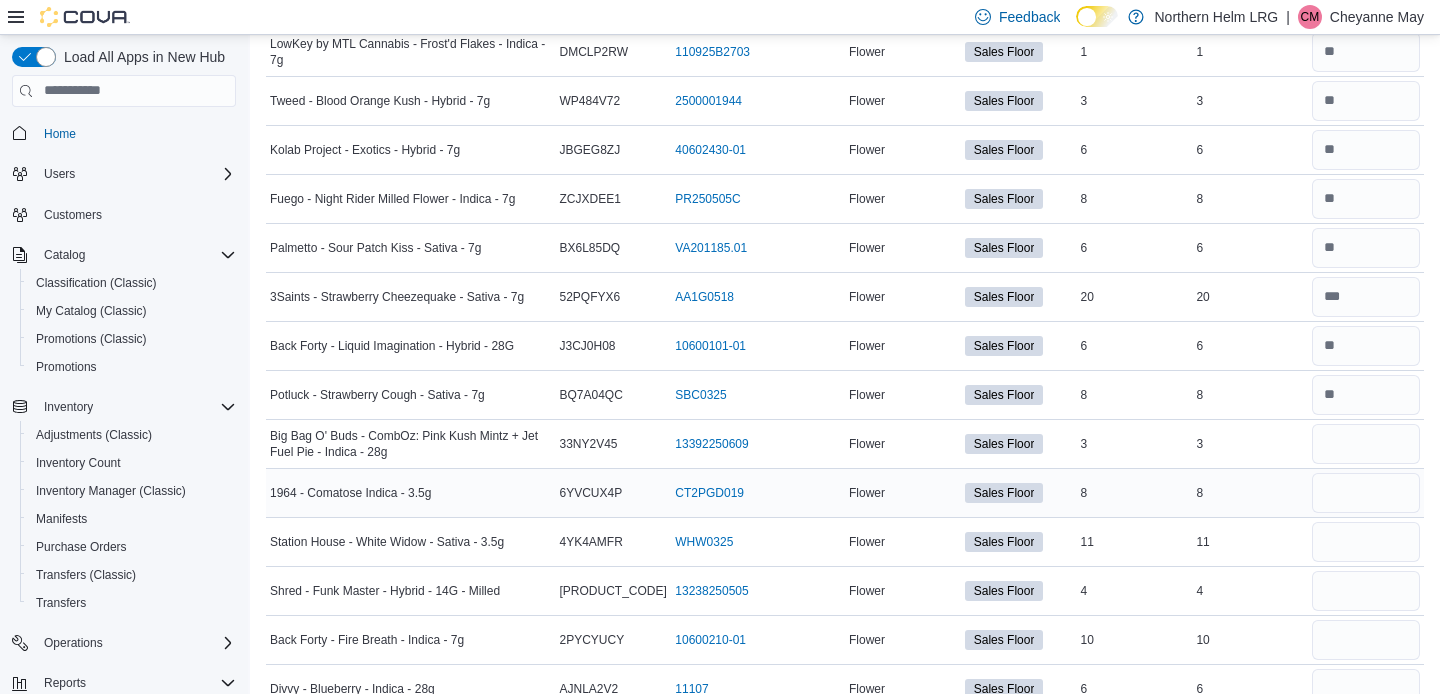 type 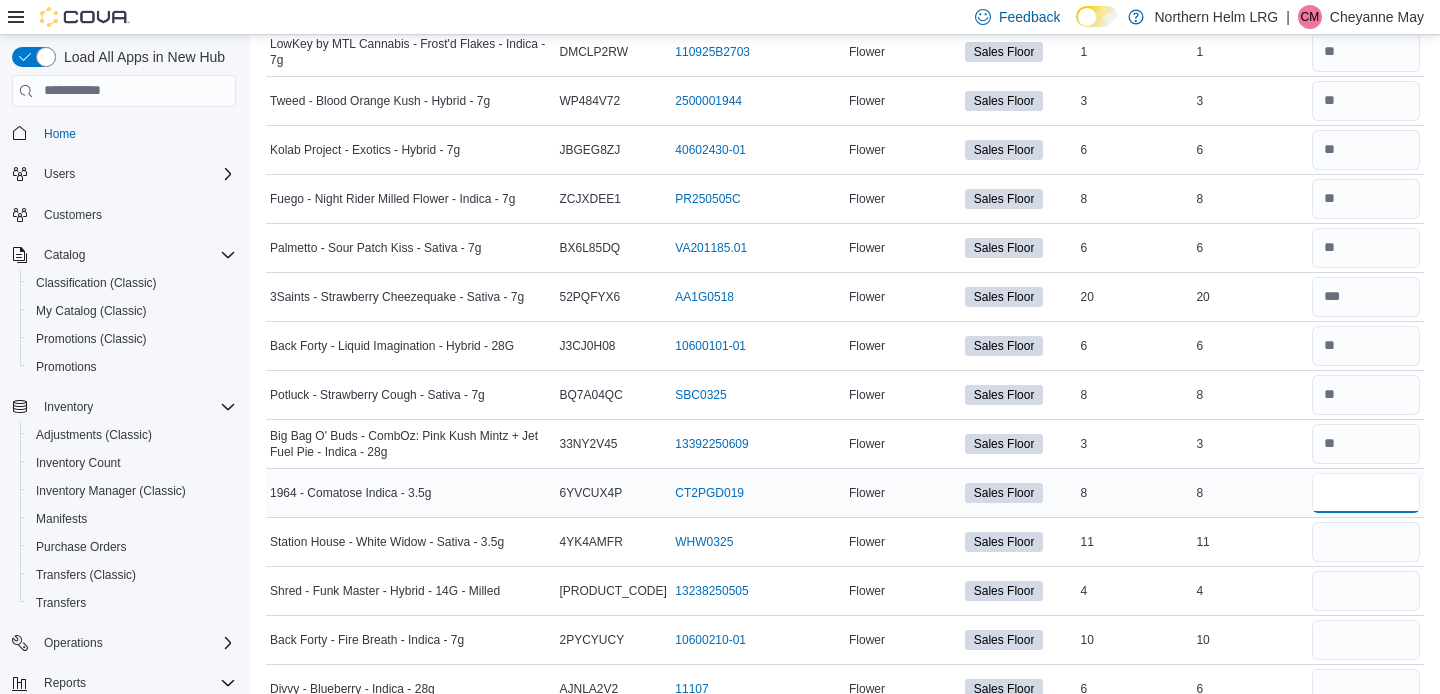 click at bounding box center (1366, 493) 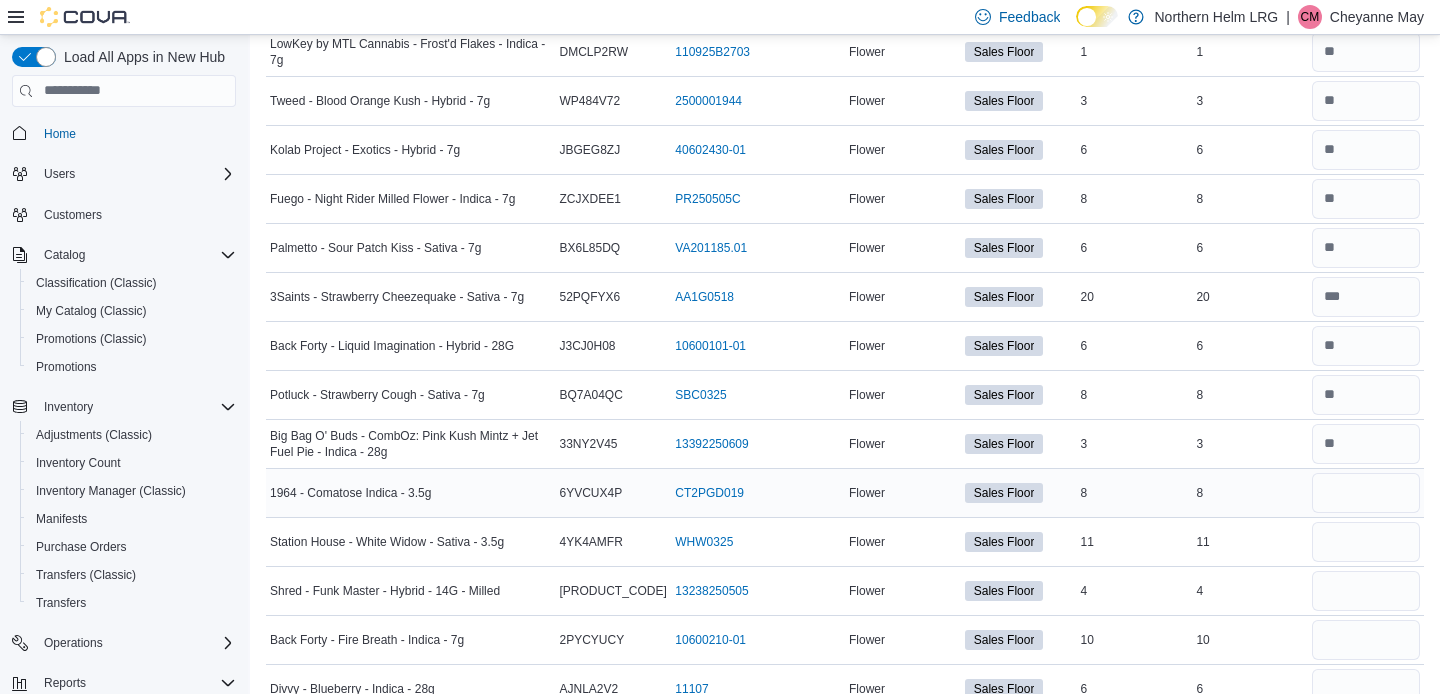 type 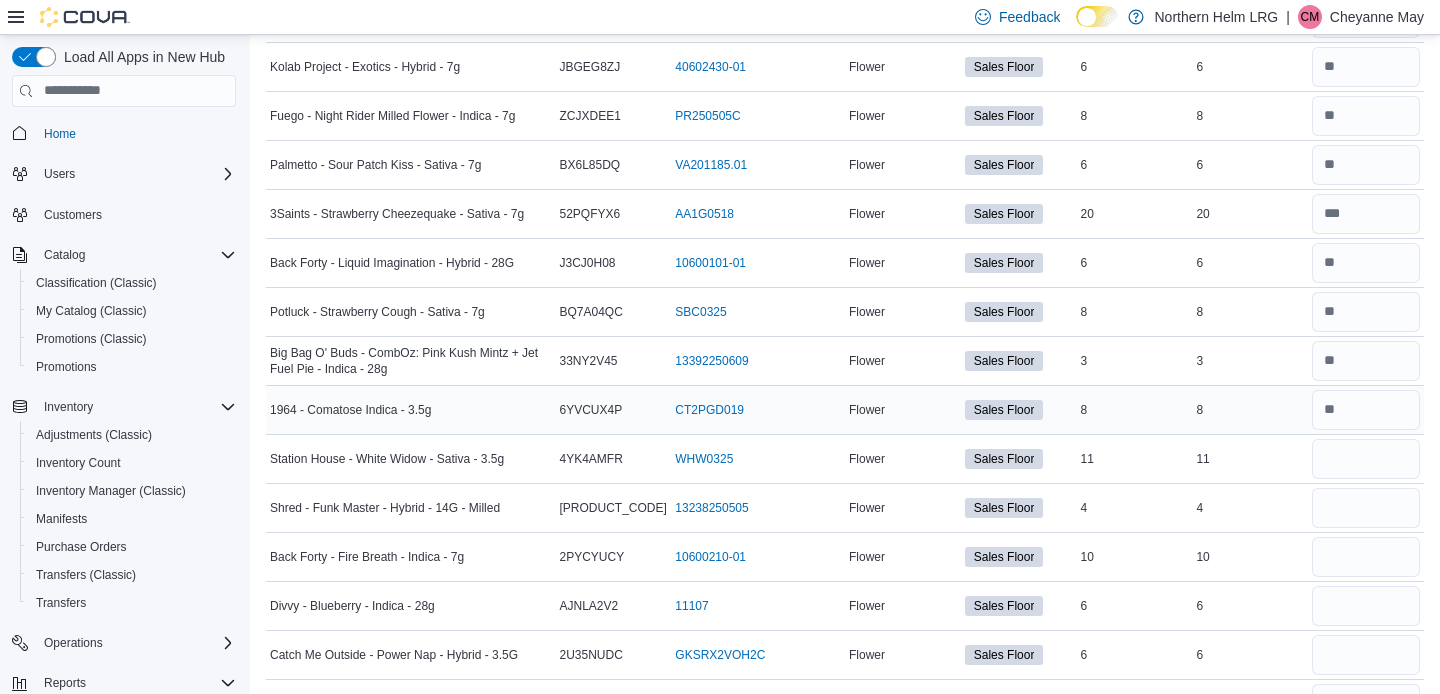scroll, scrollTop: 3388, scrollLeft: 0, axis: vertical 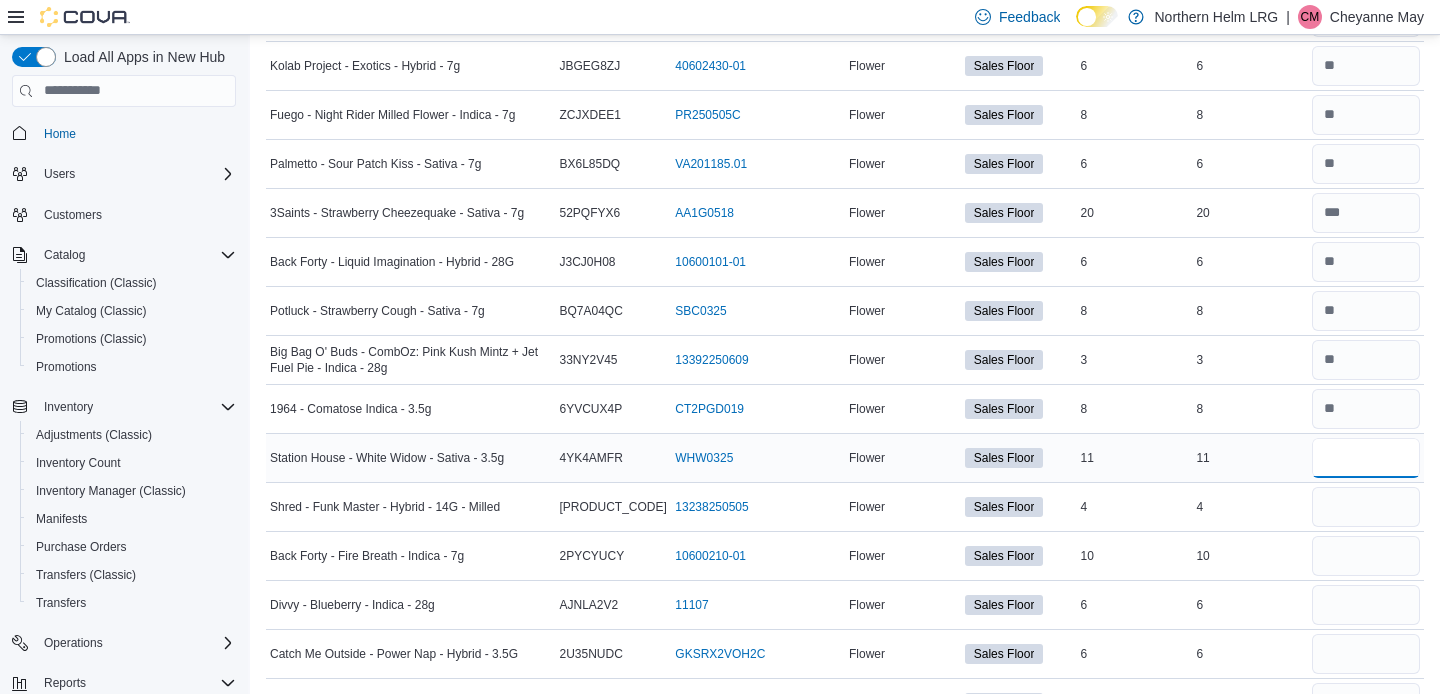 click at bounding box center (1366, 458) 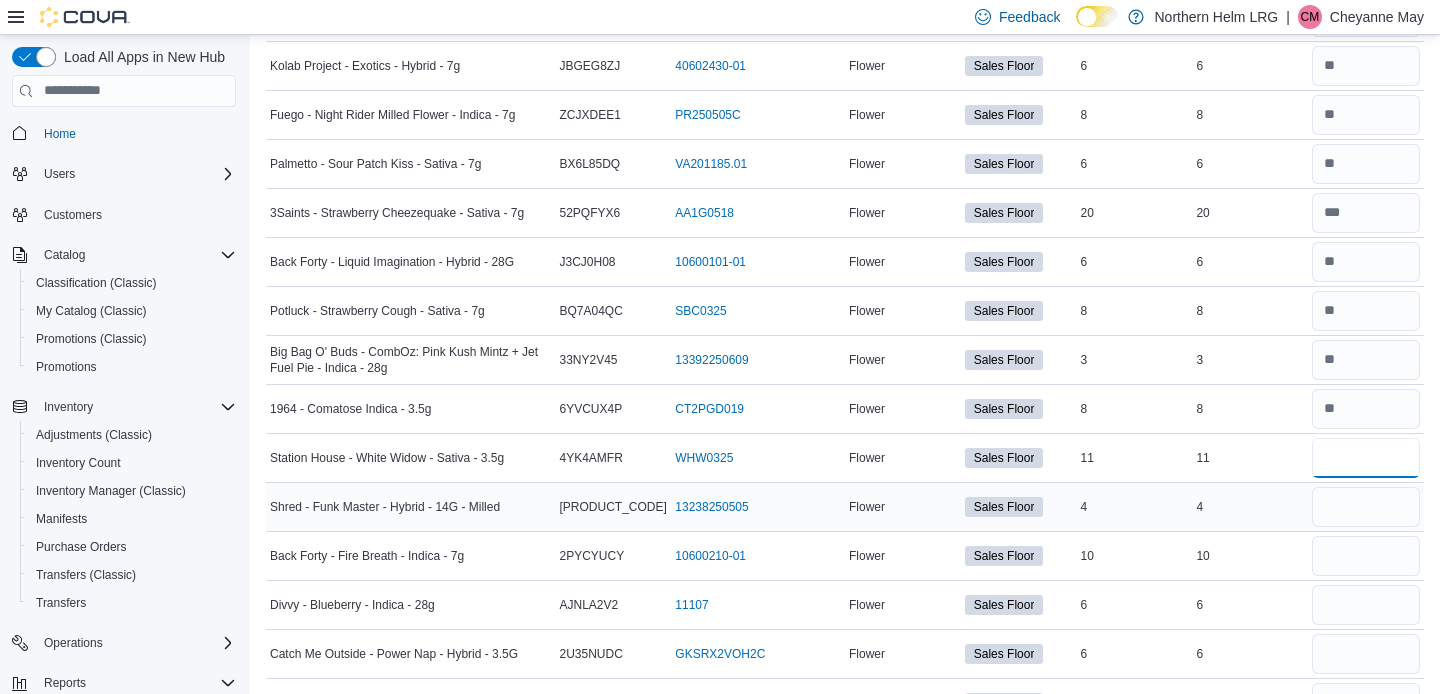 type on "**" 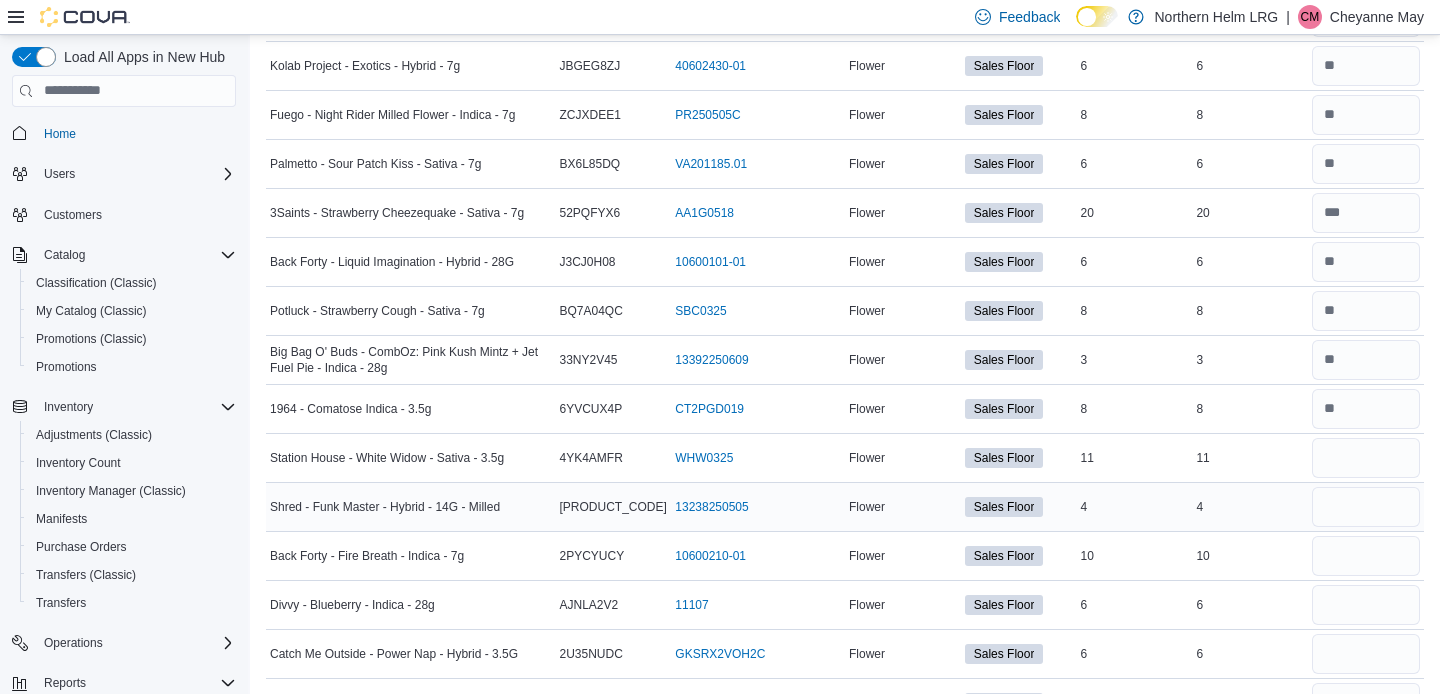 type 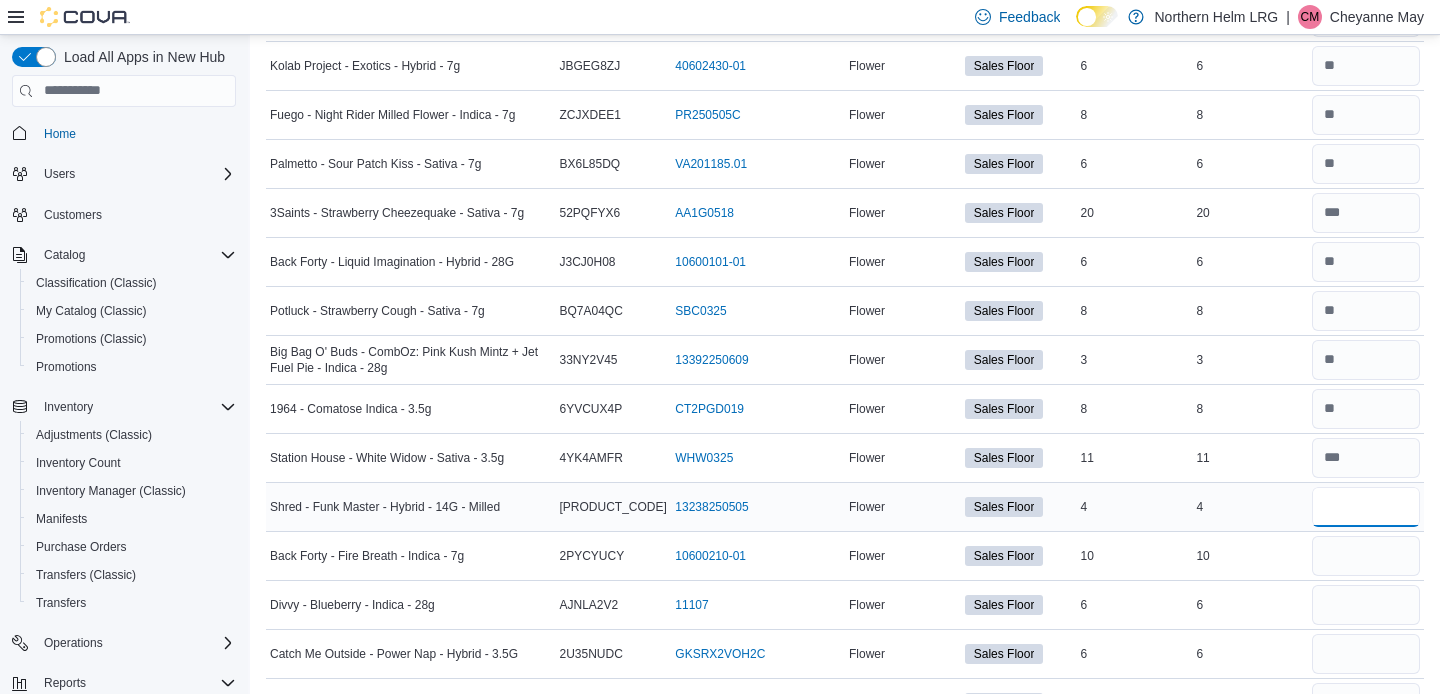 click at bounding box center (1366, 507) 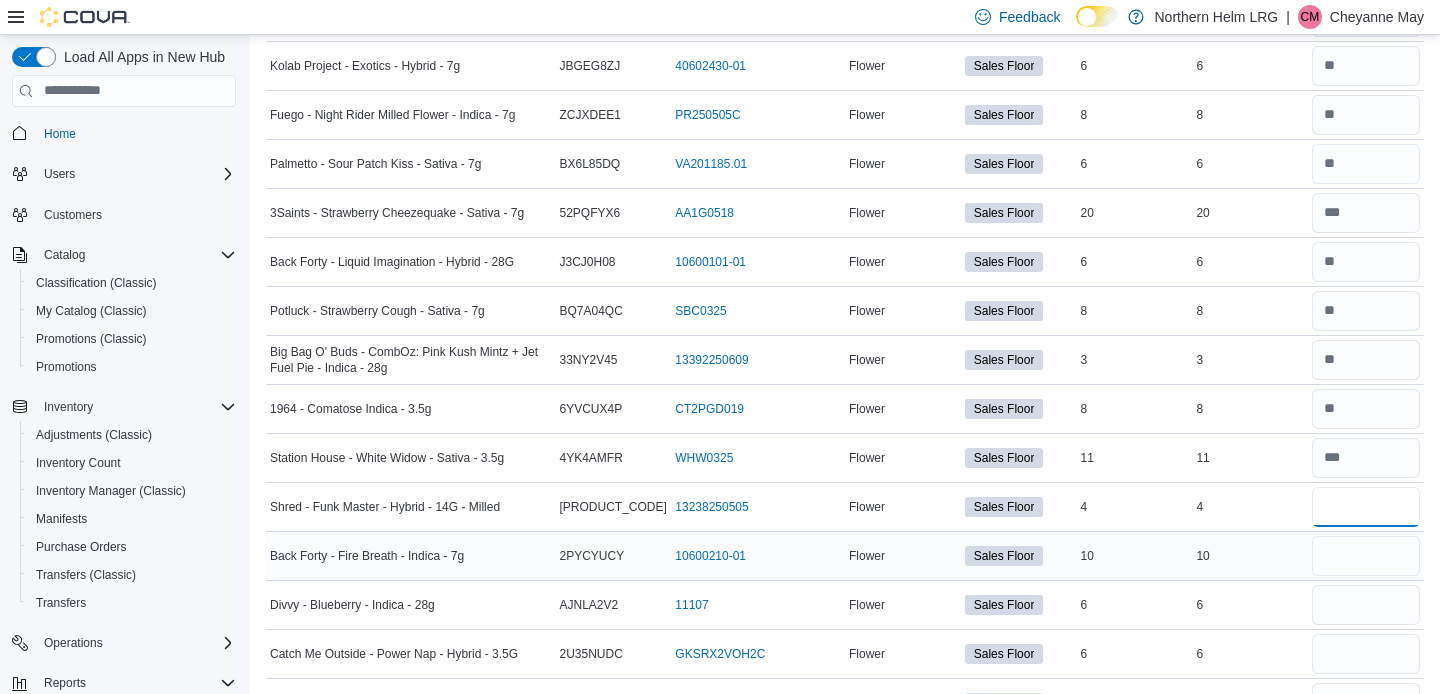 type on "*" 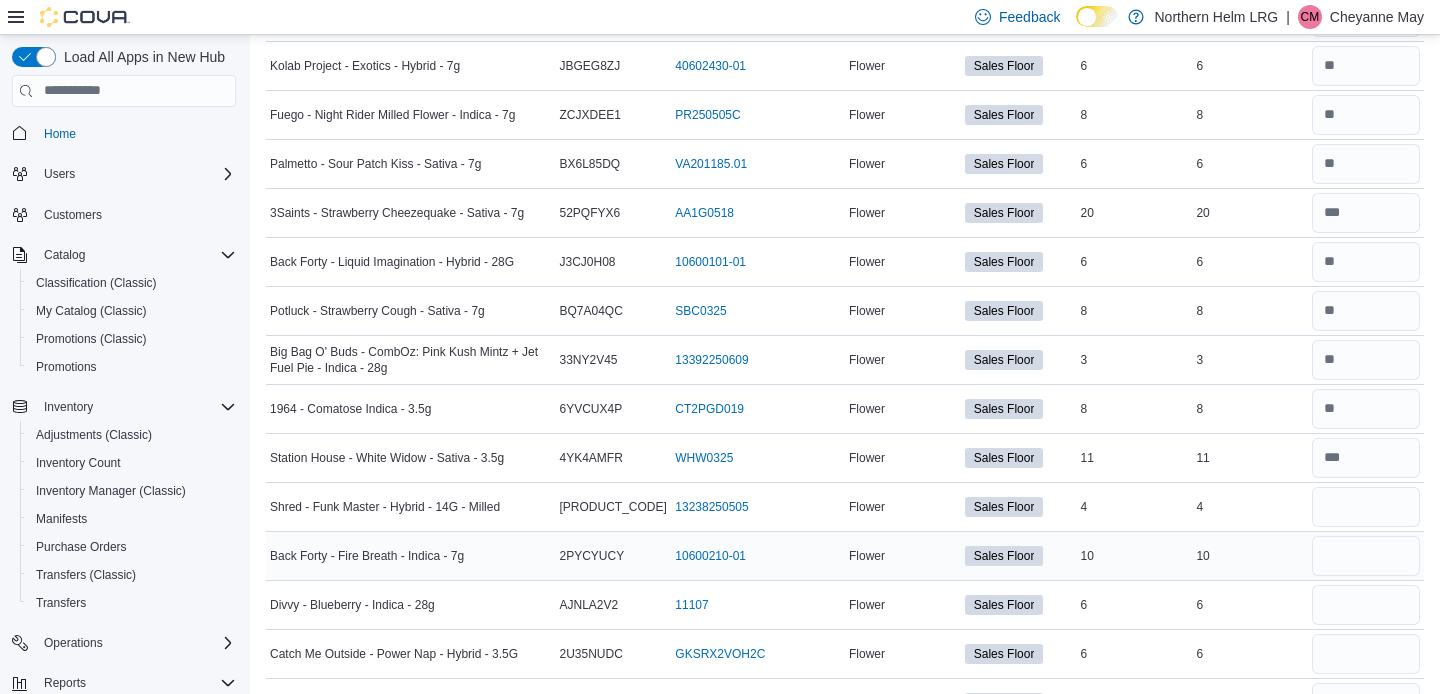 type 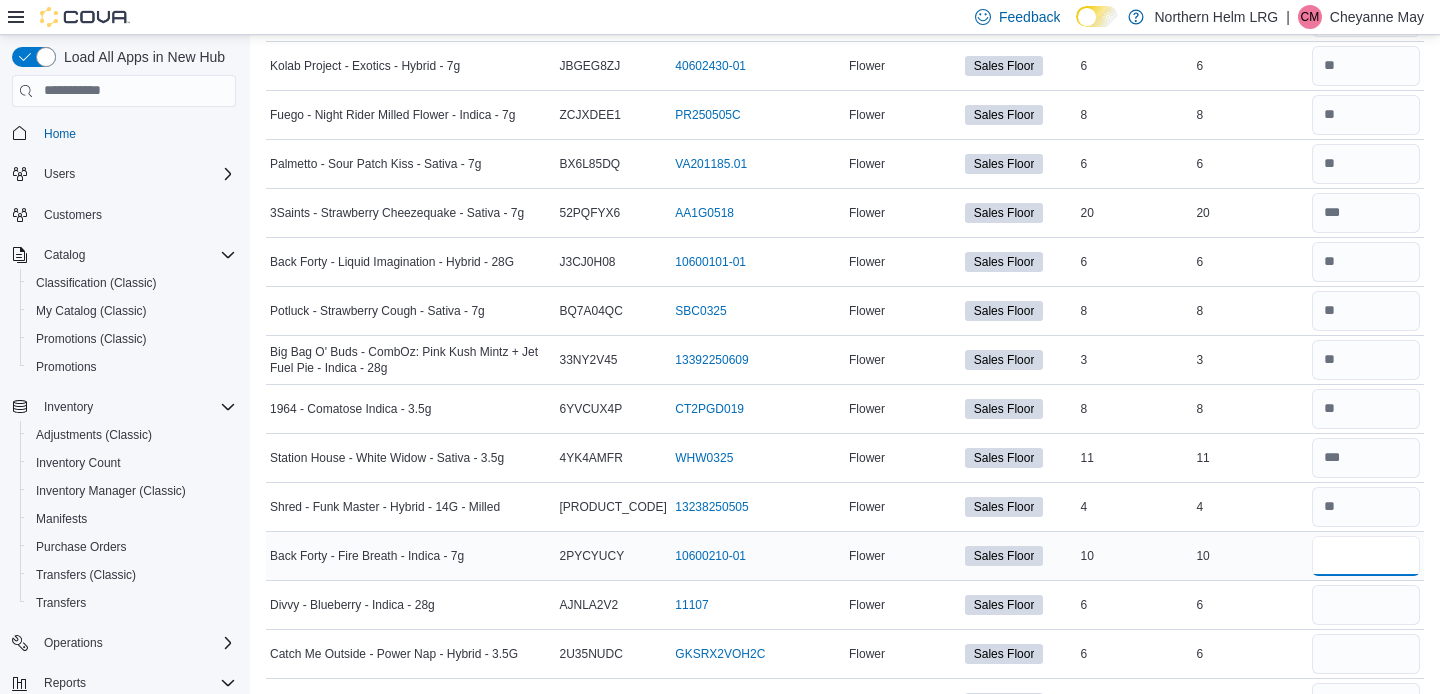 click at bounding box center [1366, 556] 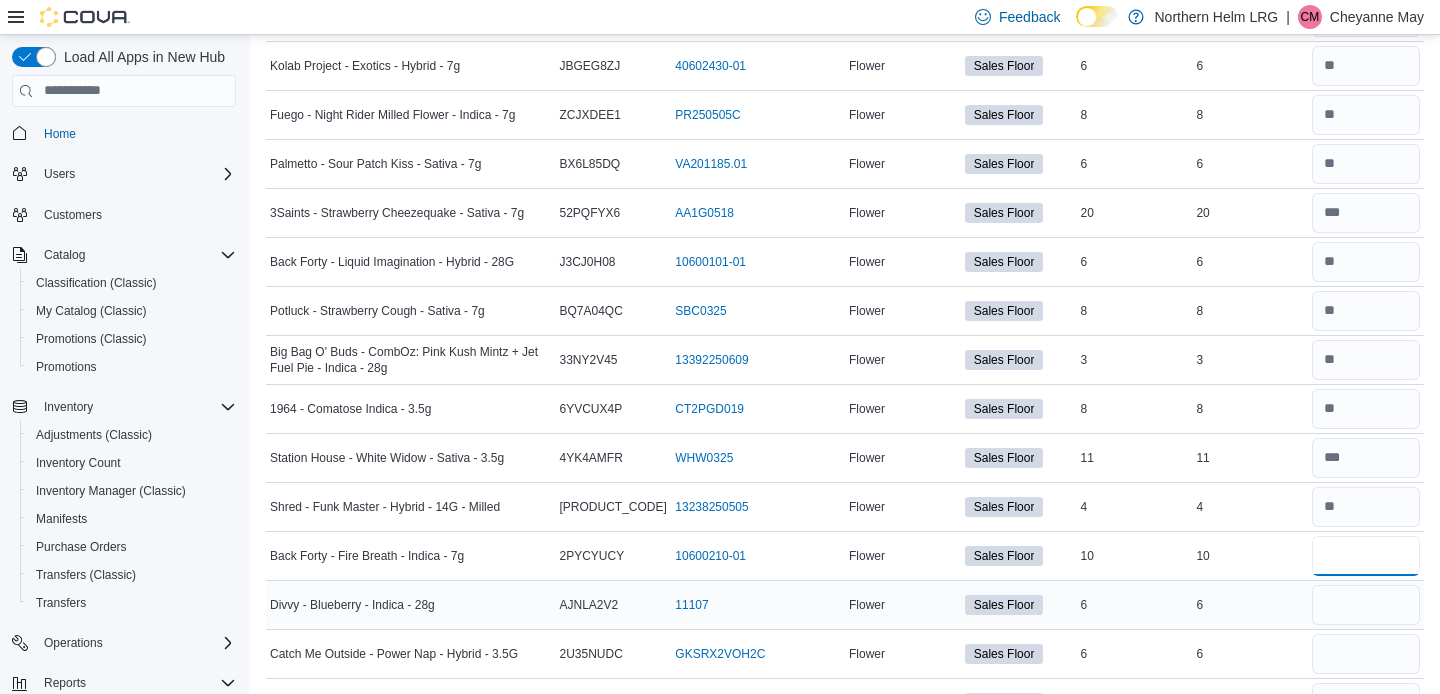 type on "**" 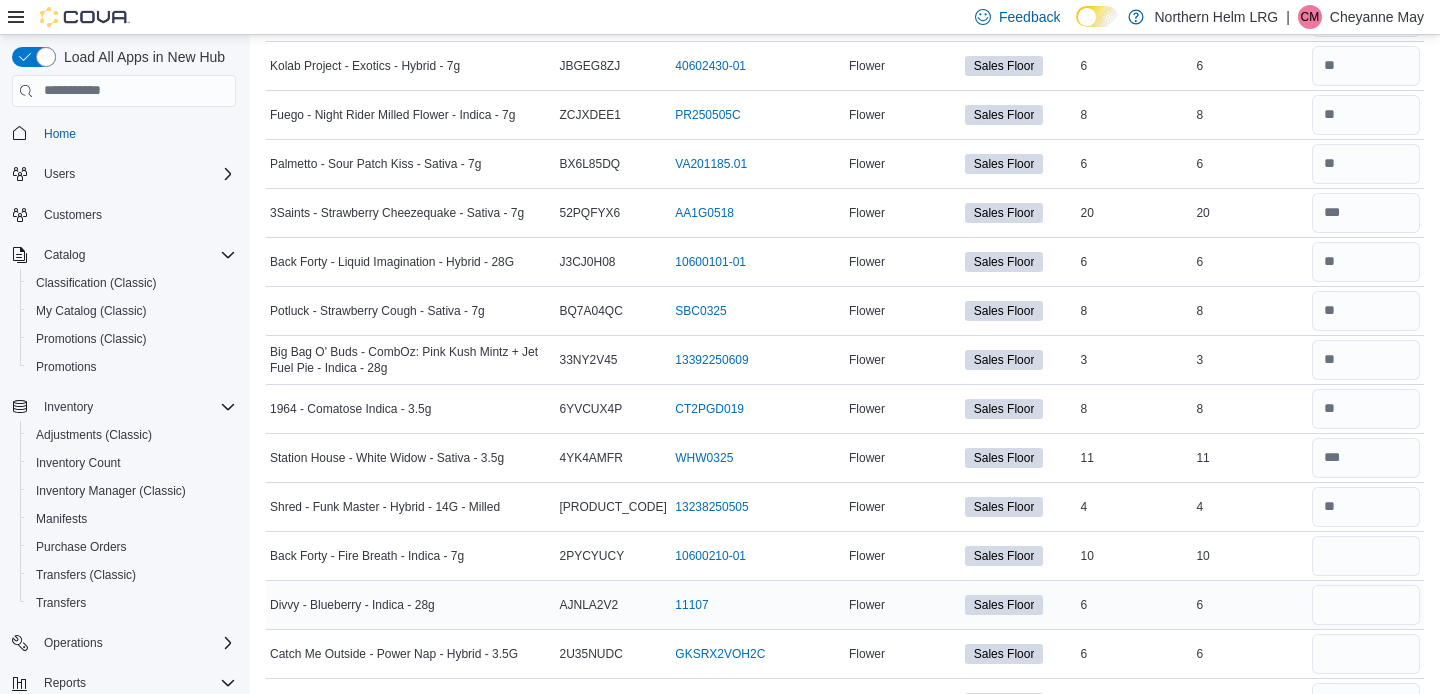 type 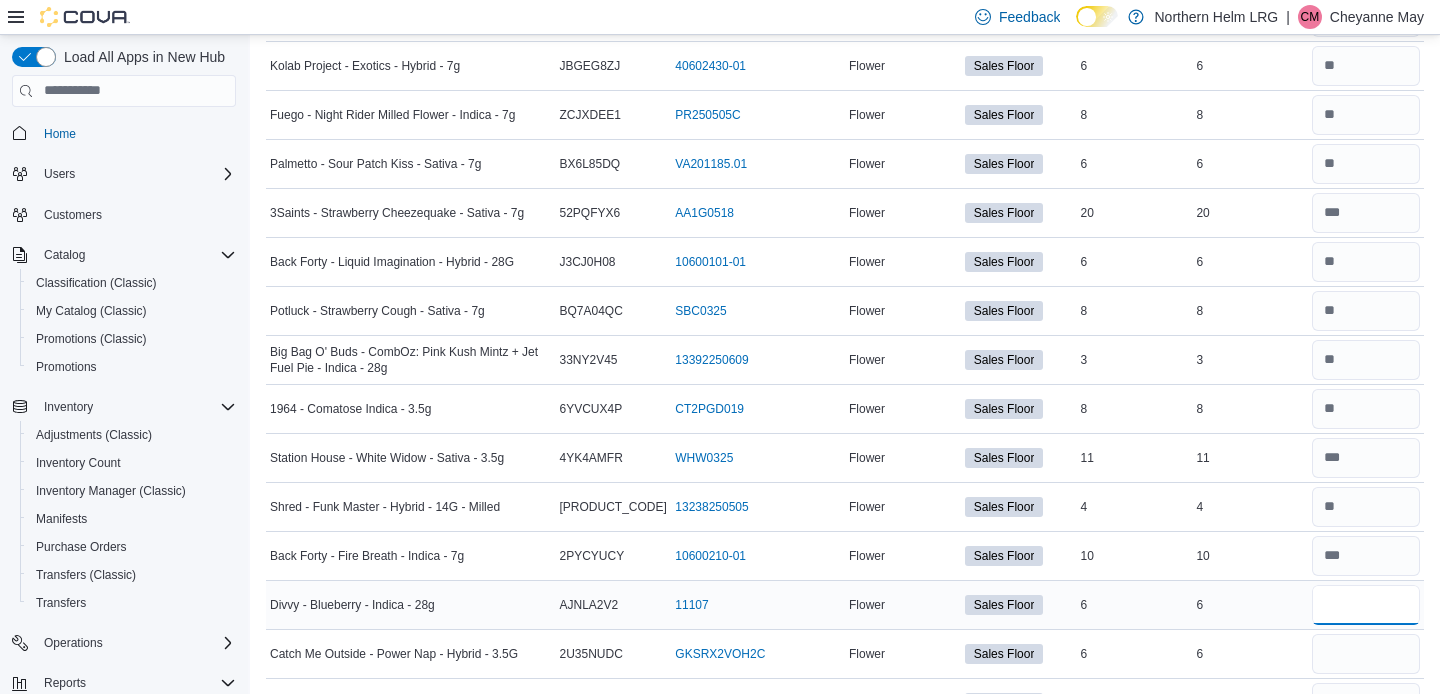 click at bounding box center [1366, 605] 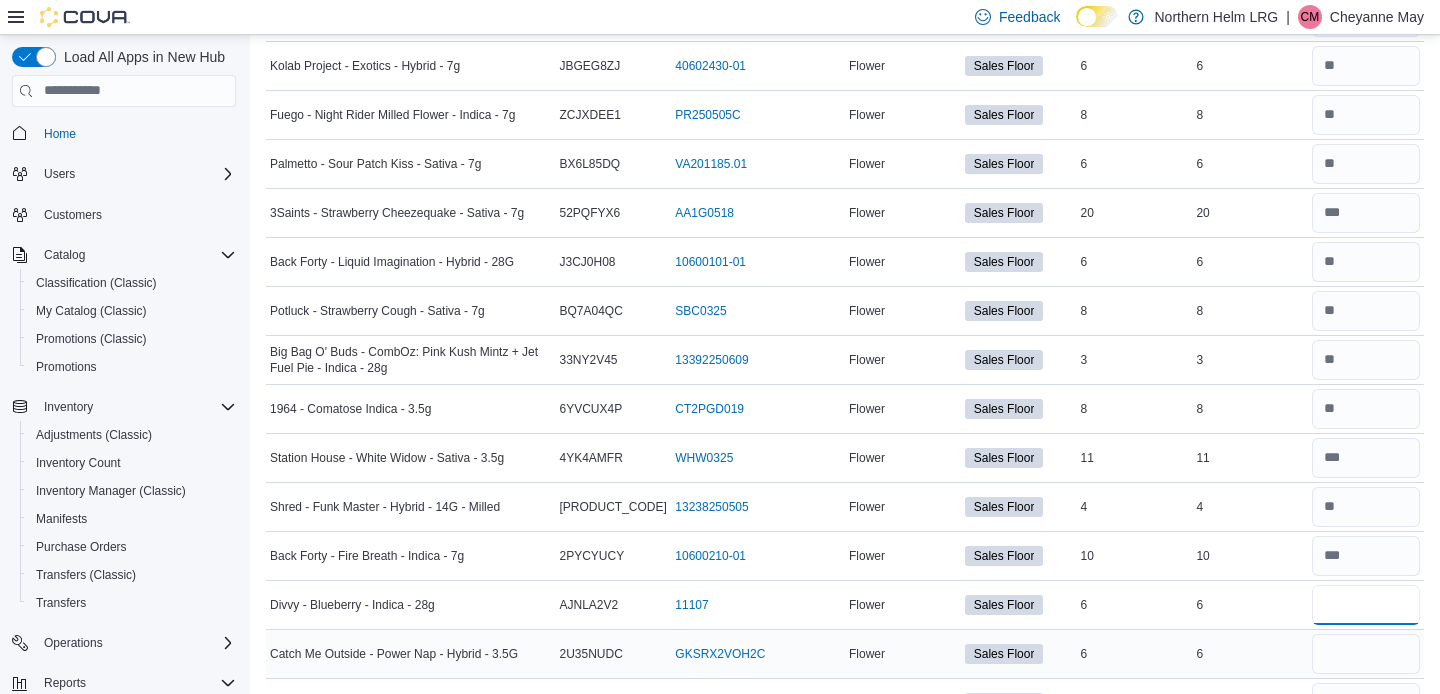 type on "*" 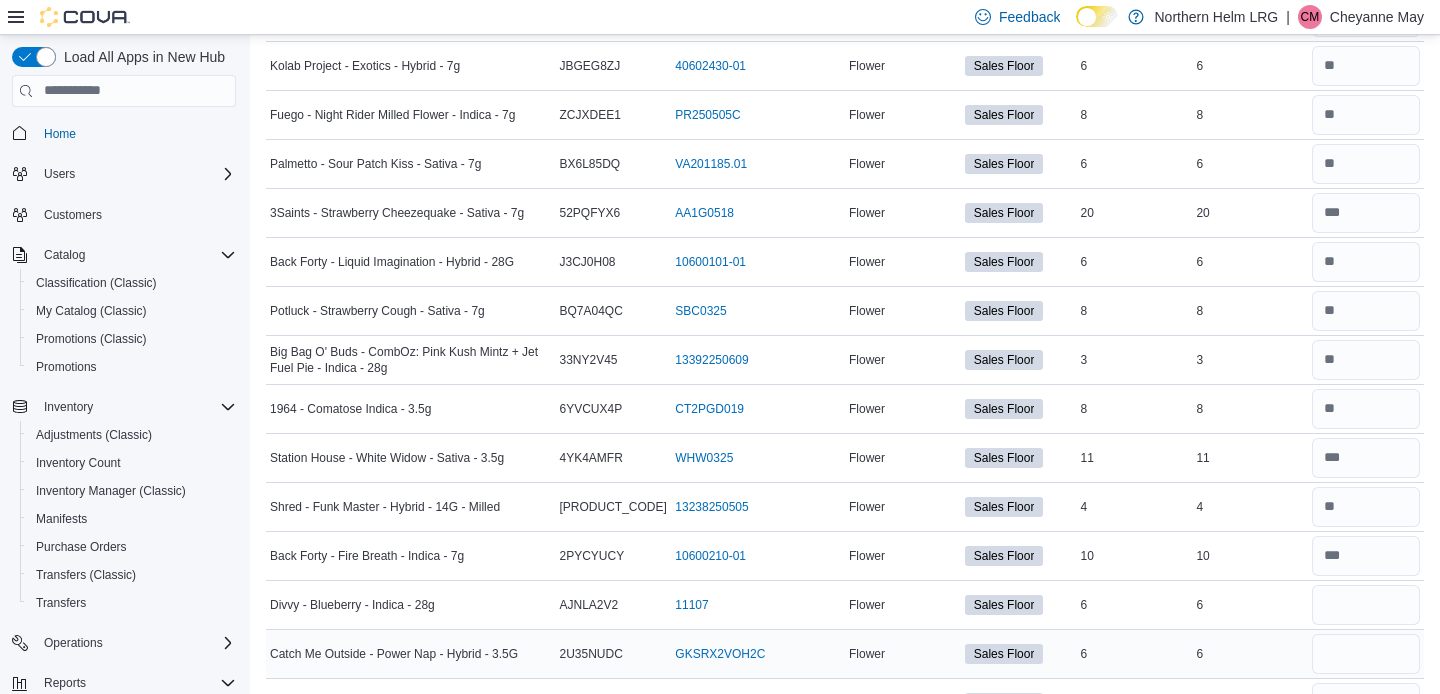 type 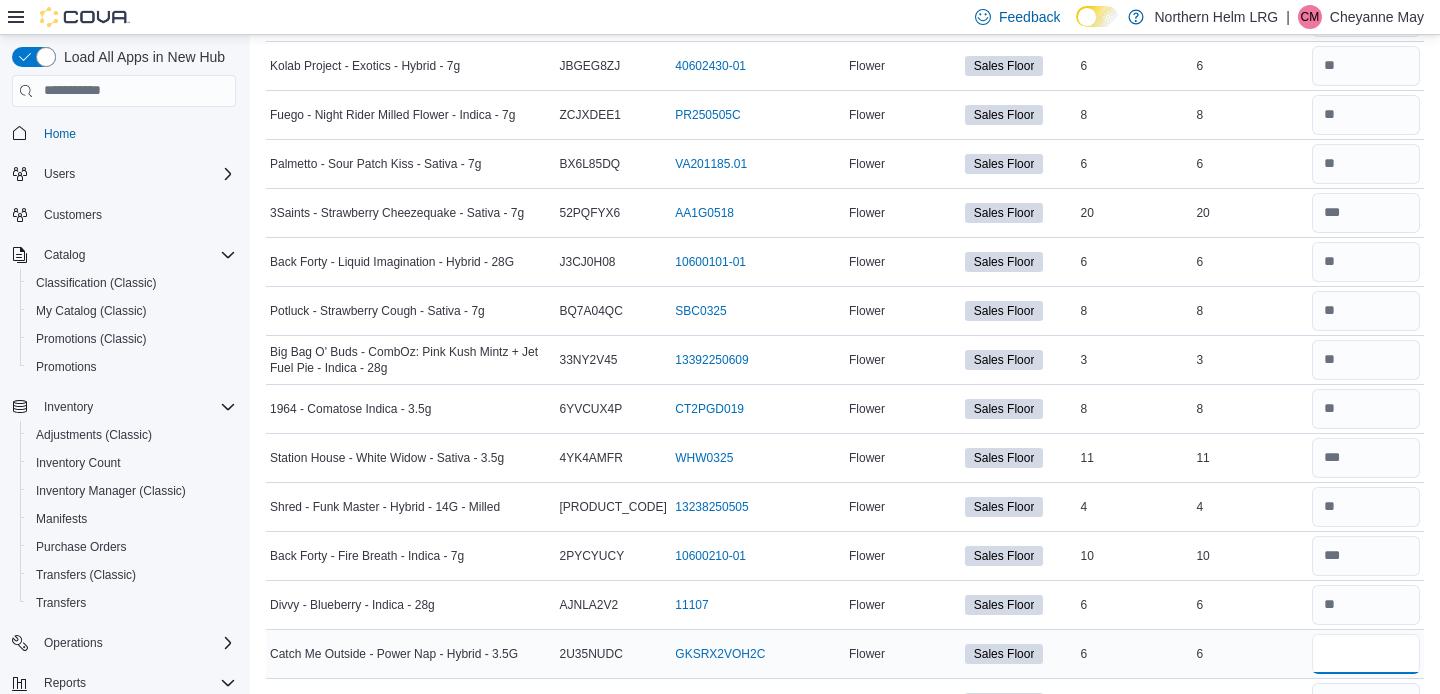 click on "*" at bounding box center (1366, 654) 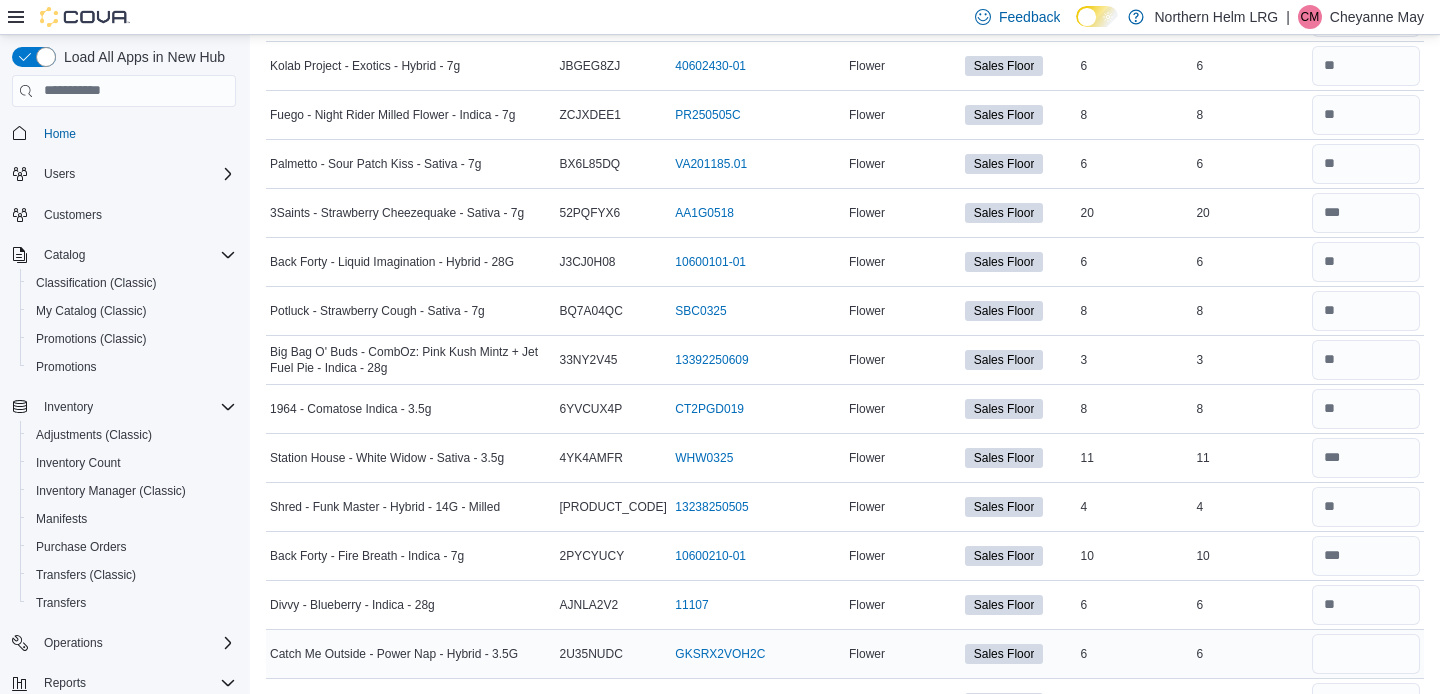 type 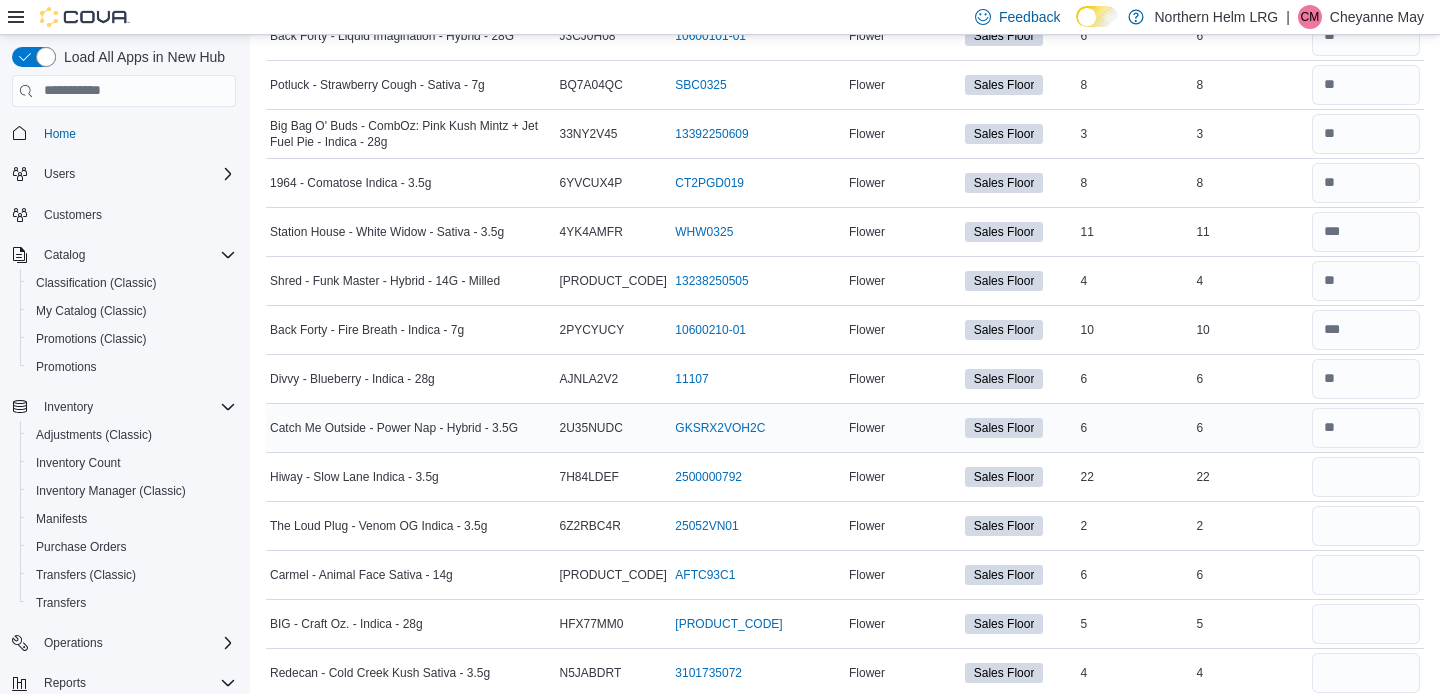 scroll, scrollTop: 3634, scrollLeft: 0, axis: vertical 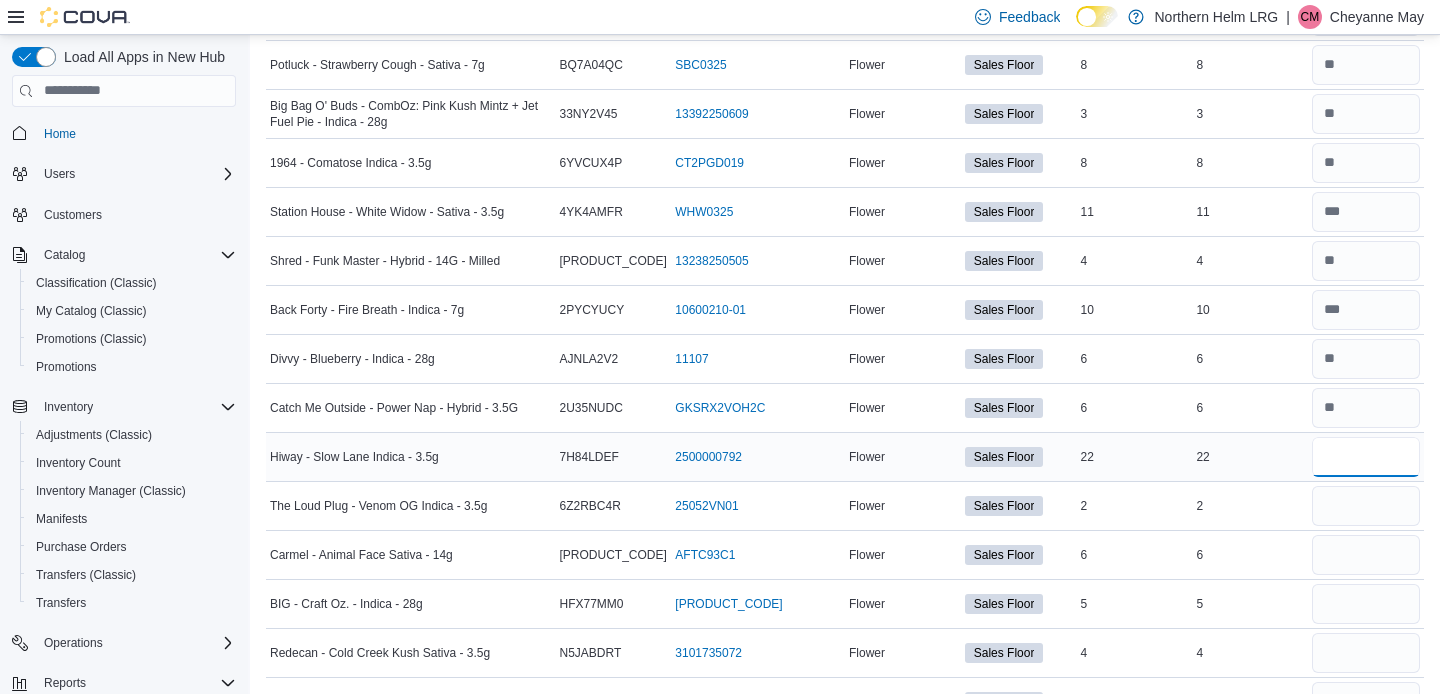 click at bounding box center (1366, 457) 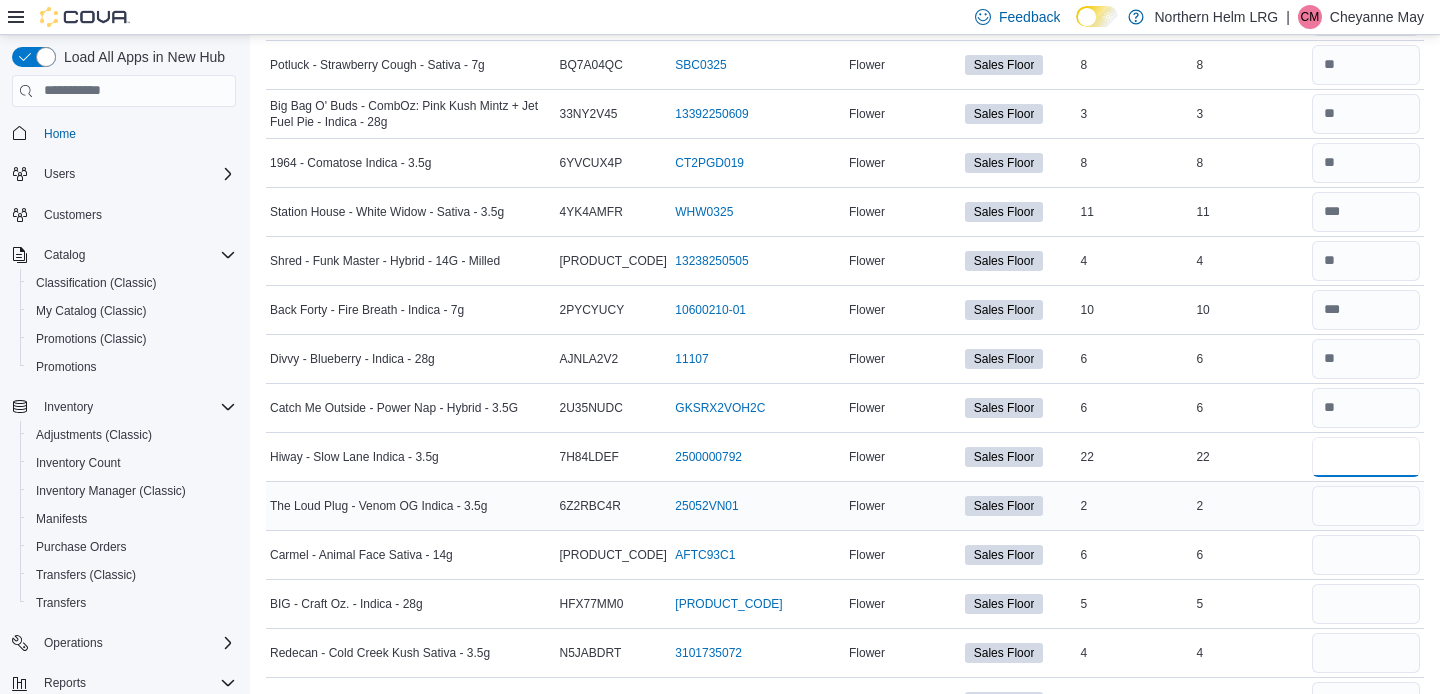 type on "**" 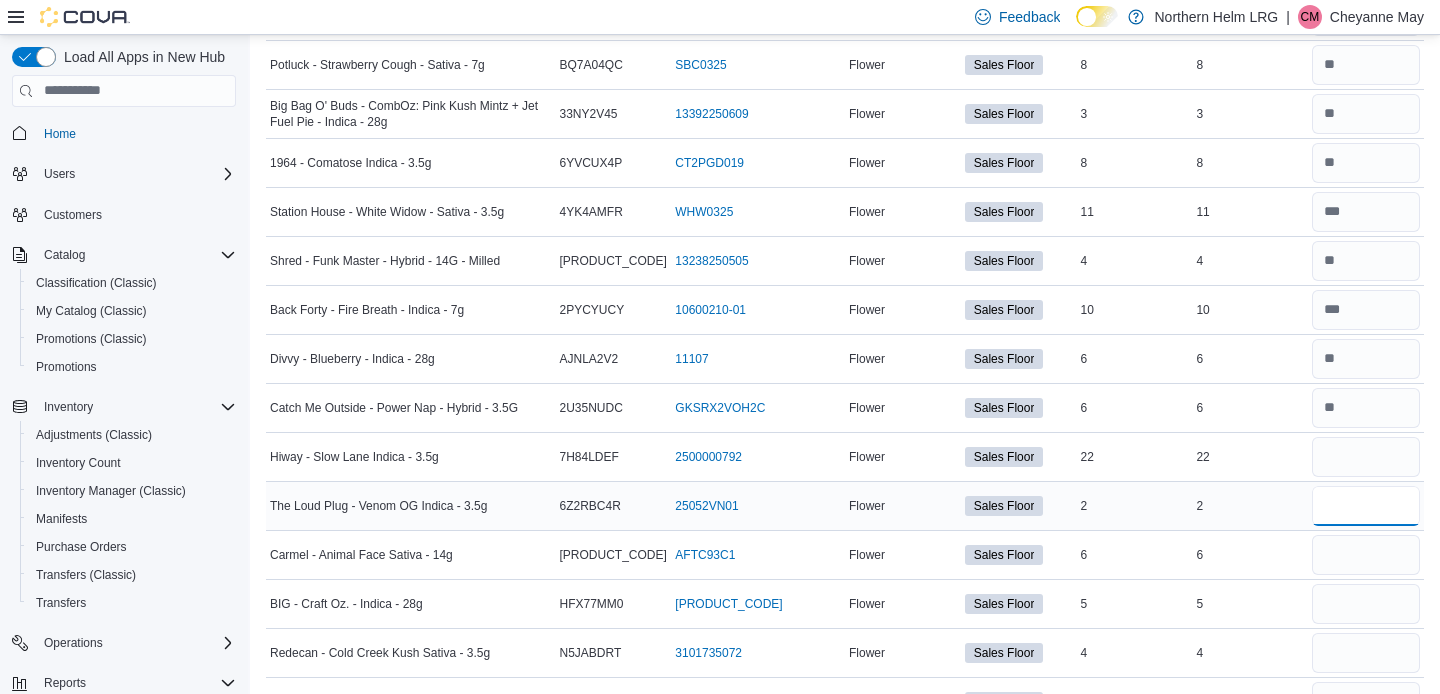 type 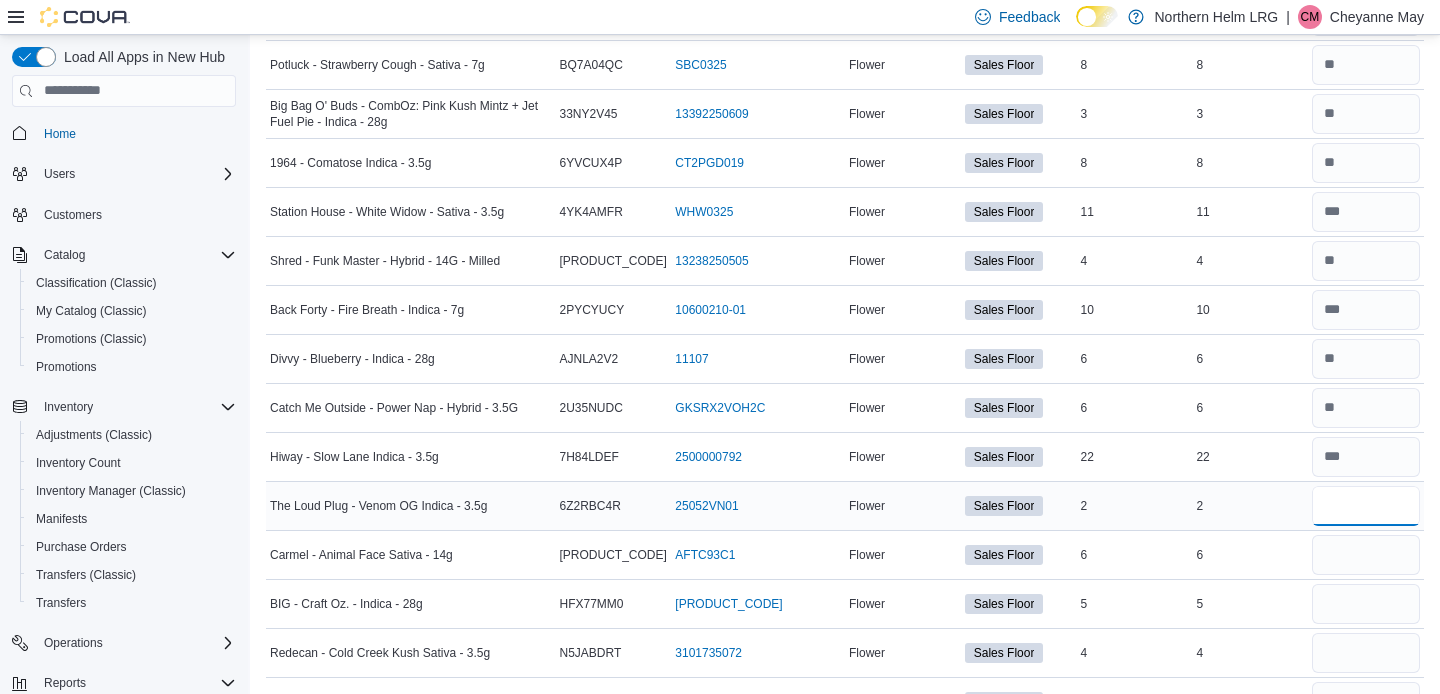 click at bounding box center (1366, 506) 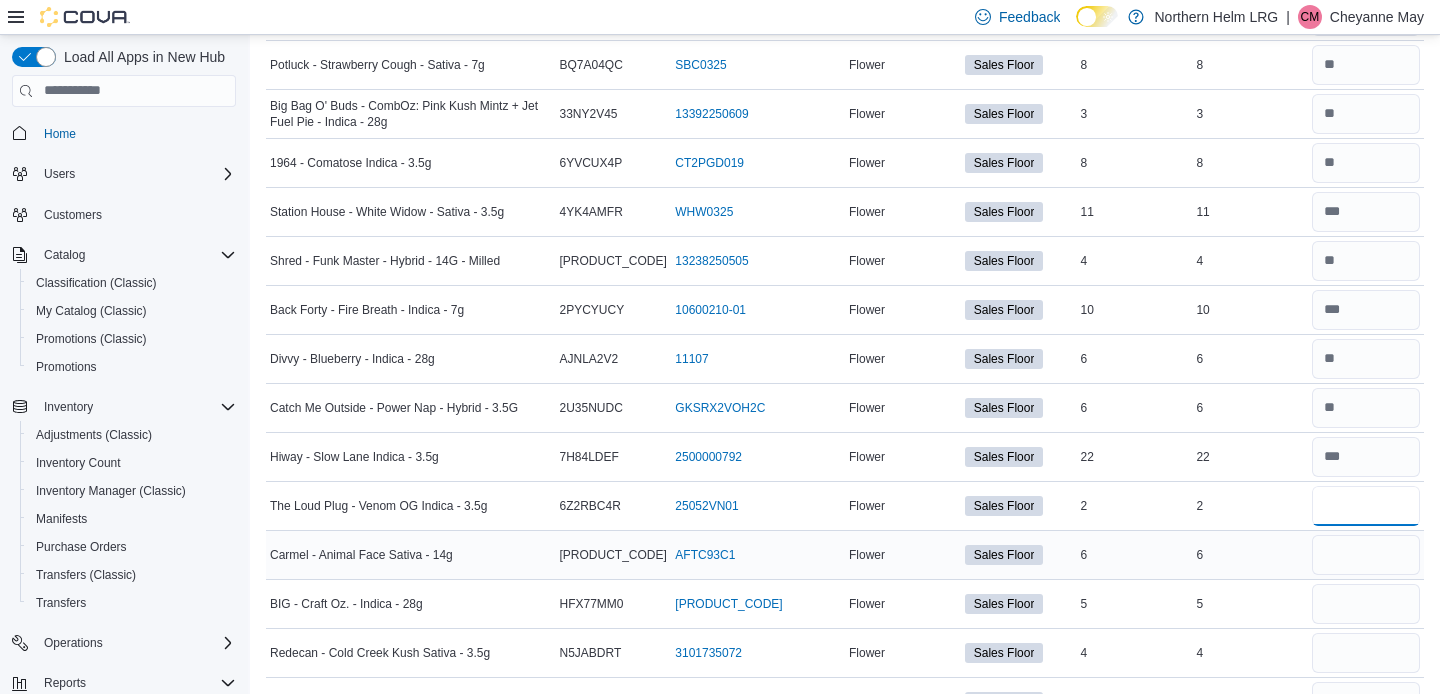 type on "*" 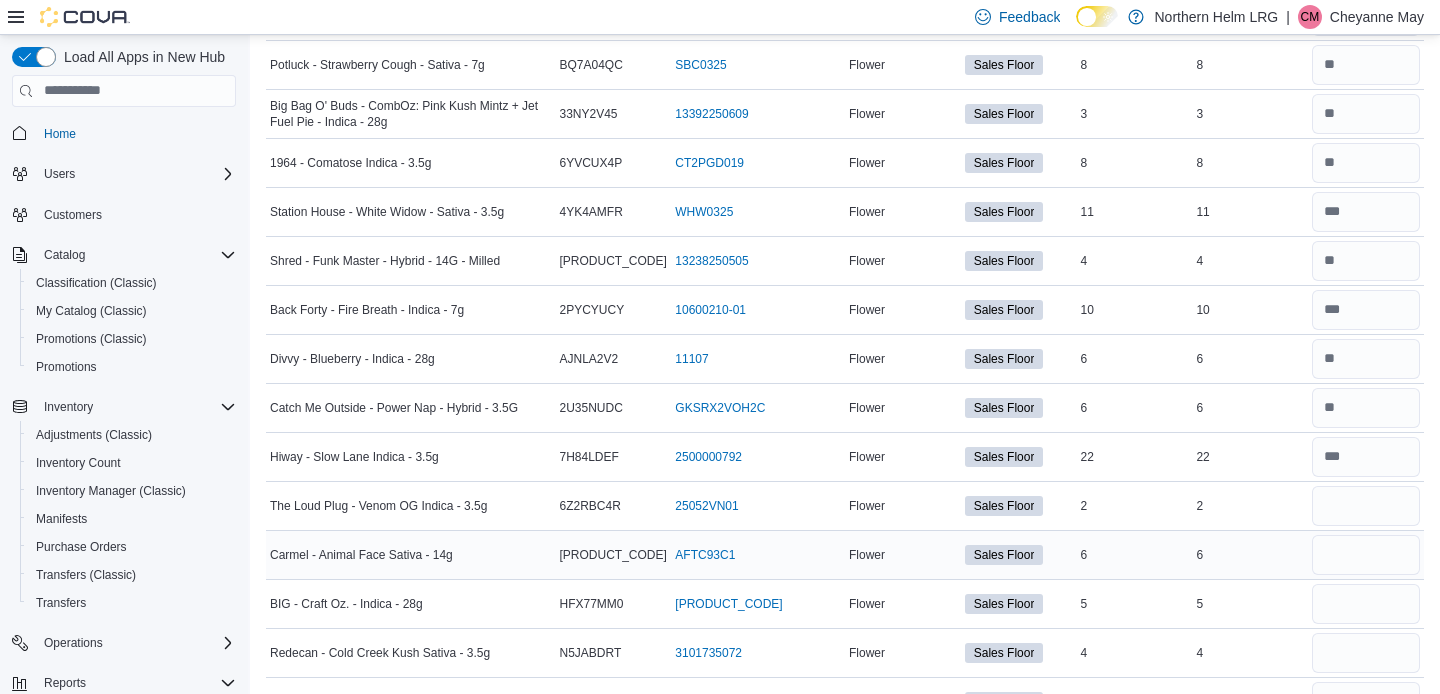 type 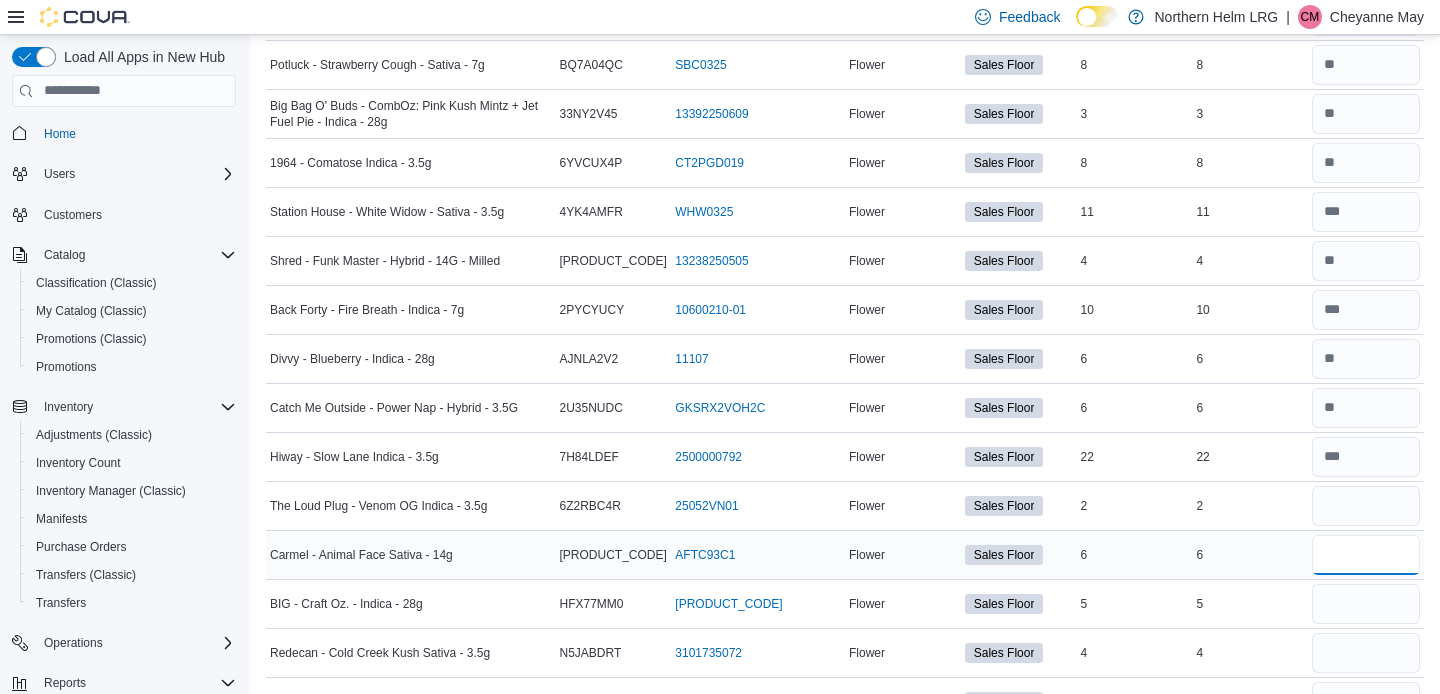 click at bounding box center (1366, 555) 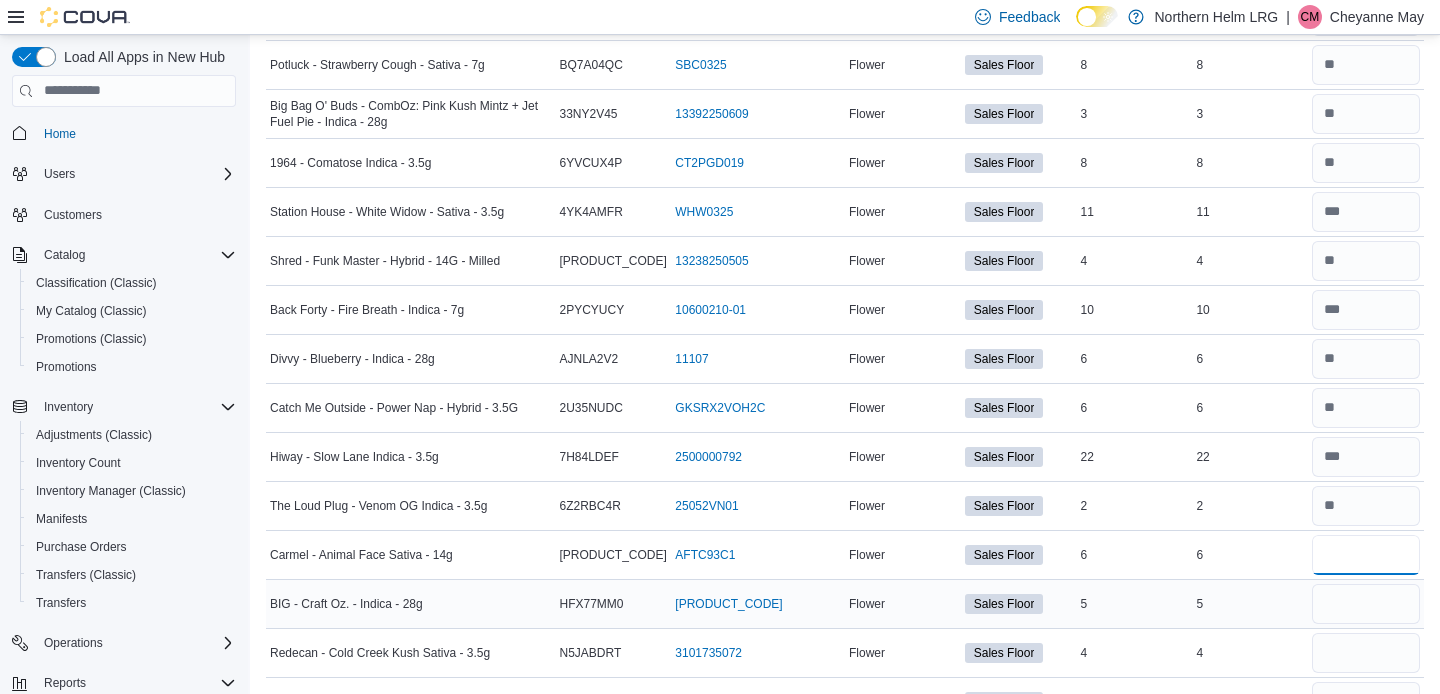 type on "*" 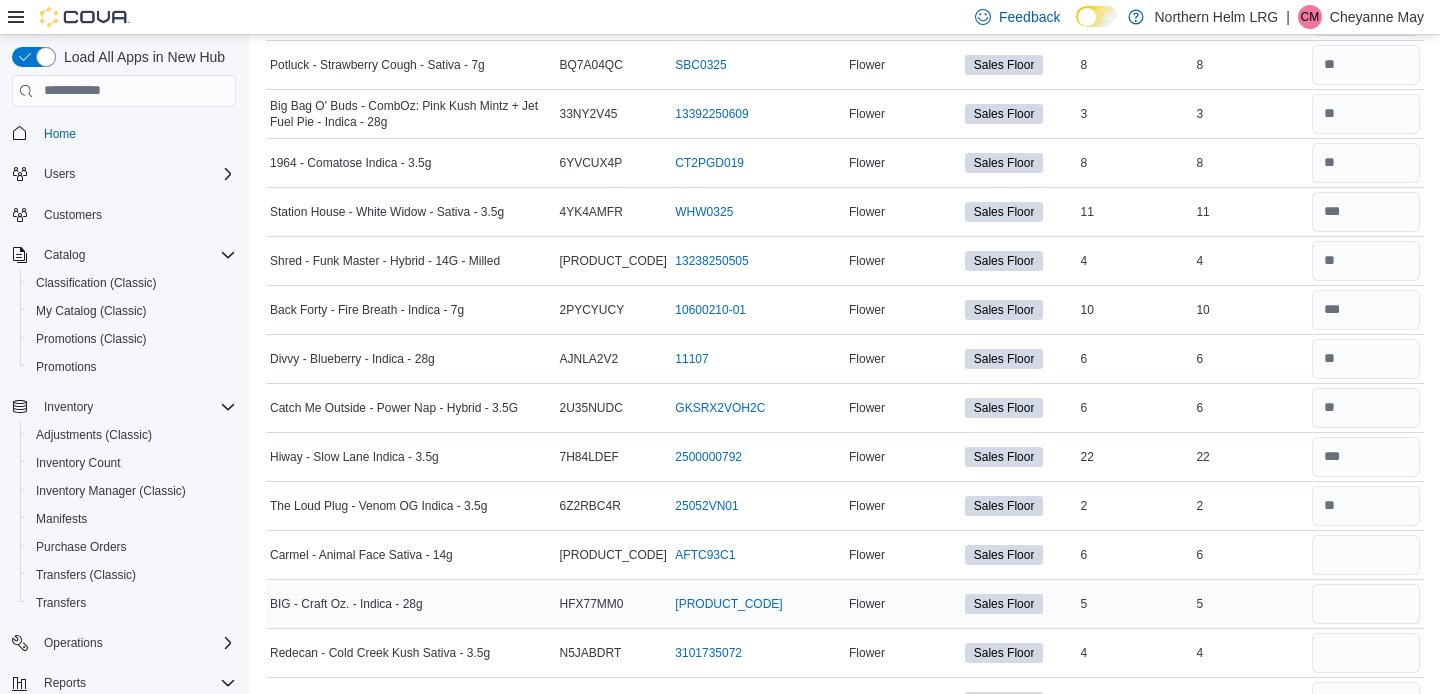 type 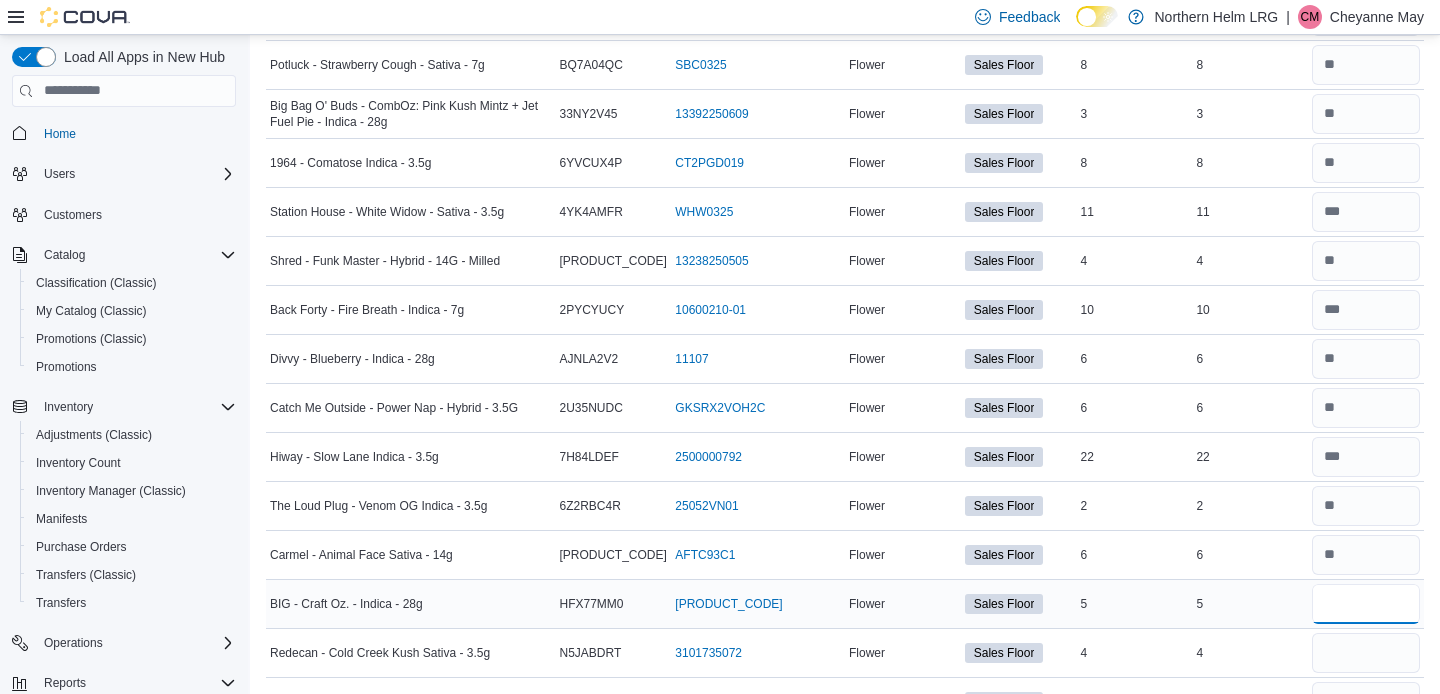 click at bounding box center [1366, 604] 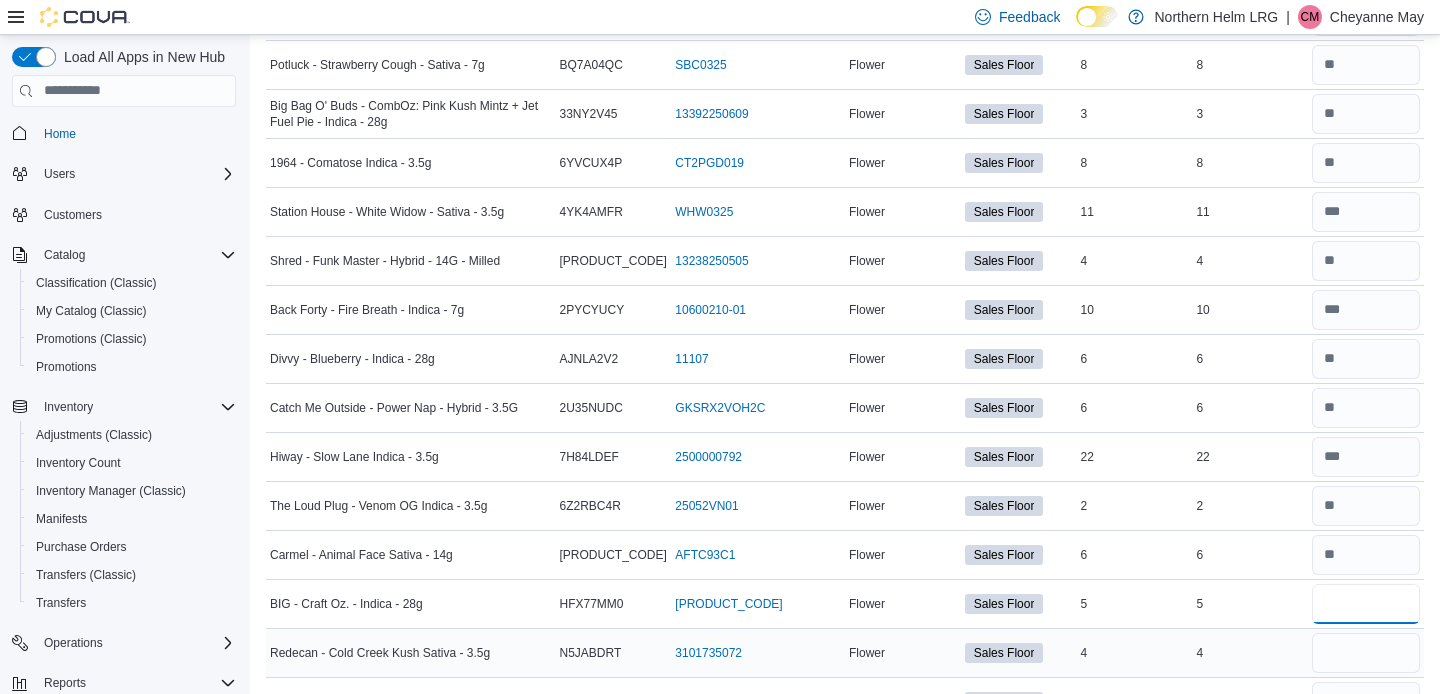 type on "*" 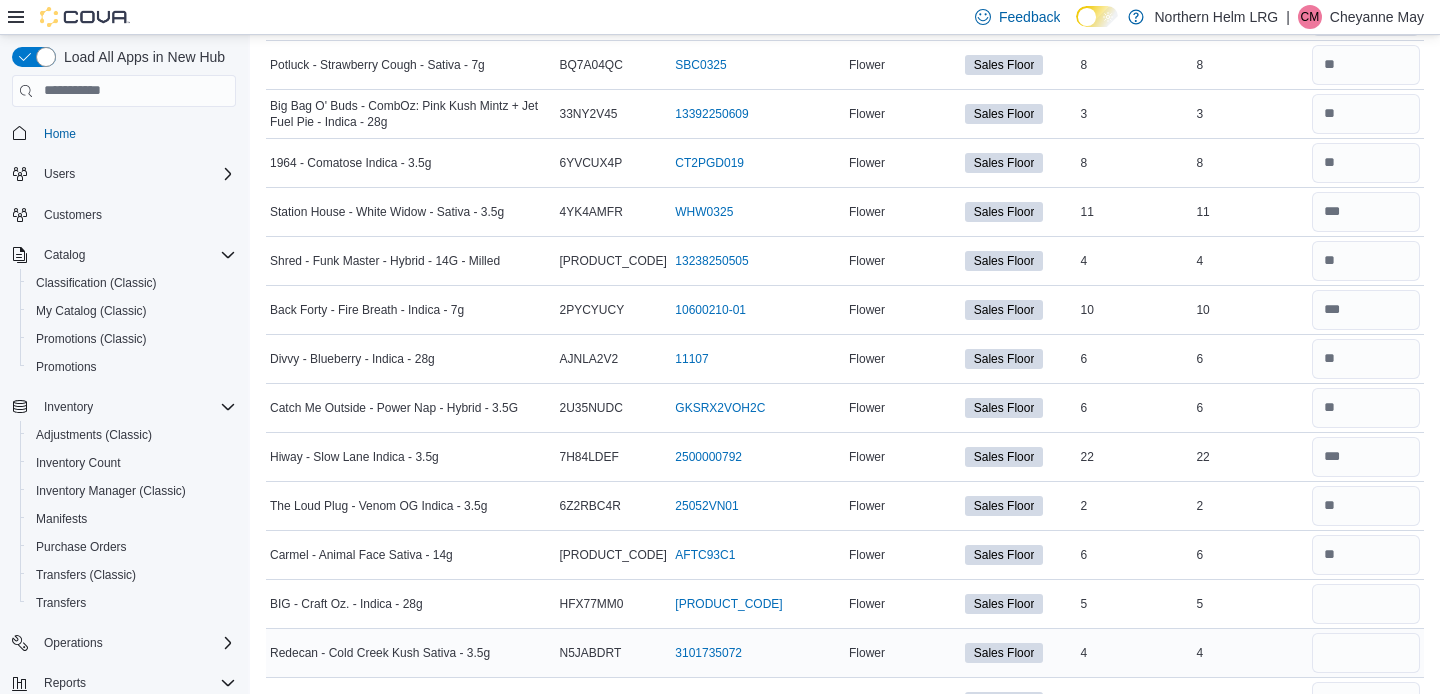 type 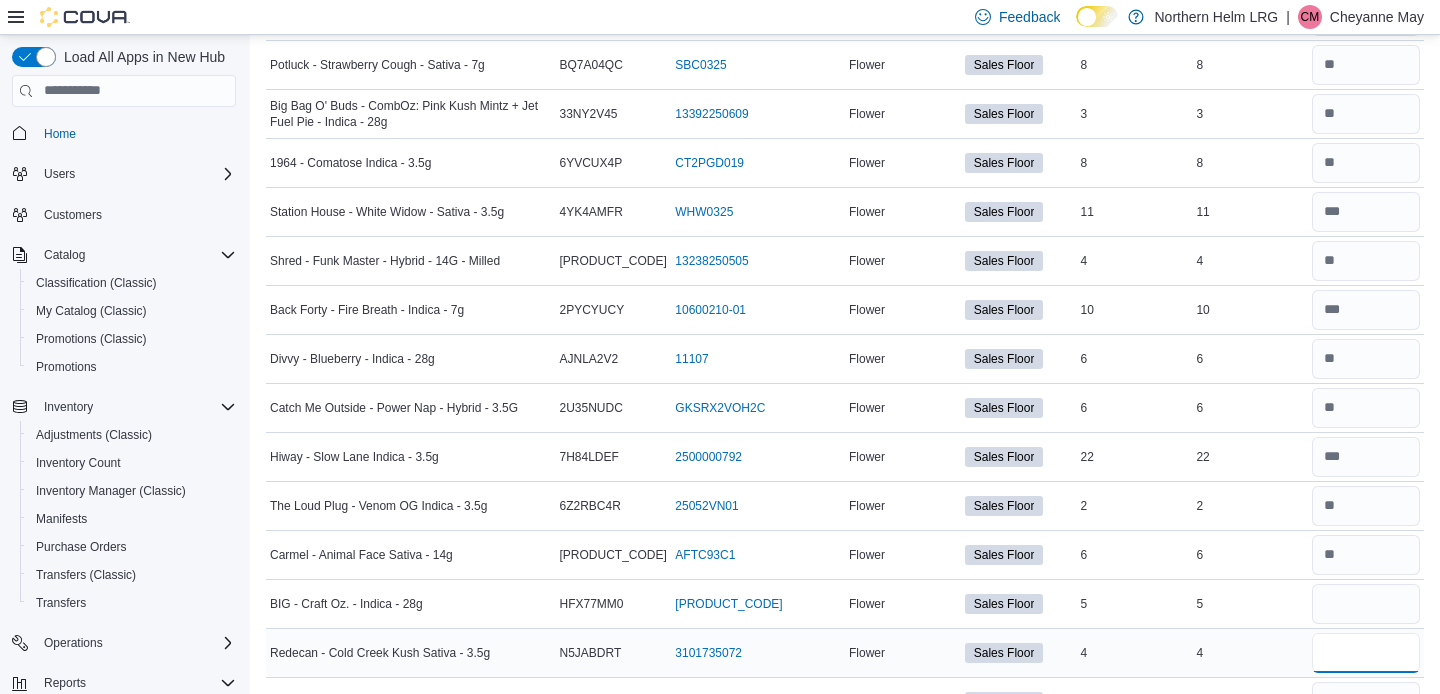 click at bounding box center [1366, 653] 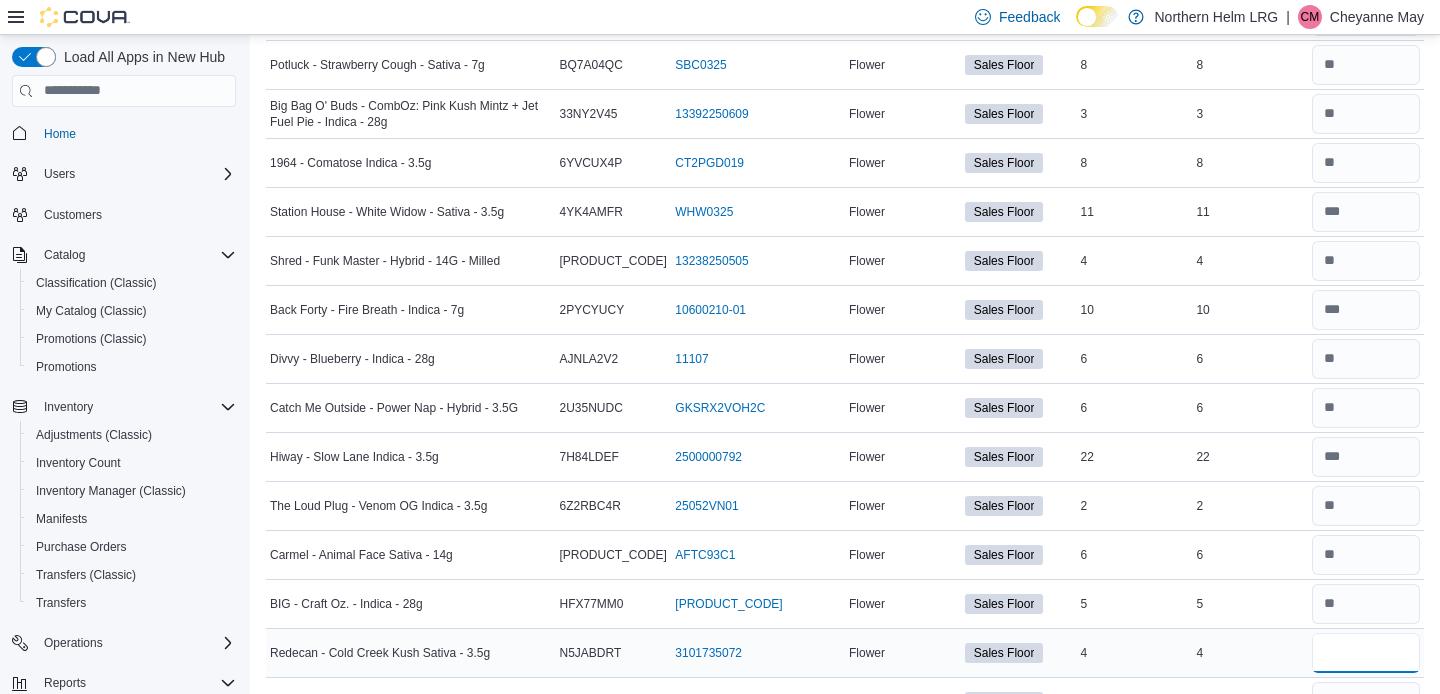 type on "*" 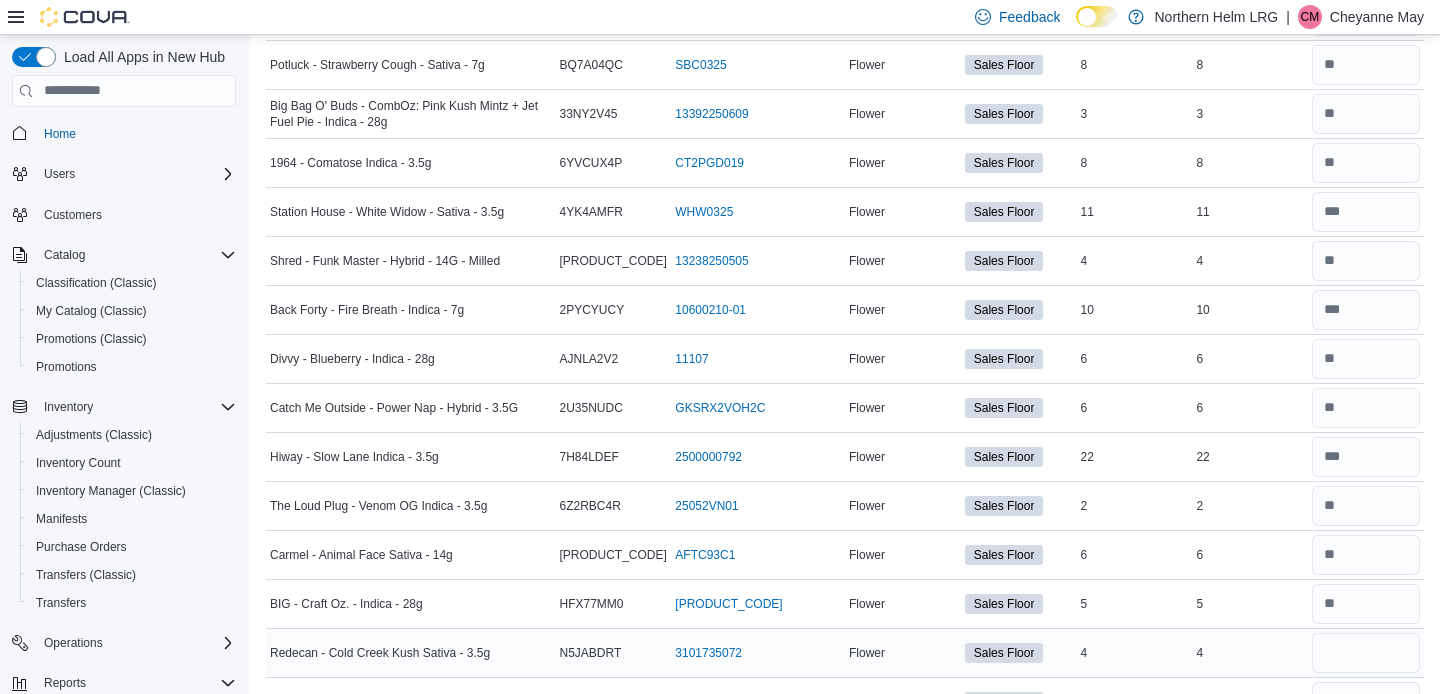 type 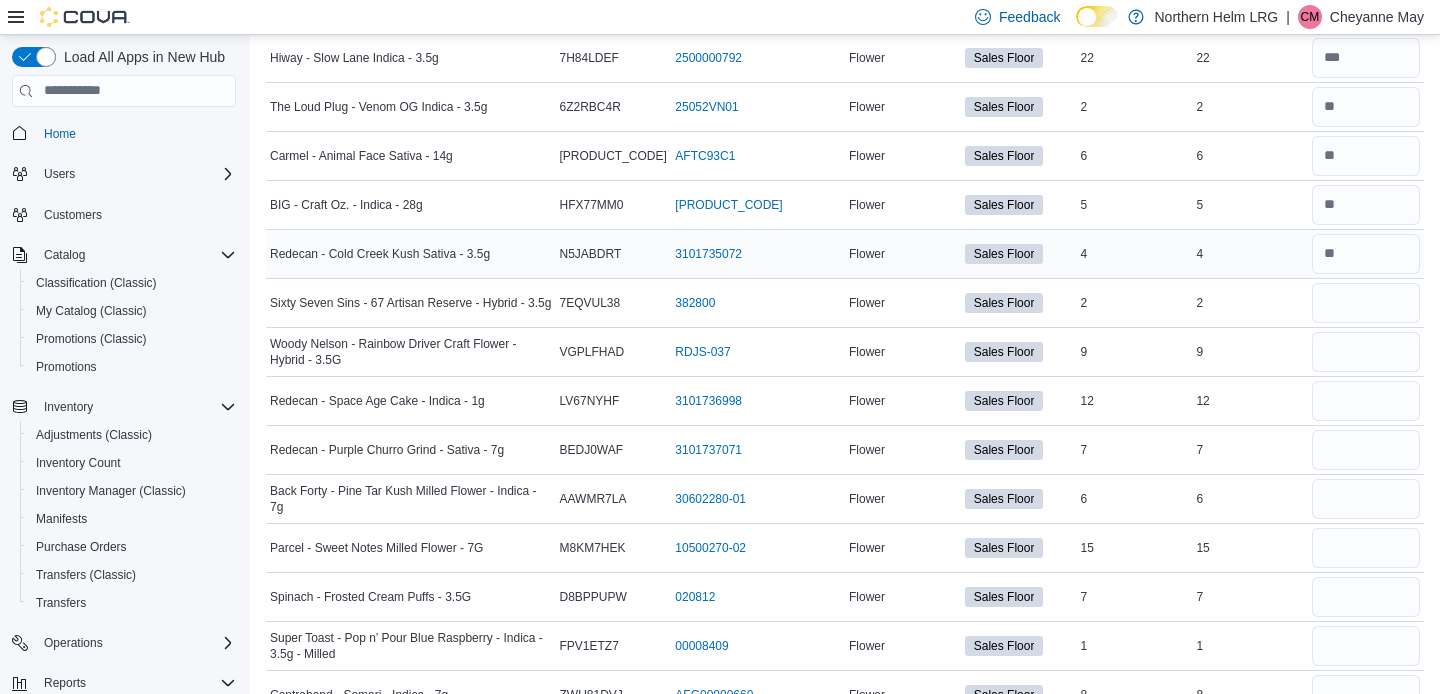 scroll, scrollTop: 4037, scrollLeft: 0, axis: vertical 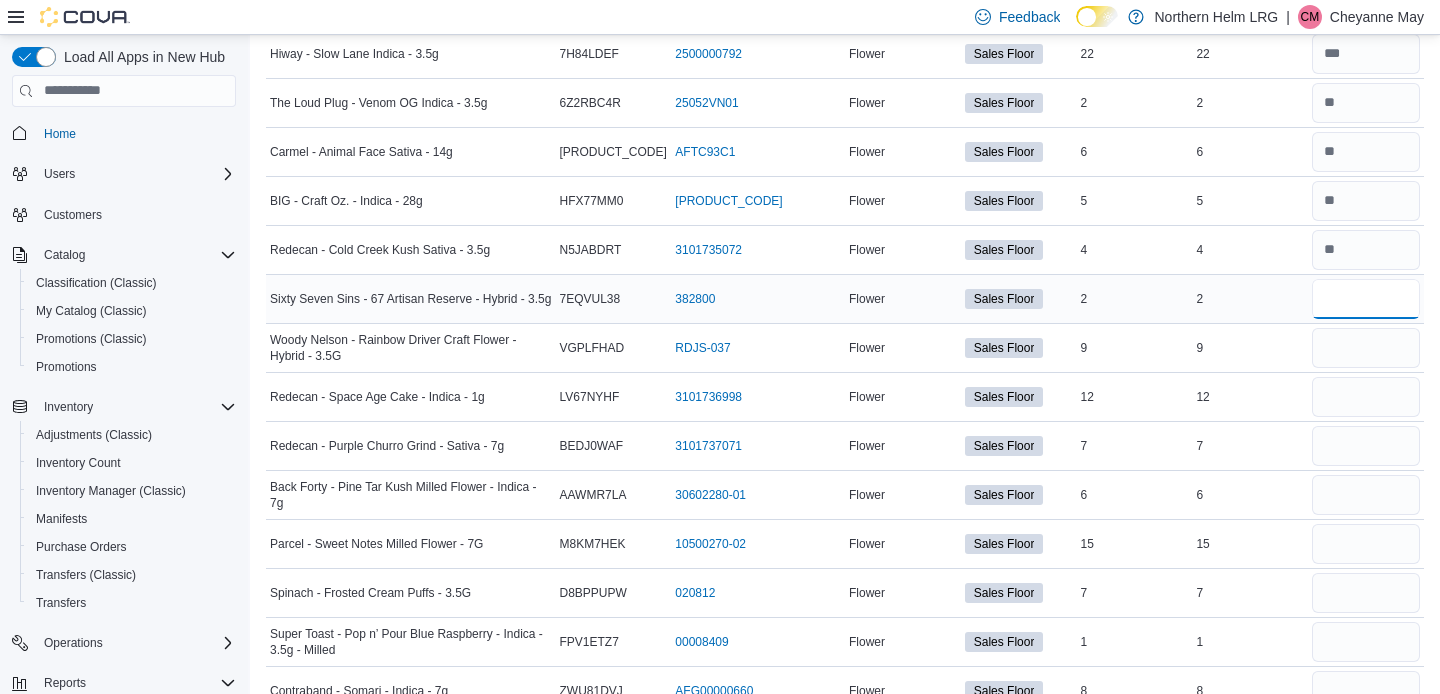 click at bounding box center (1366, 299) 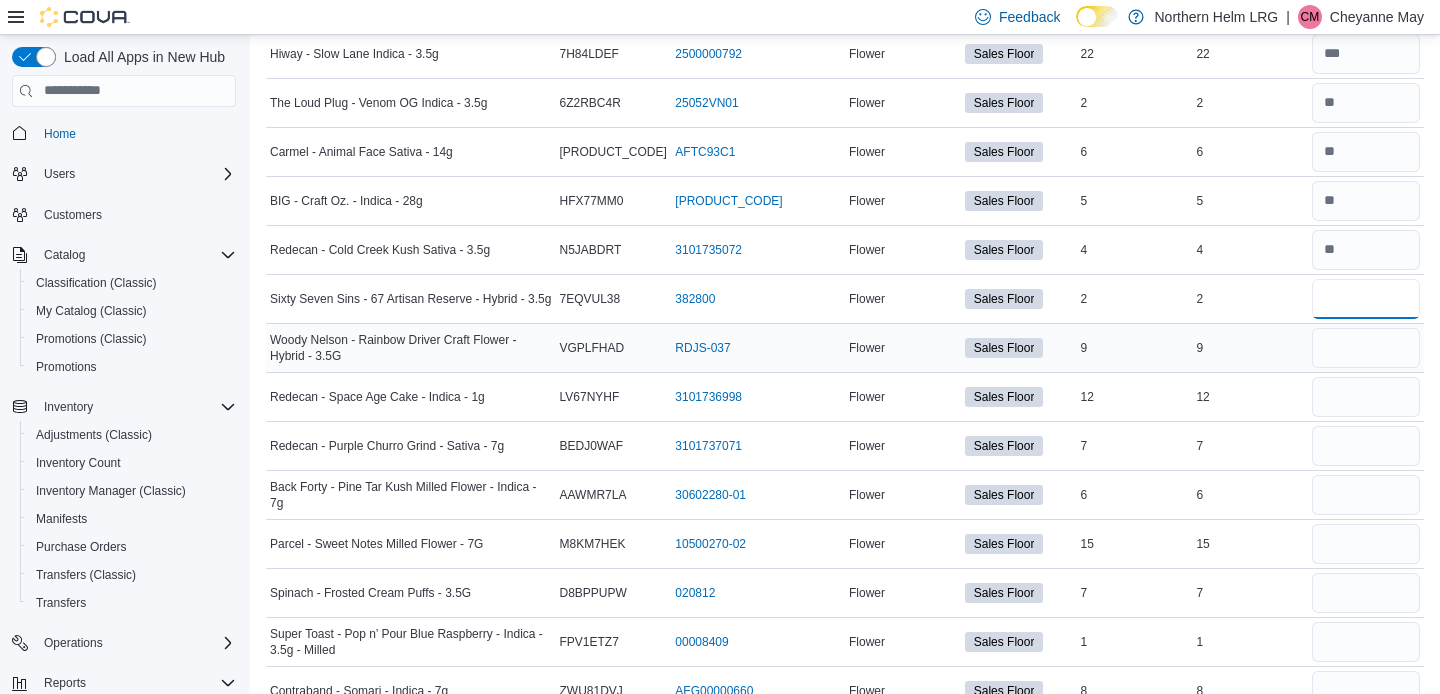 type on "*" 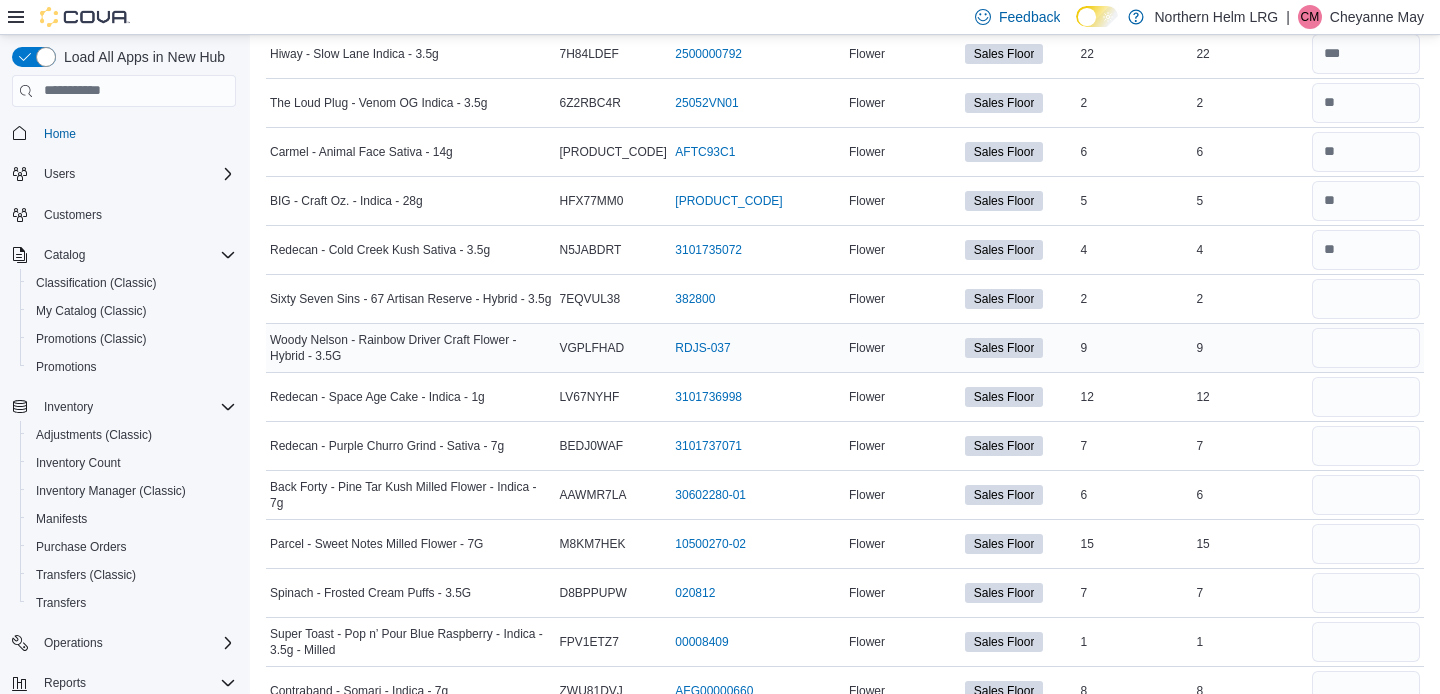 type 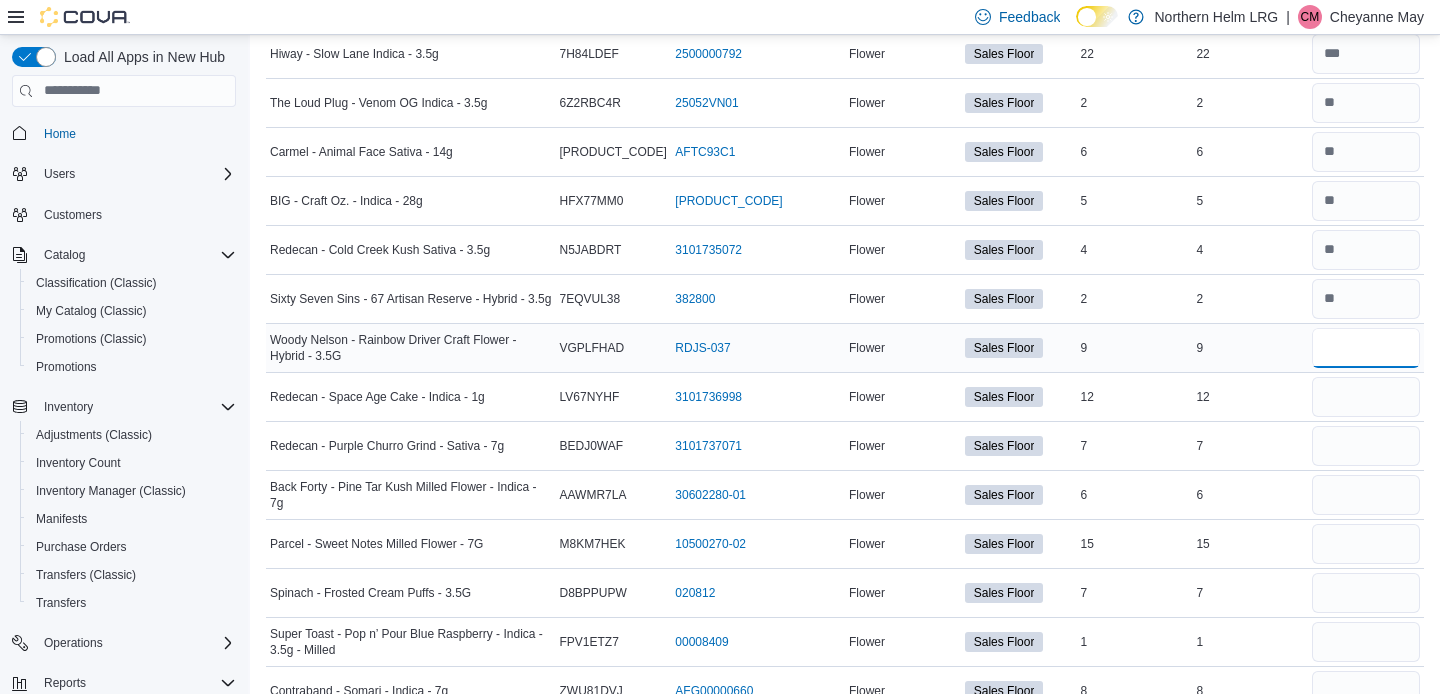 click at bounding box center (1366, 348) 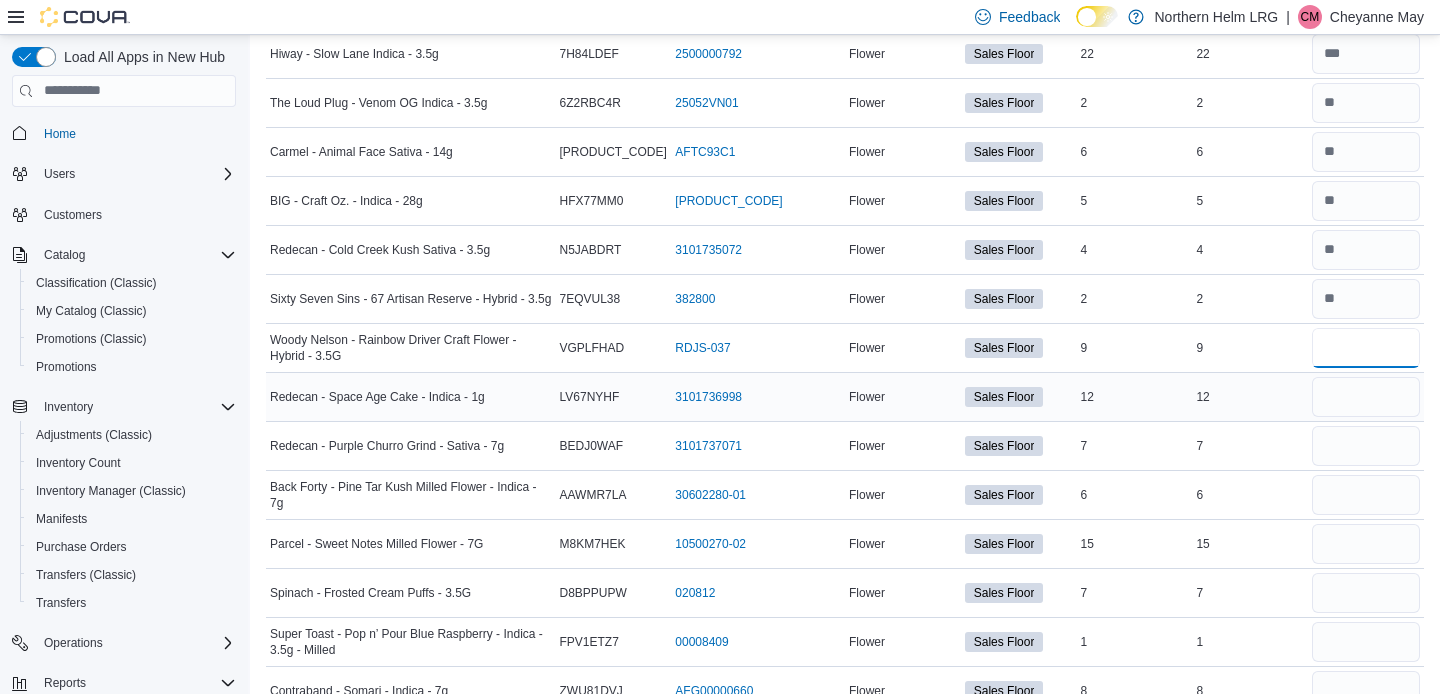 type on "*" 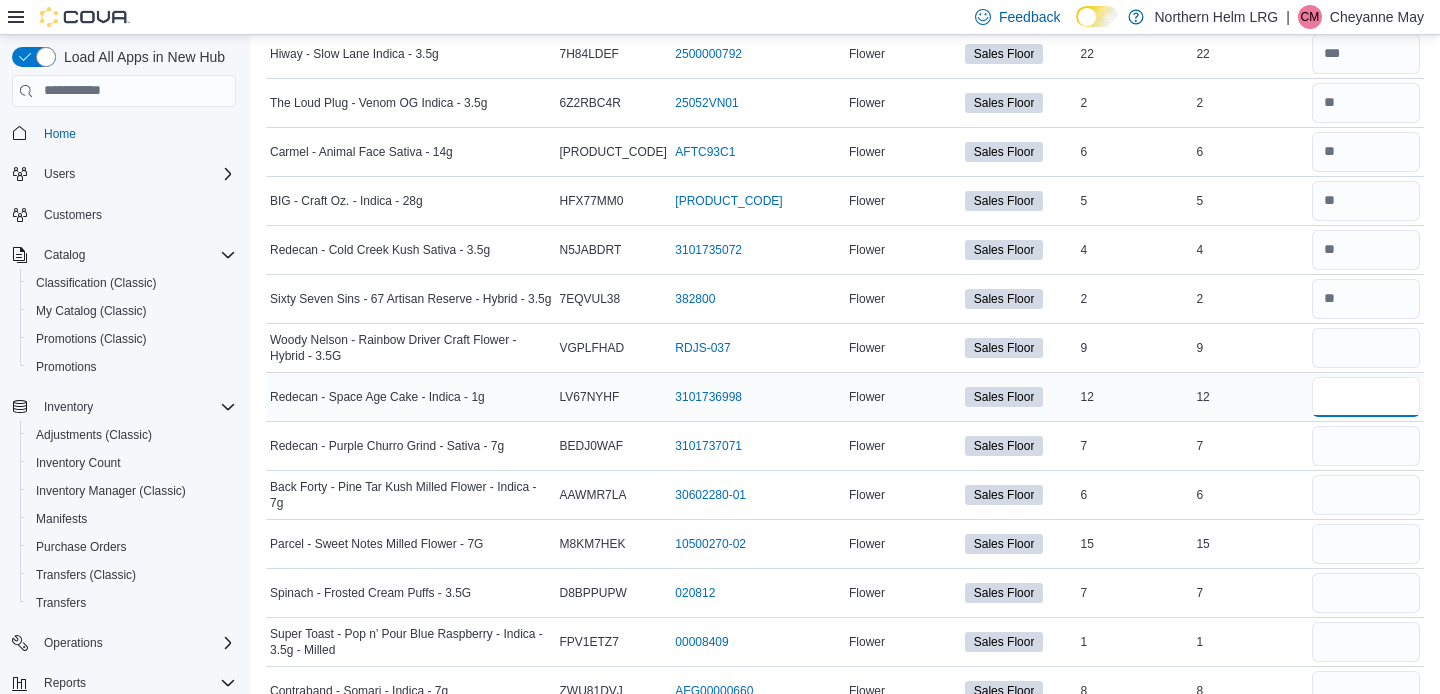 type 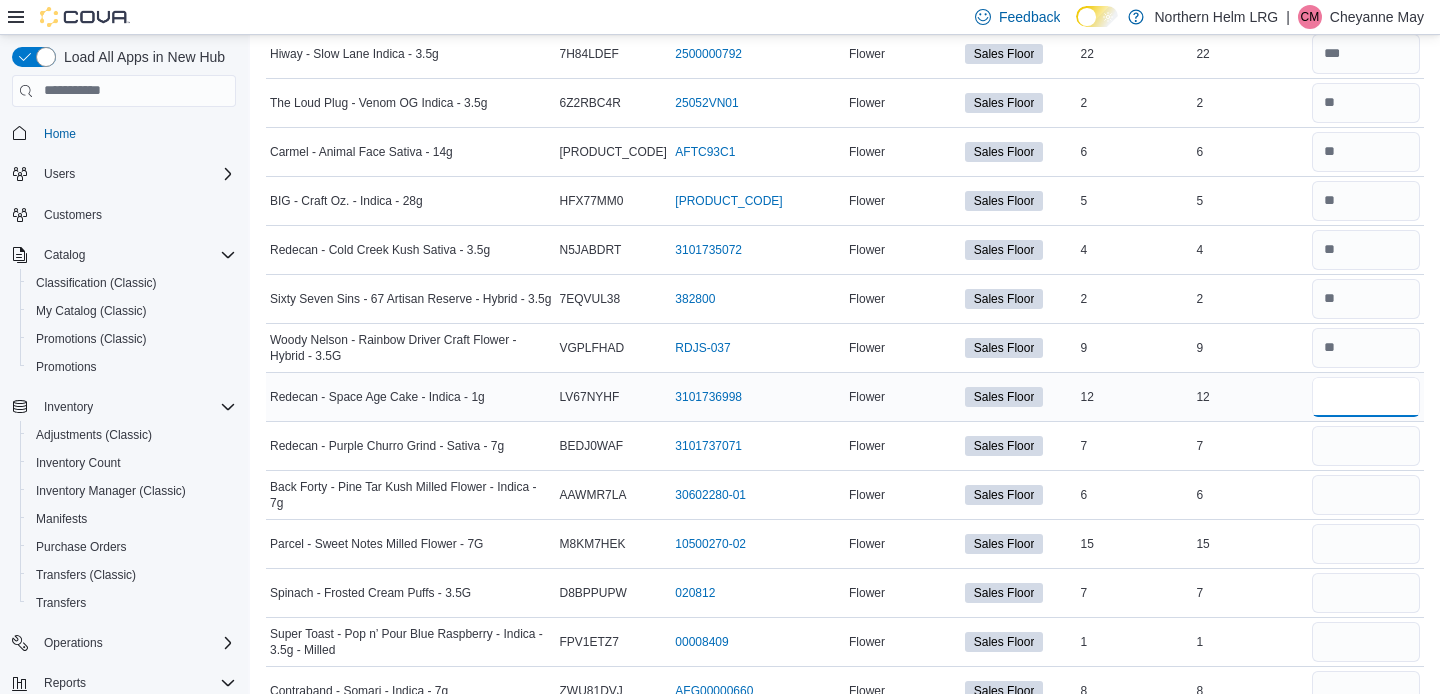 click at bounding box center [1366, 397] 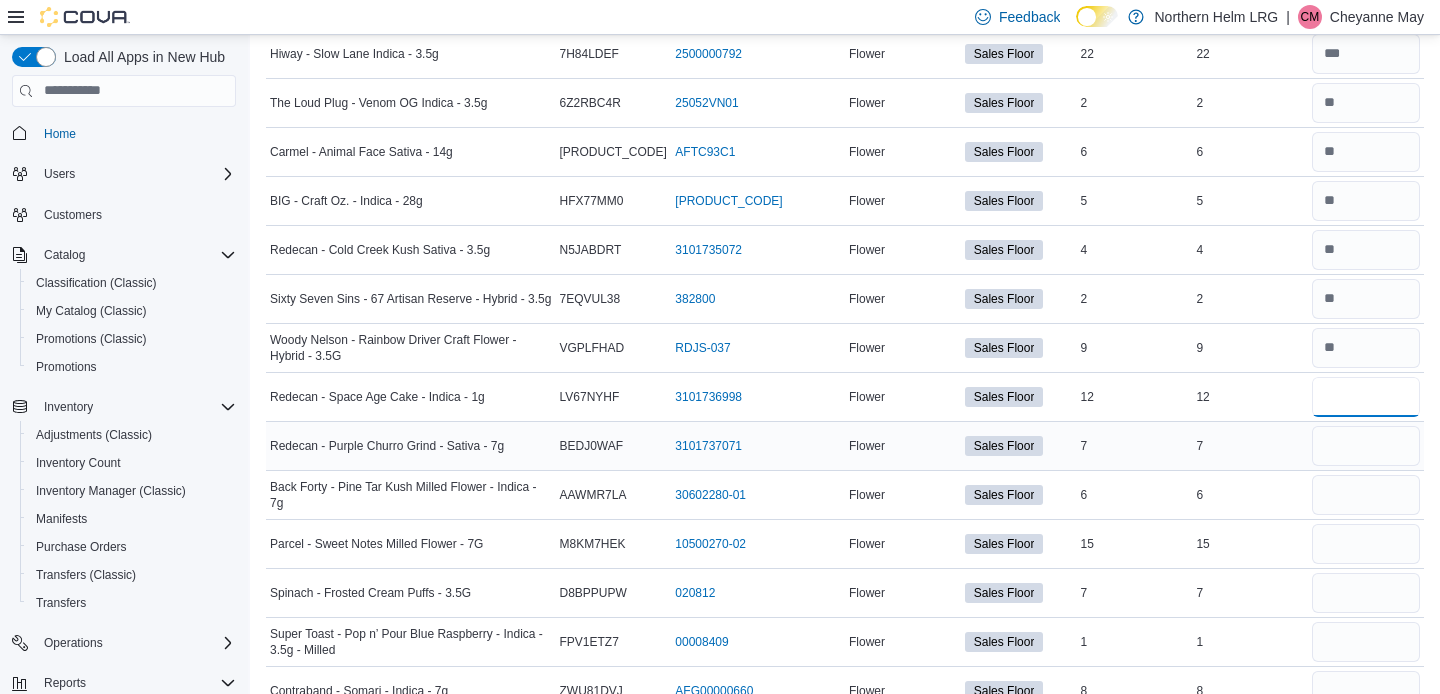 type on "**" 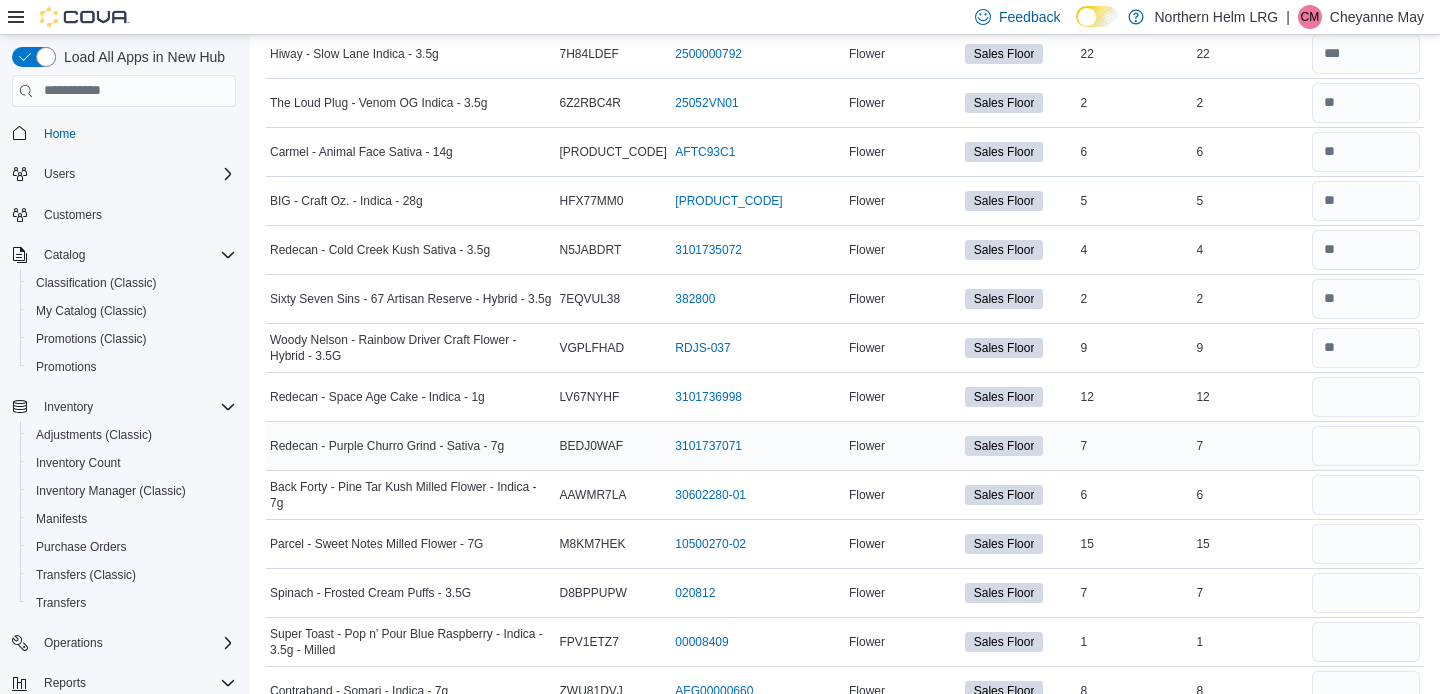 type 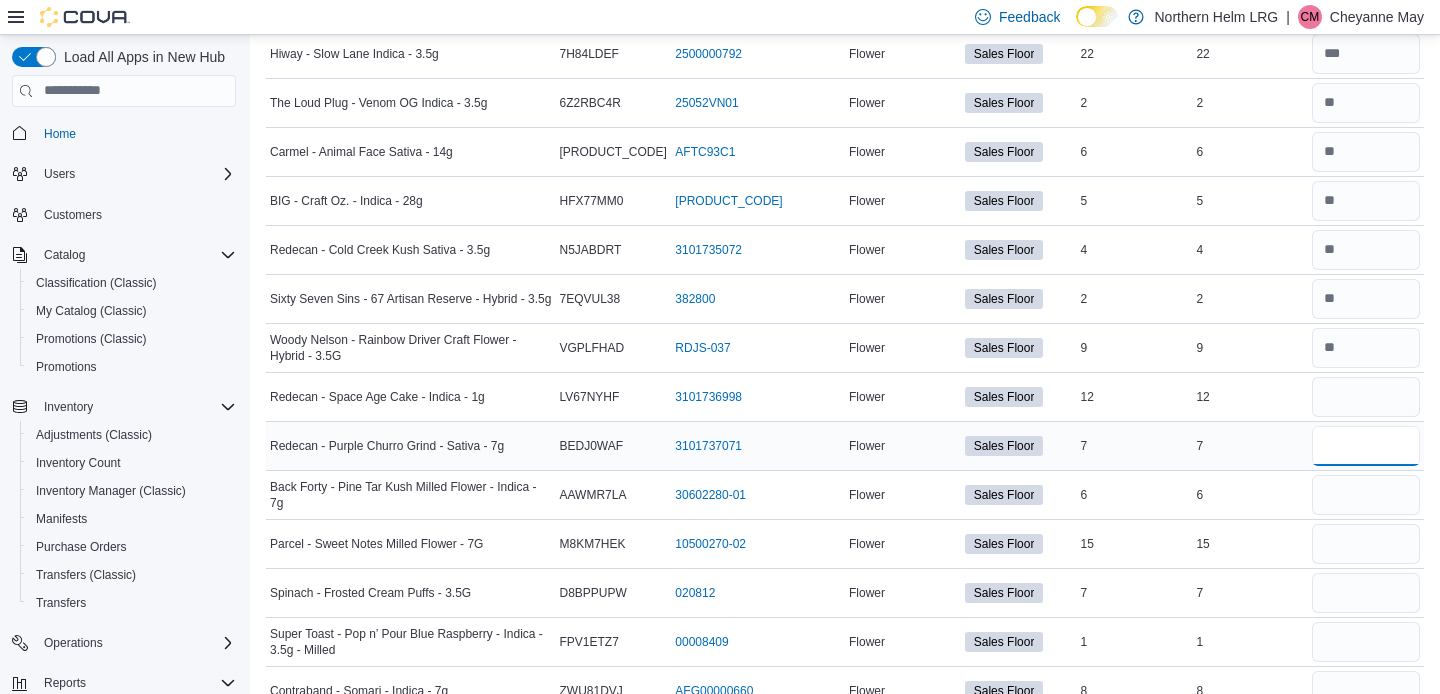 click at bounding box center (1366, 446) 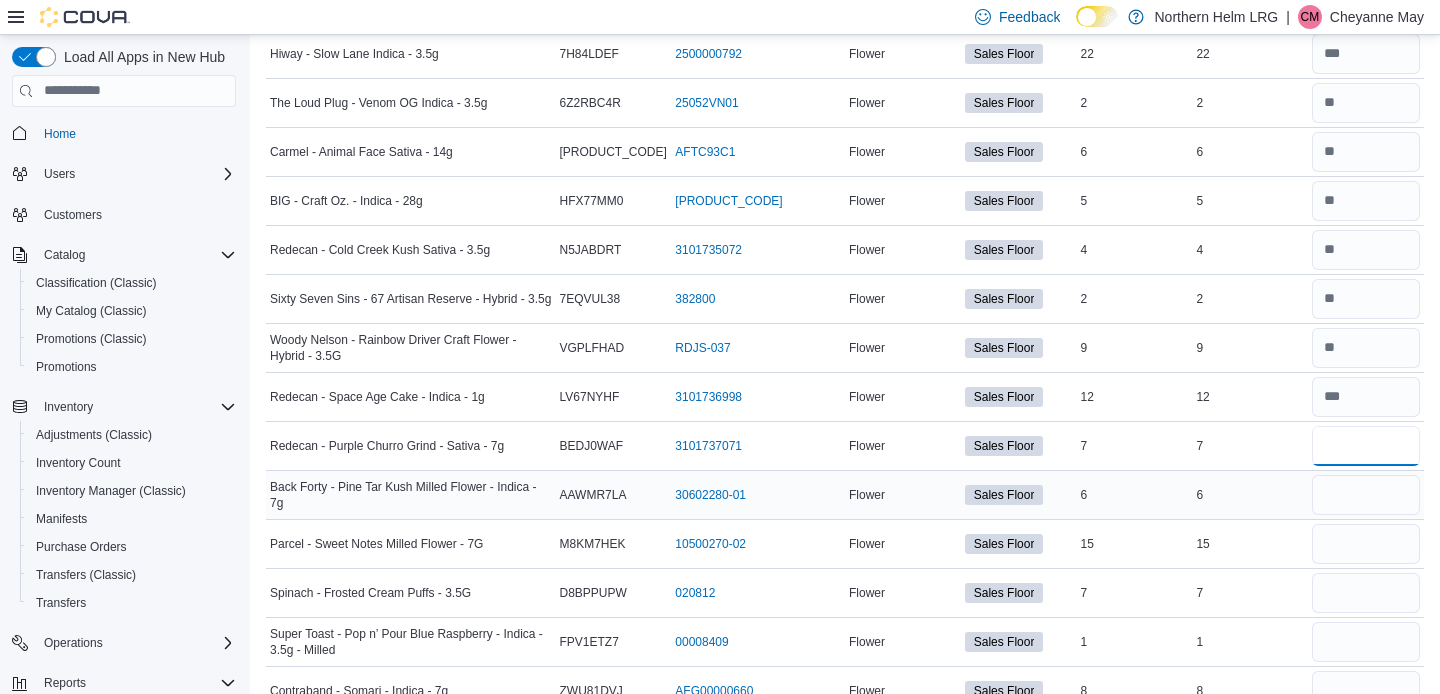 type on "*" 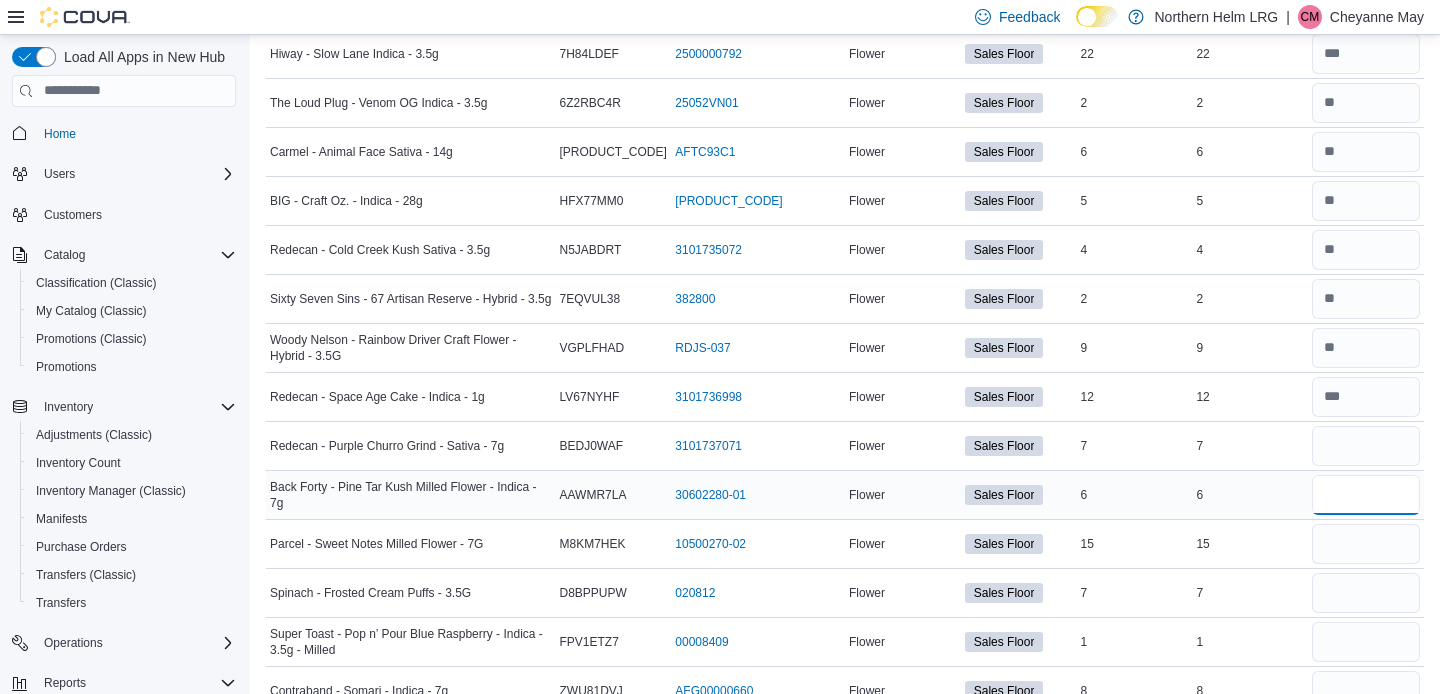 type 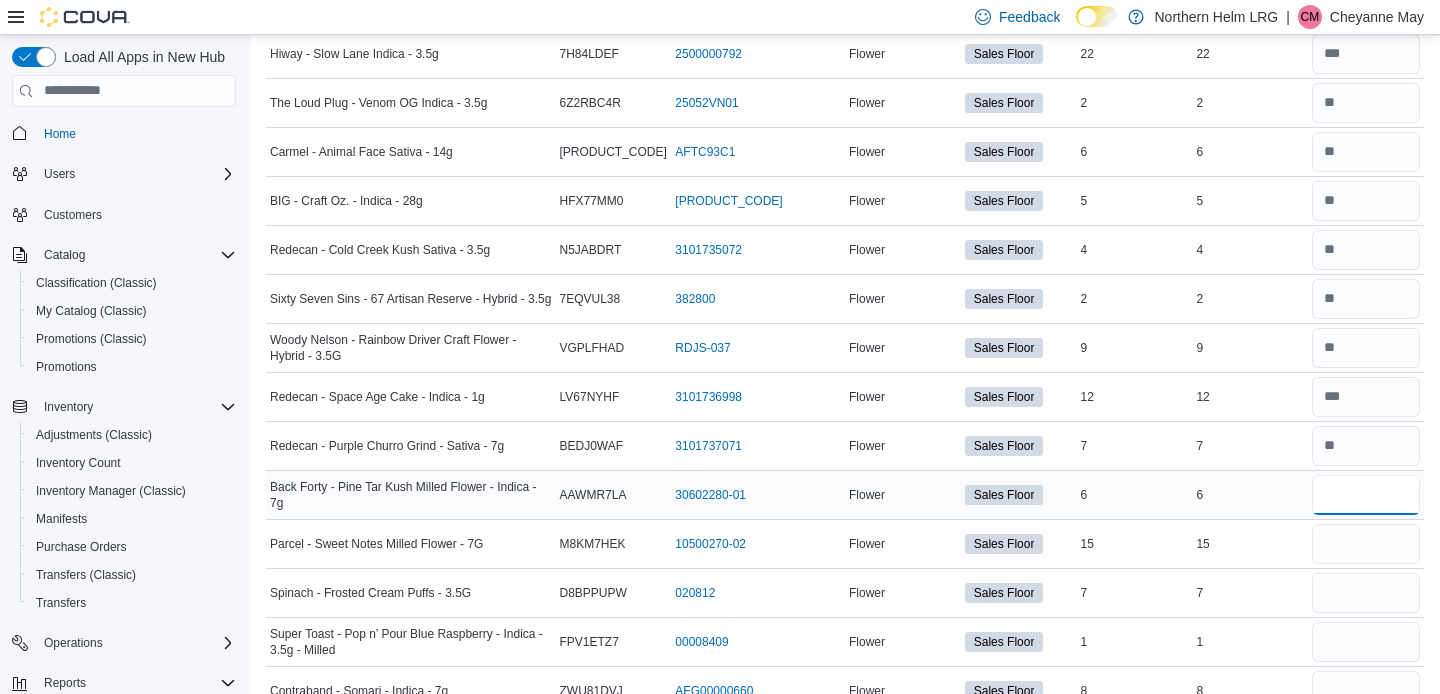 click at bounding box center [1366, 495] 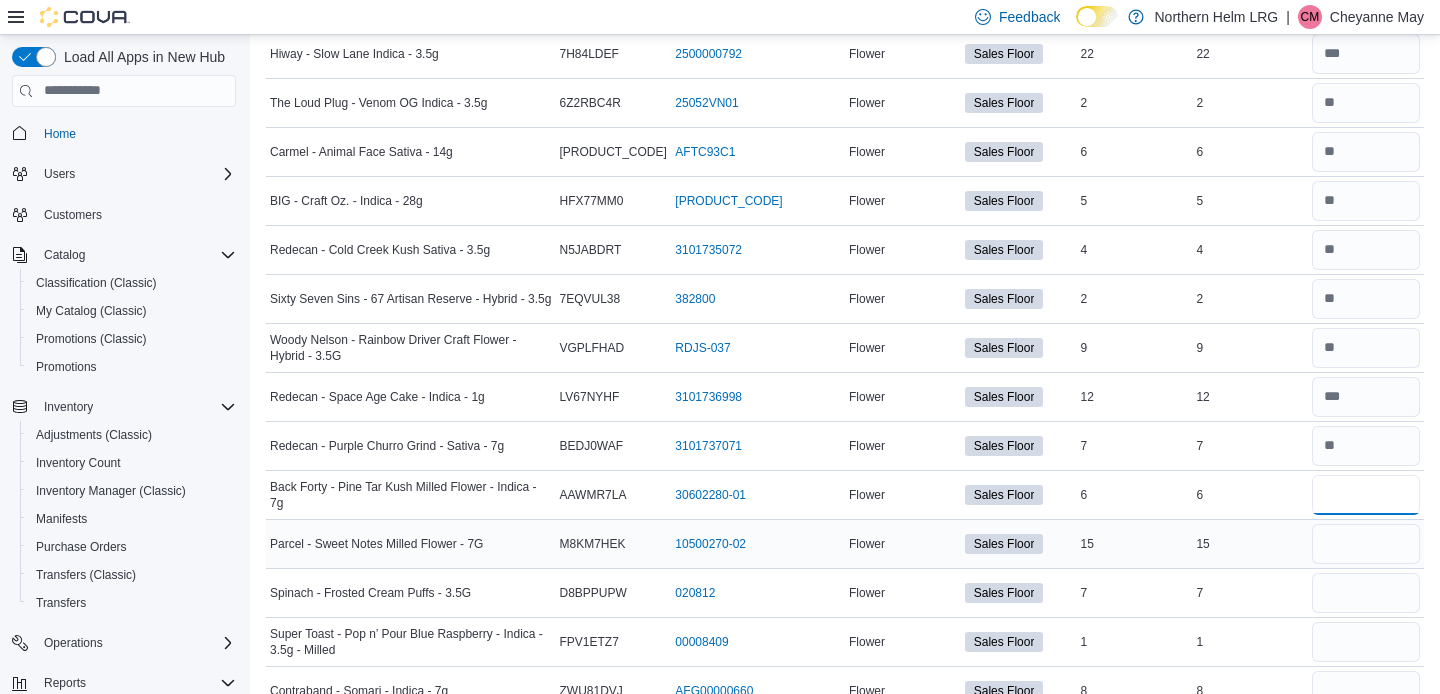 type on "*" 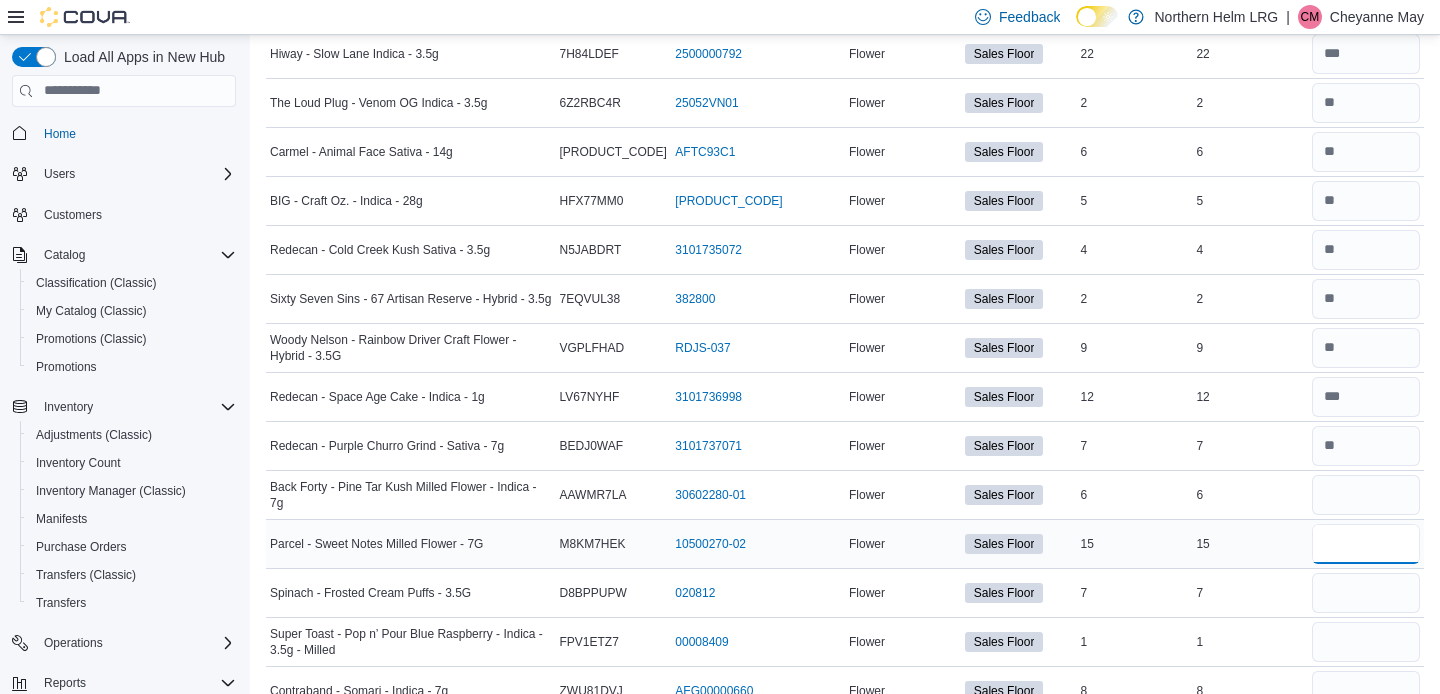 type 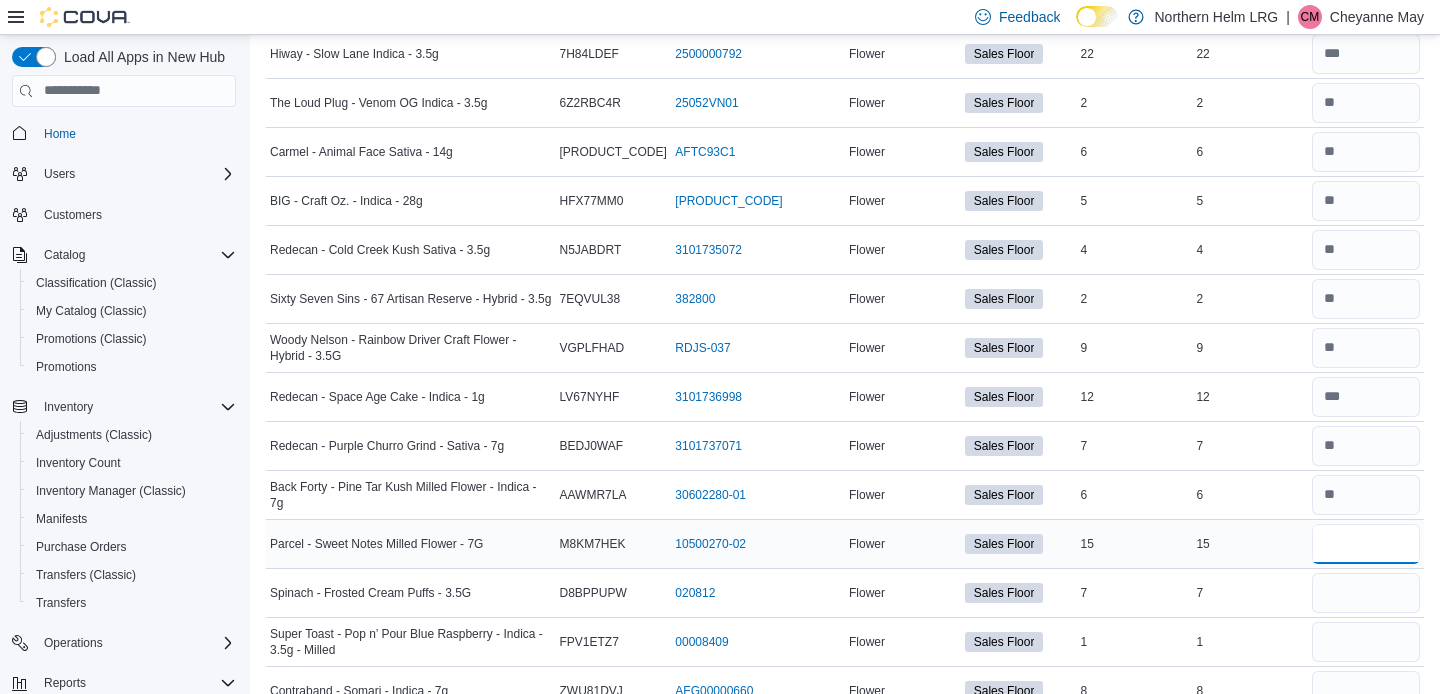 click at bounding box center (1366, 544) 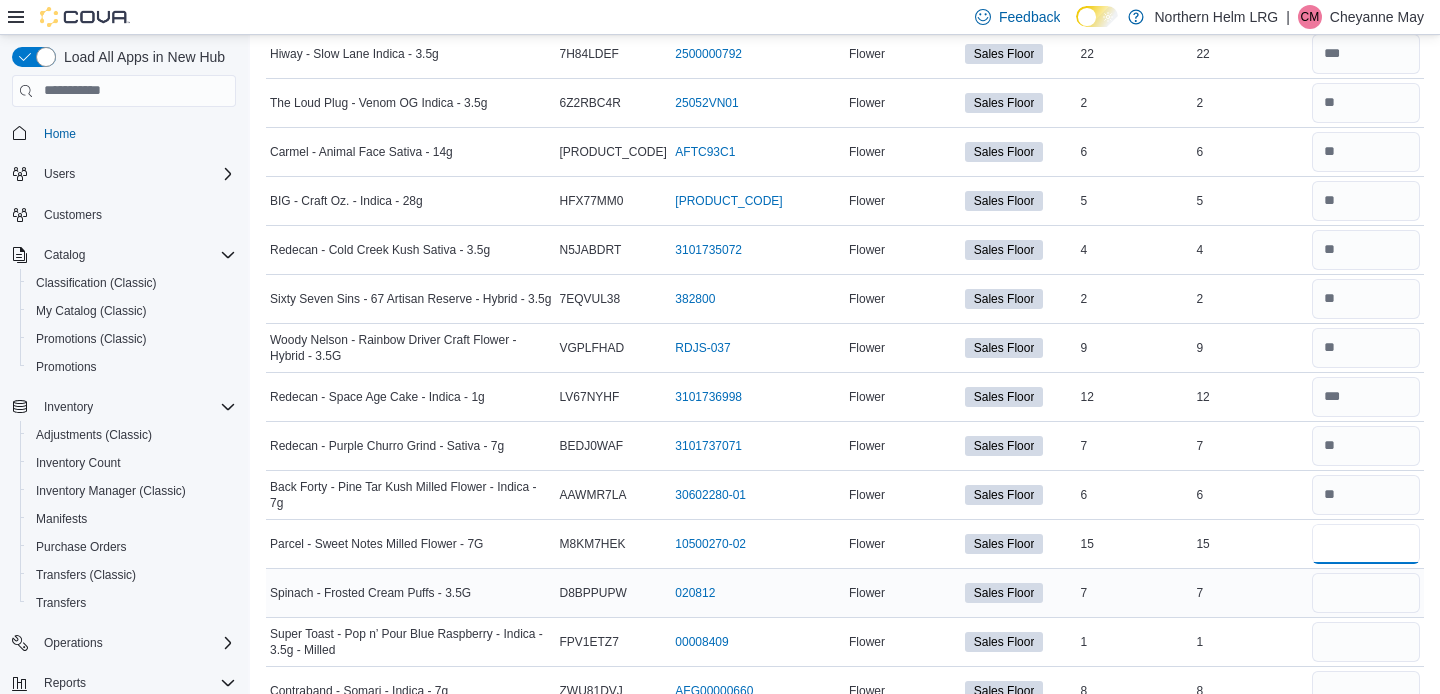 type on "**" 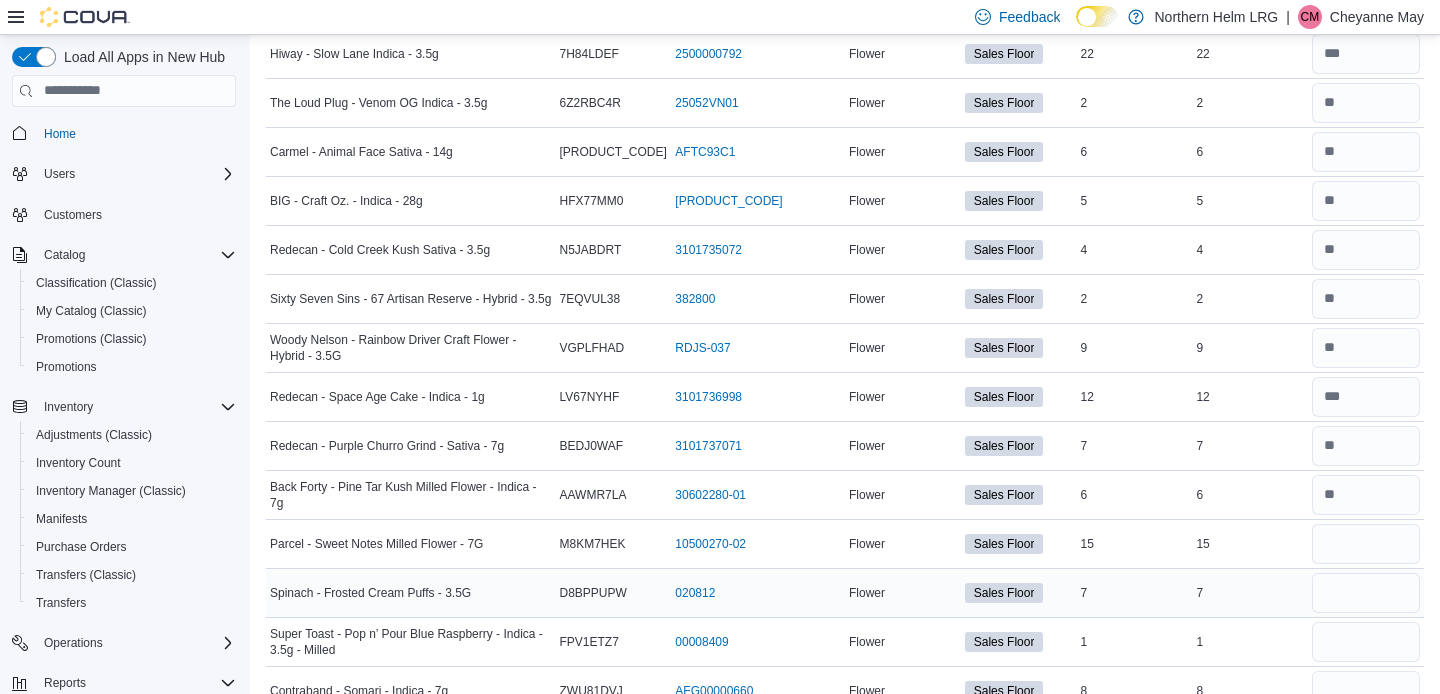 type 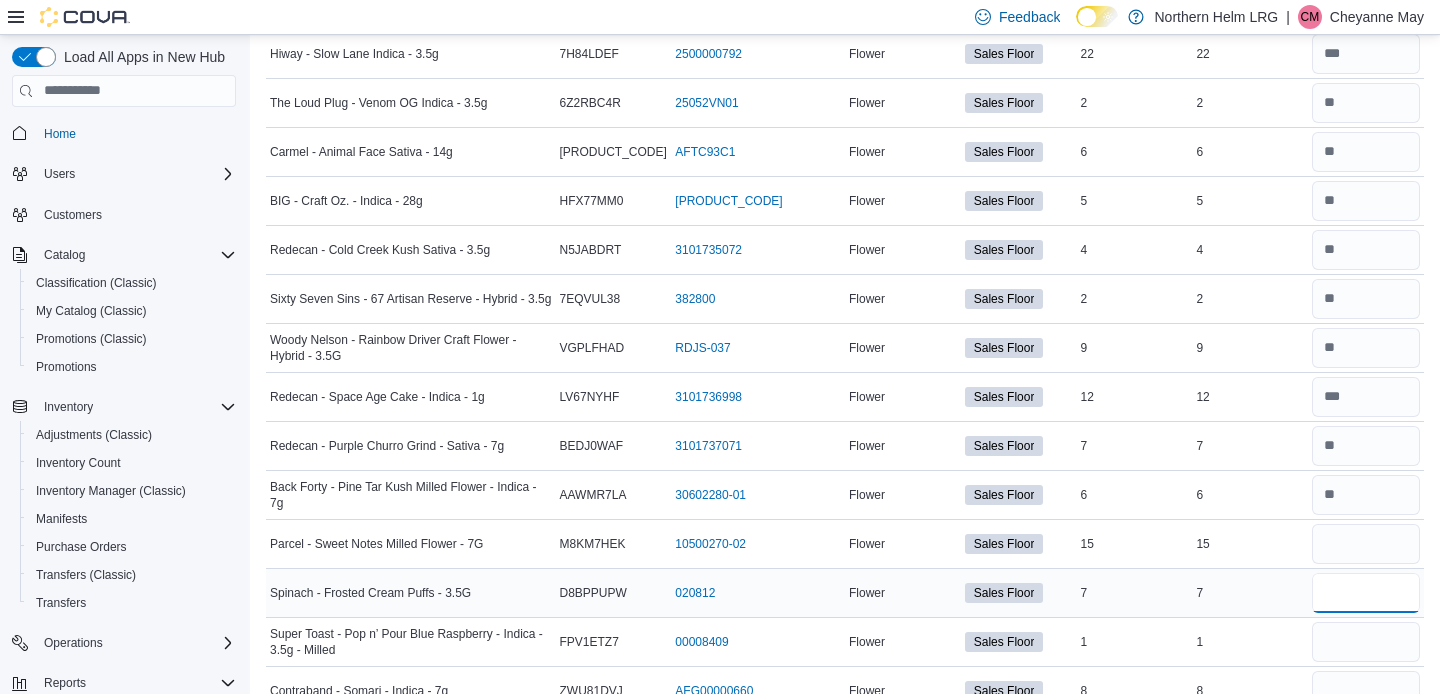 click at bounding box center [1366, 593] 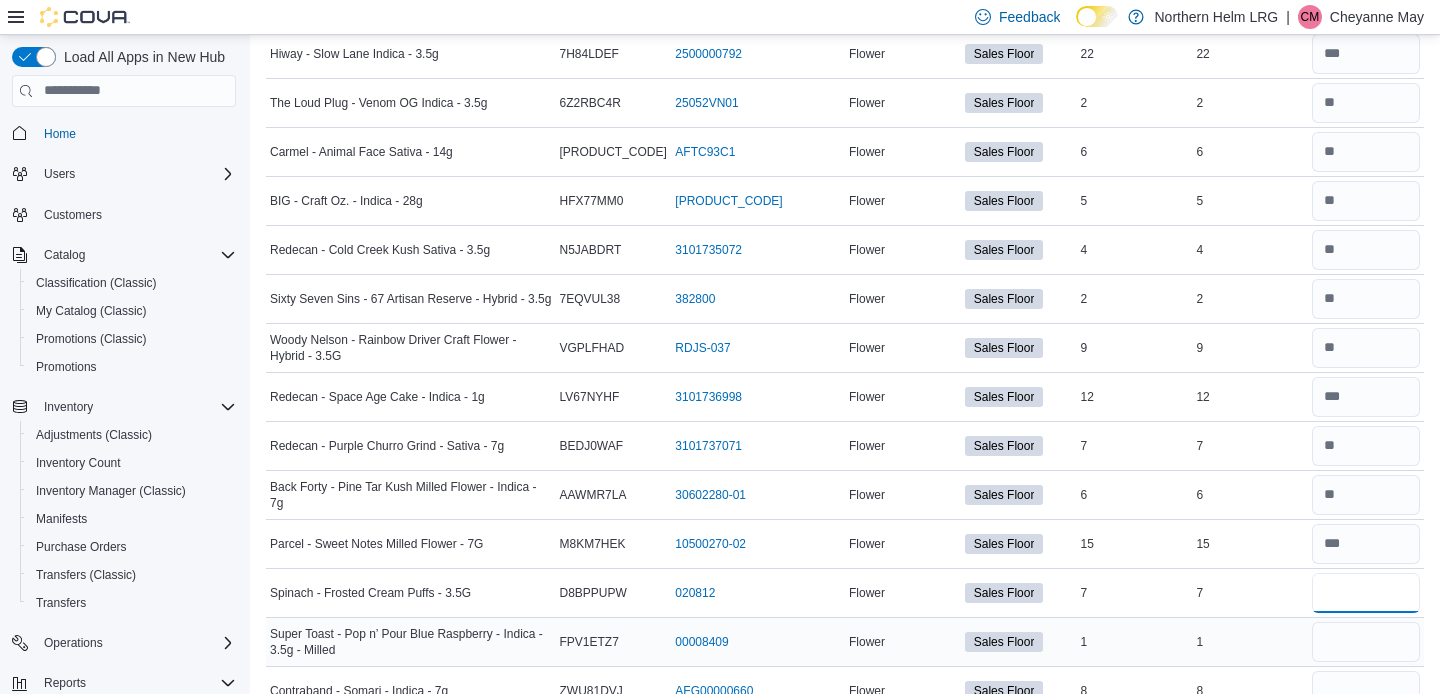 type on "*" 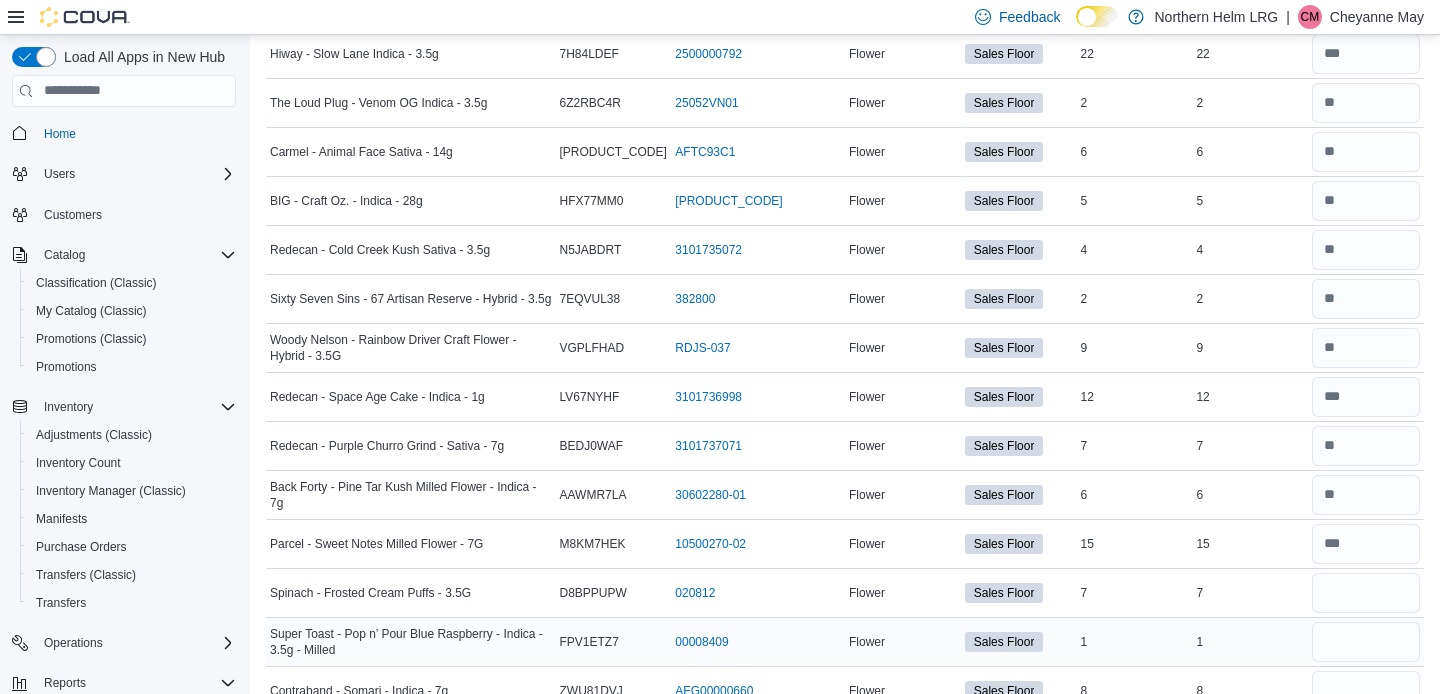 type 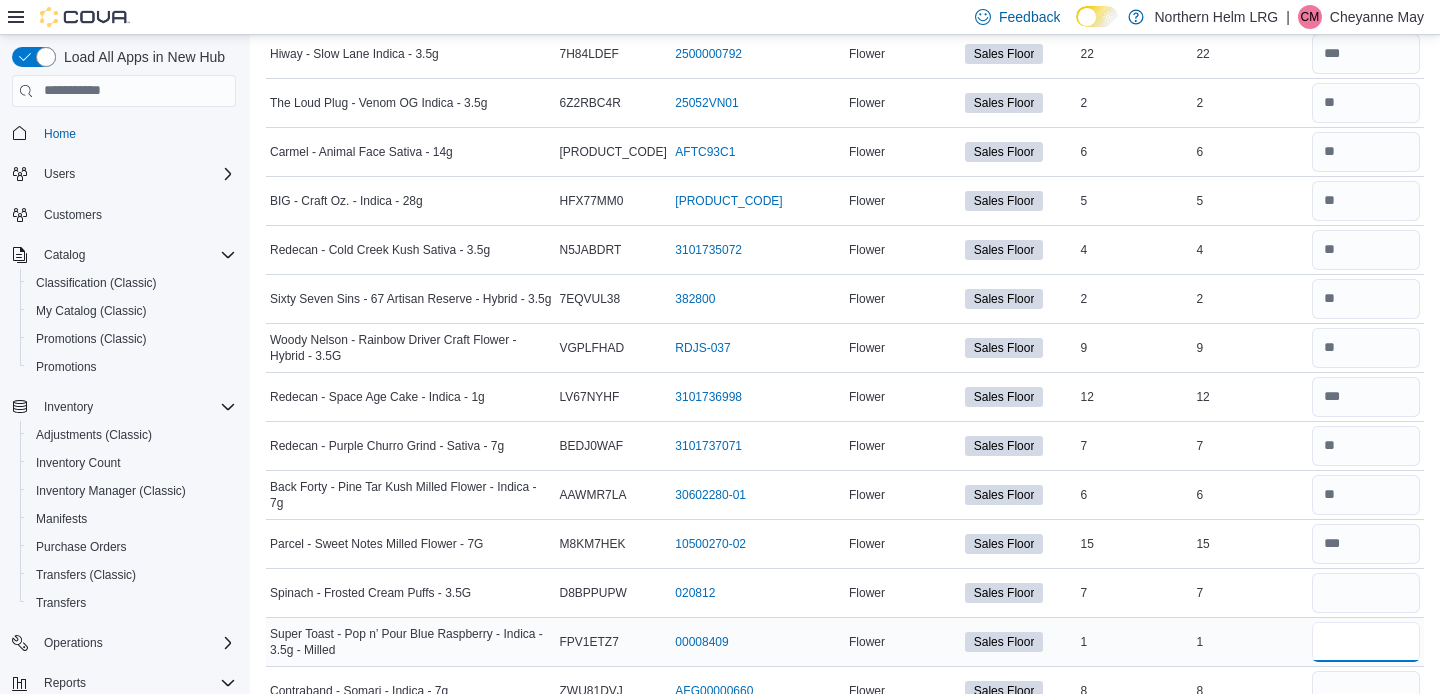 click at bounding box center (1366, 642) 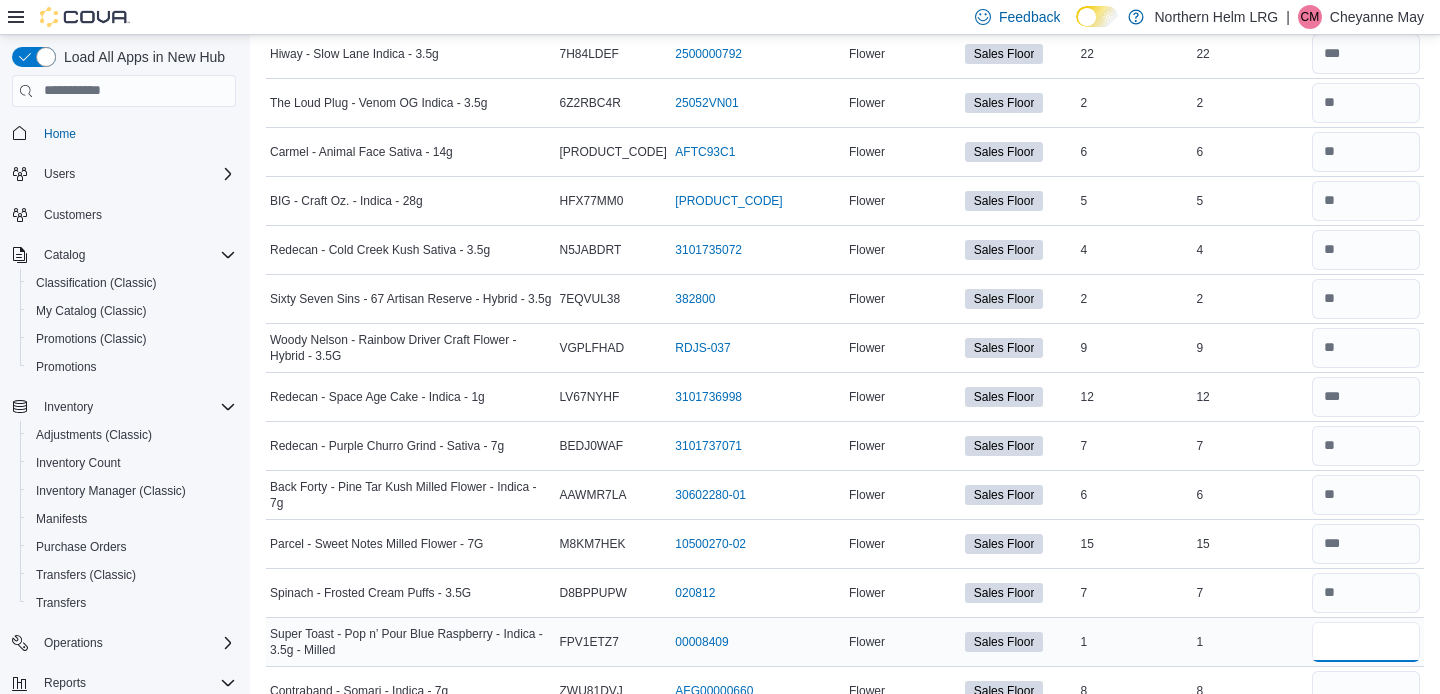 type on "*" 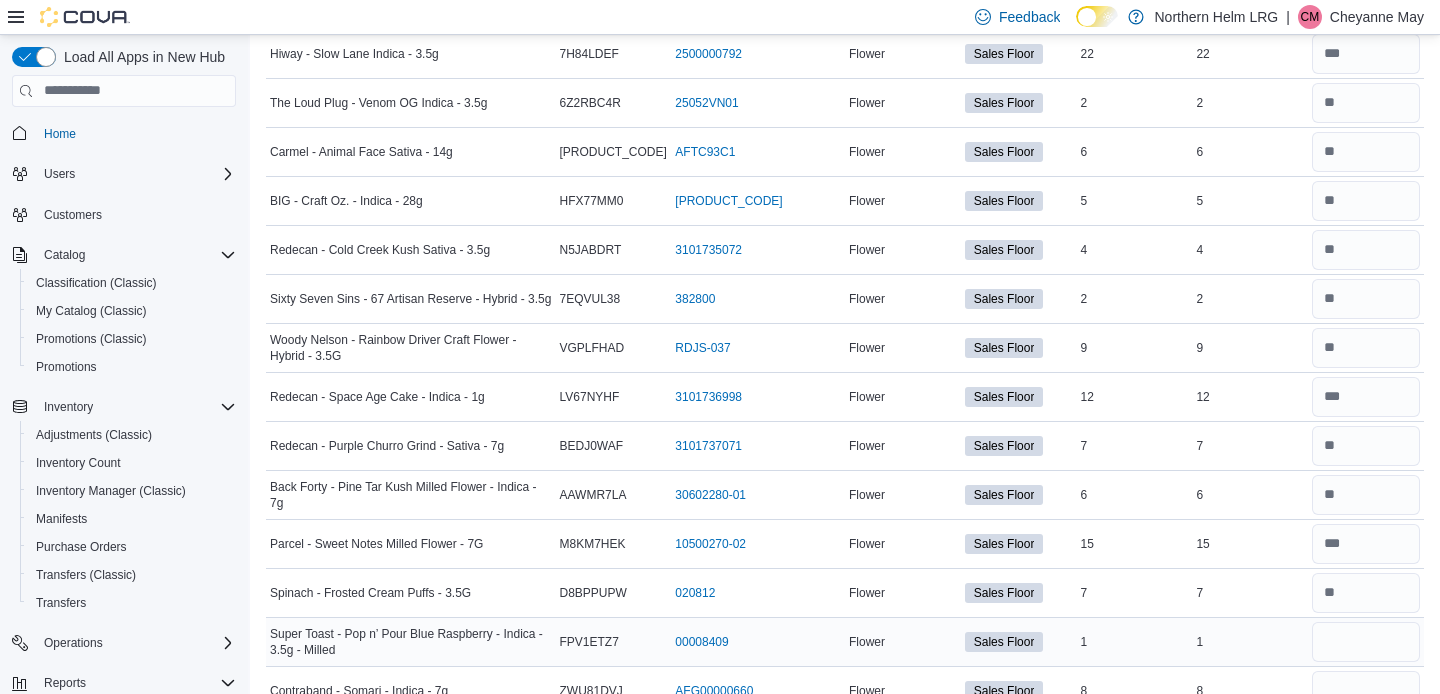 type 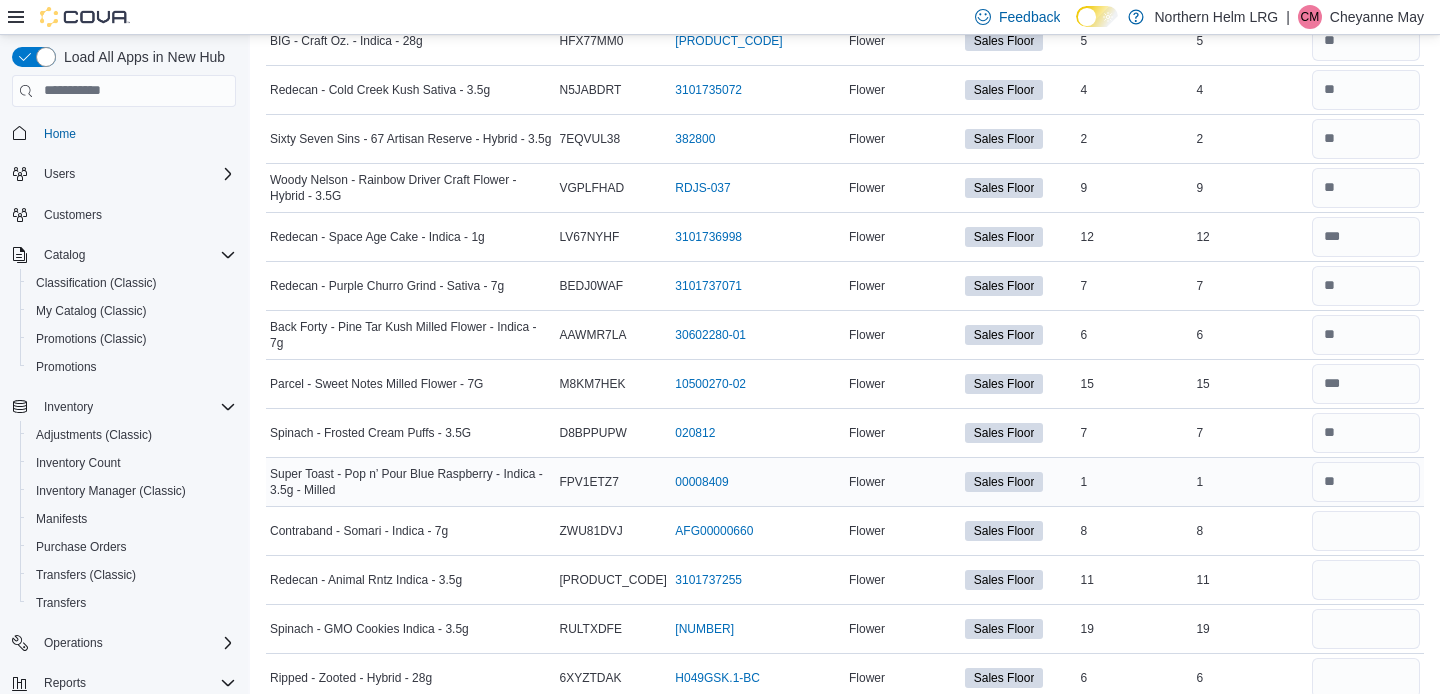 scroll, scrollTop: 4197, scrollLeft: 0, axis: vertical 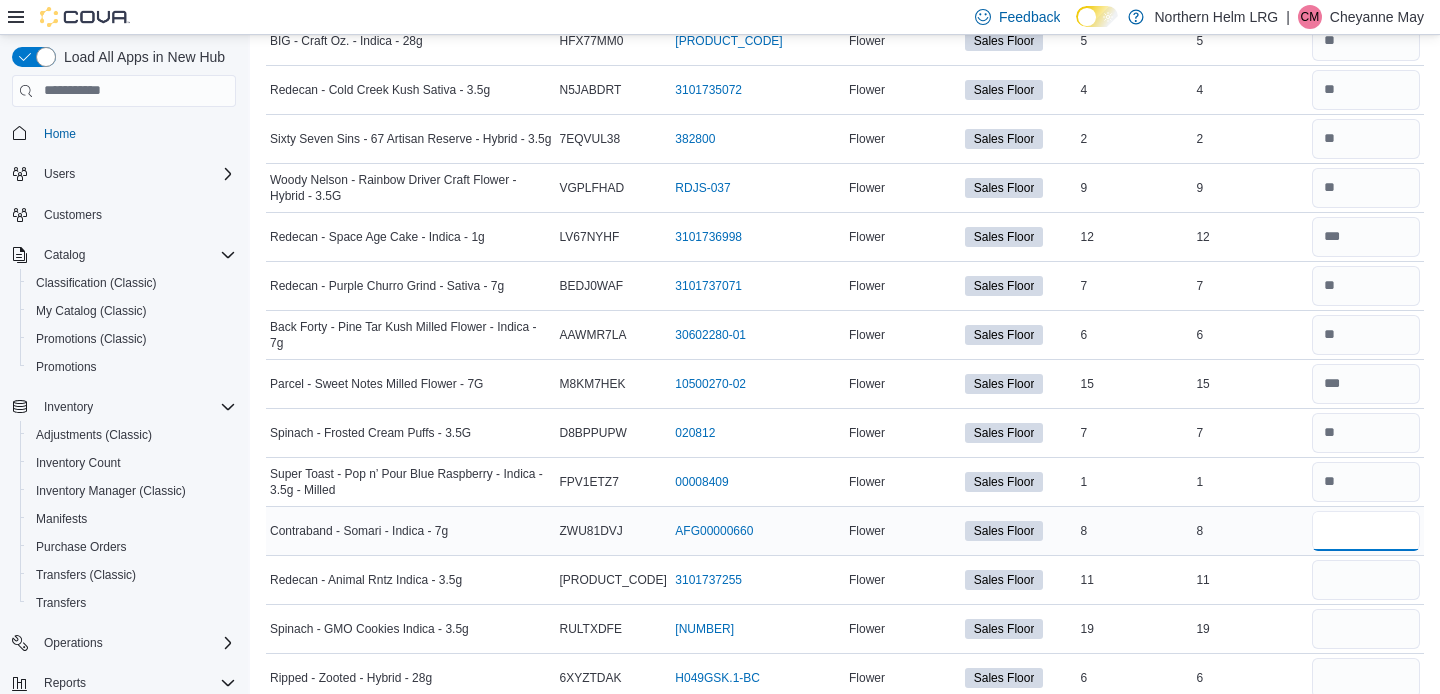 click at bounding box center (1366, 531) 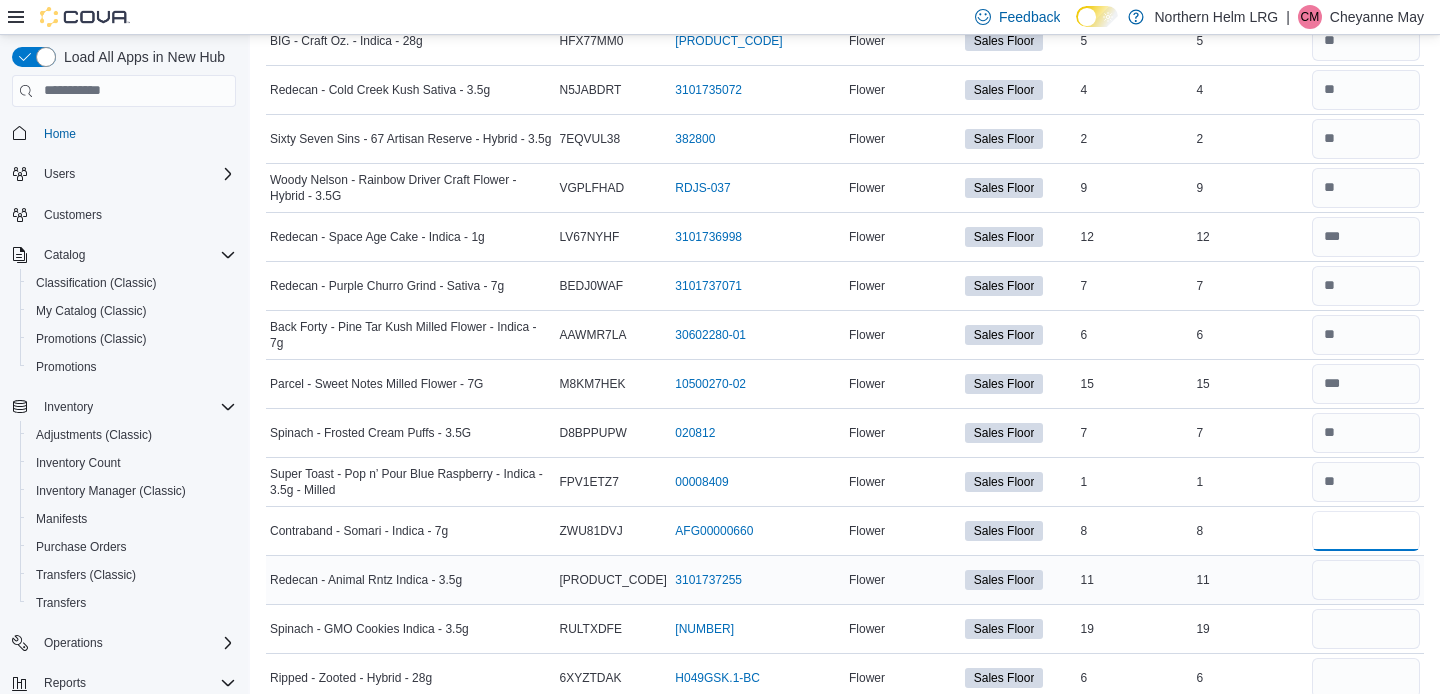 type on "*" 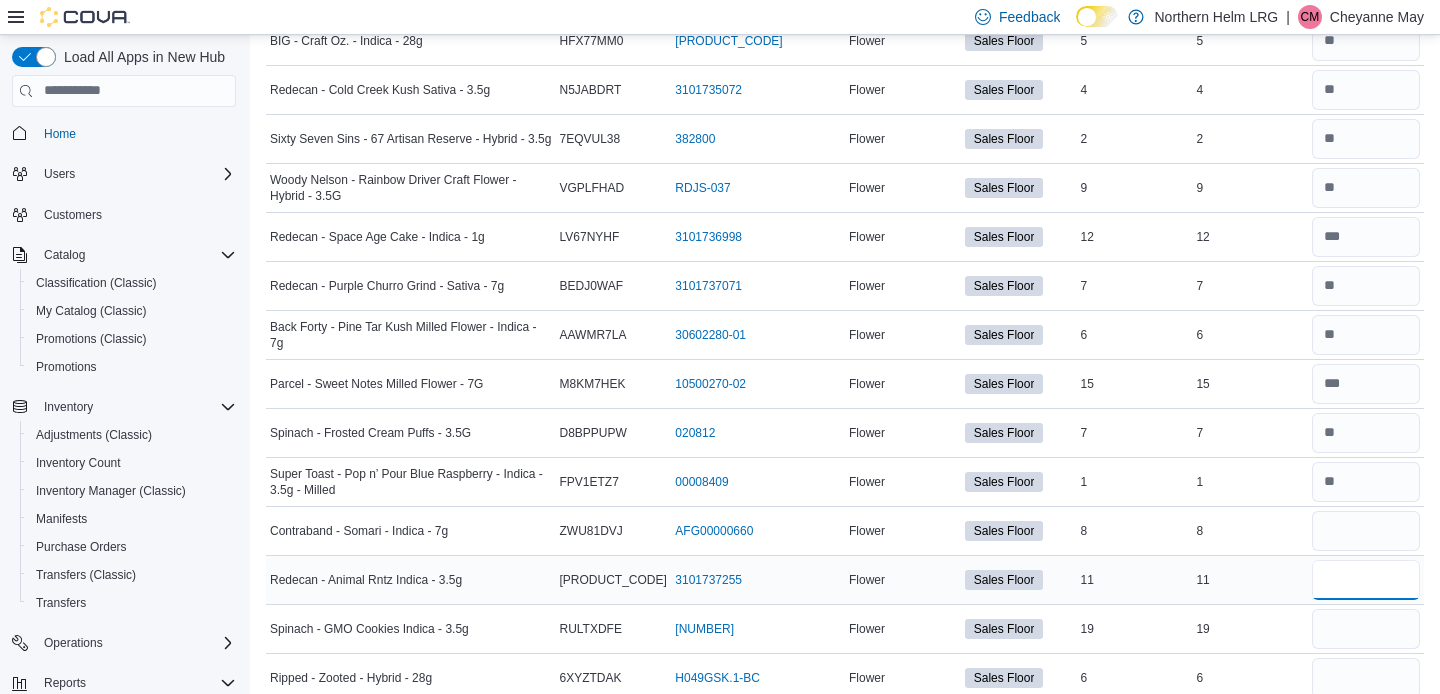 type 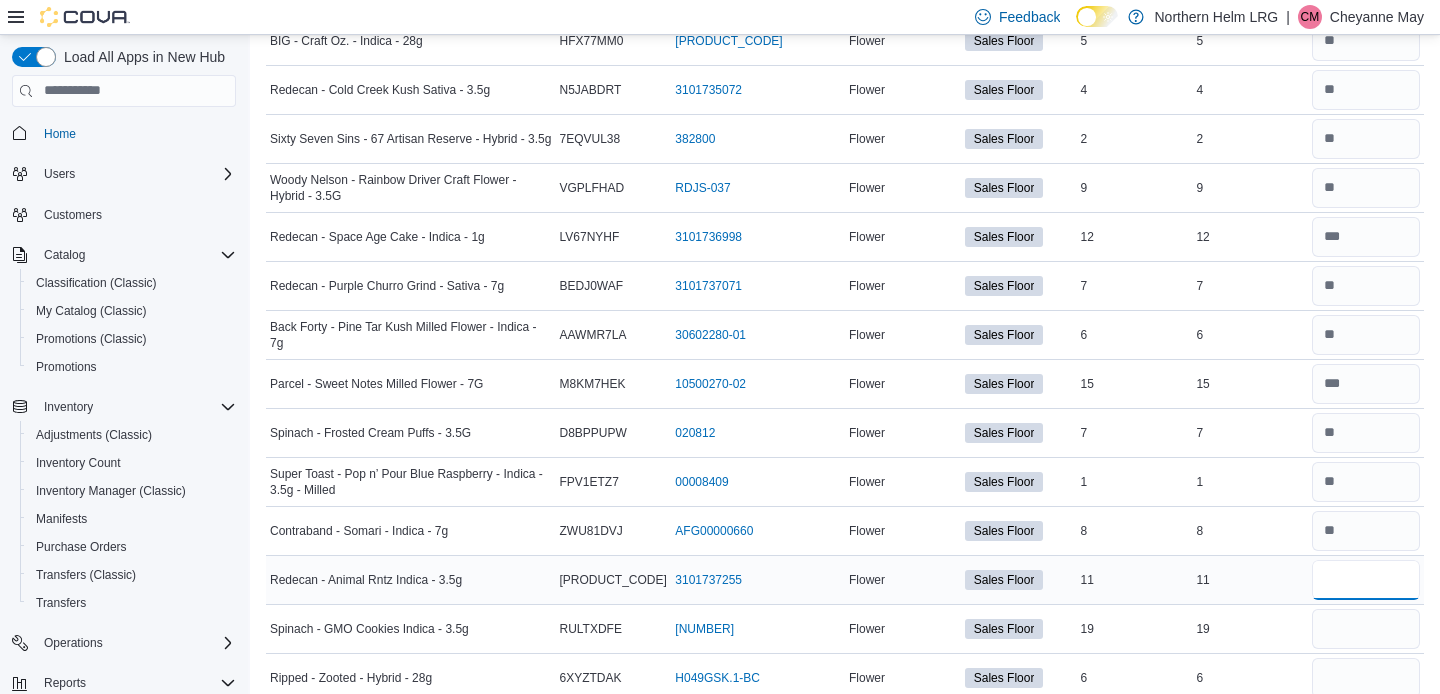 click at bounding box center (1366, 580) 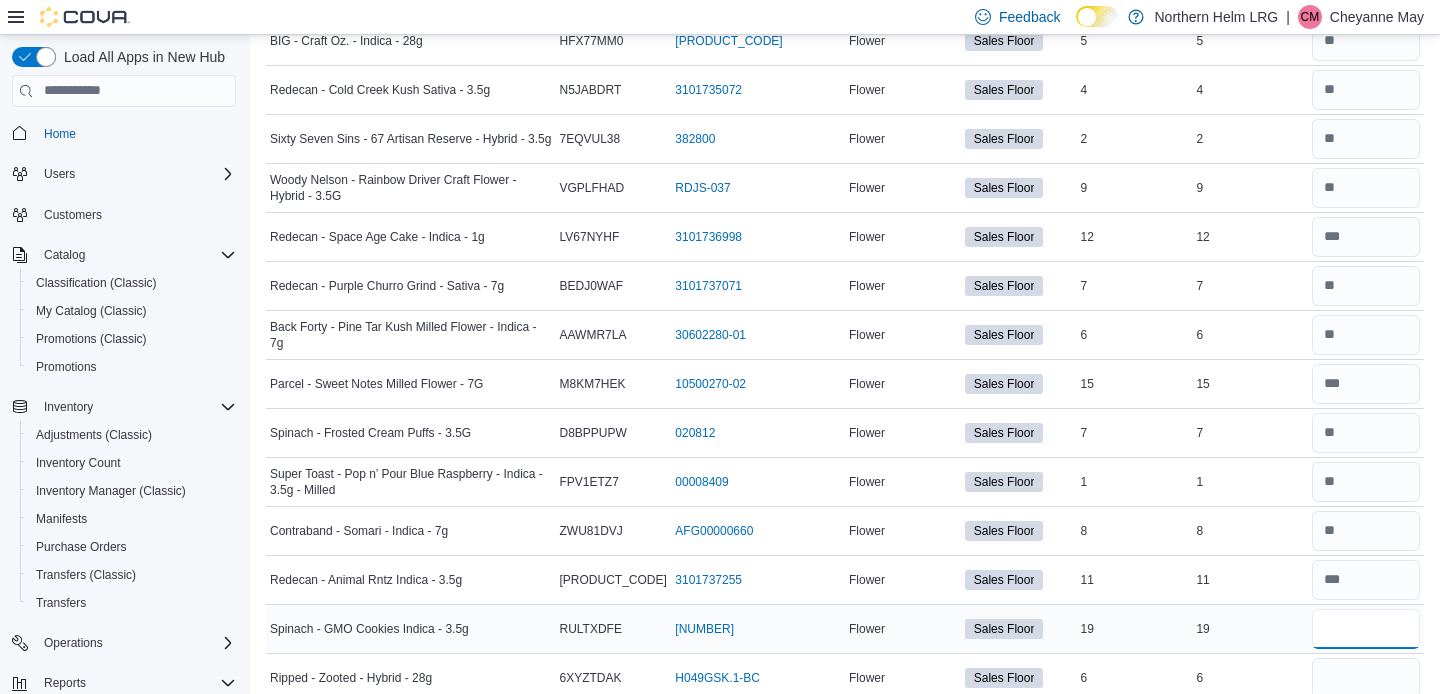 click at bounding box center (1366, 629) 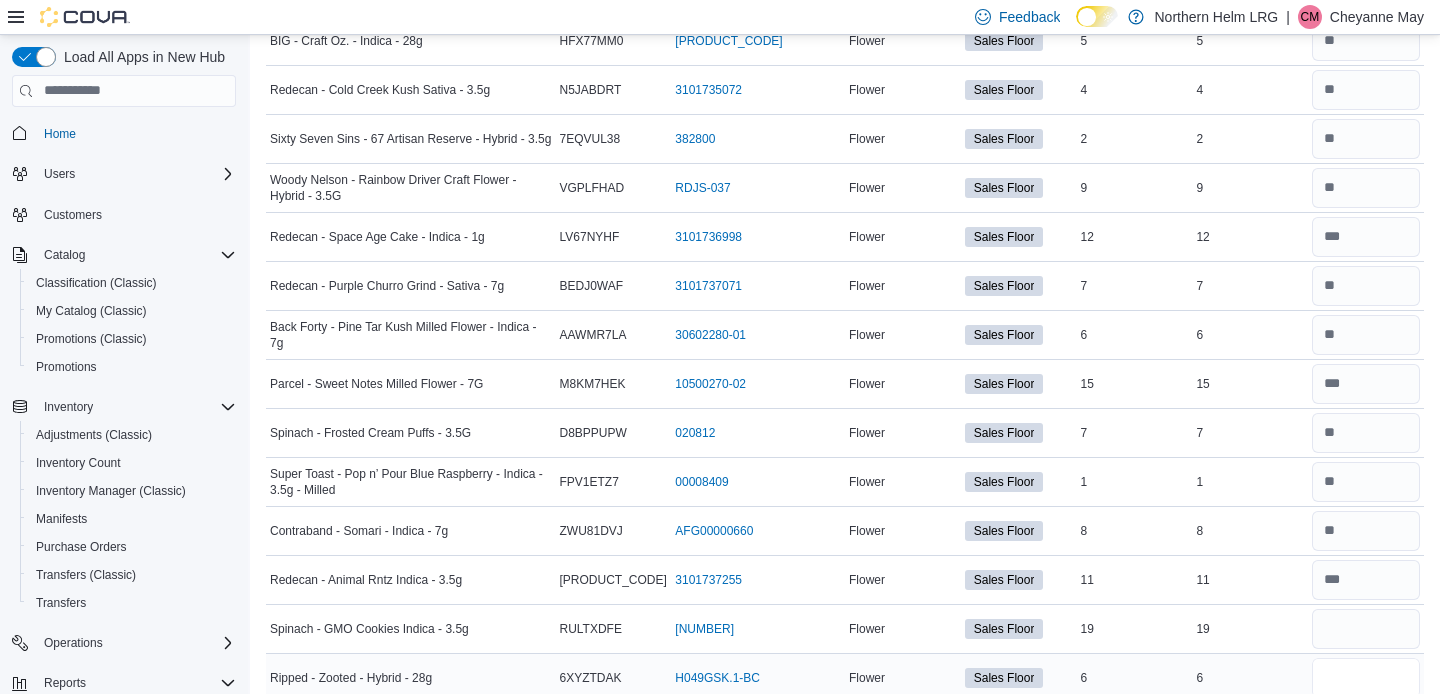 click at bounding box center [1366, 678] 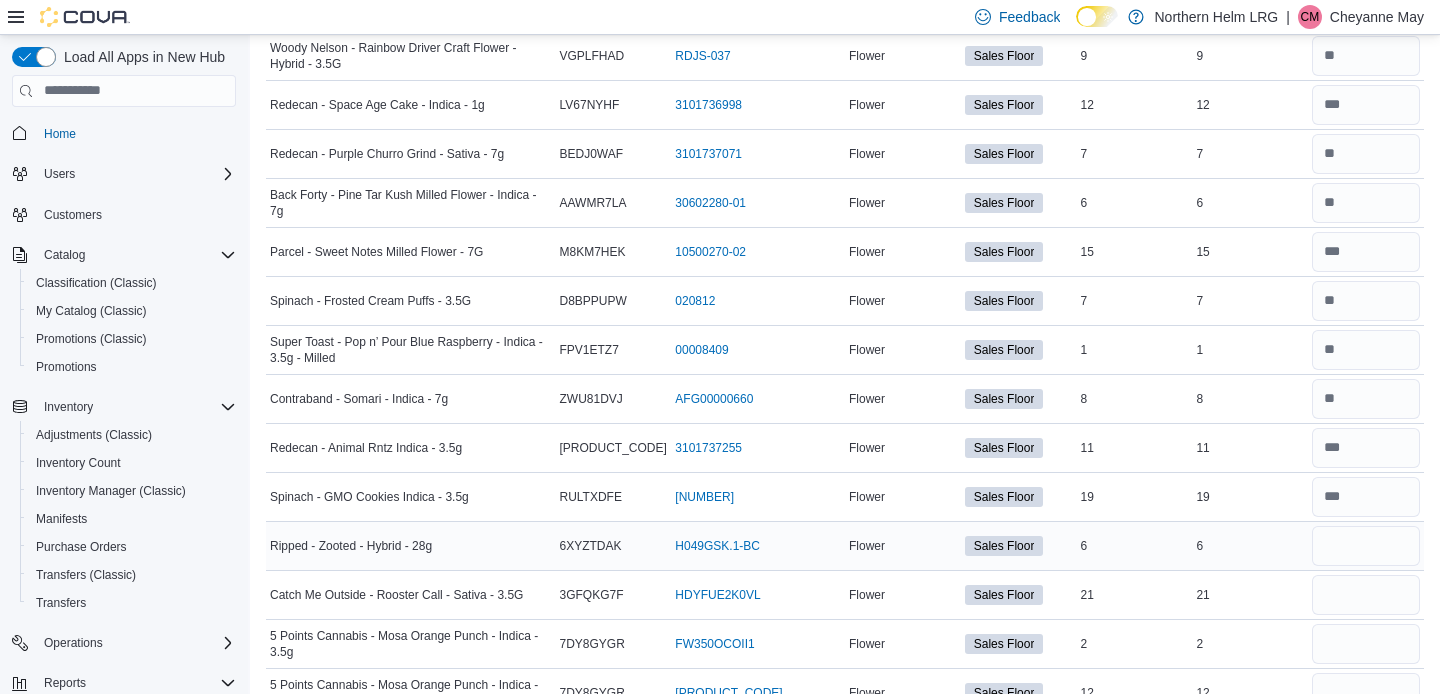 scroll, scrollTop: 4342, scrollLeft: 0, axis: vertical 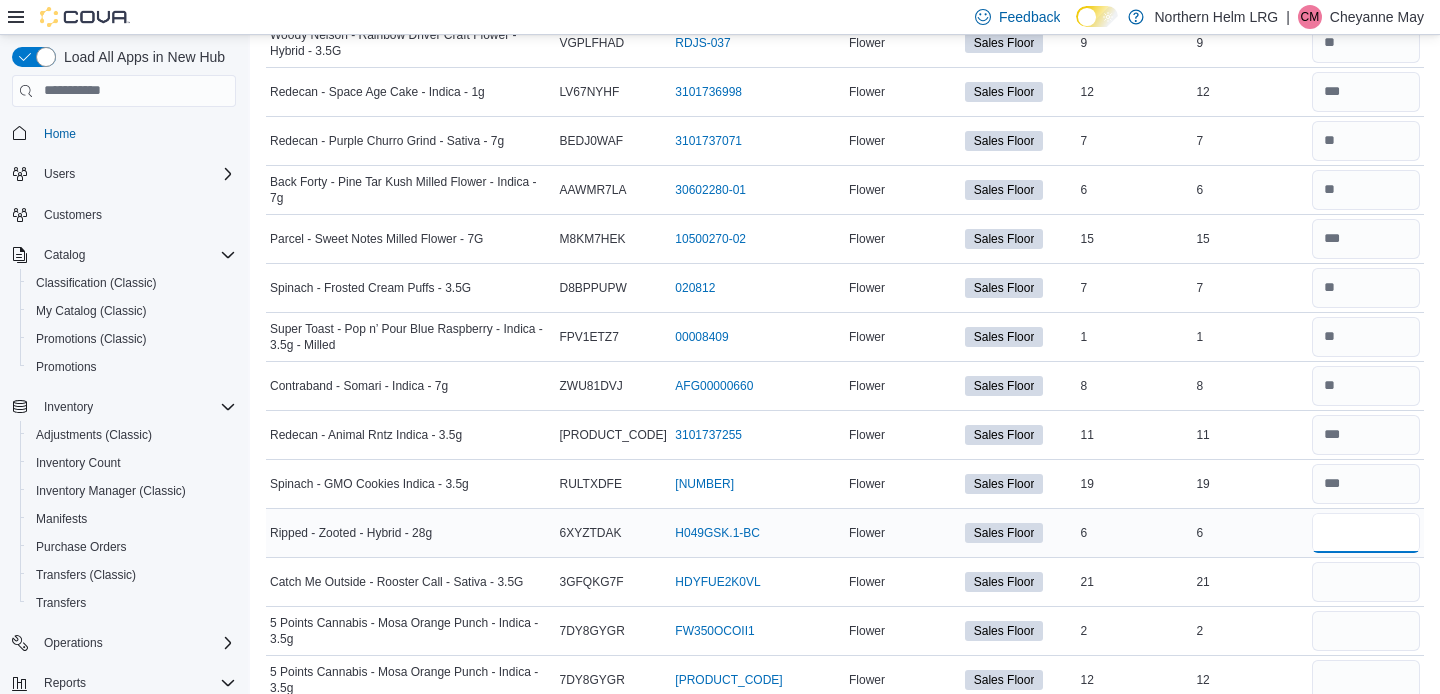 click at bounding box center (1366, 533) 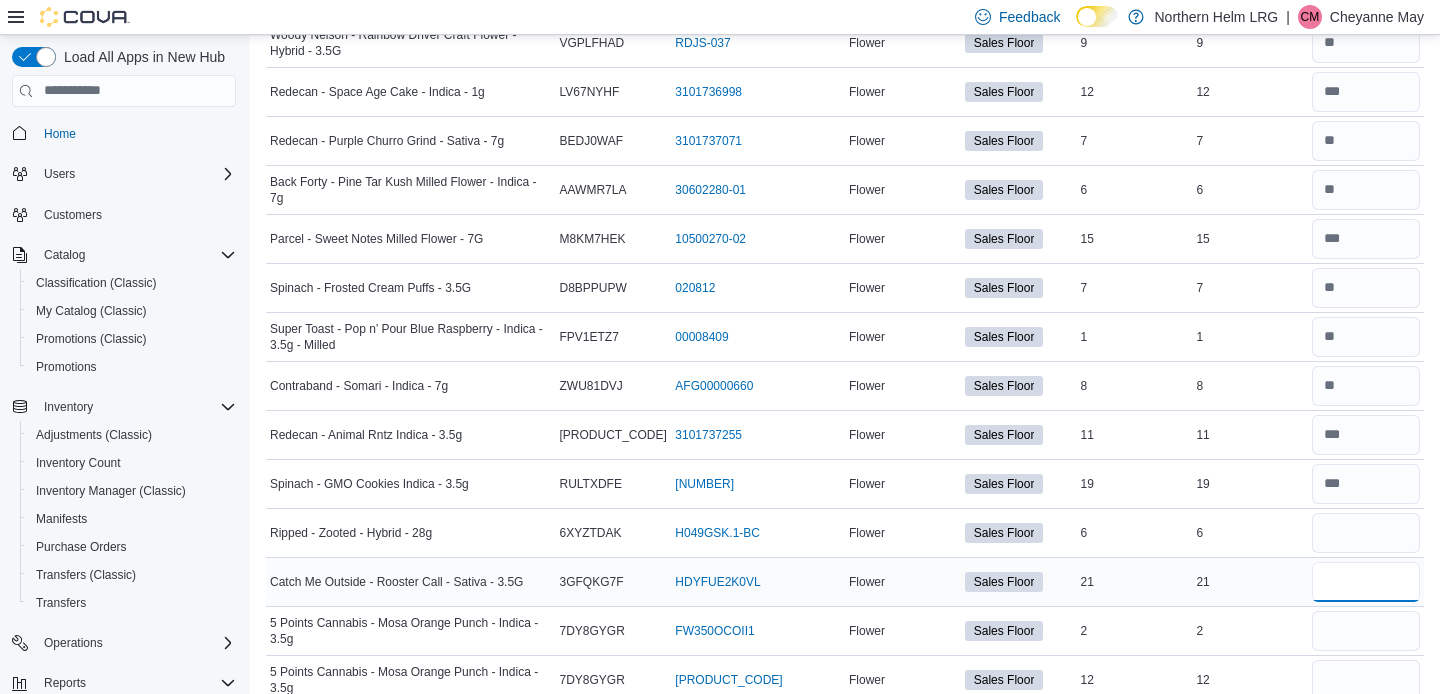 click at bounding box center [1366, 582] 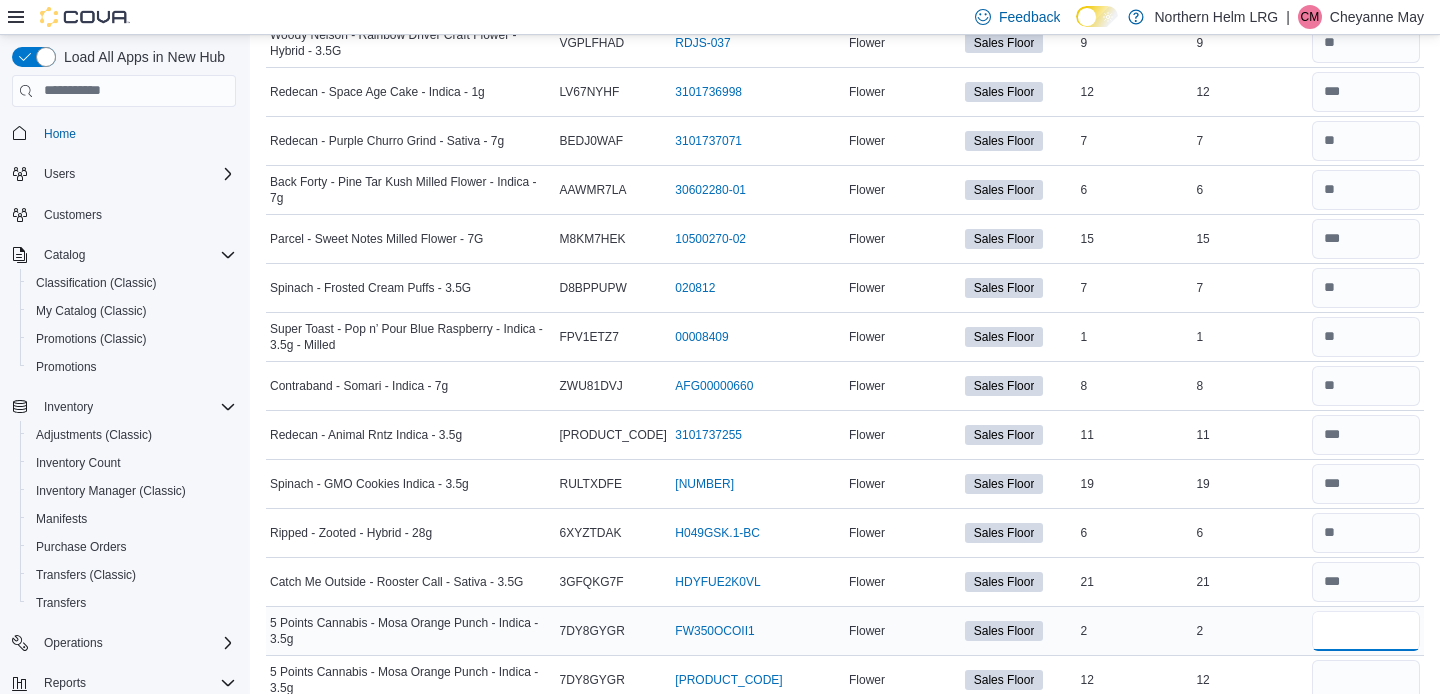 click at bounding box center (1366, 631) 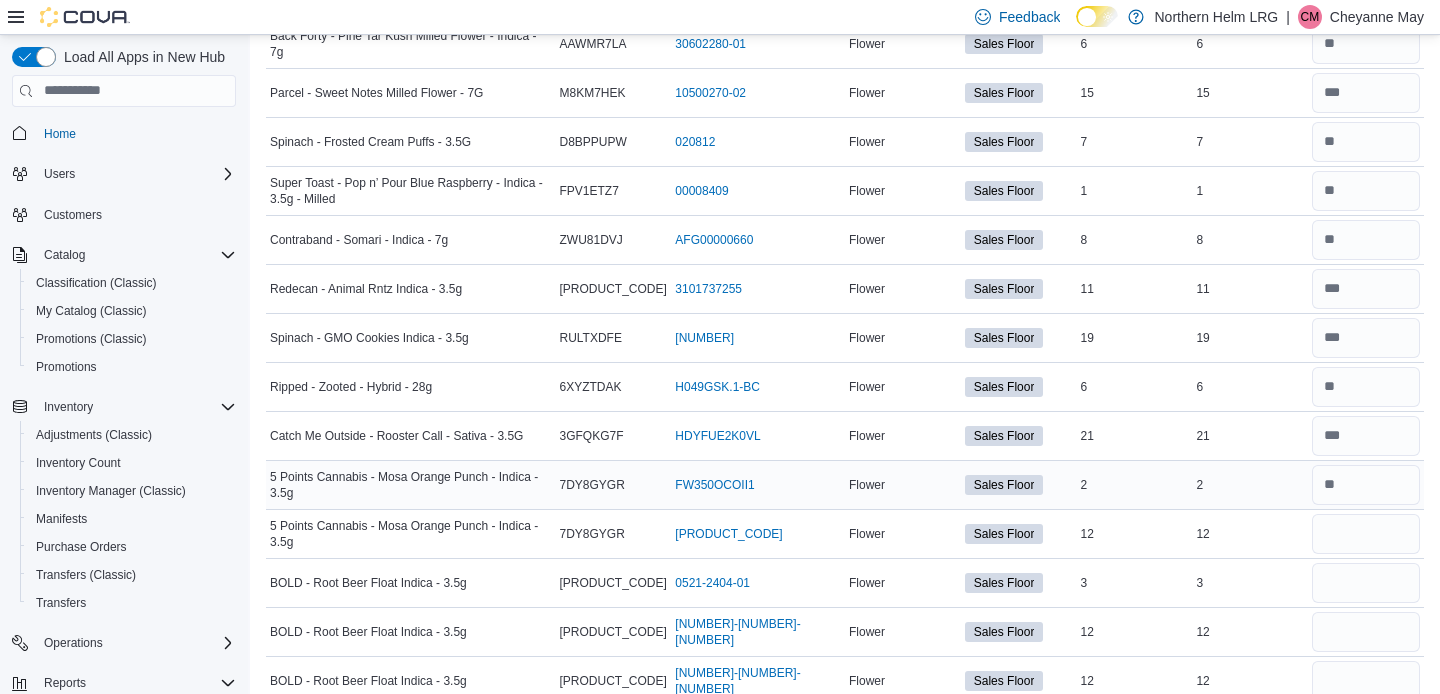 scroll, scrollTop: 4498, scrollLeft: 0, axis: vertical 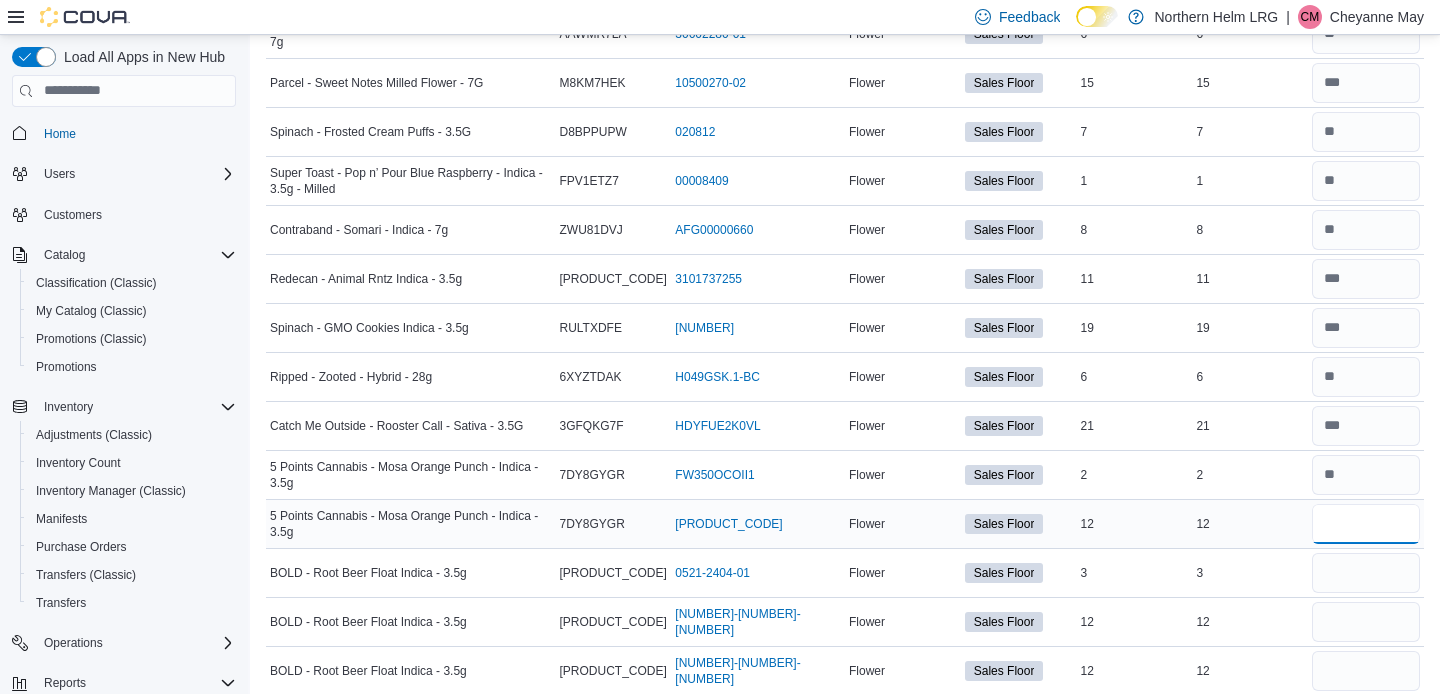 click at bounding box center (1366, 524) 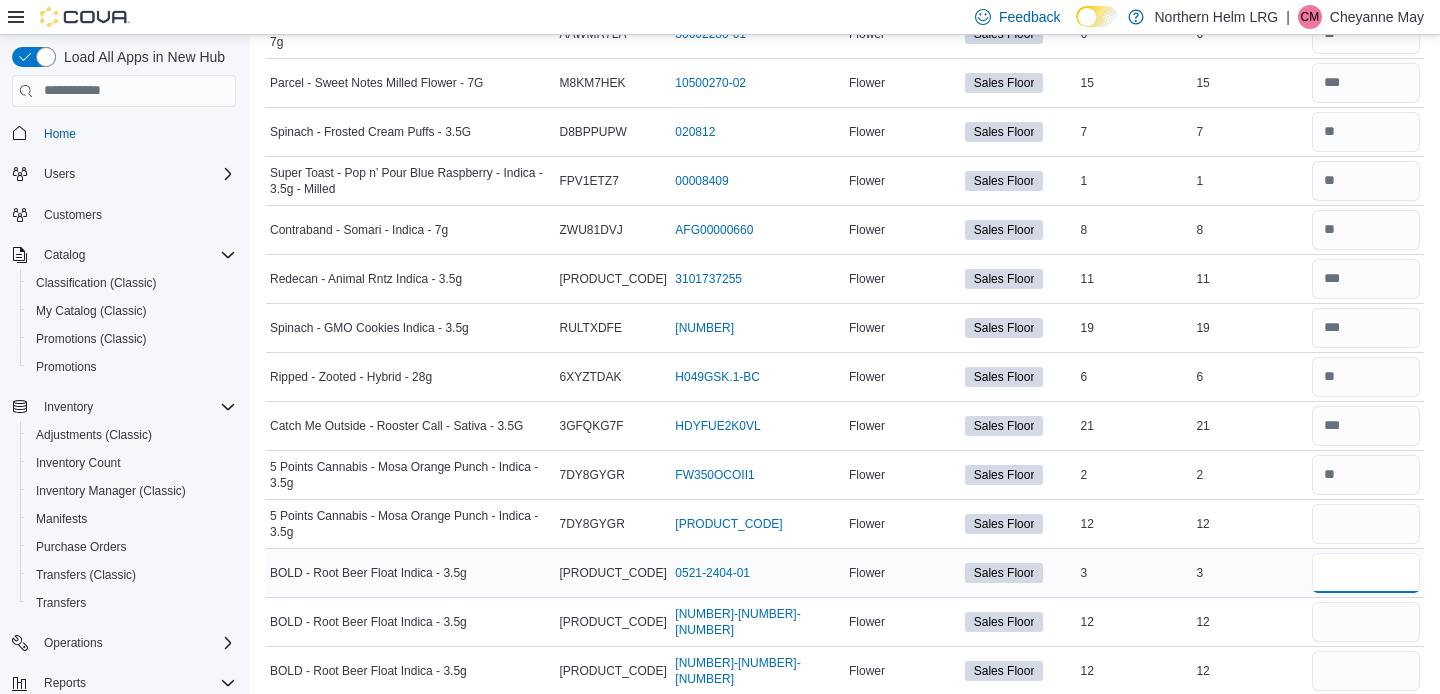click at bounding box center (1366, 573) 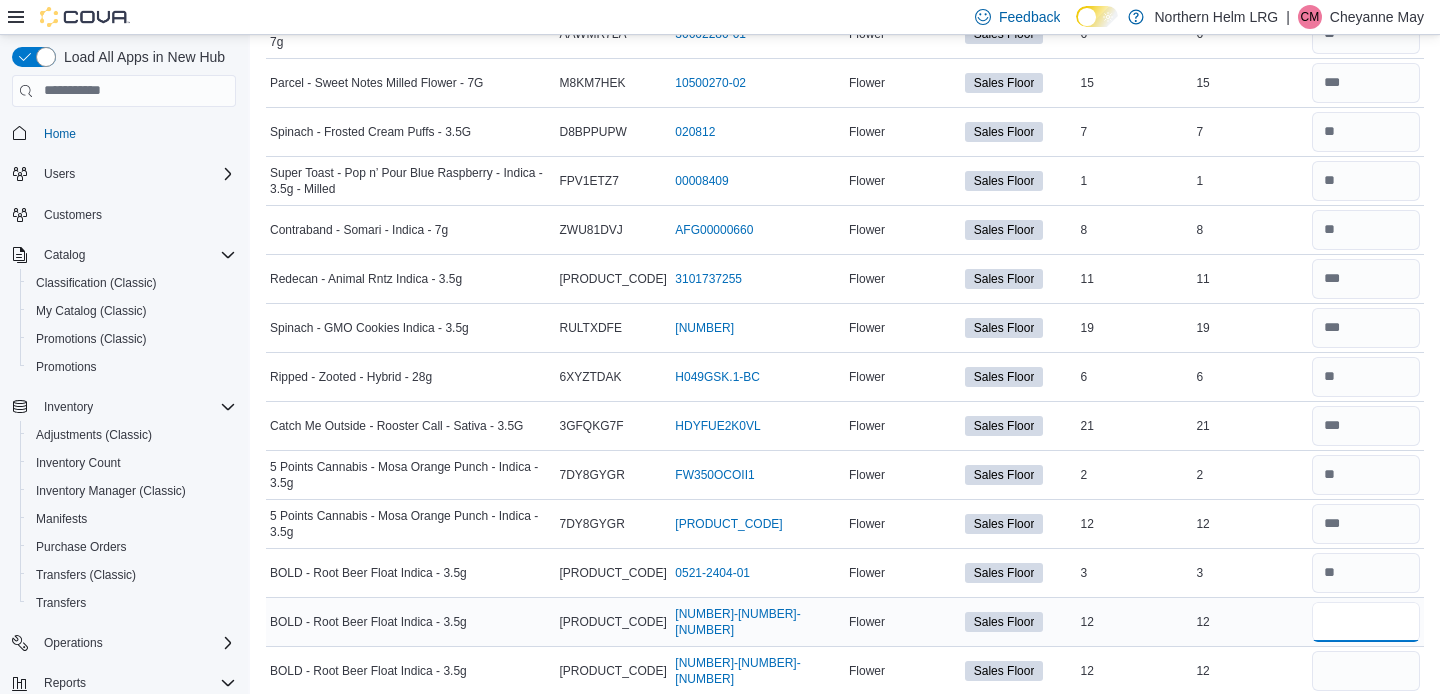 click at bounding box center (1366, 622) 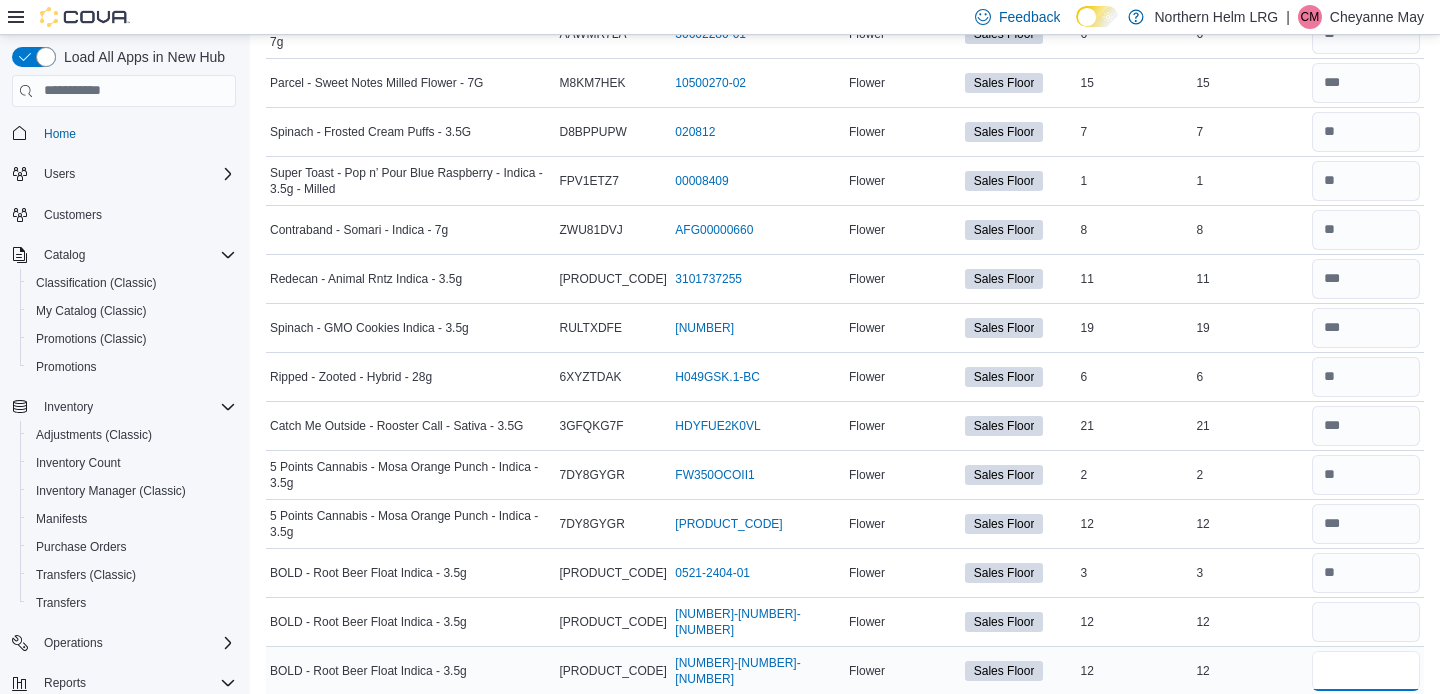 click at bounding box center (1366, 671) 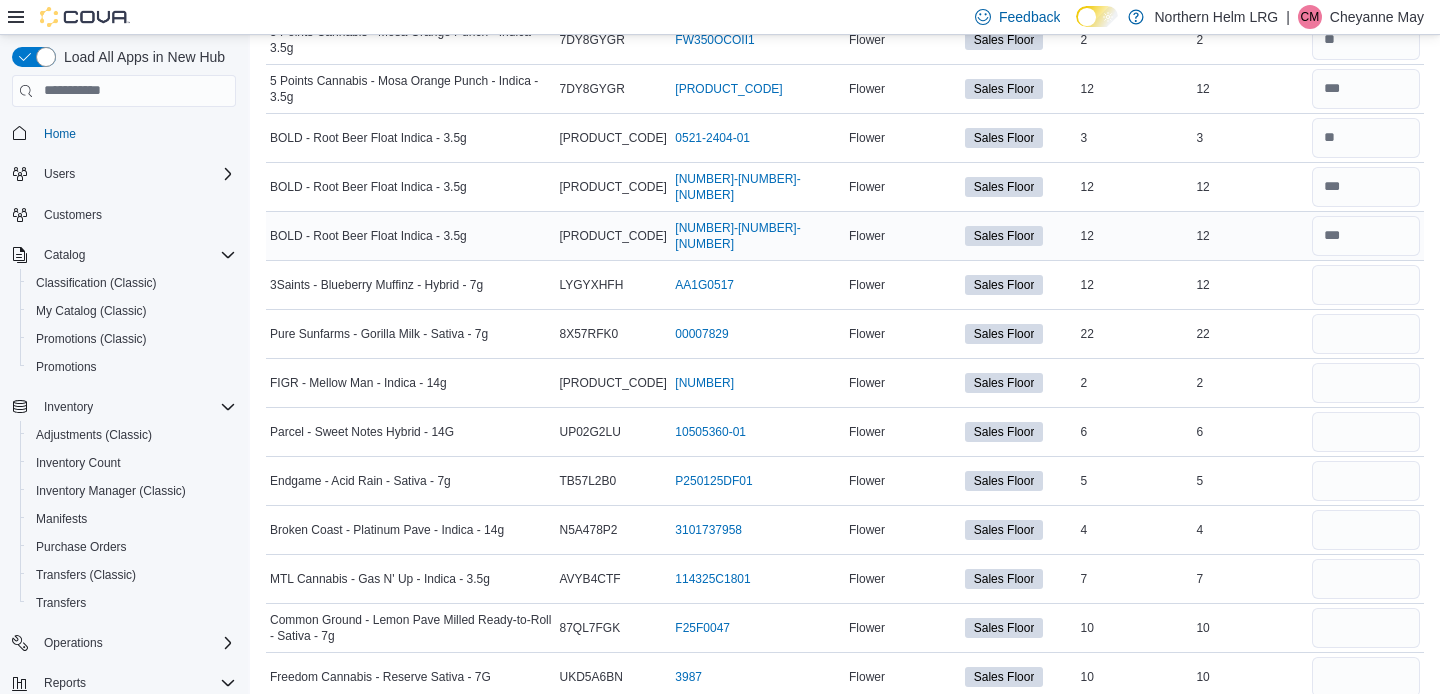 scroll, scrollTop: 4946, scrollLeft: 0, axis: vertical 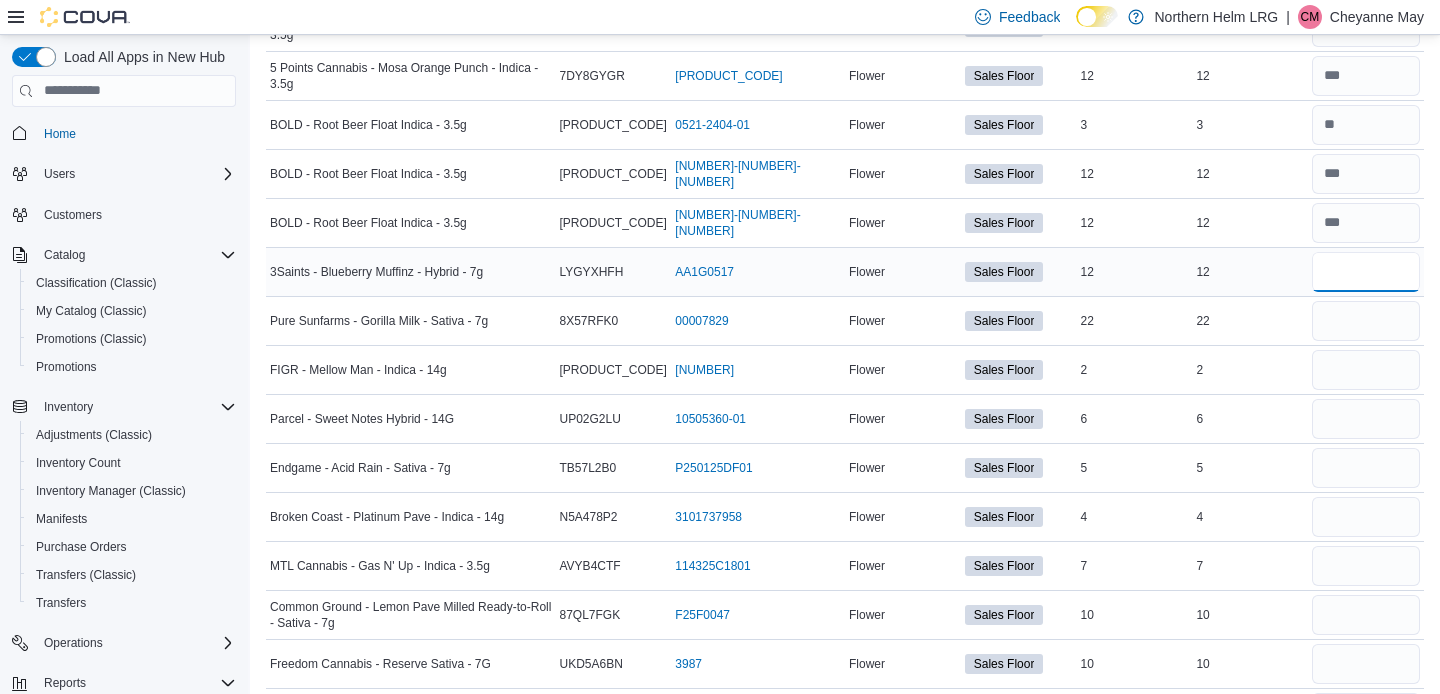 click at bounding box center [1366, 272] 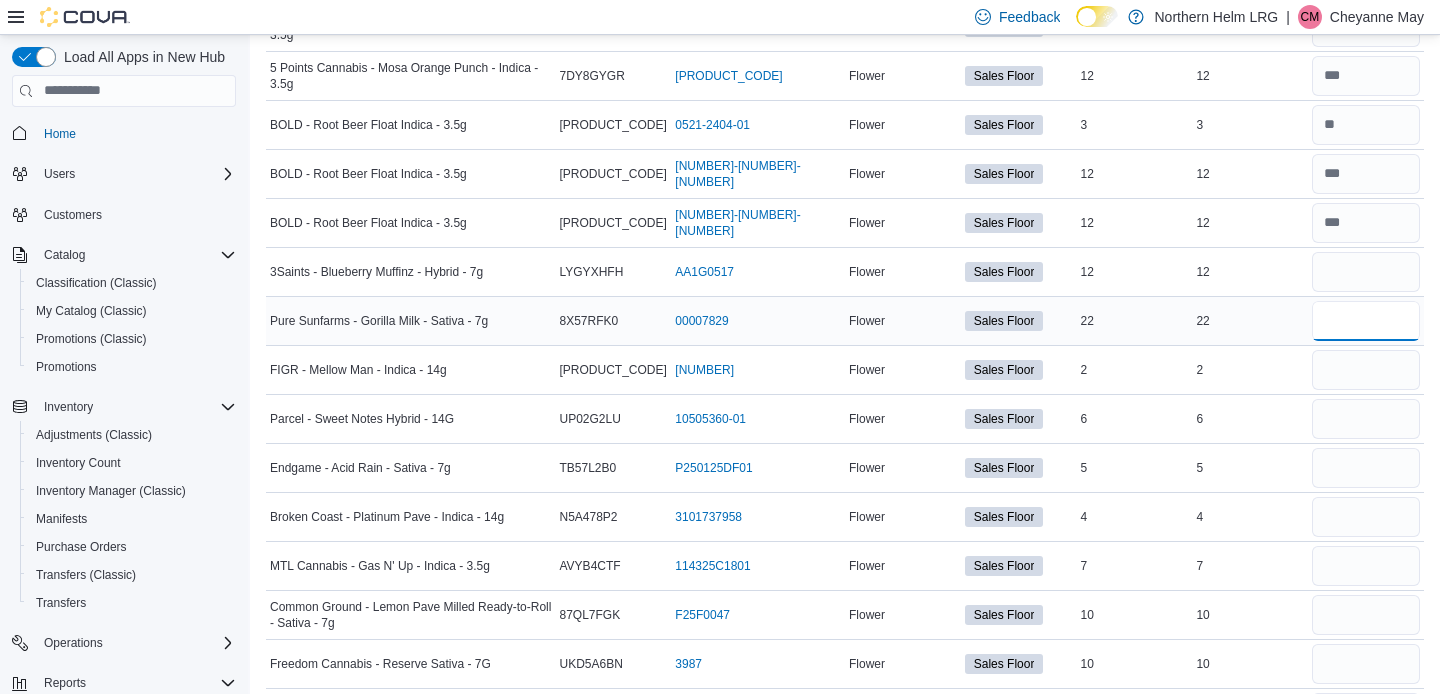 click at bounding box center [1366, 321] 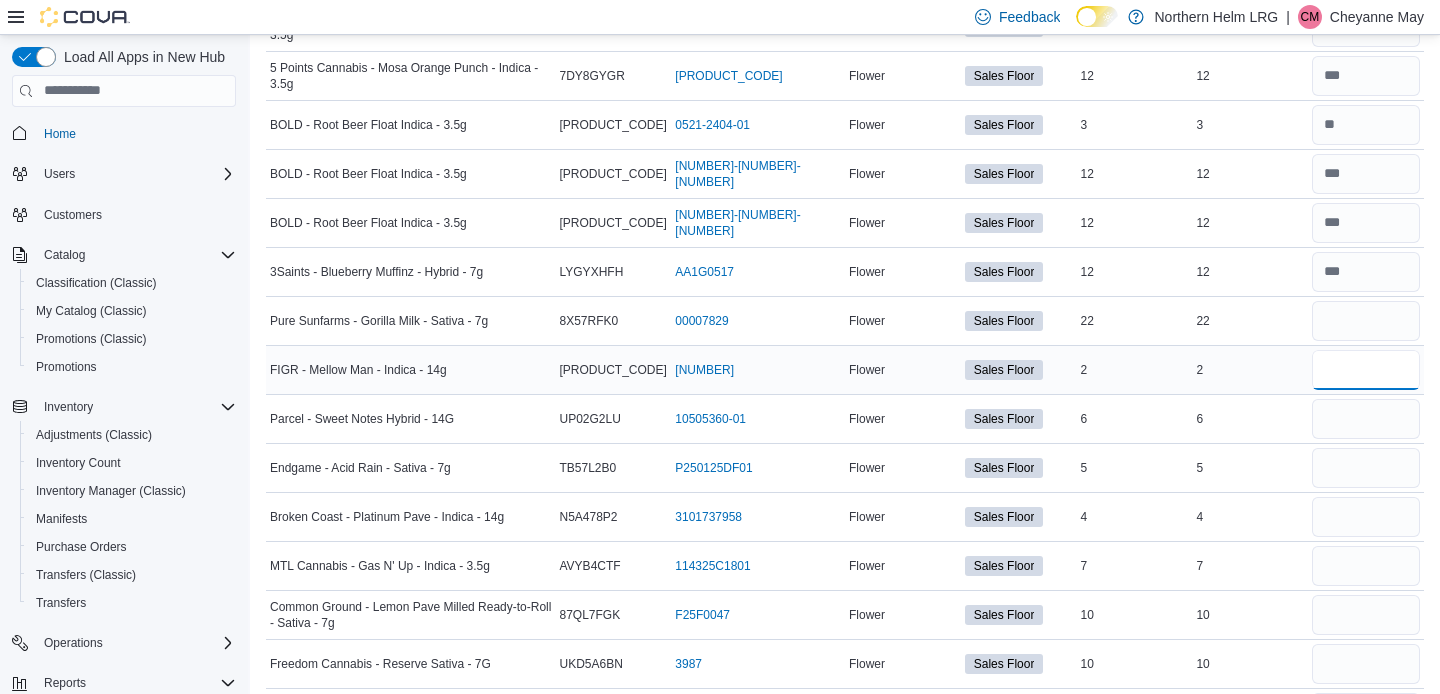 click on "*" at bounding box center (1366, 370) 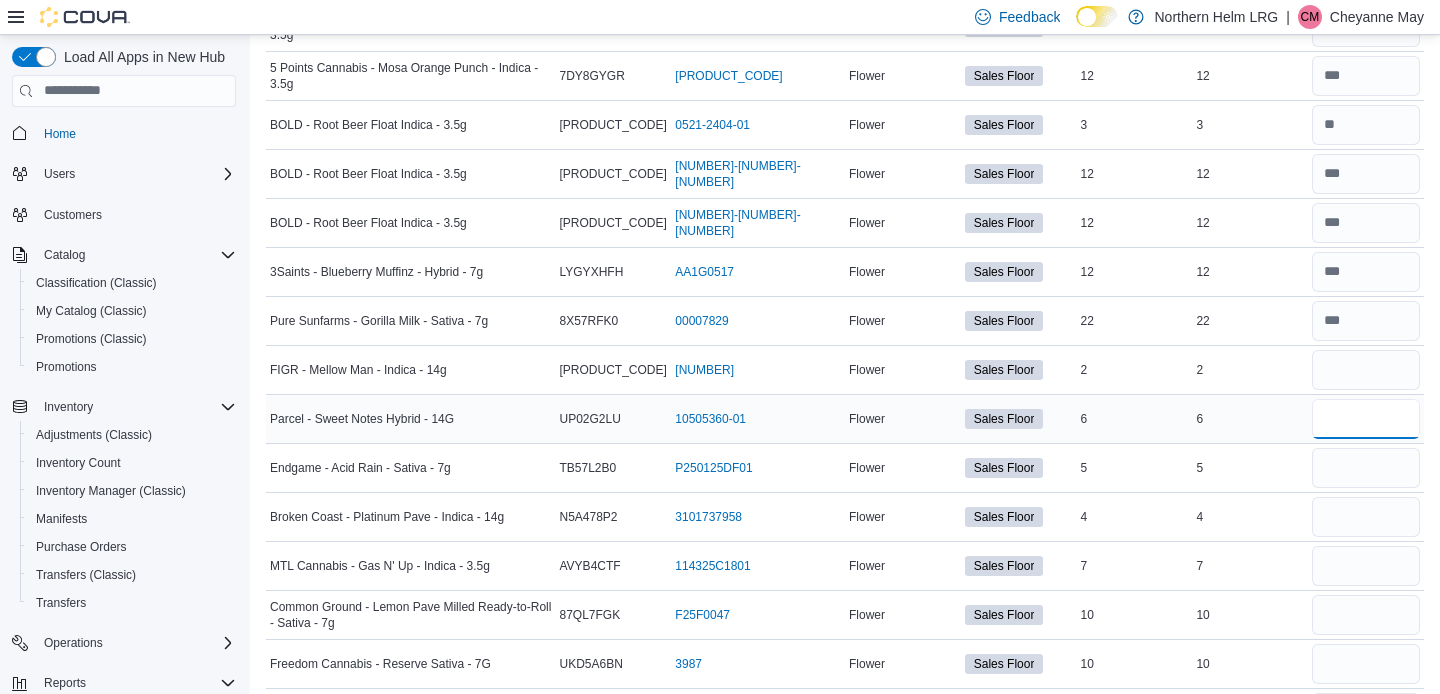 click at bounding box center (1366, 419) 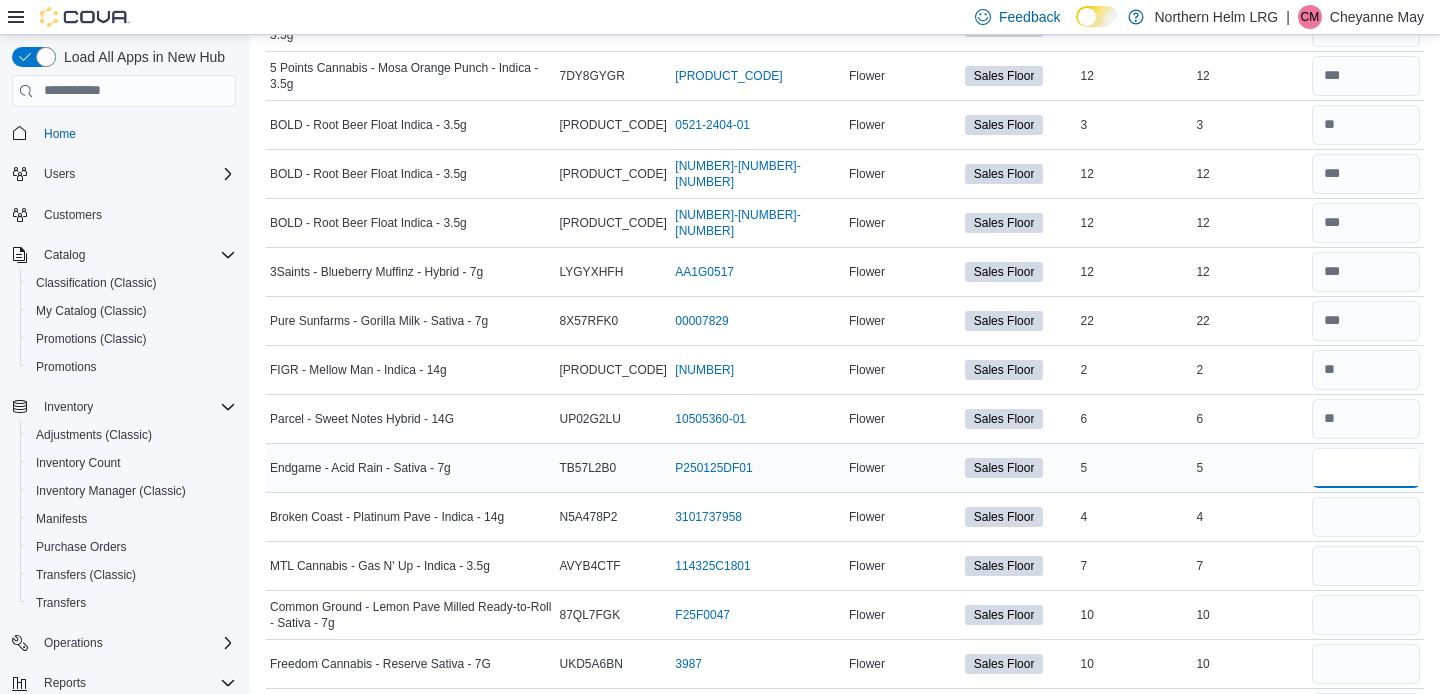 click at bounding box center [1366, 468] 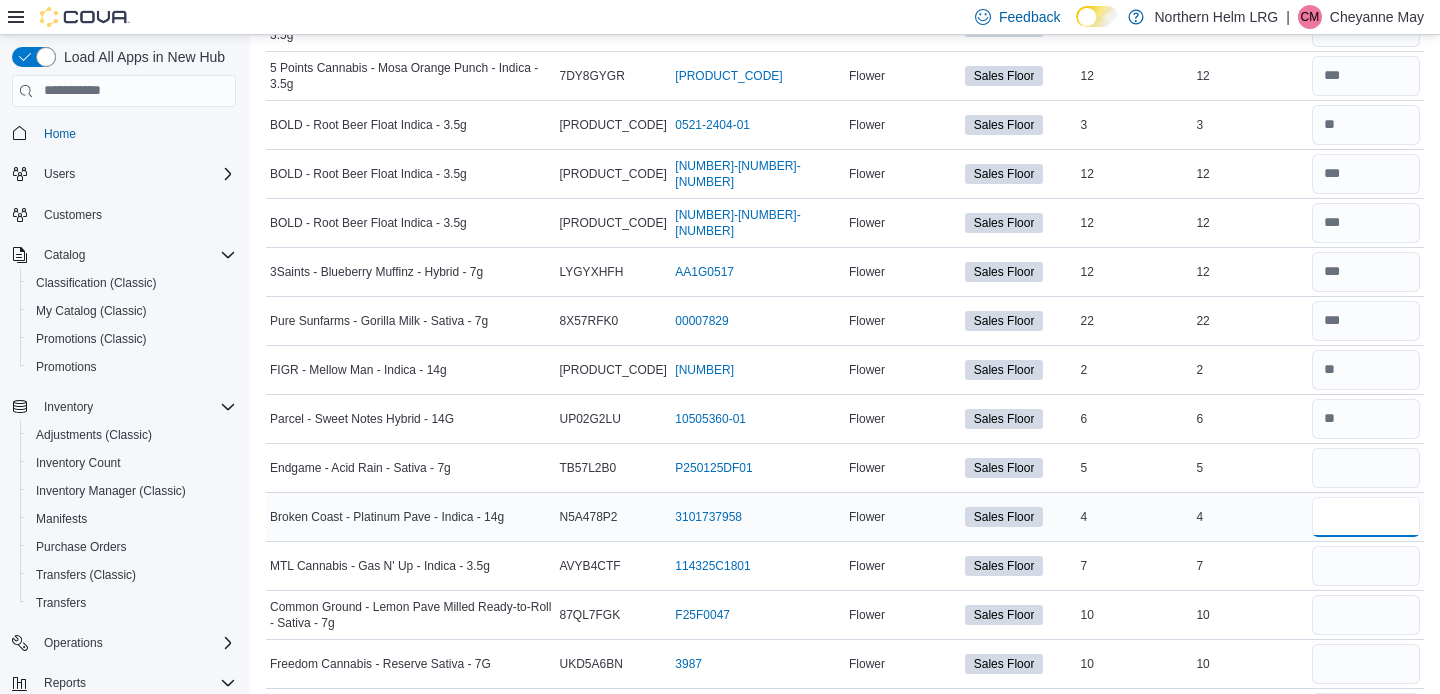 click at bounding box center [1366, 517] 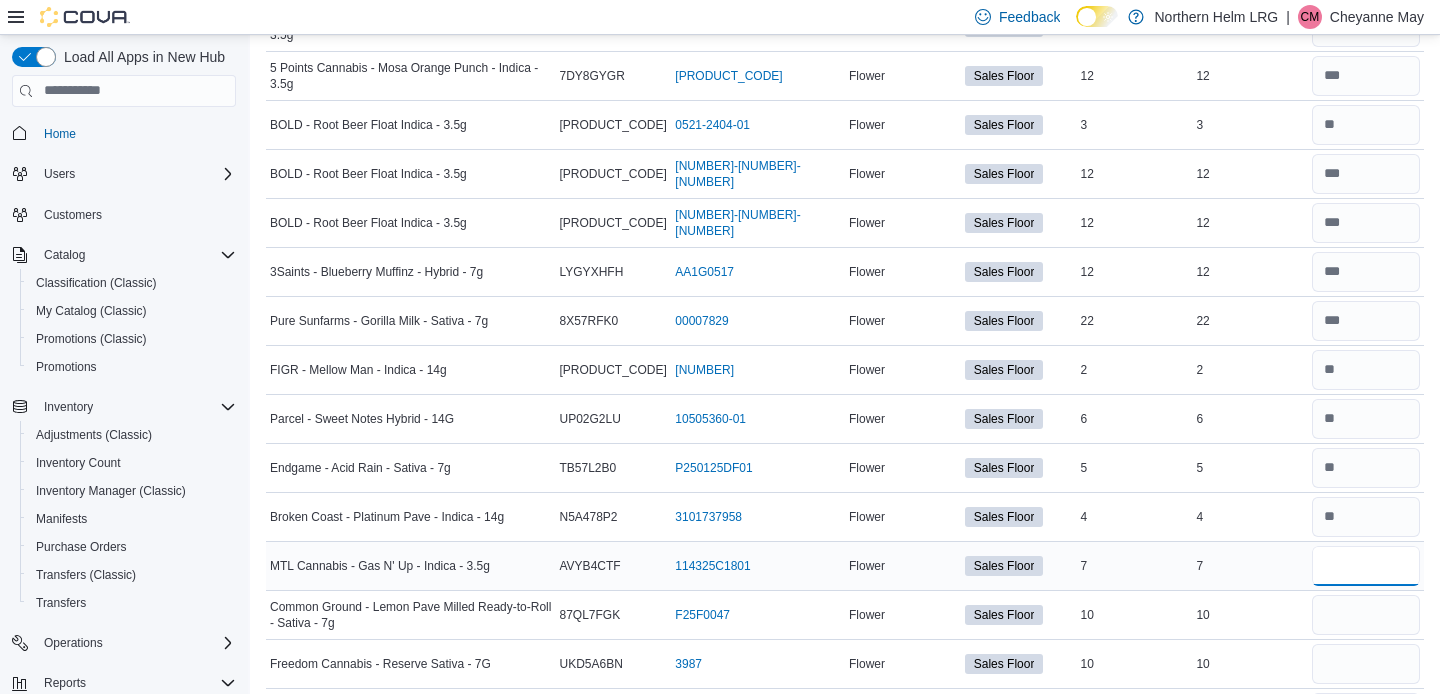 click at bounding box center [1366, 566] 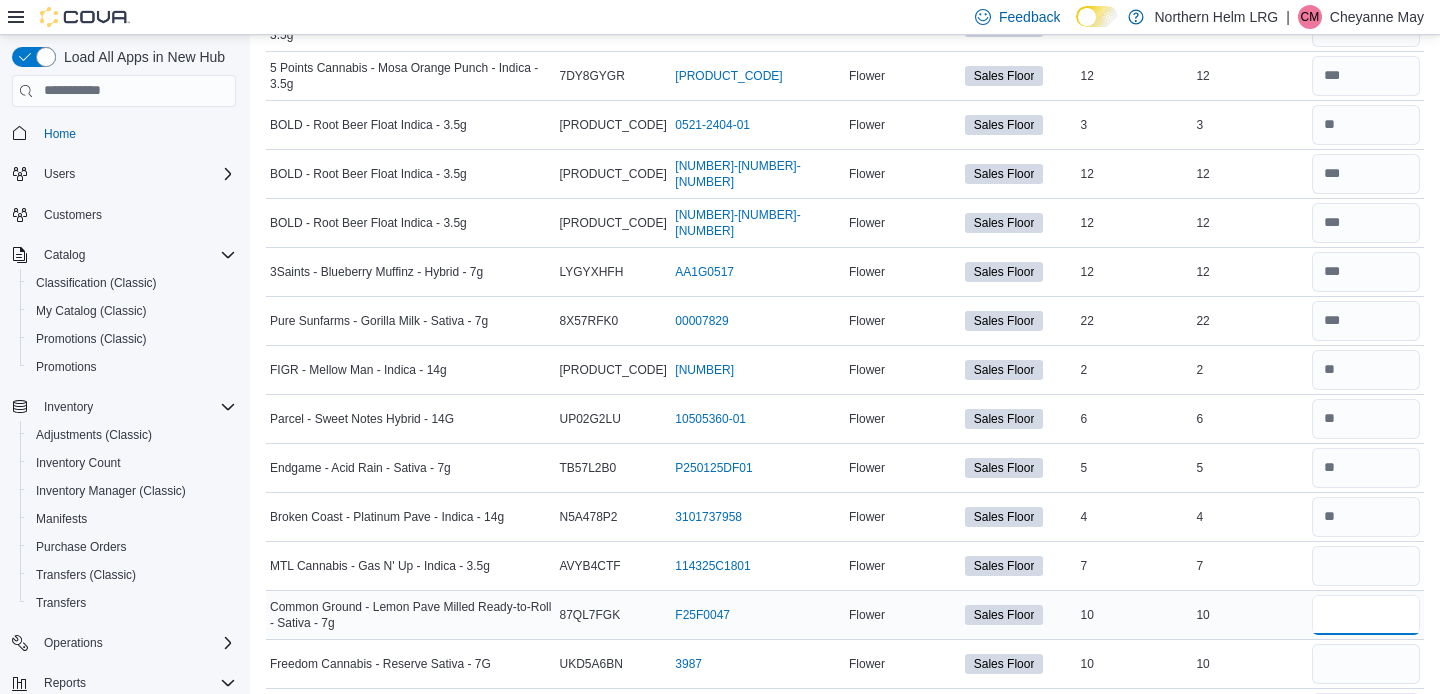click at bounding box center [1366, 615] 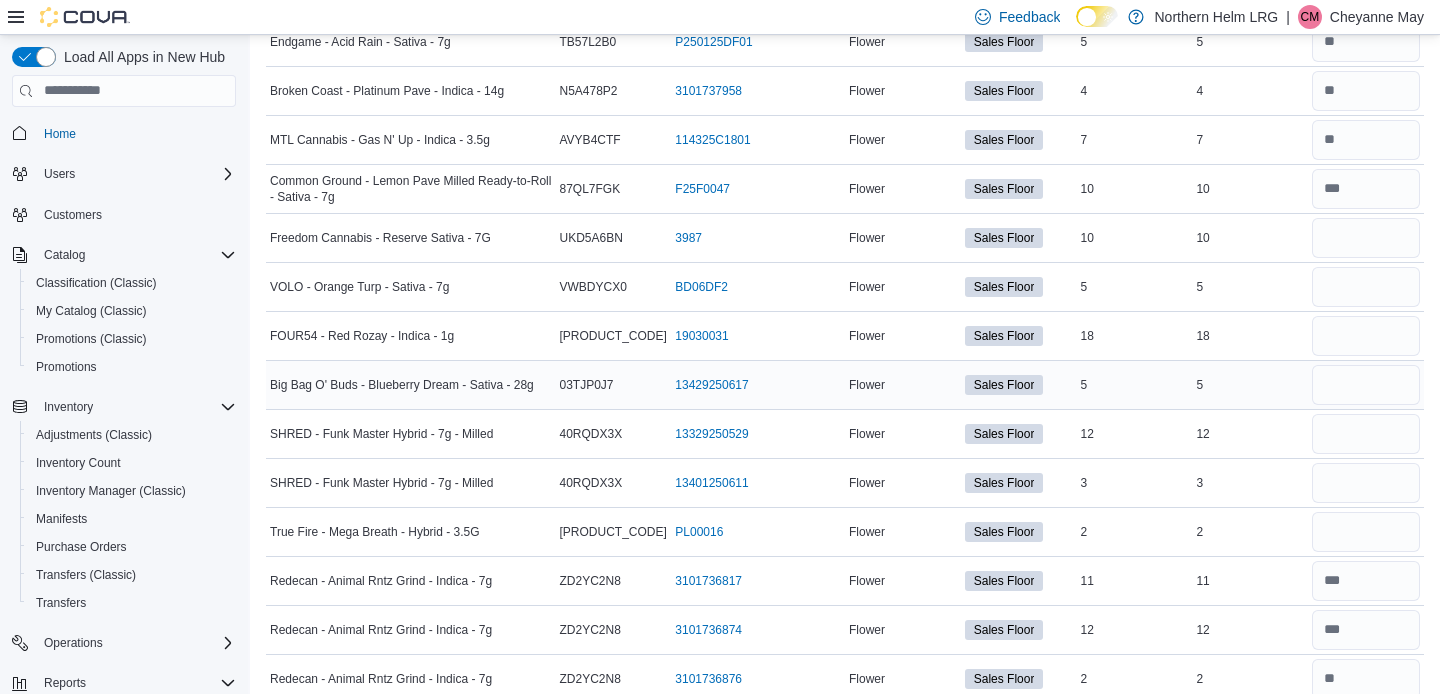 scroll, scrollTop: 5384, scrollLeft: 0, axis: vertical 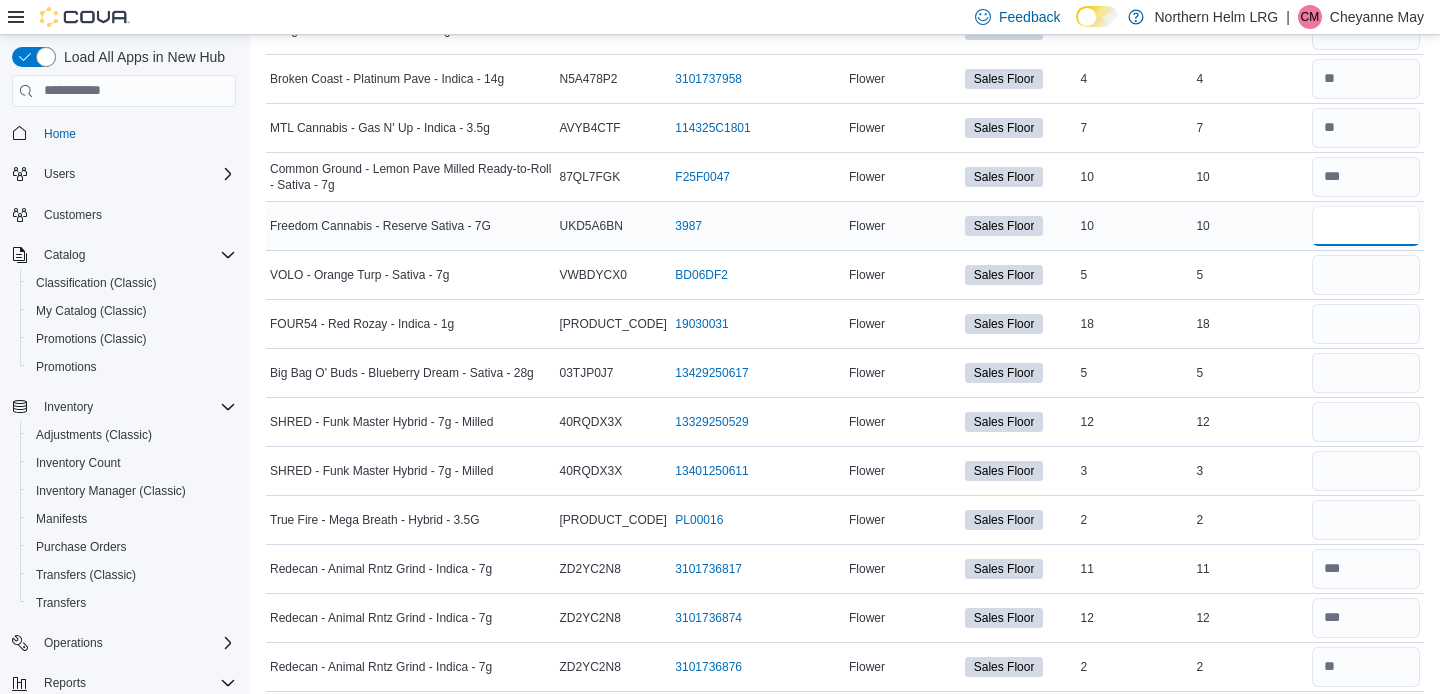 click at bounding box center [1366, 226] 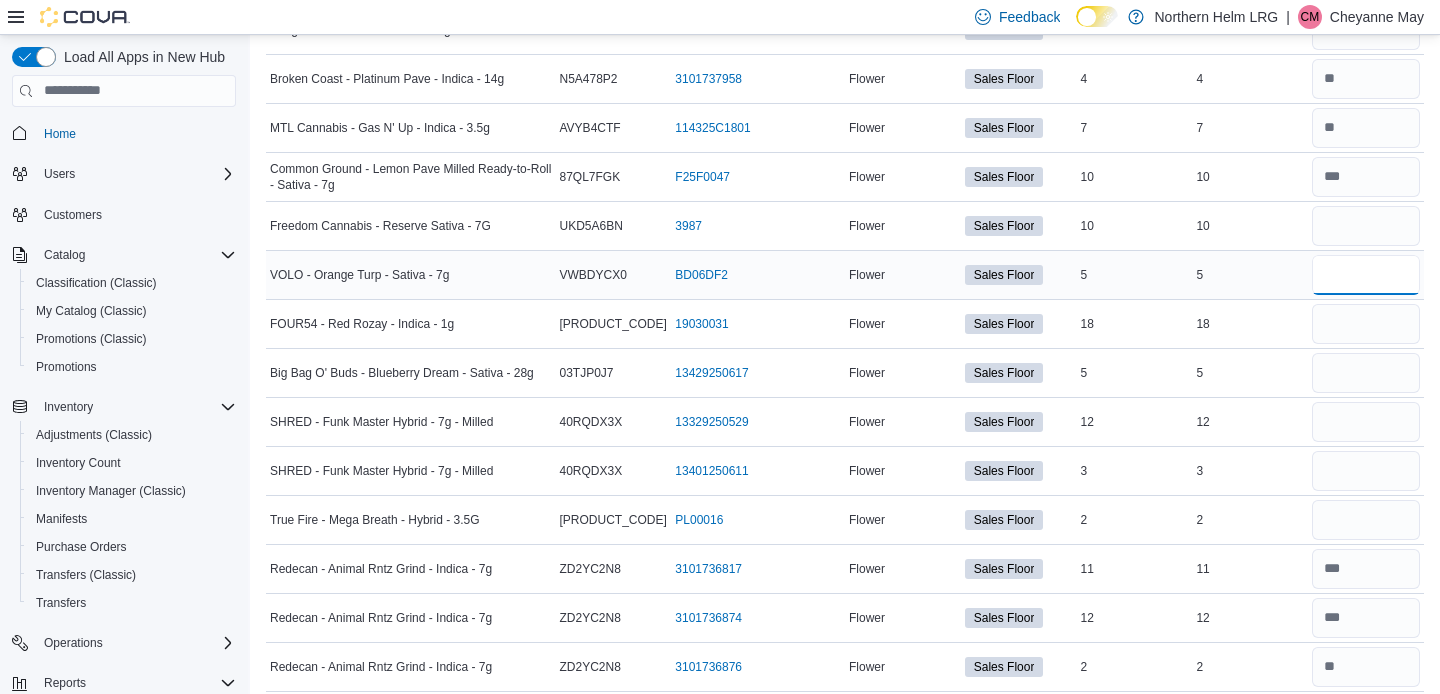 click at bounding box center [1366, 275] 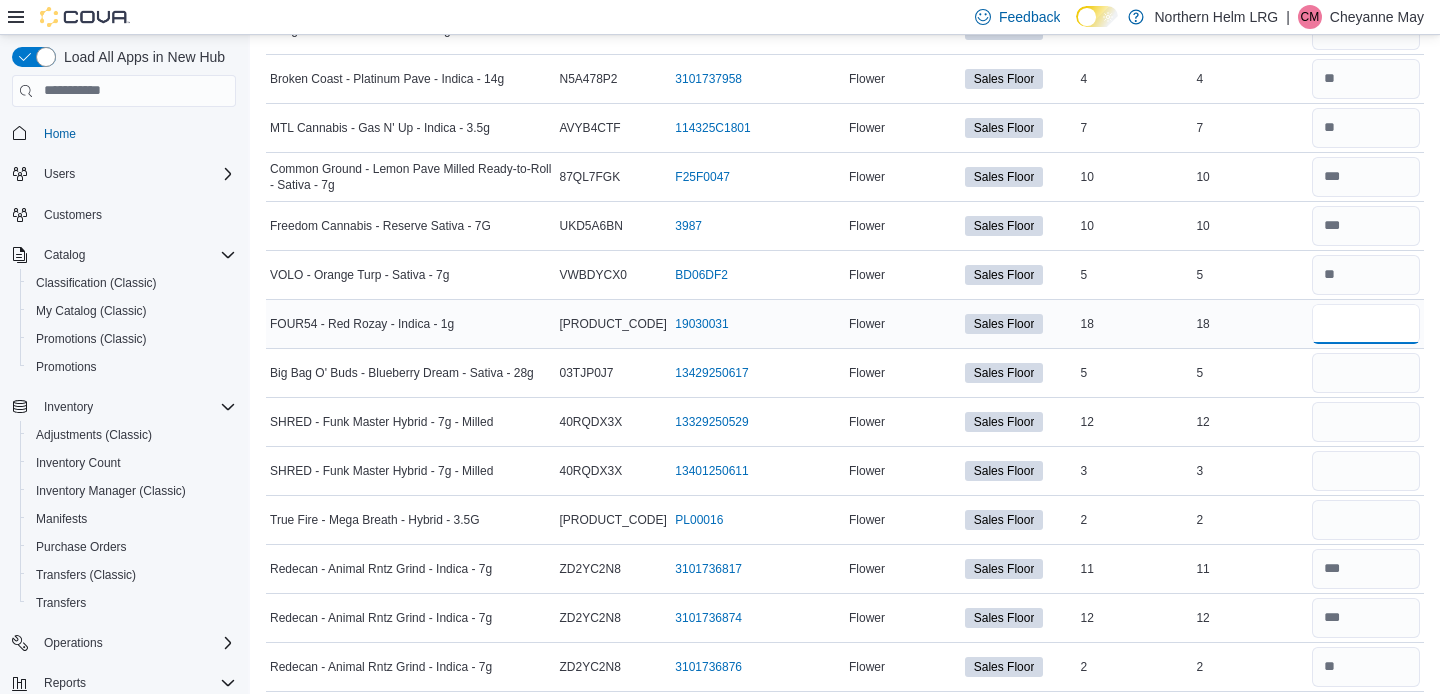 click at bounding box center [1366, 324] 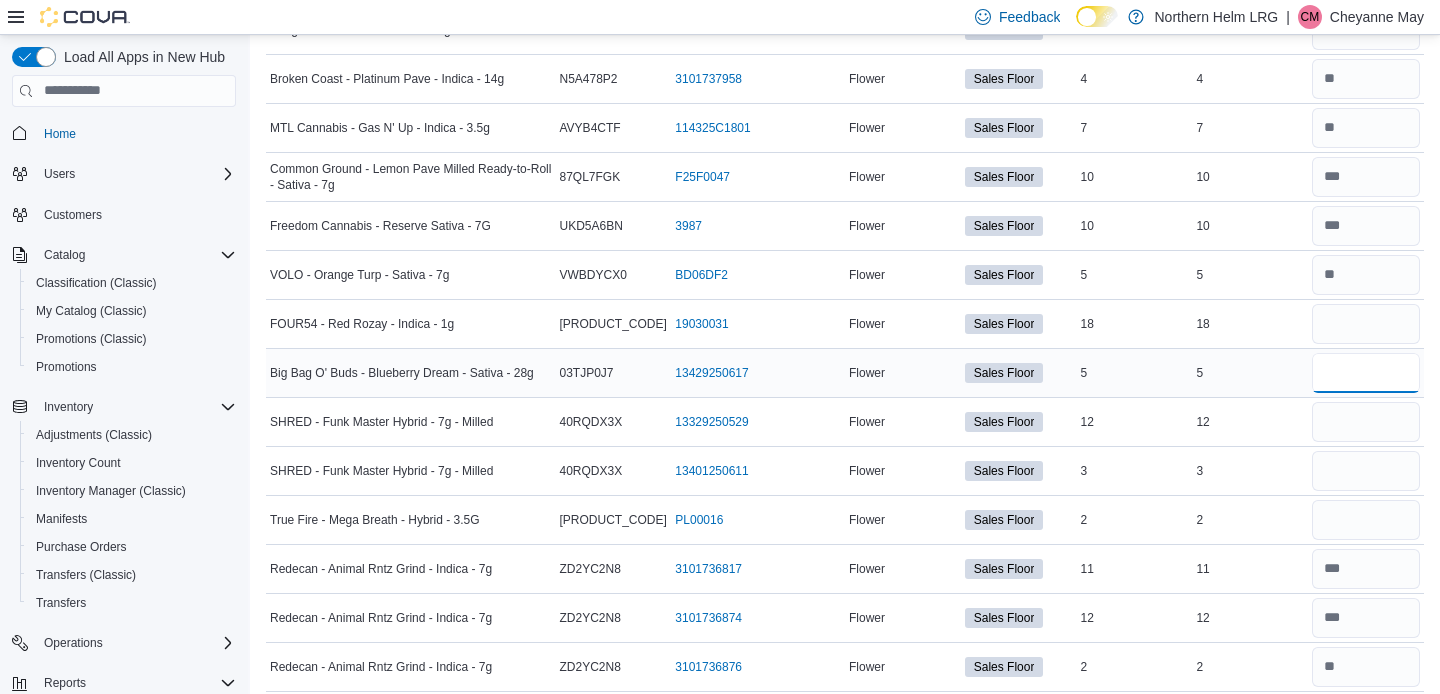click at bounding box center (1366, 373) 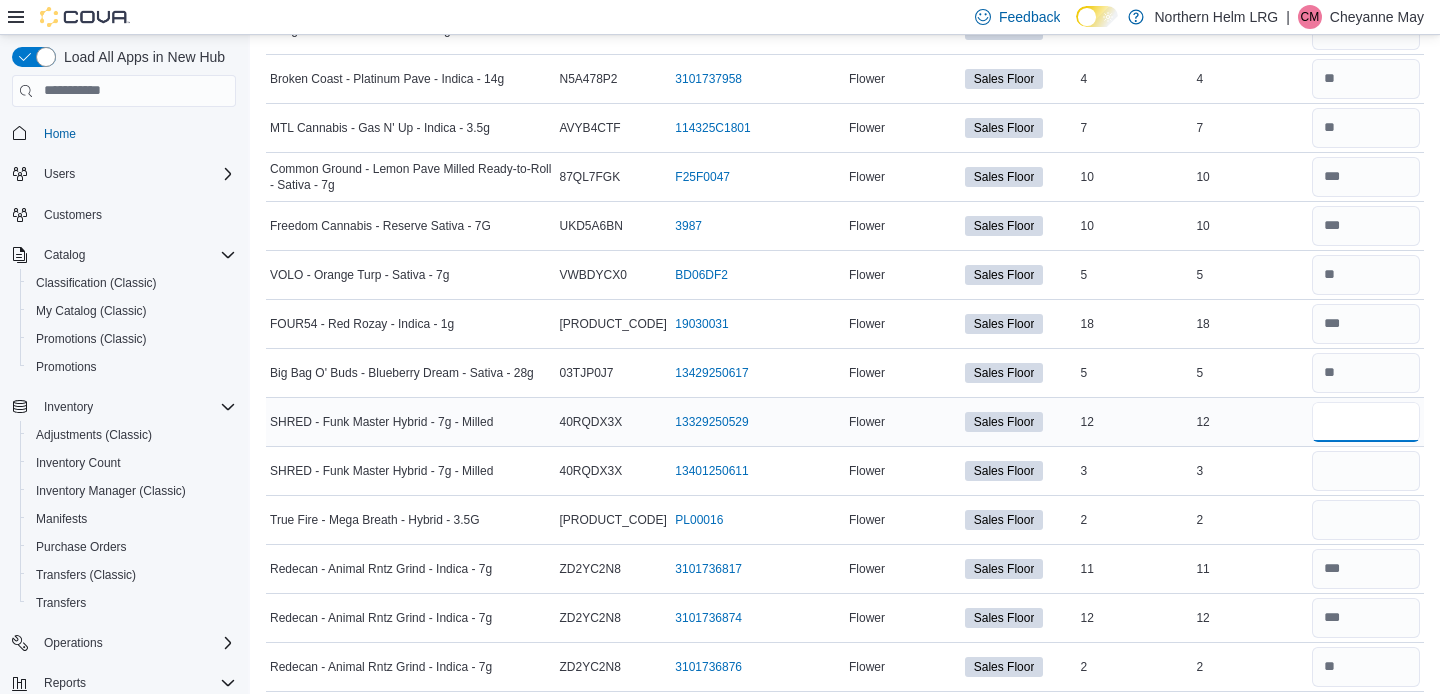 click at bounding box center (1366, 422) 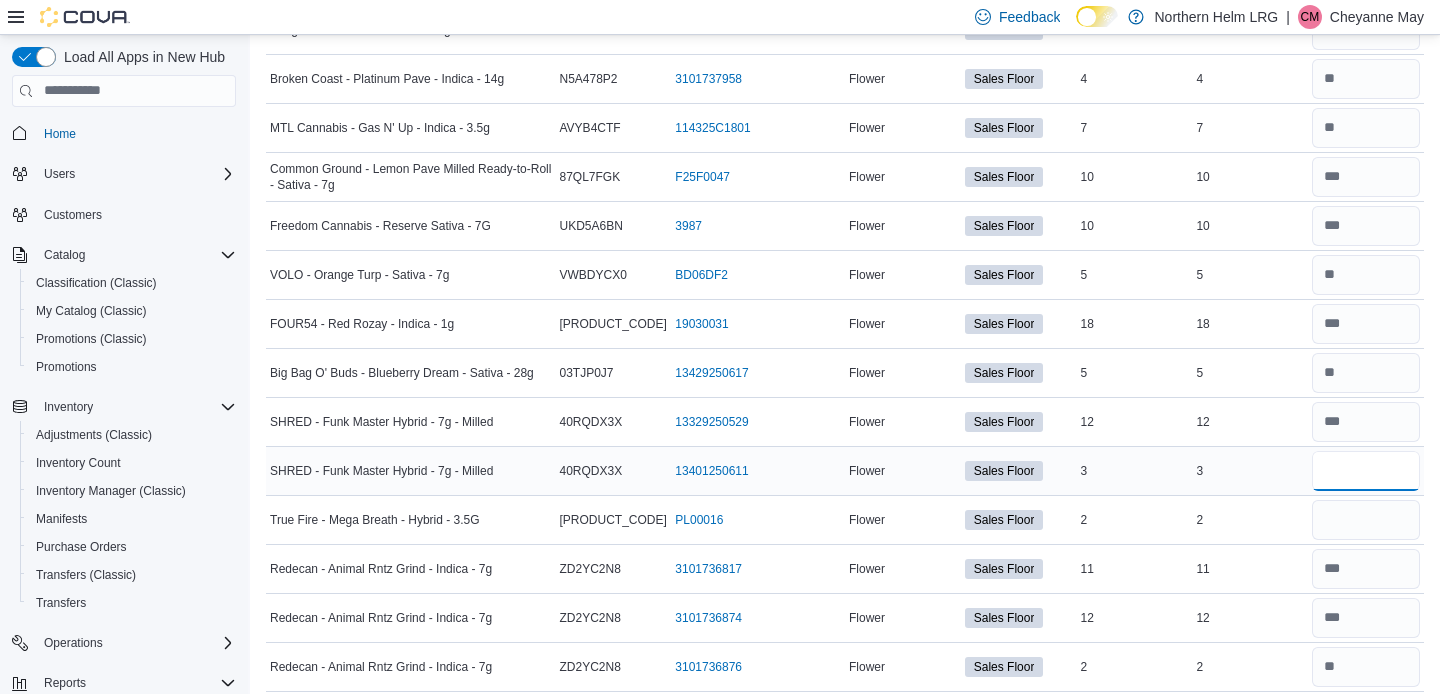 click at bounding box center [1366, 471] 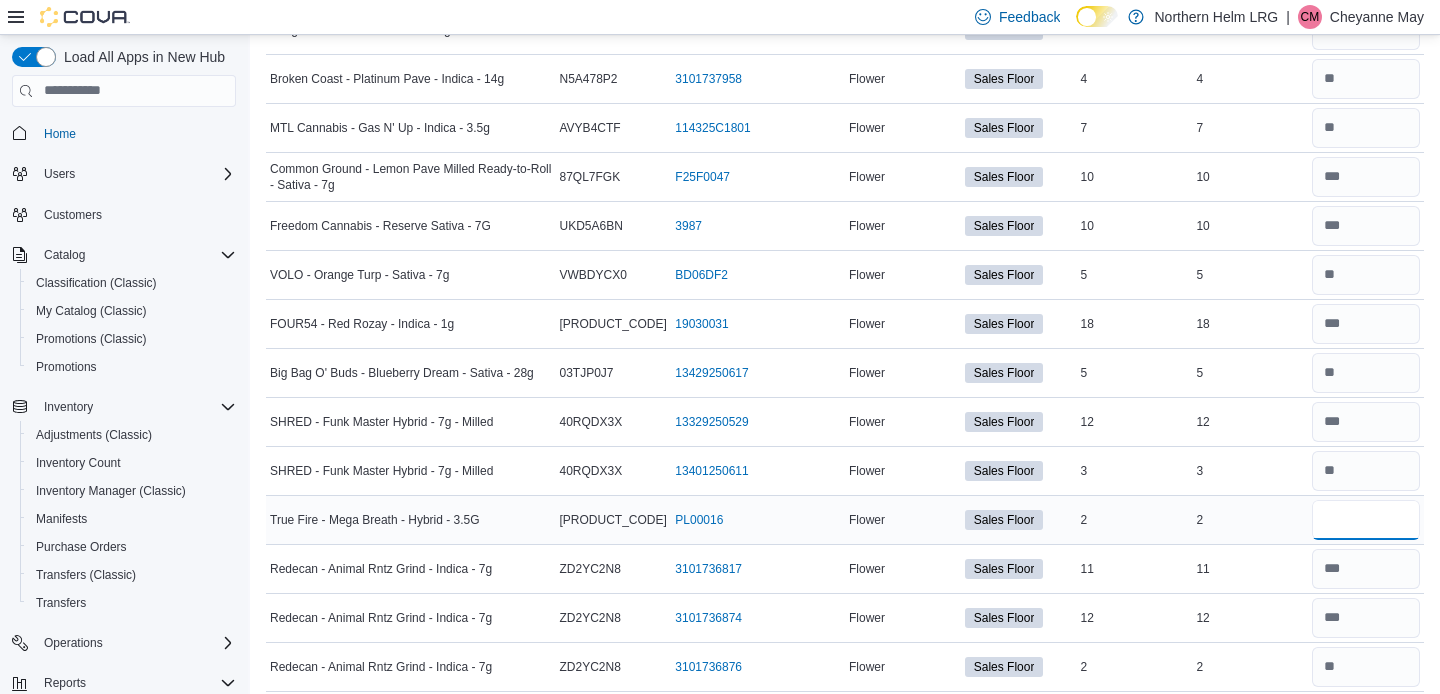 click at bounding box center (1366, 520) 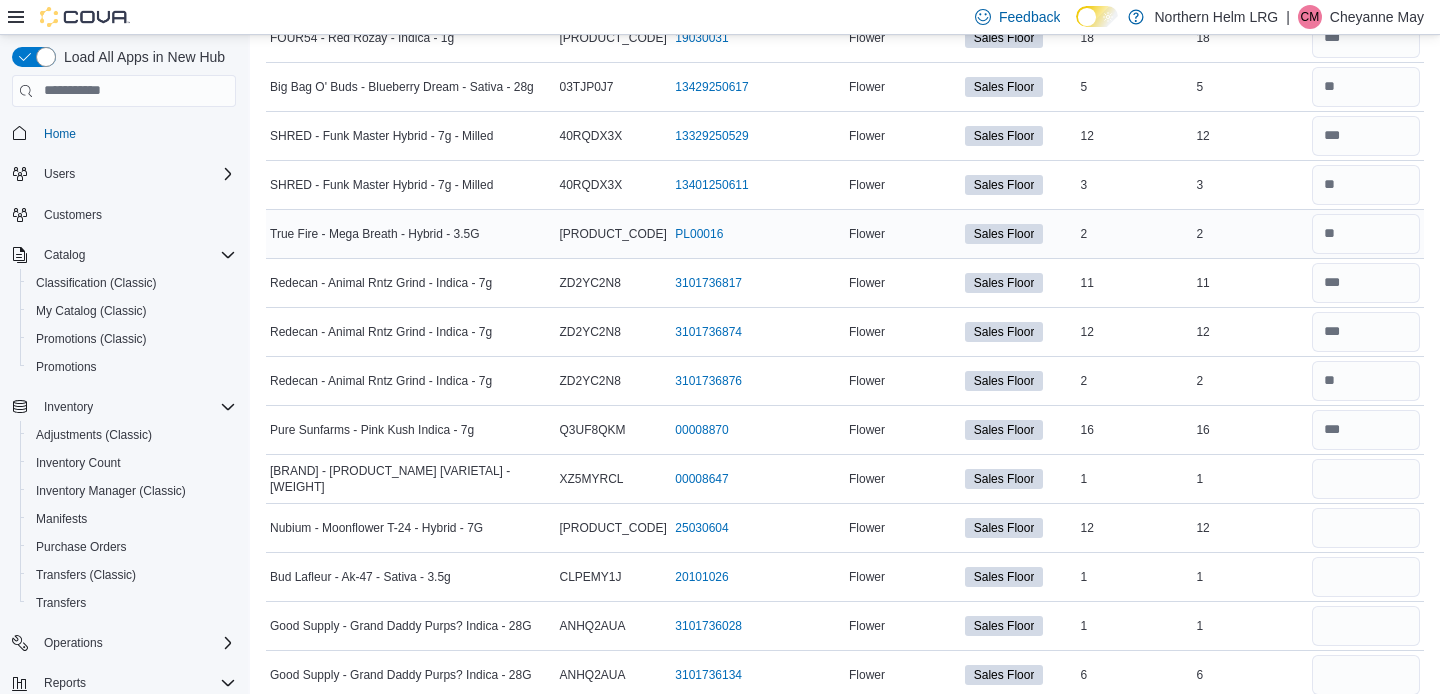 scroll, scrollTop: 5677, scrollLeft: 0, axis: vertical 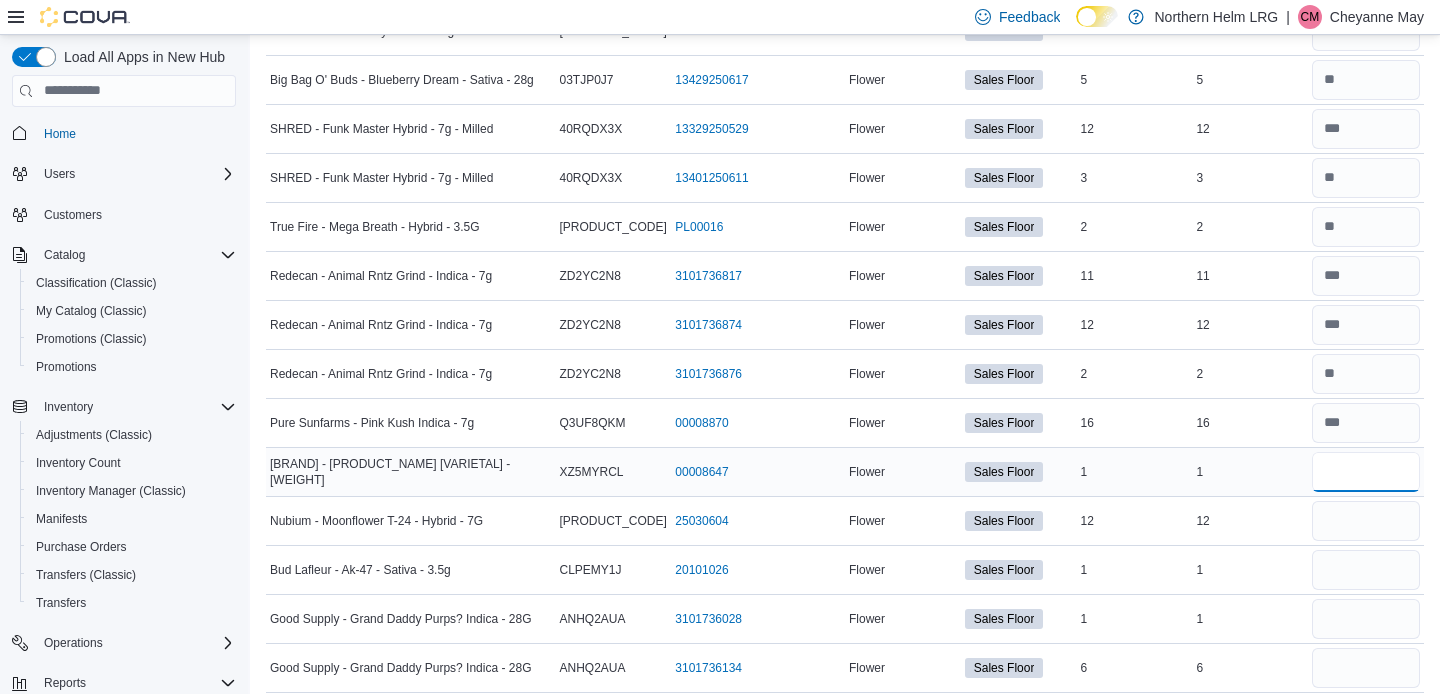 click at bounding box center (1366, 472) 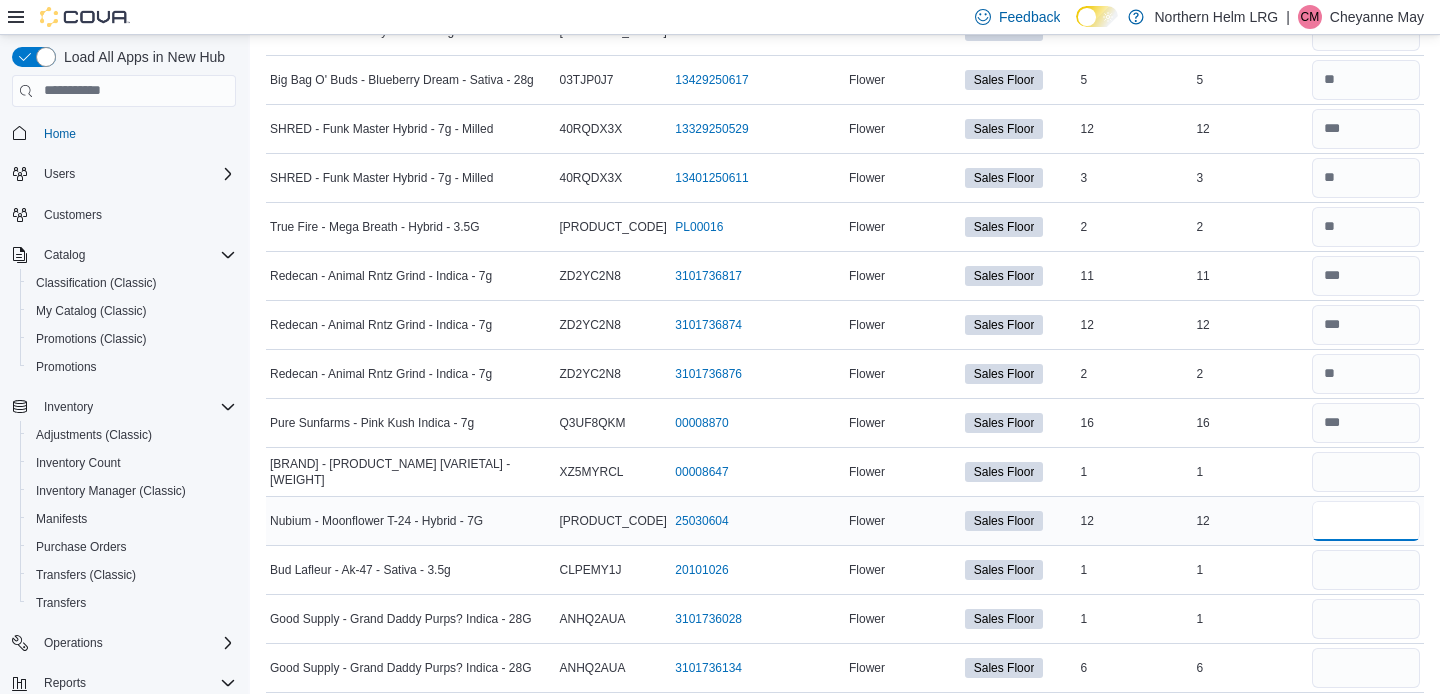 click at bounding box center [1366, 521] 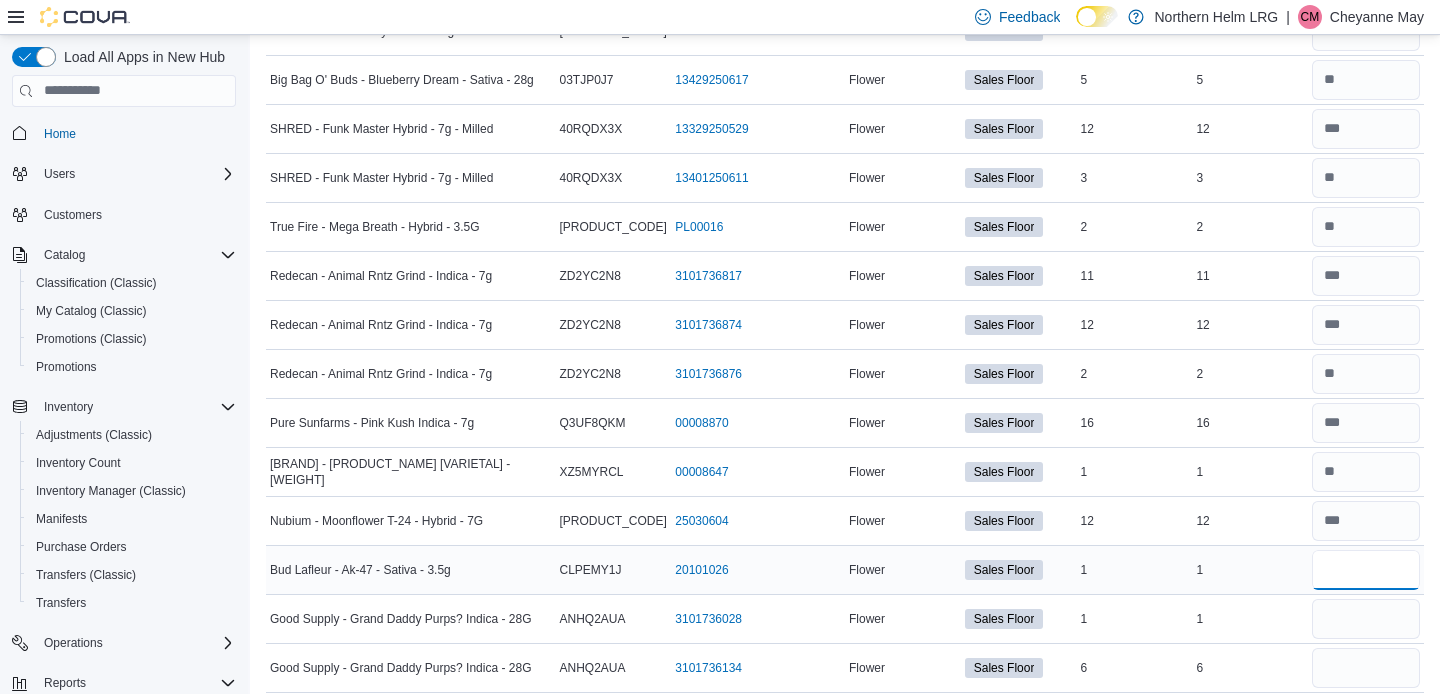 click at bounding box center (1366, 570) 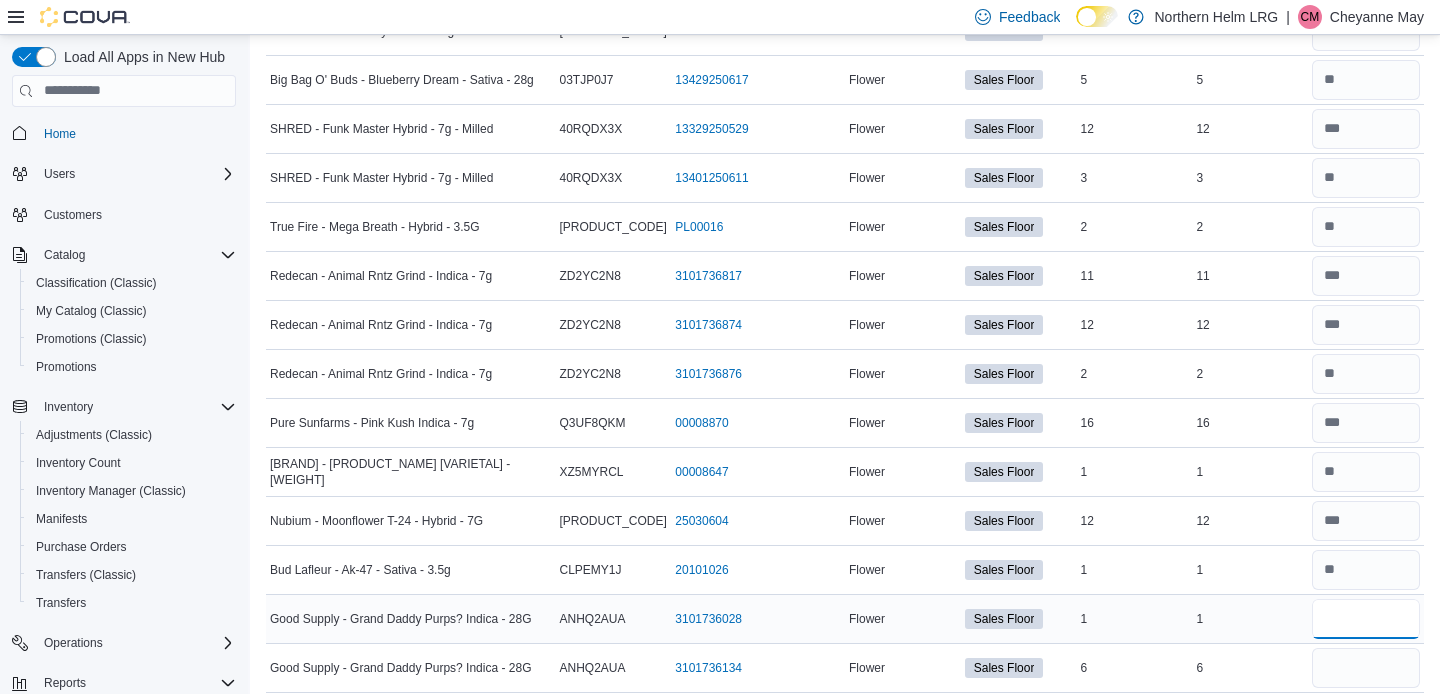 click at bounding box center (1366, 619) 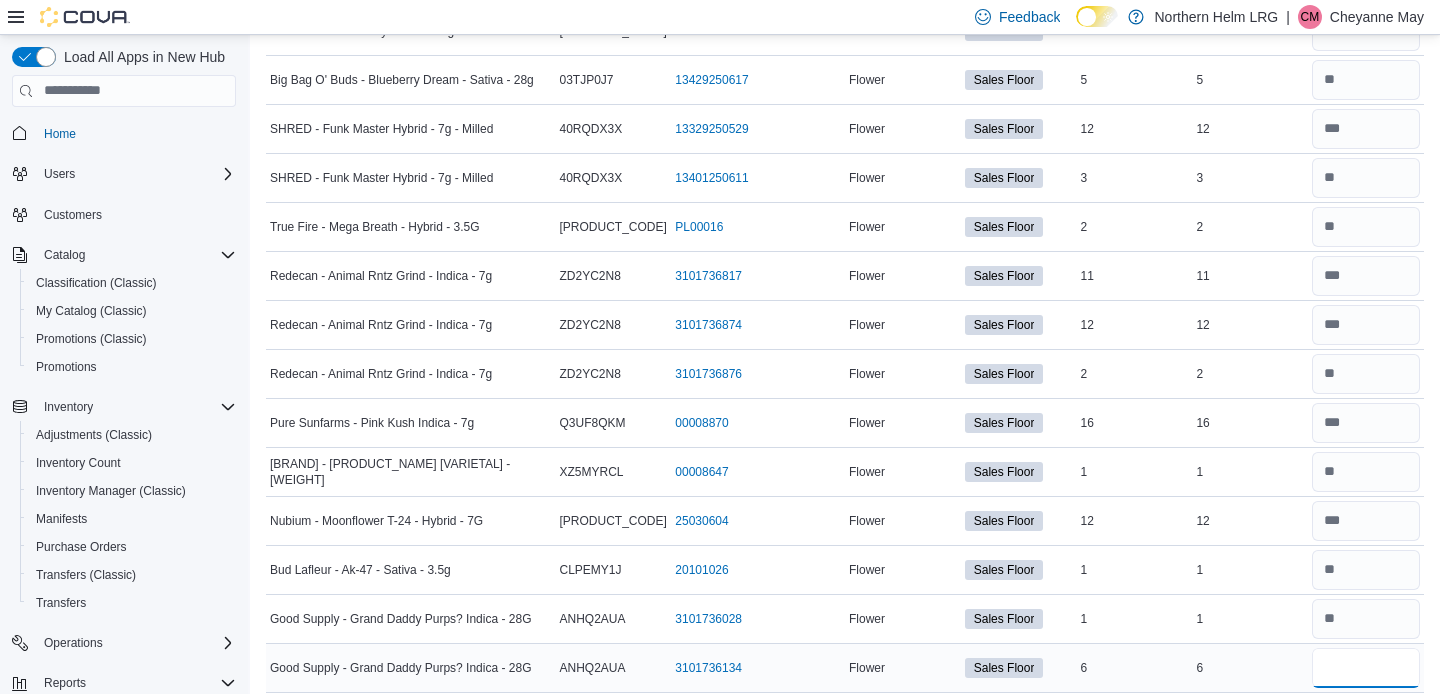 click at bounding box center (1366, 668) 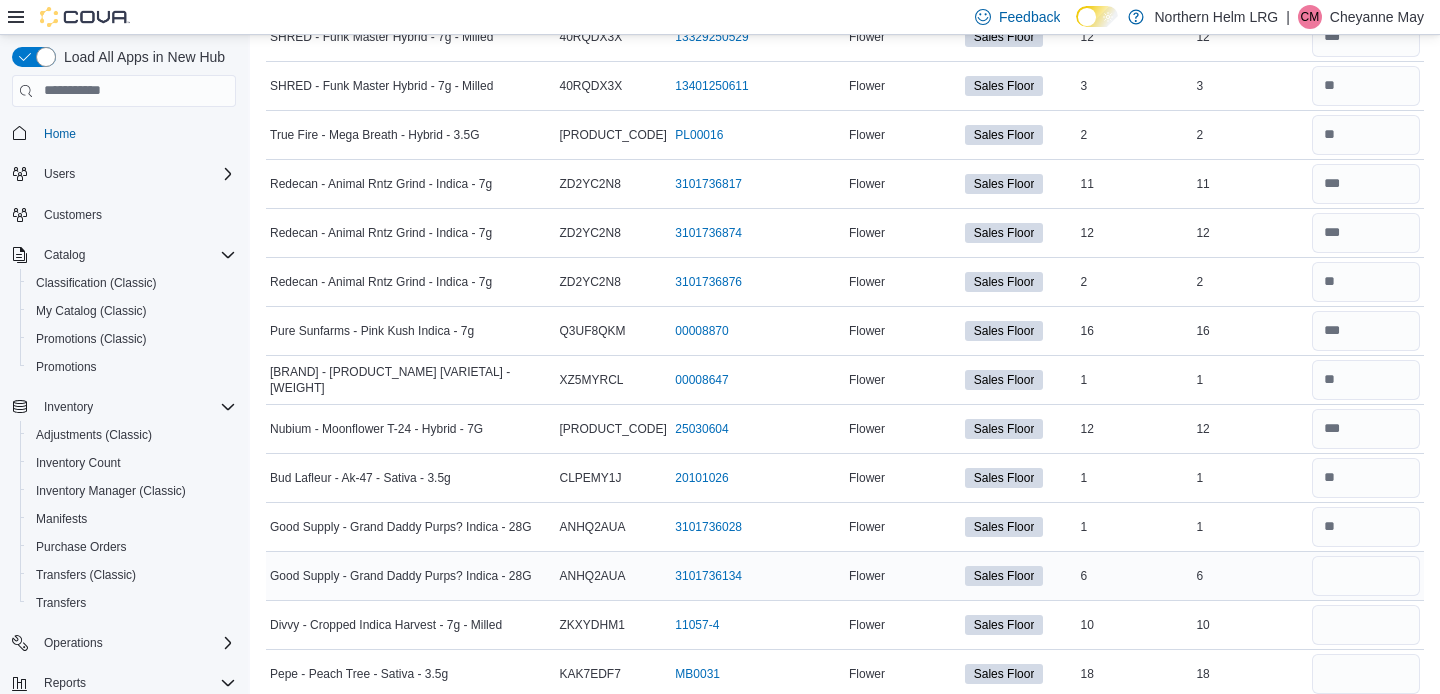 scroll, scrollTop: 5770, scrollLeft: 0, axis: vertical 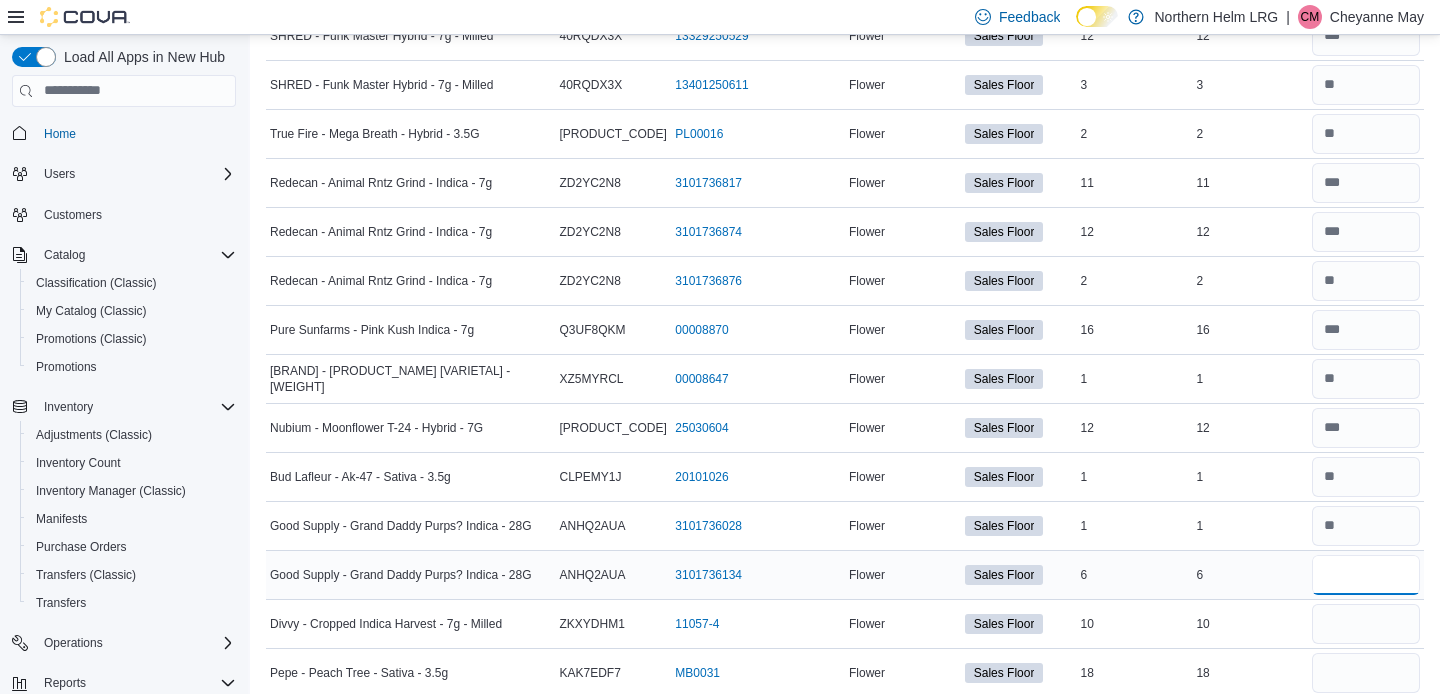 click at bounding box center [1366, 575] 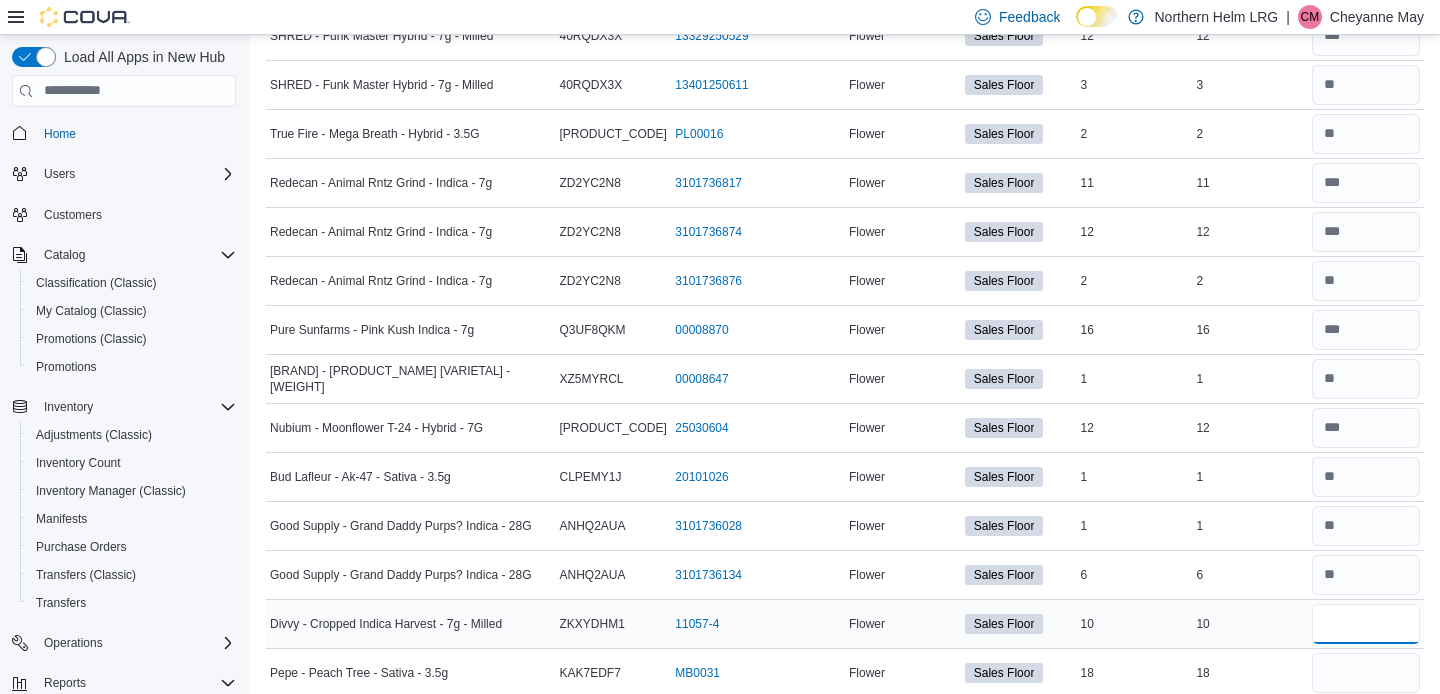 click at bounding box center [1366, 624] 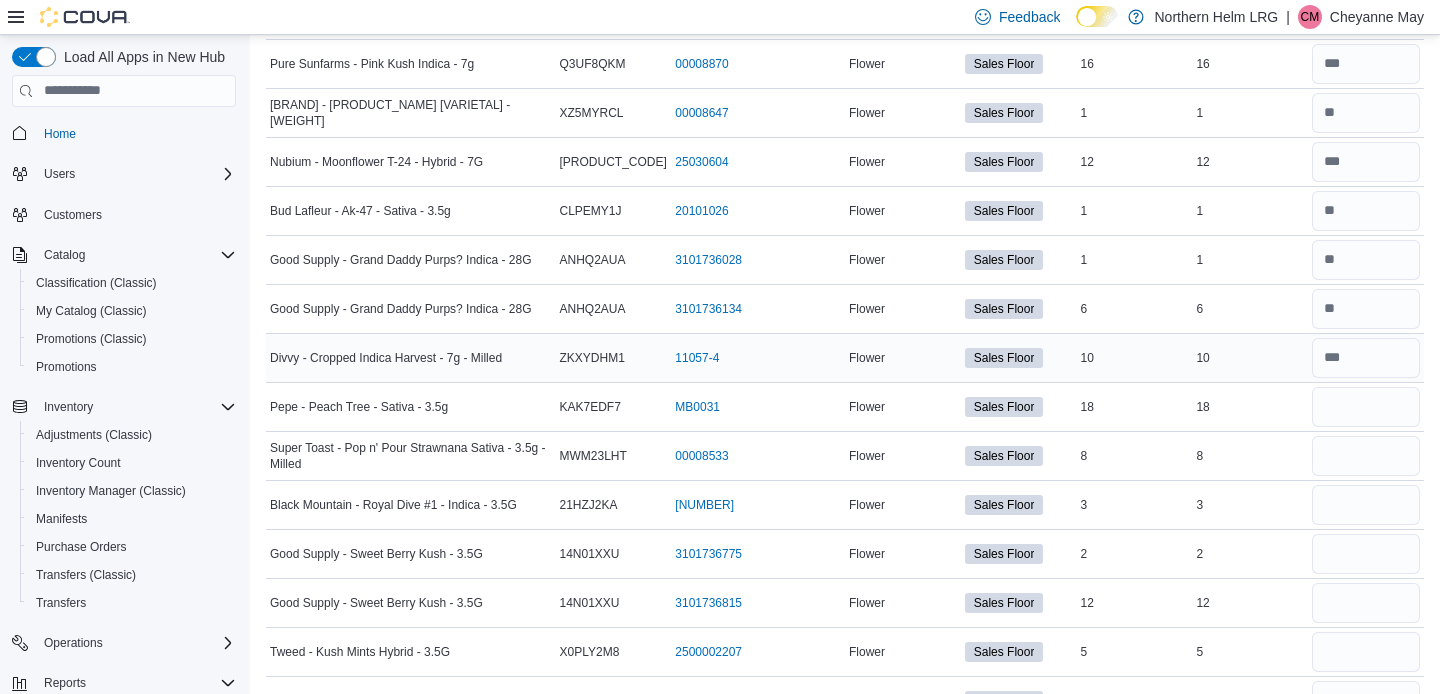 scroll, scrollTop: 6064, scrollLeft: 0, axis: vertical 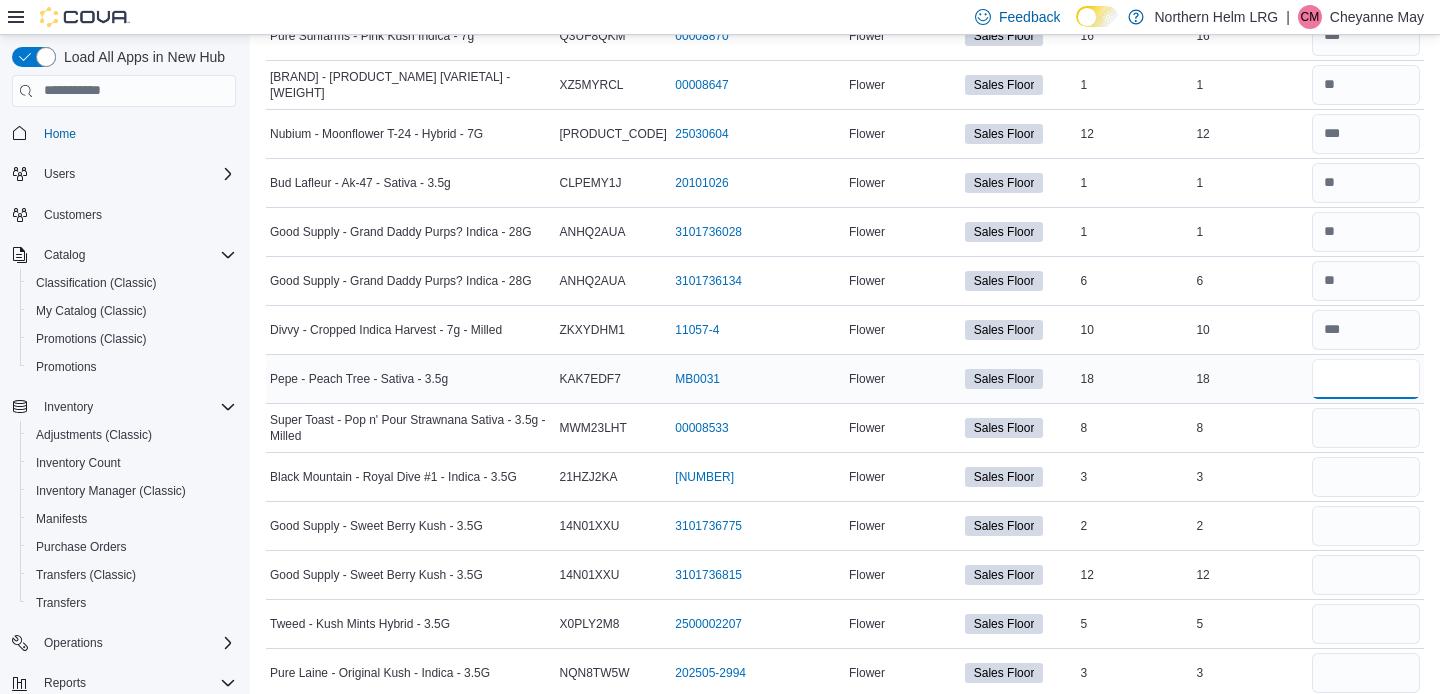 click at bounding box center (1366, 379) 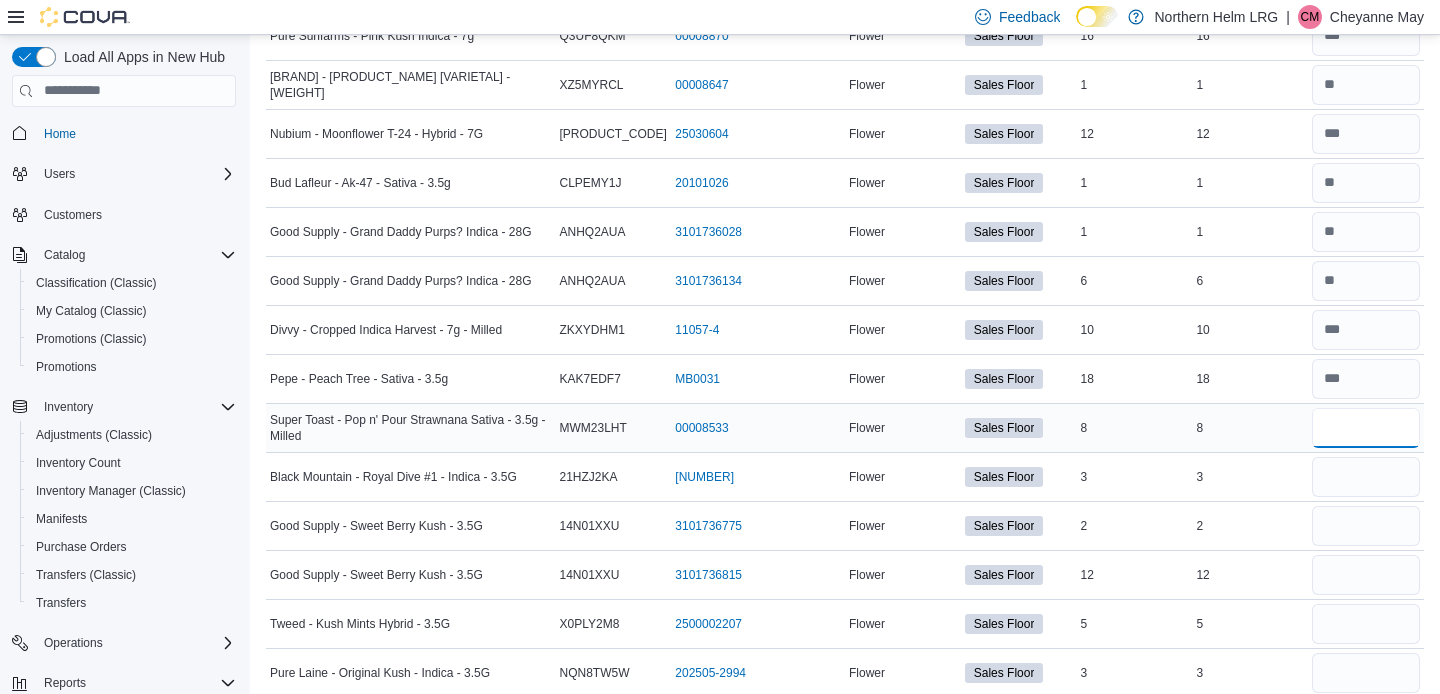 click at bounding box center (1366, 428) 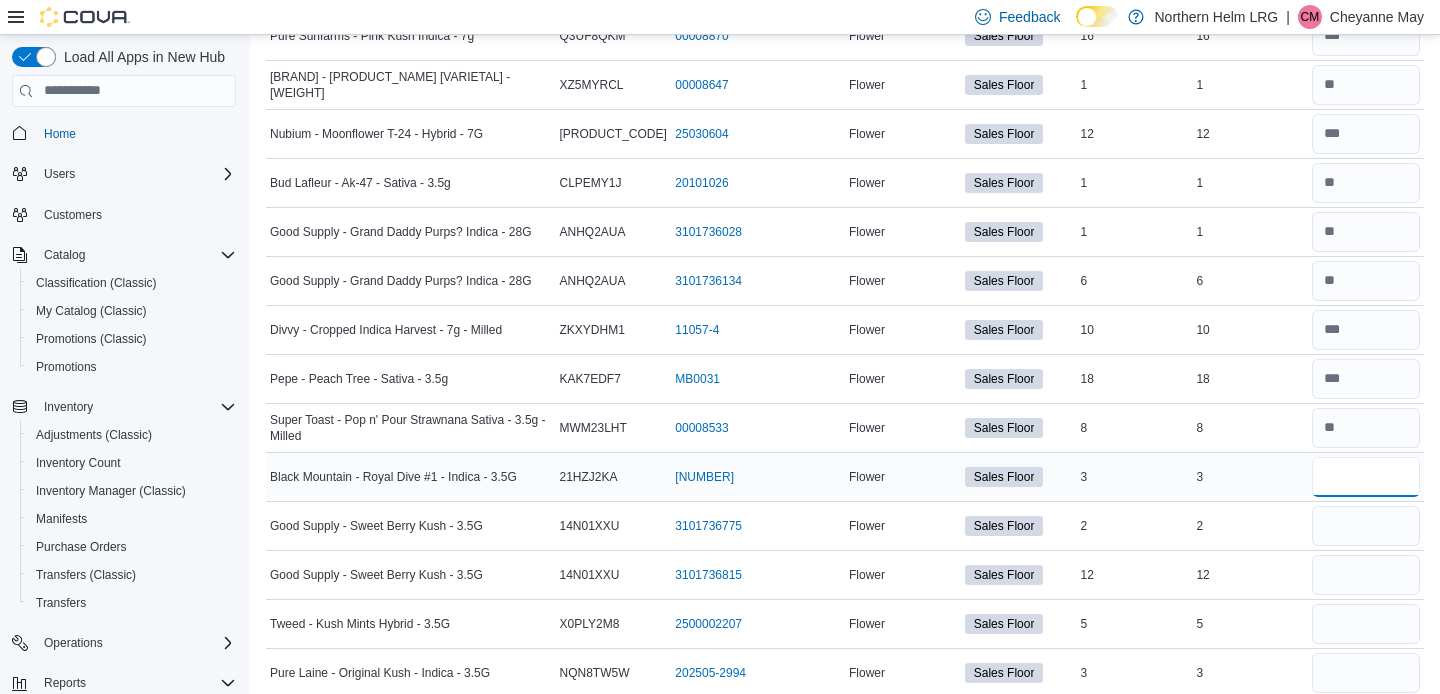 click at bounding box center [1366, 477] 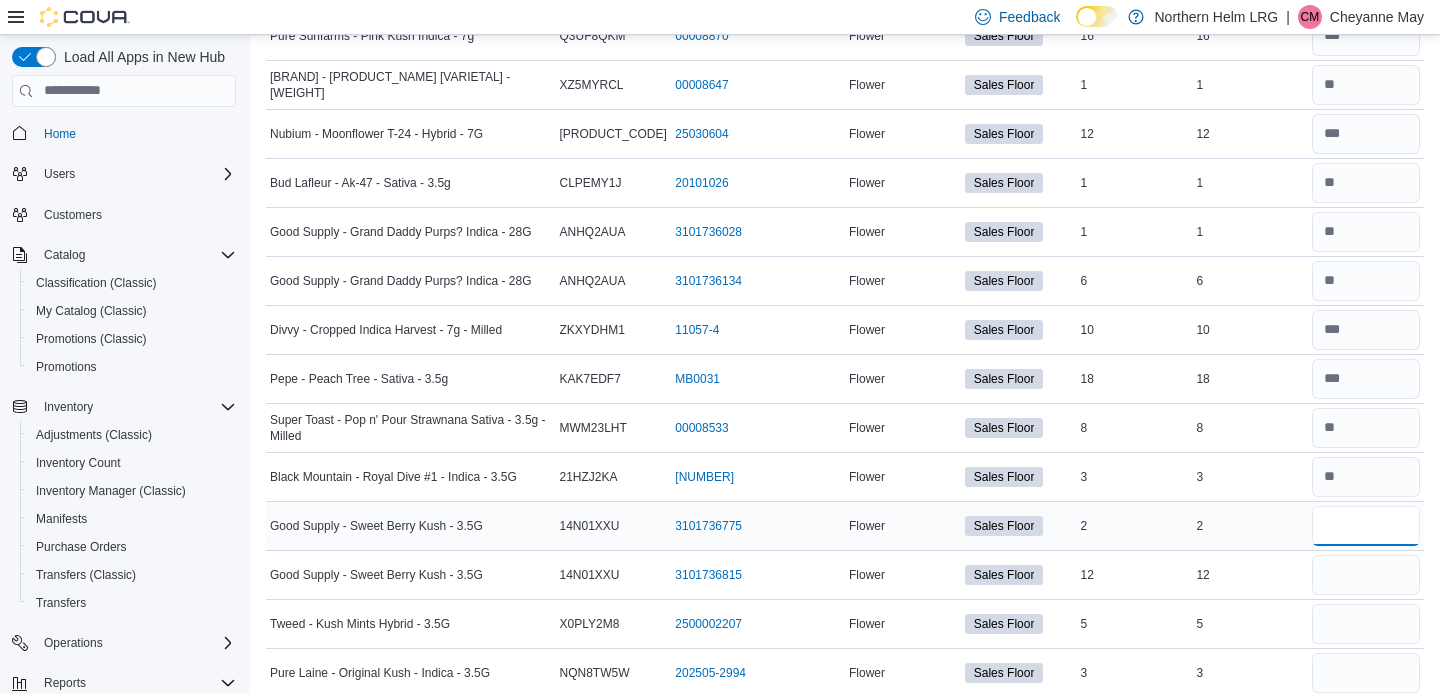 click at bounding box center (1366, 526) 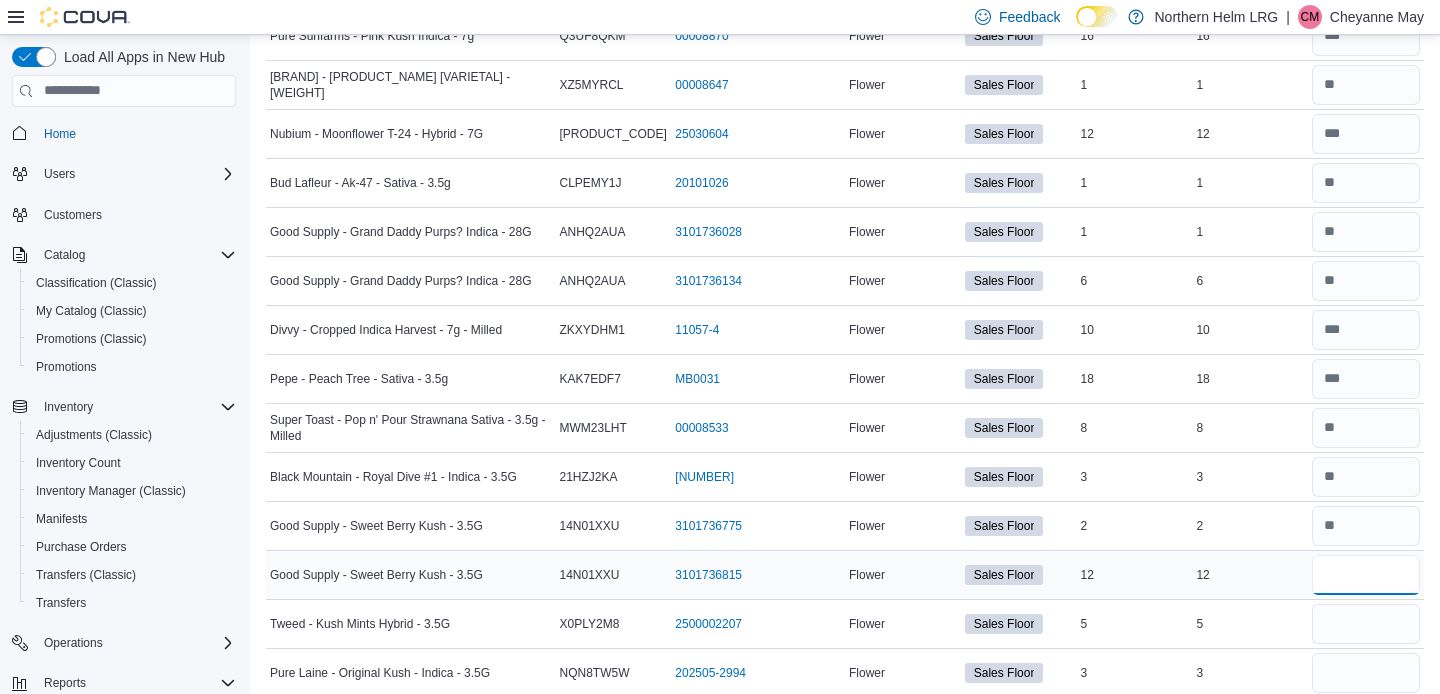 click at bounding box center (1366, 575) 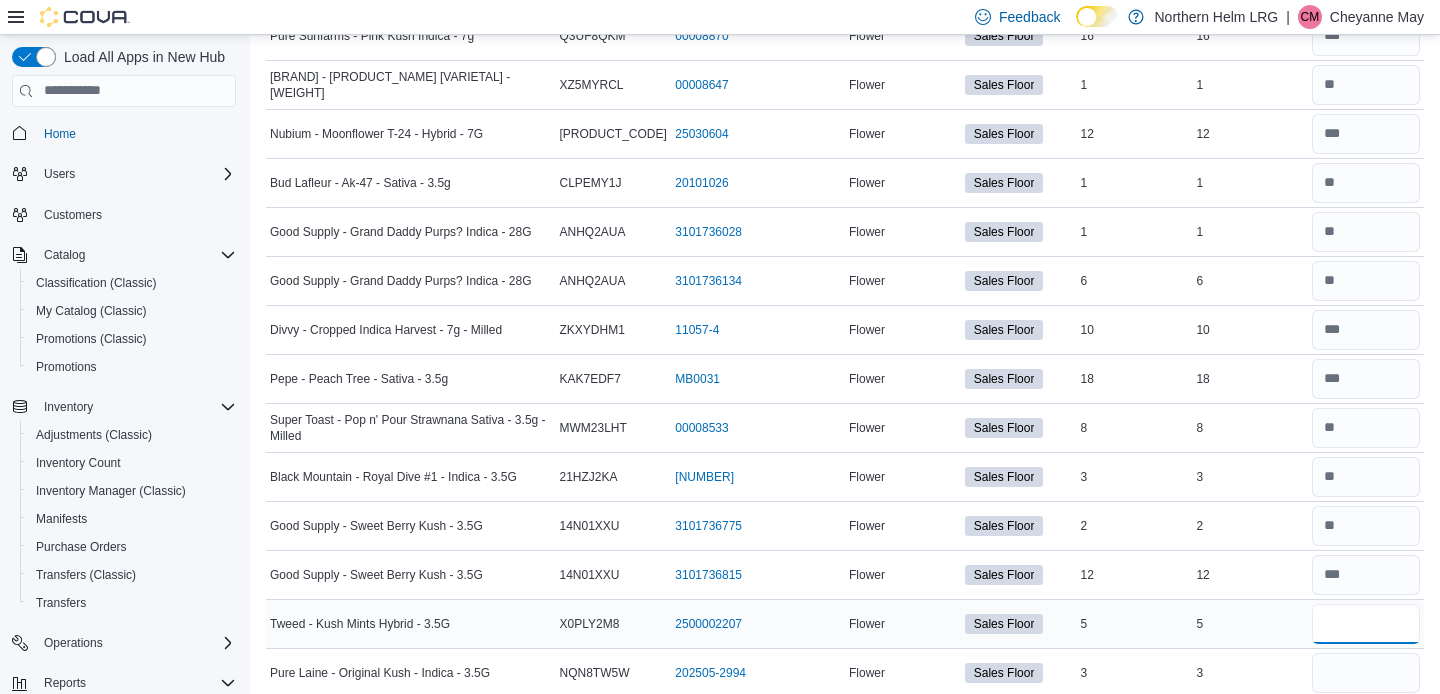 click at bounding box center (1366, 624) 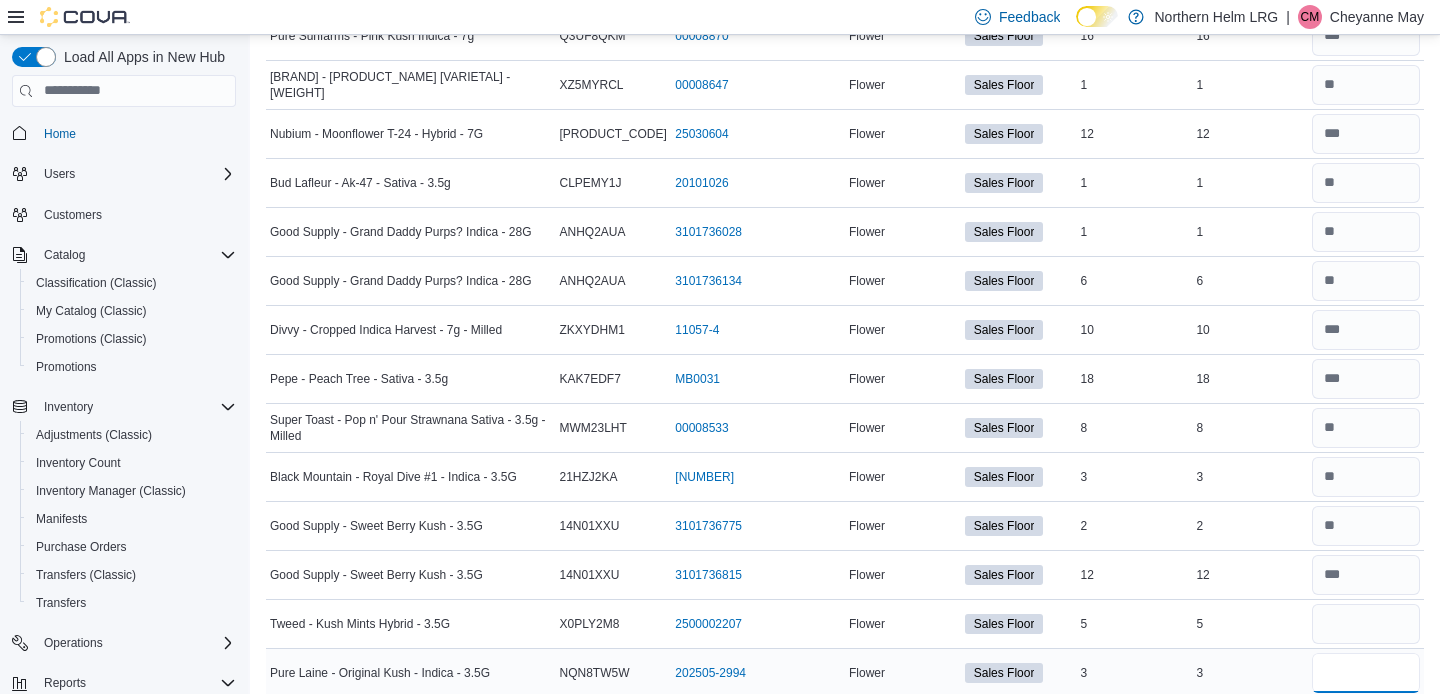 click at bounding box center [1366, 673] 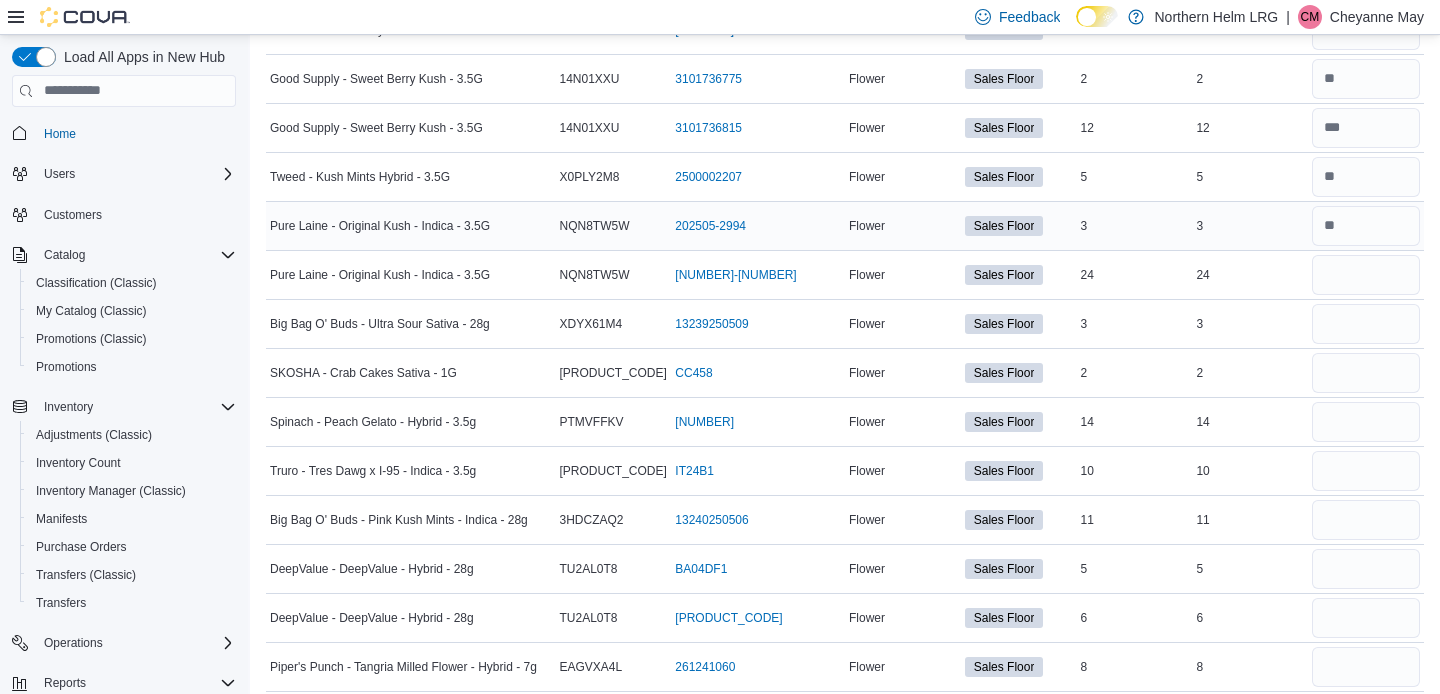 scroll, scrollTop: 6528, scrollLeft: 0, axis: vertical 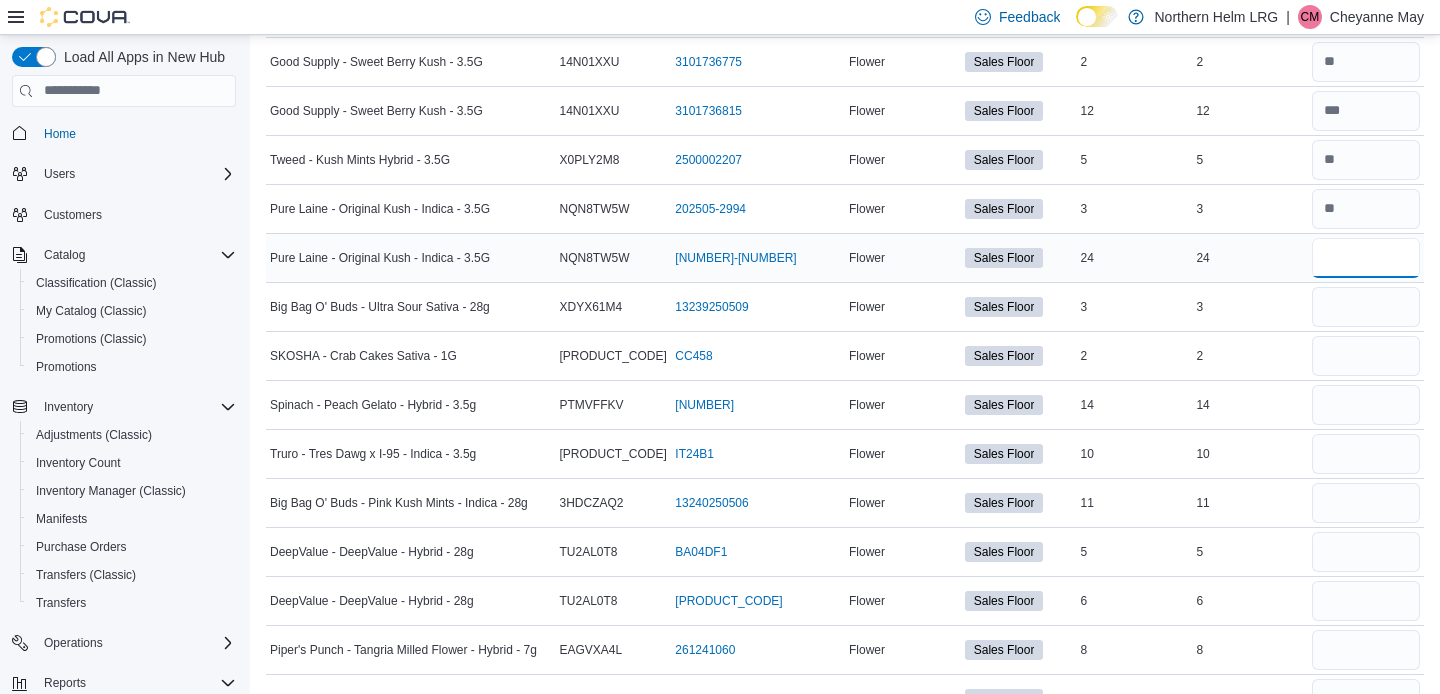 click at bounding box center (1366, 258) 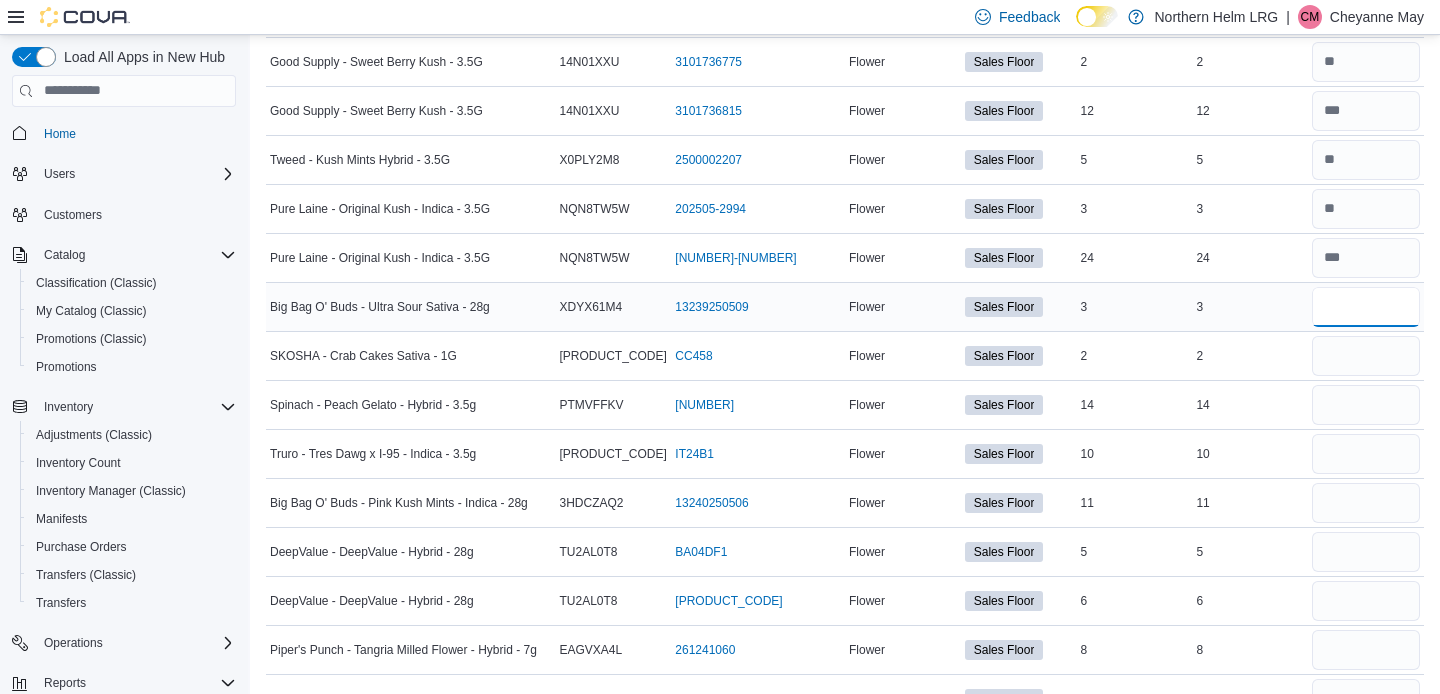 click at bounding box center [1366, 307] 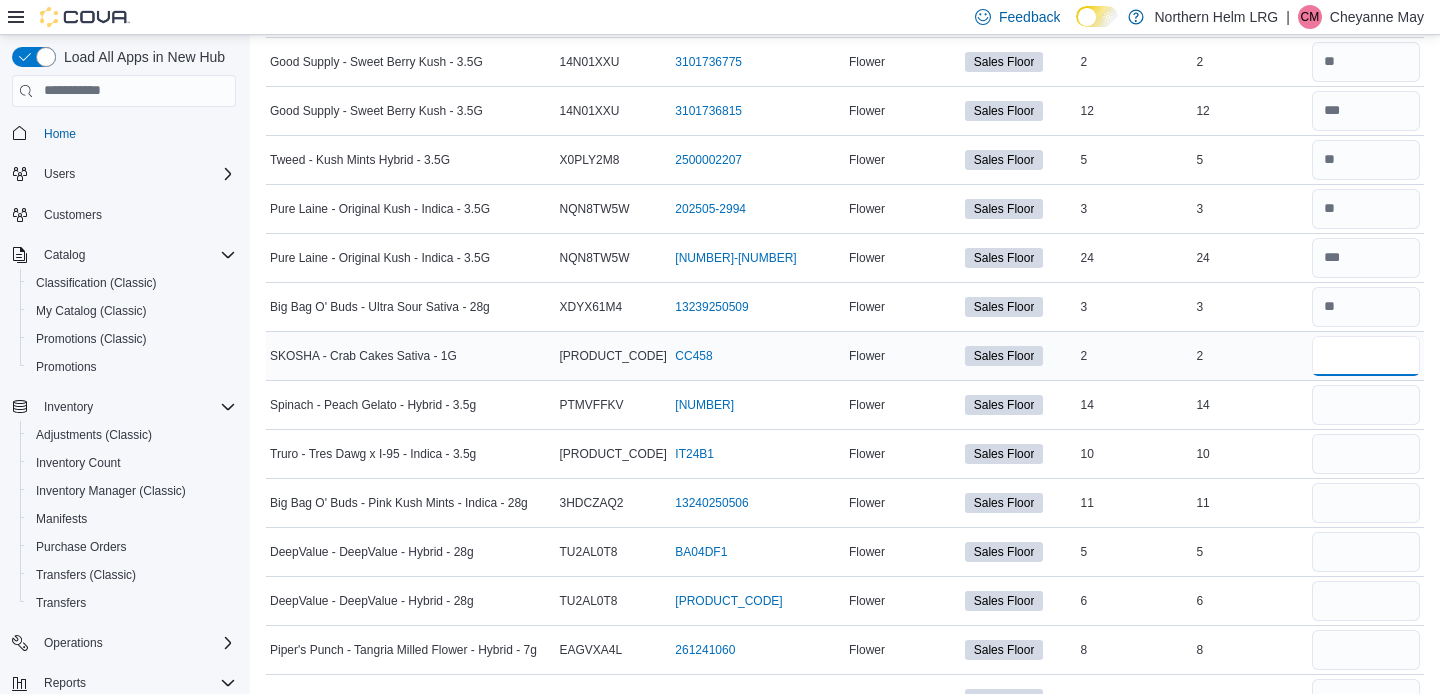 click at bounding box center [1366, 356] 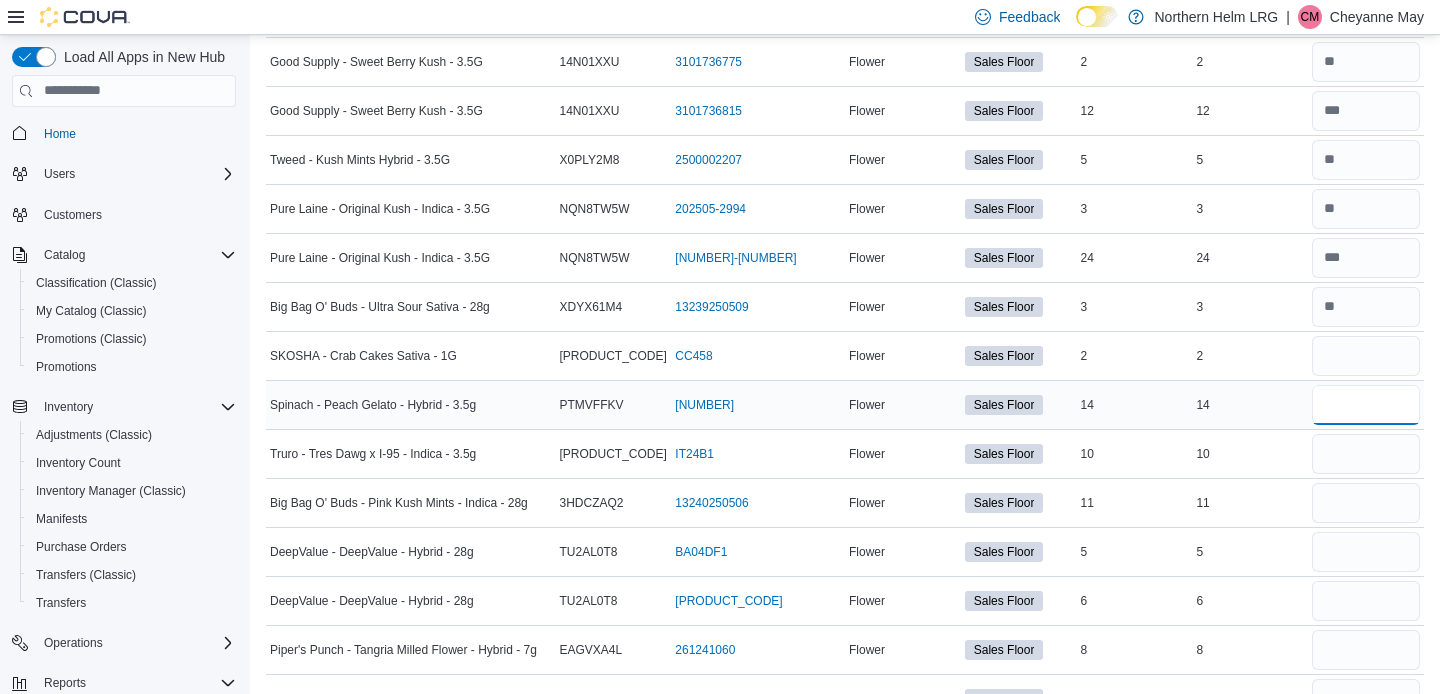 click at bounding box center (1366, 405) 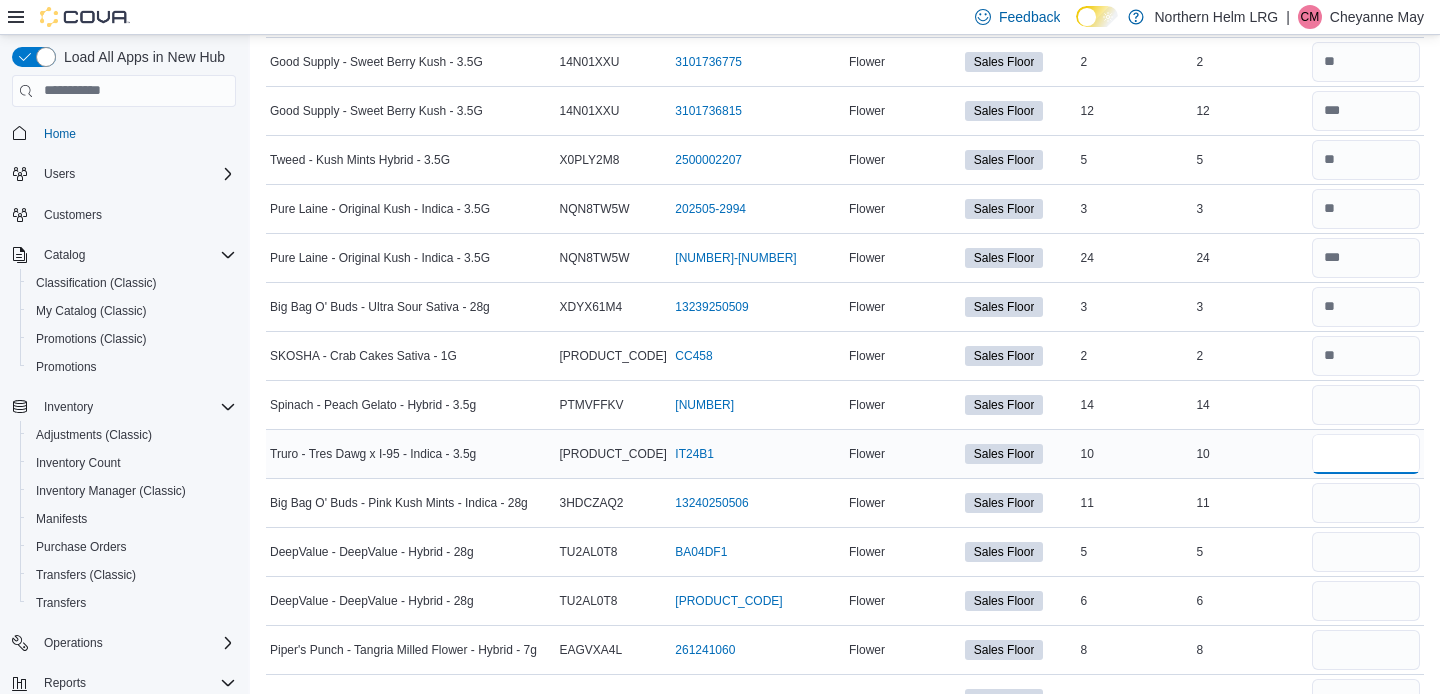 click at bounding box center [1366, 454] 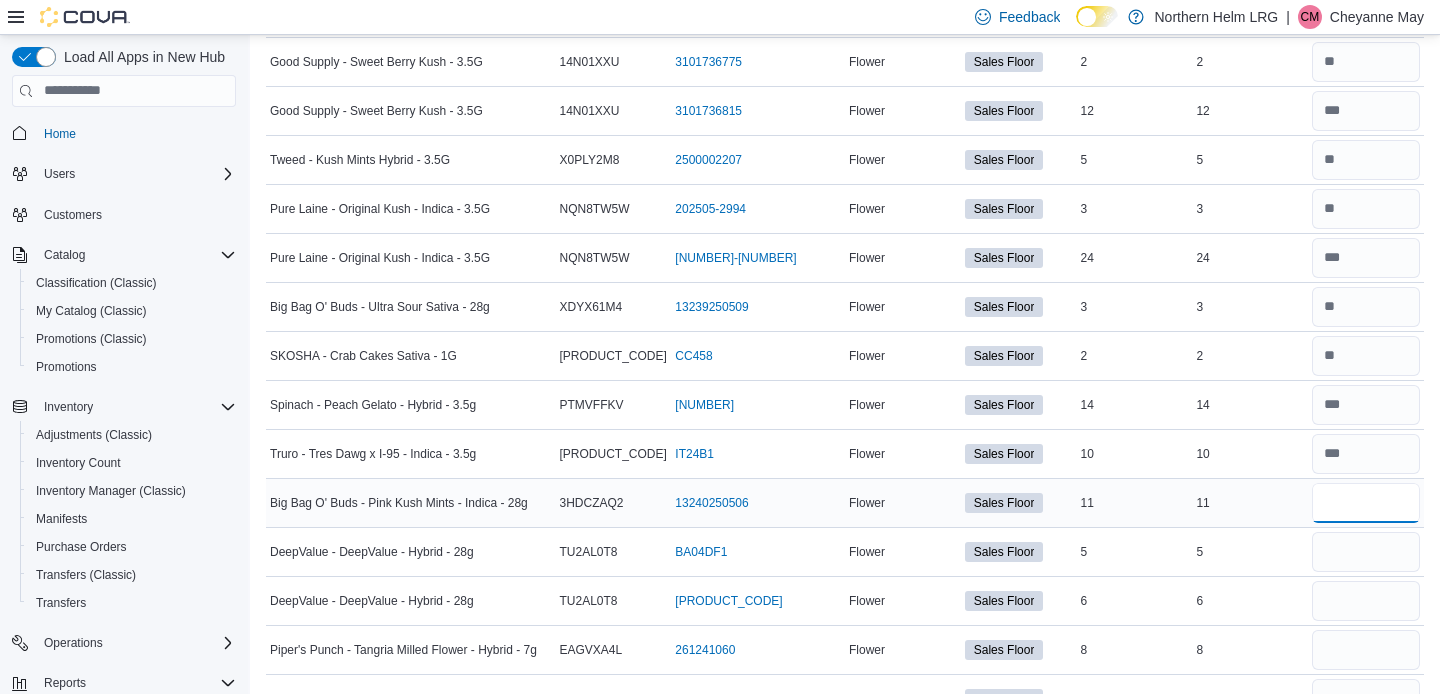 click at bounding box center (1366, 503) 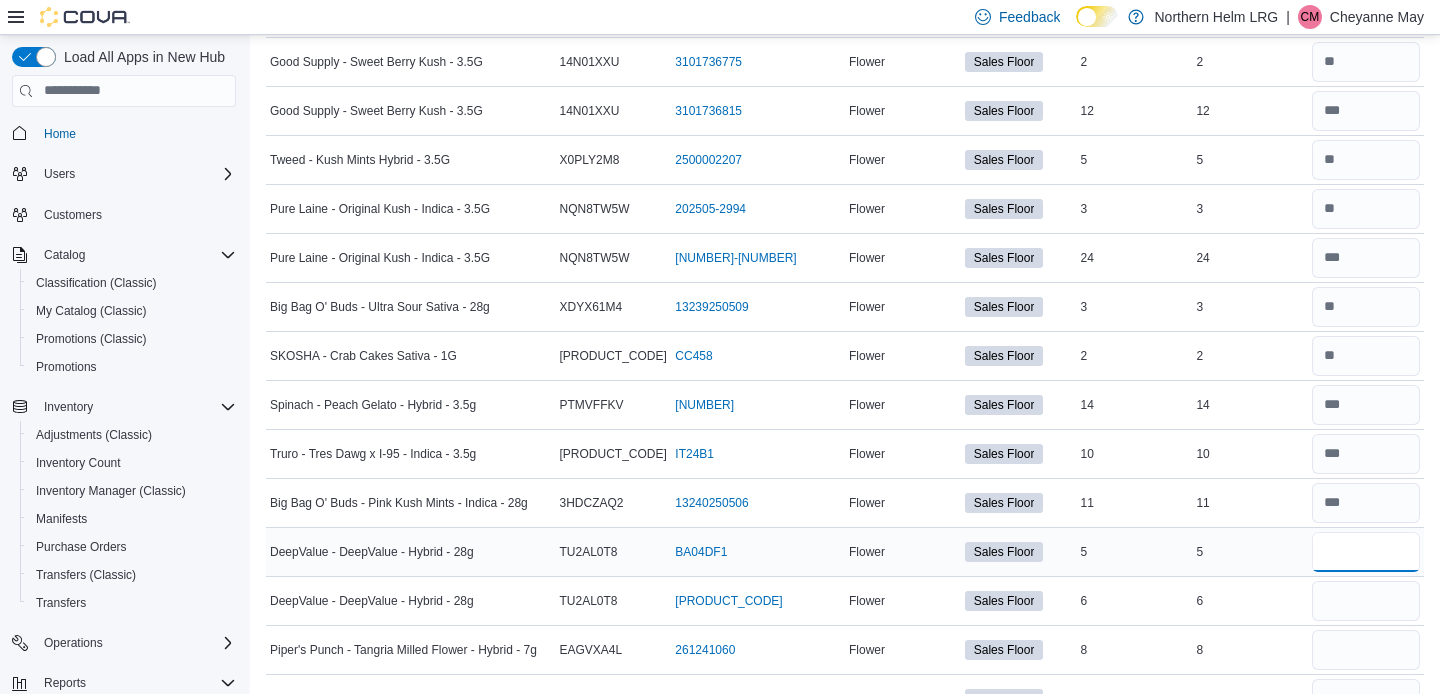 click at bounding box center (1366, 552) 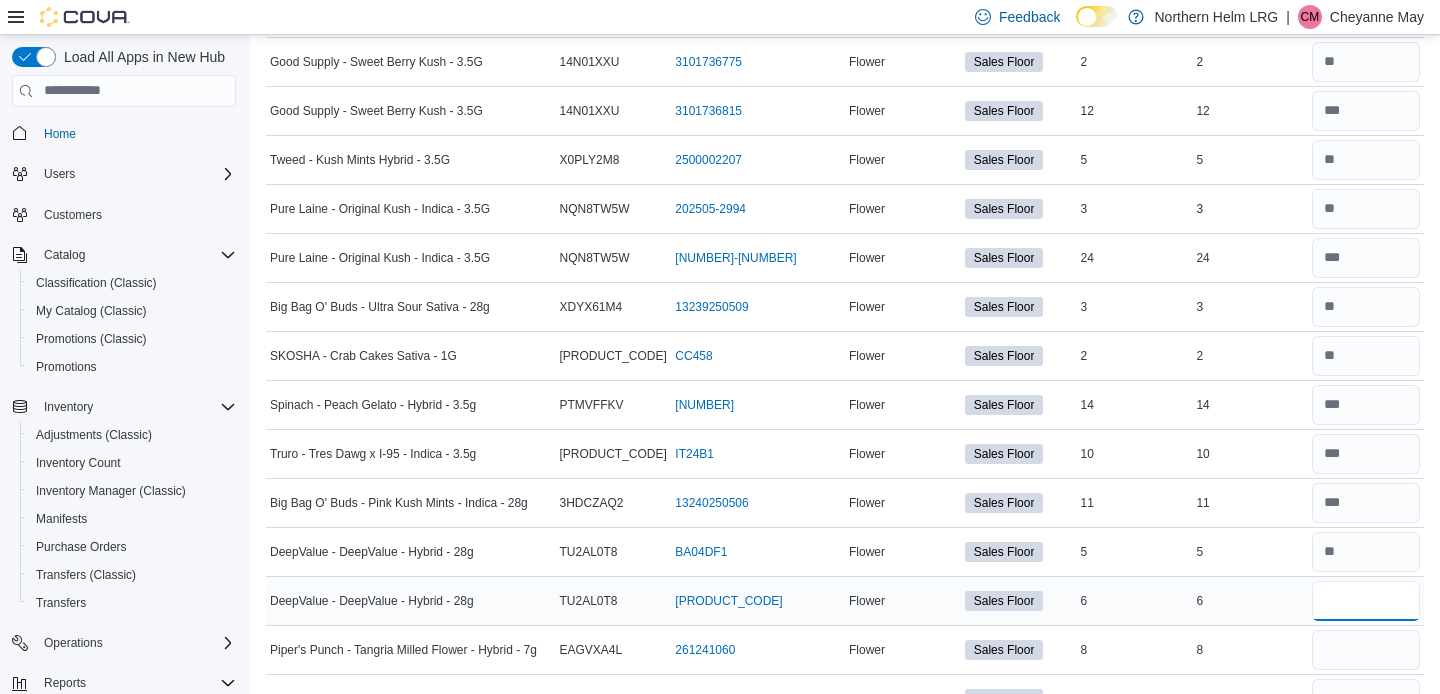 click at bounding box center [1366, 601] 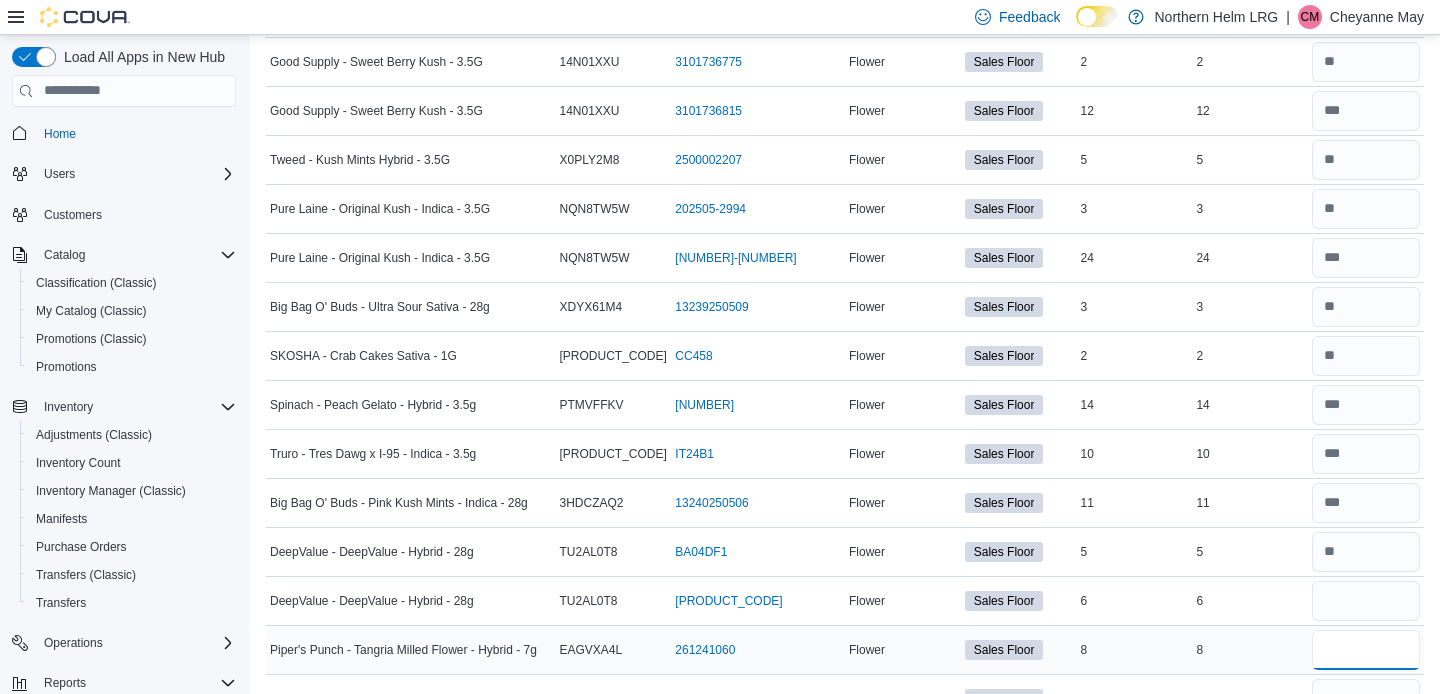 click at bounding box center [1366, 650] 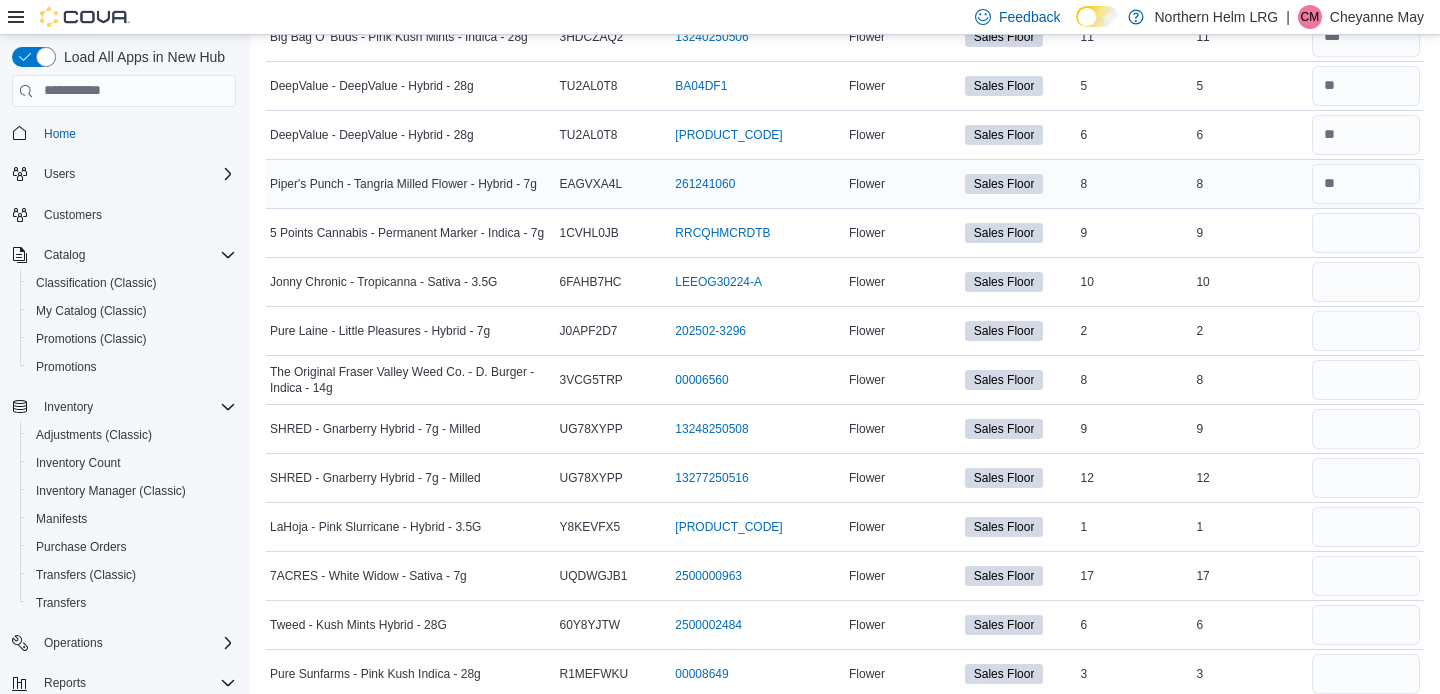 scroll, scrollTop: 7015, scrollLeft: 0, axis: vertical 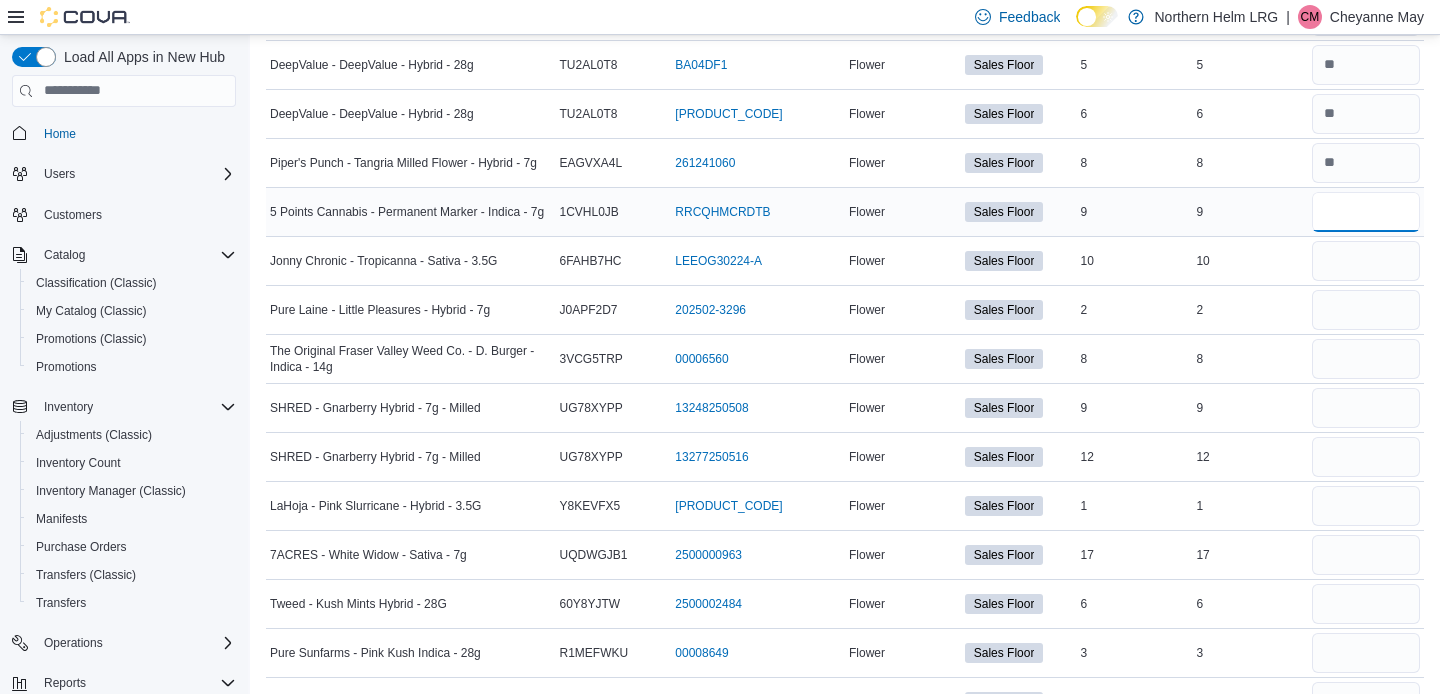 click at bounding box center (1366, 212) 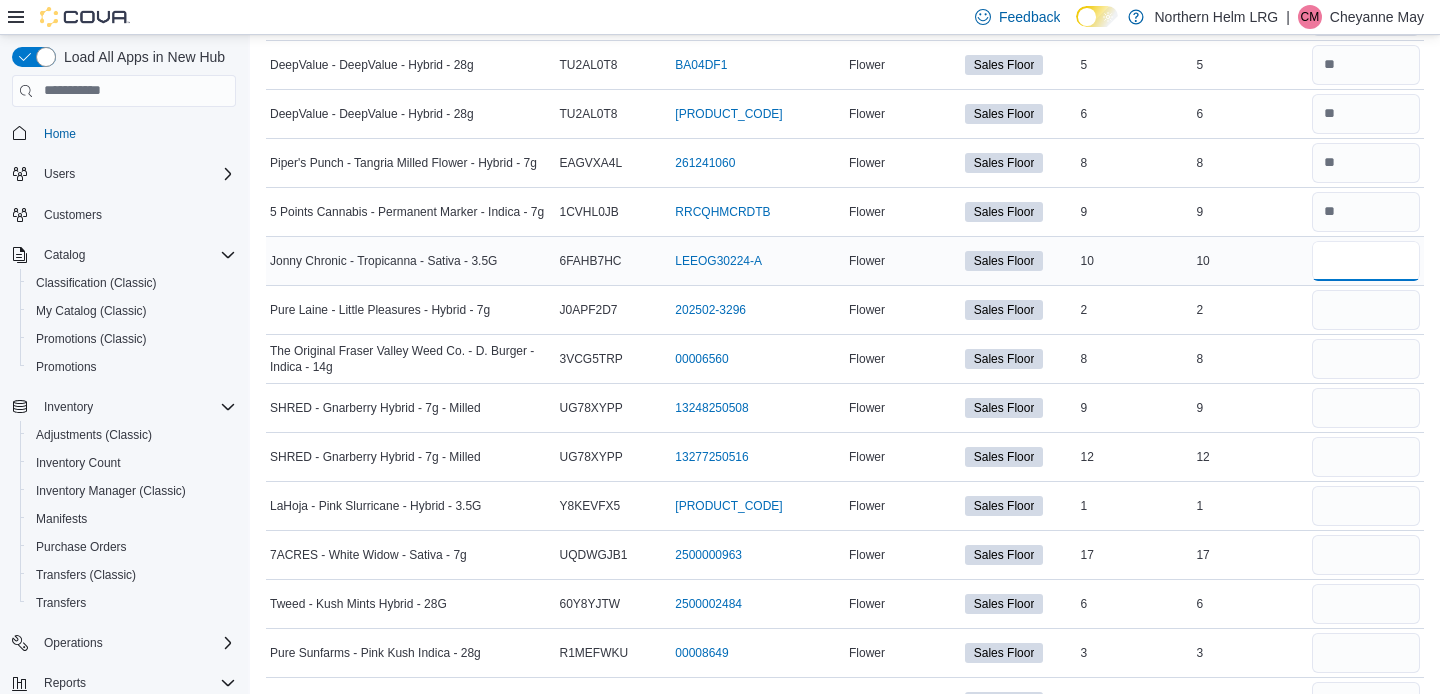 click at bounding box center [1366, 261] 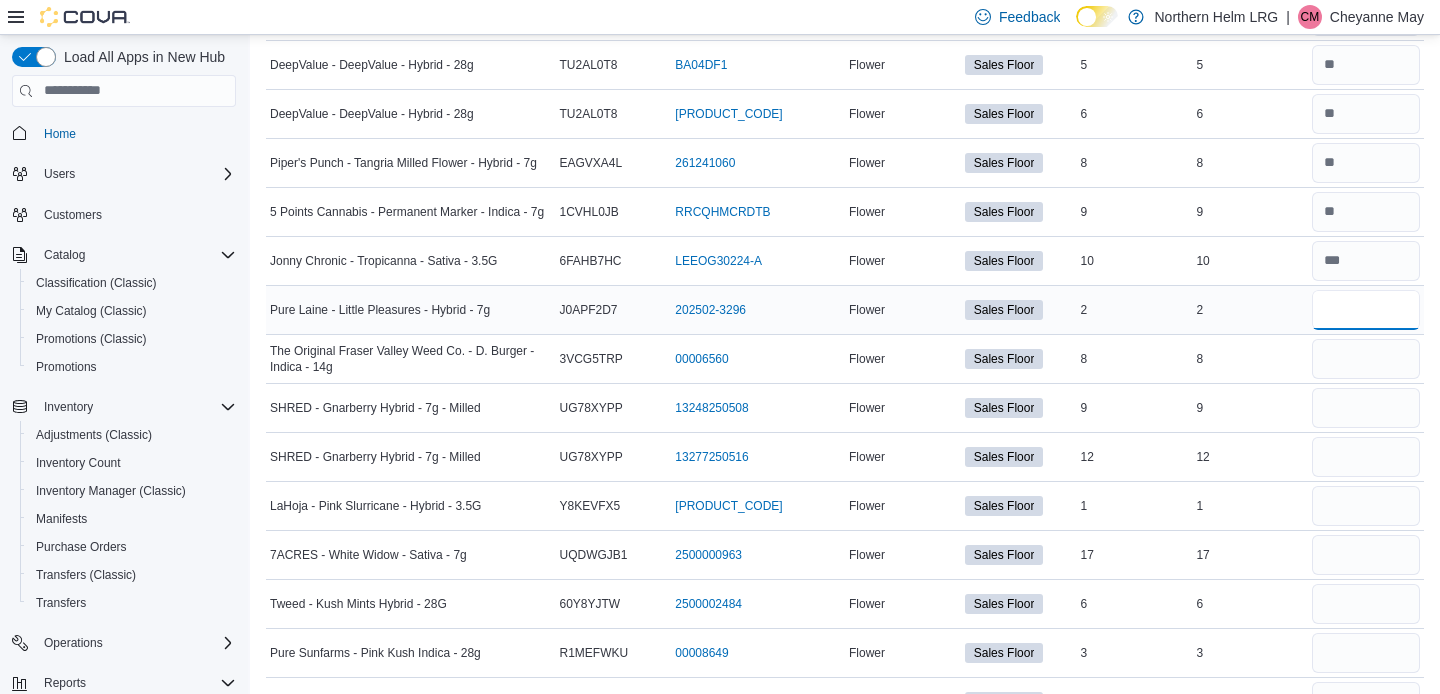 click at bounding box center (1366, 310) 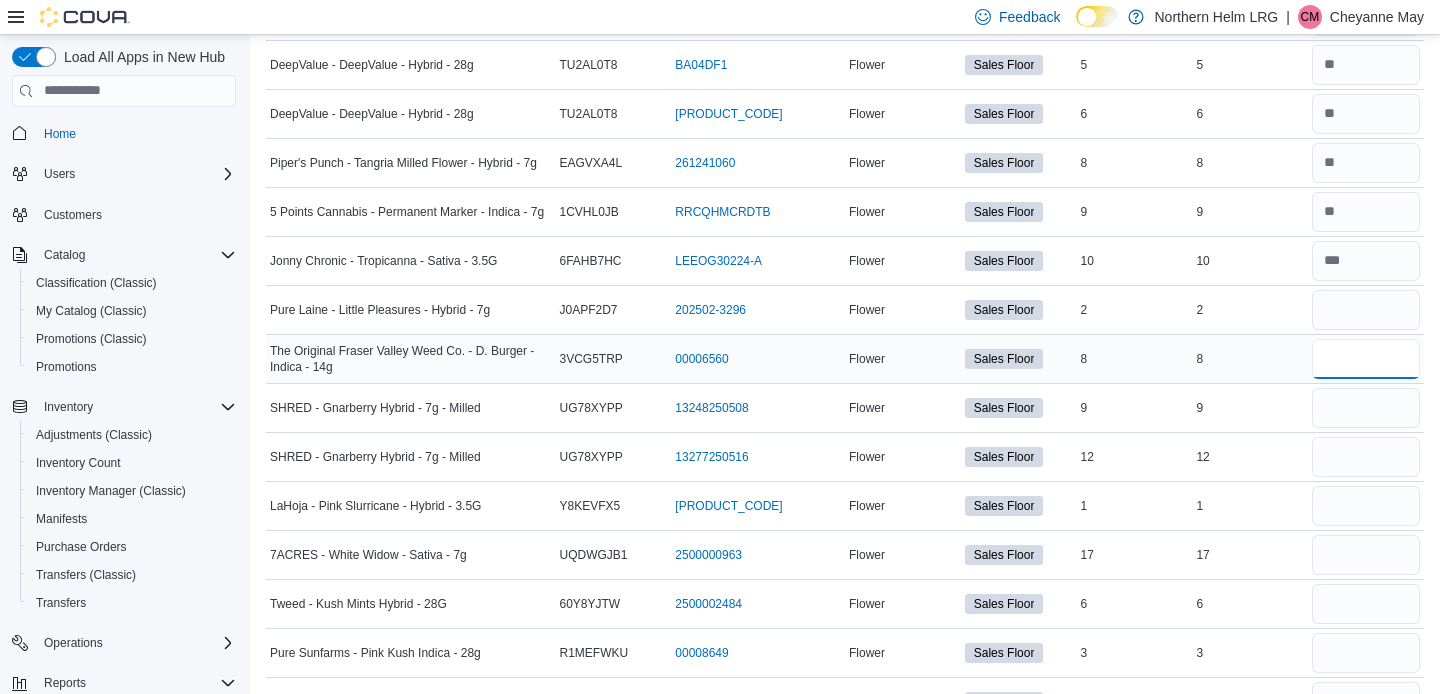 click at bounding box center [1366, 359] 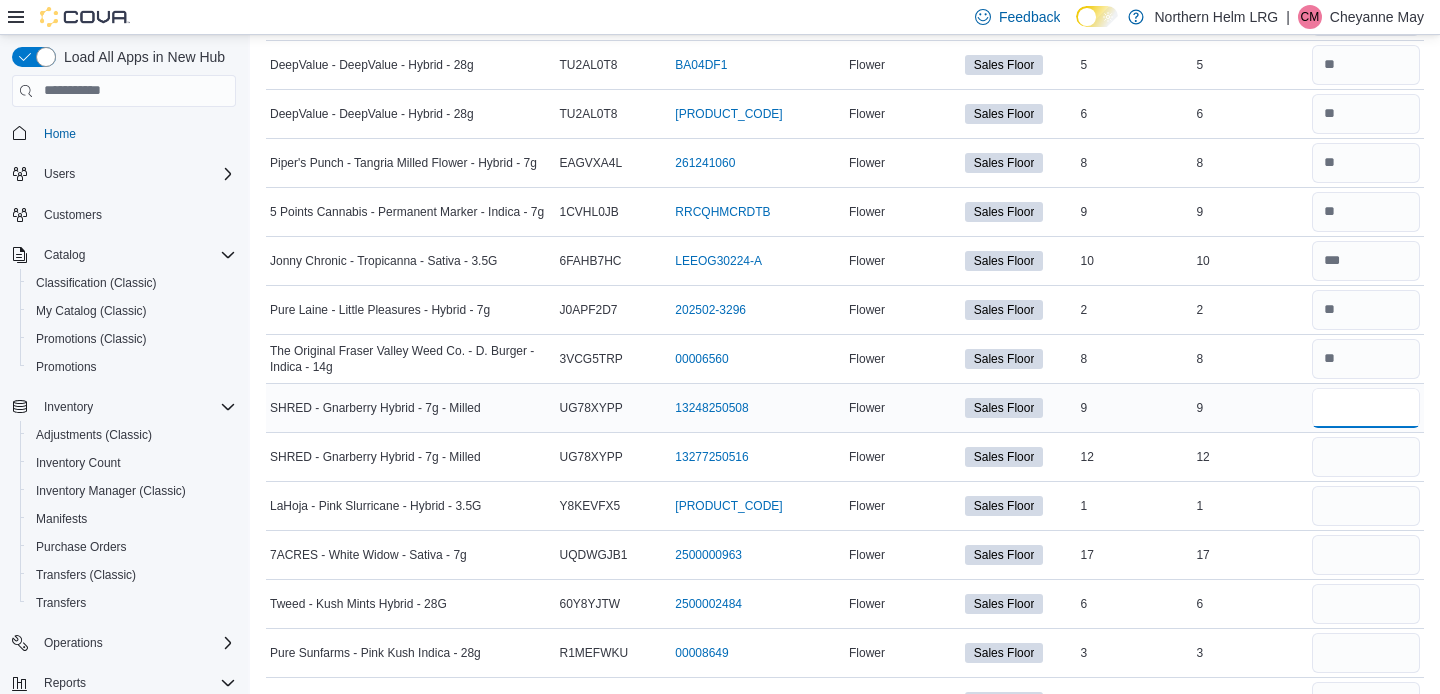 click at bounding box center [1366, 408] 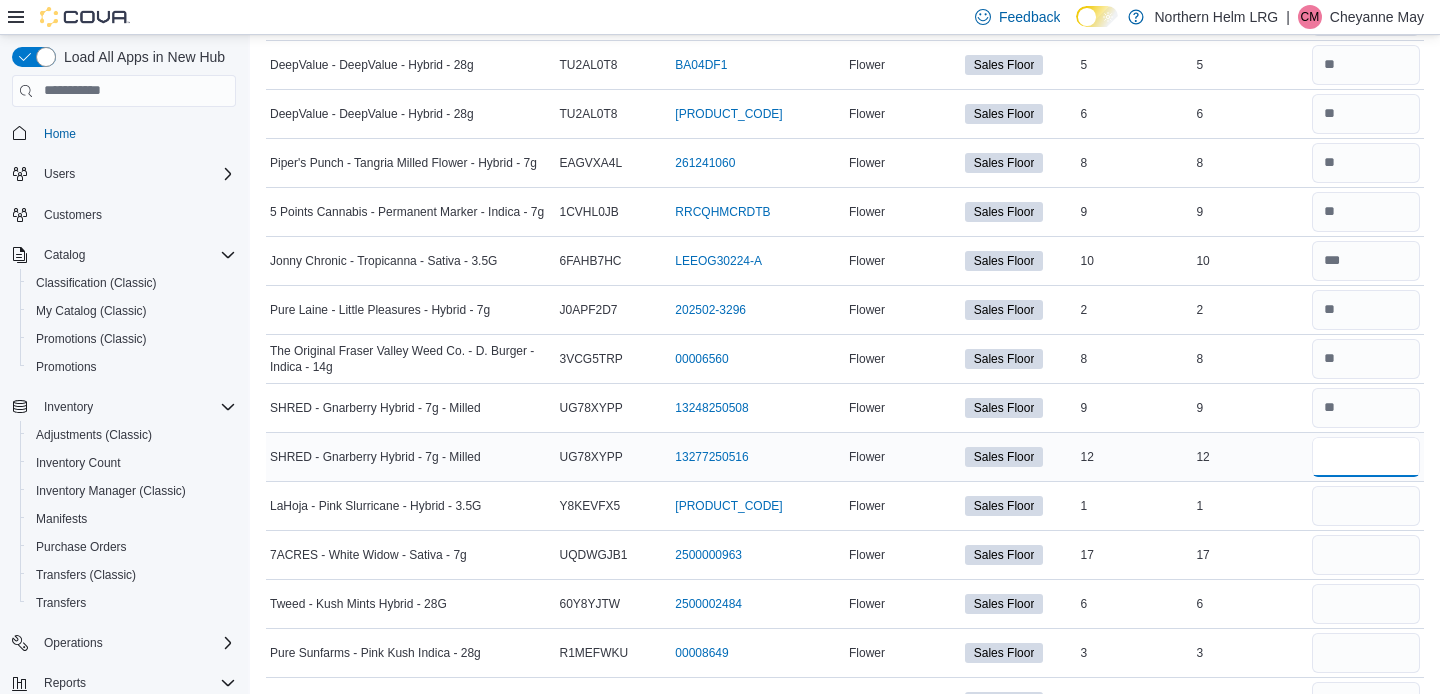 click at bounding box center (1366, 457) 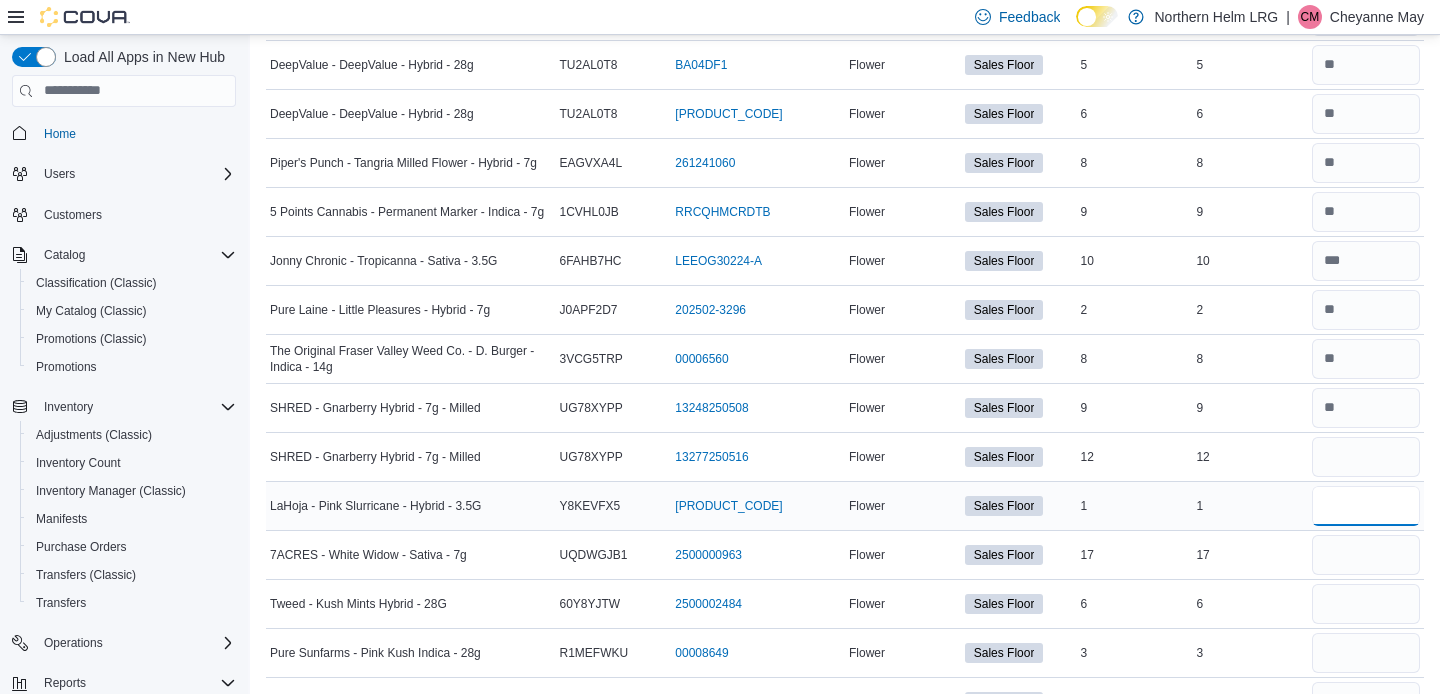 click at bounding box center [1366, 506] 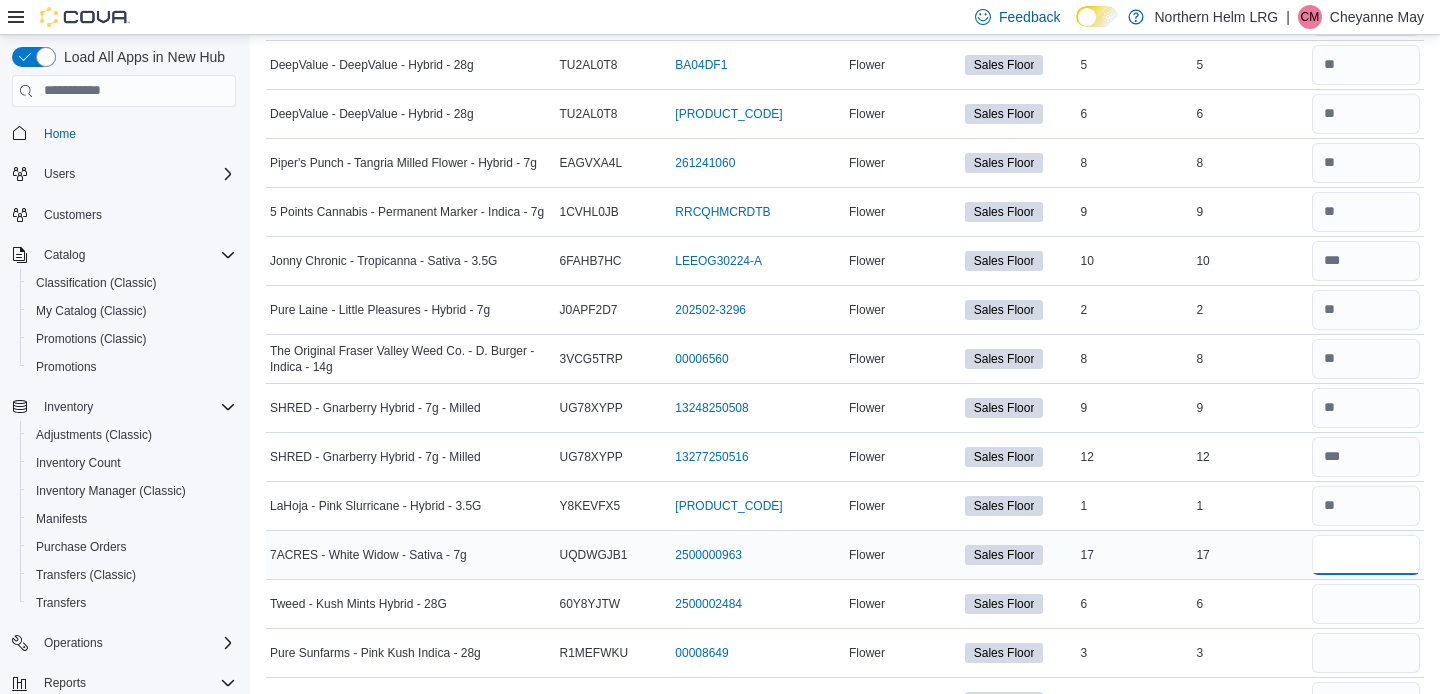 click at bounding box center (1366, 555) 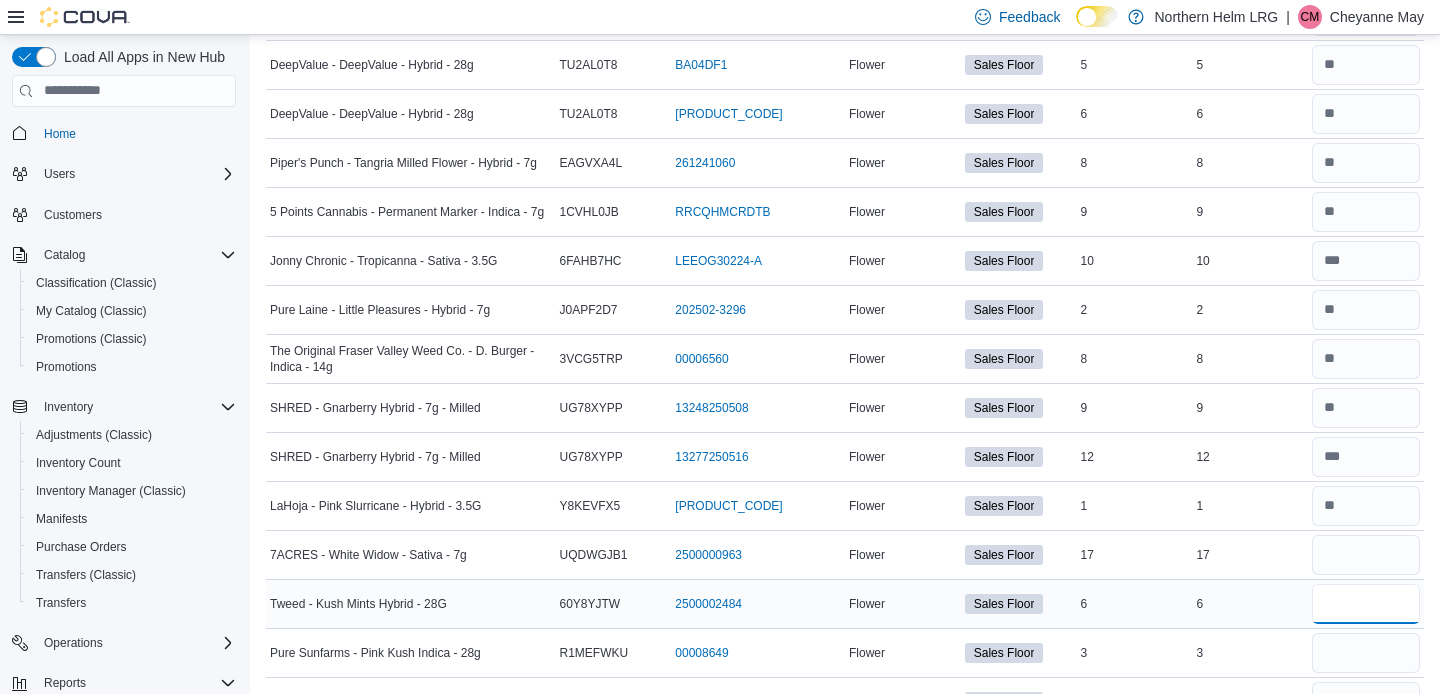 click at bounding box center [1366, 604] 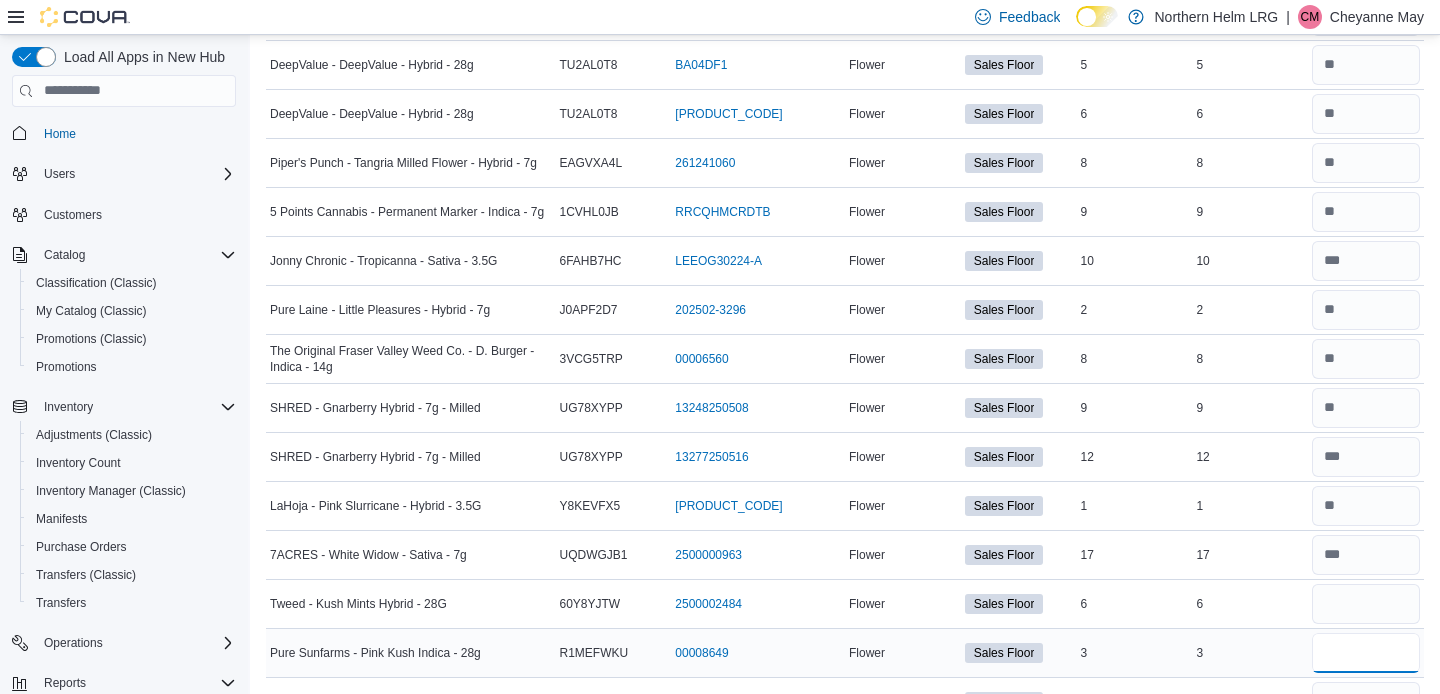 click at bounding box center (1366, 653) 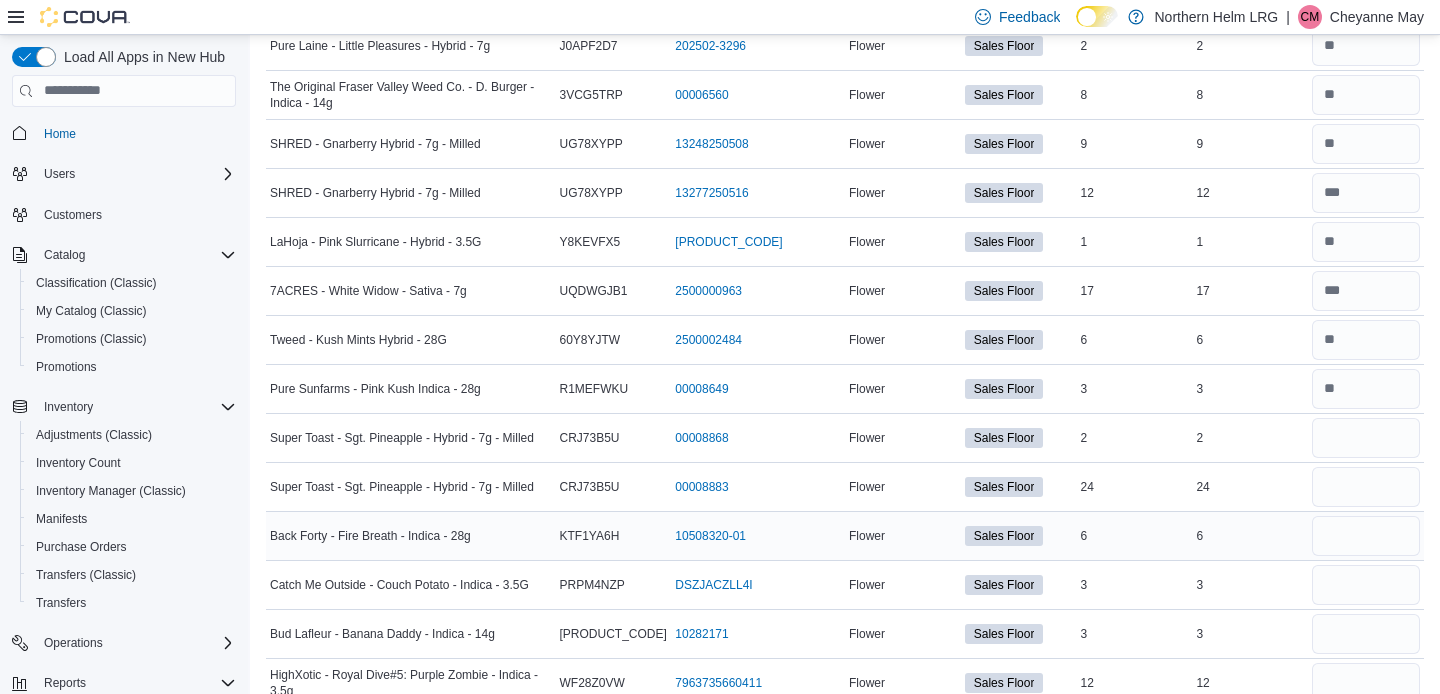 scroll, scrollTop: 7290, scrollLeft: 0, axis: vertical 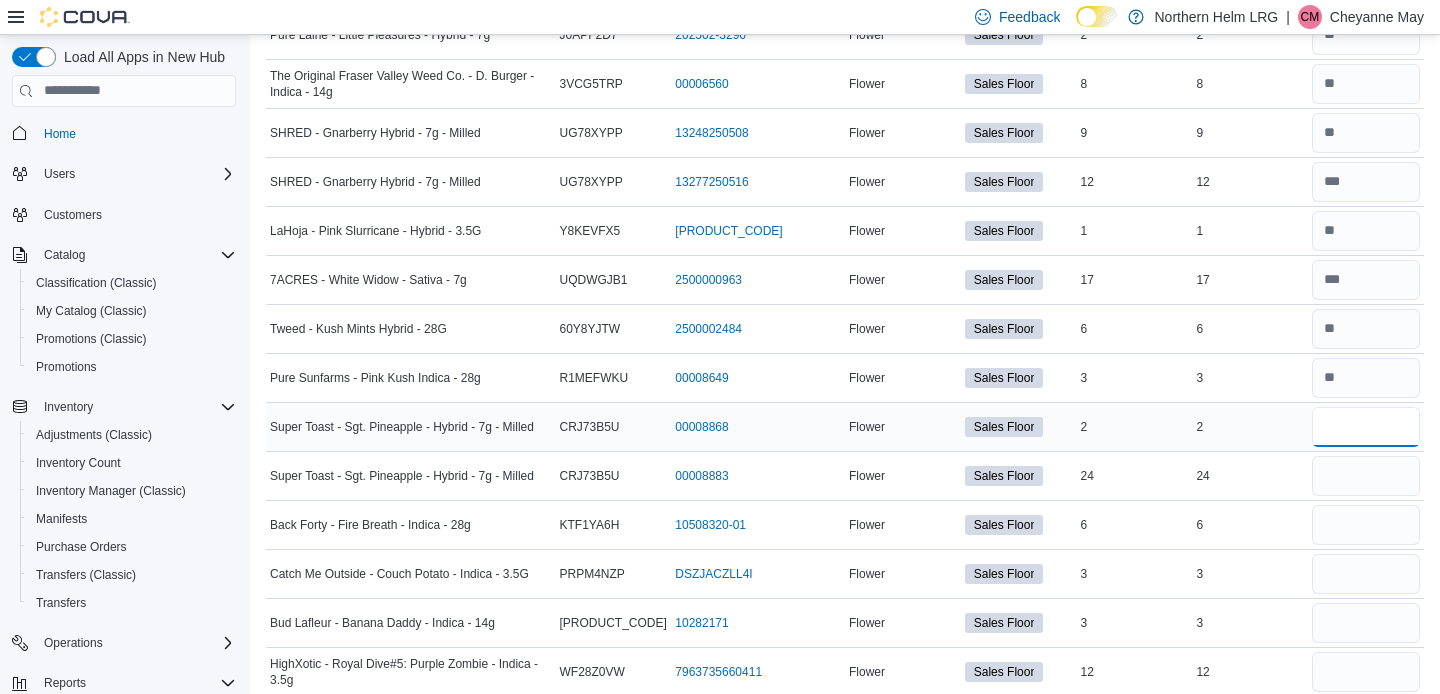 click at bounding box center [1366, 427] 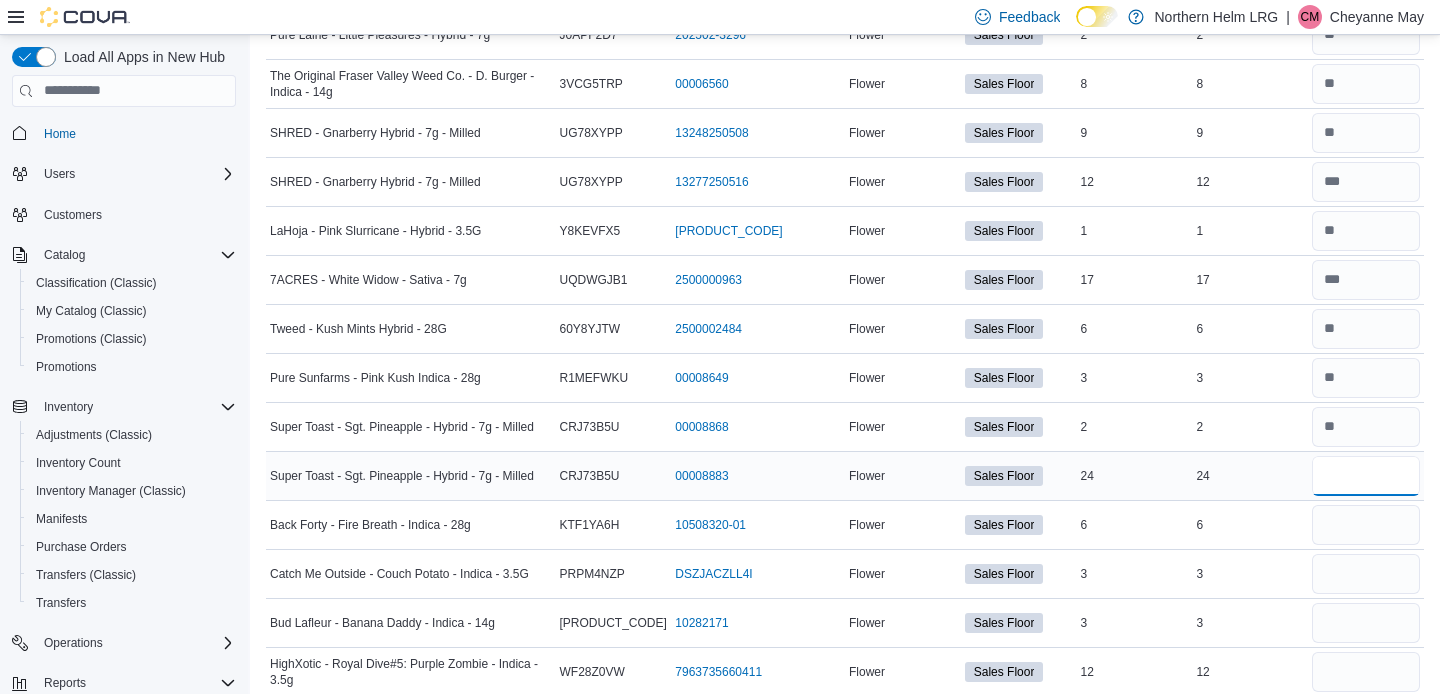 click at bounding box center [1366, 476] 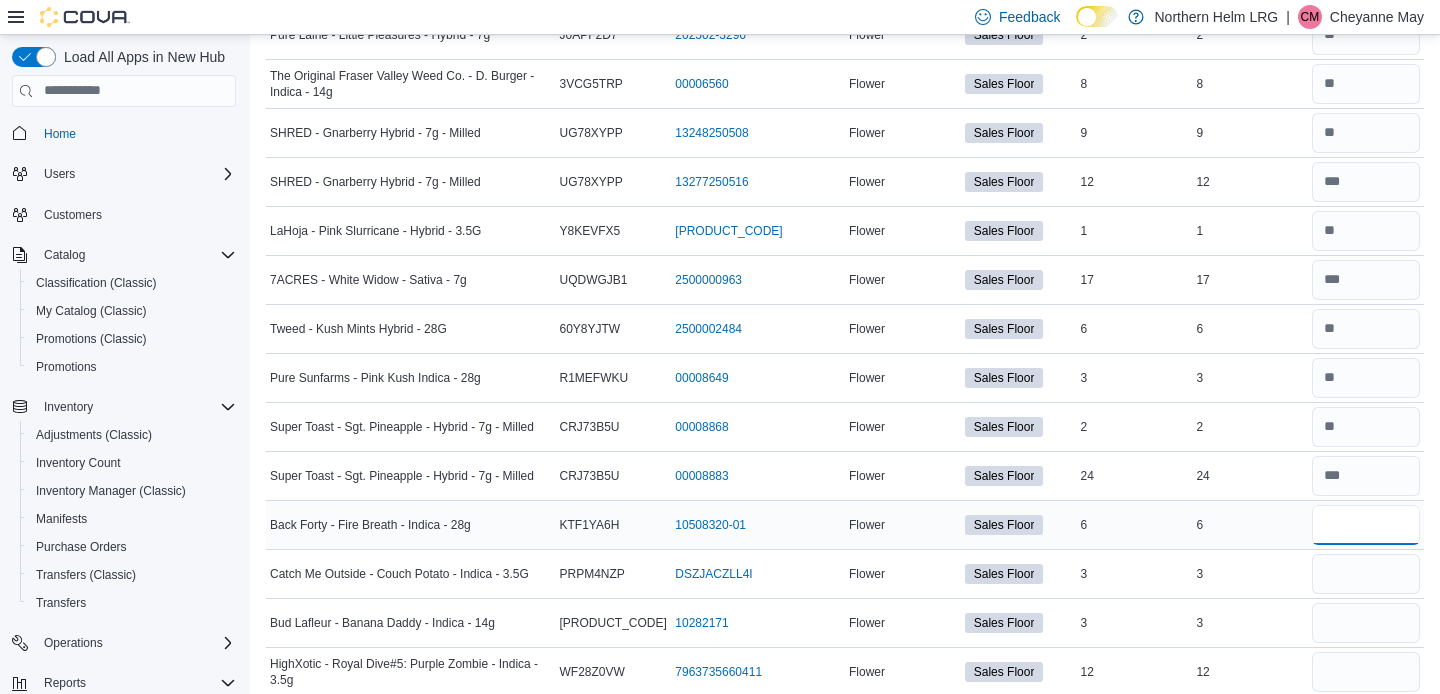 click at bounding box center [1366, 525] 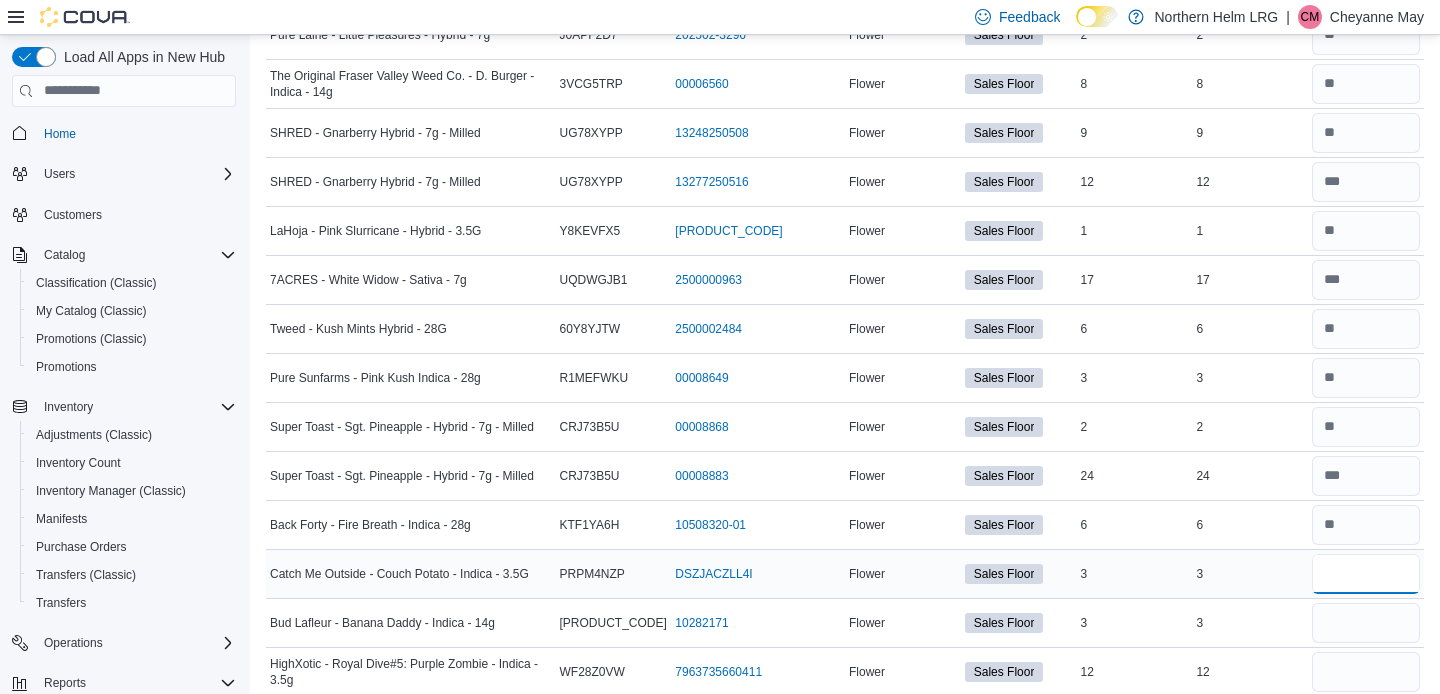 click at bounding box center [1366, 574] 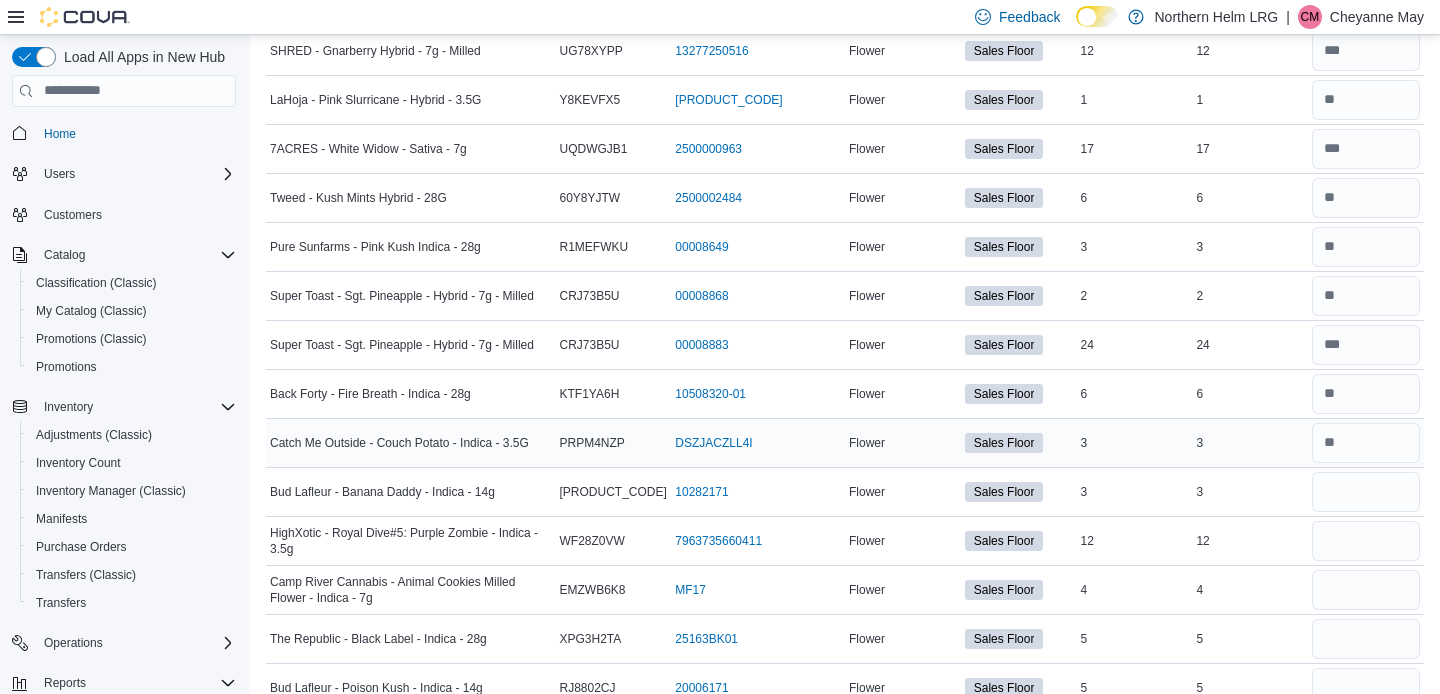 scroll, scrollTop: 7423, scrollLeft: 0, axis: vertical 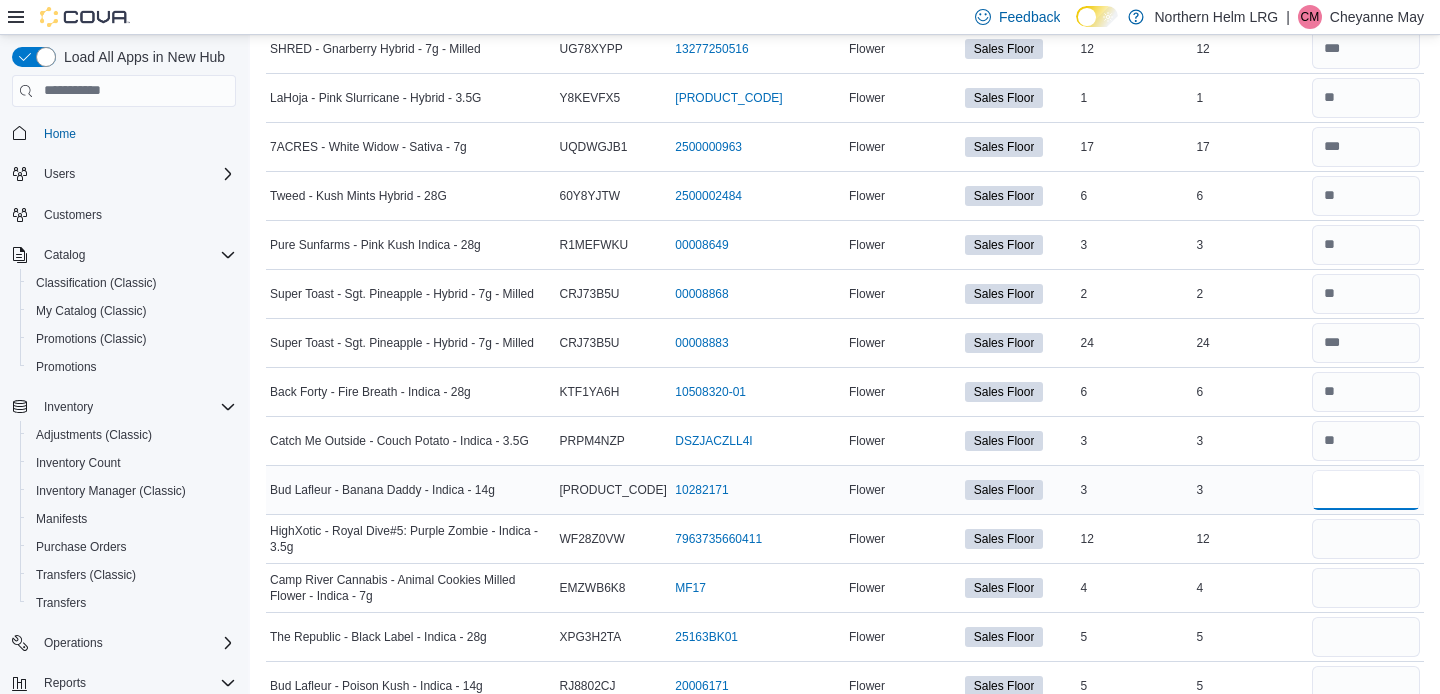 click at bounding box center (1366, 490) 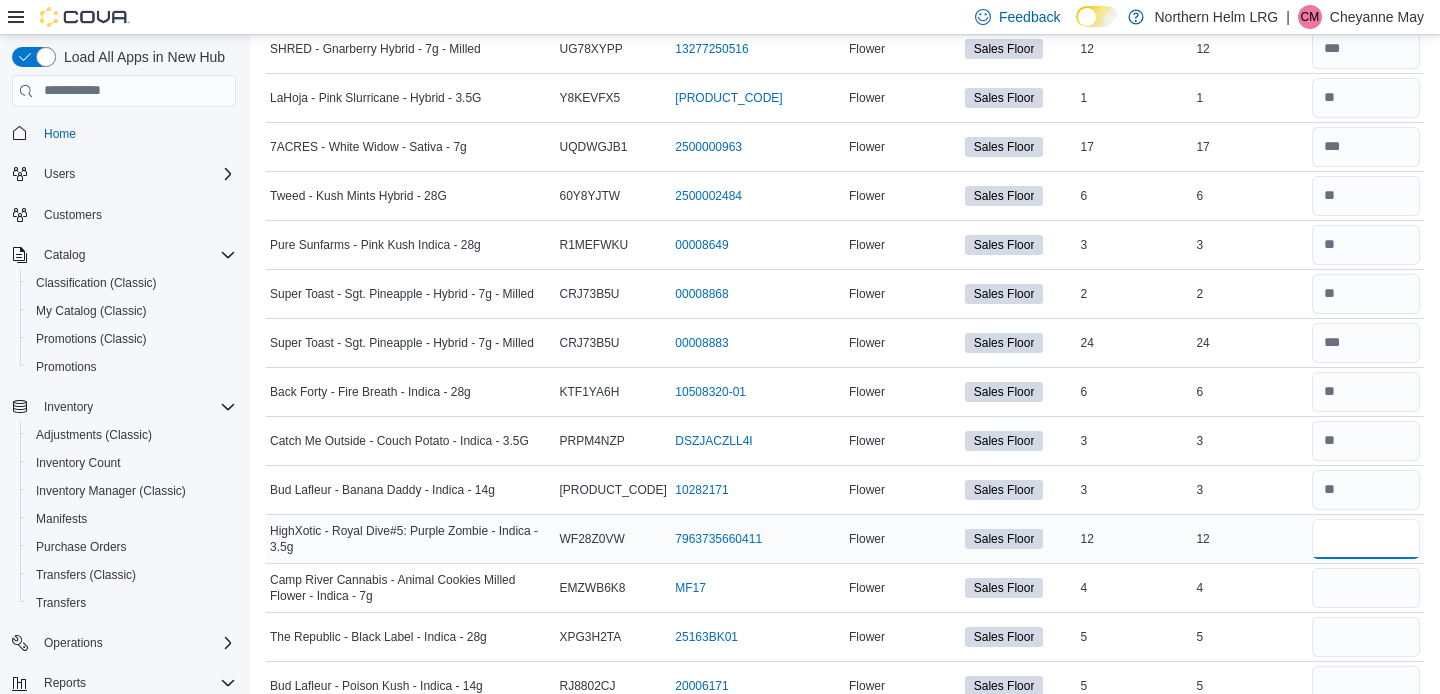 click at bounding box center [1366, 539] 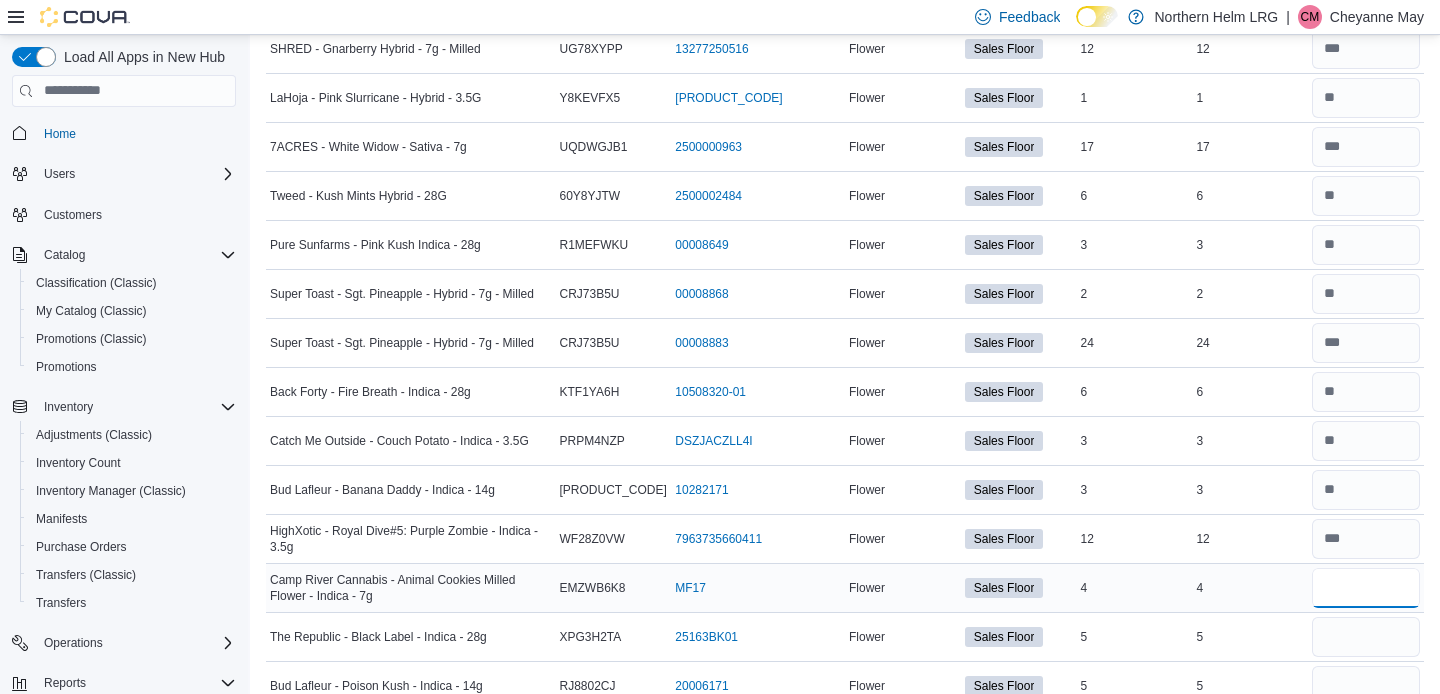 click at bounding box center [1366, 588] 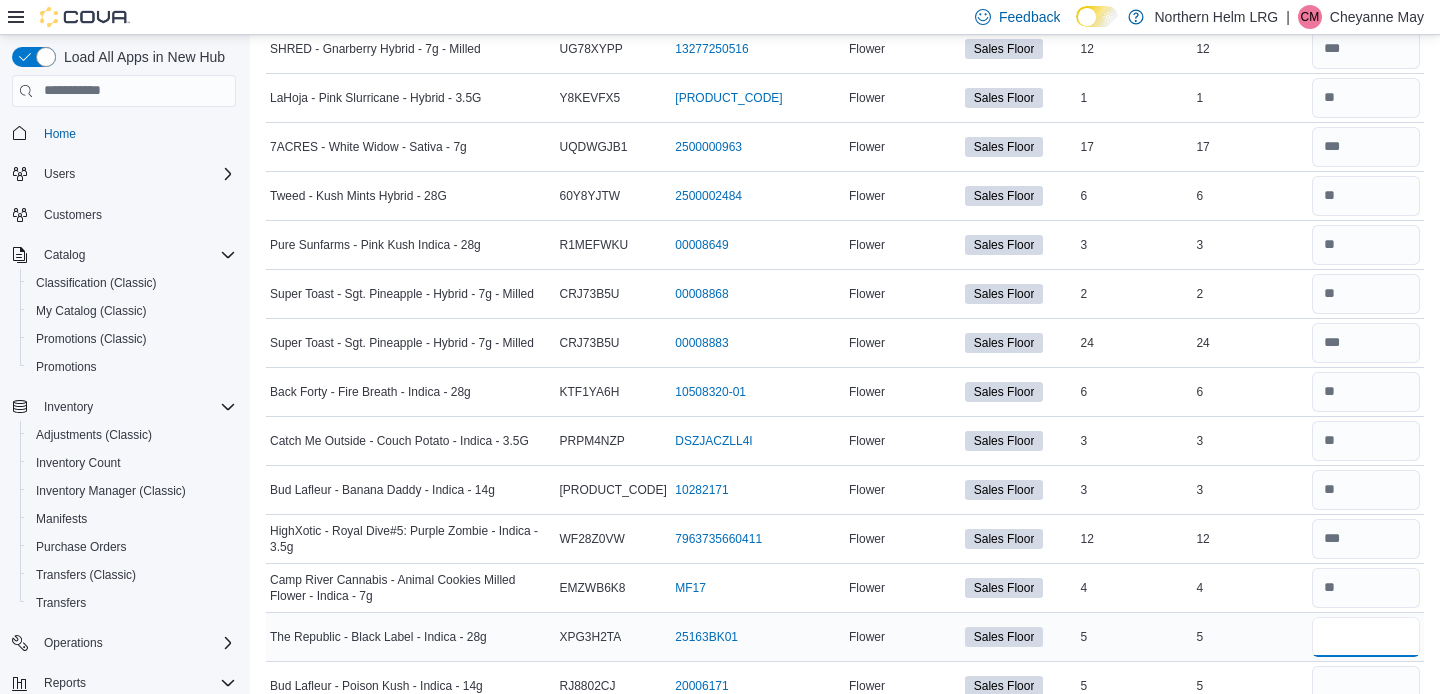 click at bounding box center (1366, 637) 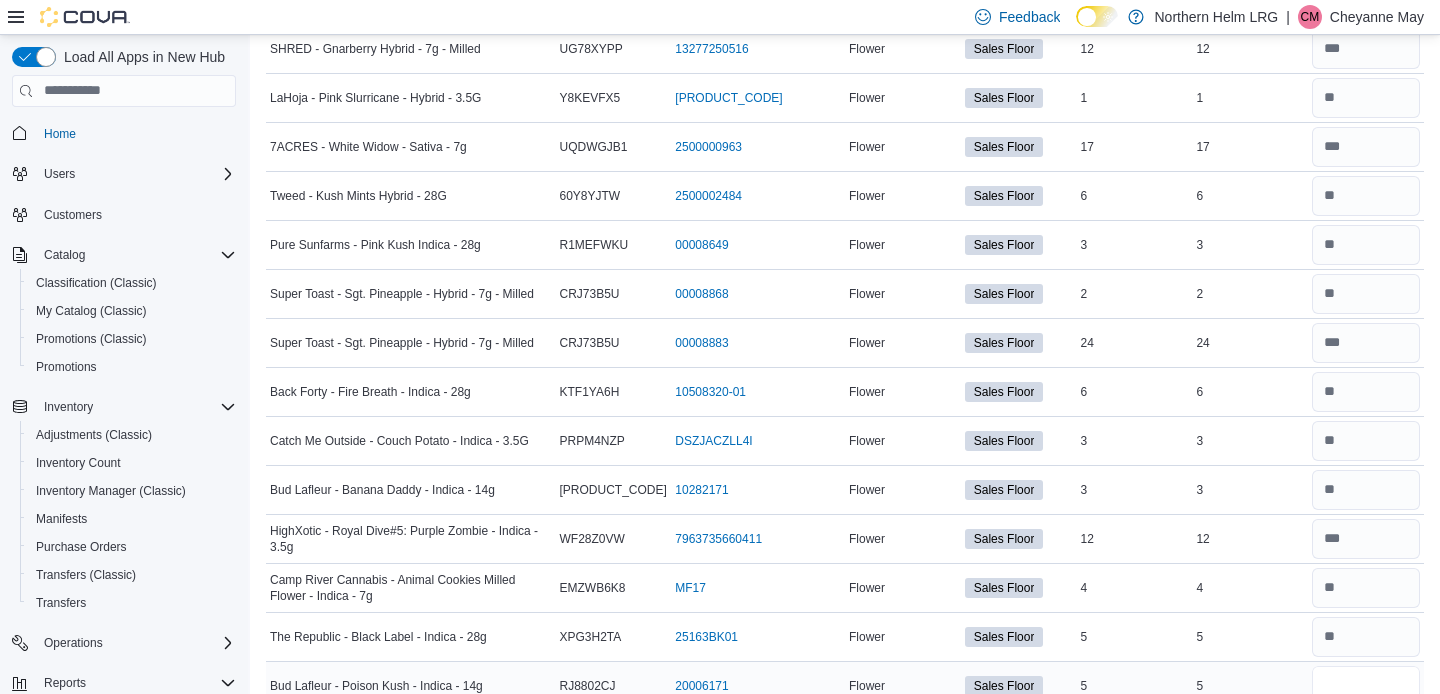 click at bounding box center (1366, 686) 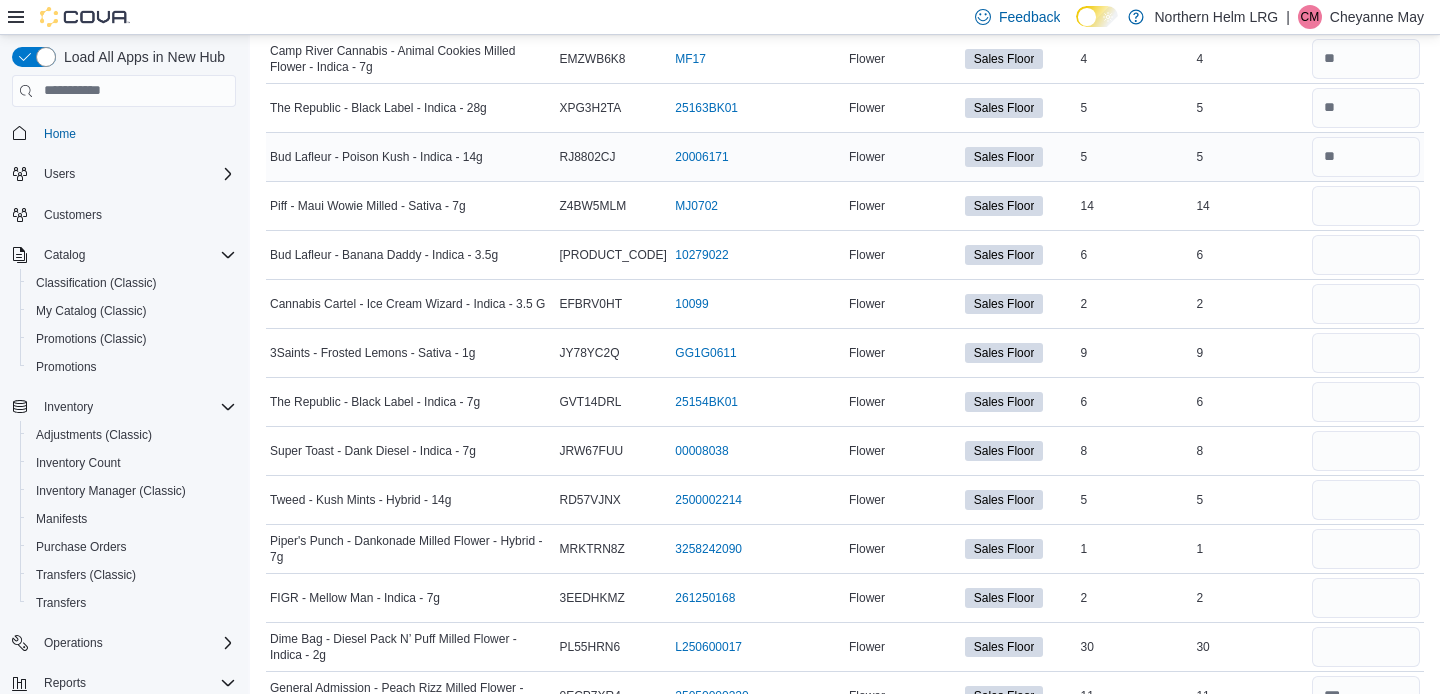 scroll, scrollTop: 7953, scrollLeft: 0, axis: vertical 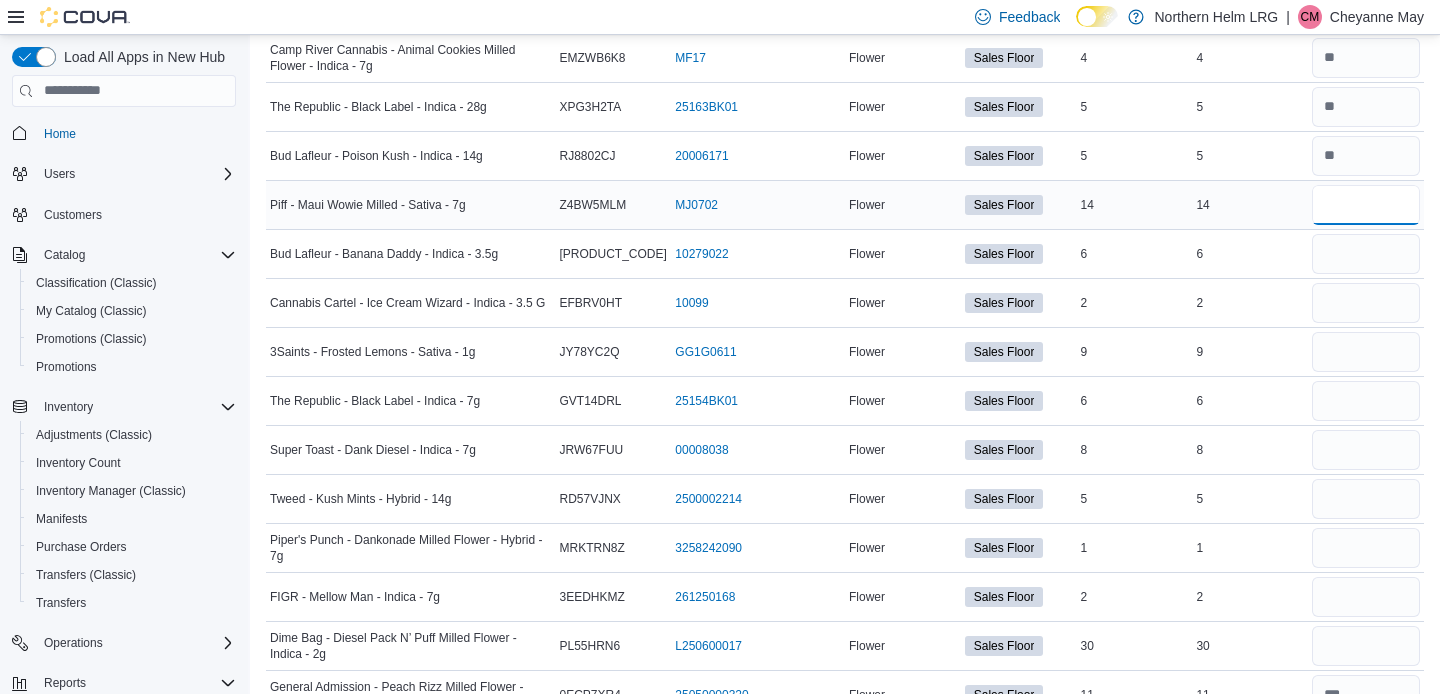 click at bounding box center (1366, 205) 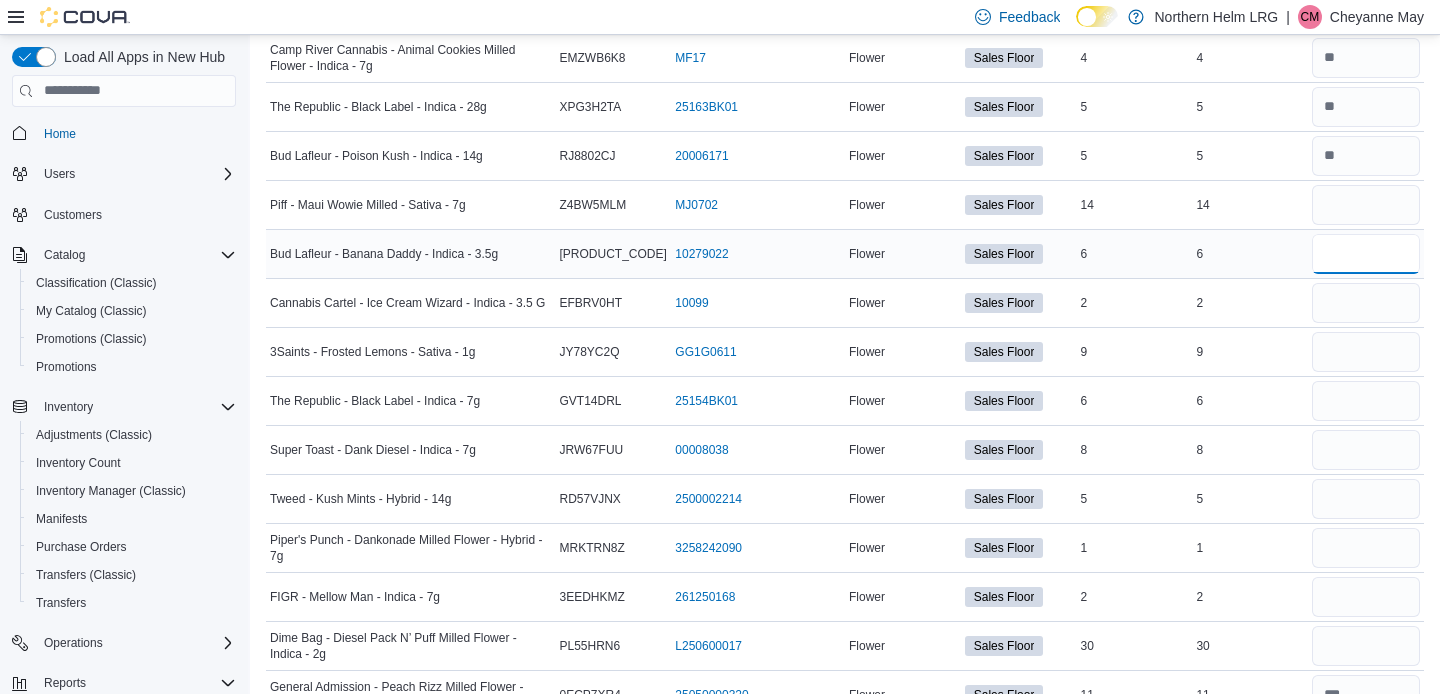 click at bounding box center (1366, 254) 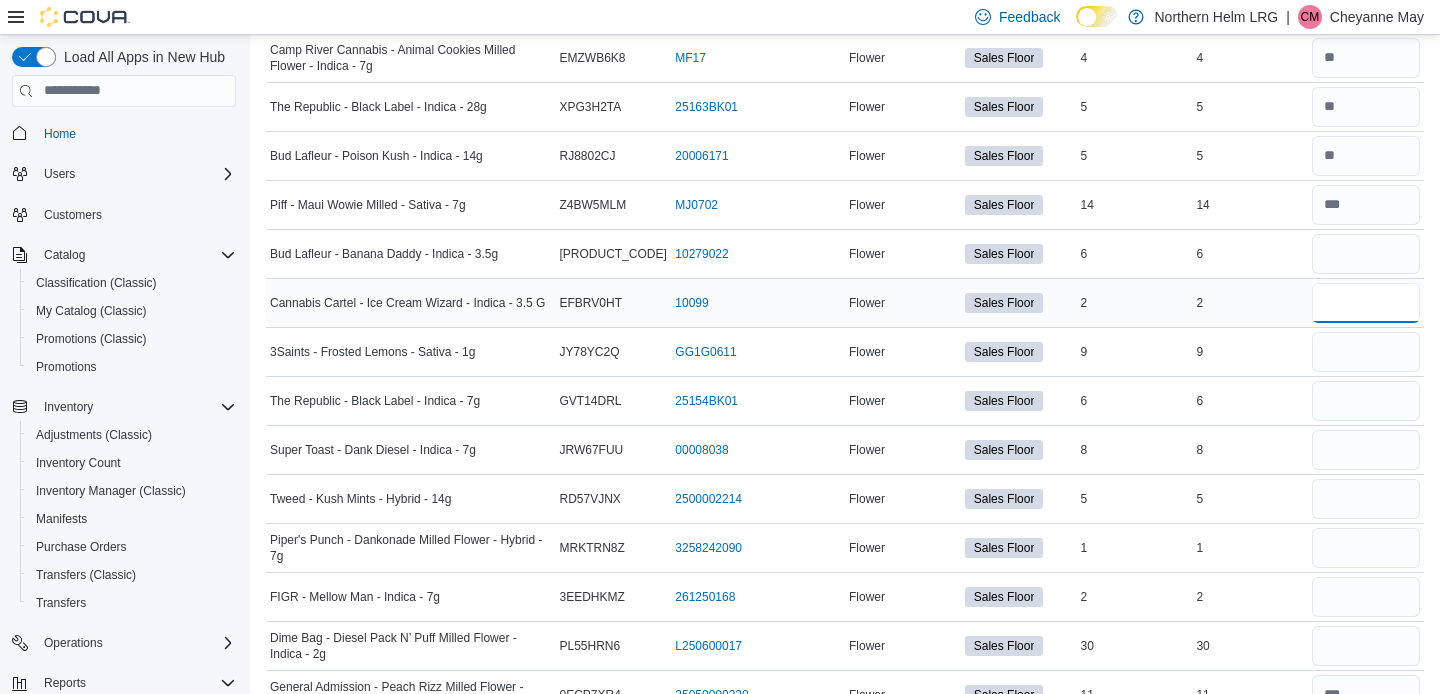 click at bounding box center (1366, 303) 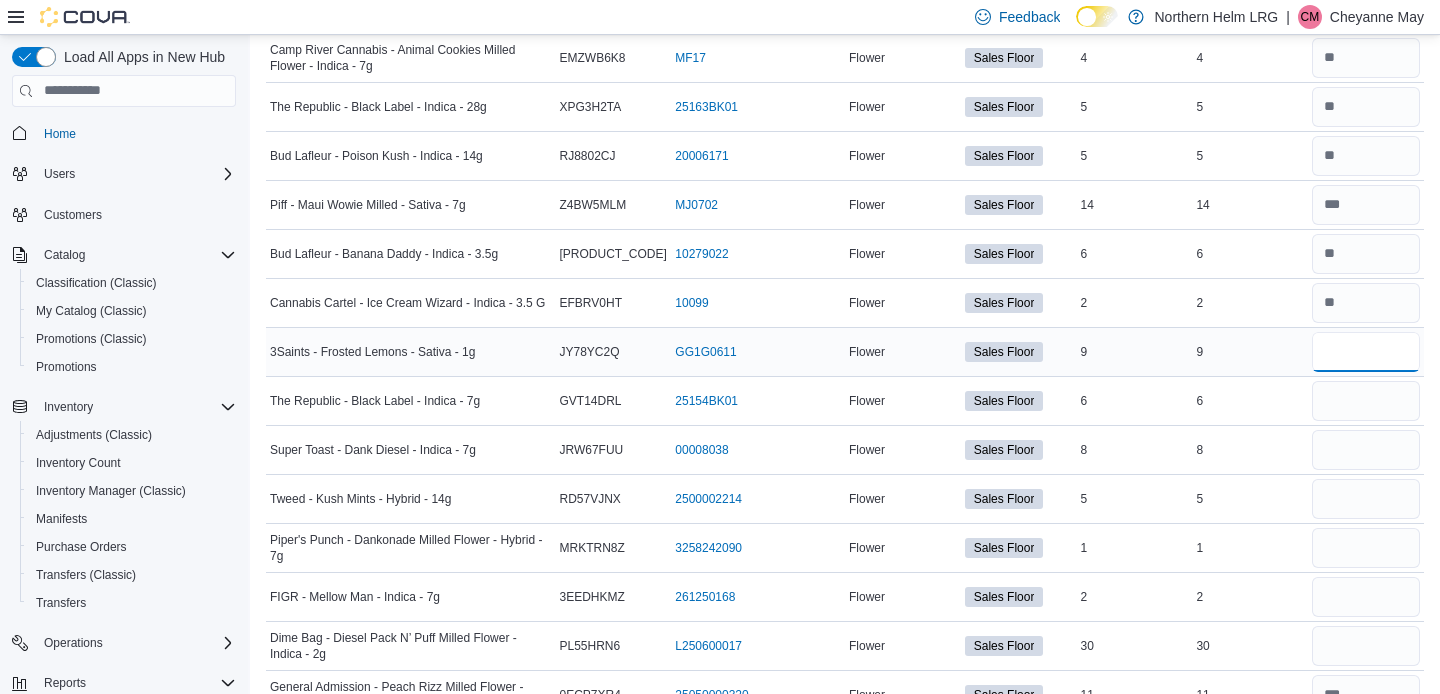 click at bounding box center (1366, 352) 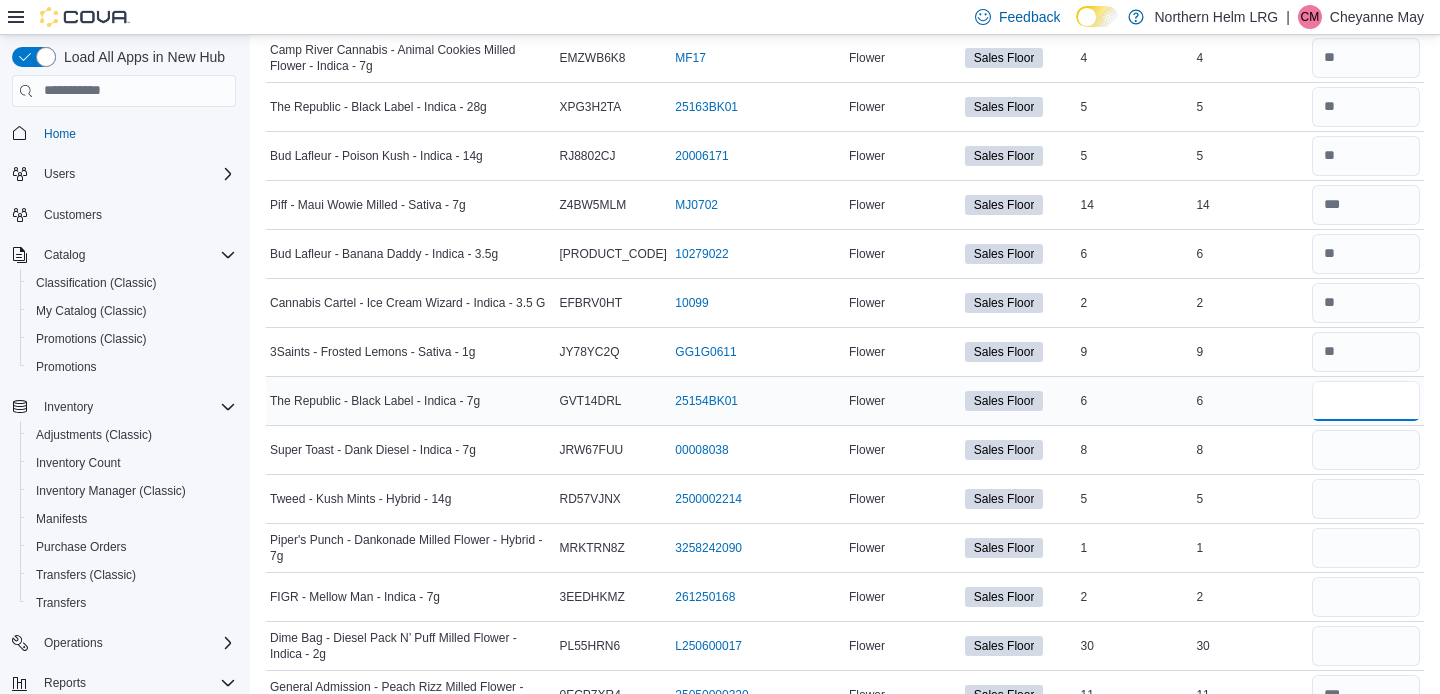 click at bounding box center (1366, 401) 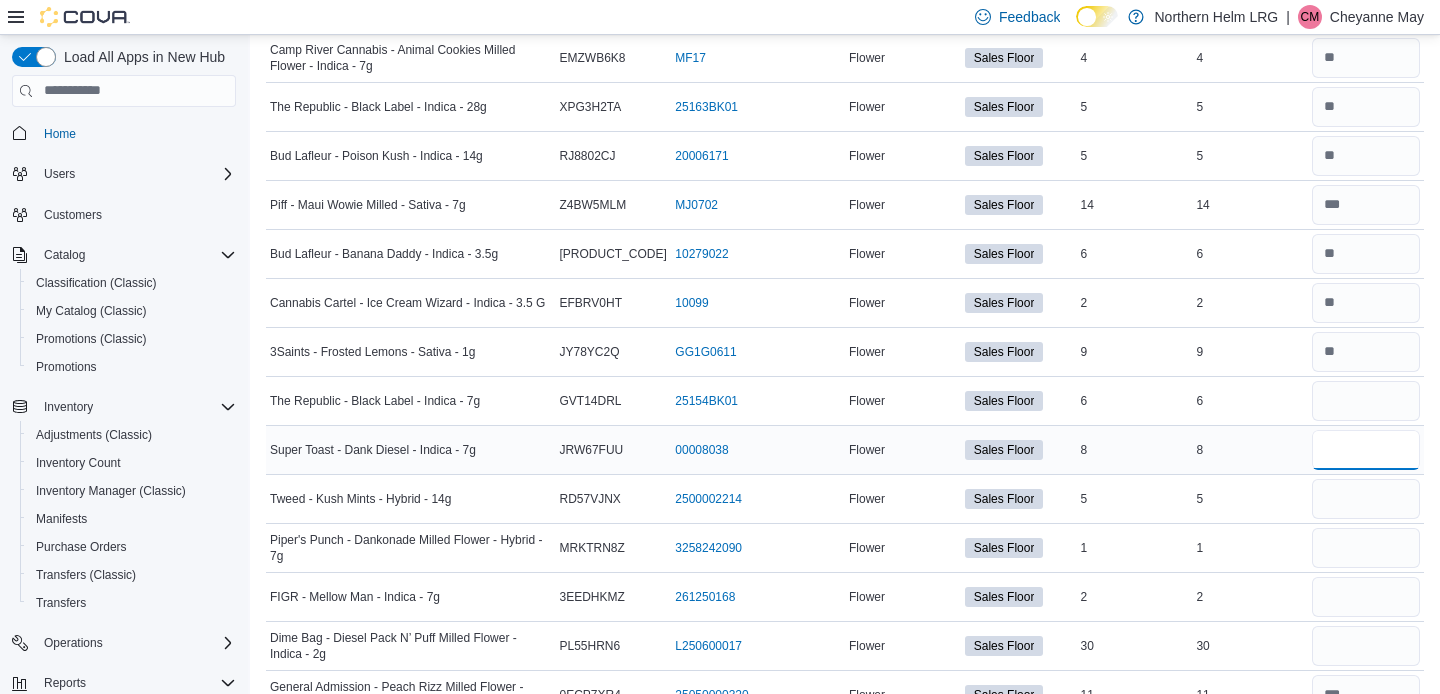 click at bounding box center [1366, 450] 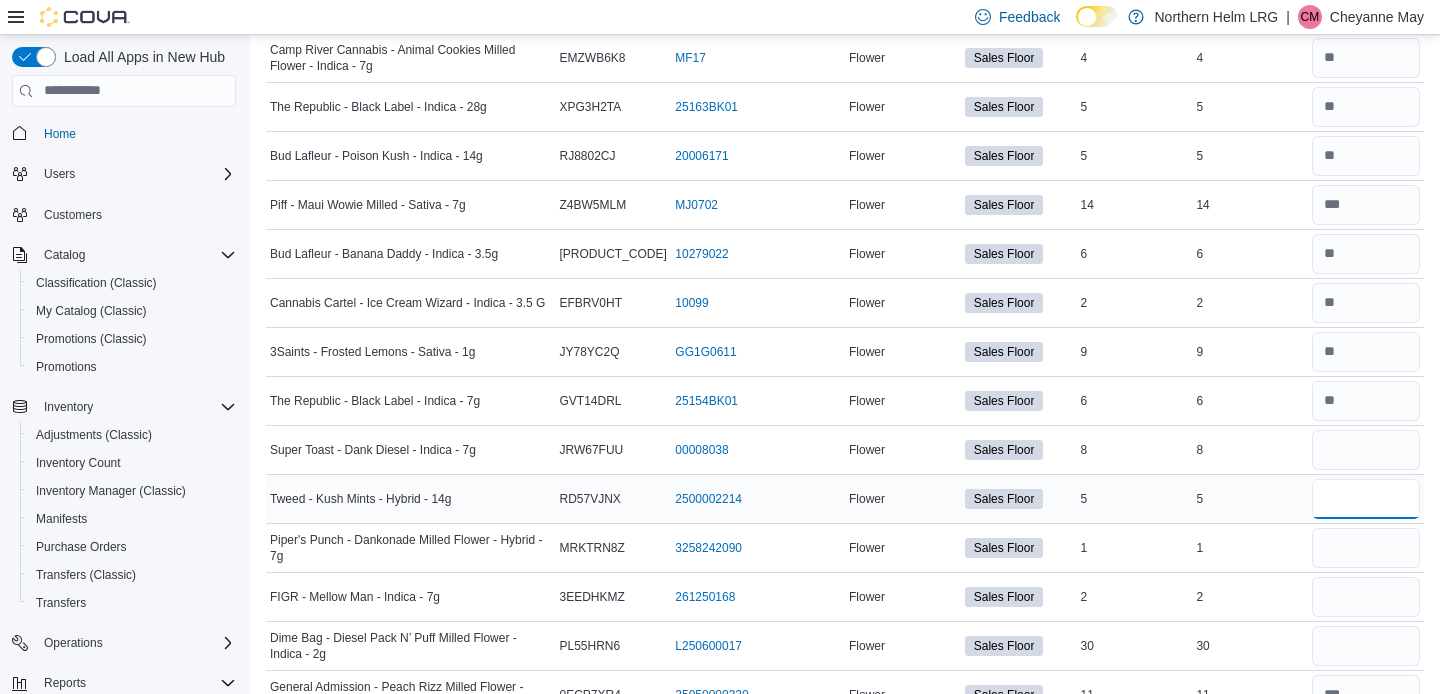 click at bounding box center (1366, 499) 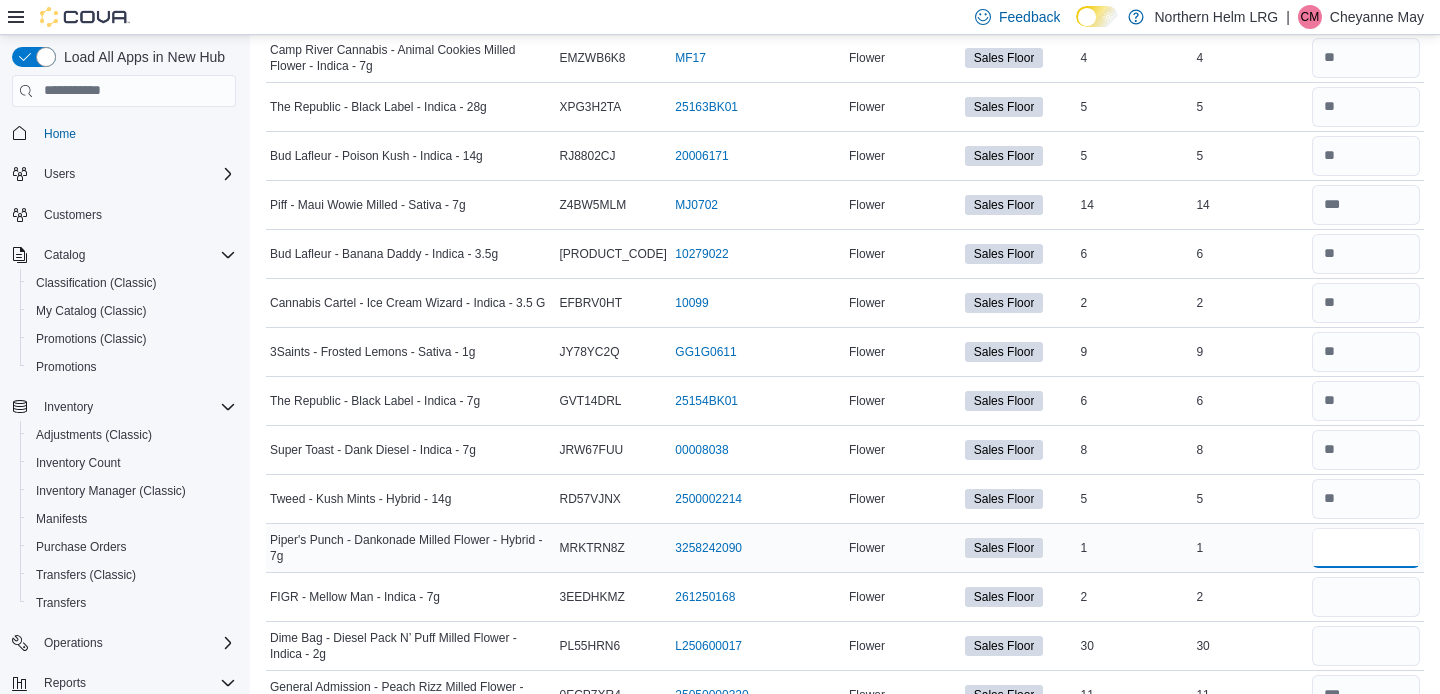 click at bounding box center [1366, 548] 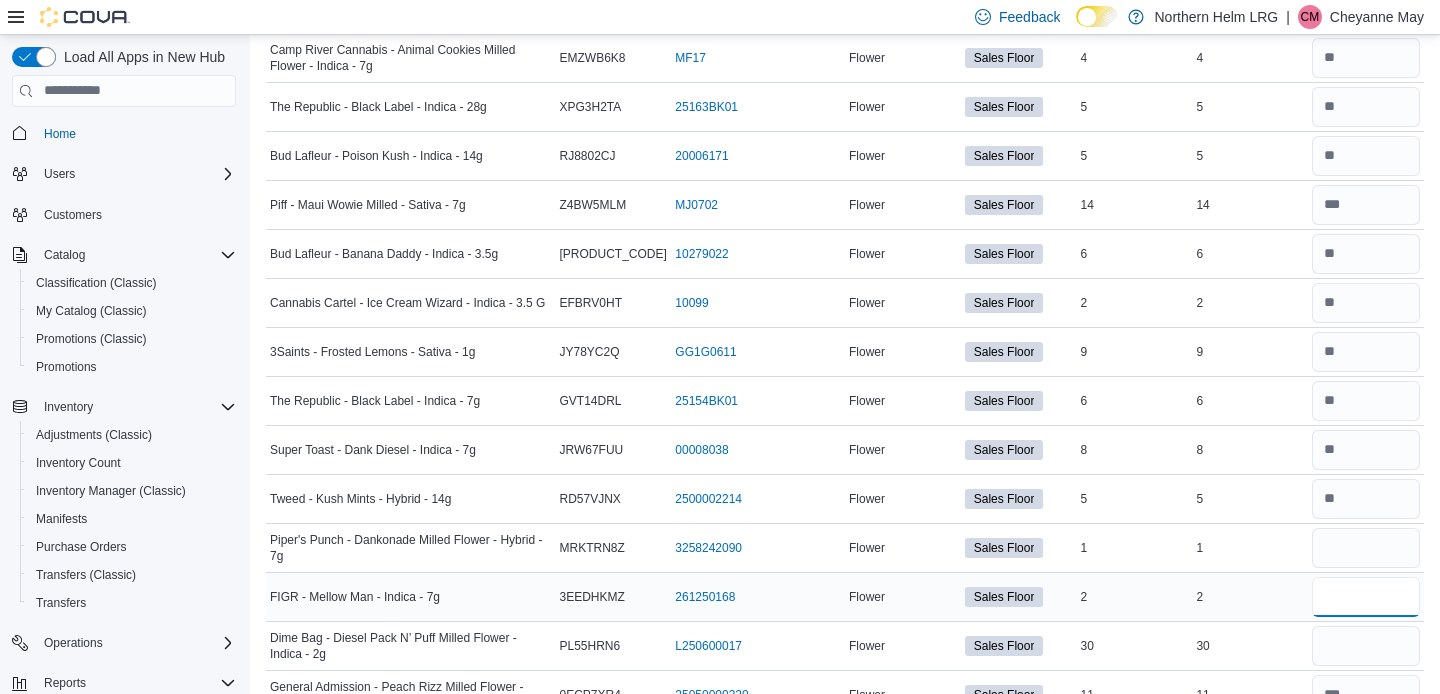 click at bounding box center (1366, 597) 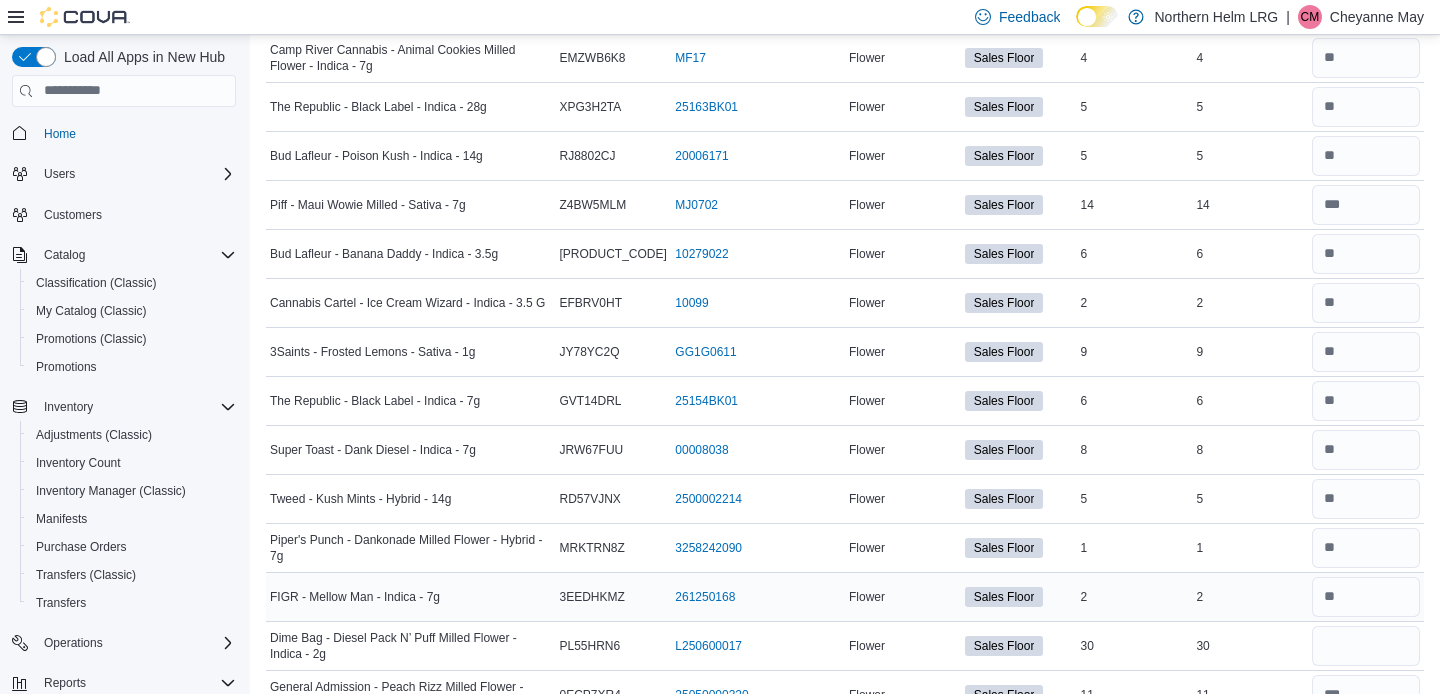 scroll, scrollTop: 8046, scrollLeft: 0, axis: vertical 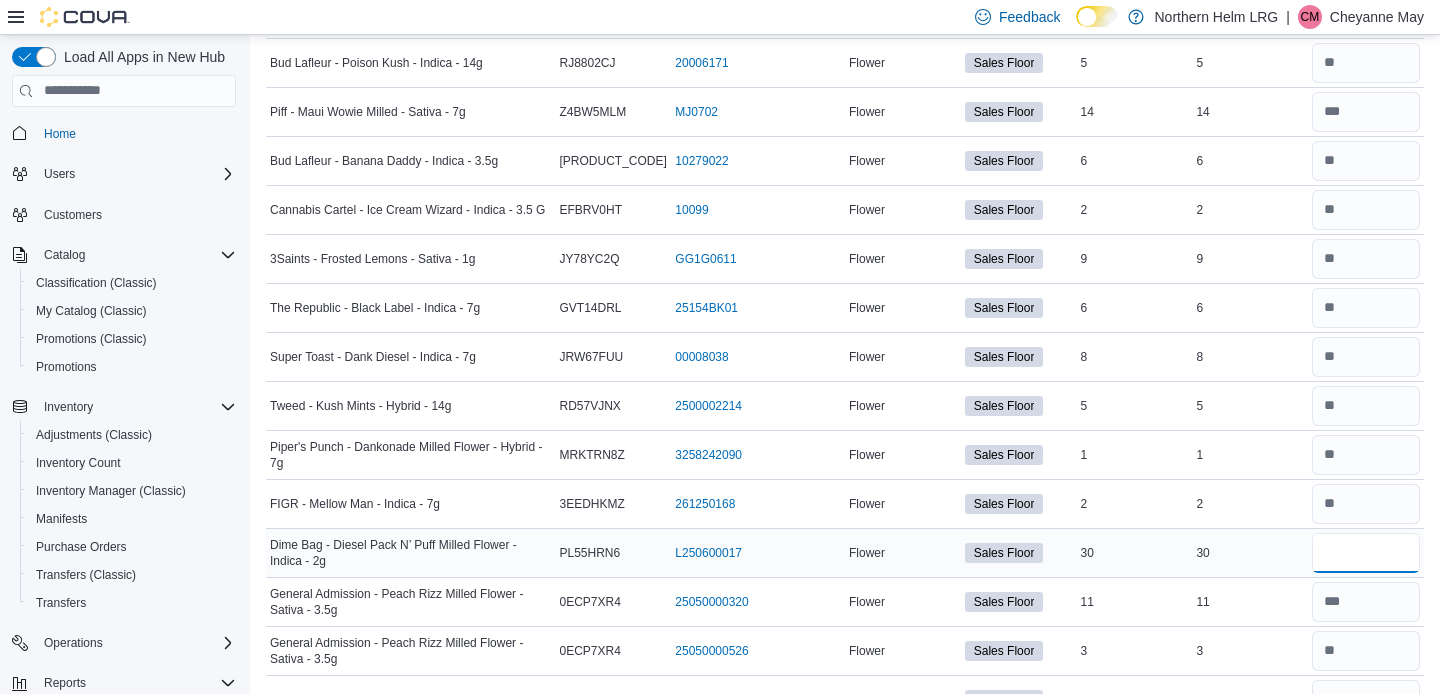 click at bounding box center (1366, 553) 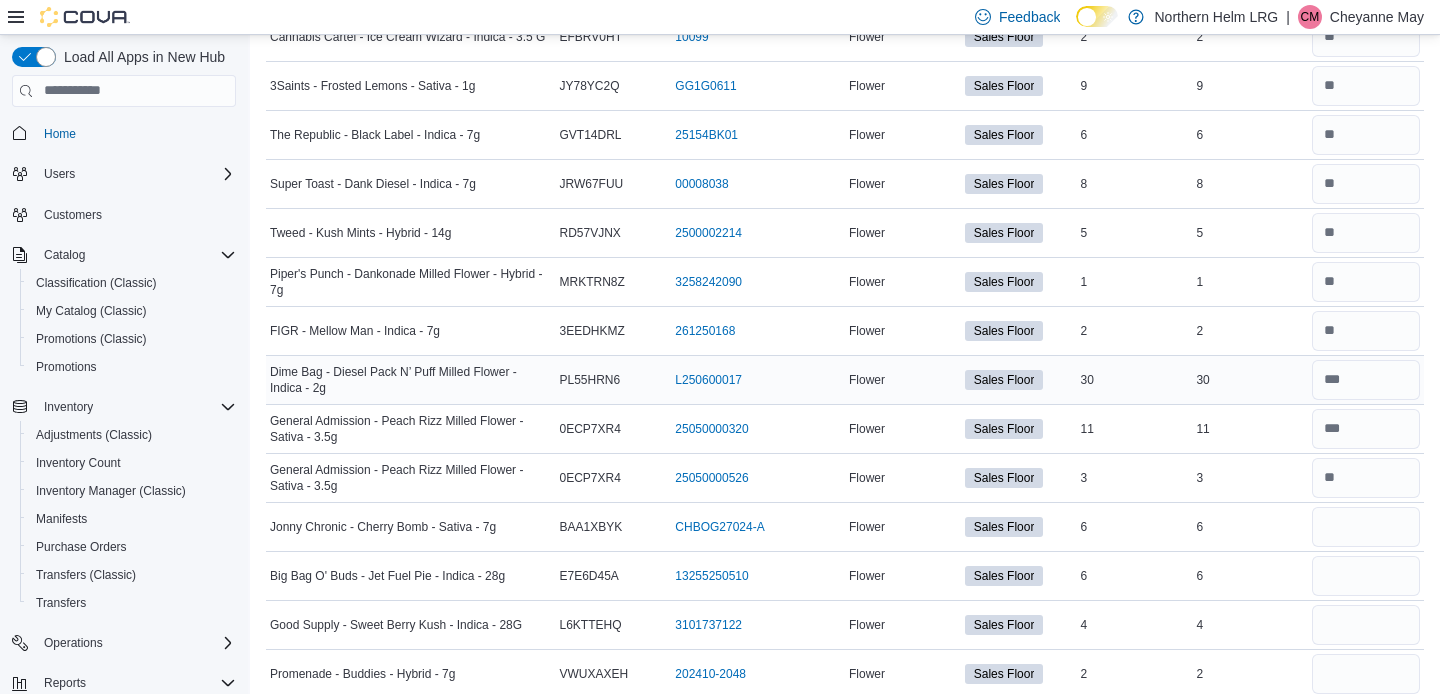 scroll, scrollTop: 8237, scrollLeft: 0, axis: vertical 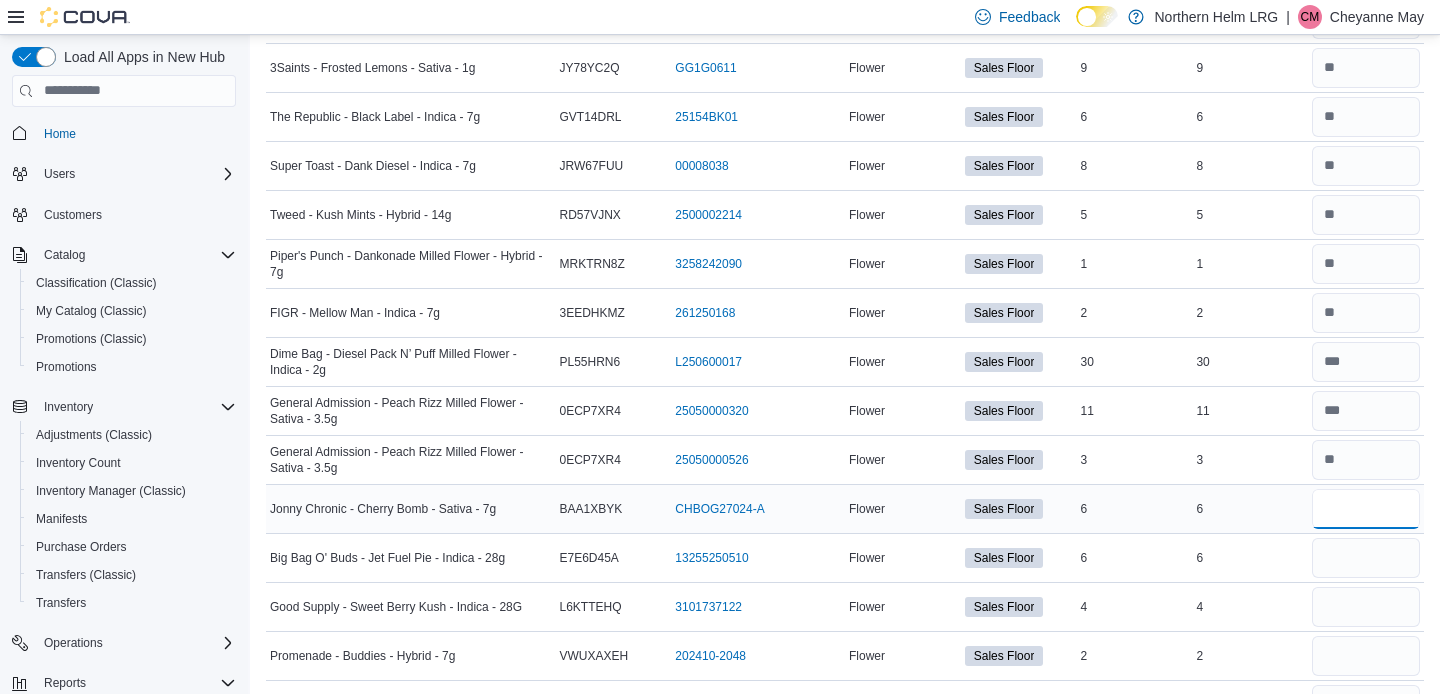 click at bounding box center (1366, 509) 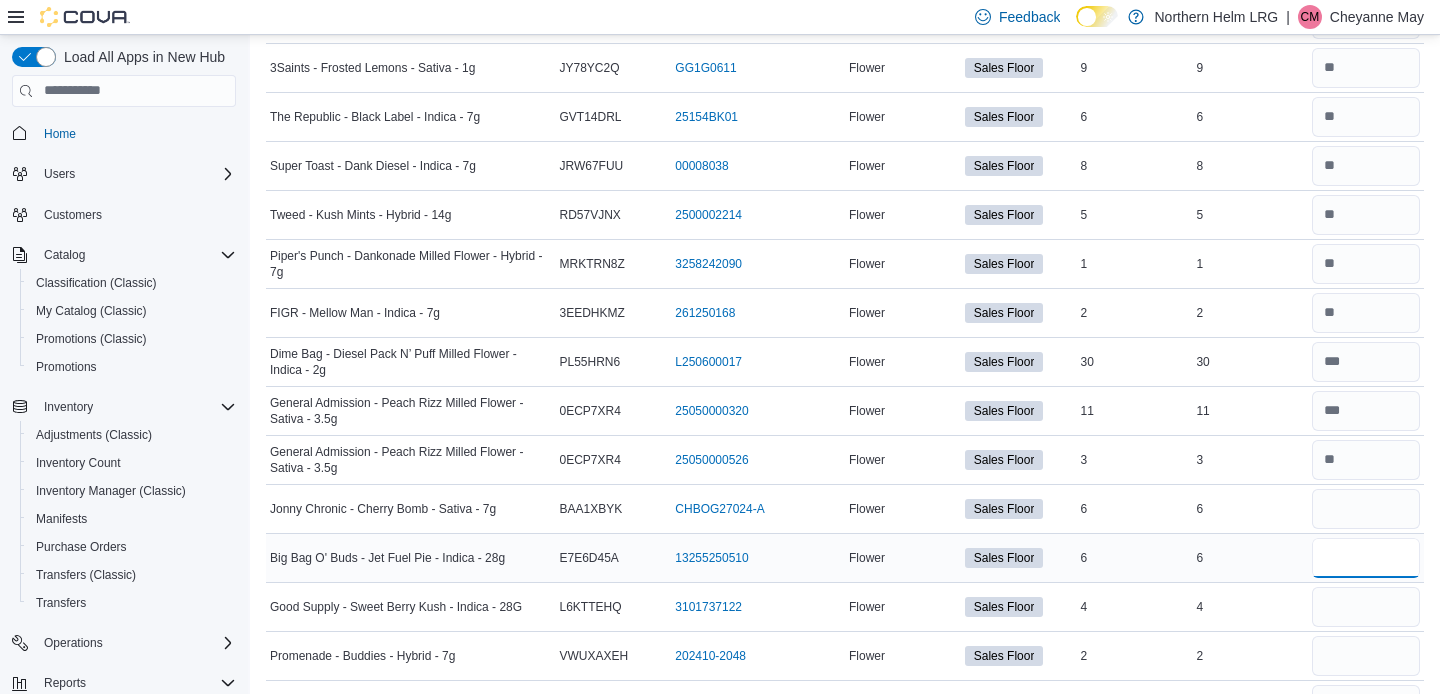 click at bounding box center [1366, 558] 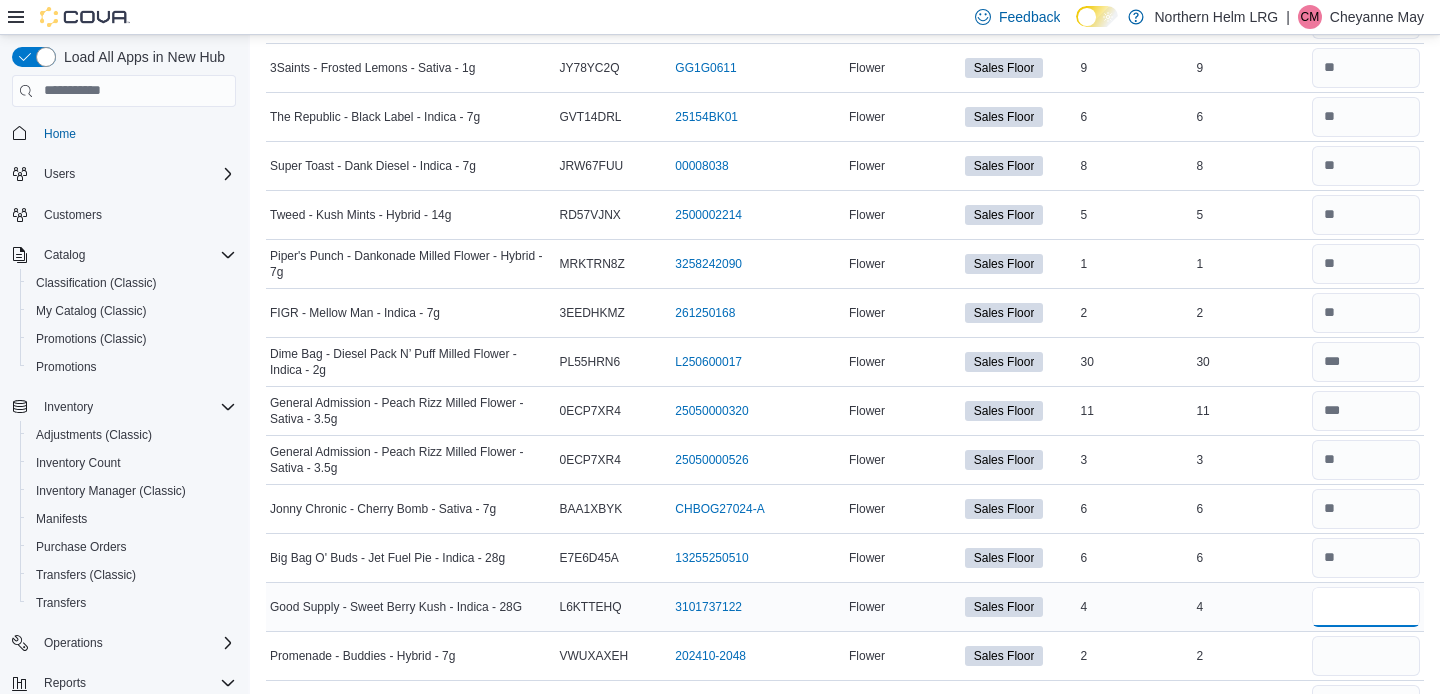 click at bounding box center (1366, 607) 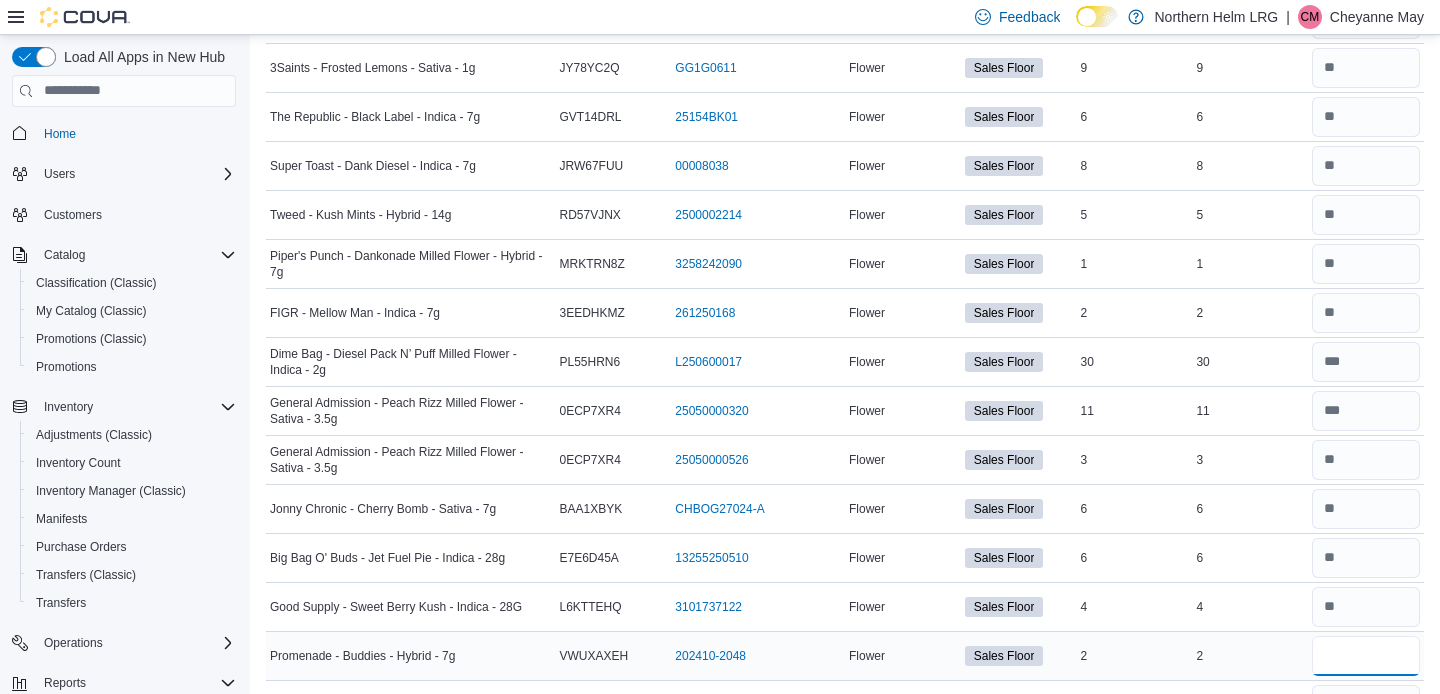 click at bounding box center [1366, 656] 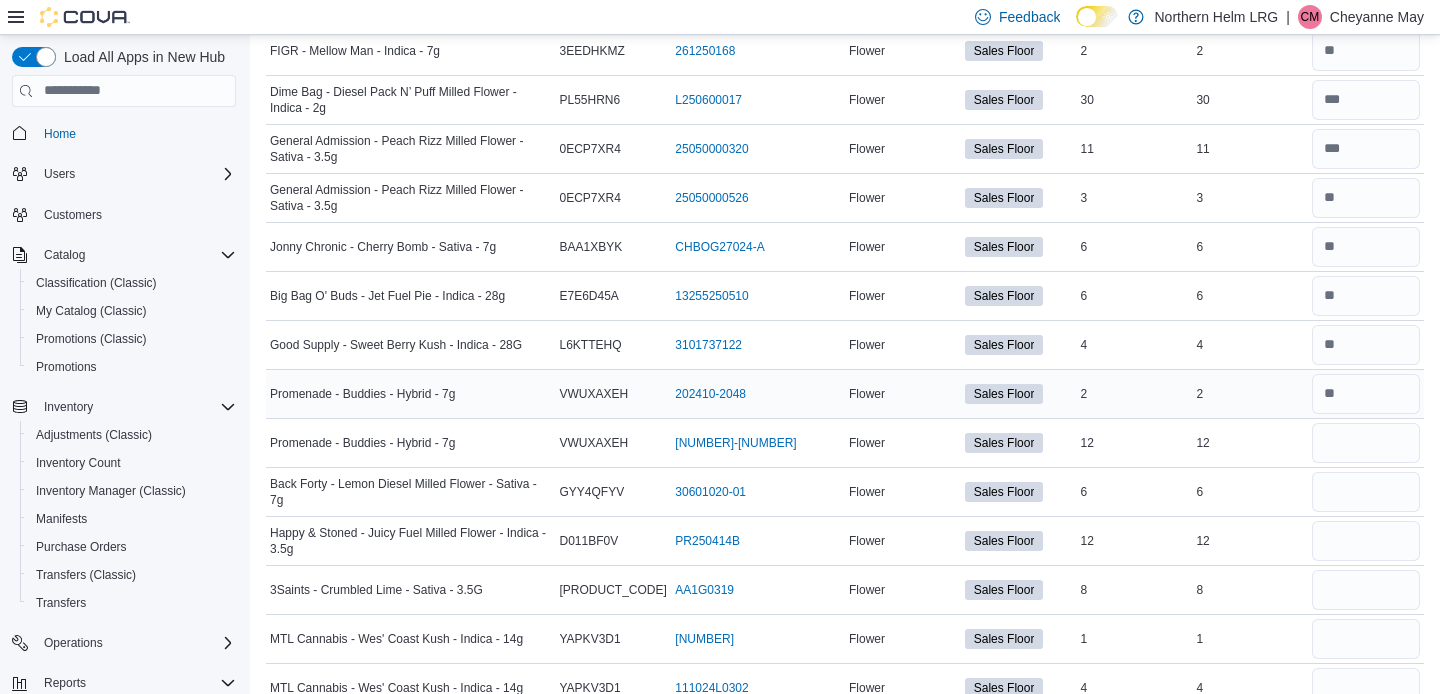 scroll, scrollTop: 8525, scrollLeft: 0, axis: vertical 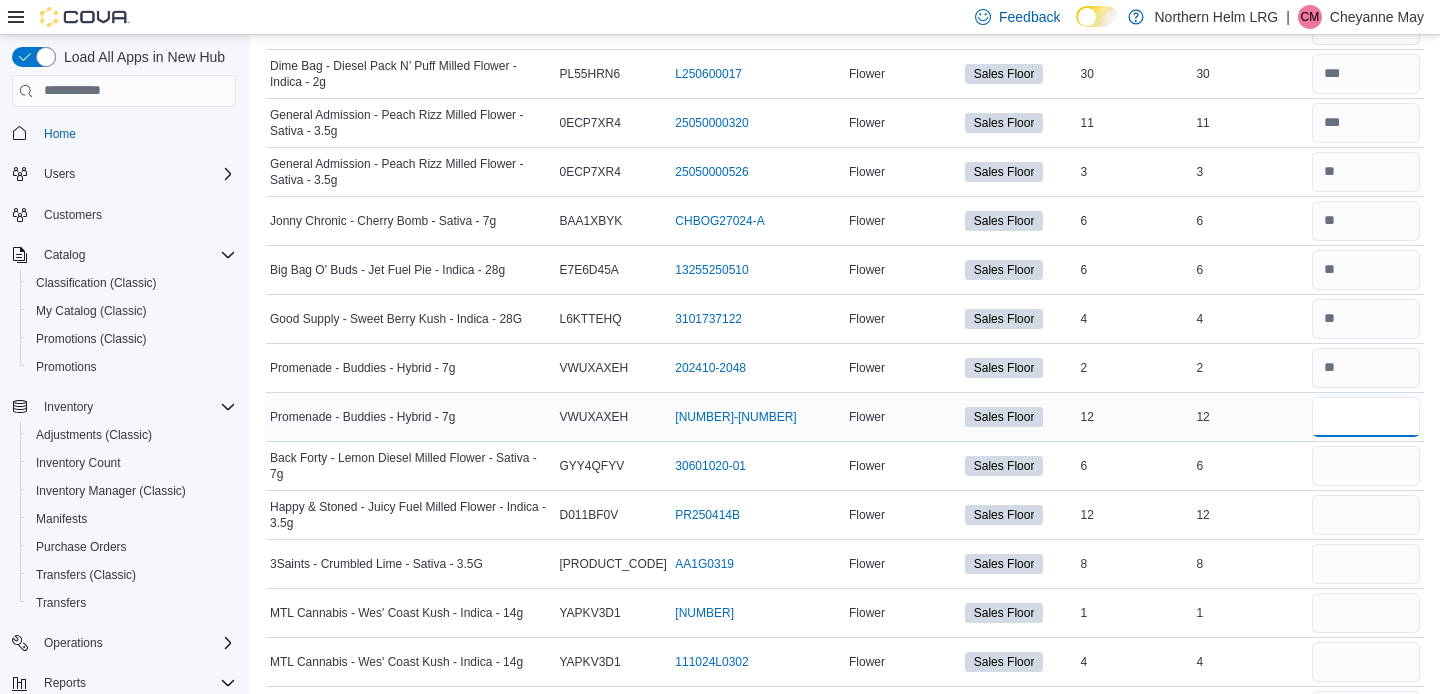 click at bounding box center (1366, 417) 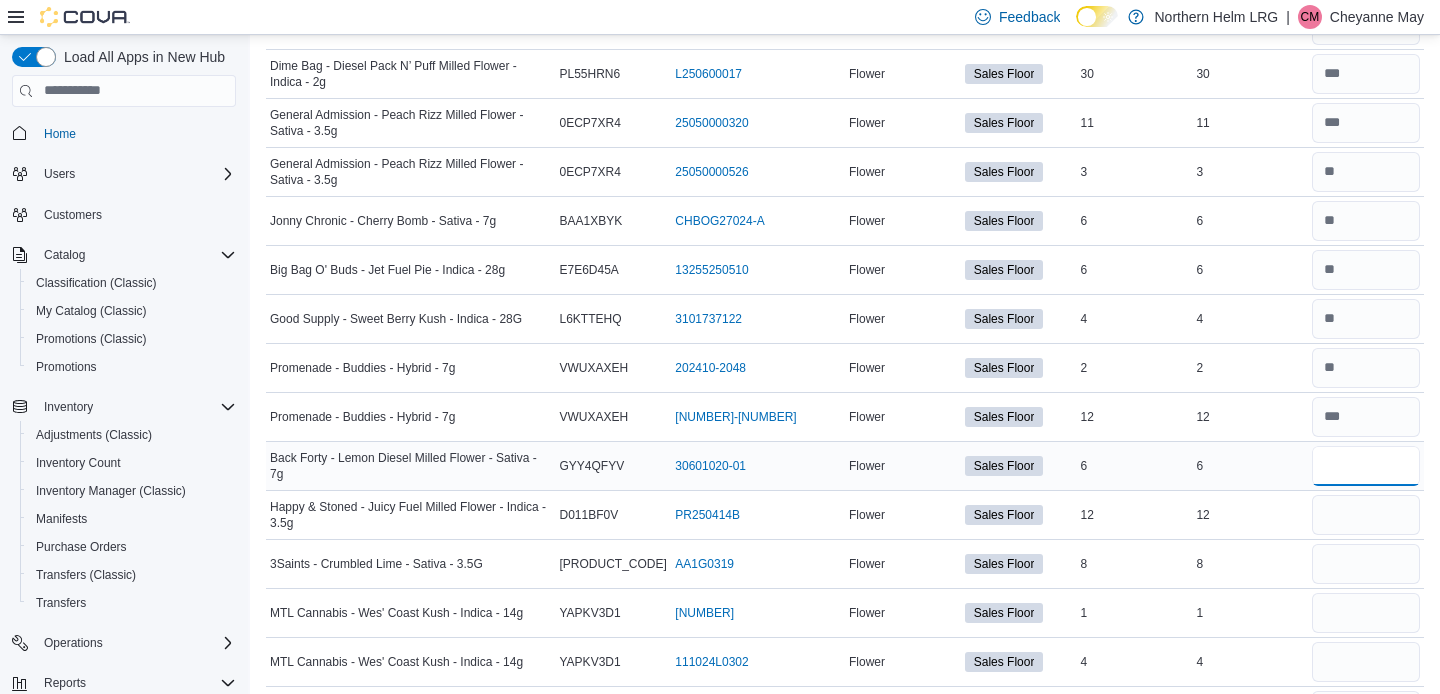 click at bounding box center [1366, 466] 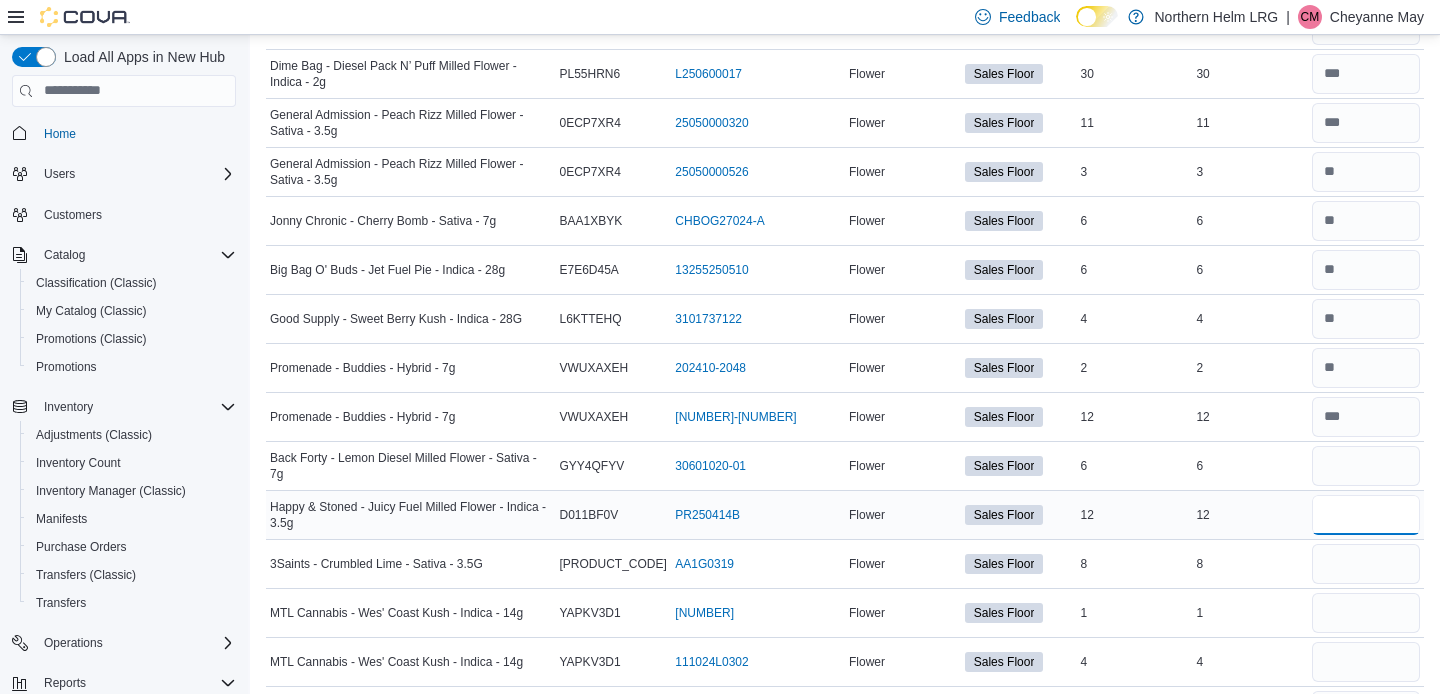 click at bounding box center [1366, 515] 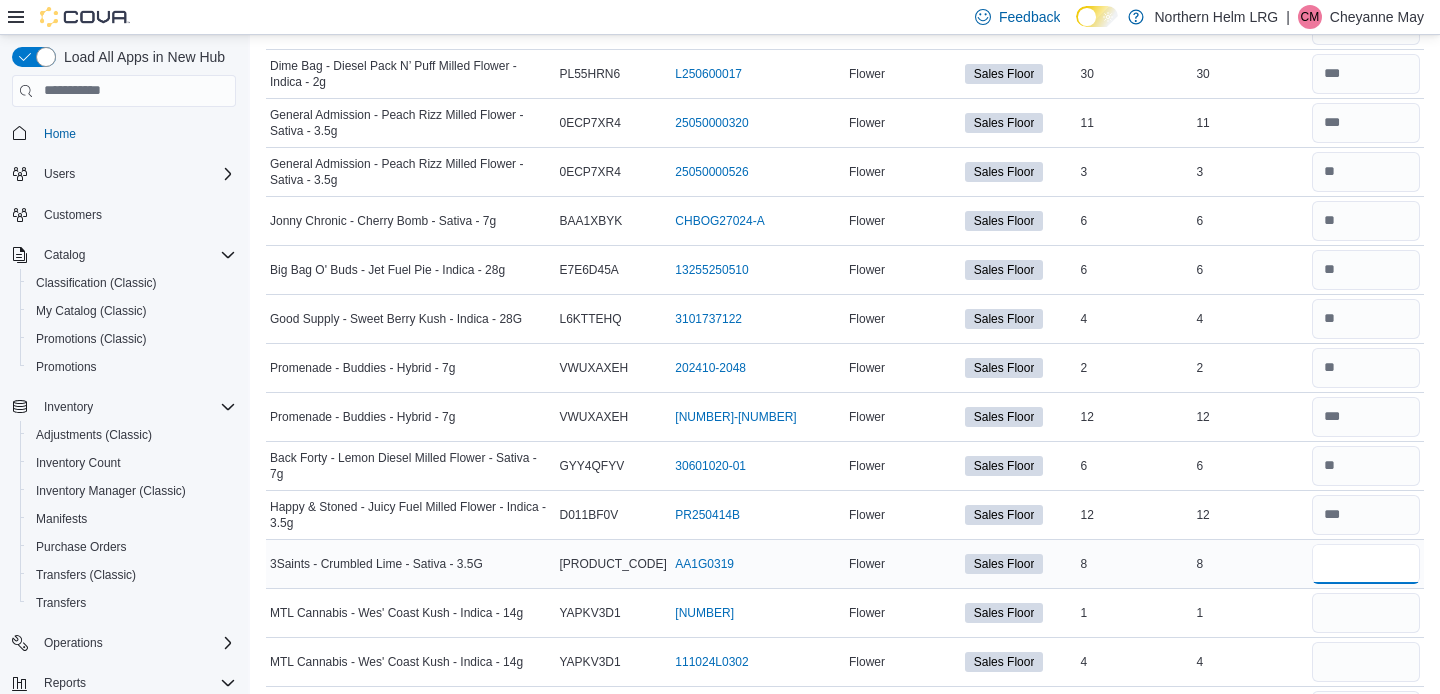 click at bounding box center (1366, 564) 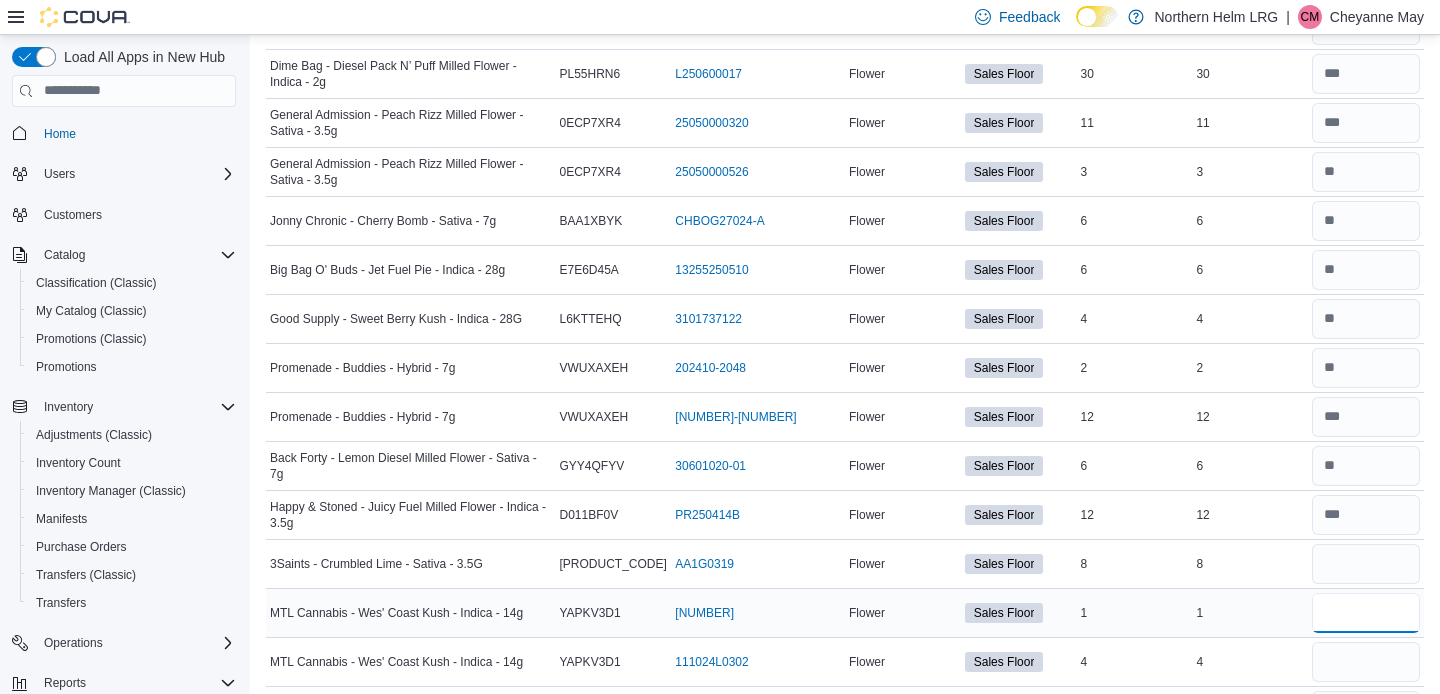 click at bounding box center (1366, 613) 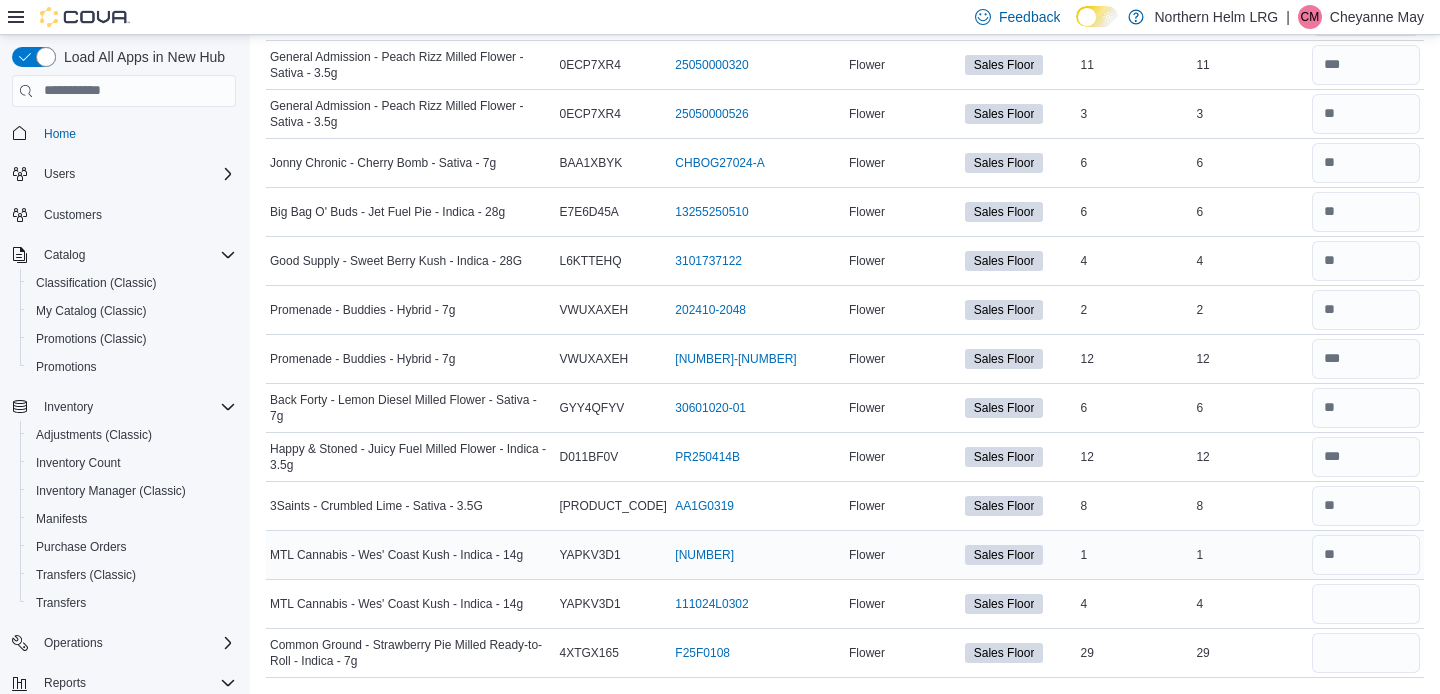 scroll, scrollTop: 8583, scrollLeft: 0, axis: vertical 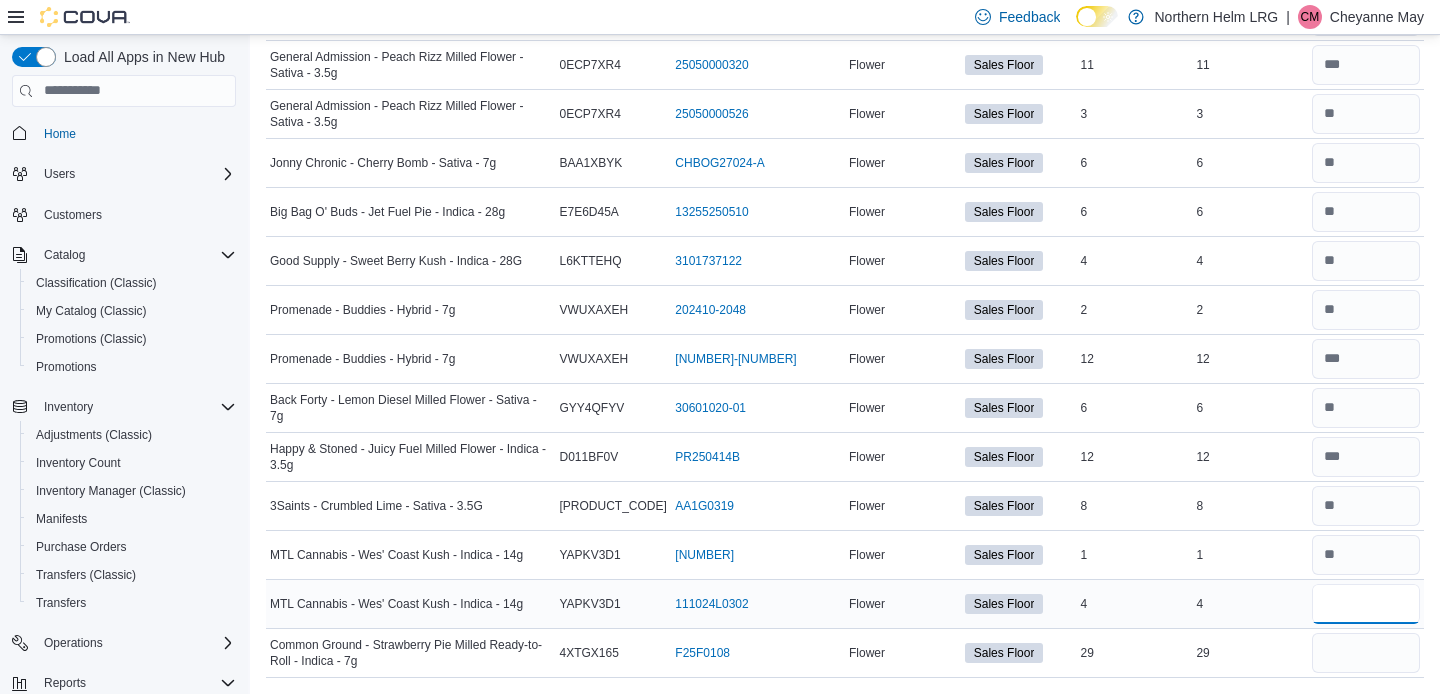click at bounding box center (1366, 604) 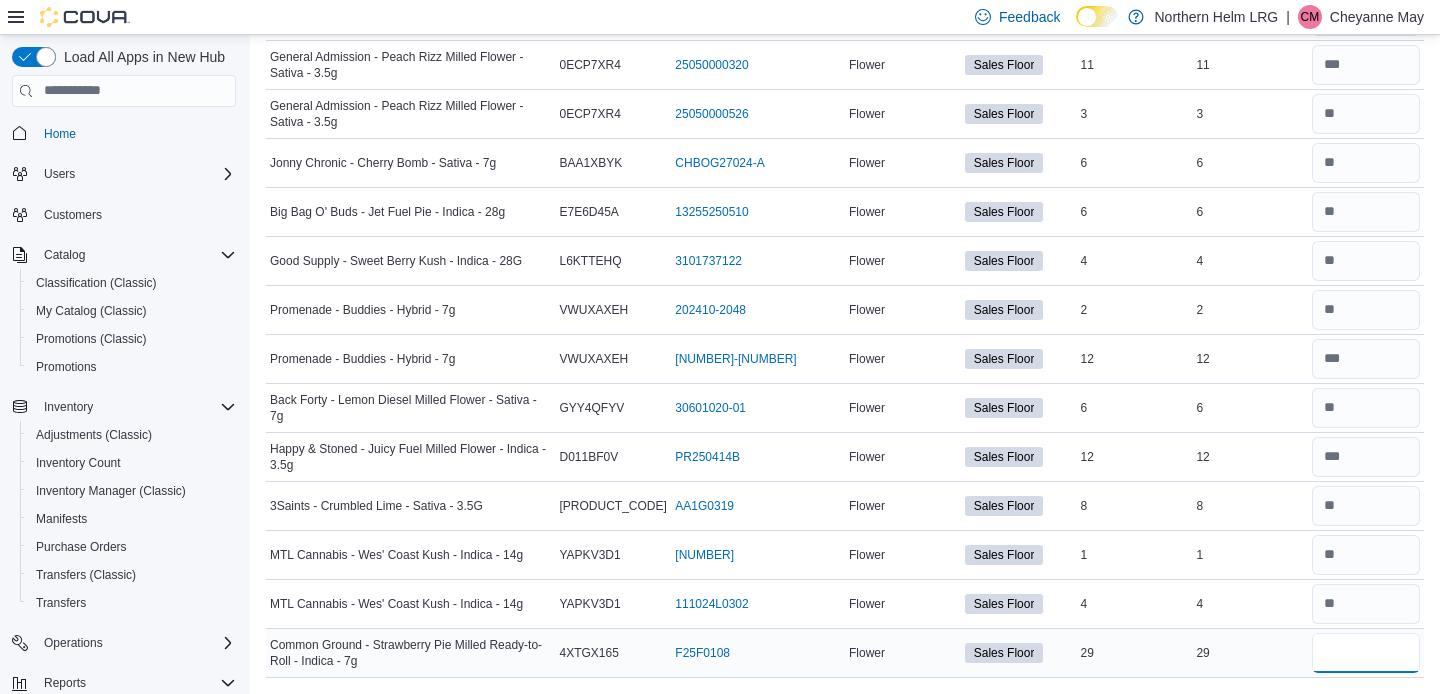 click at bounding box center (1366, 653) 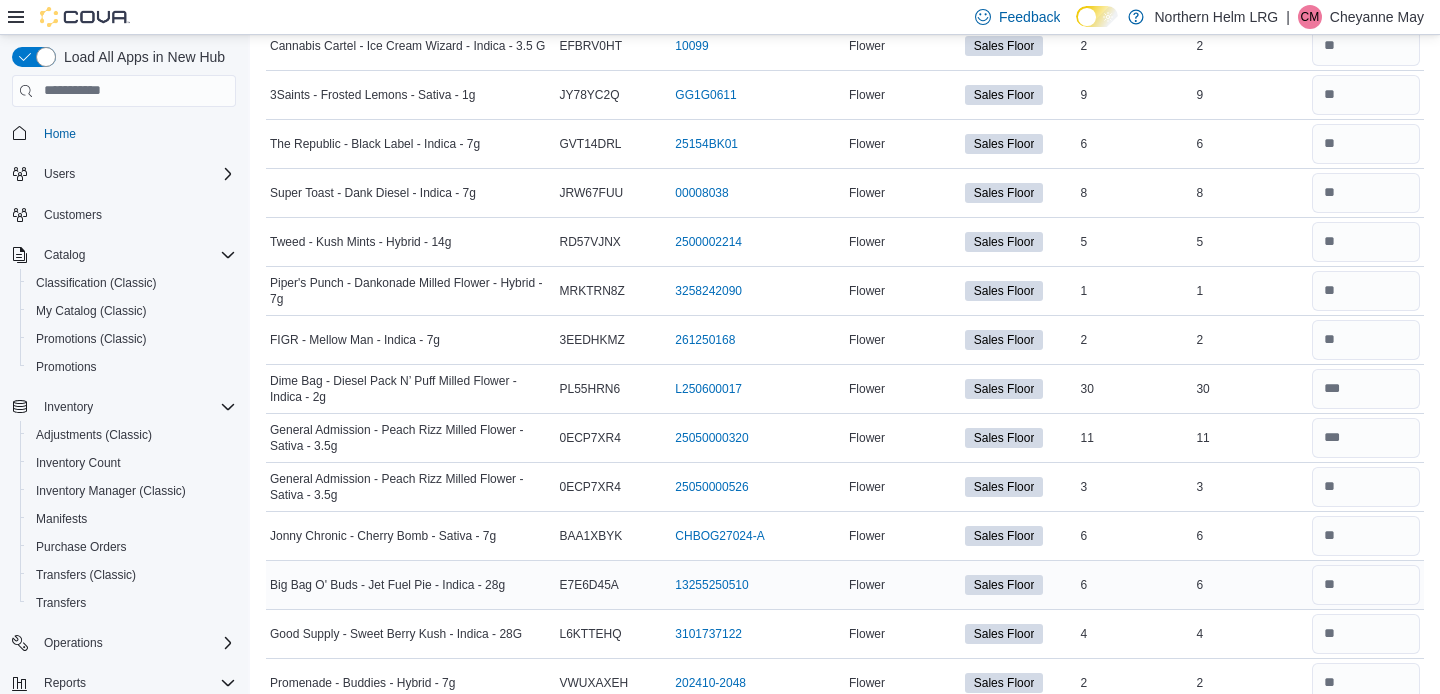 scroll, scrollTop: 8207, scrollLeft: 0, axis: vertical 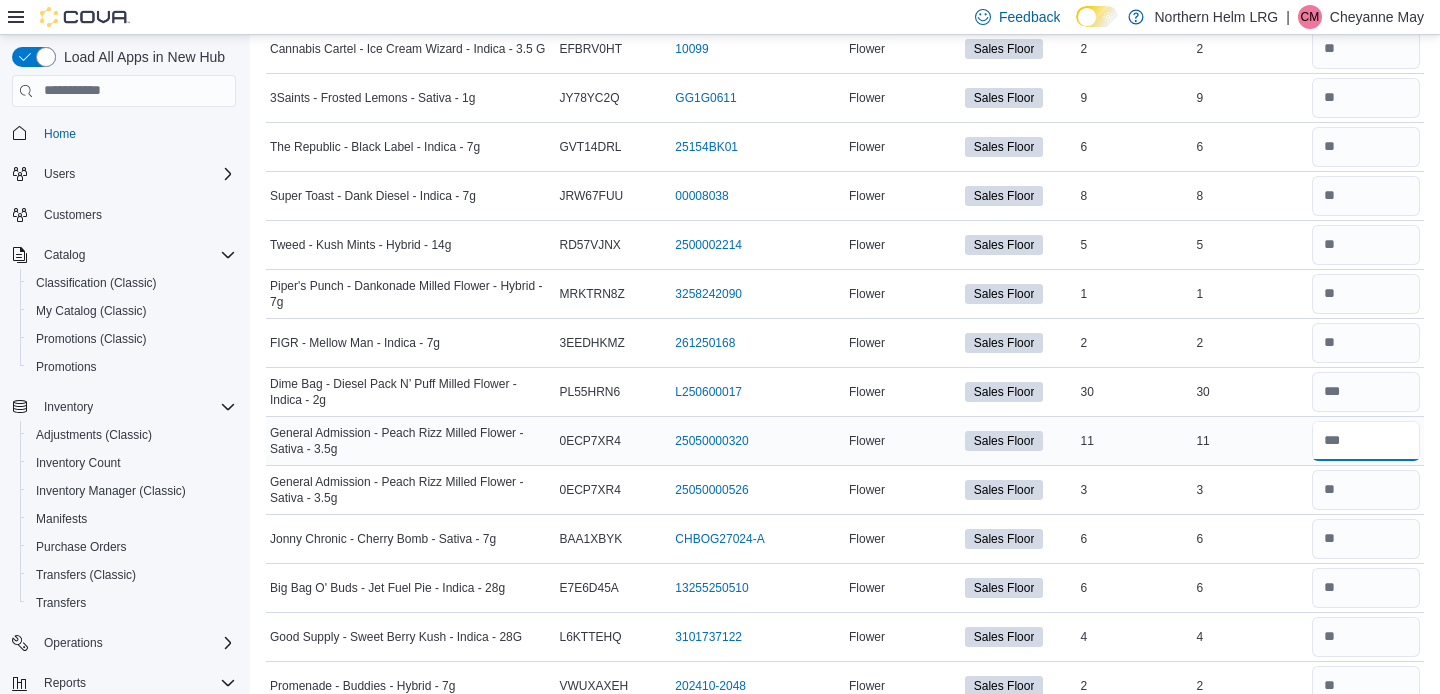 click at bounding box center (1366, 441) 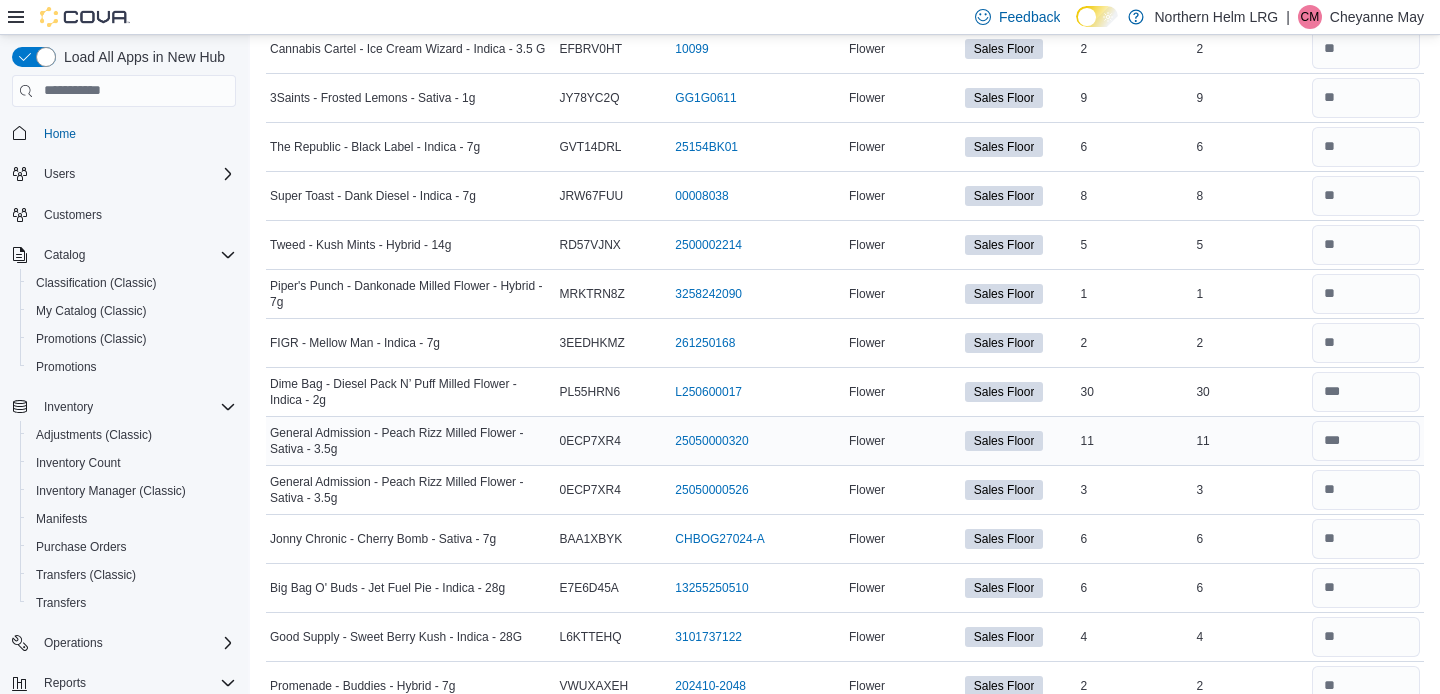 click on "11" at bounding box center [1250, 441] 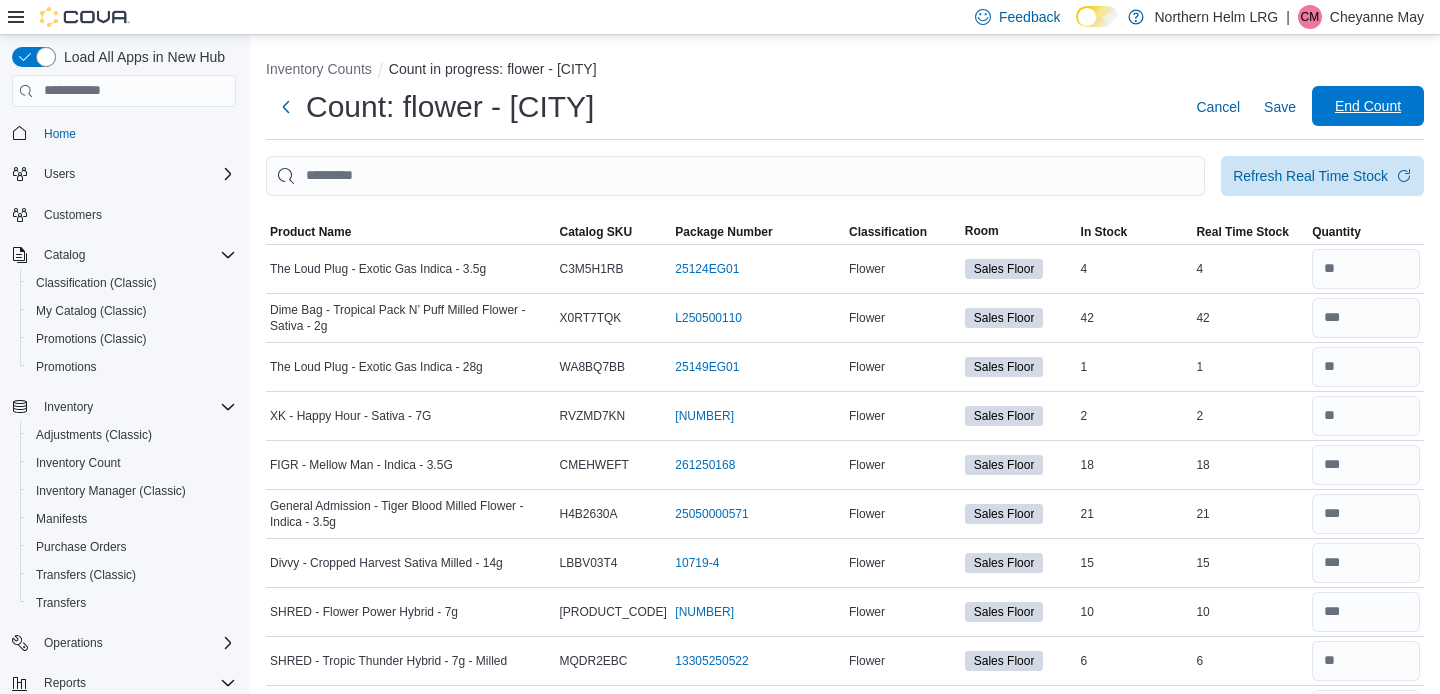 scroll, scrollTop: 0, scrollLeft: 0, axis: both 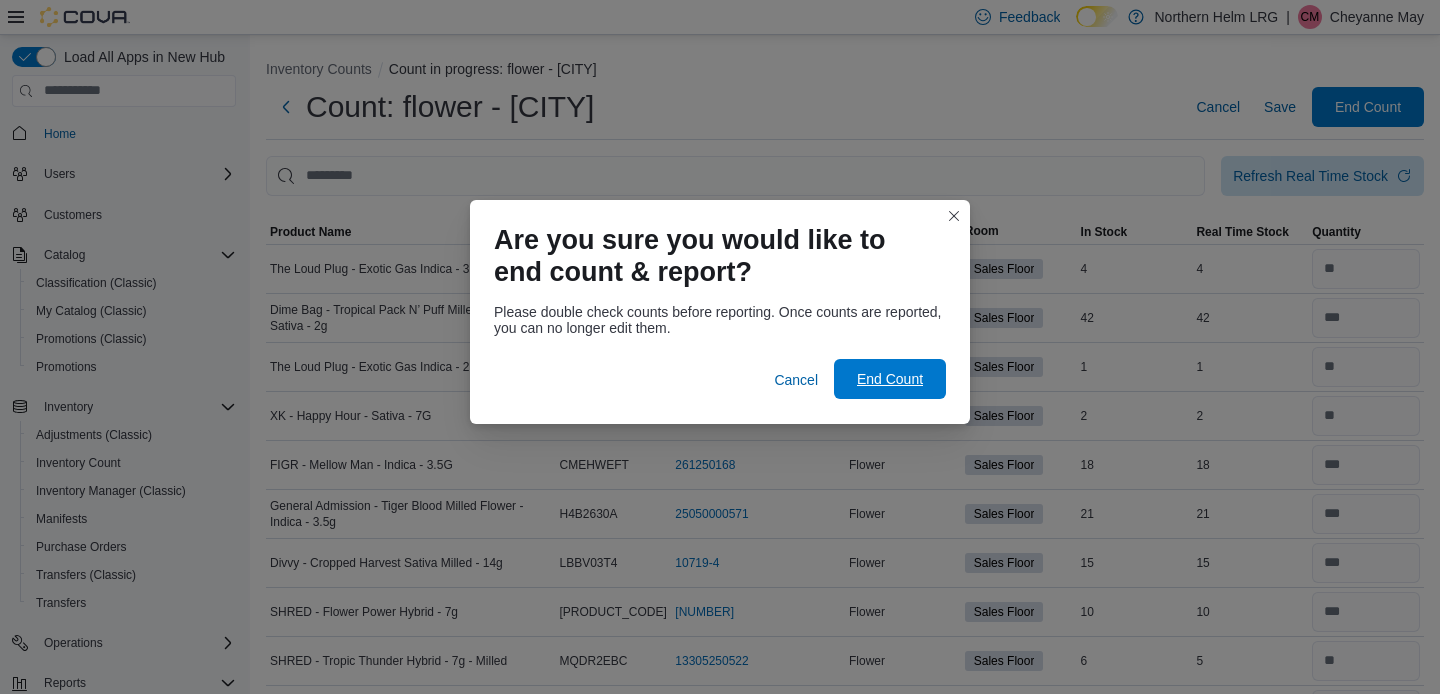 click on "End Count" at bounding box center (890, 379) 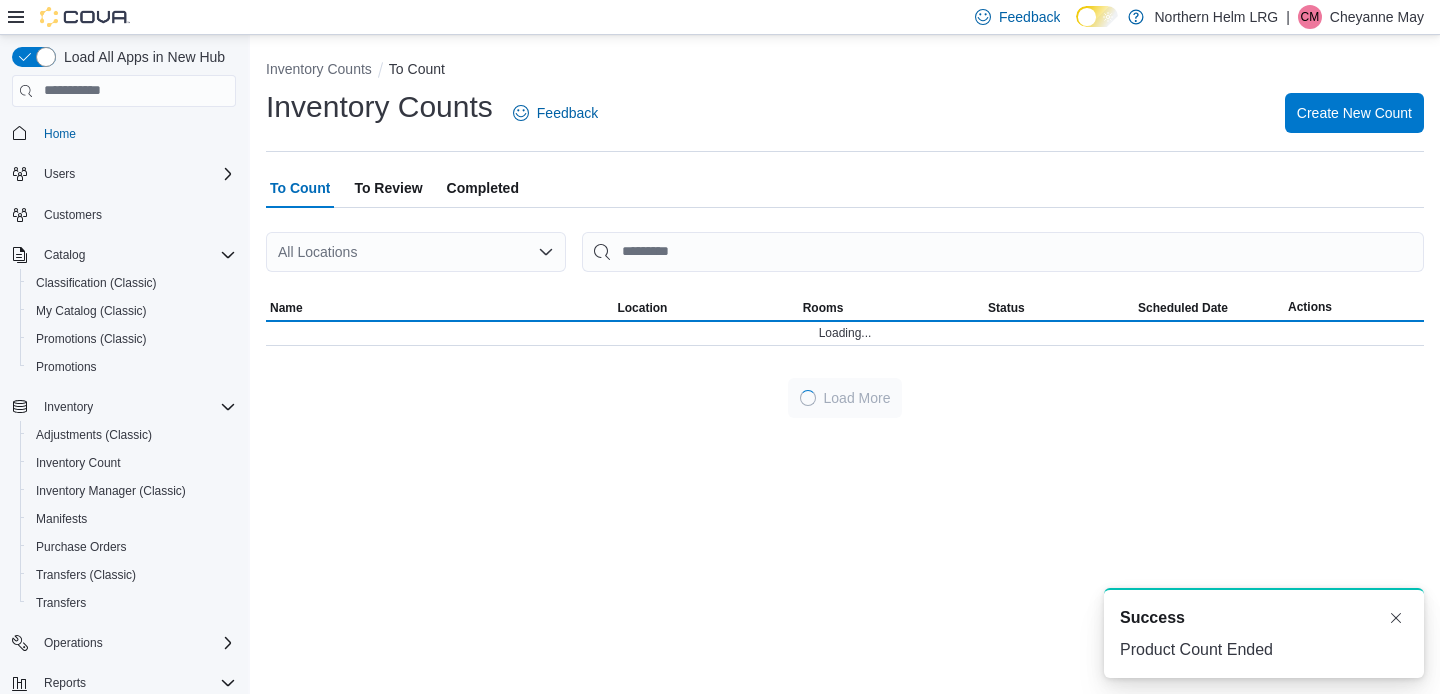 scroll, scrollTop: 0, scrollLeft: 0, axis: both 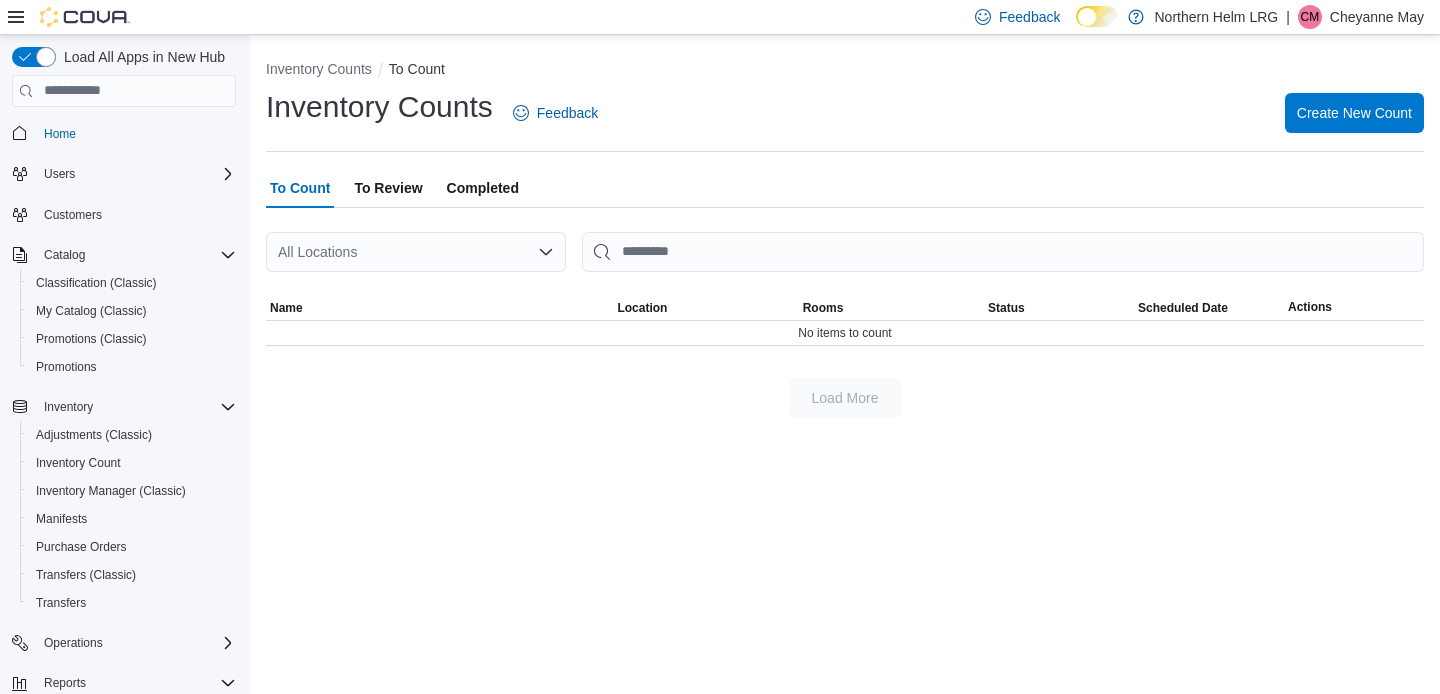 click on "To Review" at bounding box center (388, 188) 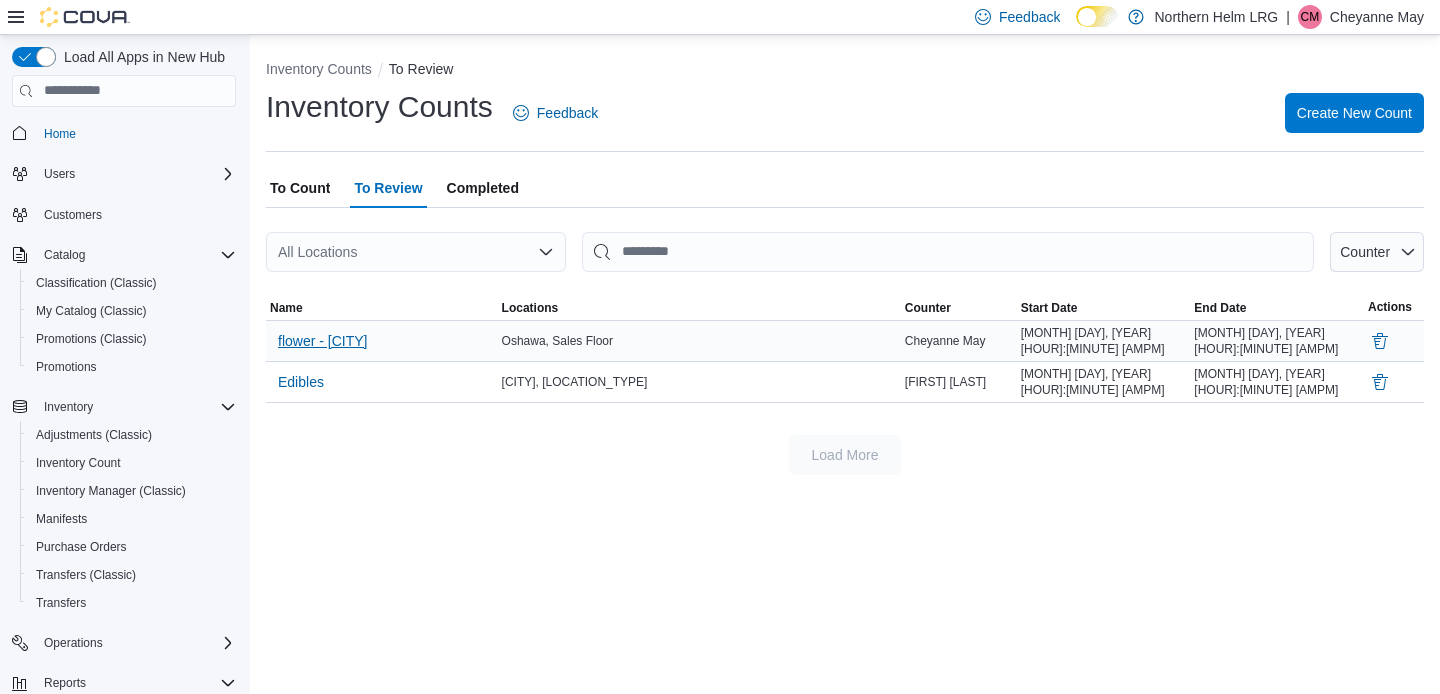 click on "flower - [CITY]" at bounding box center (322, 341) 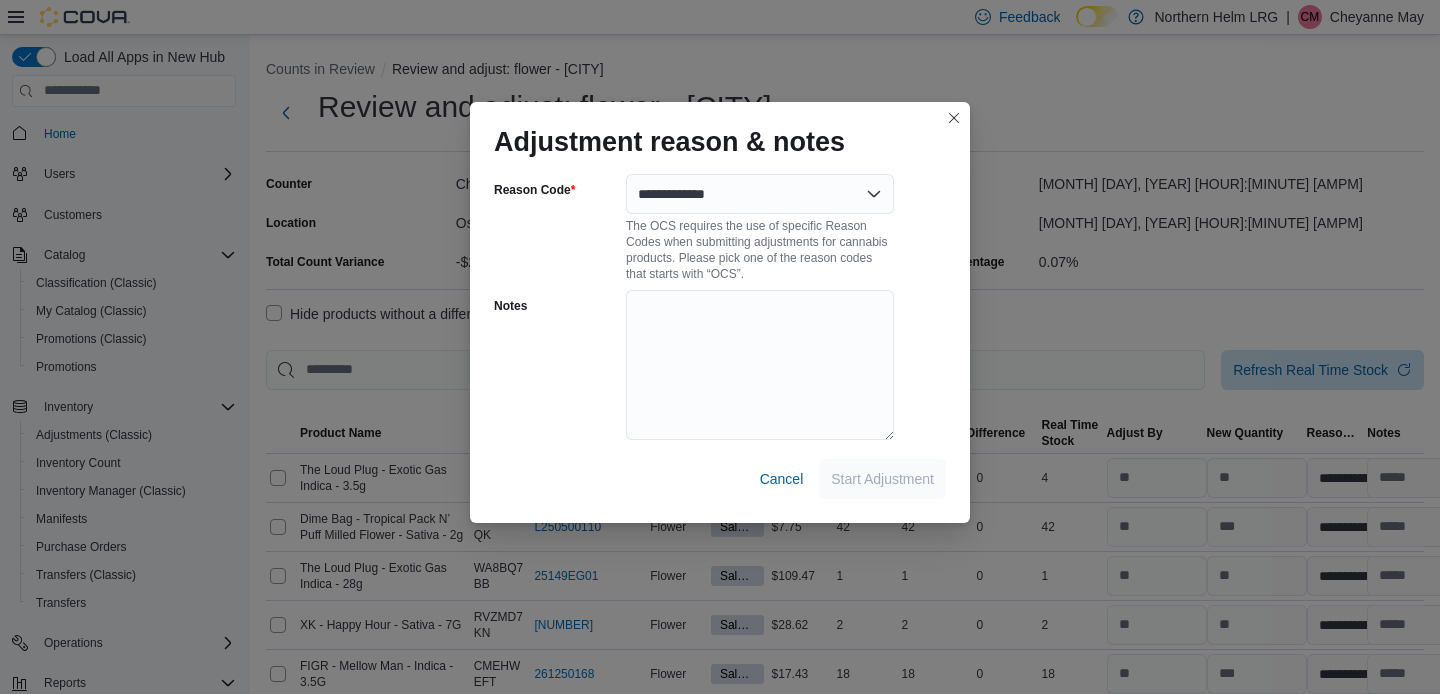 click on "The OCS requires the use of specific Reason Codes when submitting adjustments for cannabis products.
Please pick one of the reason codes that starts with “OCS”." at bounding box center (760, 248) 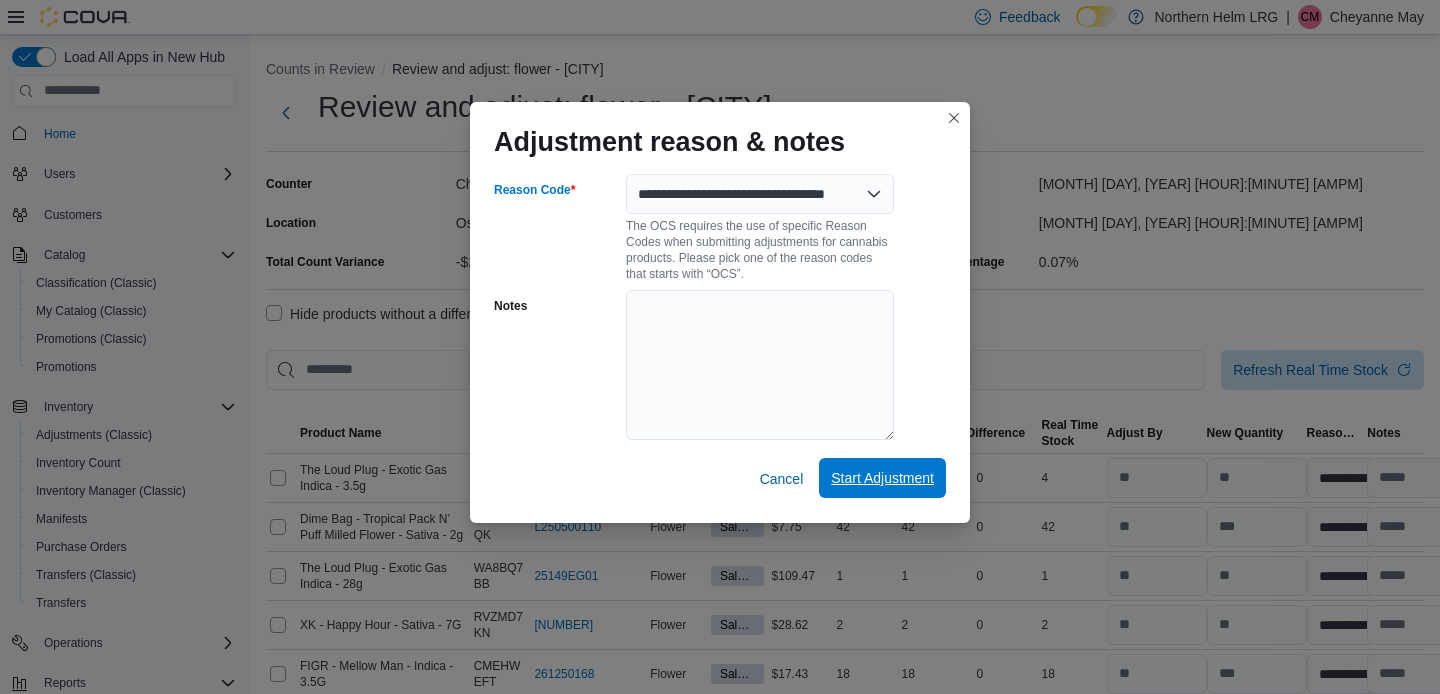 click on "Start Adjustment" at bounding box center [882, 478] 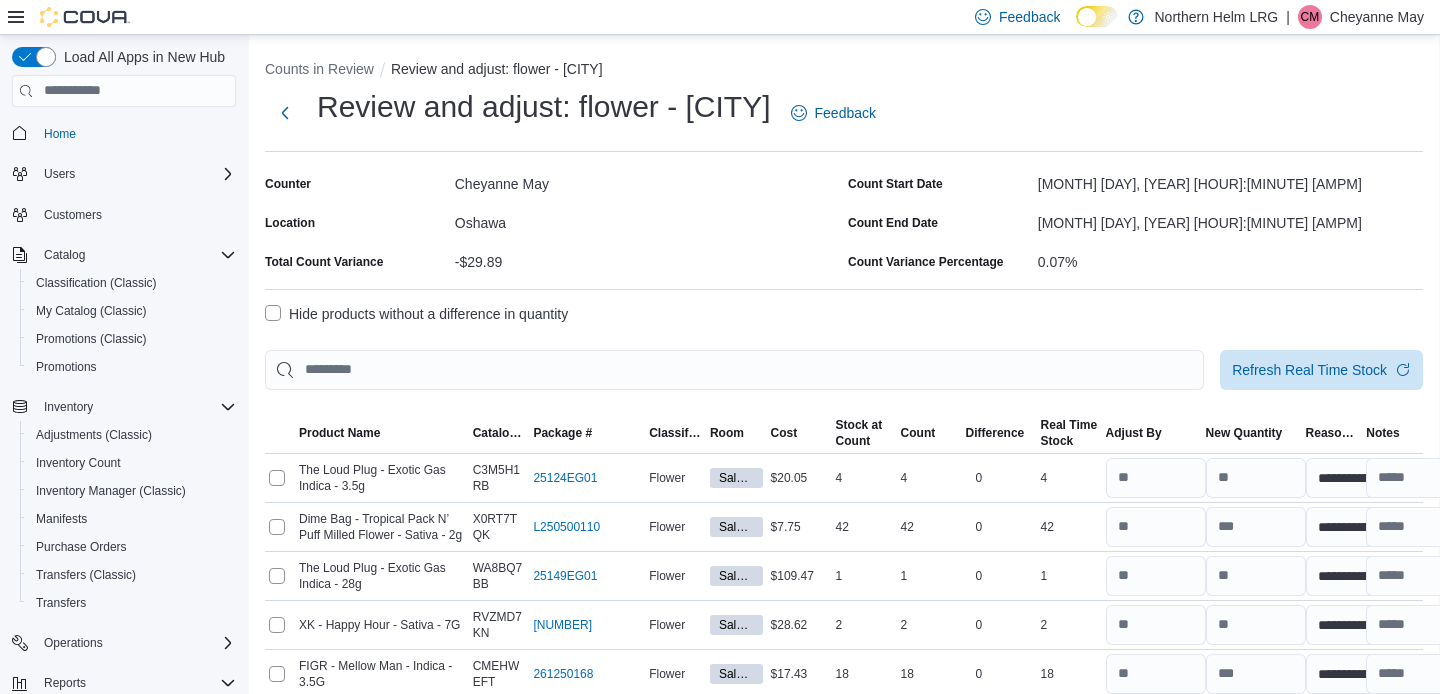 scroll, scrollTop: 0, scrollLeft: 1, axis: horizontal 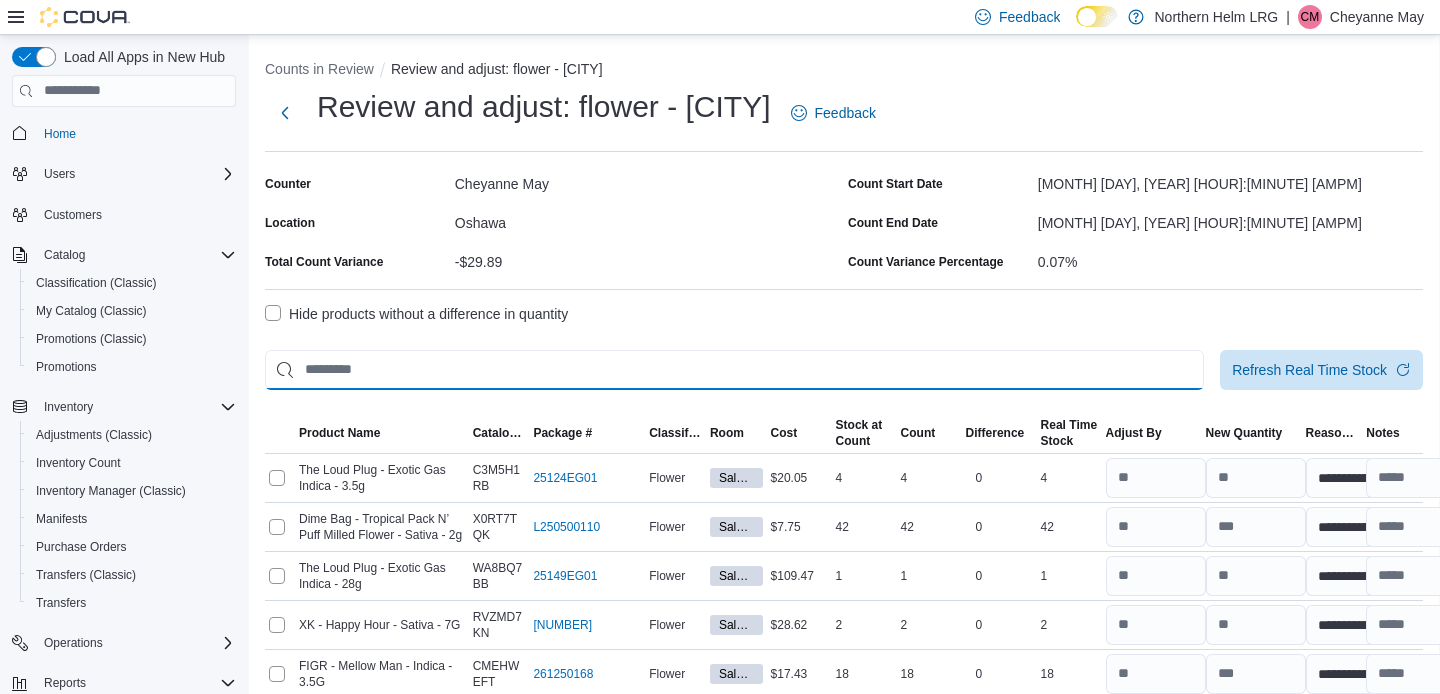 click at bounding box center (734, 370) 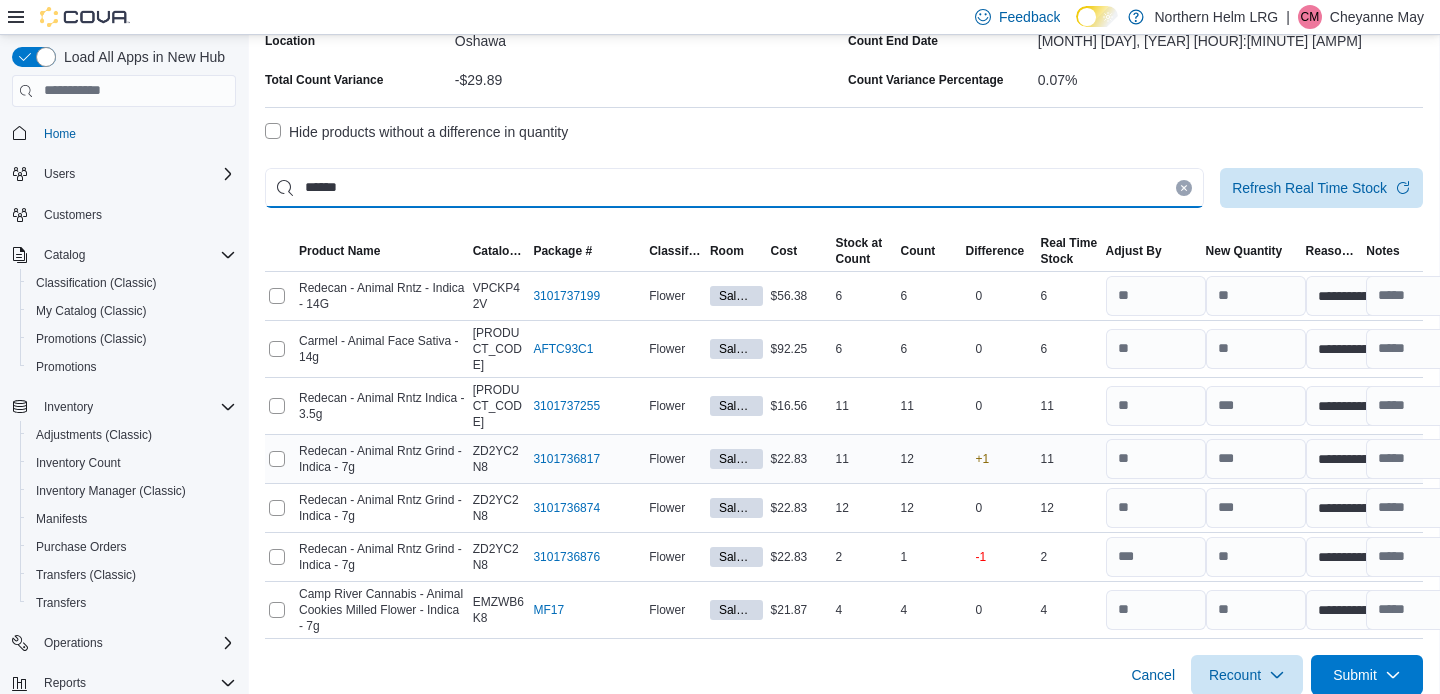 scroll, scrollTop: 181, scrollLeft: 1, axis: both 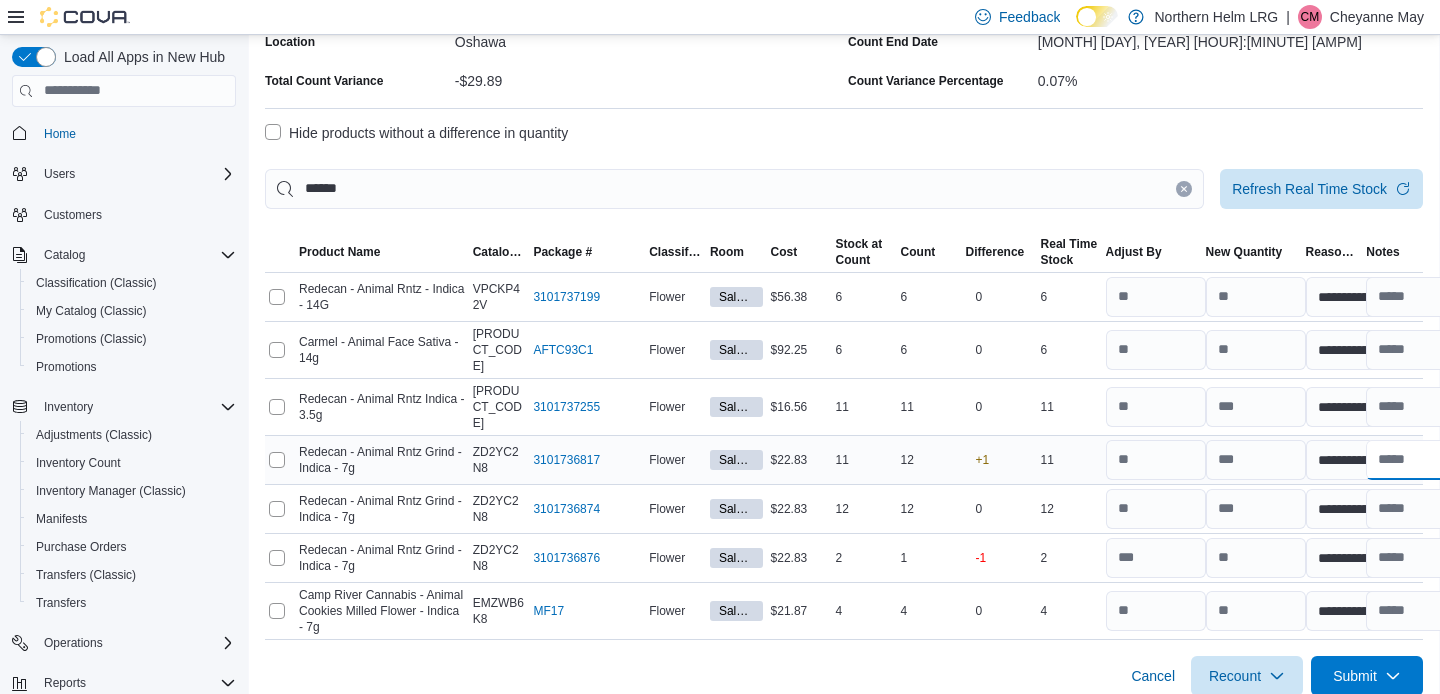 click at bounding box center (1416, 460) 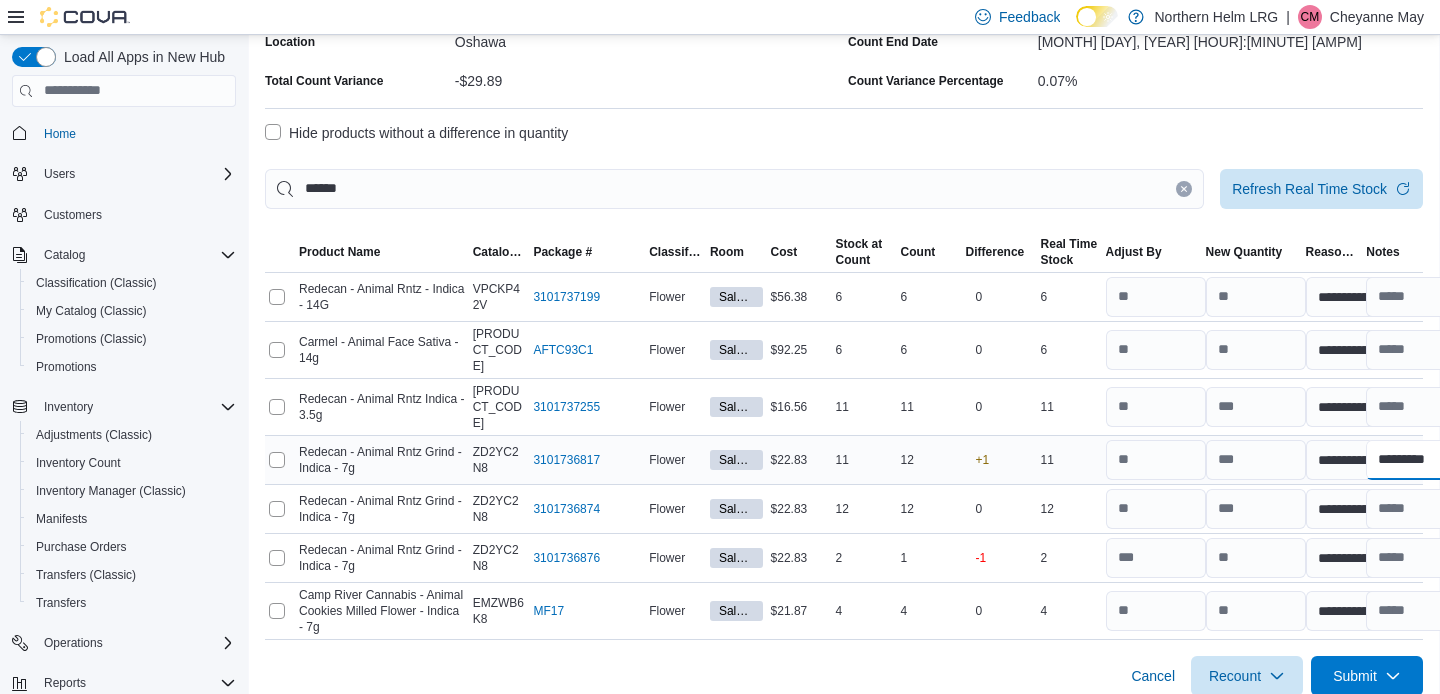 scroll, scrollTop: 181, scrollLeft: 62, axis: both 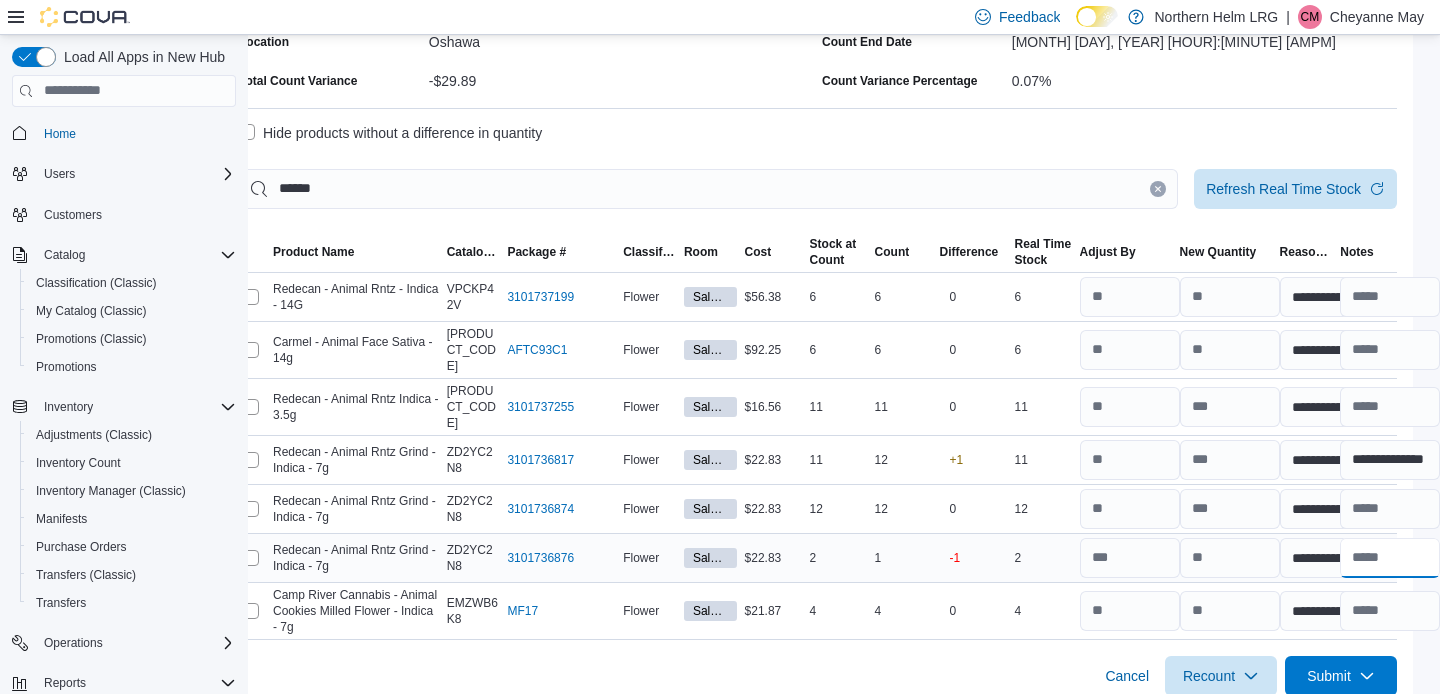 click at bounding box center (1390, 558) 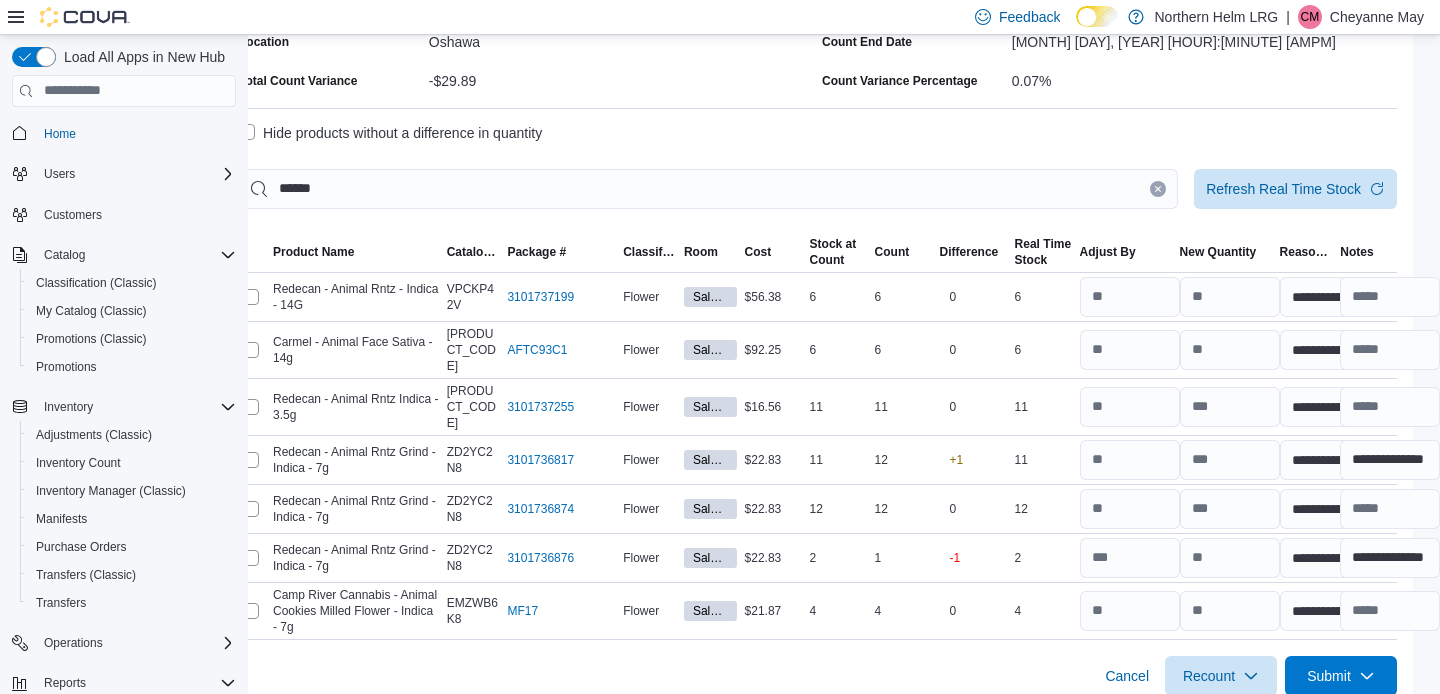 click 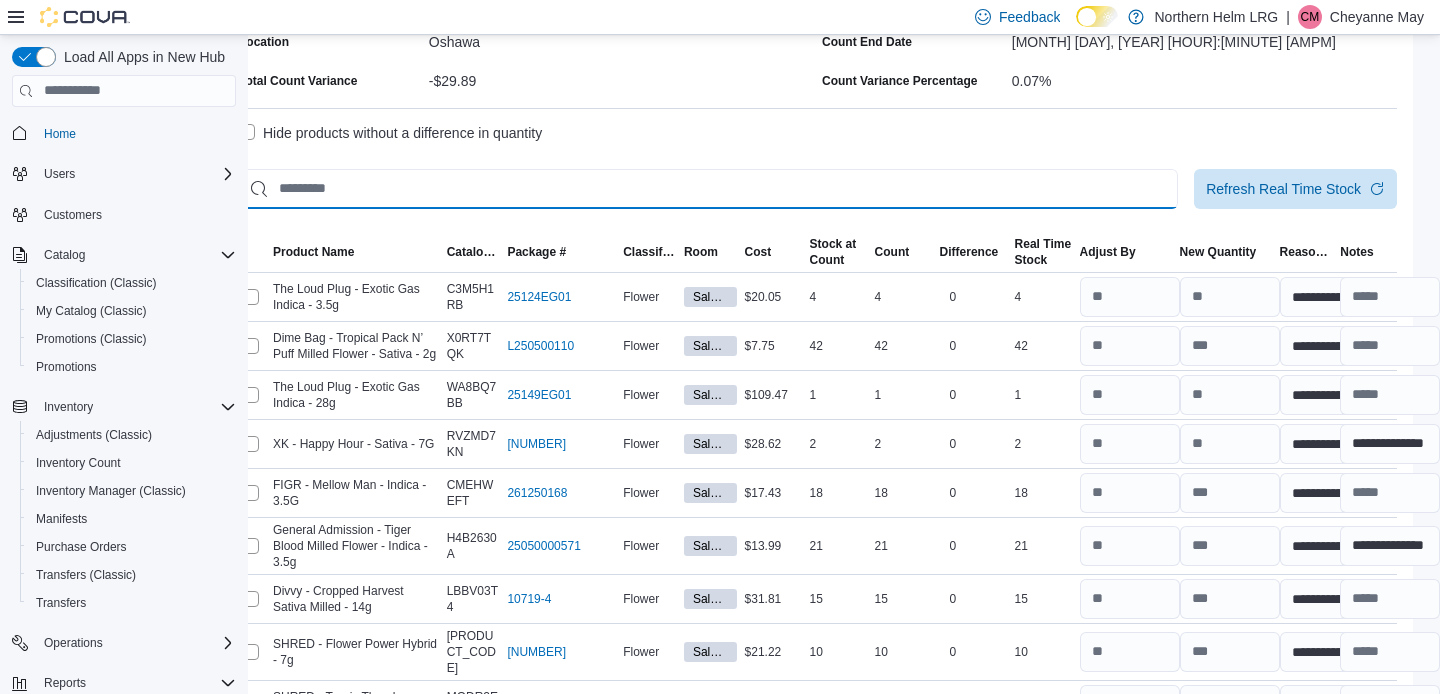 click at bounding box center [708, 189] 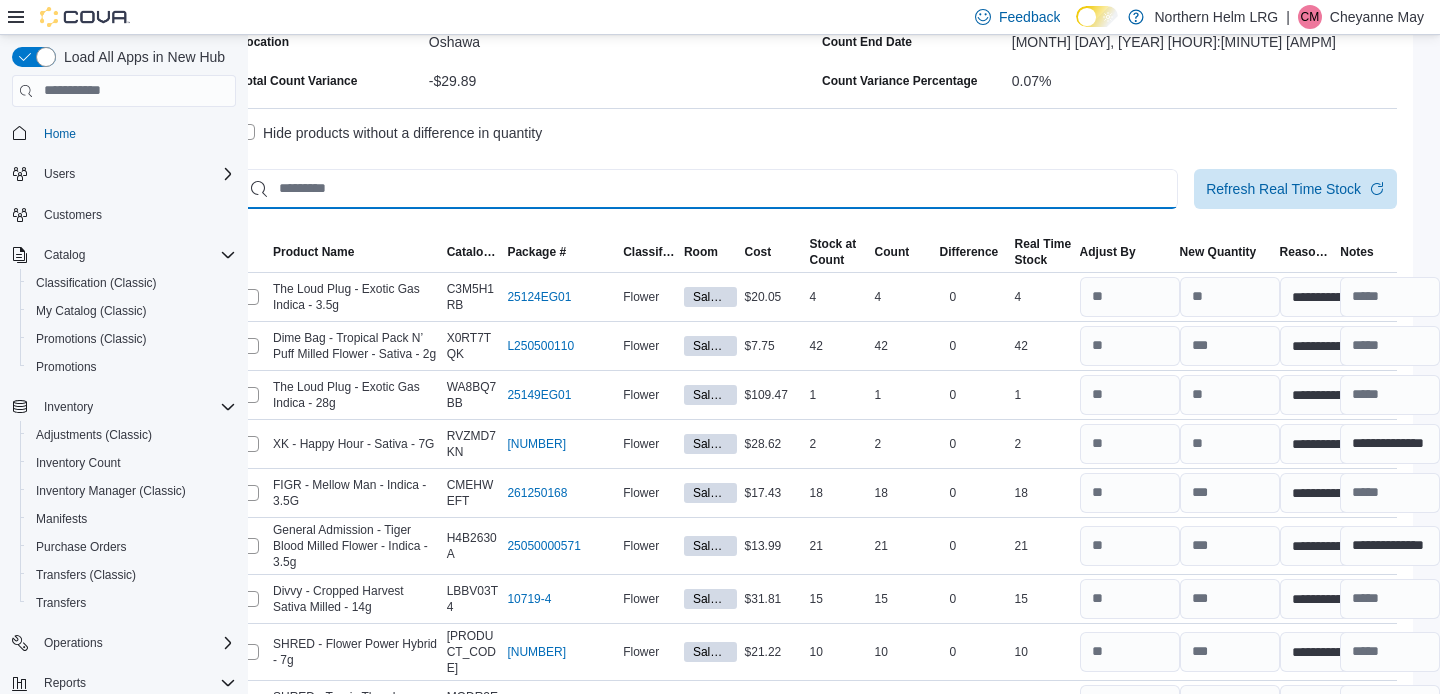 click at bounding box center (708, 189) 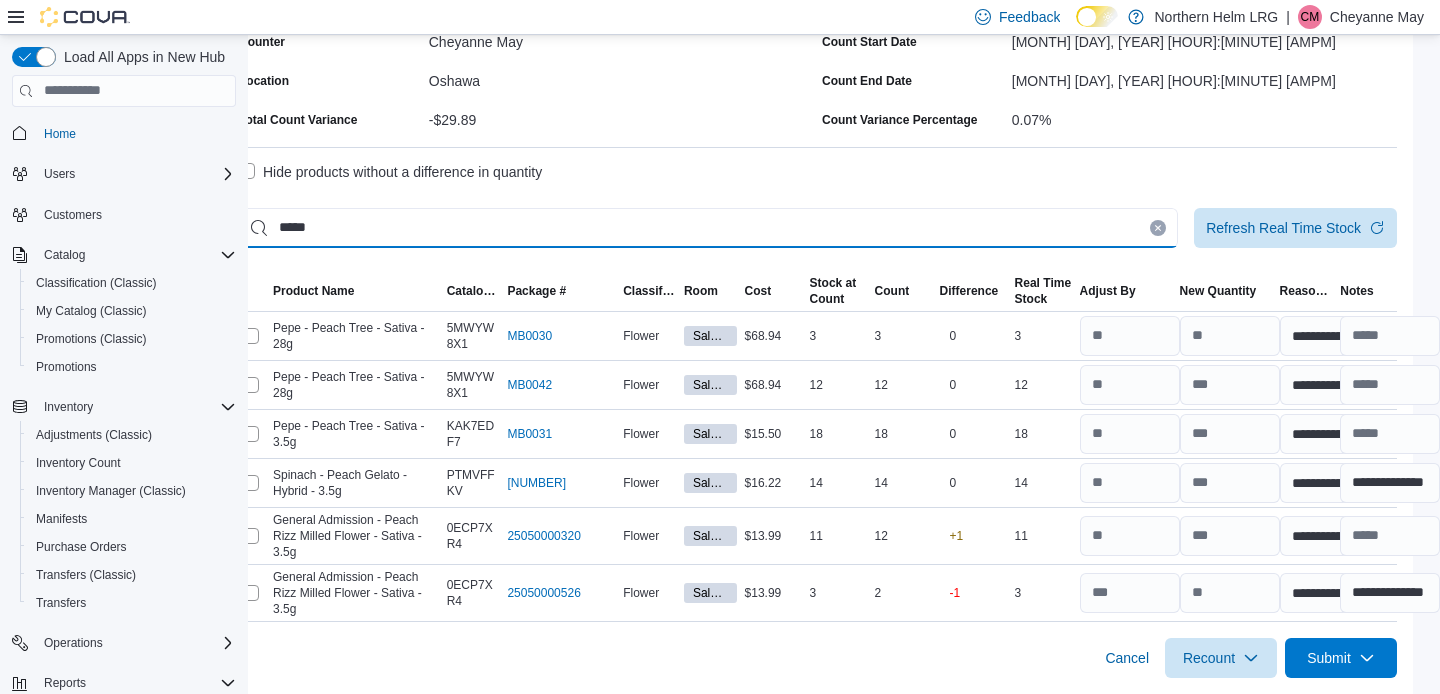 scroll, scrollTop: 140, scrollLeft: 62, axis: both 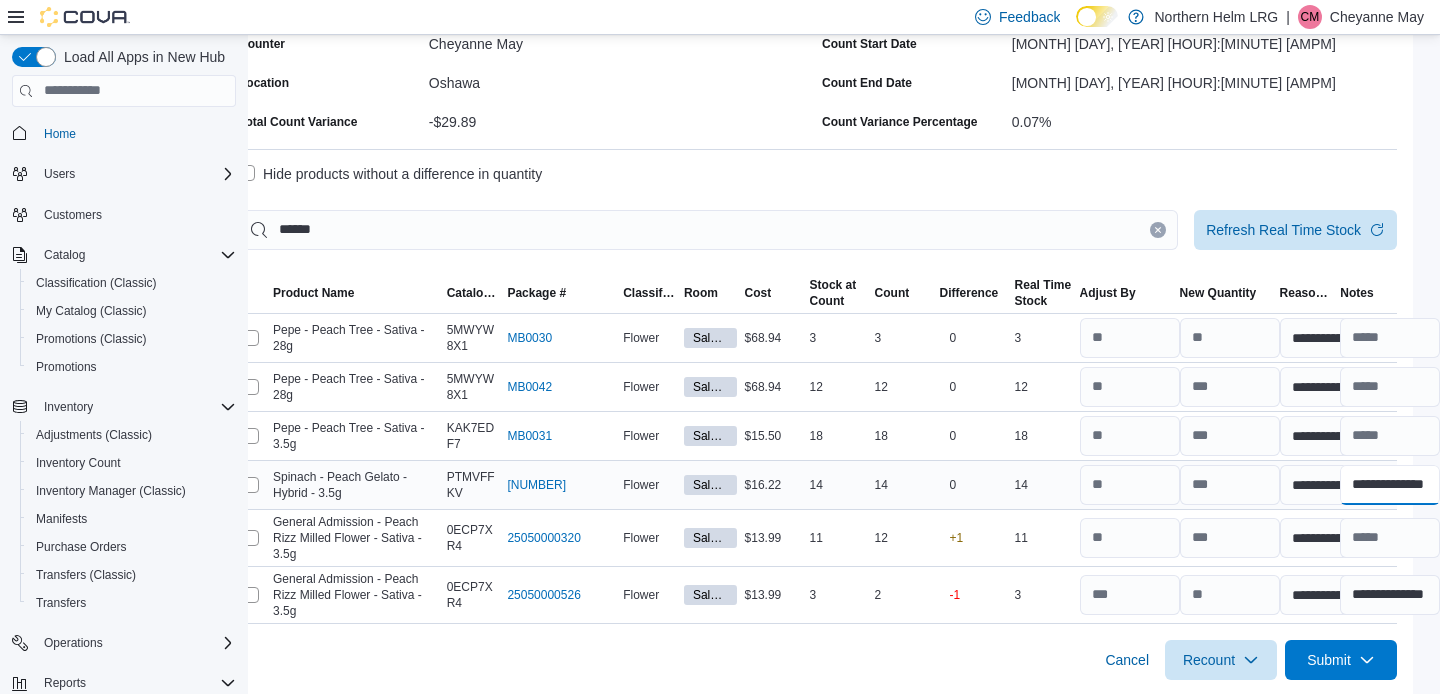 click on "**********" at bounding box center (1390, 485) 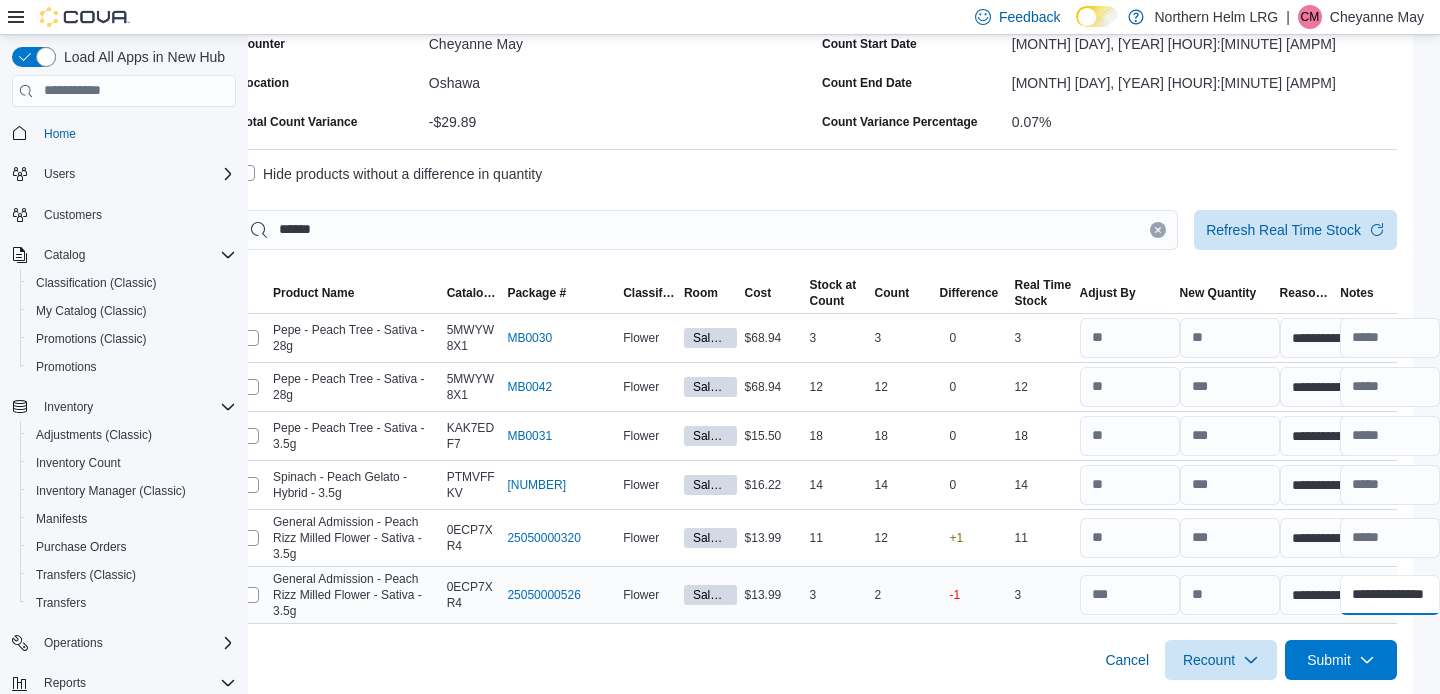 click on "**********" at bounding box center (1390, 595) 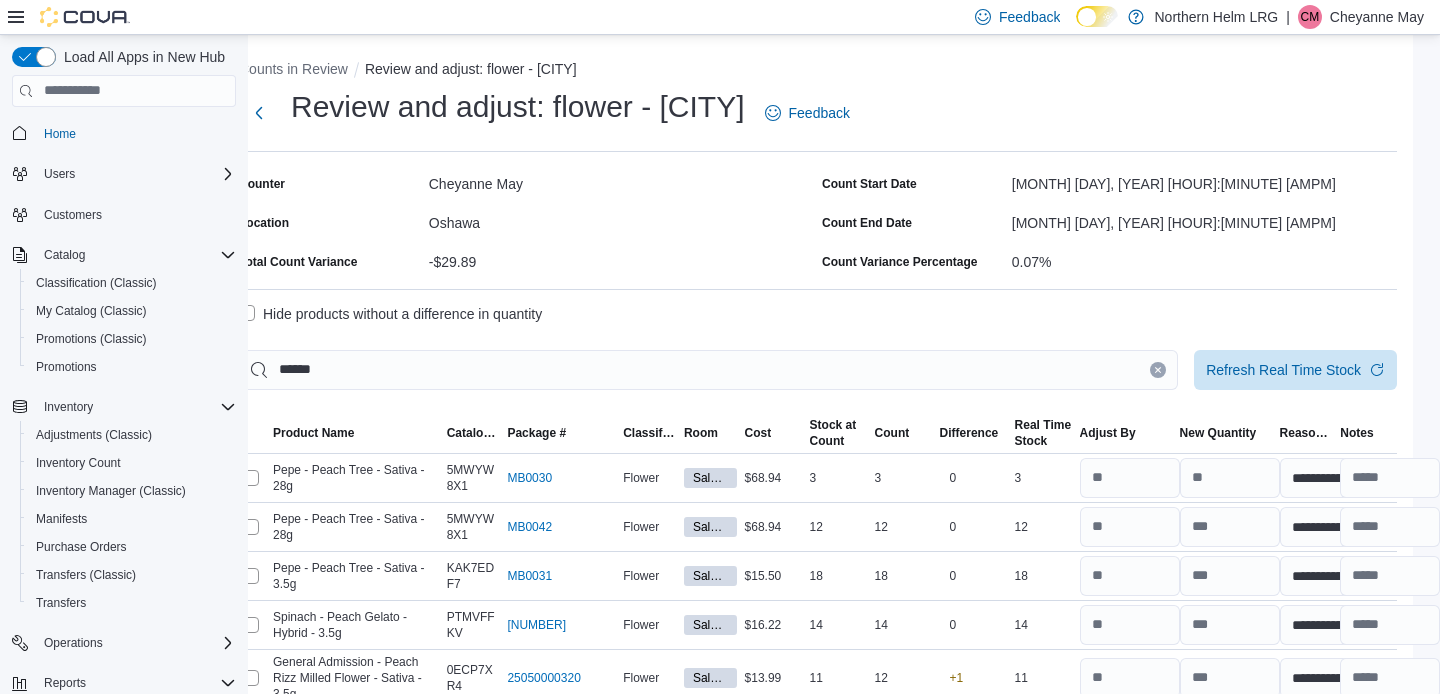 scroll, scrollTop: 0, scrollLeft: 62, axis: horizontal 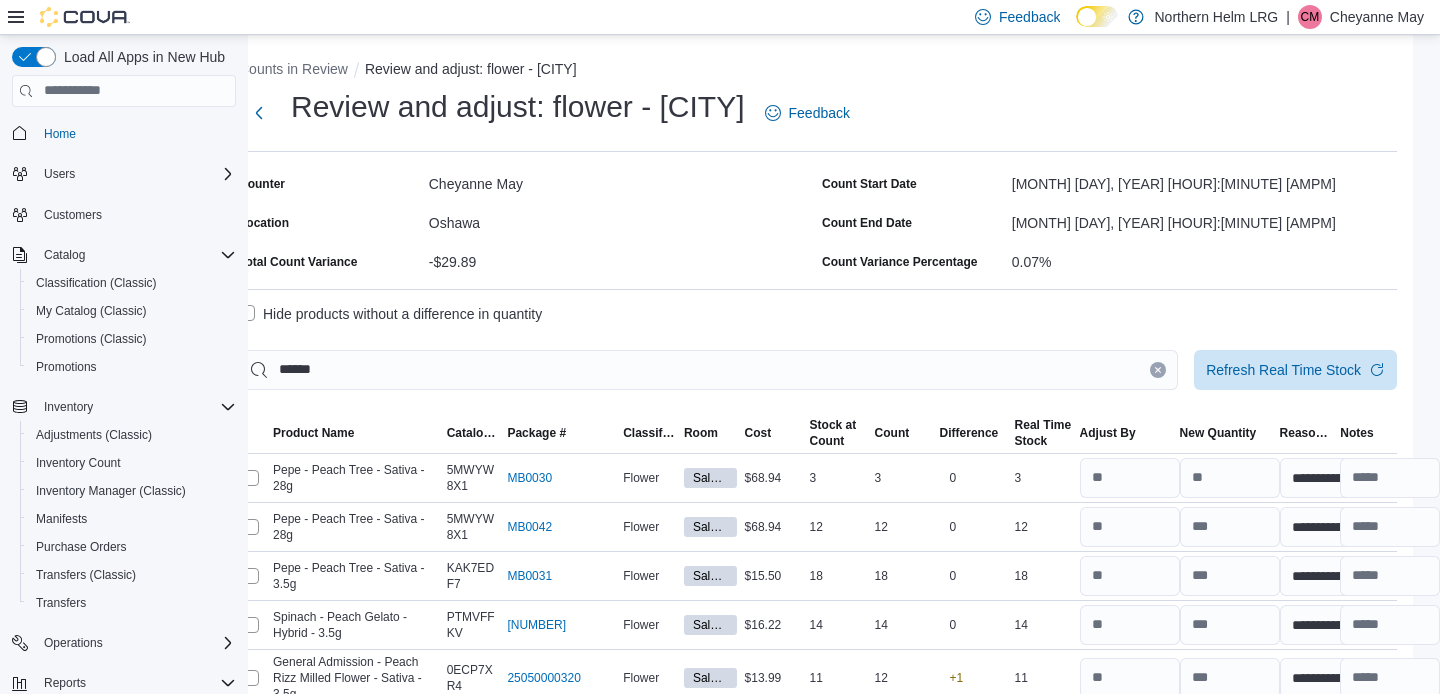 click on "Cheyanne May" at bounding box center [621, 183] 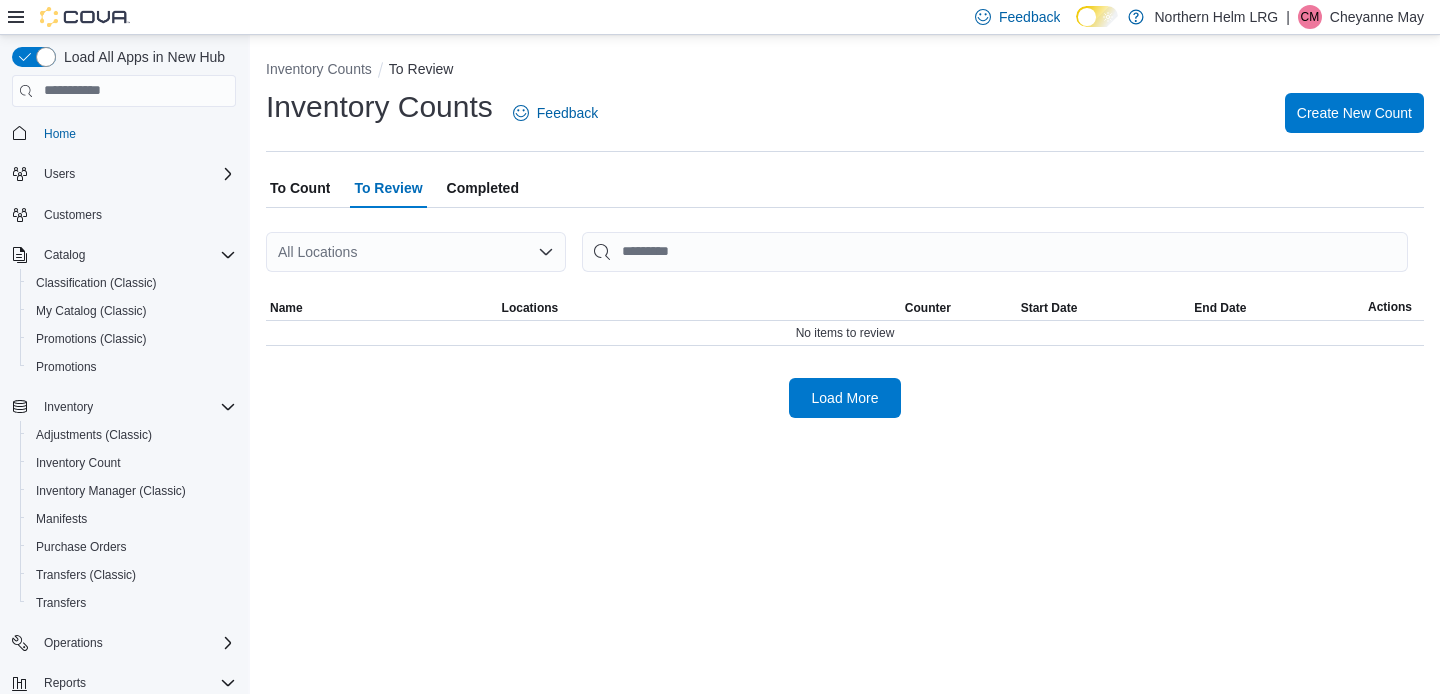 scroll, scrollTop: 0, scrollLeft: 0, axis: both 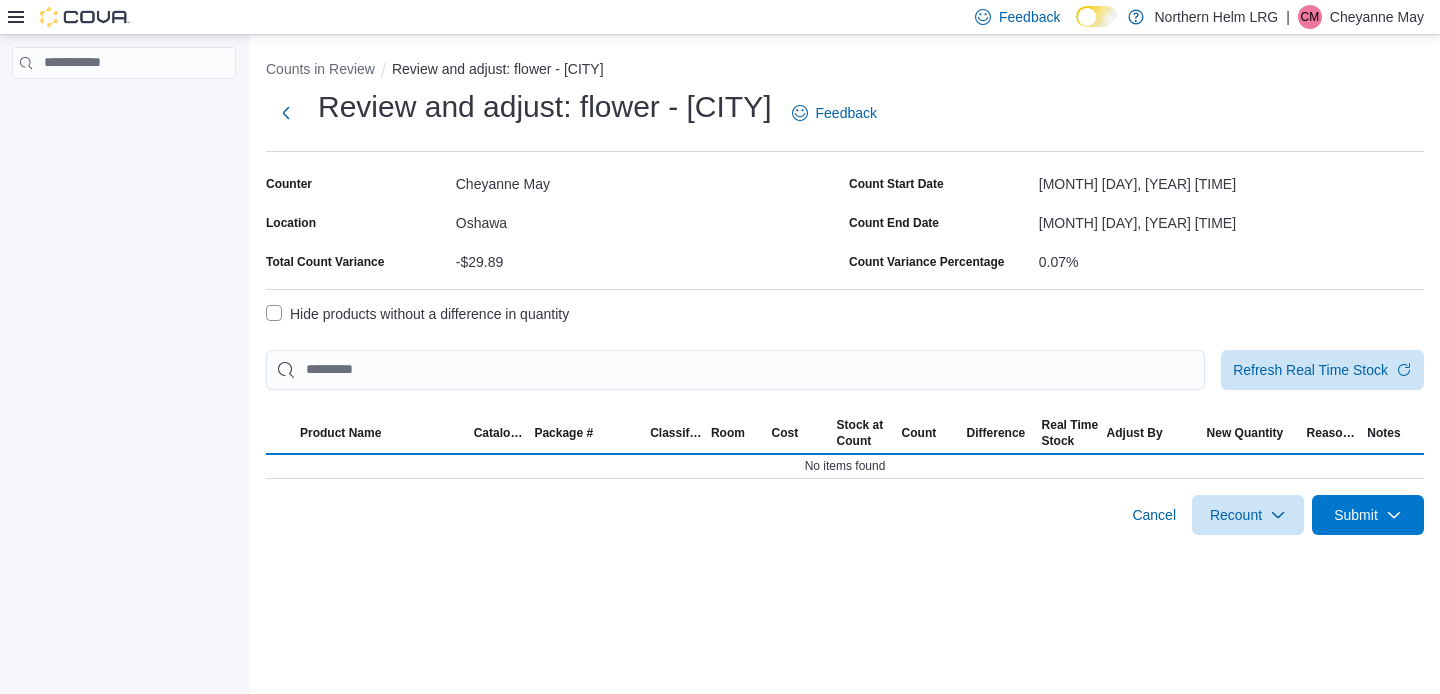 select on "**********" 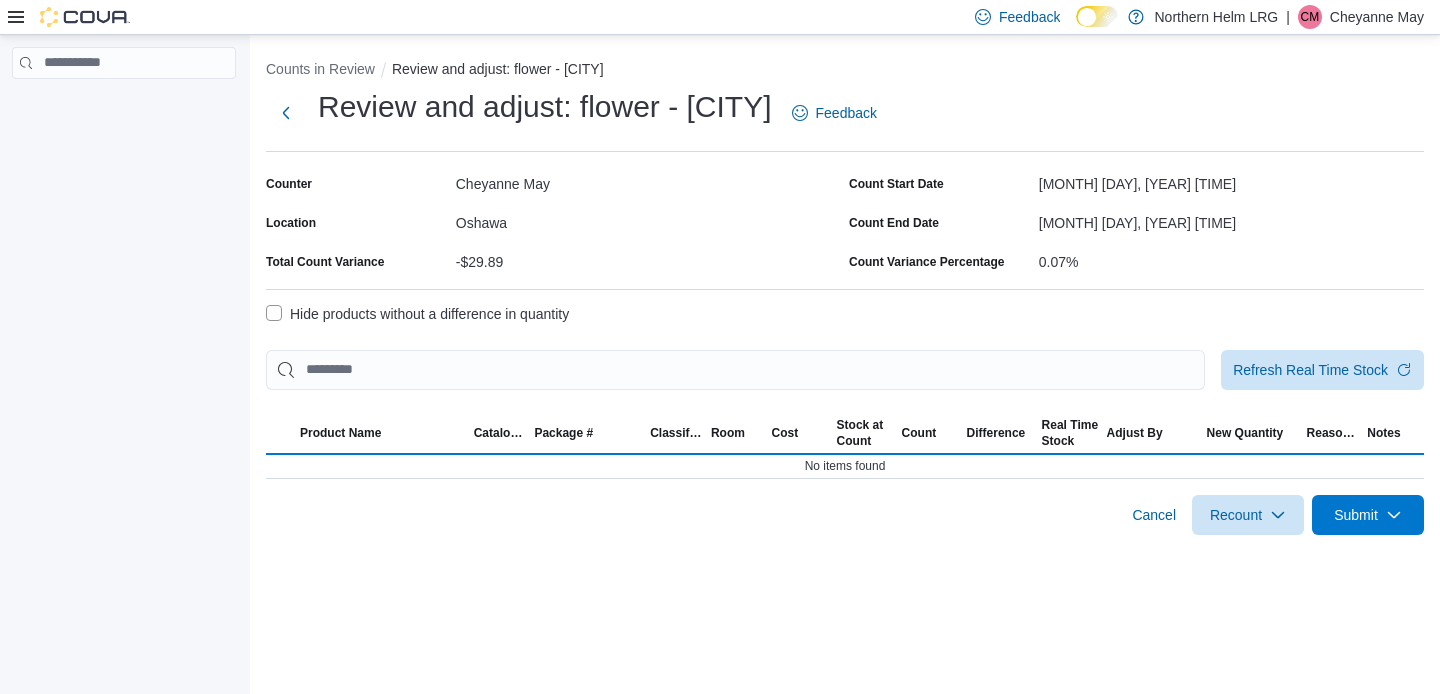 select on "**********" 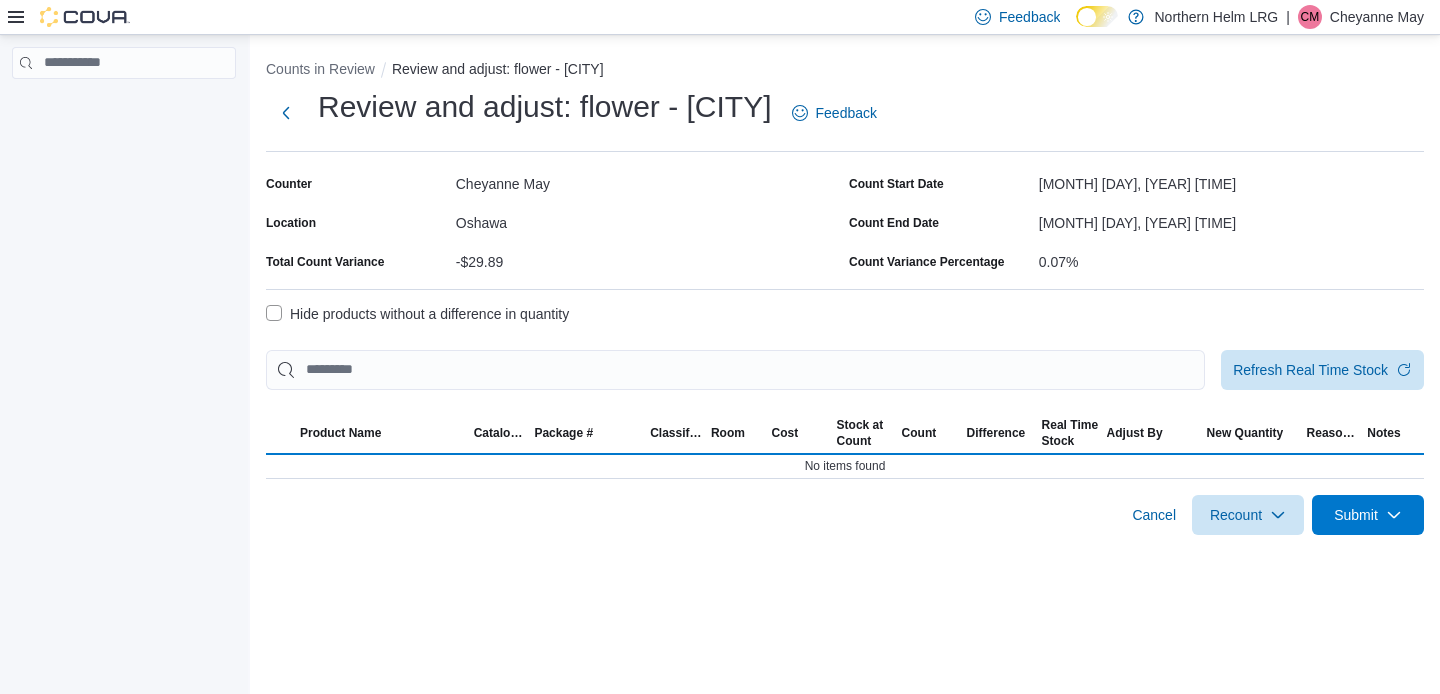 select on "**********" 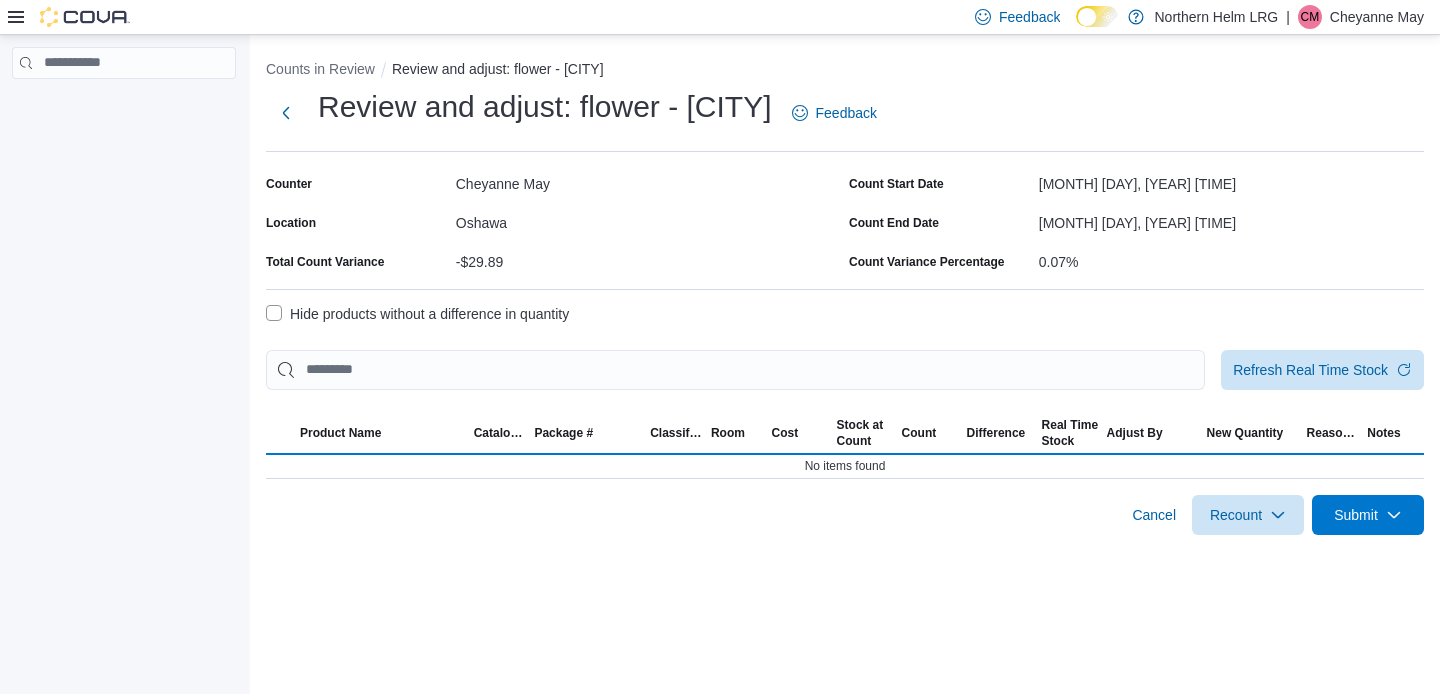 select on "**********" 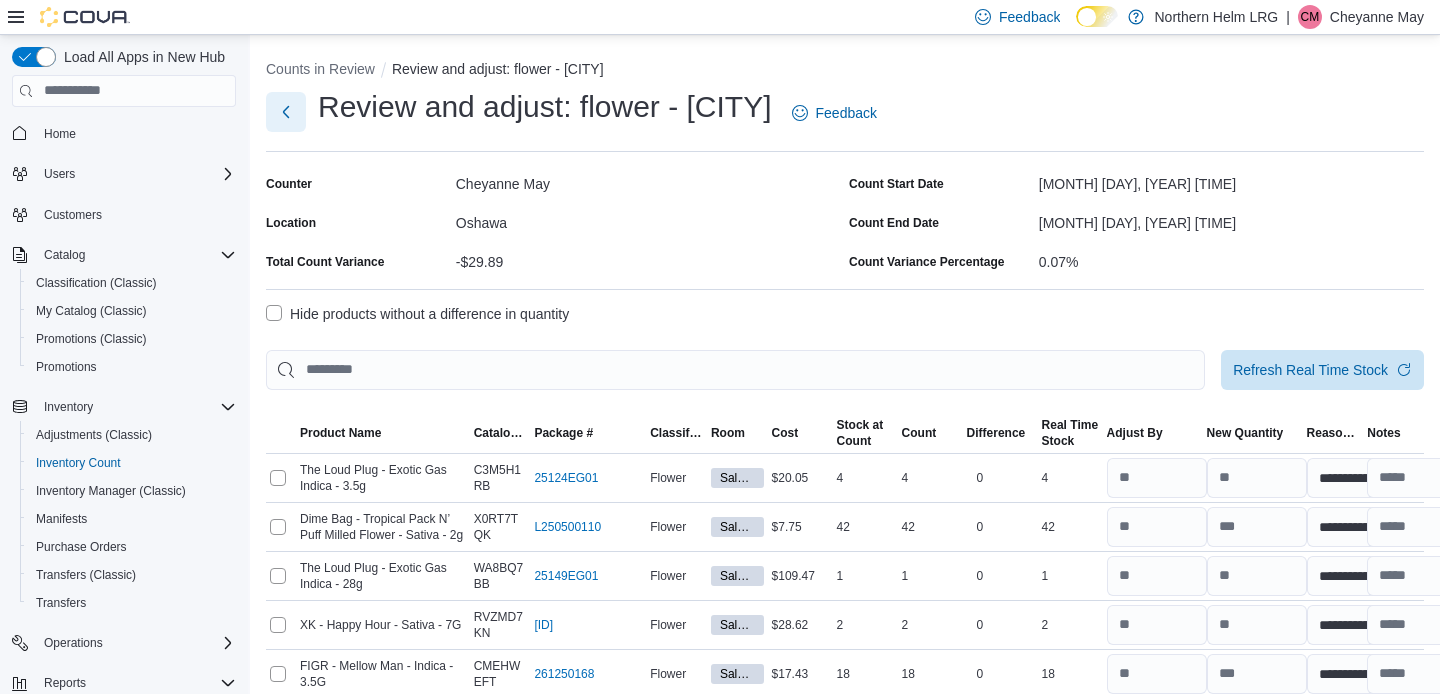 click at bounding box center [286, 112] 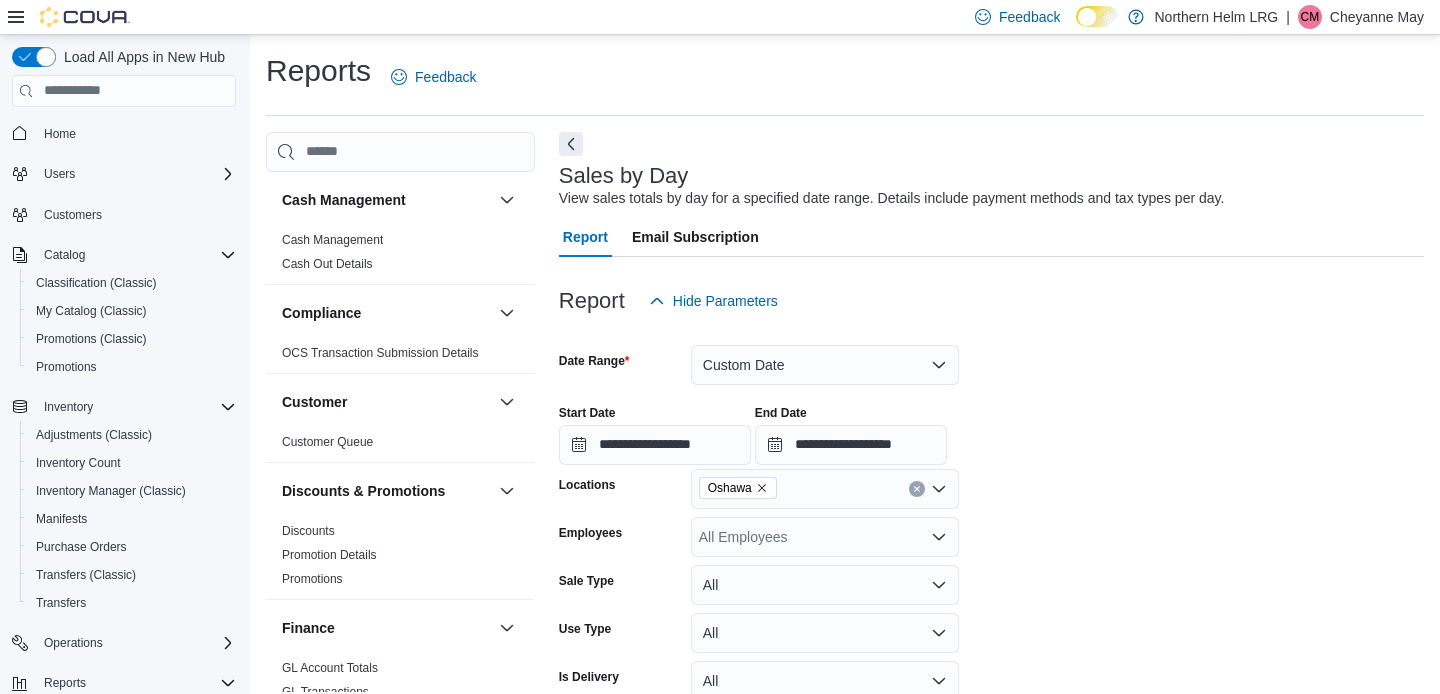scroll, scrollTop: 0, scrollLeft: 0, axis: both 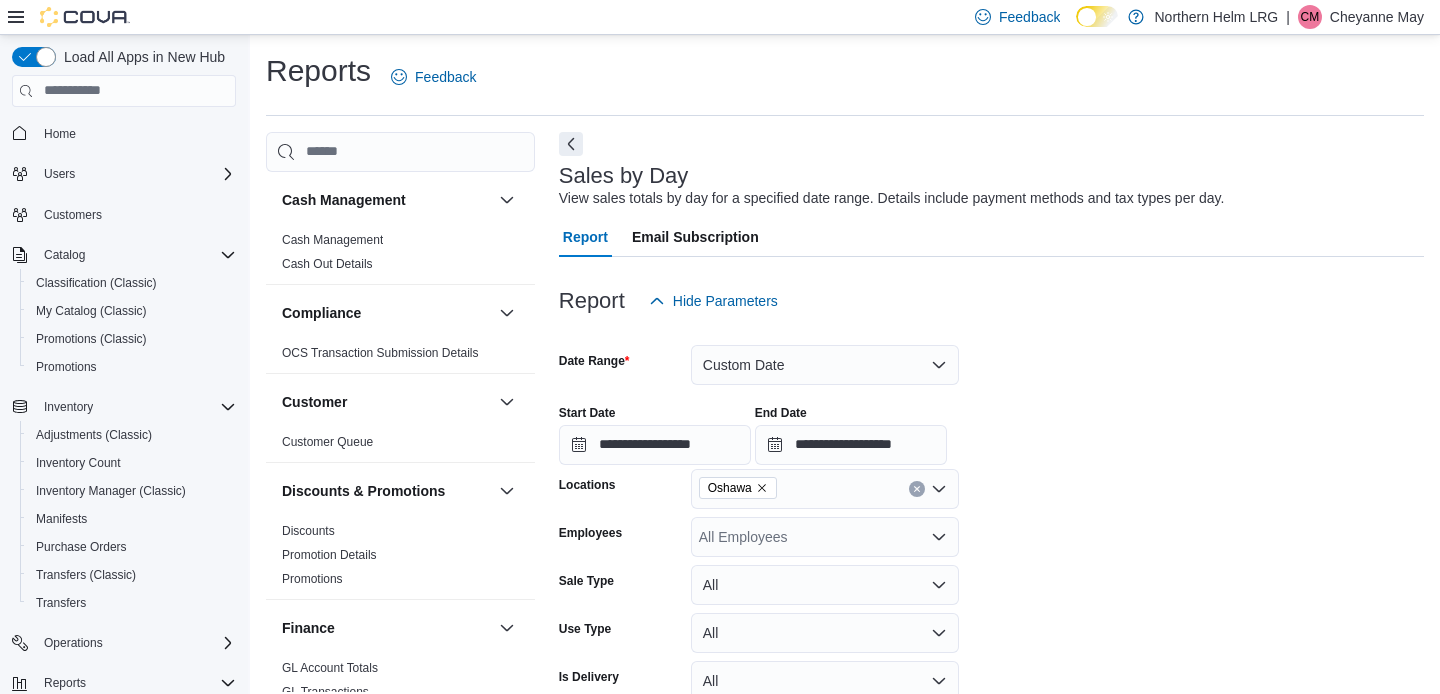 click on "Reports Feedback Cash Management Cash Management Cash Out Details Compliance OCS Transaction Submission Details Customer Customer Queue Discounts & Promotions Discounts Promotion Details Promotions Finance GL Account Totals GL Transactions Inventory Inventory Adjustments Inventory by Product Historical Inventory Count Details Inventory On Hand by Package Inventory On Hand by Product Inventory Transactions Package Details Package History Product Expirations Purchase Orders Reorder Transfers Loyalty Loyalty Adjustments Loyalty Redemption Values OCM OCM Weekly Inventory Pricing Price Sheet Products Catalog Export Products to Archive Sales End Of Day Itemized Sales Sales by Classification Sales by Day Sales by Employee (Created) Sales by Employee (Tendered) Sales by Invoice Sales by Invoice & Product Sales by Location Sales by Location per Day Sales by Product Sales by Product & Location Sales by Product & Location per Day Sales by Product per Day Taxes Tax Details Tax Exemptions Sales by Day   Report Report   -" at bounding box center [845, 705] 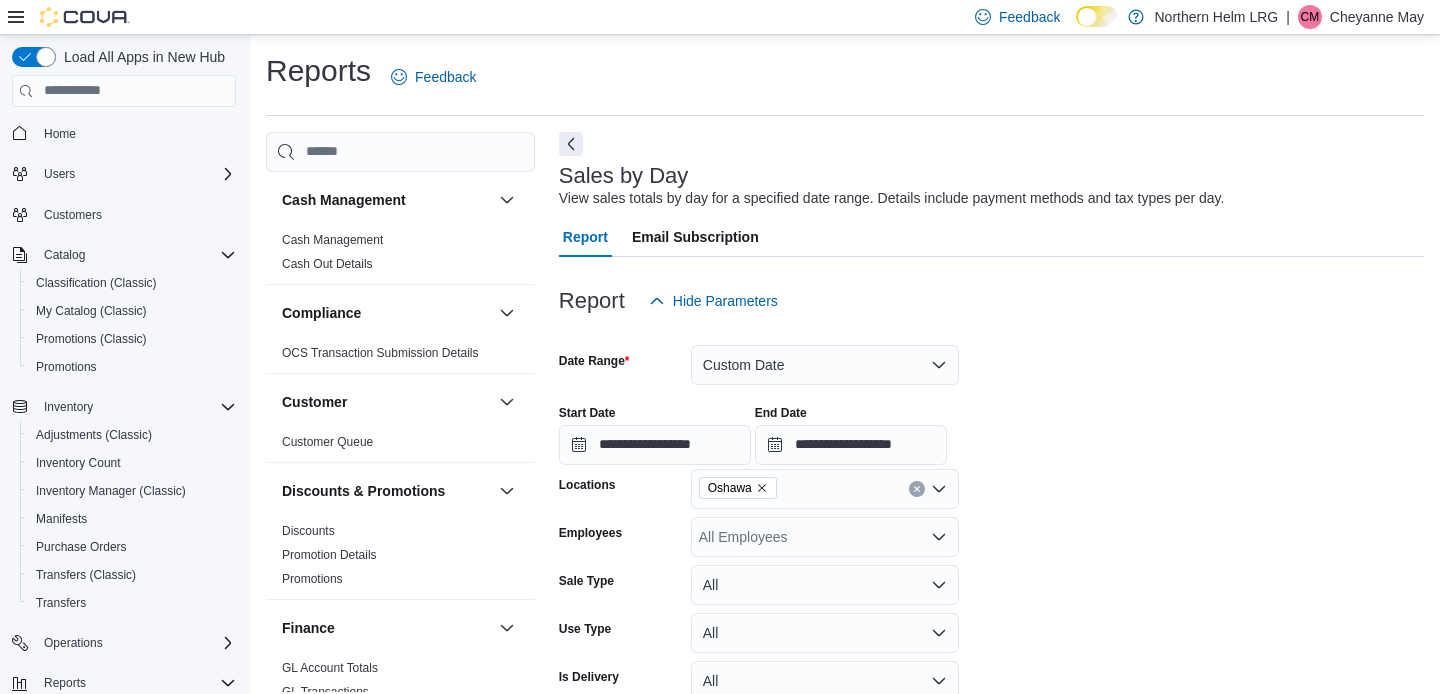scroll, scrollTop: 51, scrollLeft: 0, axis: vertical 